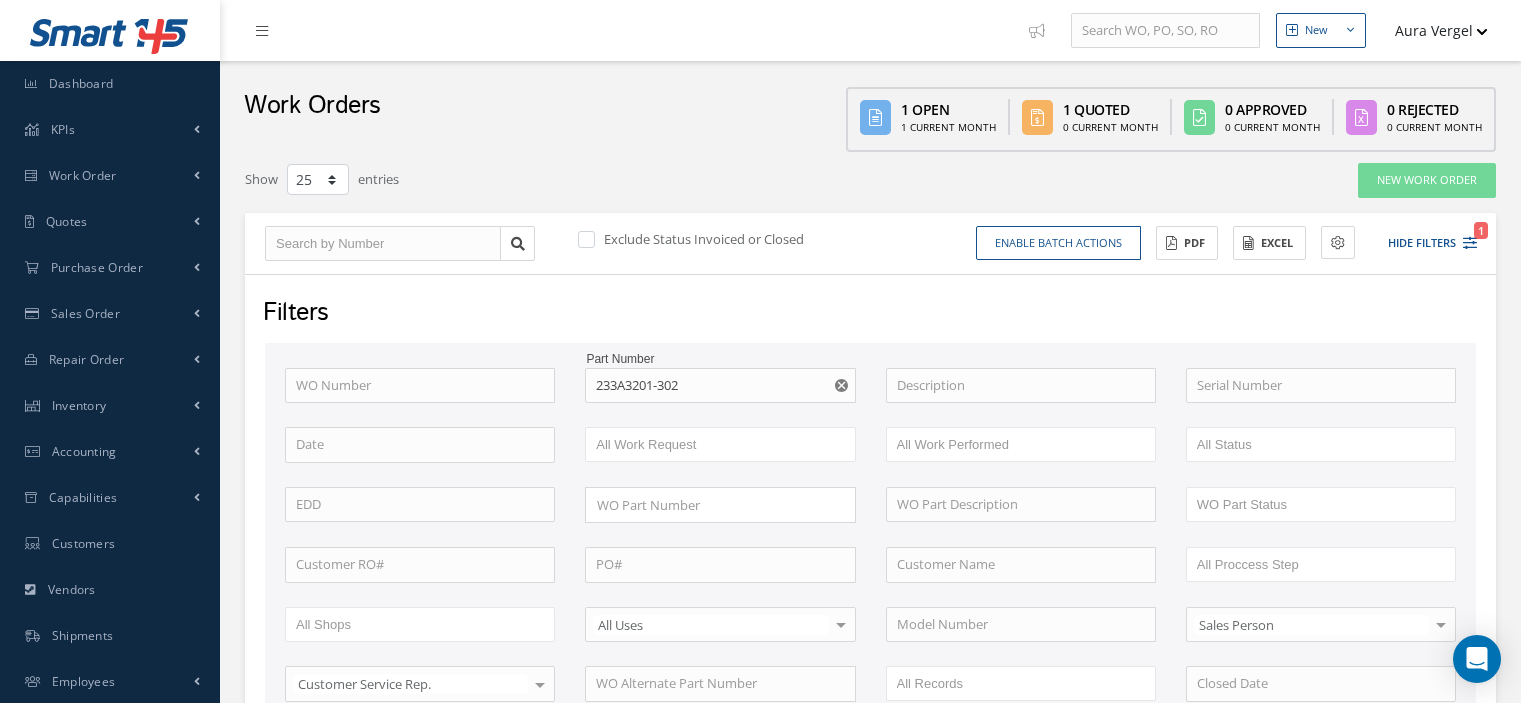 select on "25" 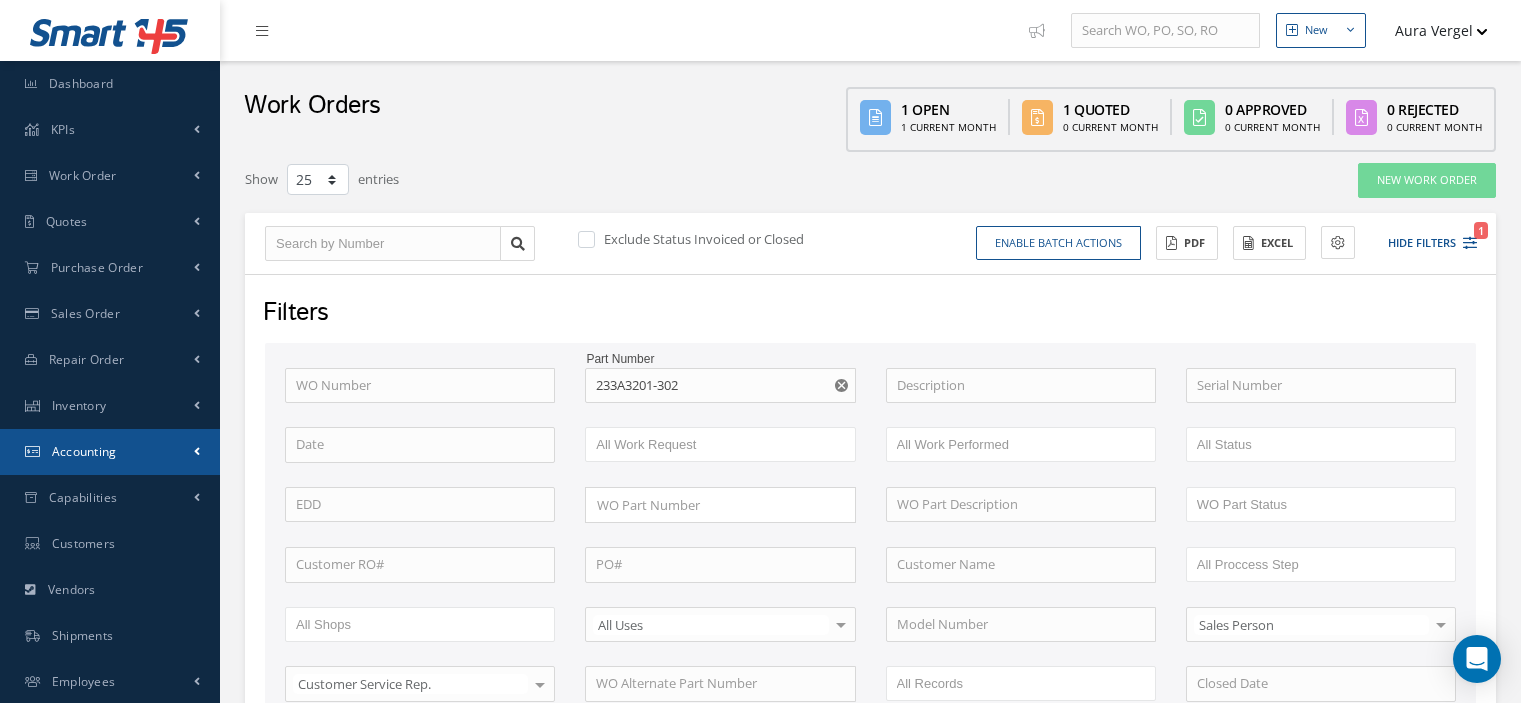scroll, scrollTop: 0, scrollLeft: 0, axis: both 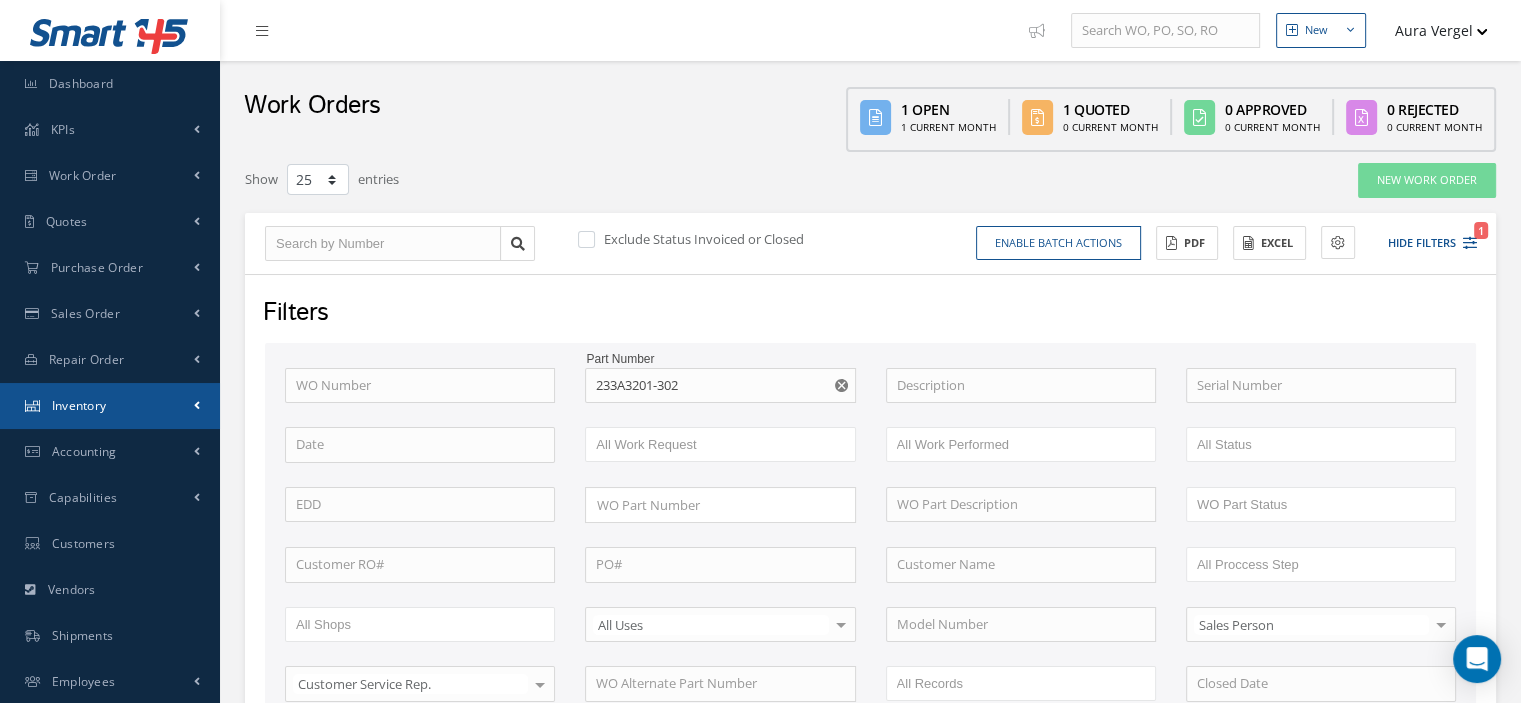 click on "Inventory" at bounding box center (110, 406) 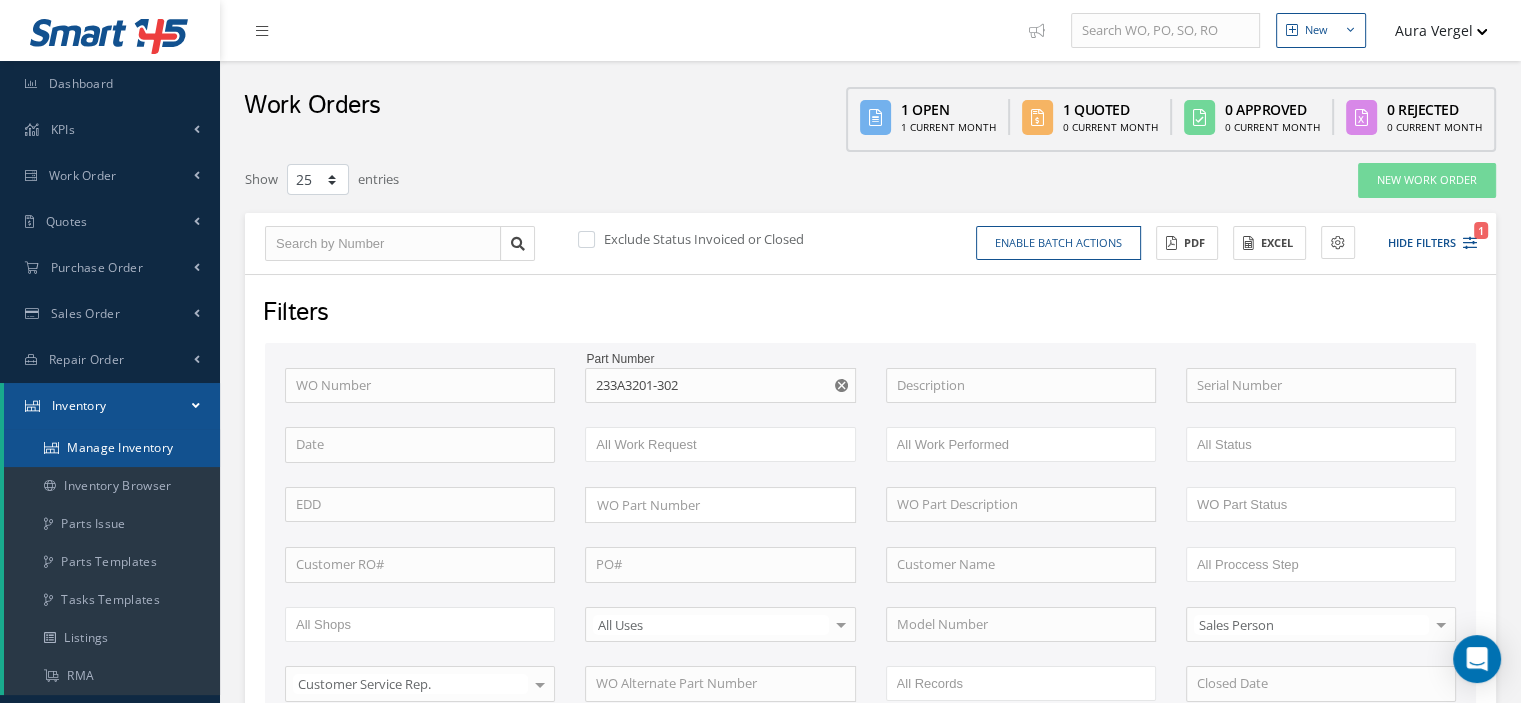 click on "Manage Inventory" at bounding box center [112, 448] 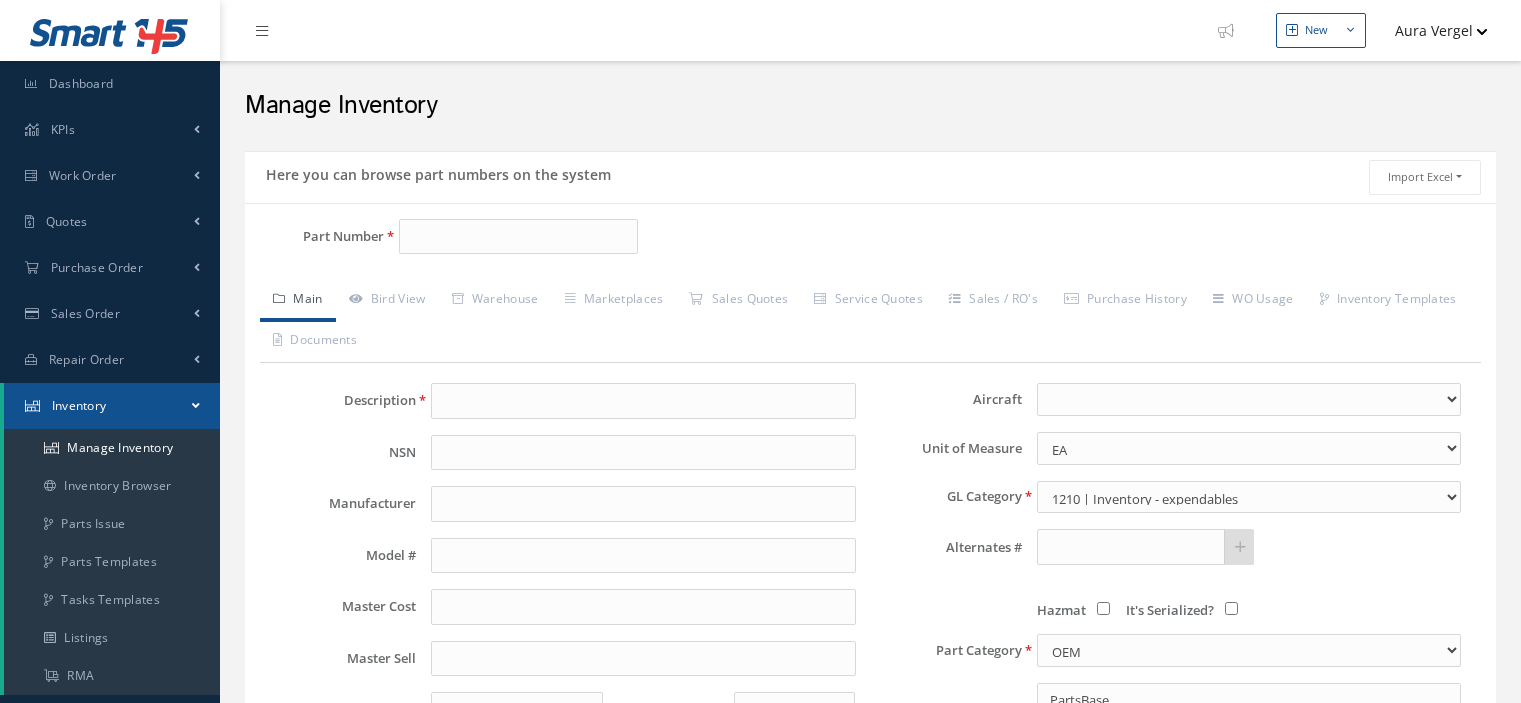 scroll, scrollTop: 0, scrollLeft: 0, axis: both 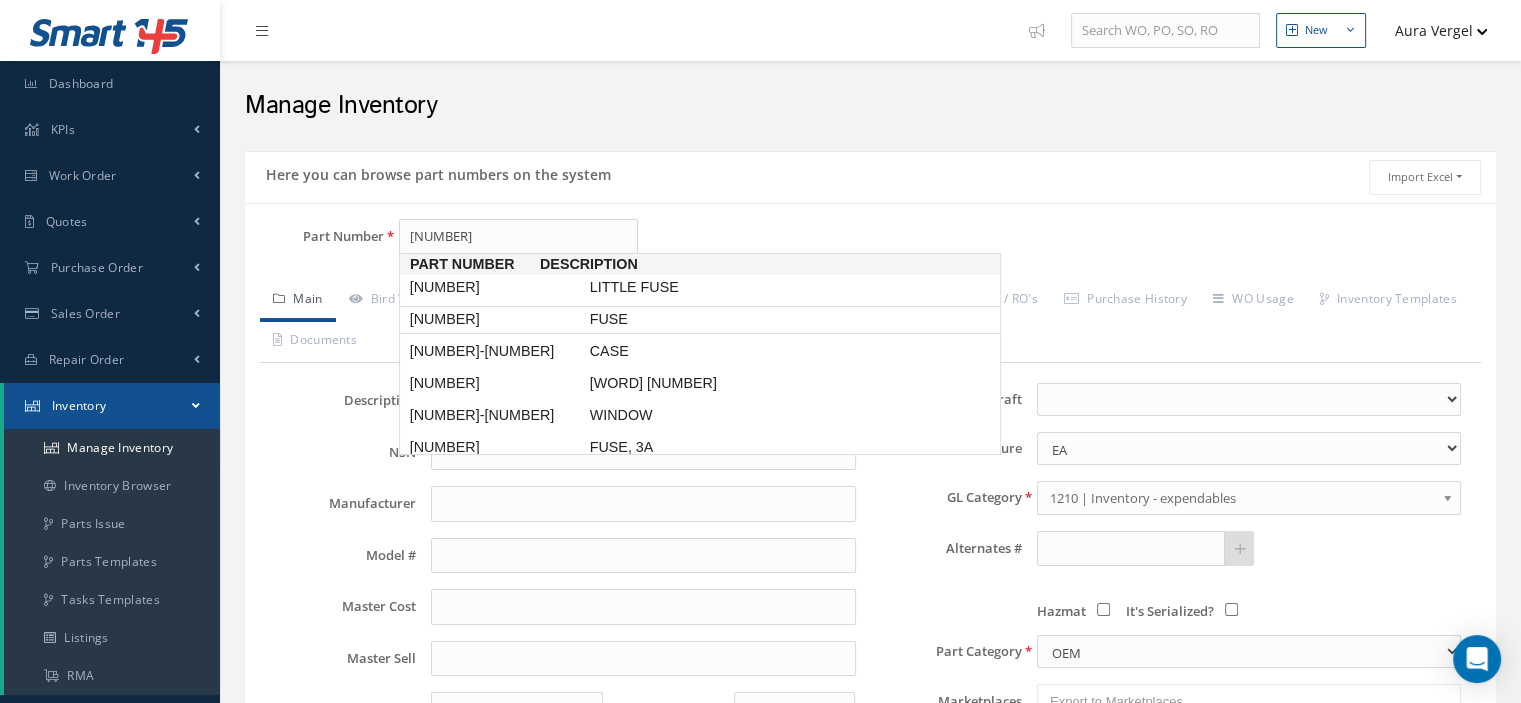 click on "[NUMBER]" at bounding box center (496, 319) 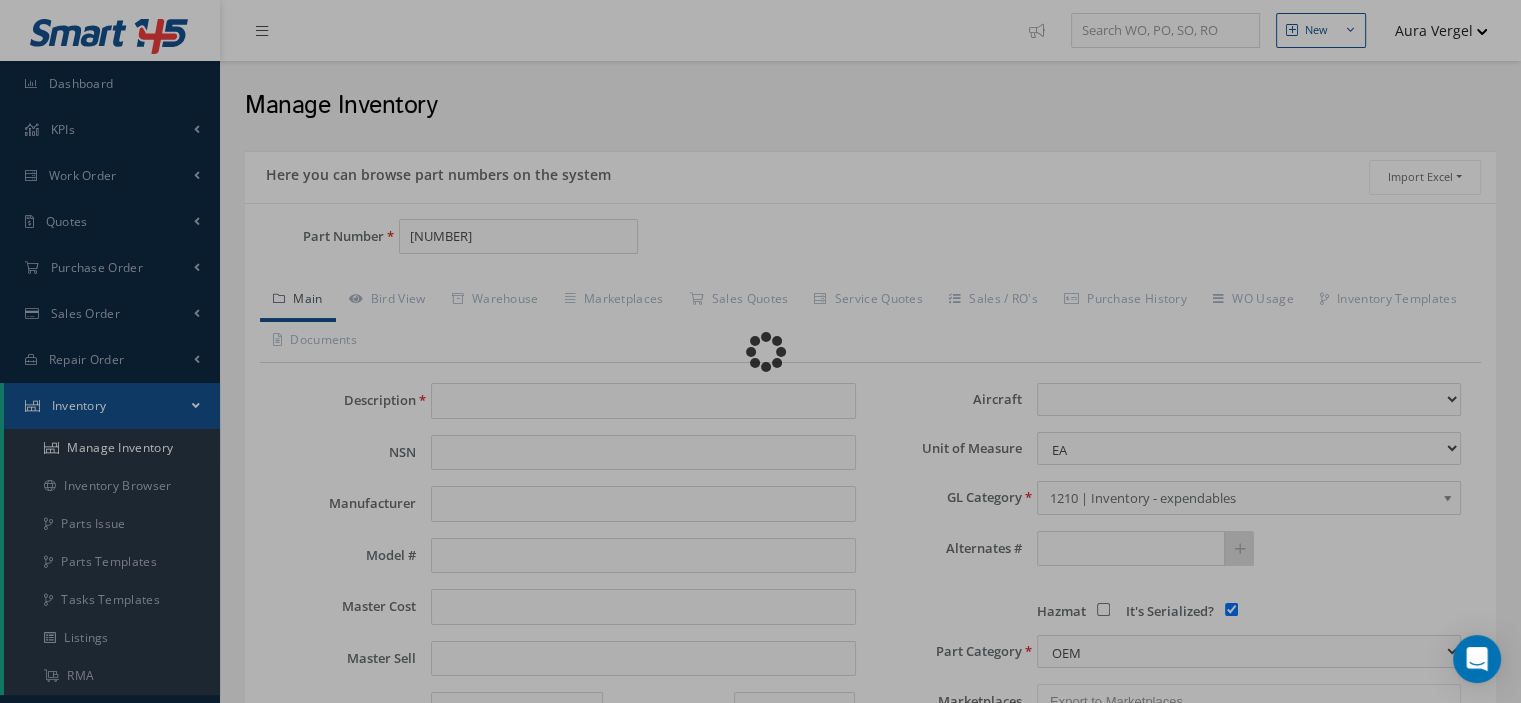 type on "FUSE" 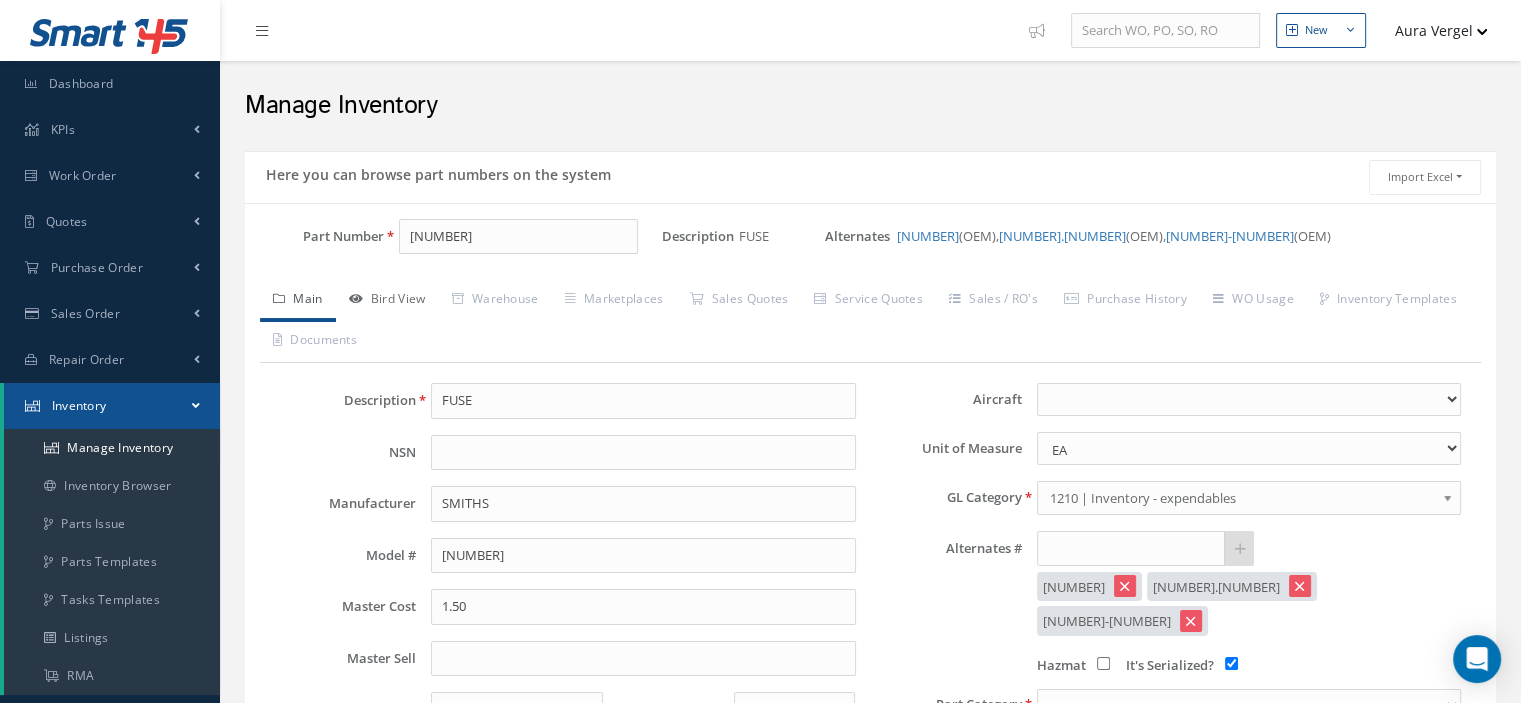type on "251001" 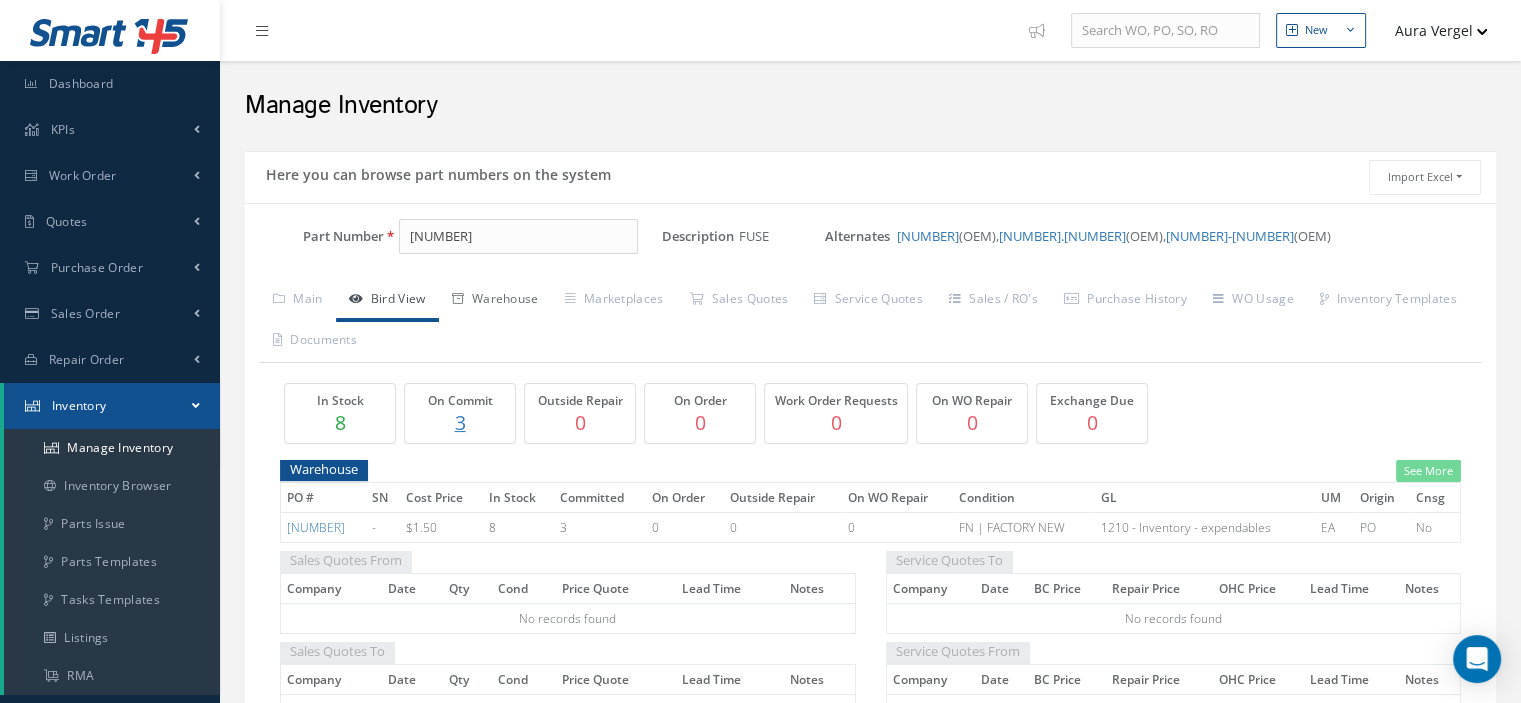 click on "Warehouse" at bounding box center (495, 301) 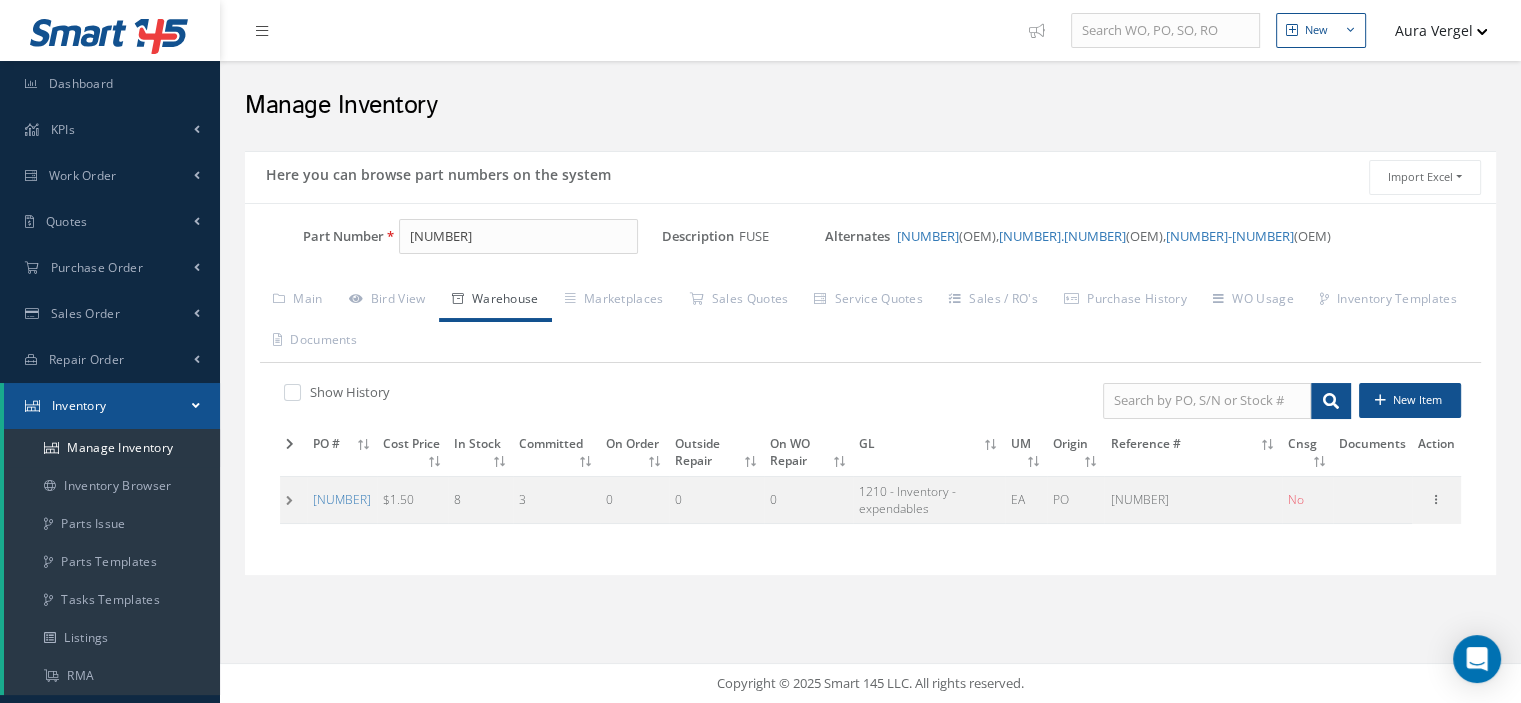 click at bounding box center [293, 499] 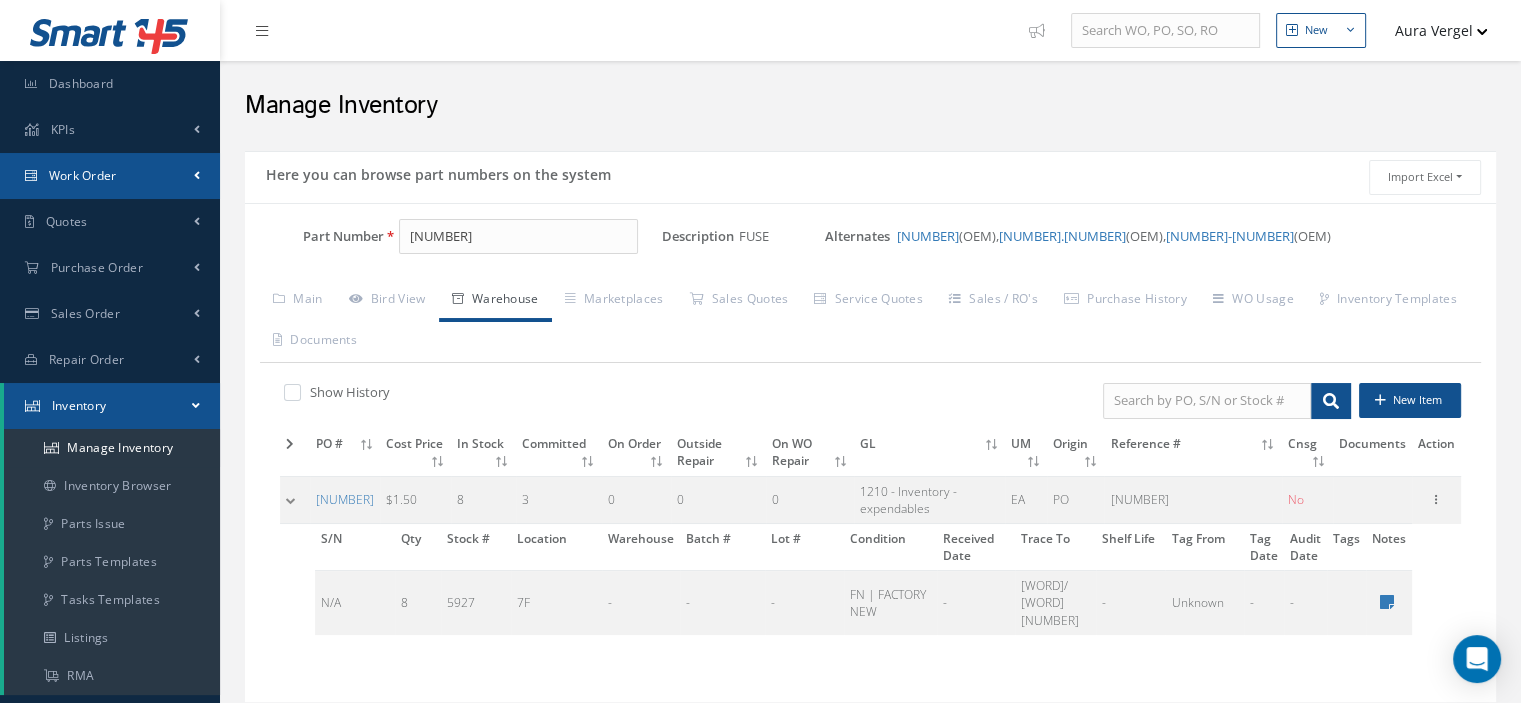 click on "Work Order" at bounding box center (110, 176) 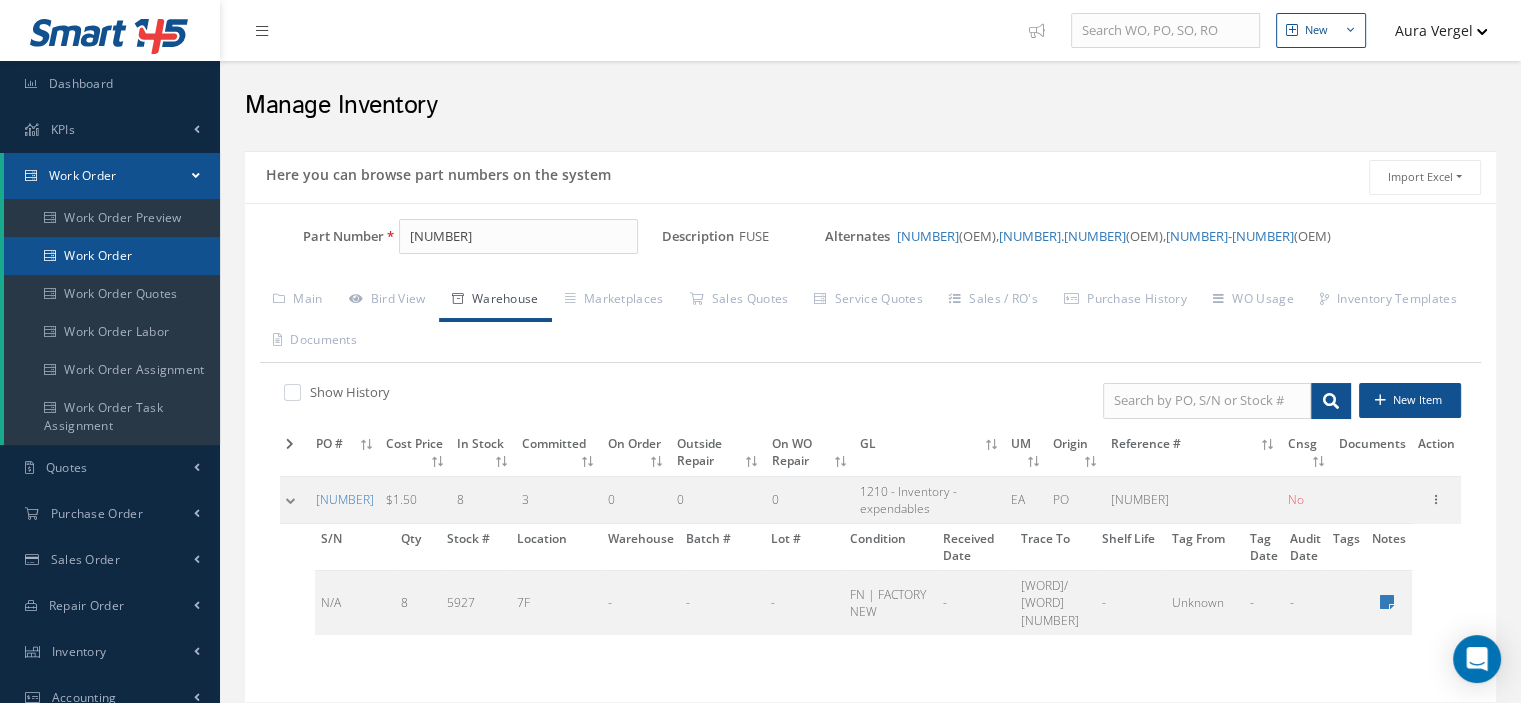 click on "Work Order" at bounding box center (112, 256) 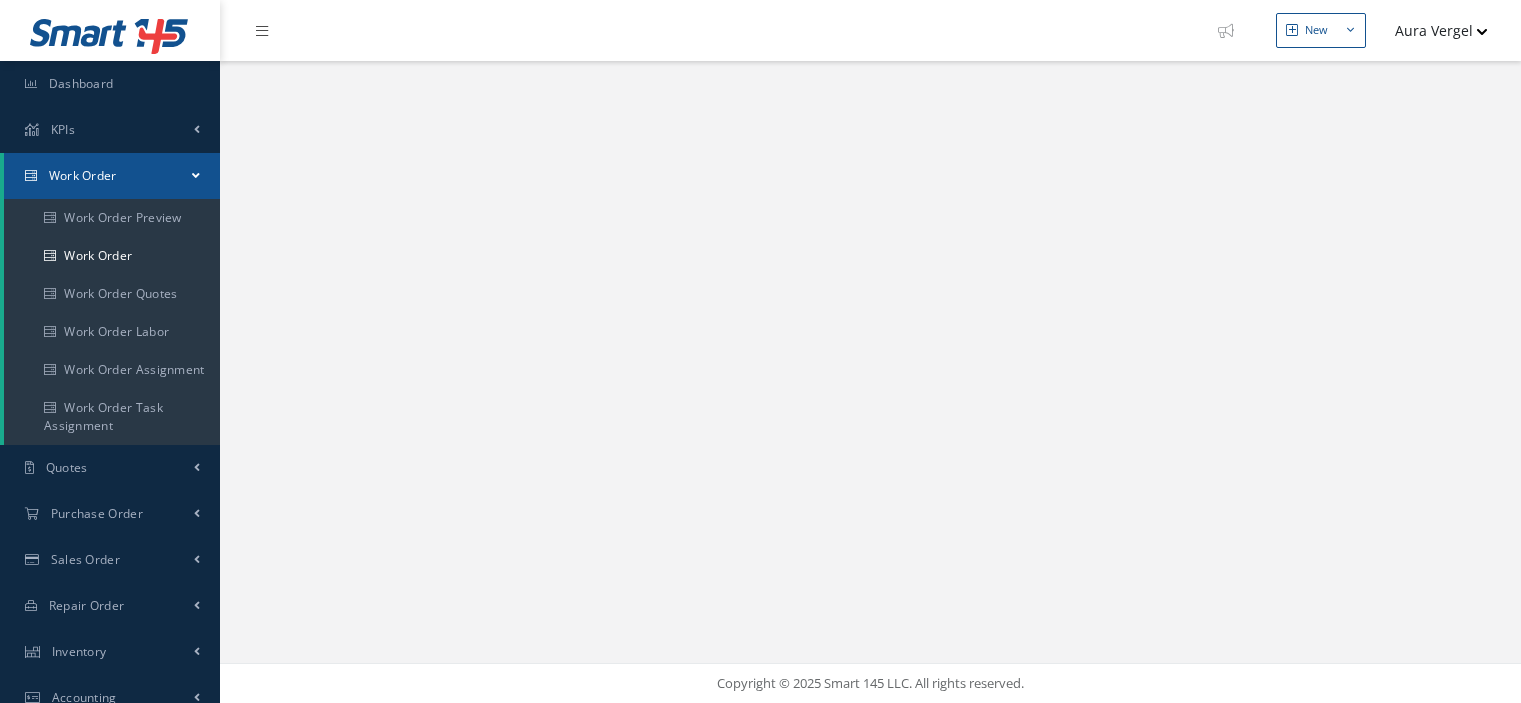 scroll, scrollTop: 0, scrollLeft: 0, axis: both 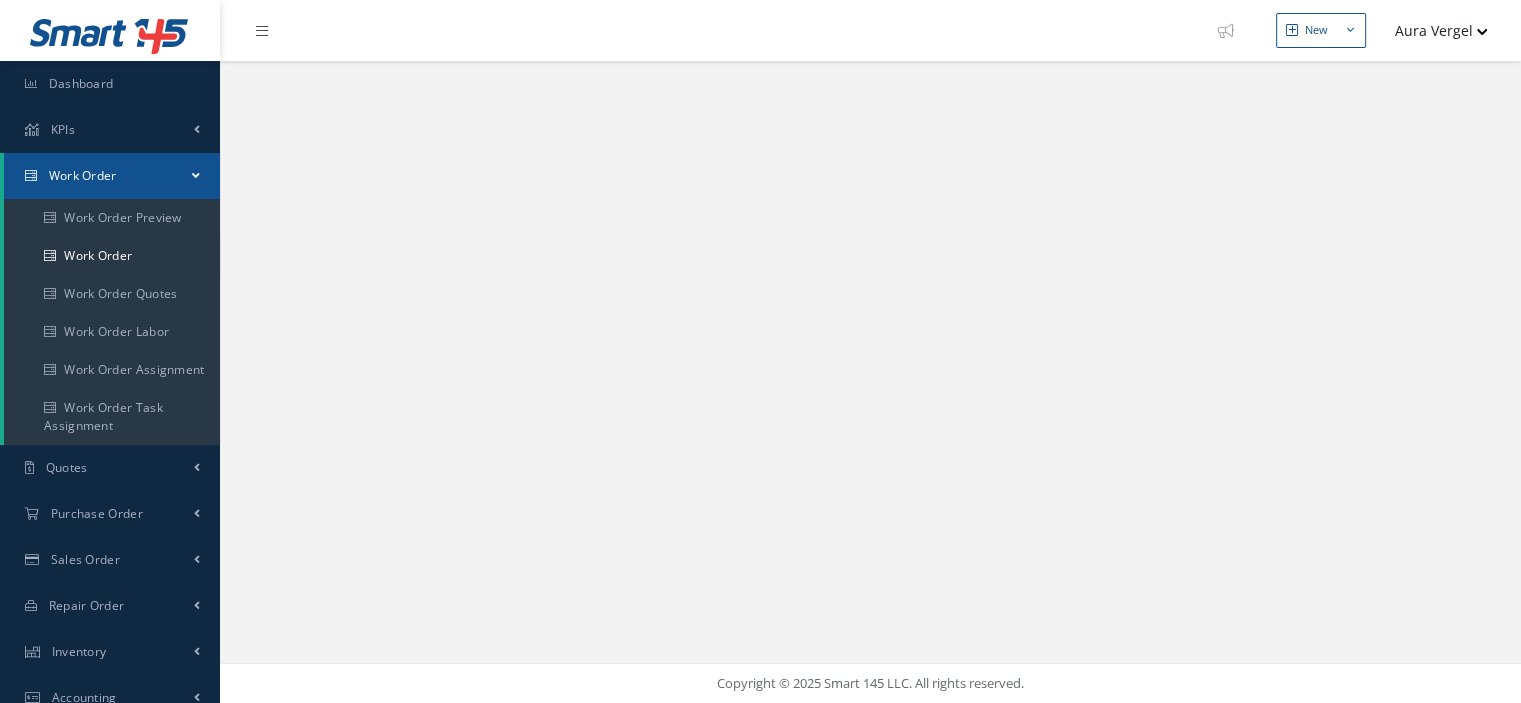 select on "25" 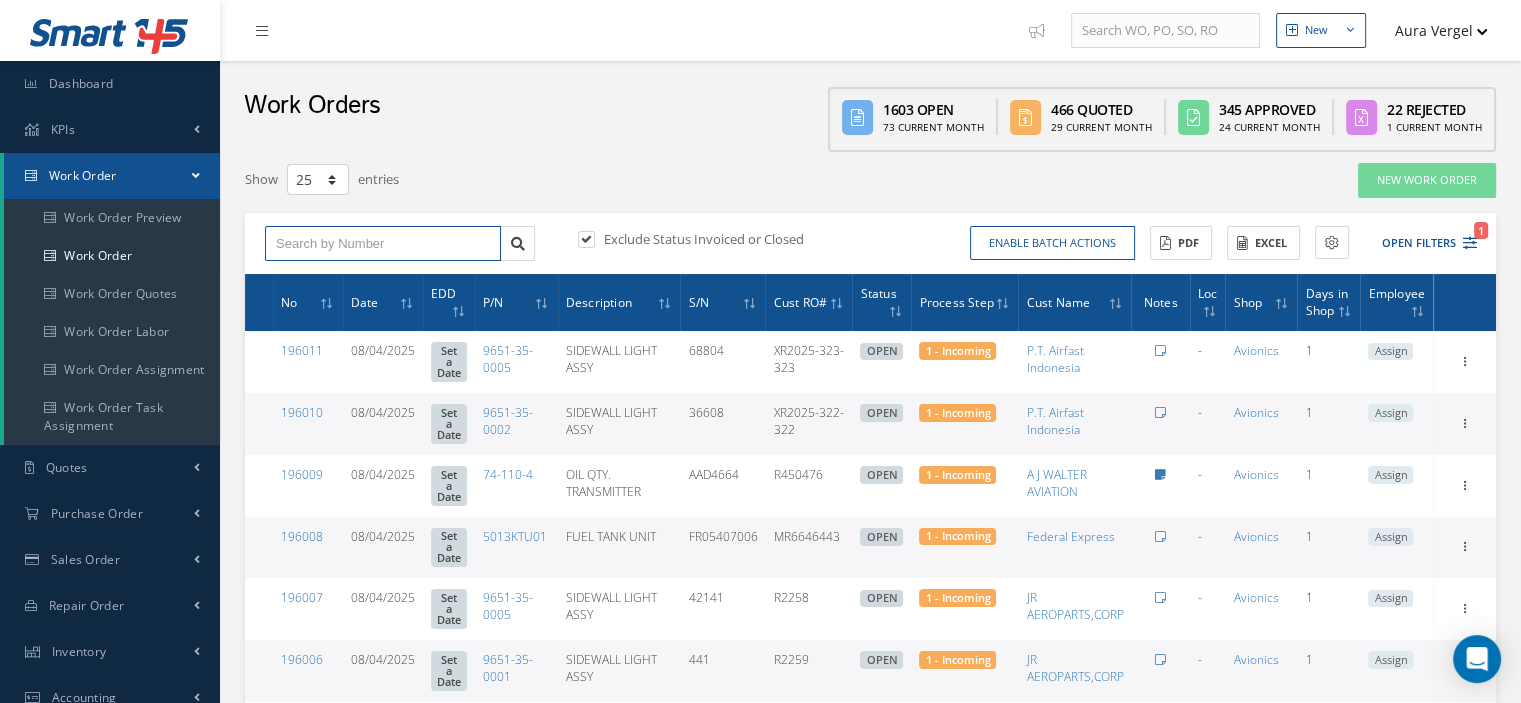 click at bounding box center [383, 244] 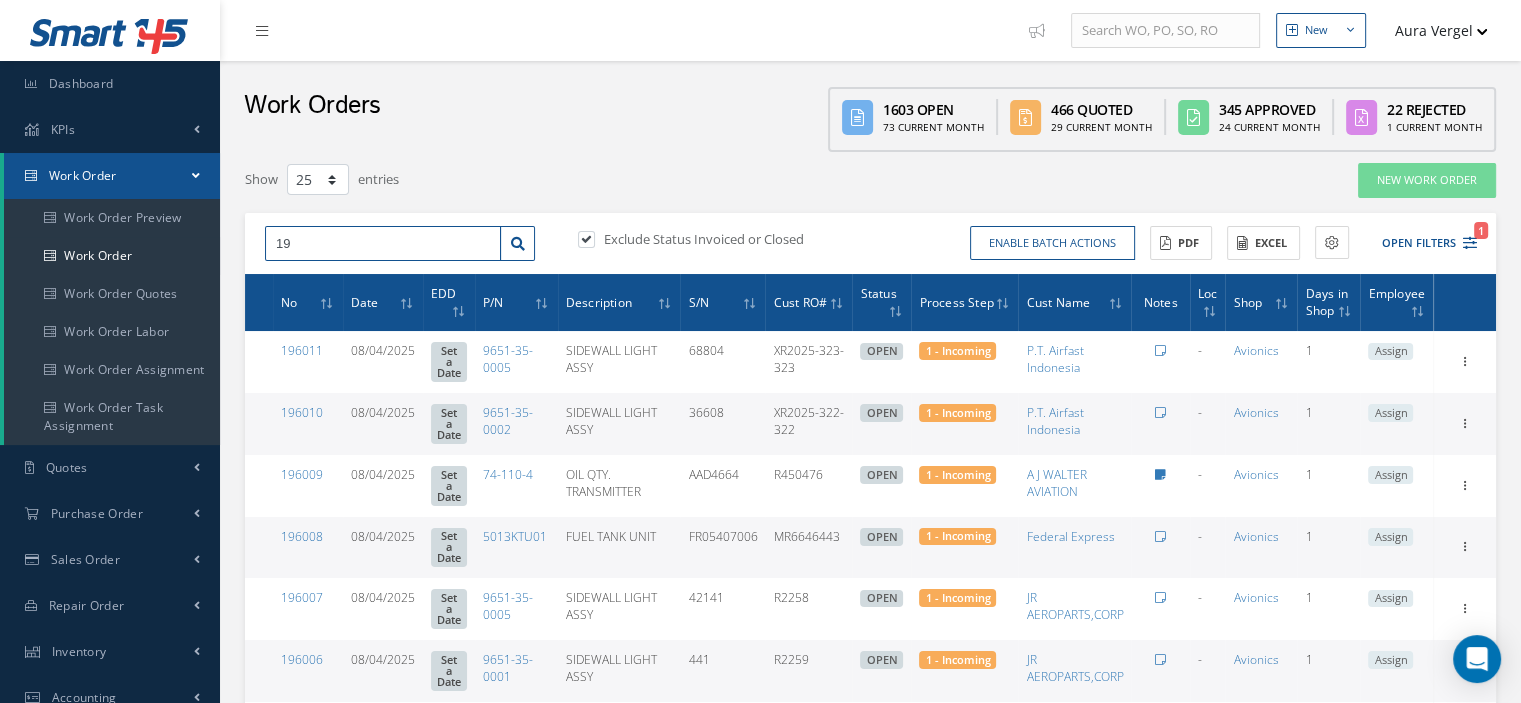 type on "1" 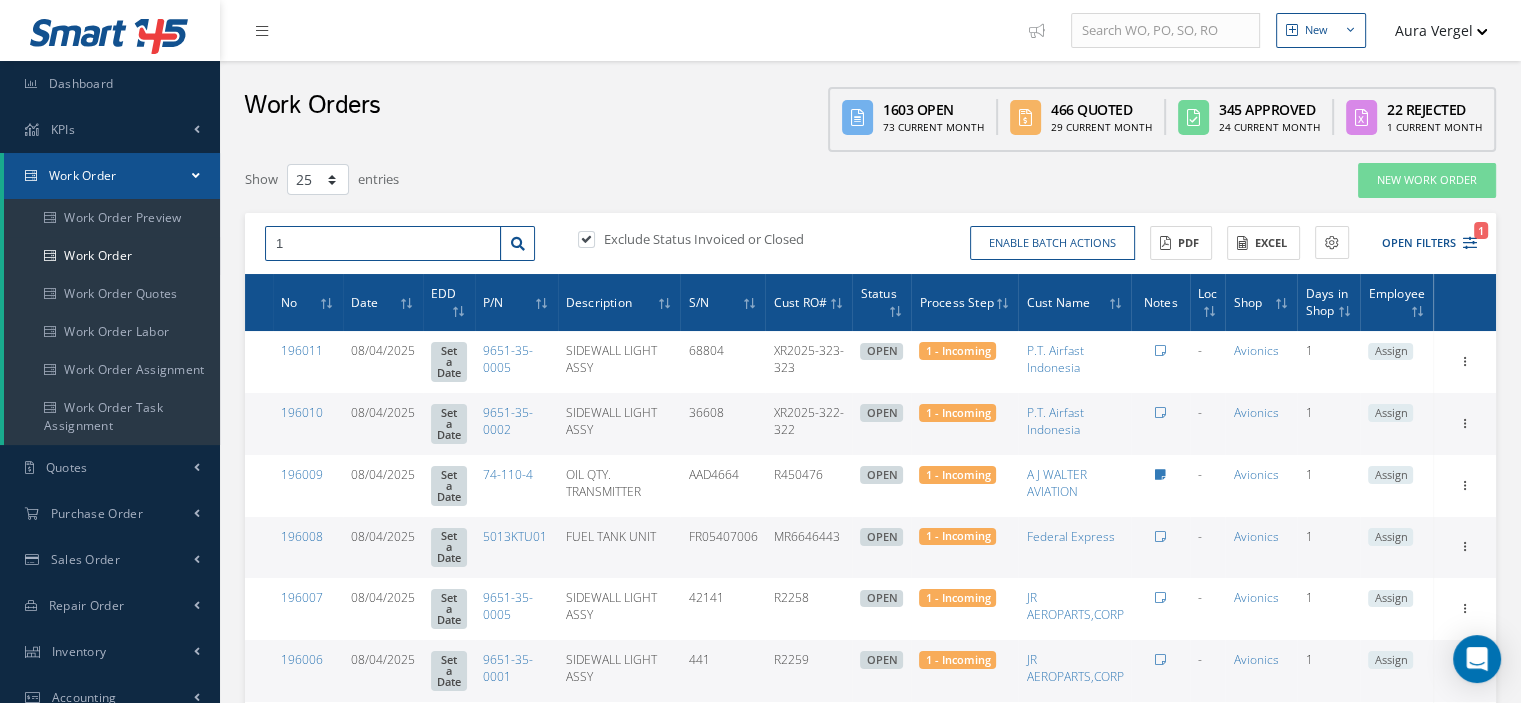 type 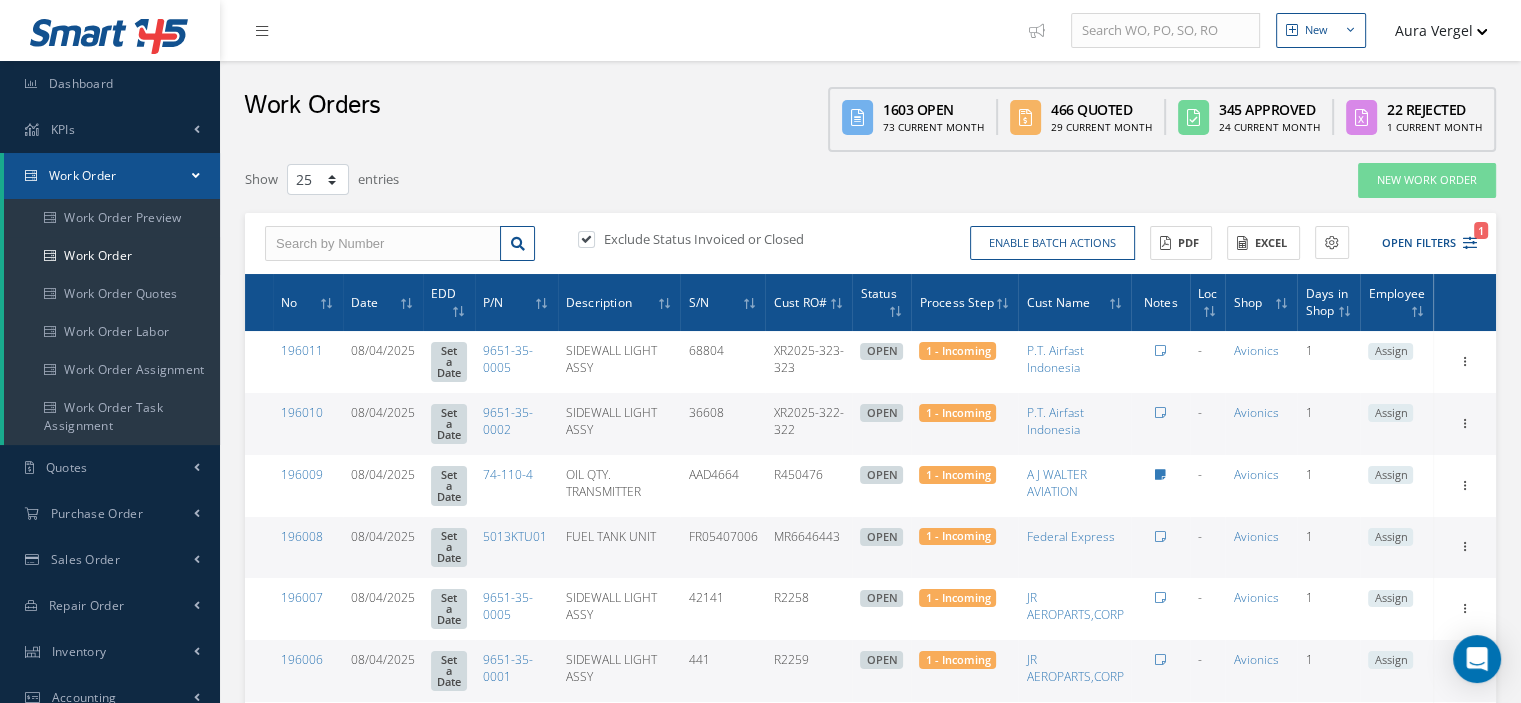 click at bounding box center (596, 239) 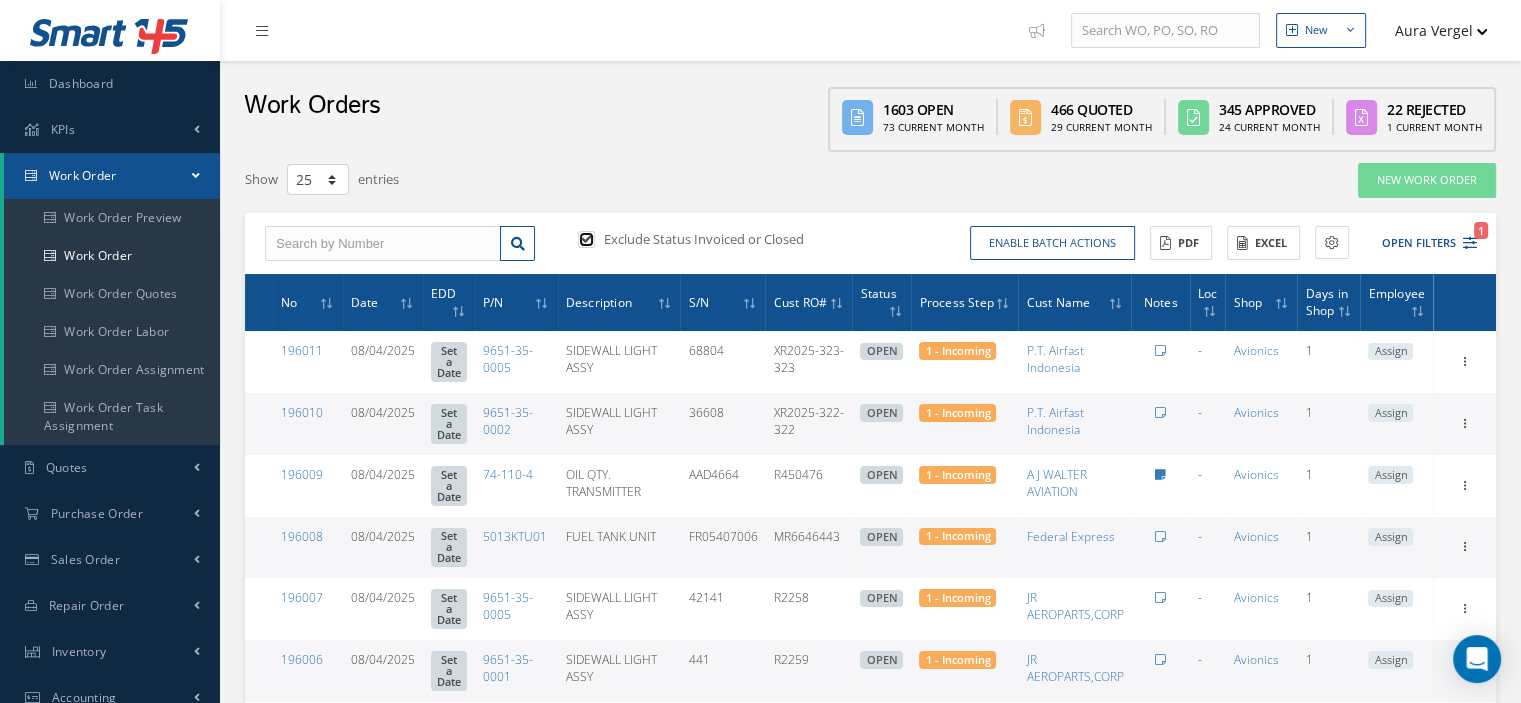 checkbox on "false" 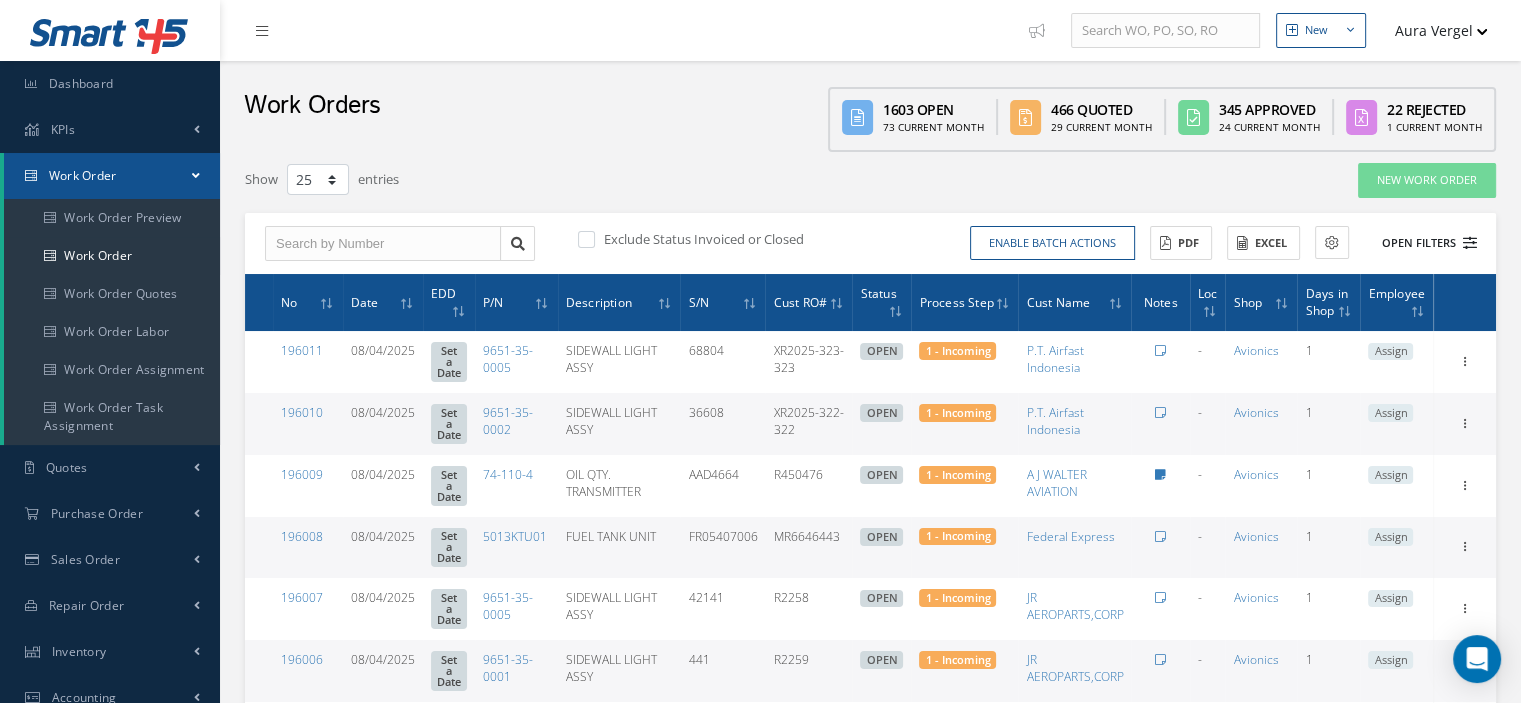 click at bounding box center (1470, 243) 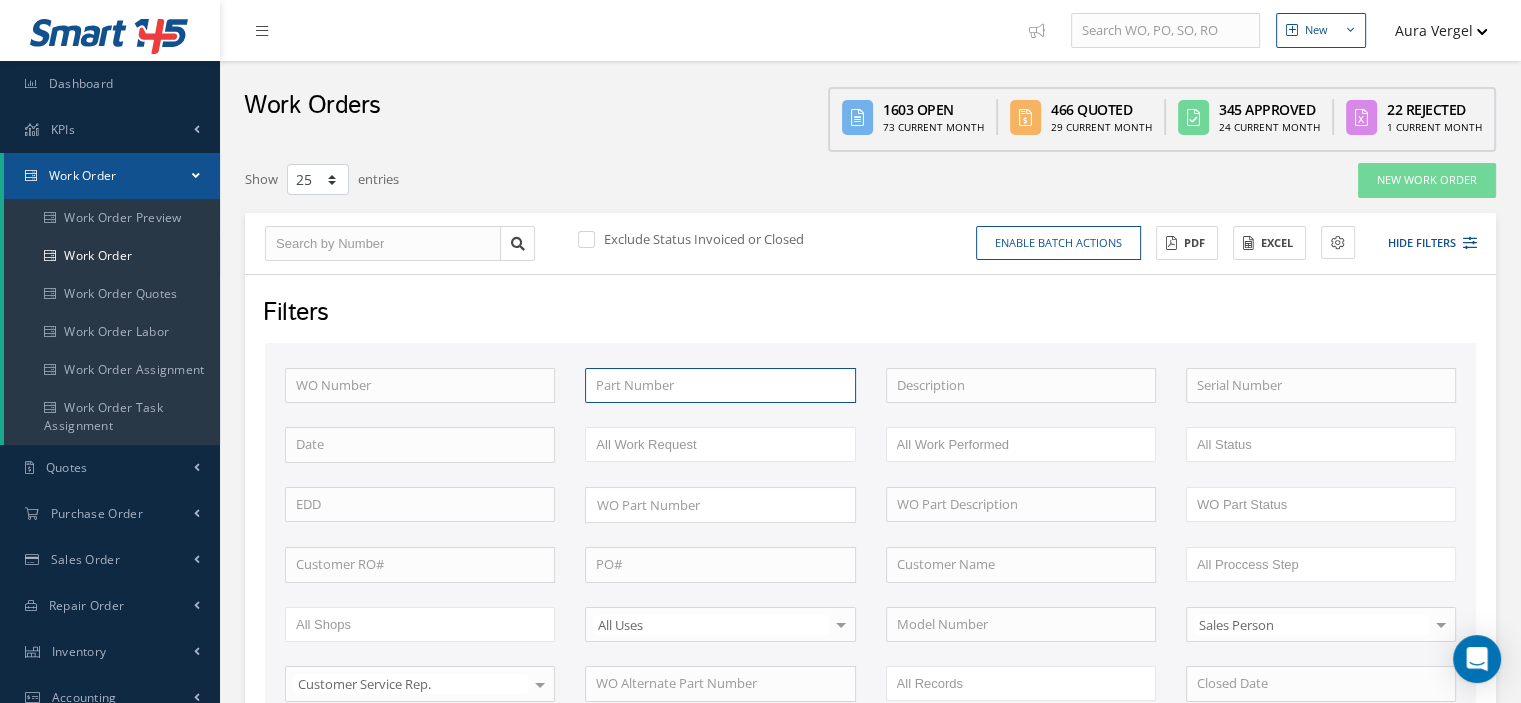 click at bounding box center (720, 386) 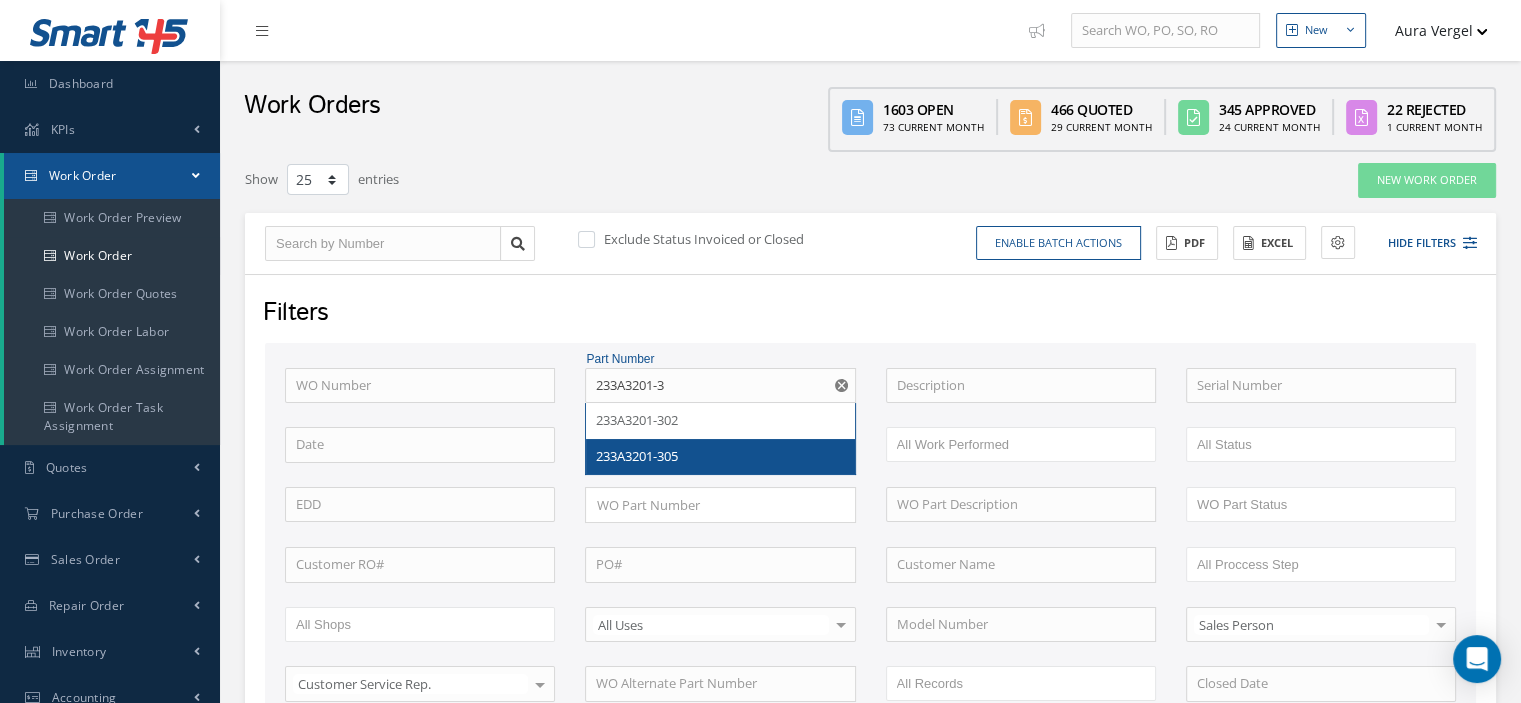 click on "233A3201-305" at bounding box center (637, 456) 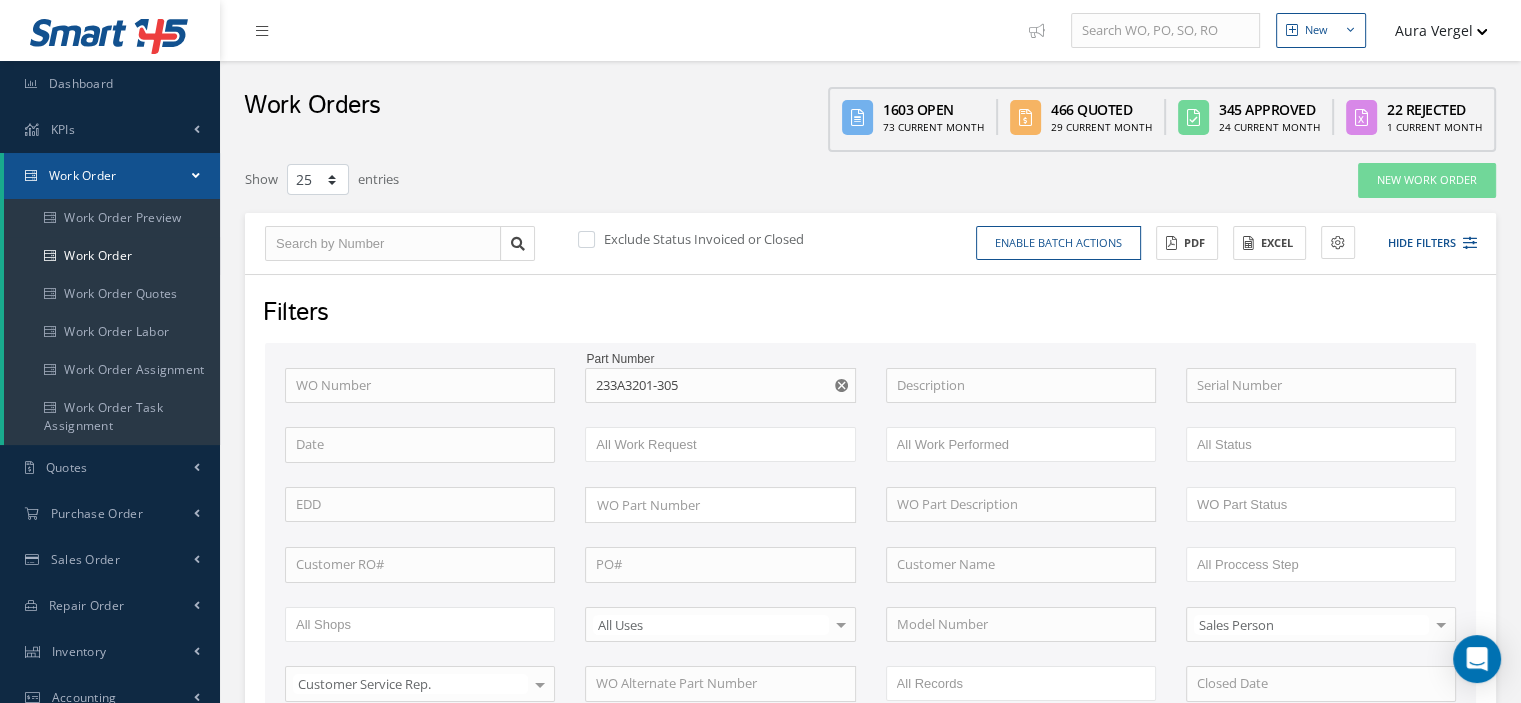 scroll, scrollTop: 300, scrollLeft: 0, axis: vertical 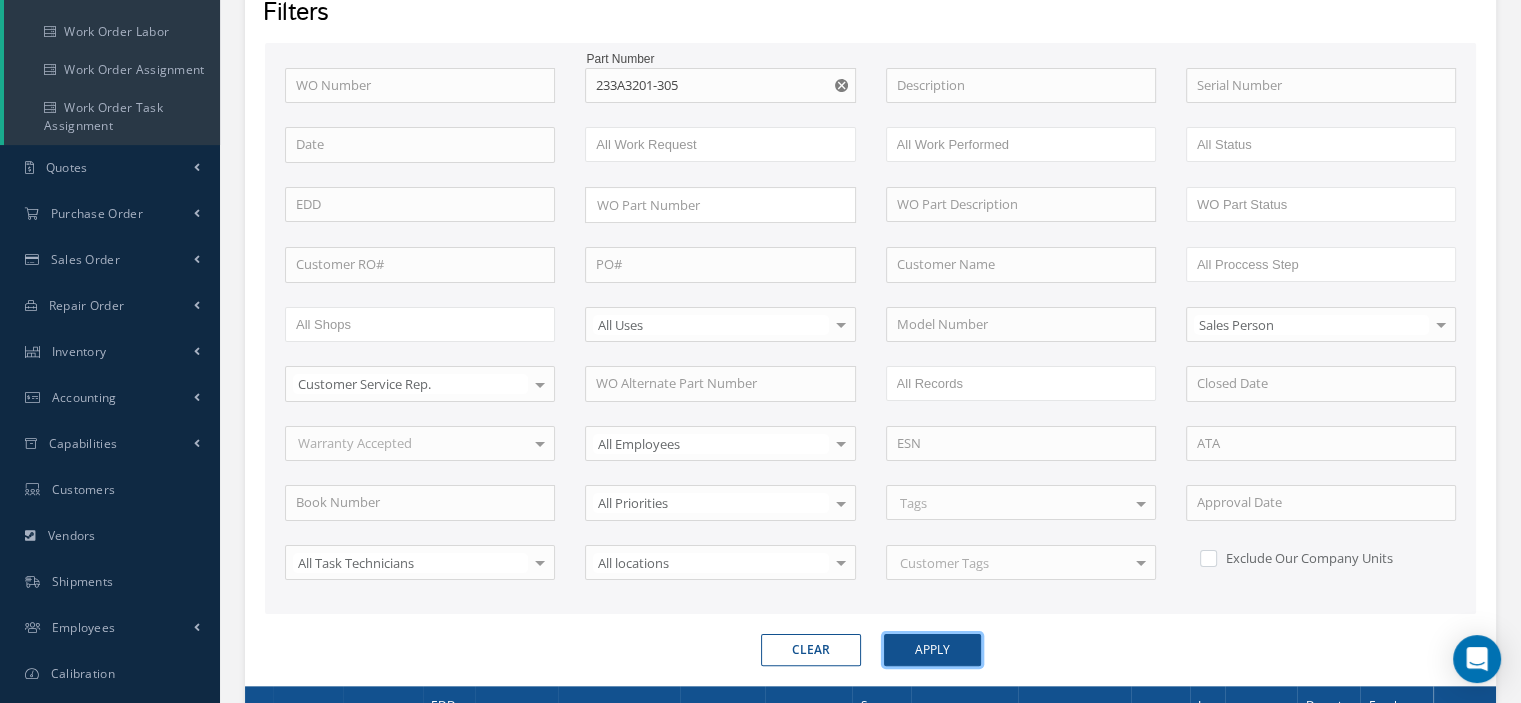 click on "Apply" at bounding box center (932, 650) 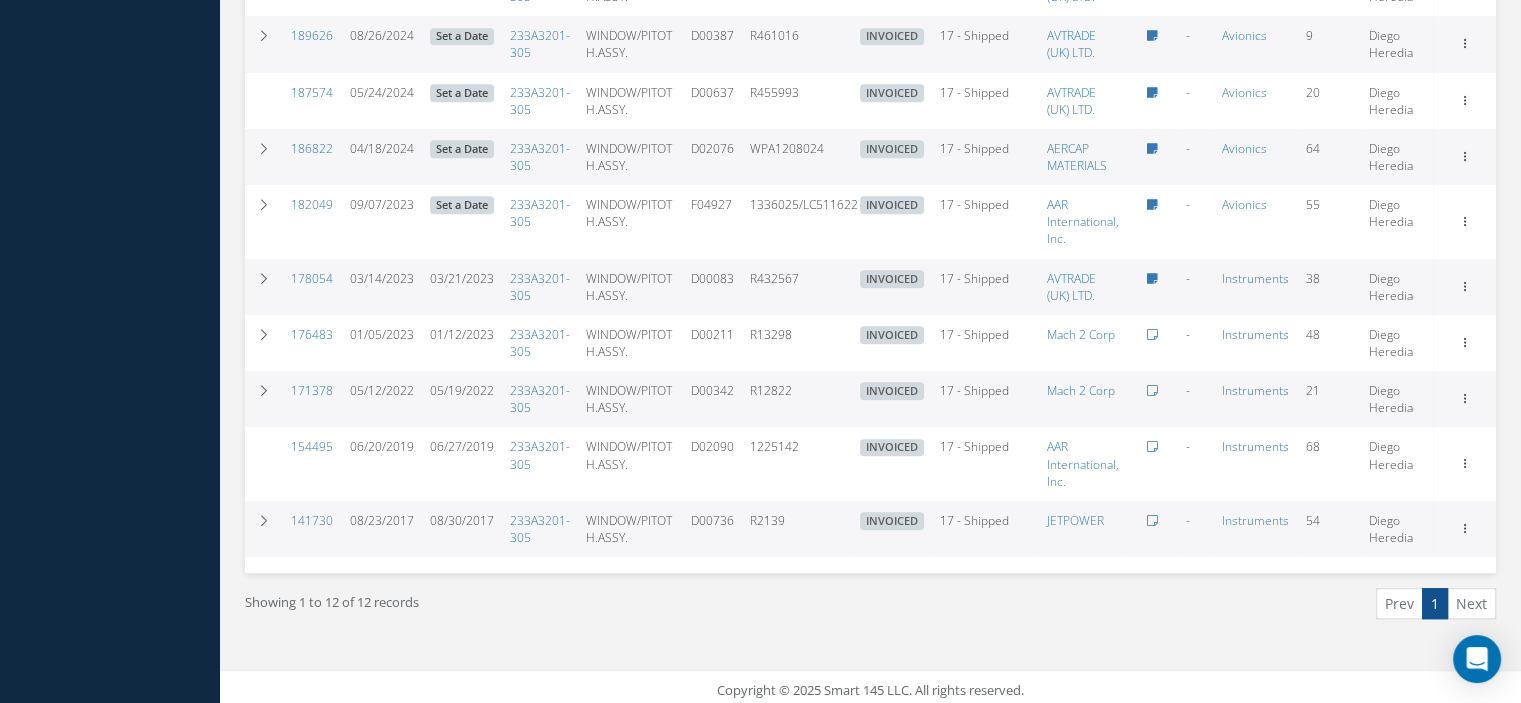 scroll, scrollTop: 113, scrollLeft: 0, axis: vertical 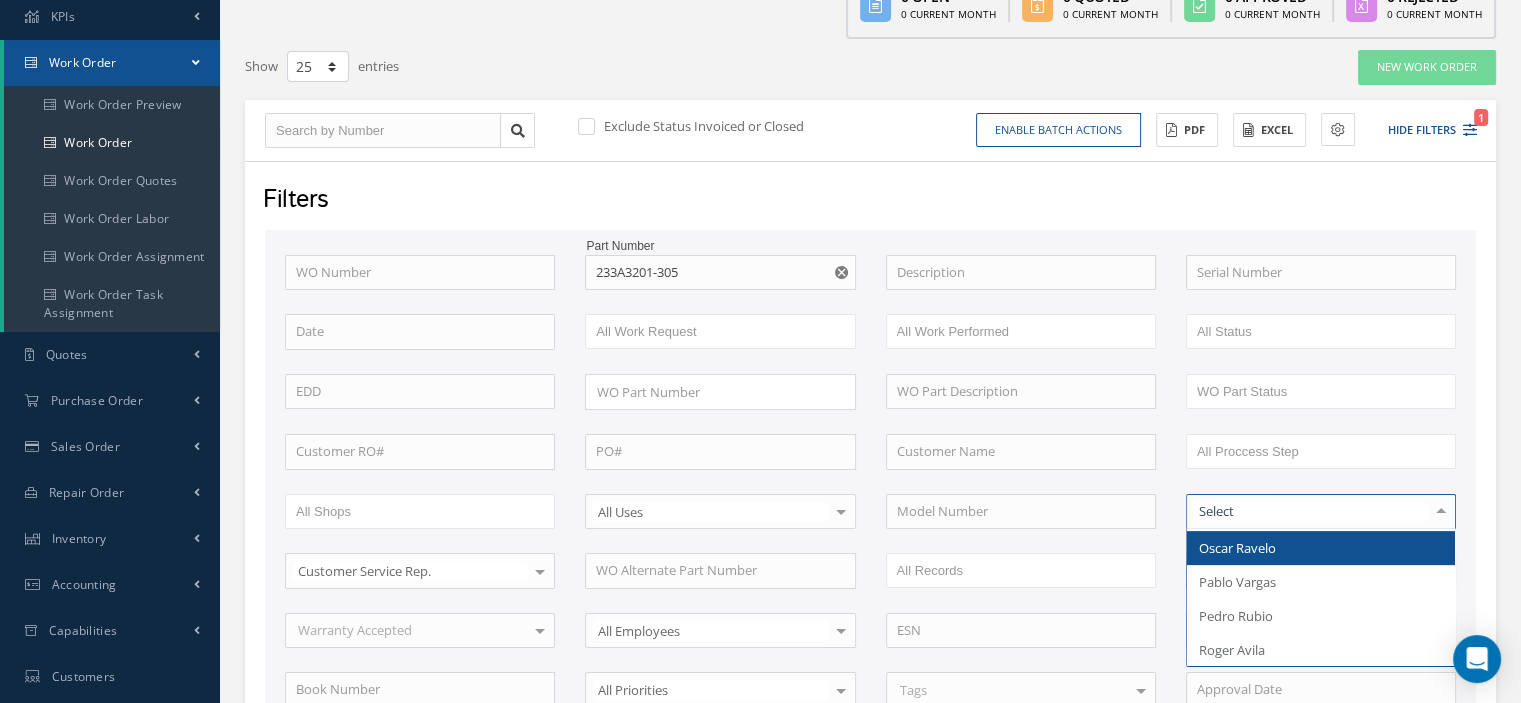 type 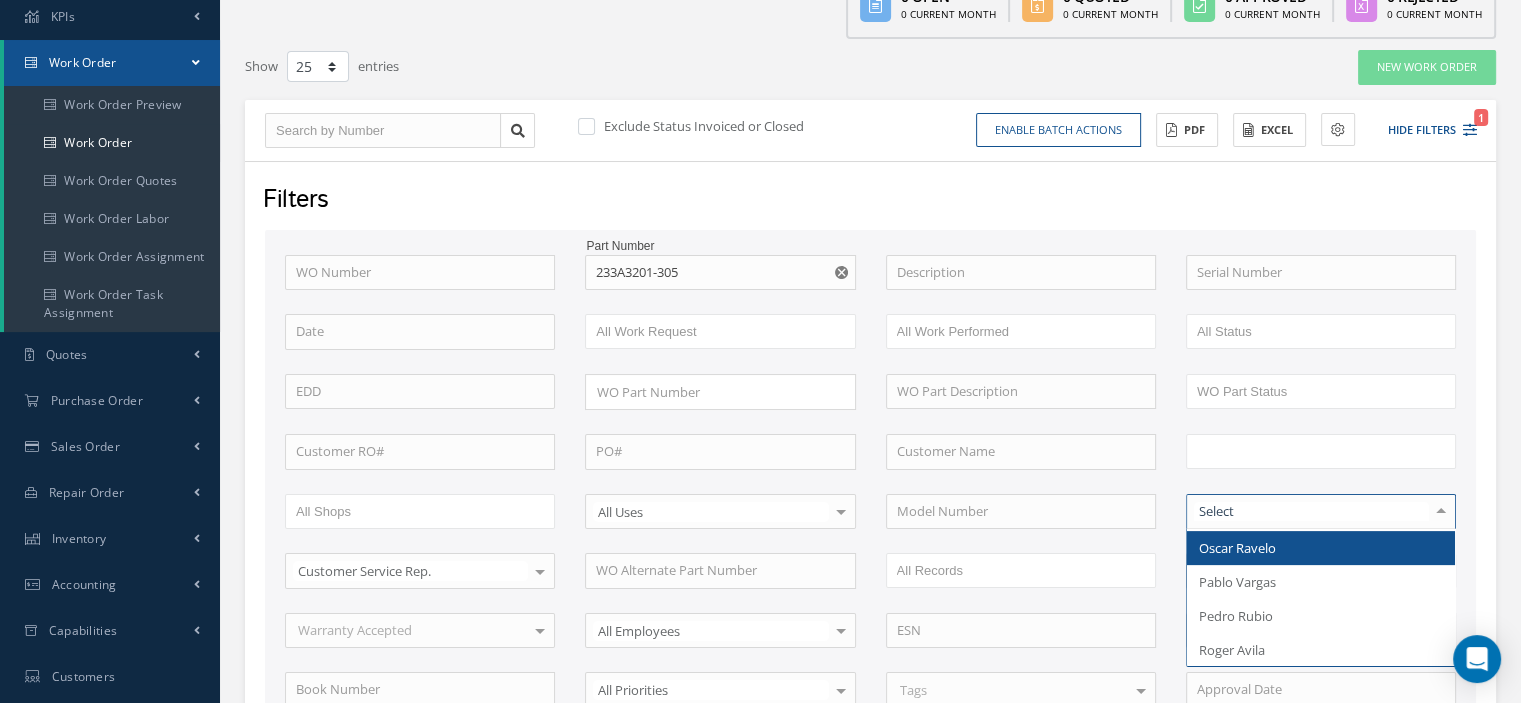 click at bounding box center [1260, 451] 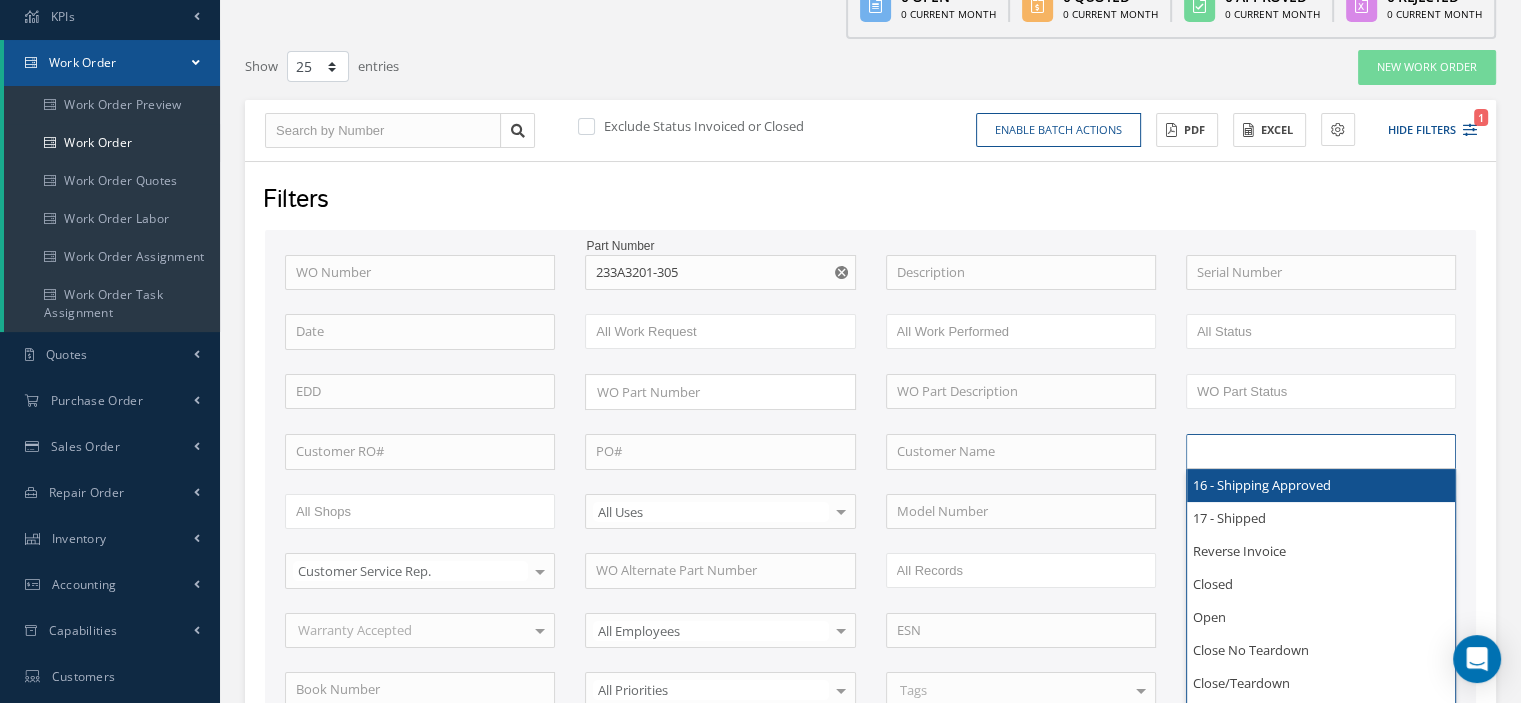 scroll, scrollTop: 584, scrollLeft: 0, axis: vertical 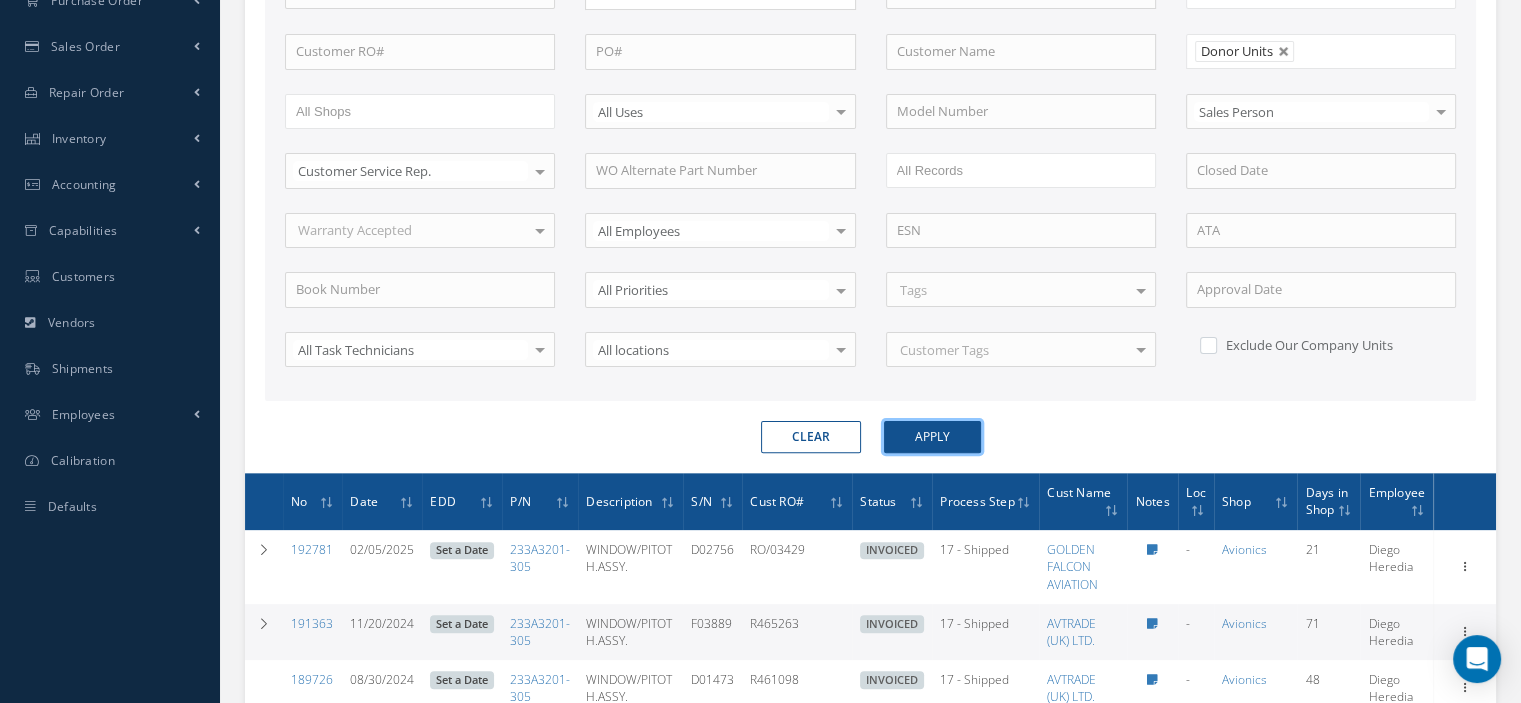 click on "Apply" at bounding box center [932, 437] 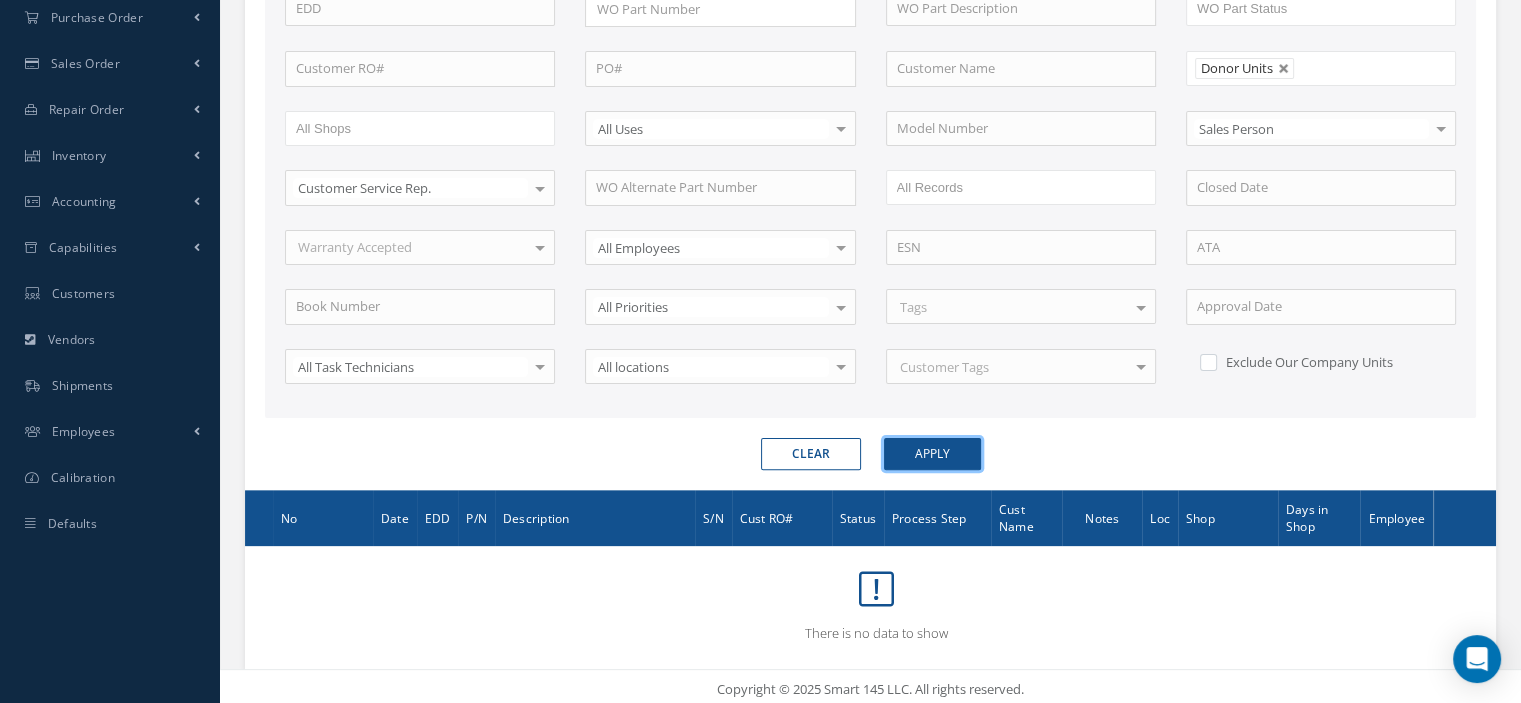 scroll, scrollTop: 0, scrollLeft: 0, axis: both 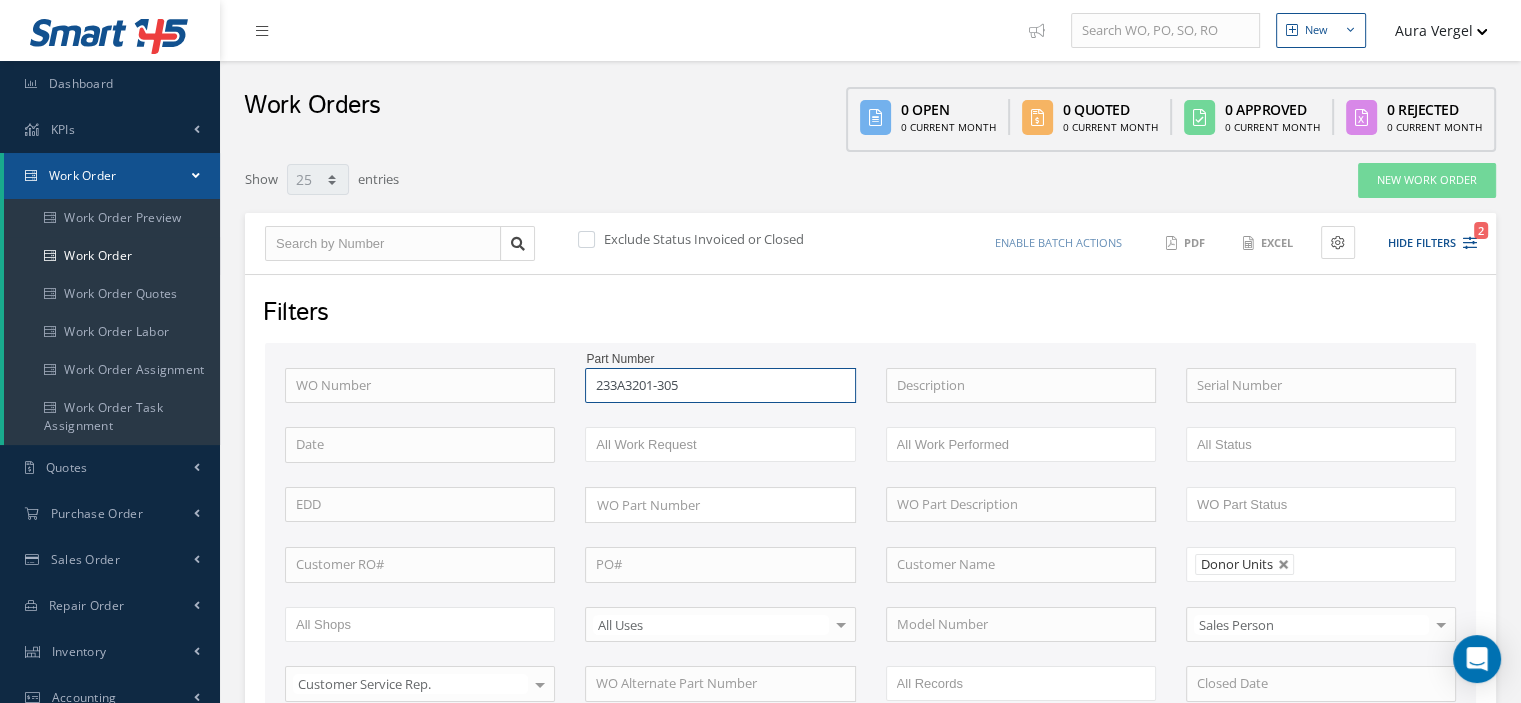 click on "233A3201-305" at bounding box center (720, 386) 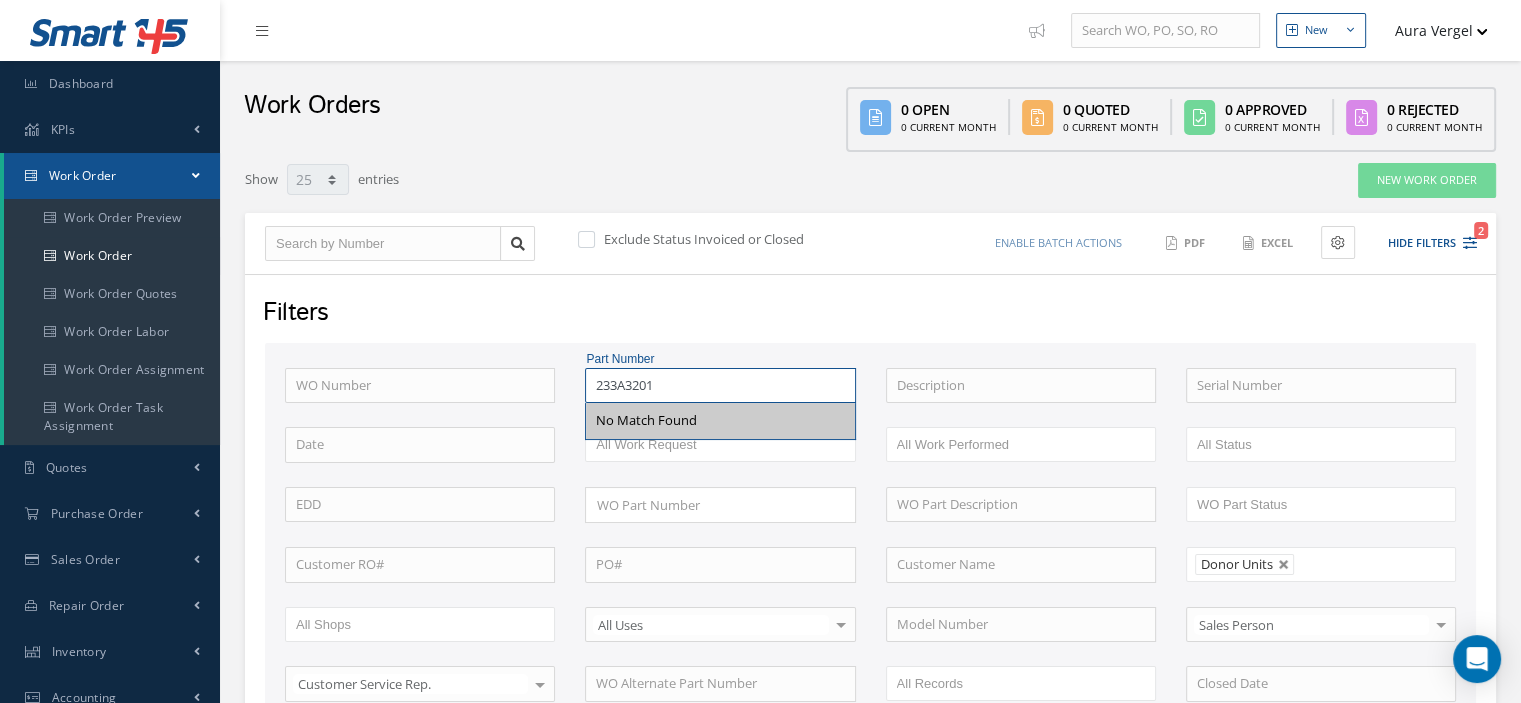 scroll, scrollTop: 496, scrollLeft: 0, axis: vertical 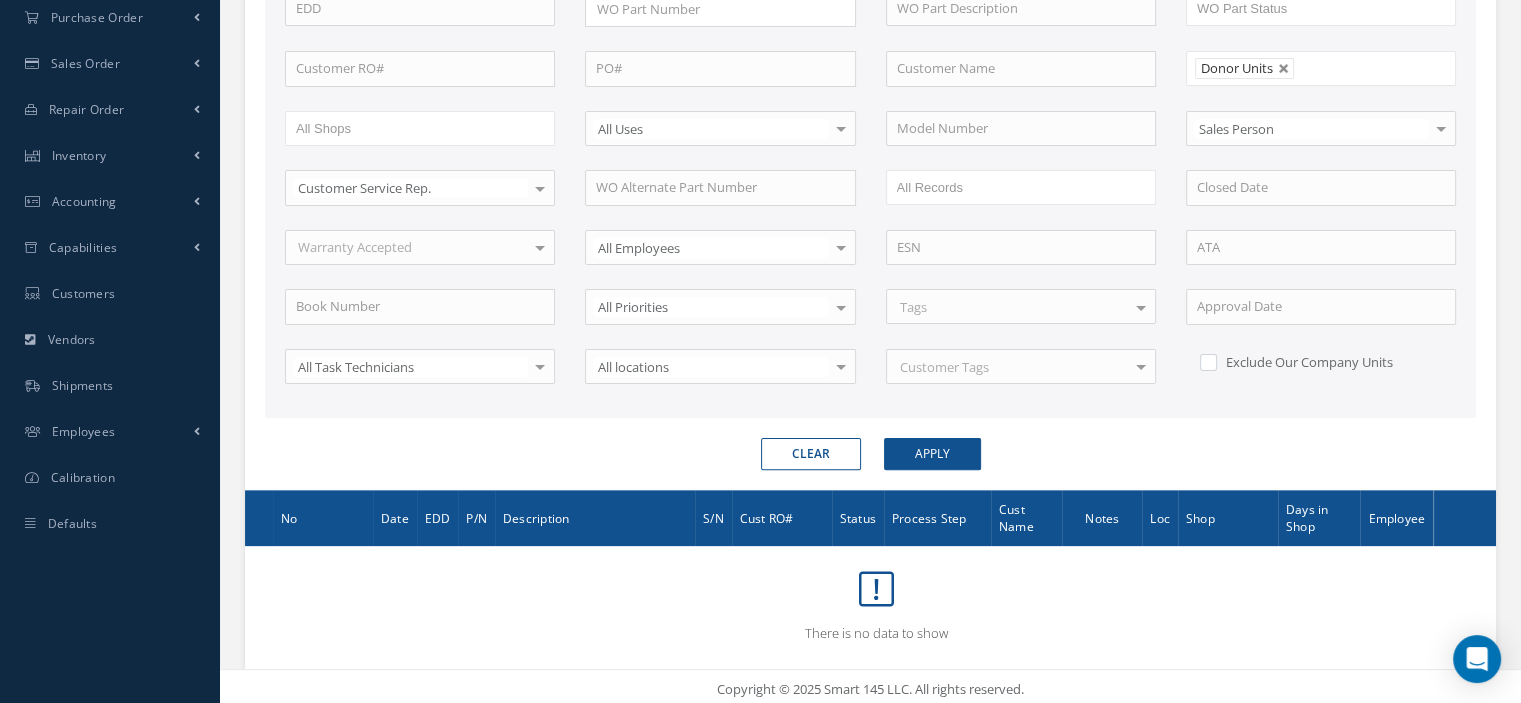 type on "233A3201" 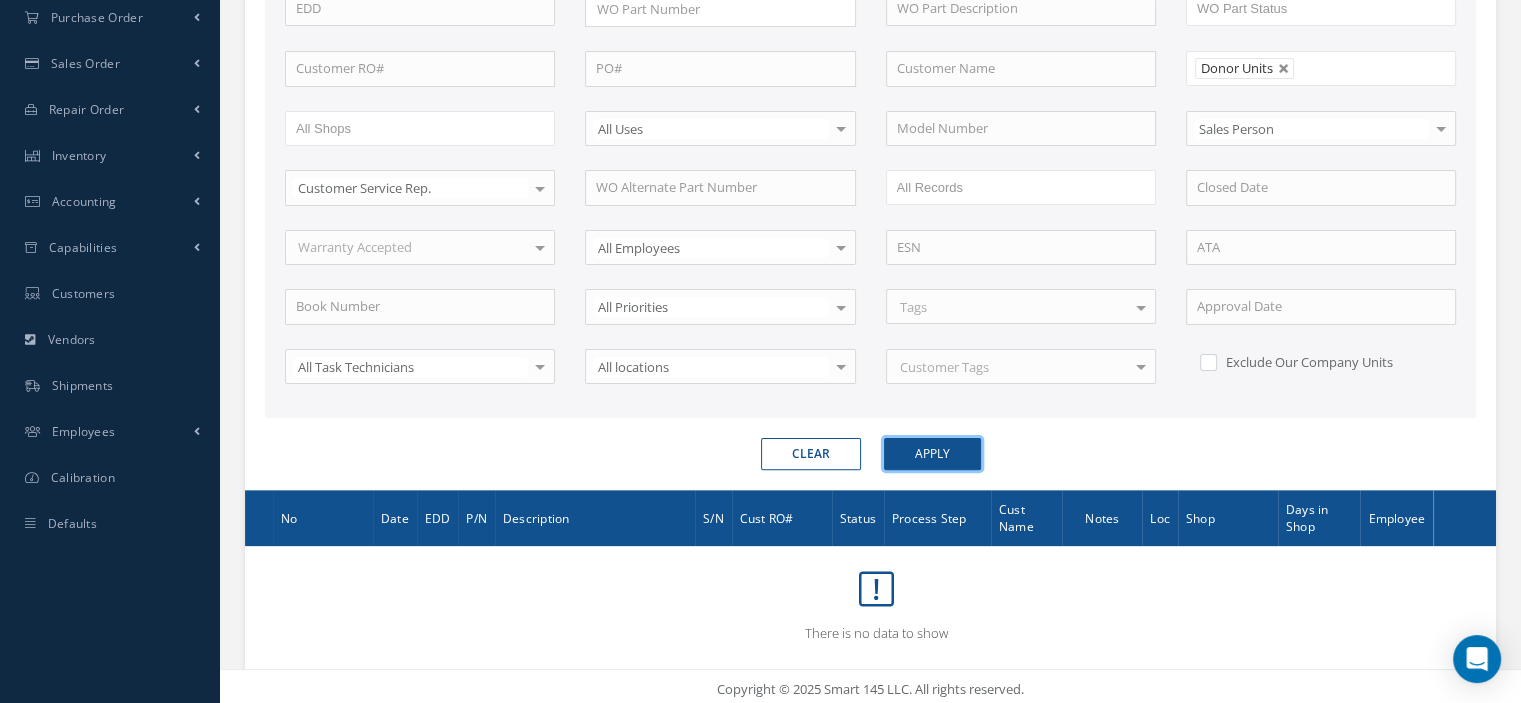 click on "Apply" at bounding box center [932, 454] 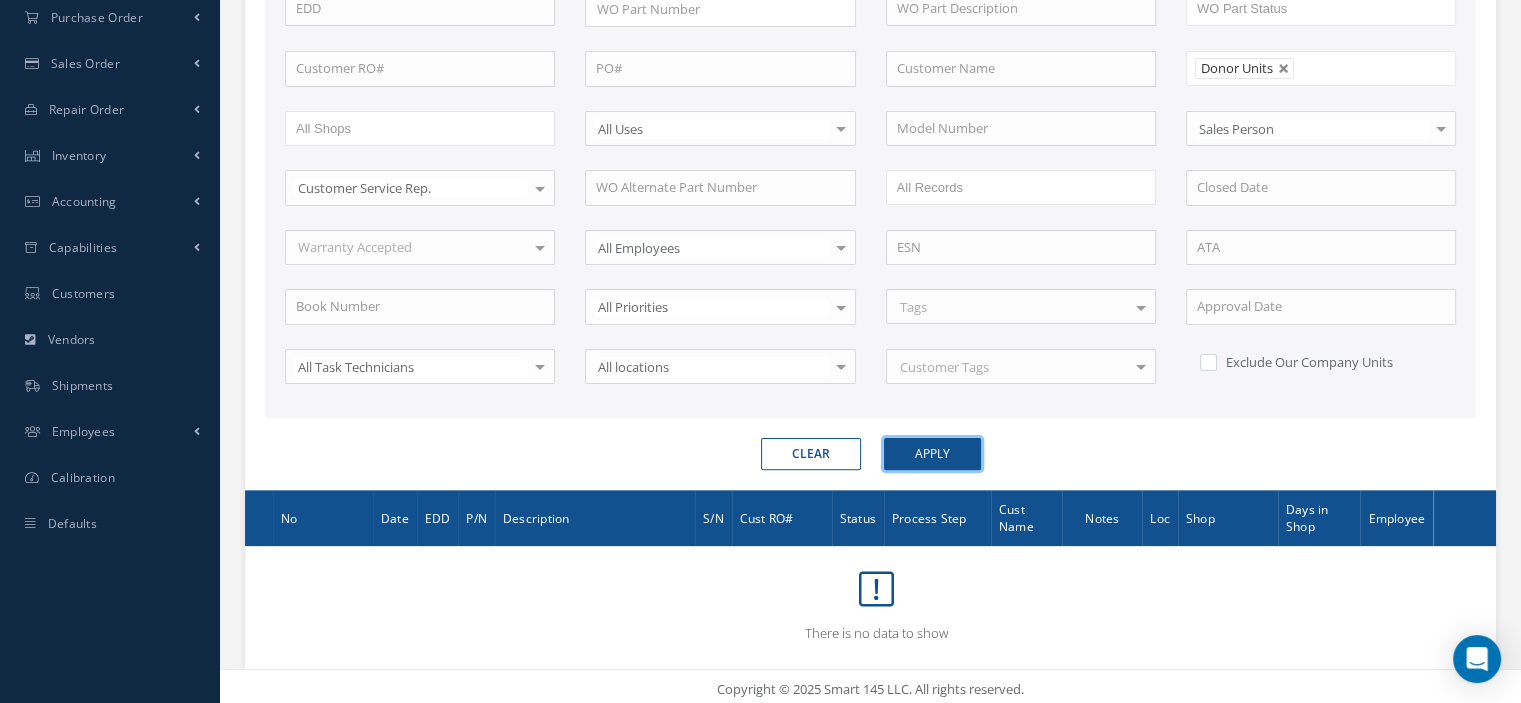 scroll, scrollTop: 0, scrollLeft: 0, axis: both 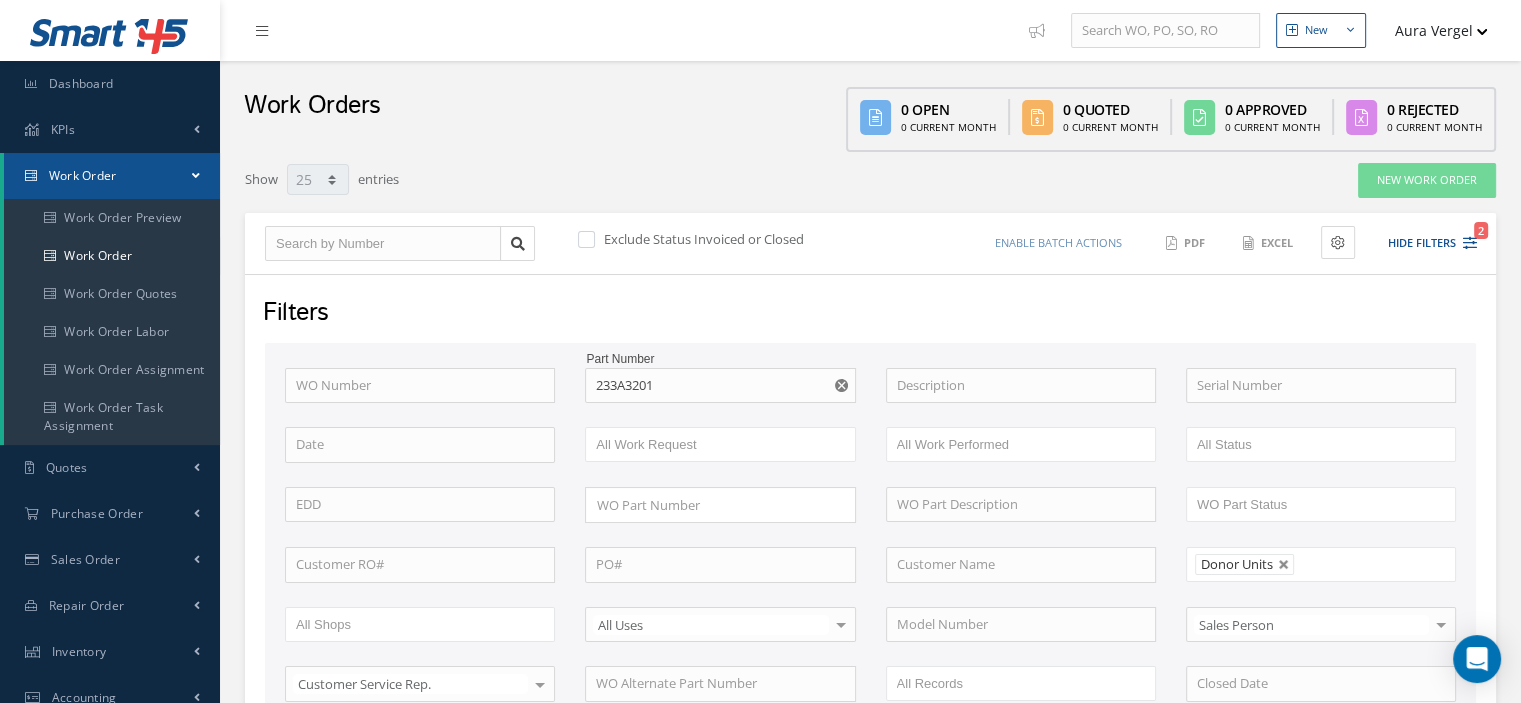 click 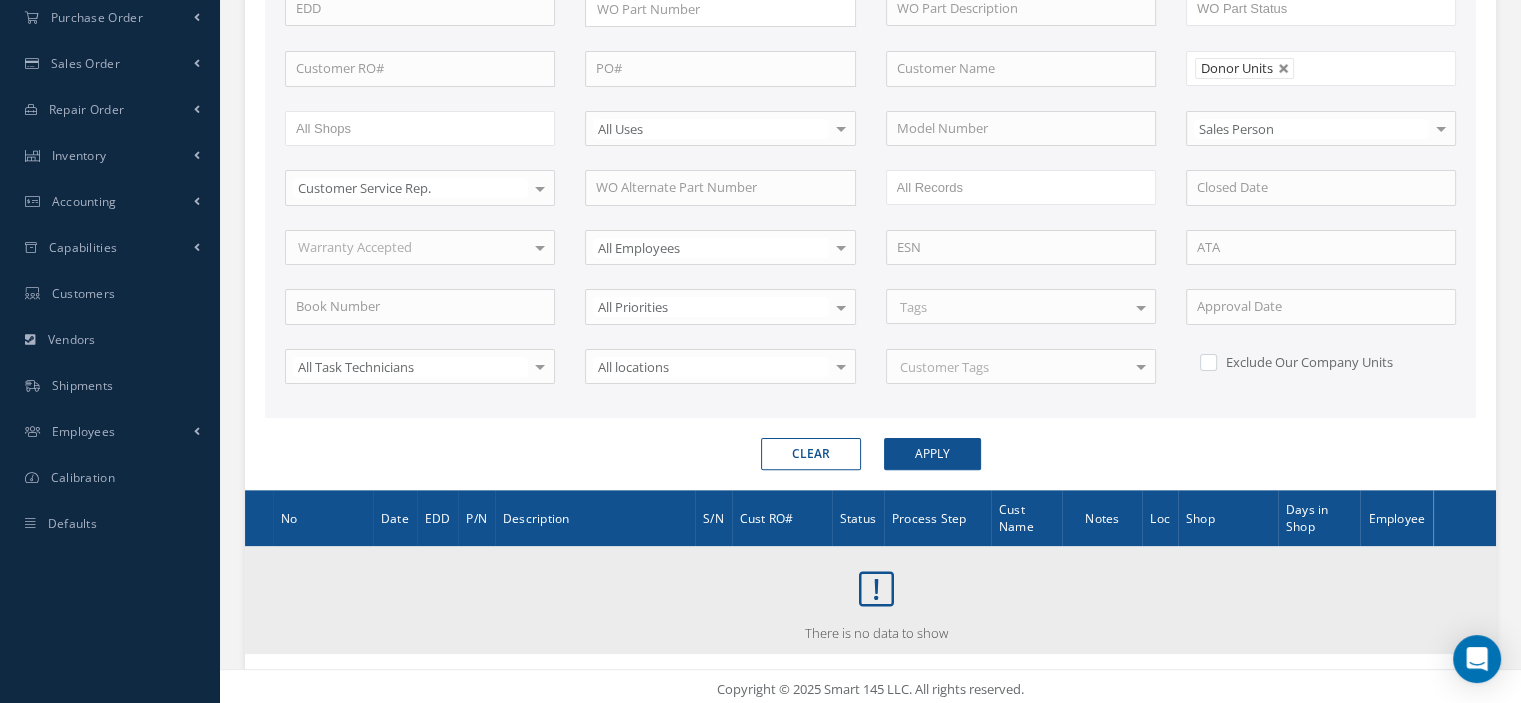 scroll, scrollTop: 0, scrollLeft: 0, axis: both 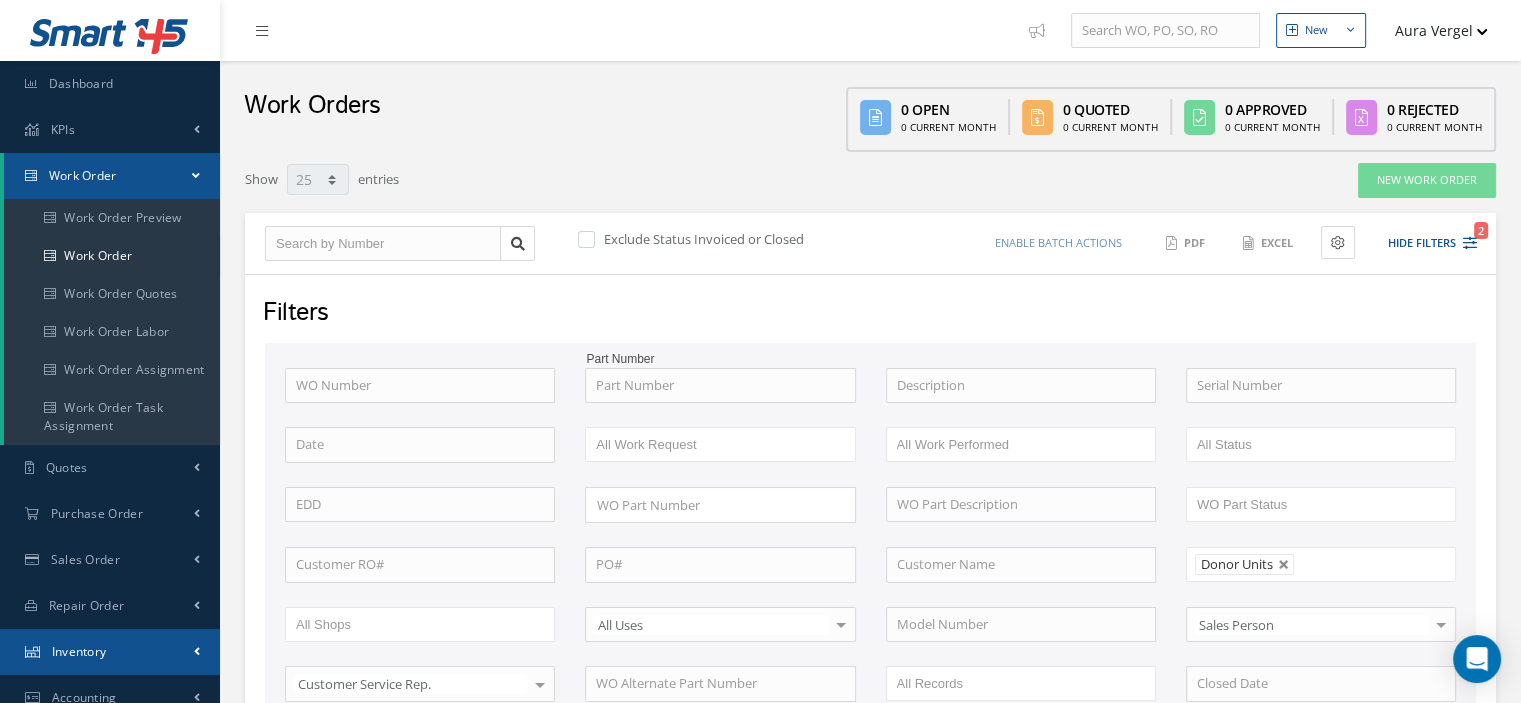 click on "Inventory" at bounding box center [110, 652] 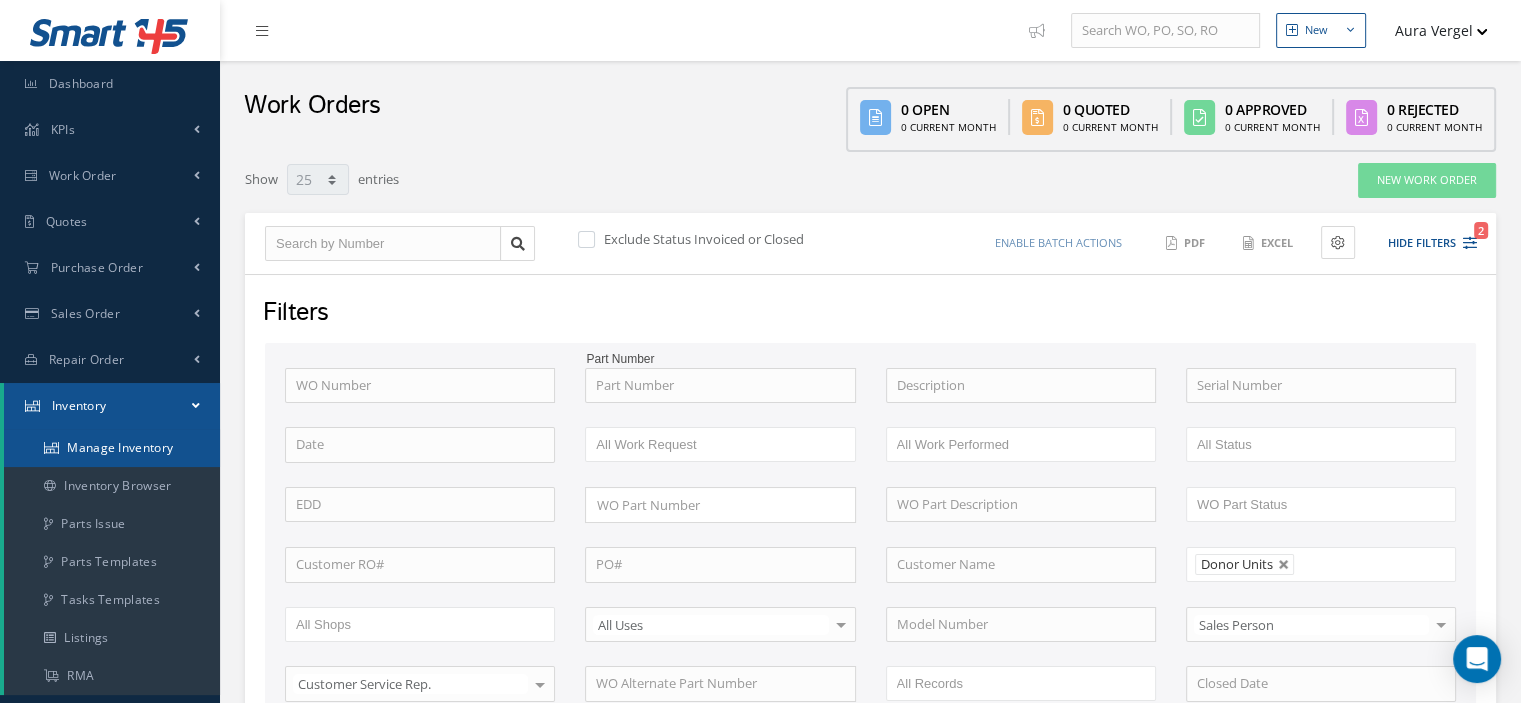 click on "Manage Inventory" at bounding box center [112, 448] 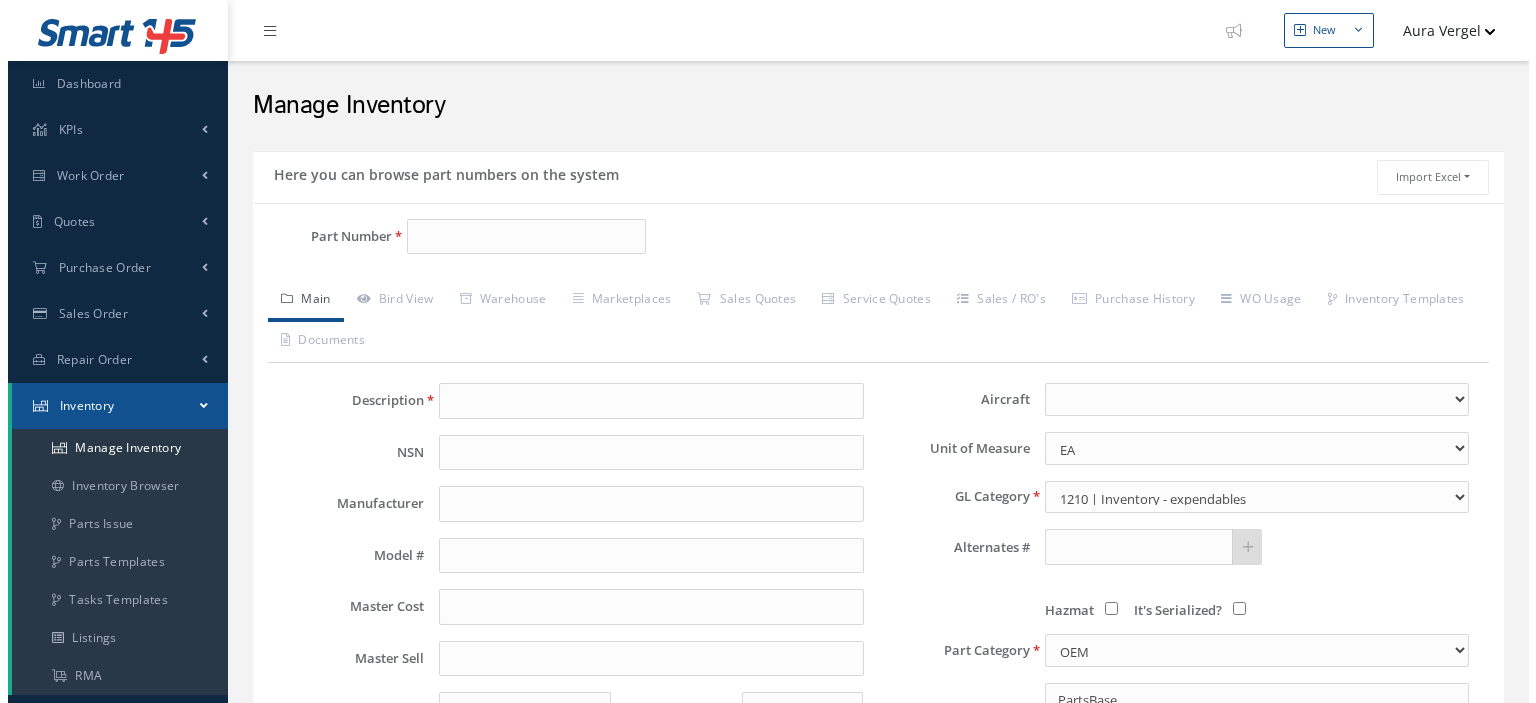 scroll, scrollTop: 0, scrollLeft: 0, axis: both 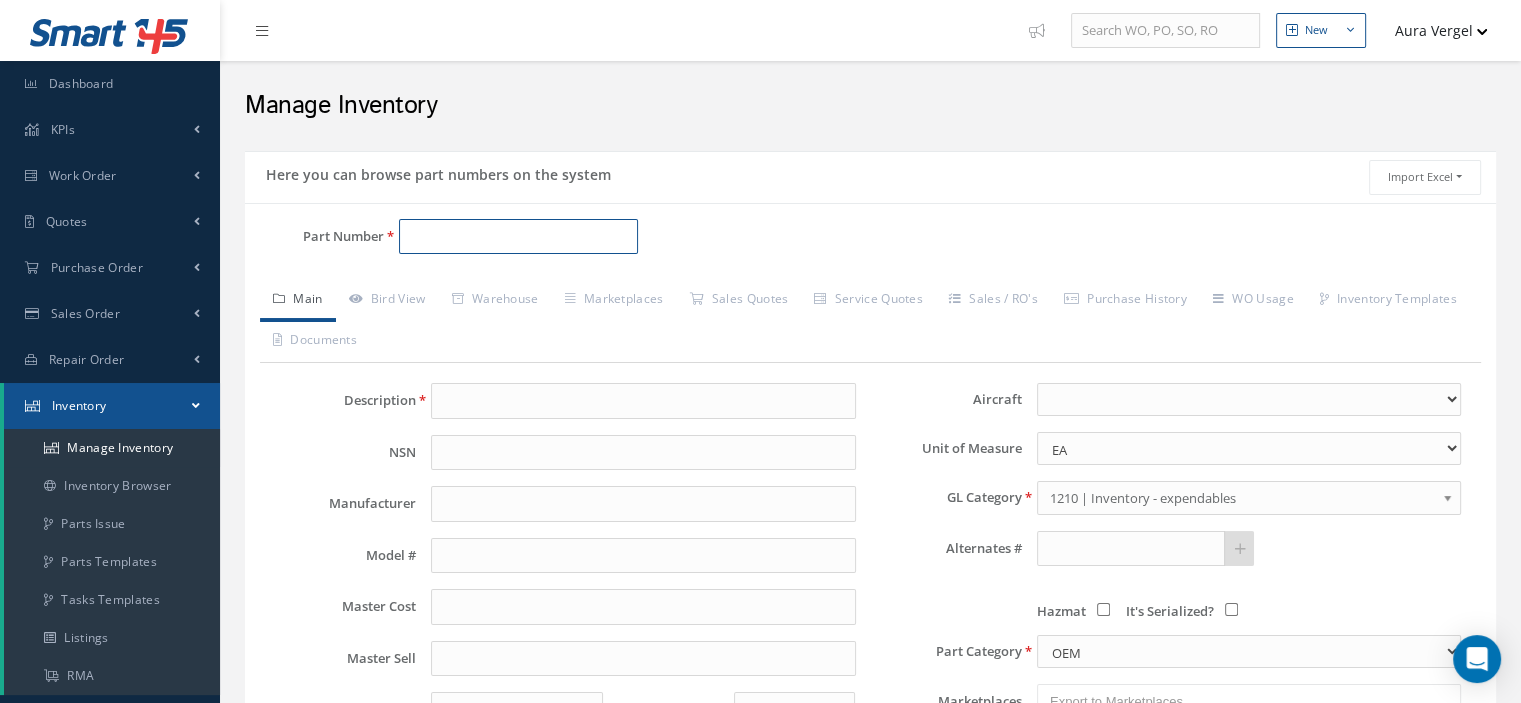 click on "Part Number" at bounding box center (518, 237) 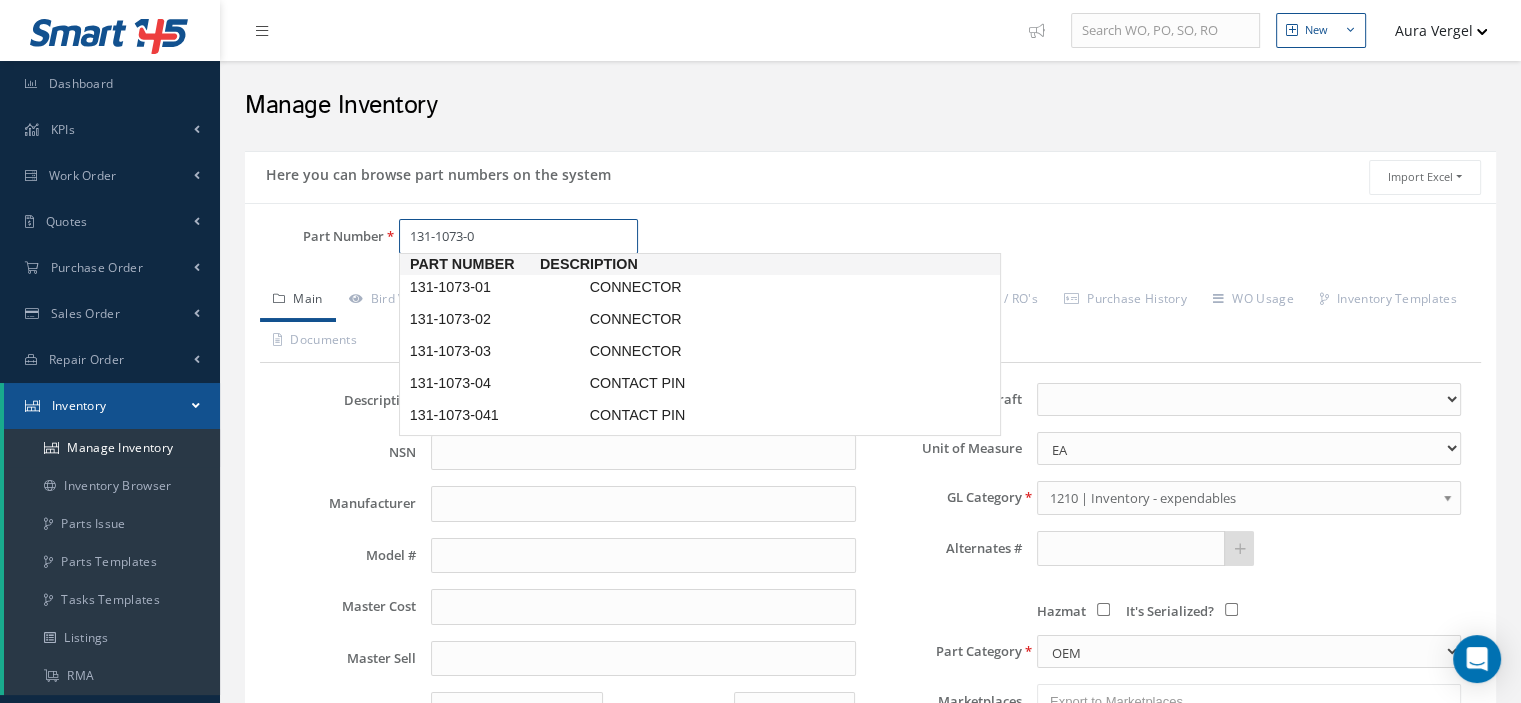 type on "131-1073-02" 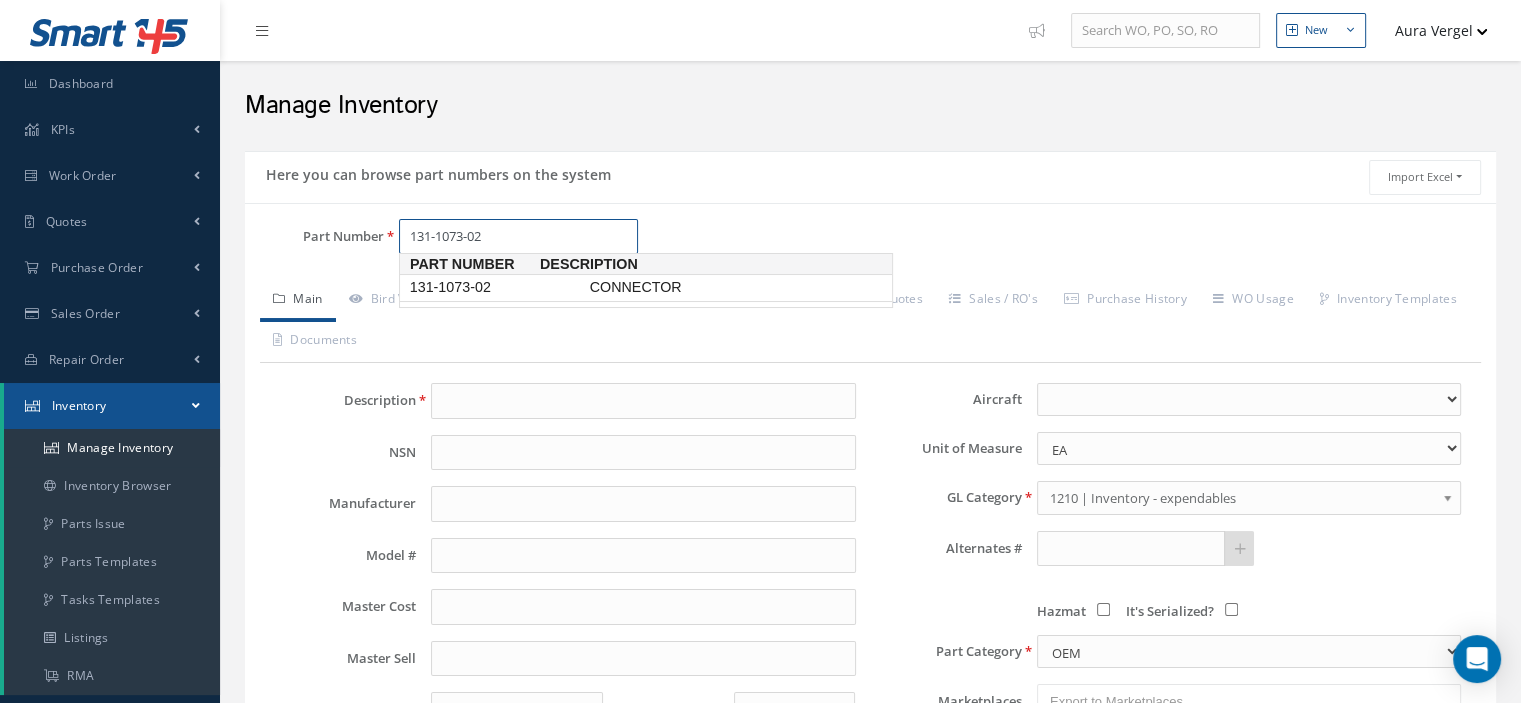 click on "131-1073-02" at bounding box center (496, 287) 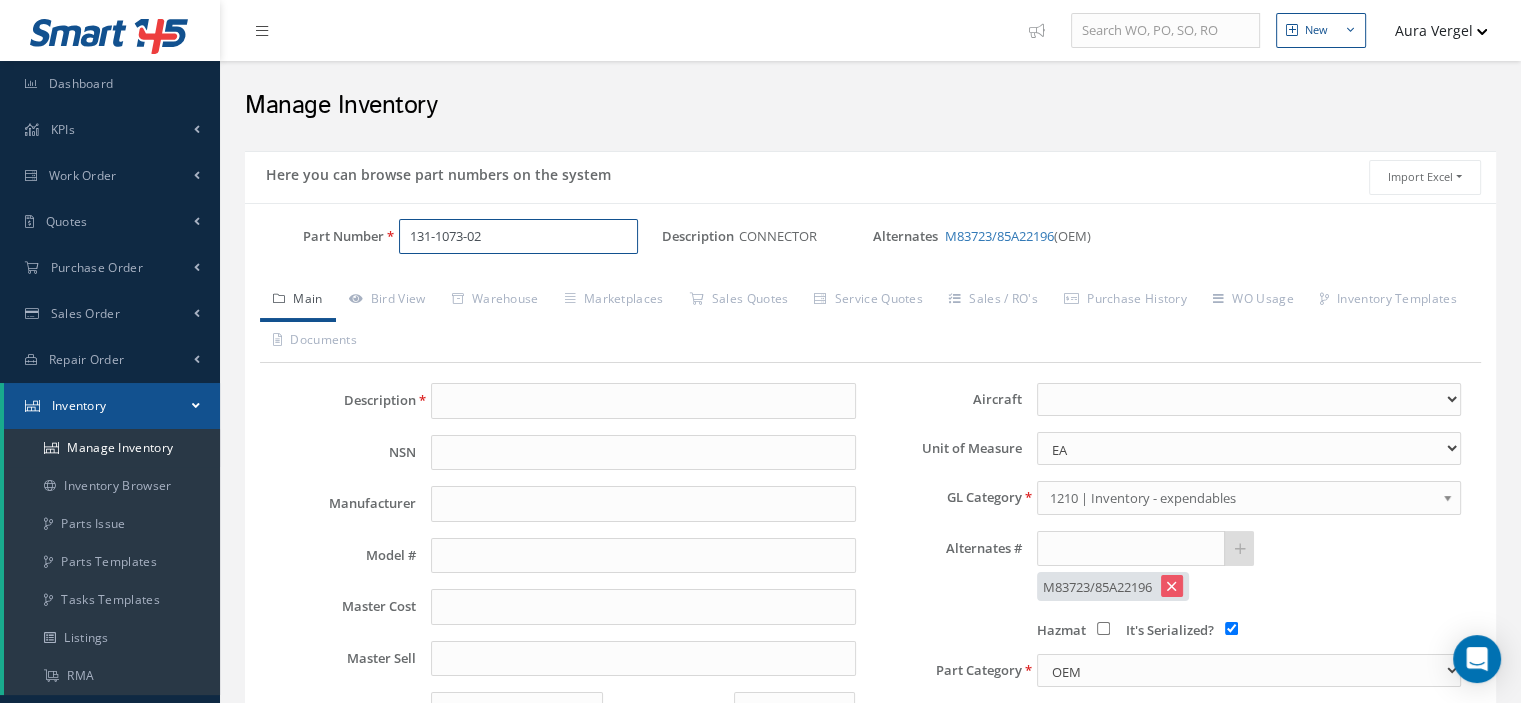 type on "CONNECTOR" 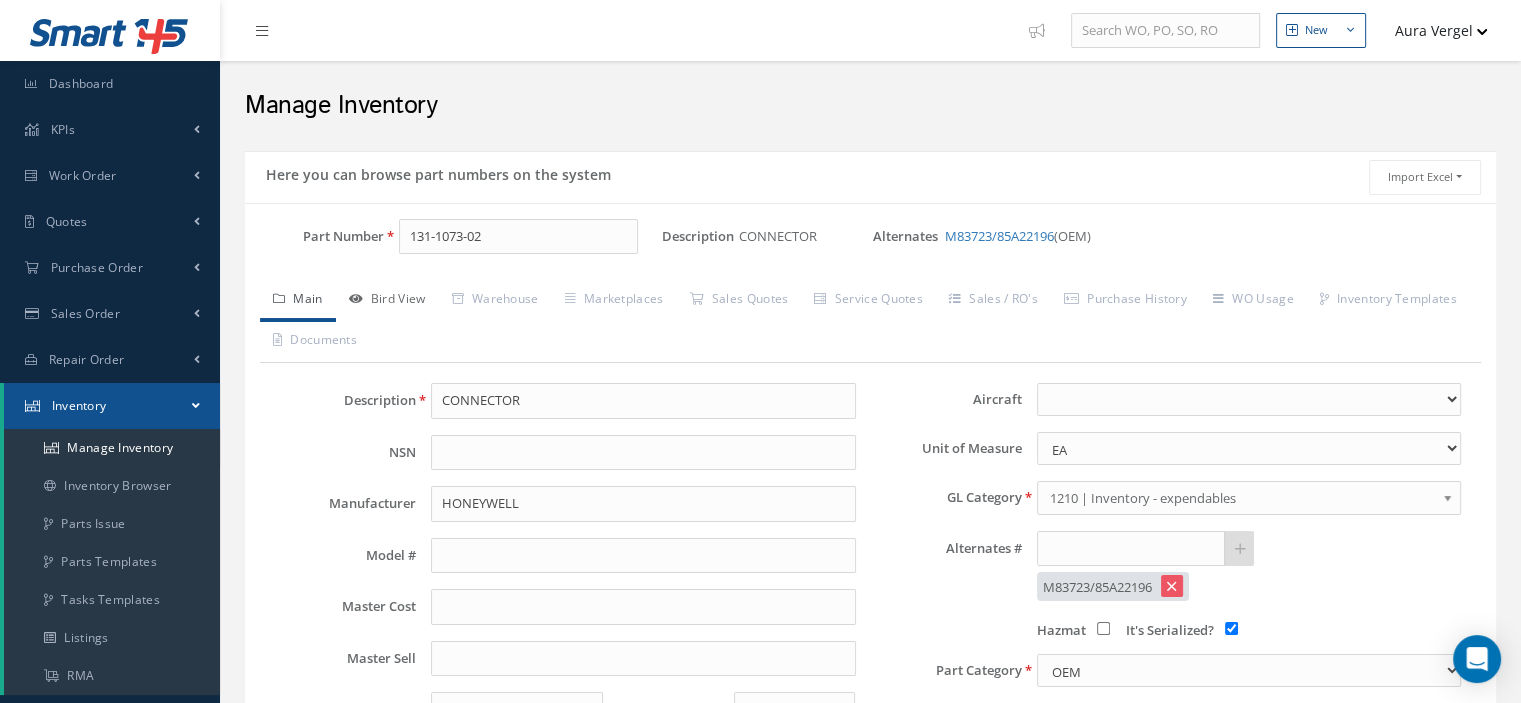 click on "Bird View" at bounding box center [387, 301] 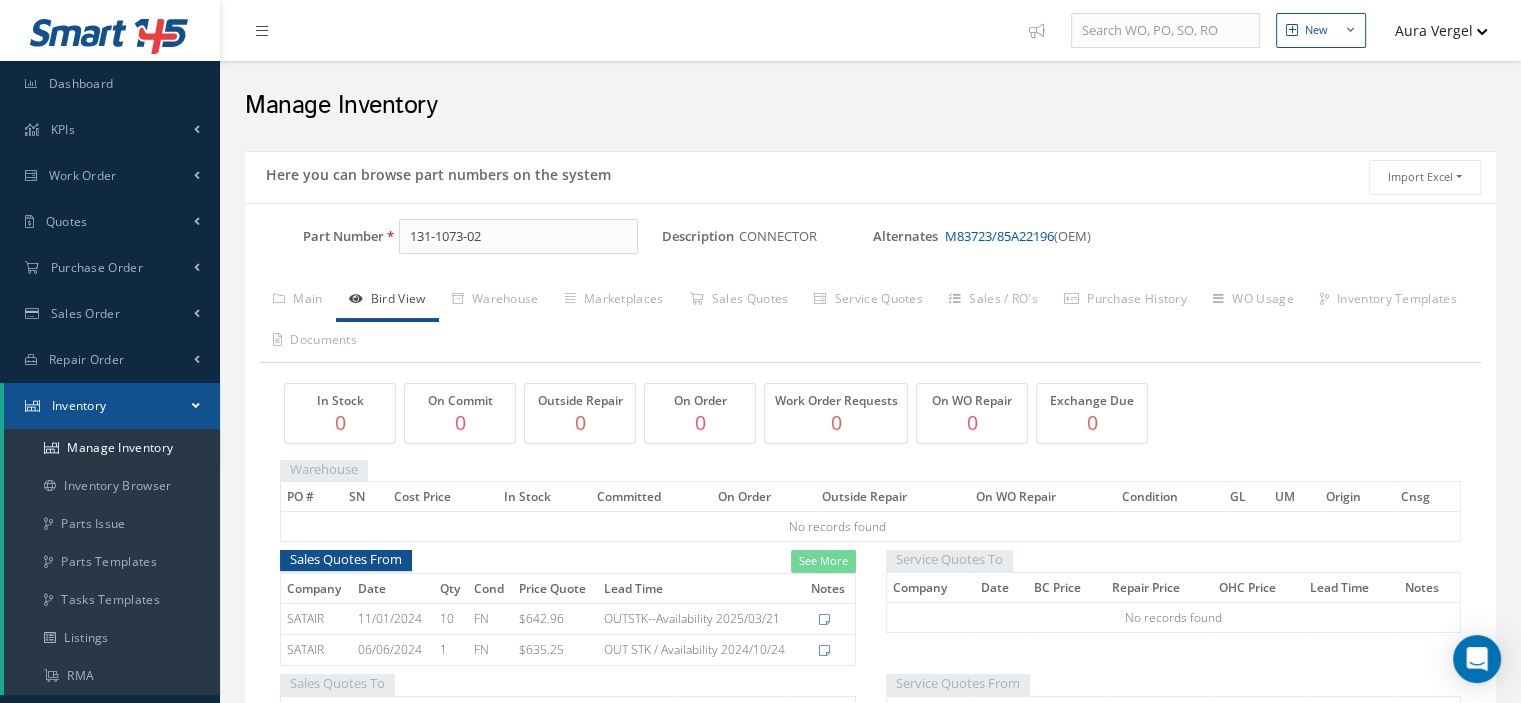 click on "M83723/85A22196" at bounding box center [999, 236] 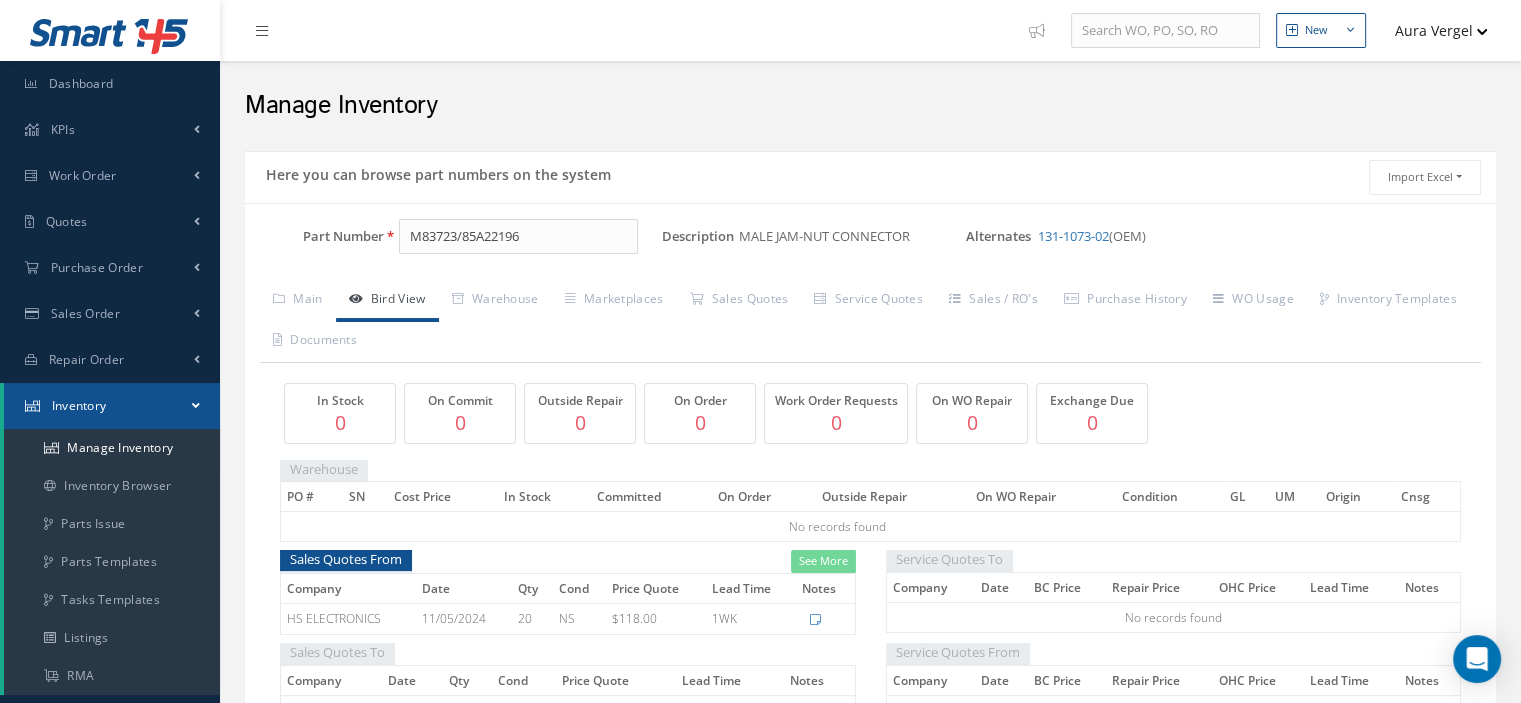 click on "131-1073-02" at bounding box center (1073, 236) 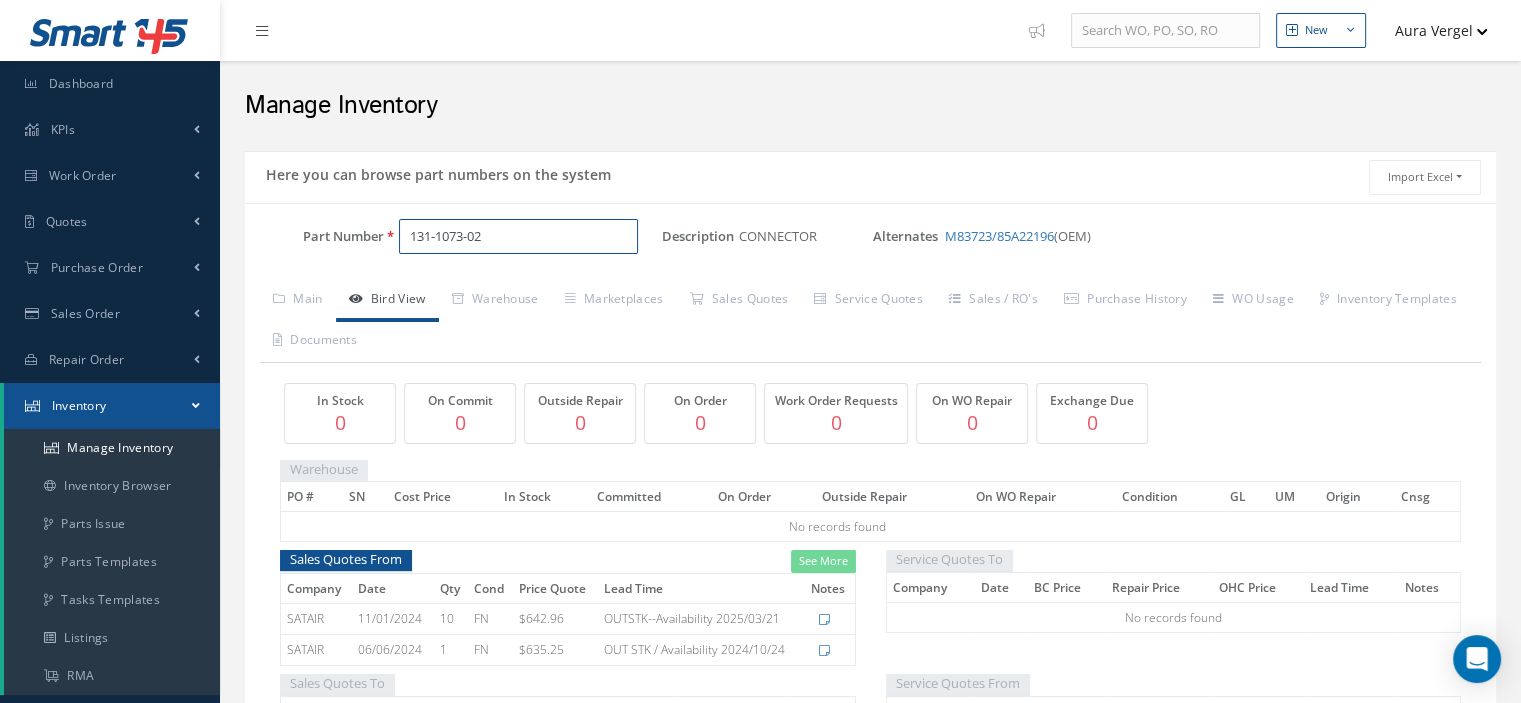 drag, startPoint x: 544, startPoint y: 223, endPoint x: 408, endPoint y: 230, distance: 136.18002 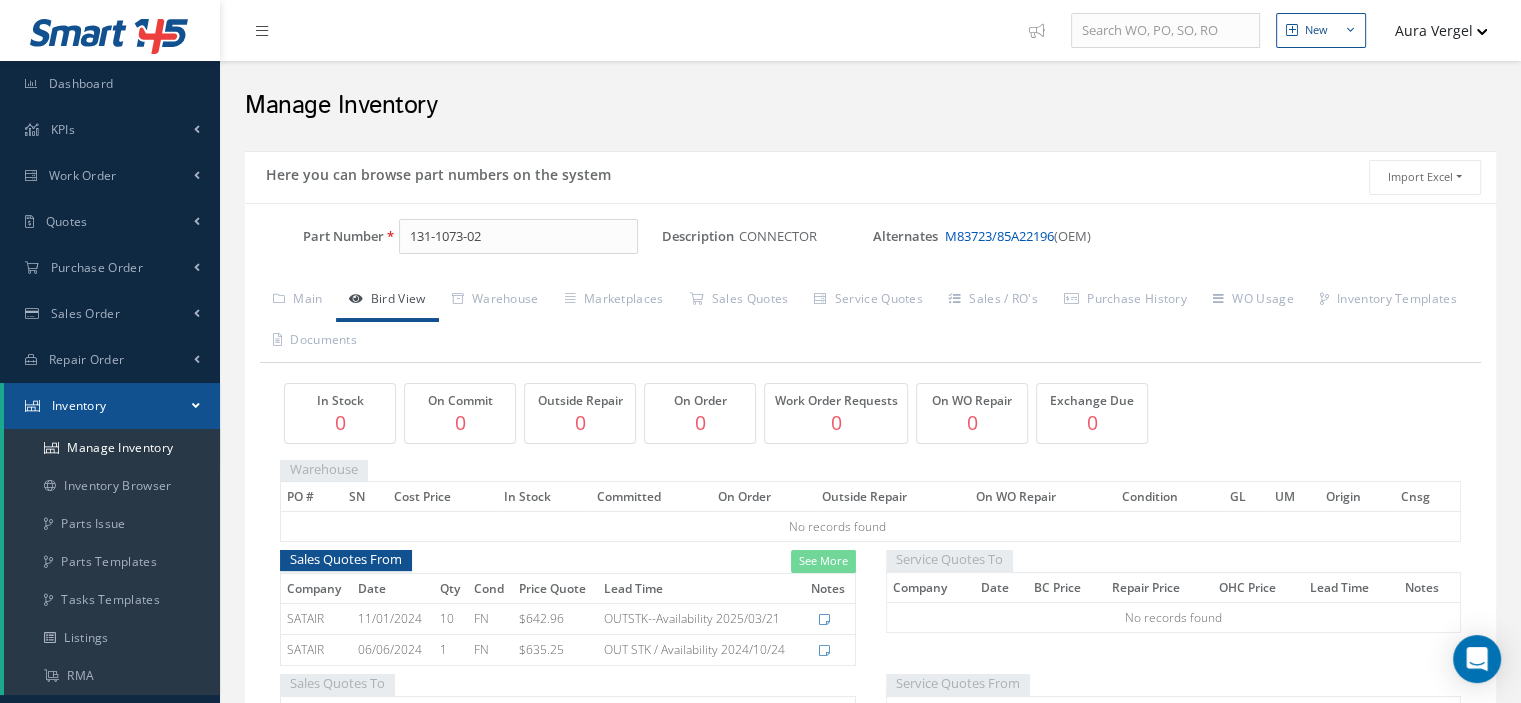 click on "M83723/85A22196" at bounding box center (999, 236) 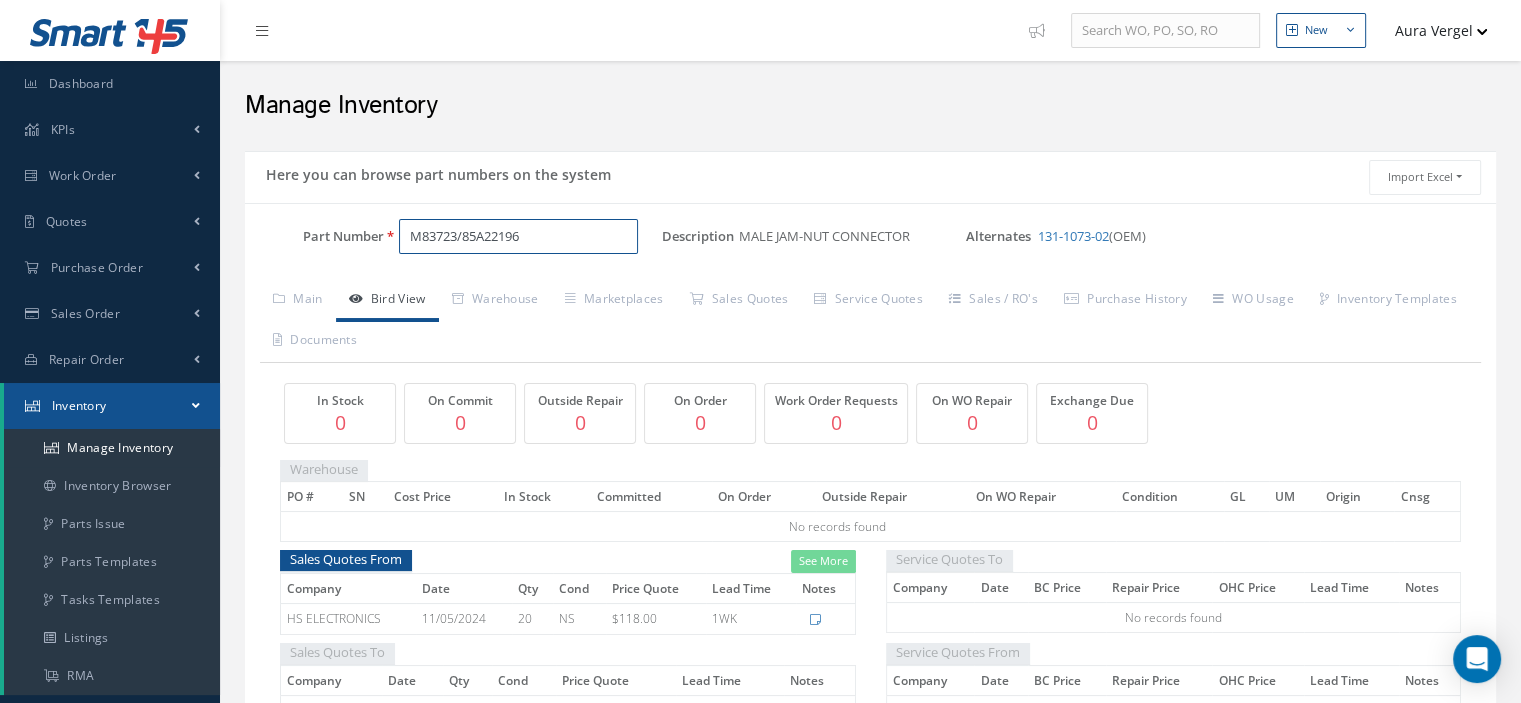 drag, startPoint x: 540, startPoint y: 236, endPoint x: 406, endPoint y: 233, distance: 134.03358 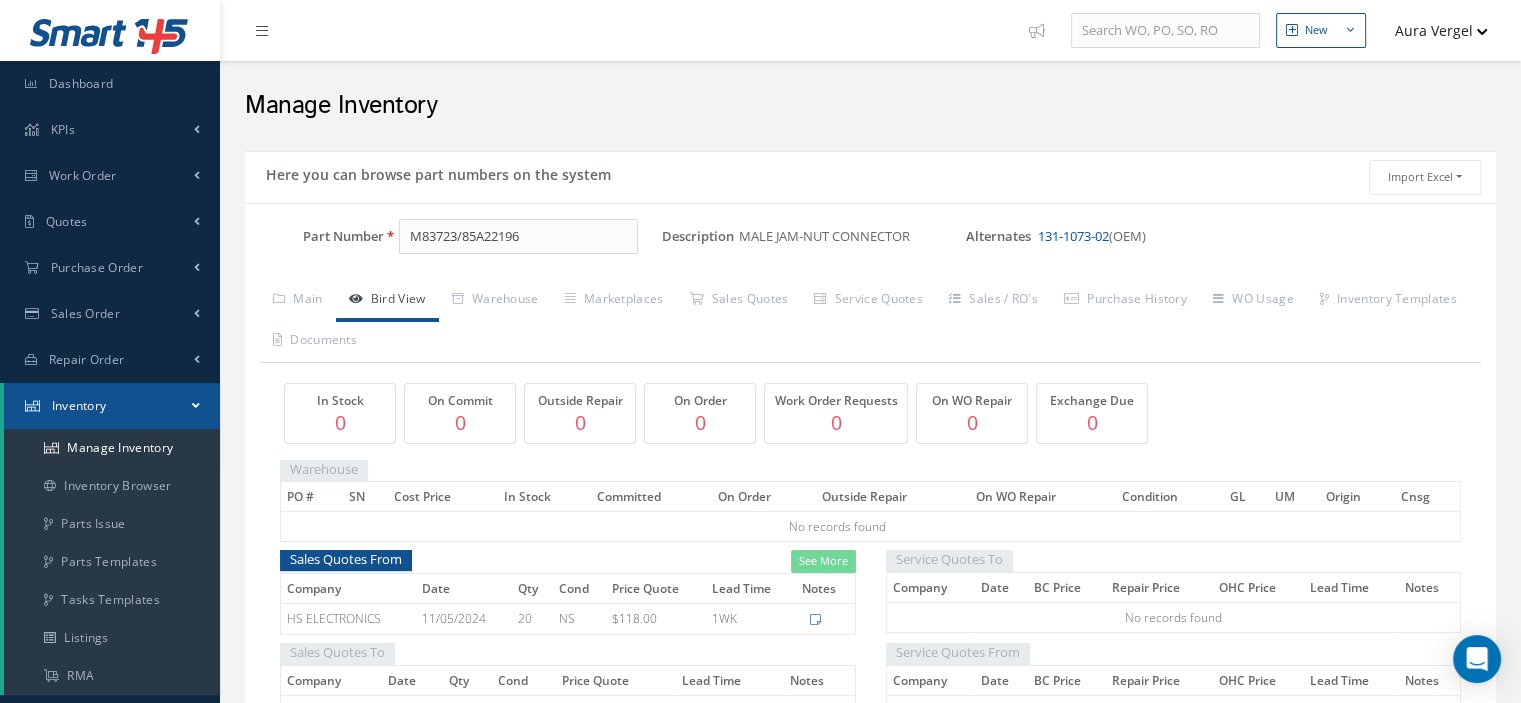 click on "131-1073-02" at bounding box center [1073, 236] 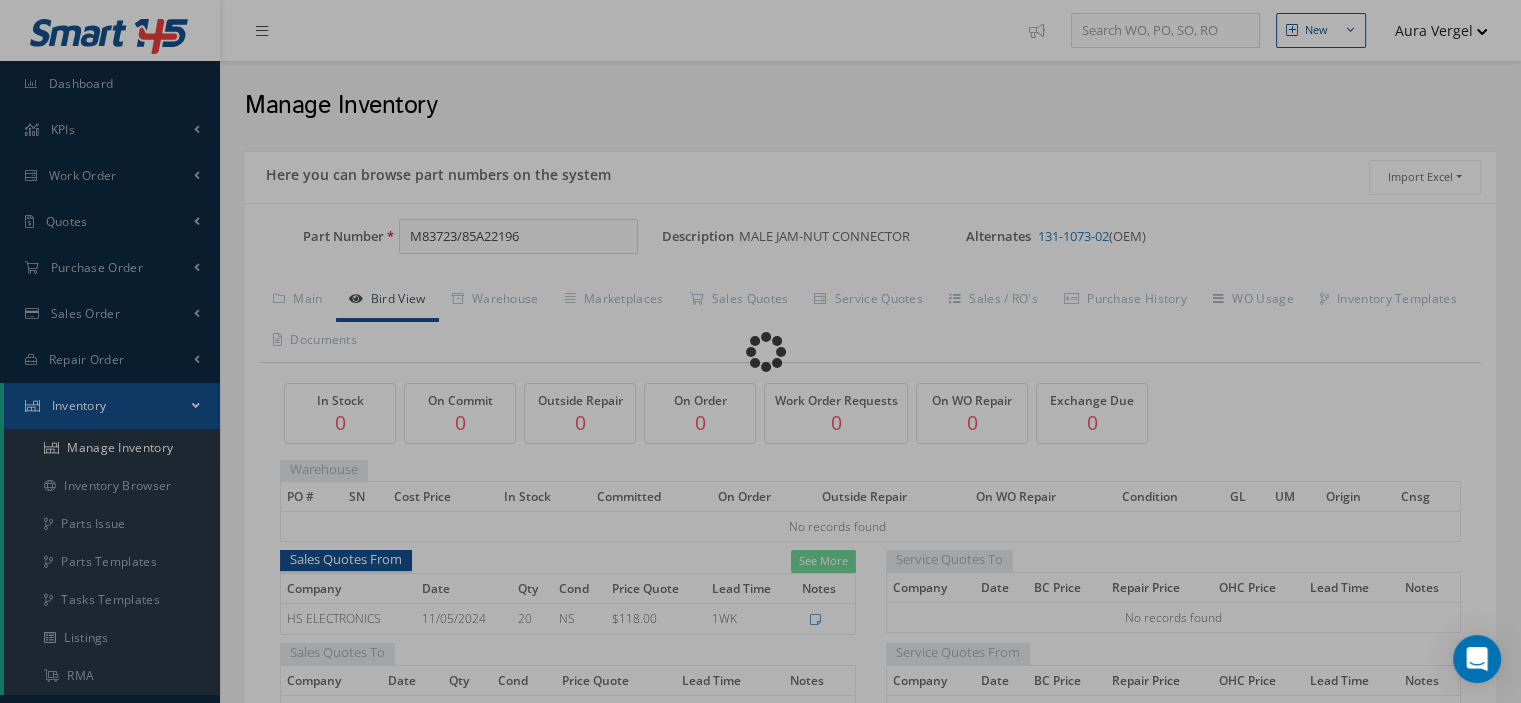 type on "131-1073-02" 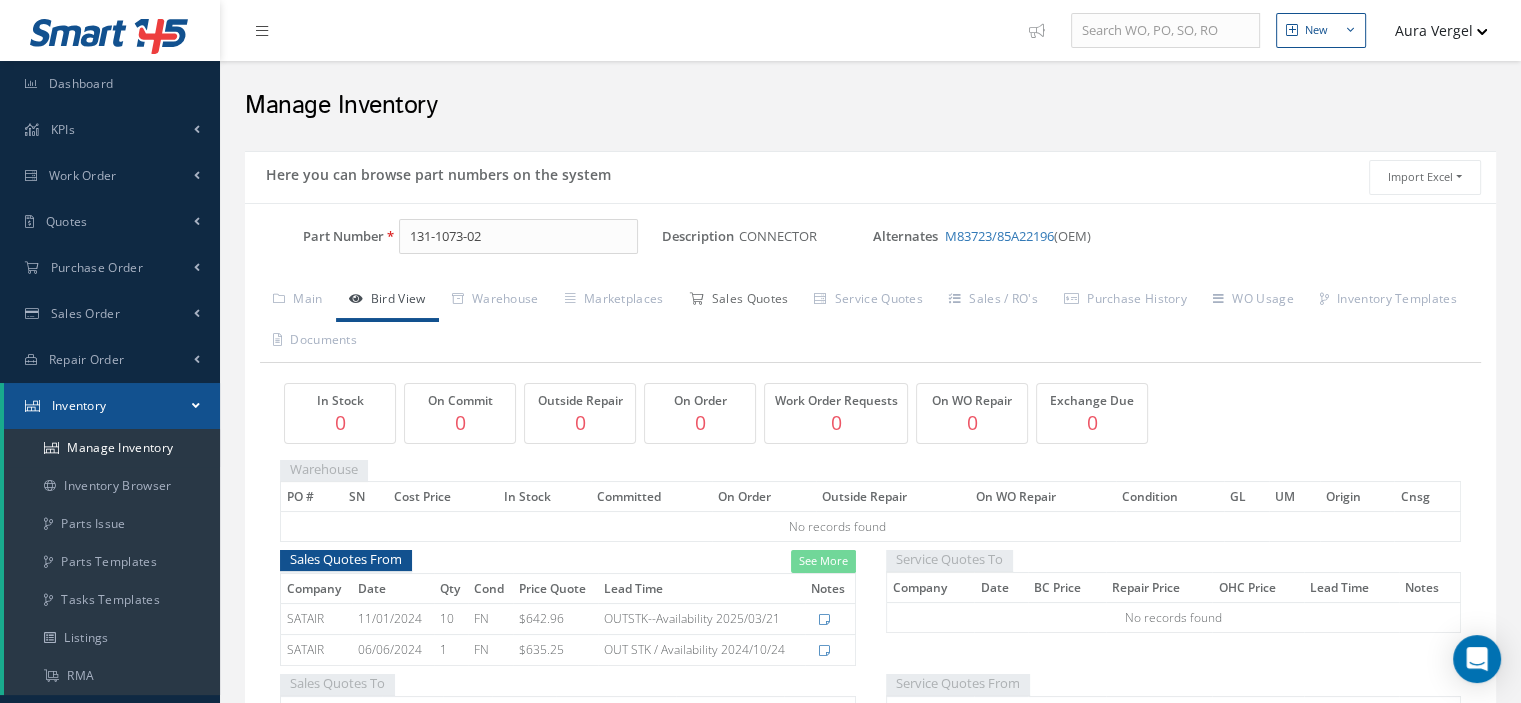 click on "Sales Quotes" at bounding box center [738, 301] 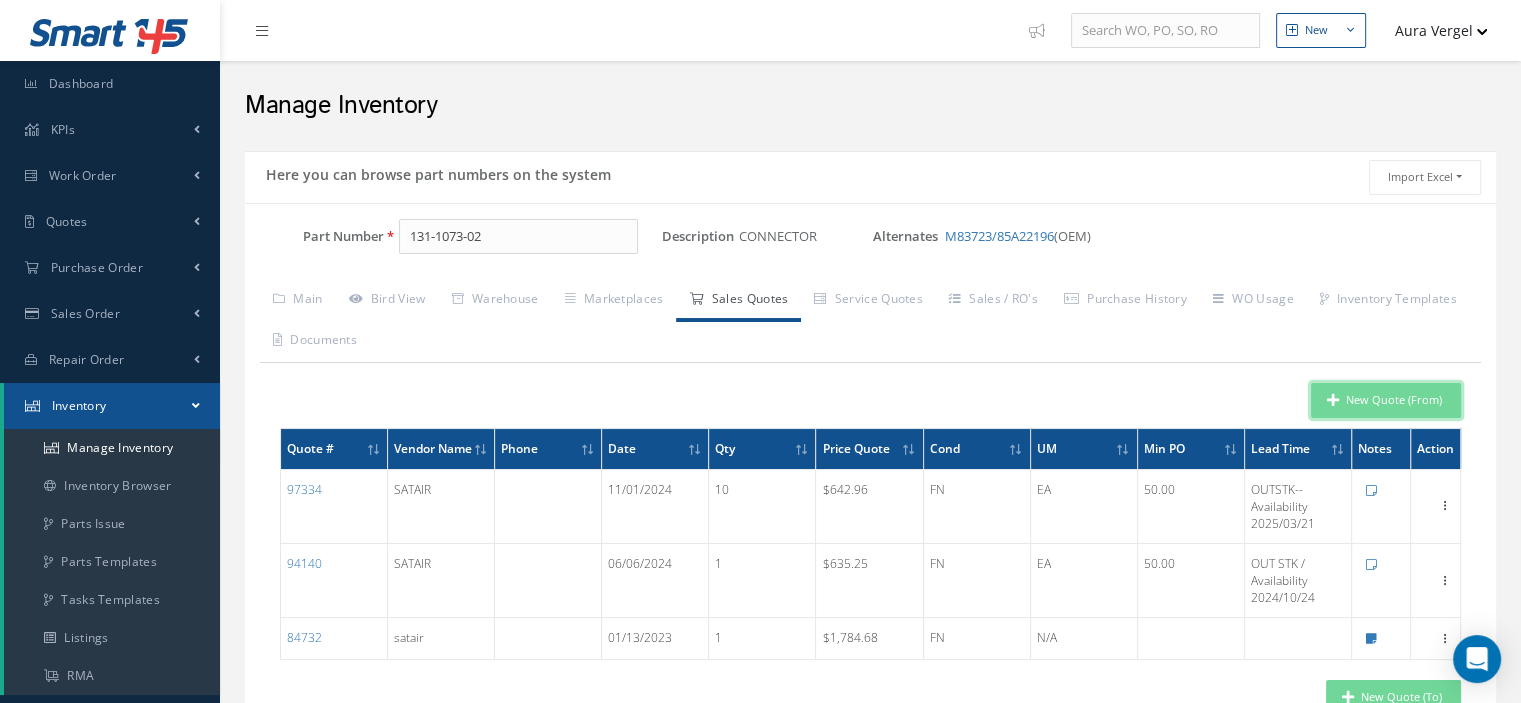 click on "New Quote (From)" at bounding box center [1386, 400] 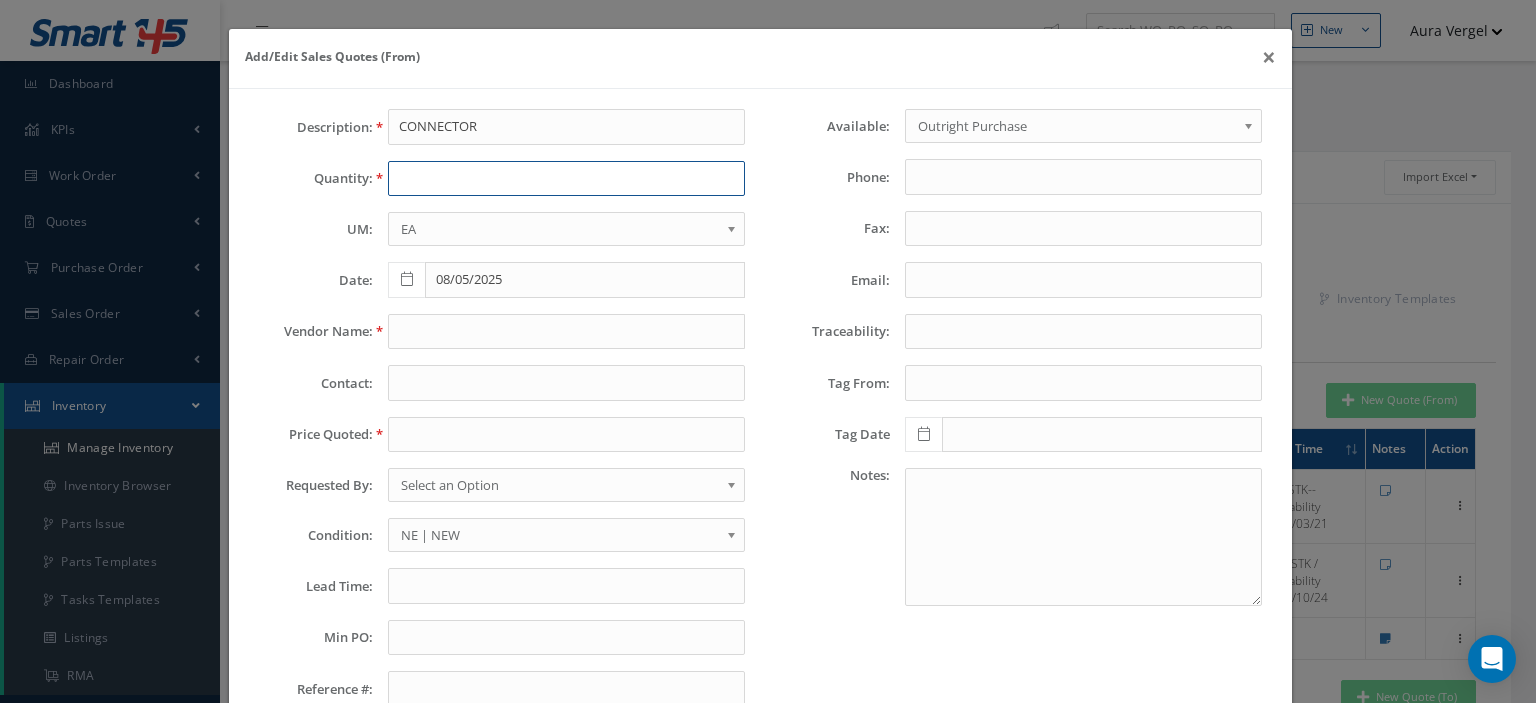 click at bounding box center (566, 179) 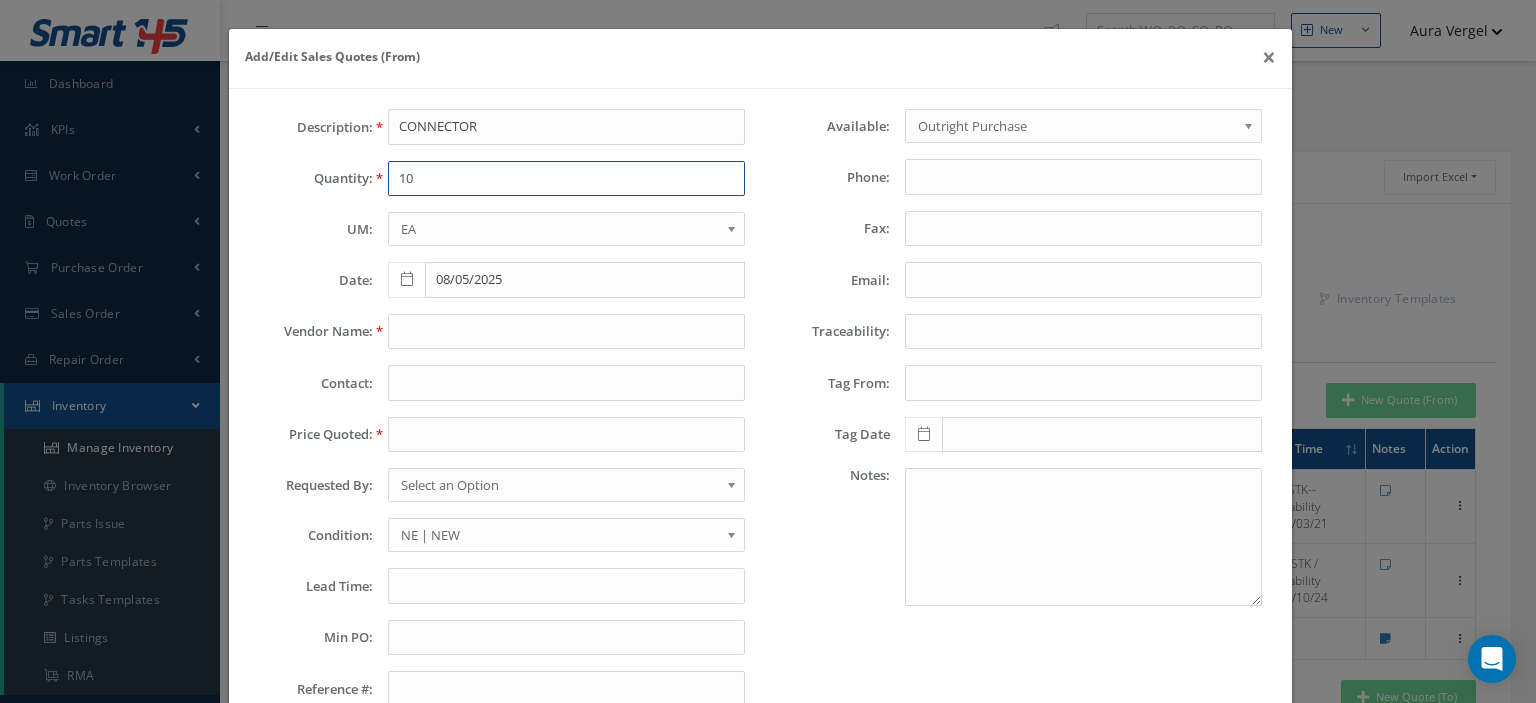 type on "10" 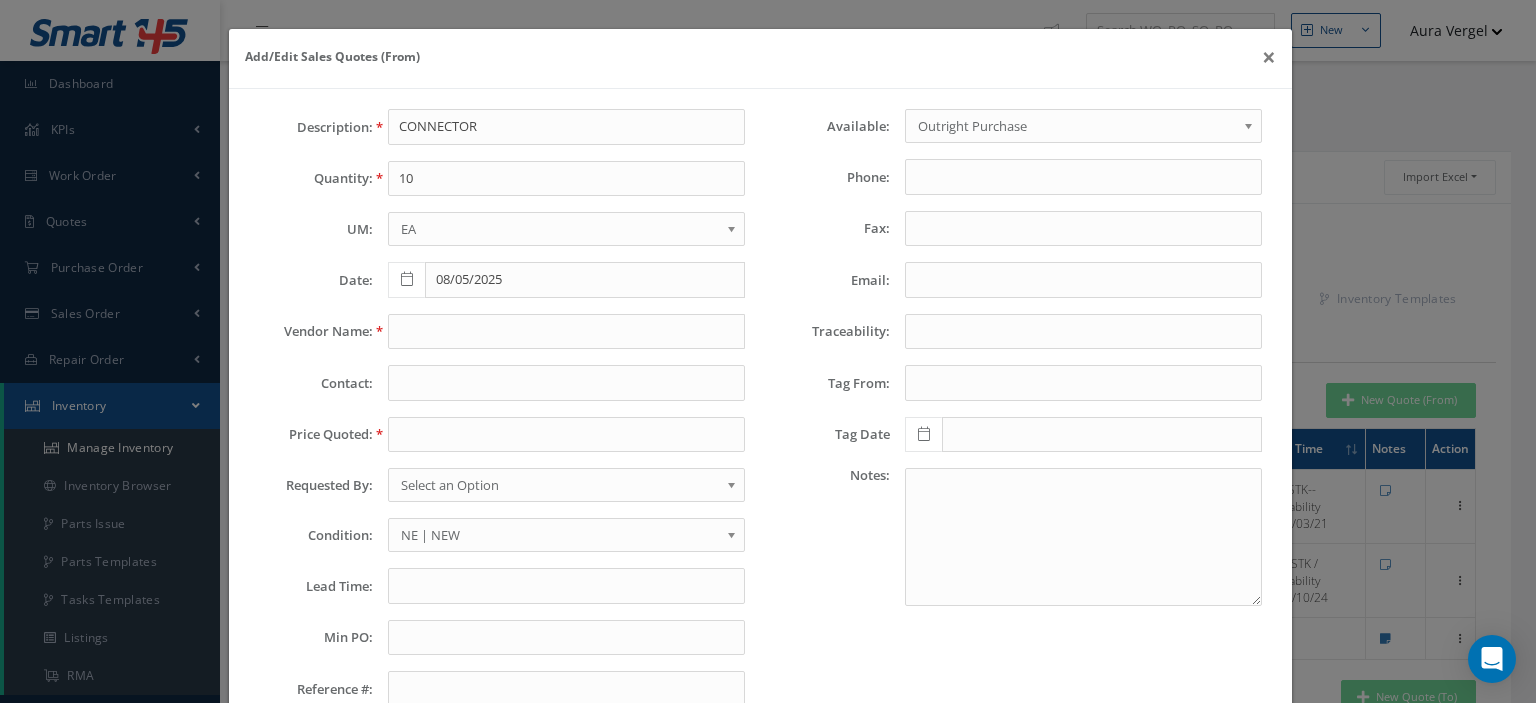 click on "Description:   CONNECTOR   Quantity:   10   UM:   EA FT IN LB
EA
Date:   08/05/2025   Vendor Name:                Contact:     Price Quoted:     Requested By:   Alexis Joaquin Padilla Angel Medina Armando Godoy Aura Vergel Bernabe Cortazar Brandon Ravelo Carlos Pena Diego Heredia Elio Kocijancic Enrique Molina Frankie Flores Hector Frank Heredia Henry Isaula Ictiandro Rodriguez Jesus Padron Jose Eduartez Jose Javier Ferrer Jose Ollino Marc Taylor Marianela Solorzano Mariela Corte Michael Taylor Moises Jacob Abensur Monica Cisneros Myles Taylor Oscar Ravelo Pablo Vargas Pedro Rubio Roger Avila
Select an Option
Condition:   AR | AS REMOVE BC | BENCH CHECK BER | BER FN | FACTORY NEW FP | FOR PARTS ONLY INSP | INSPECTED NE | NEW NS | NEW SURPLUS N/A | NOT APPLICABLE OH | OVERHAUL RE | REFURBISHED RP | REPAIRED SV | SERVICEABLE
NE | NEW
Lead Time:     Min PO:     Reference #:" at bounding box center [502, 416] 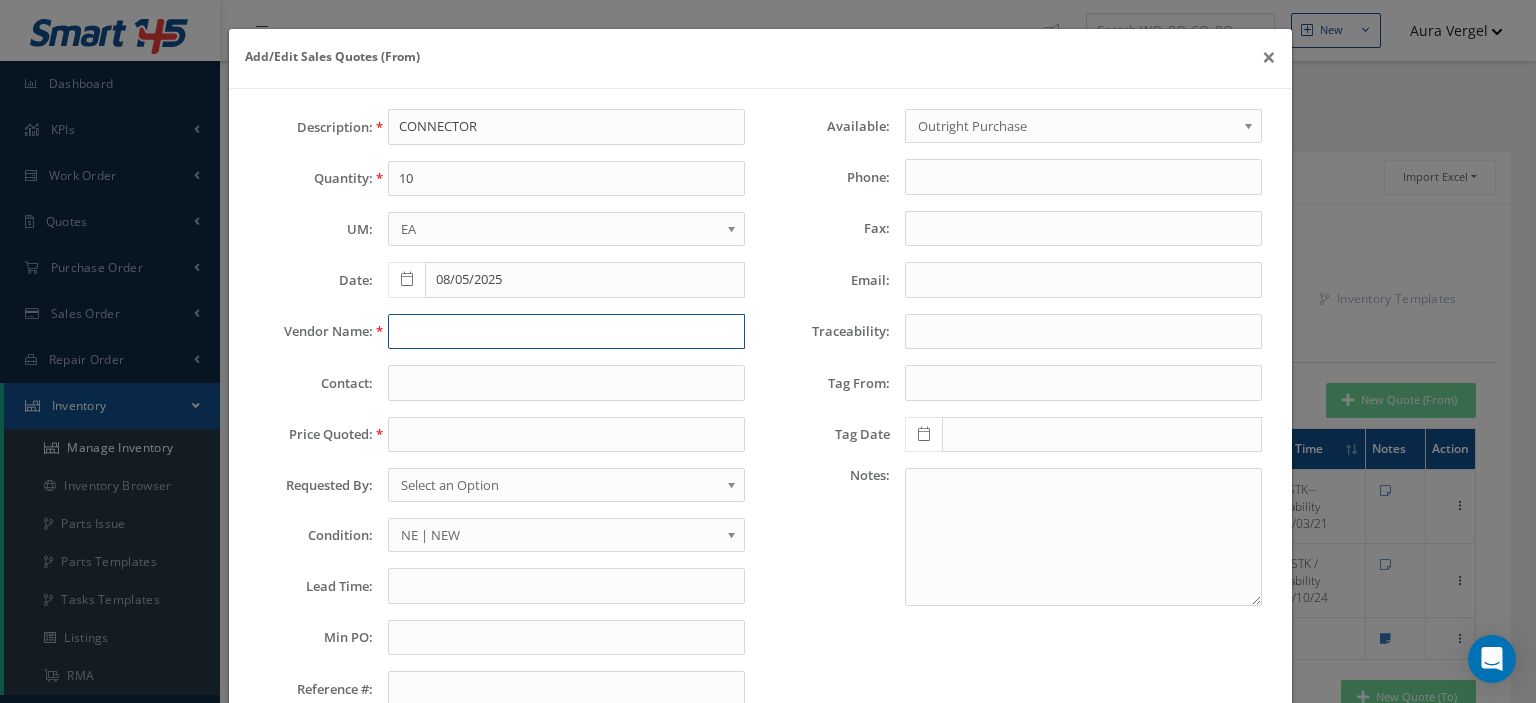 click at bounding box center [566, 332] 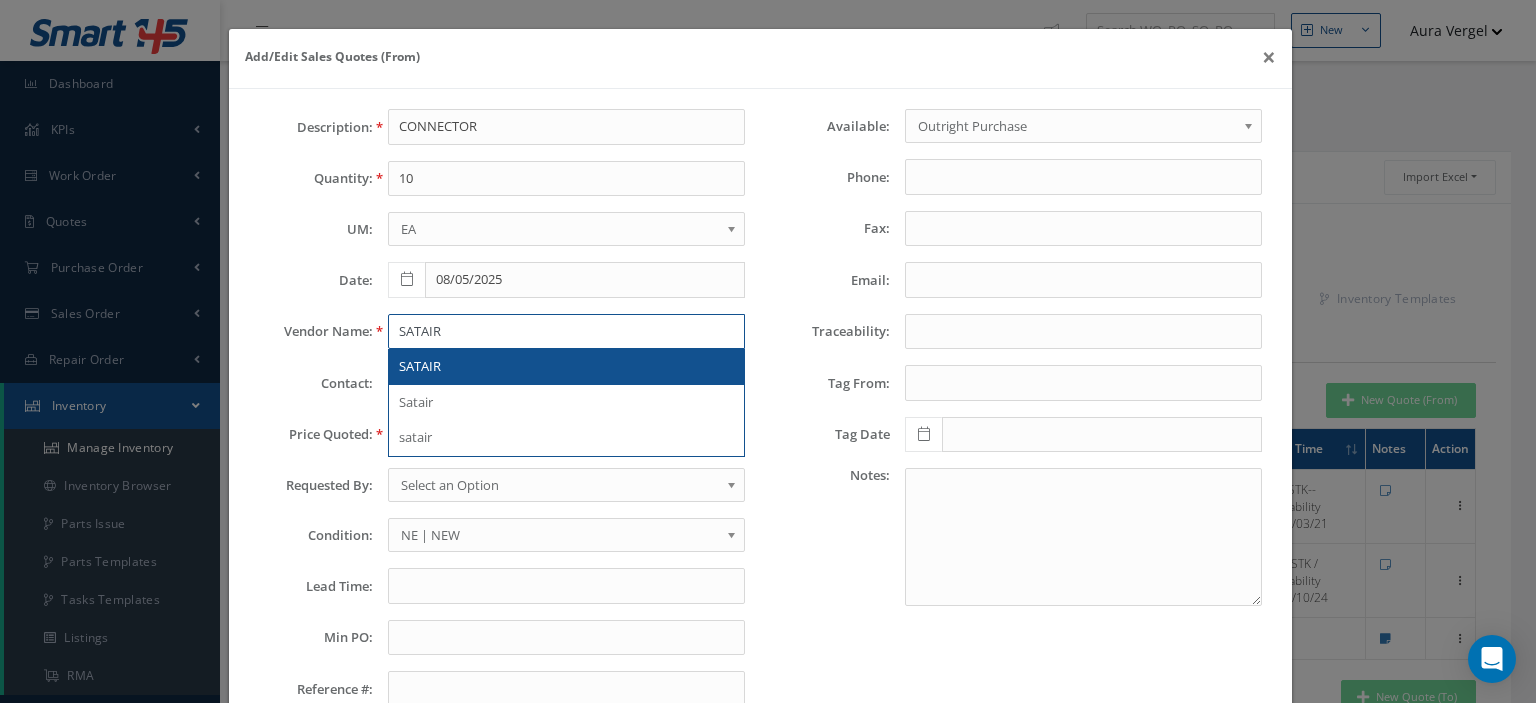 type on "SATAIR" 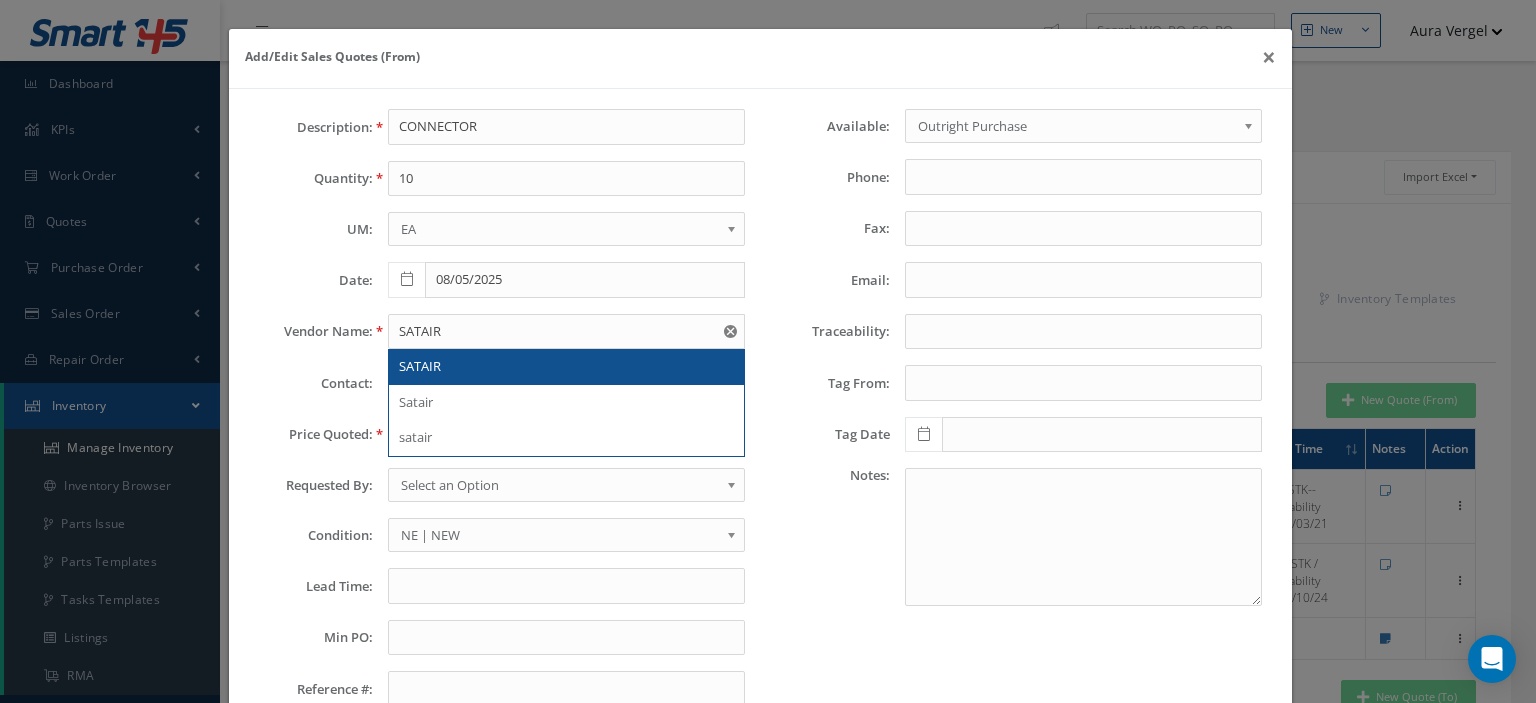 click on "SATAIR" at bounding box center (420, 366) 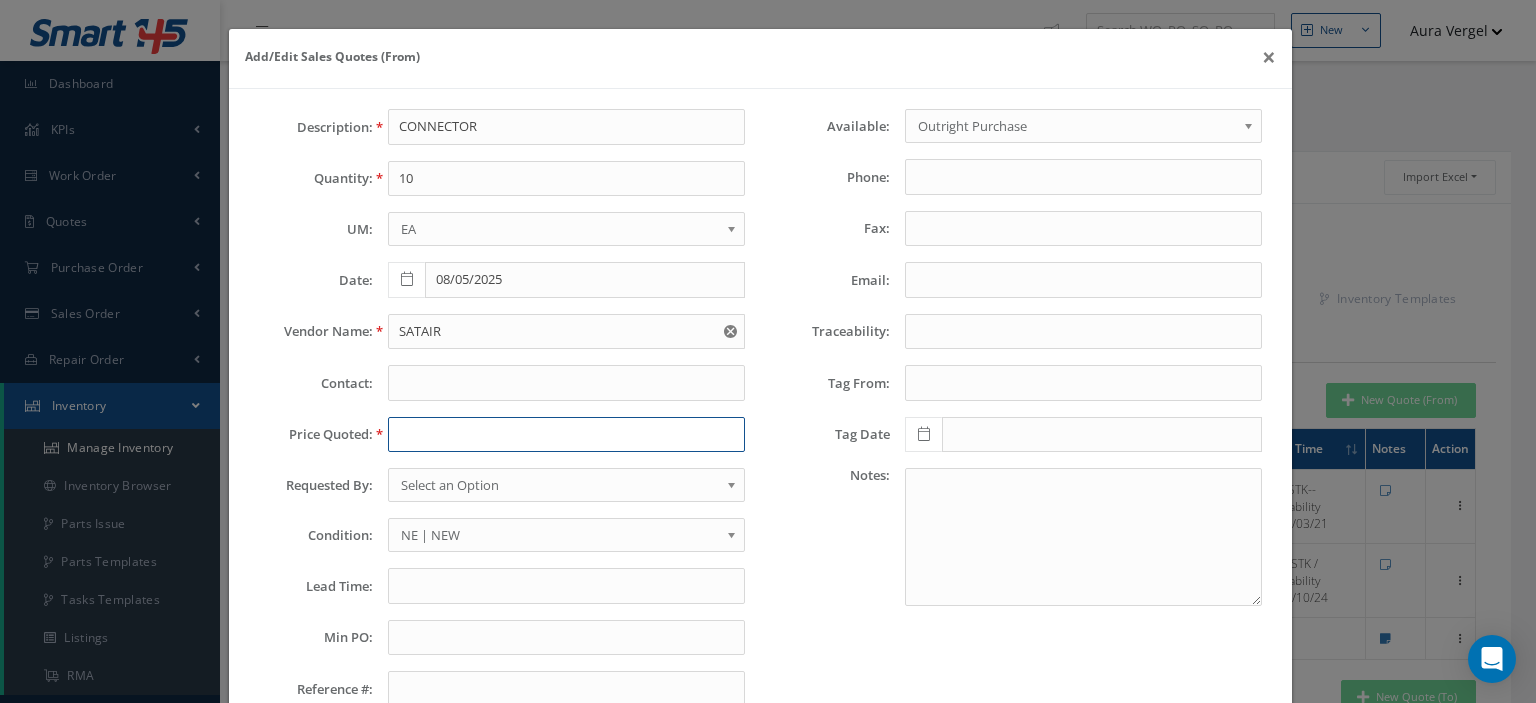 click at bounding box center [566, 435] 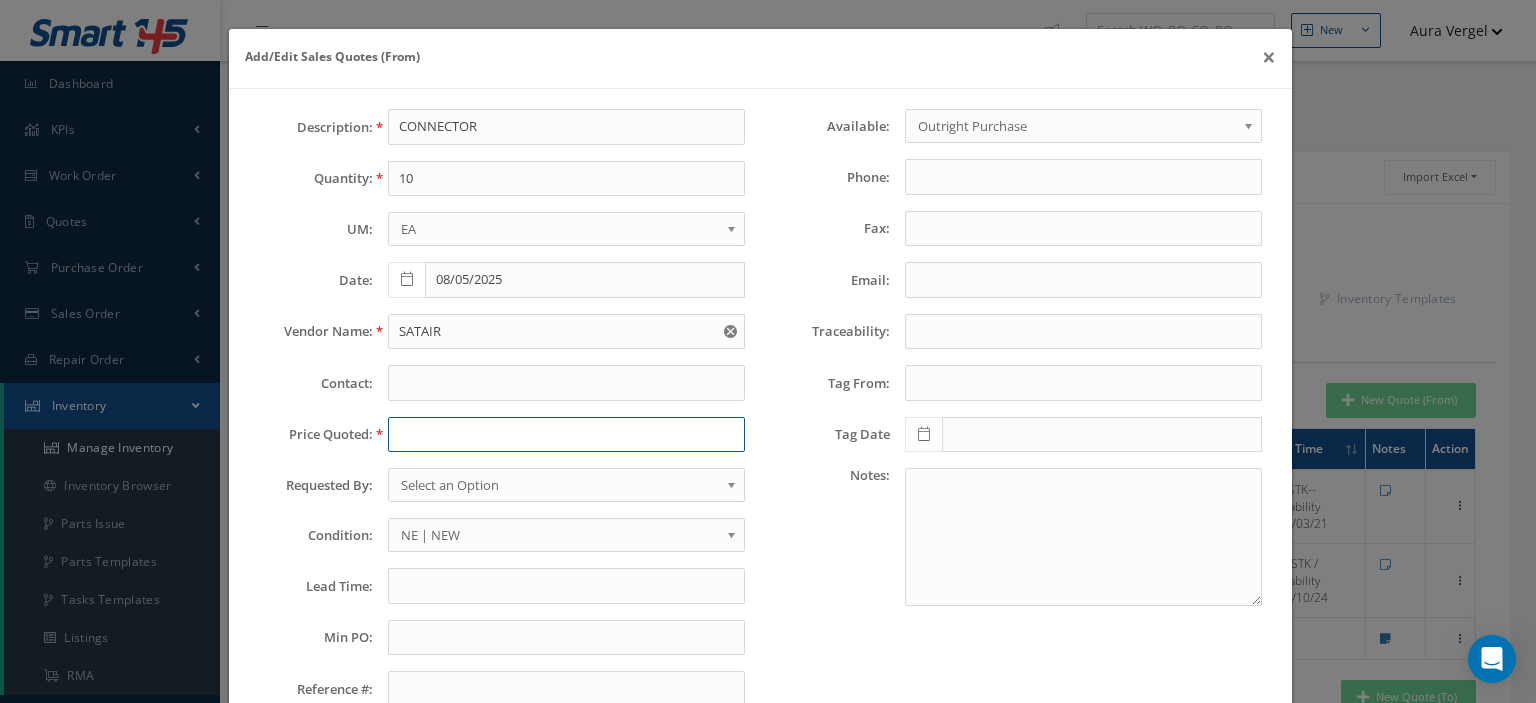 click at bounding box center [566, 435] 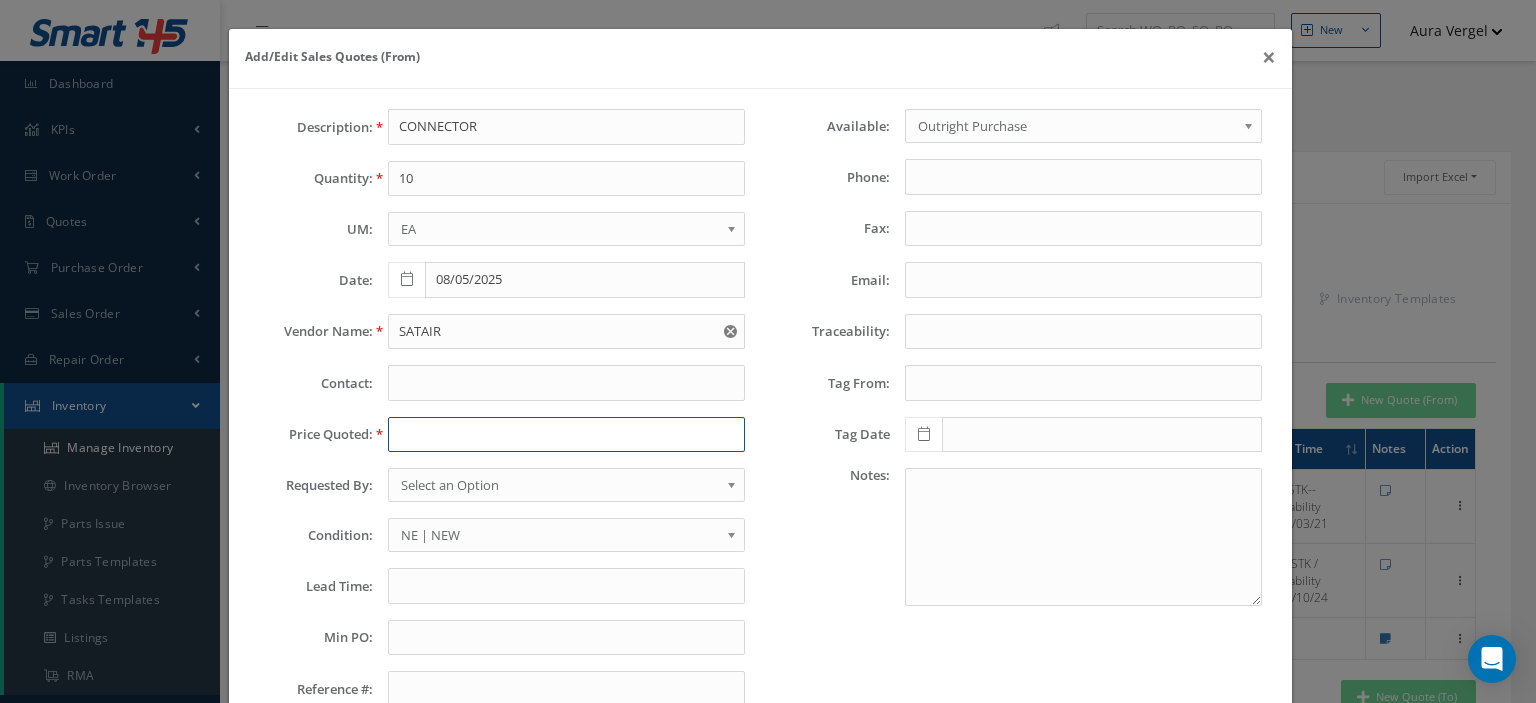 paste on "64746" 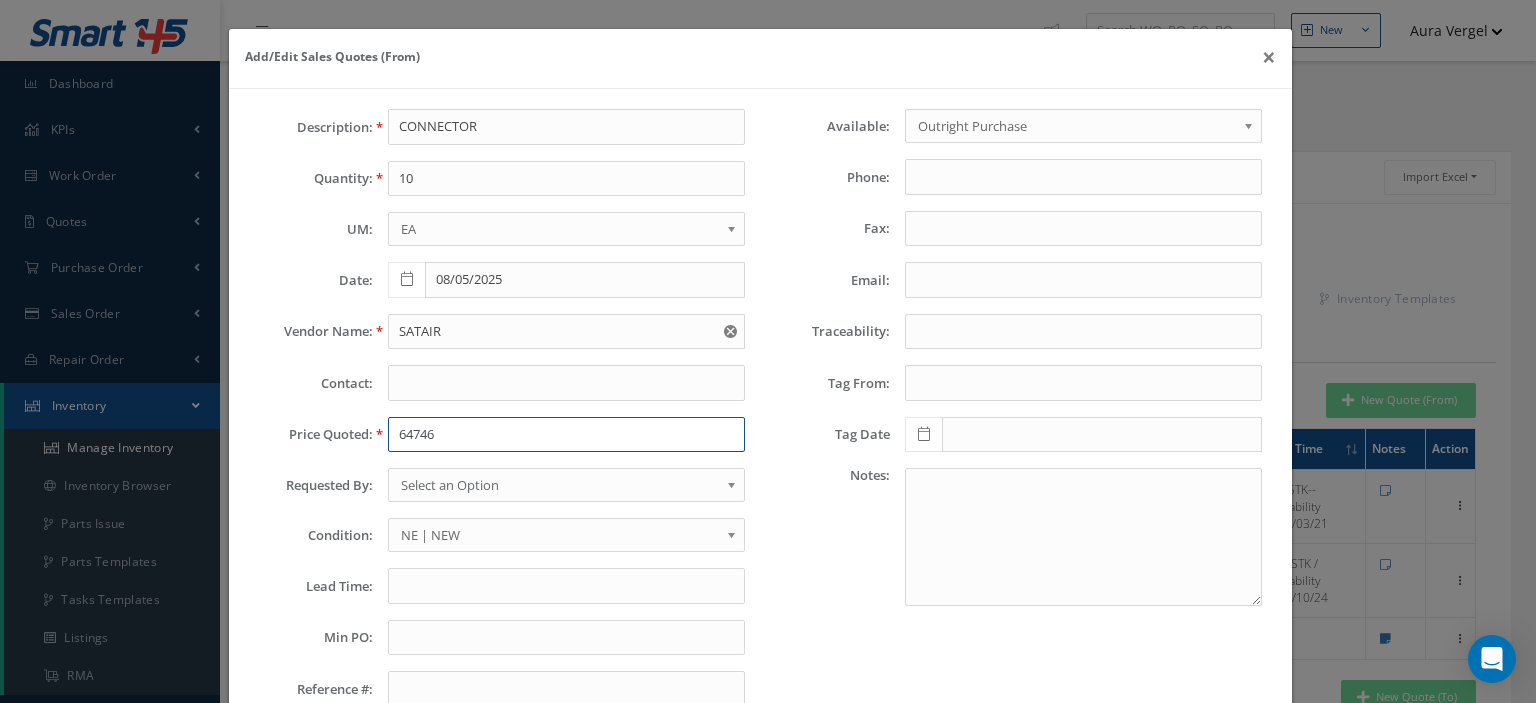 click on "64746" at bounding box center (566, 435) 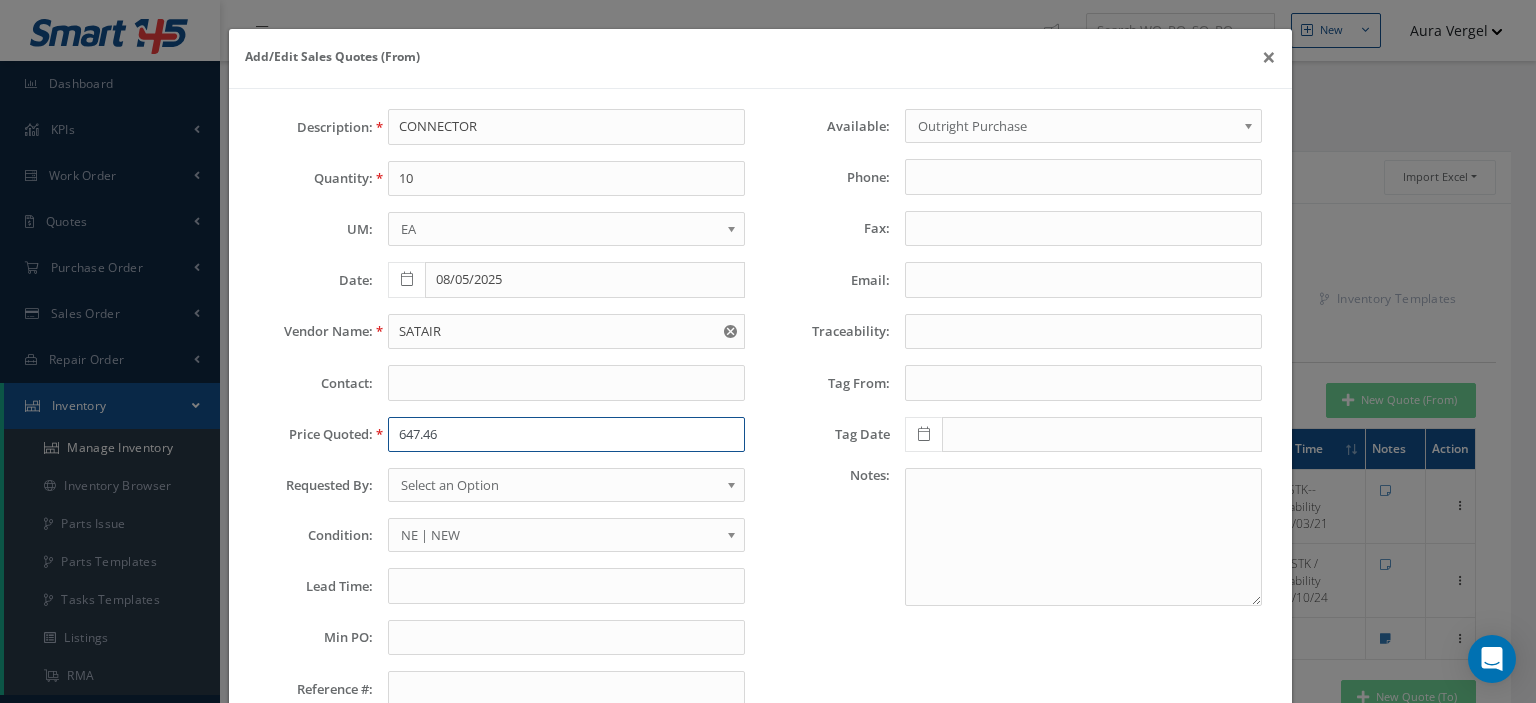 type on "647.46" 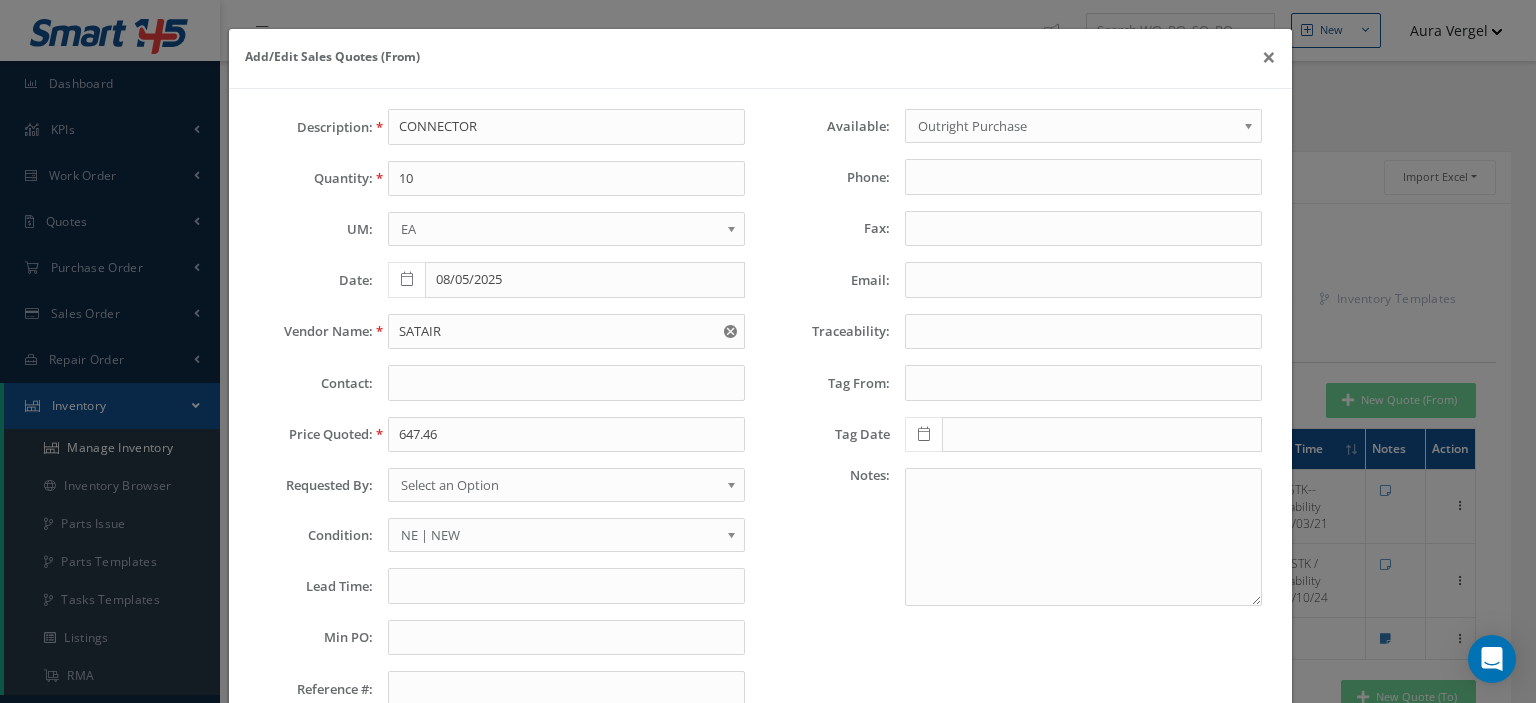 click on "Select an Option" at bounding box center [560, 485] 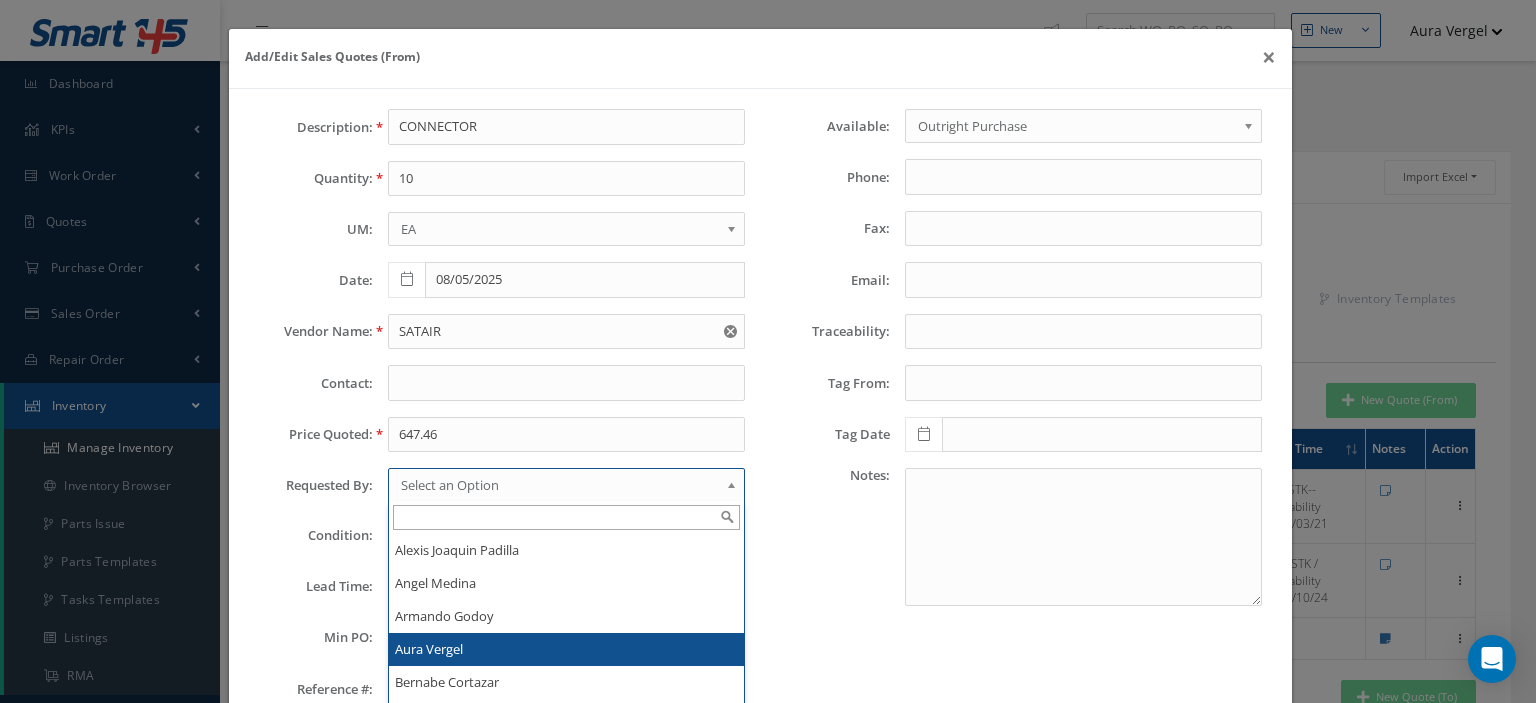 click on "Aura Vergel" at bounding box center [566, 649] 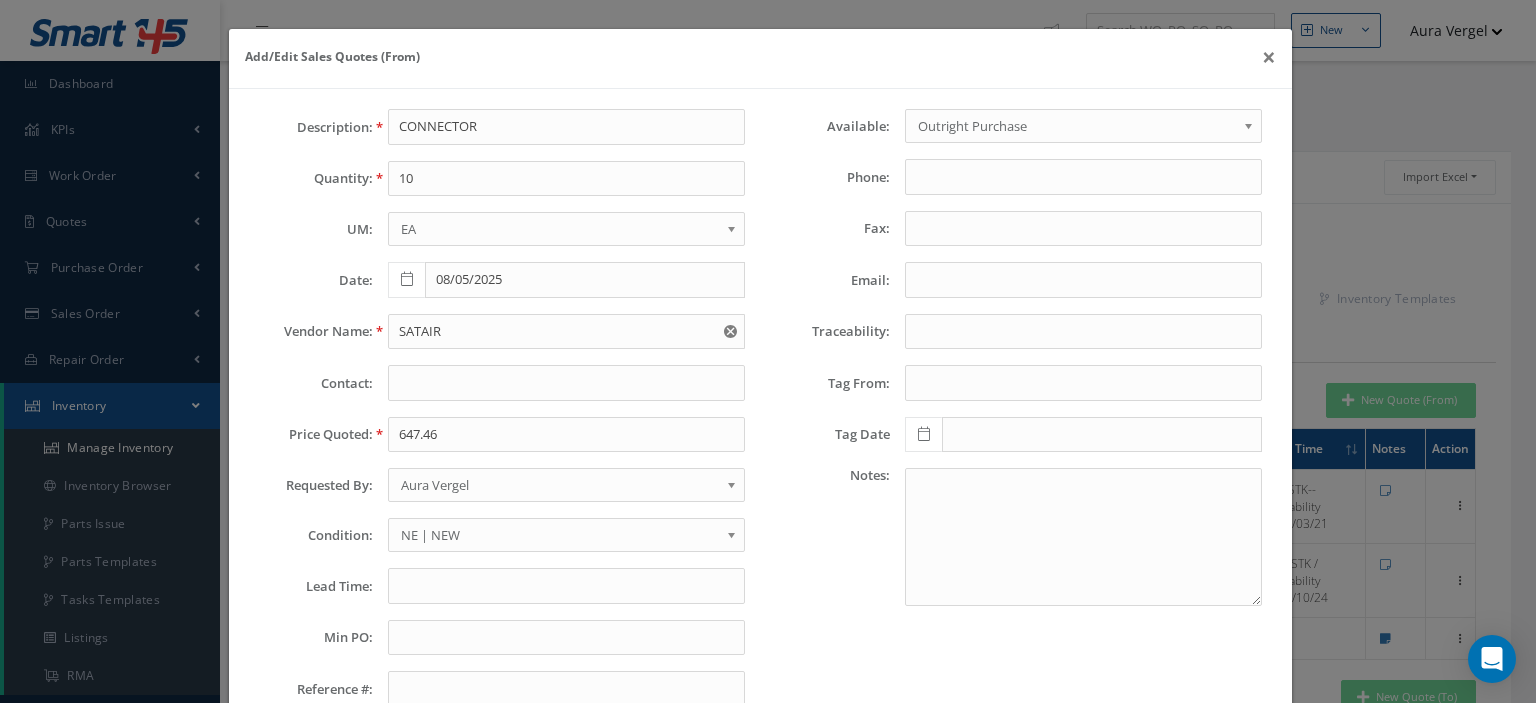 click on "NE | NEW" at bounding box center [560, 535] 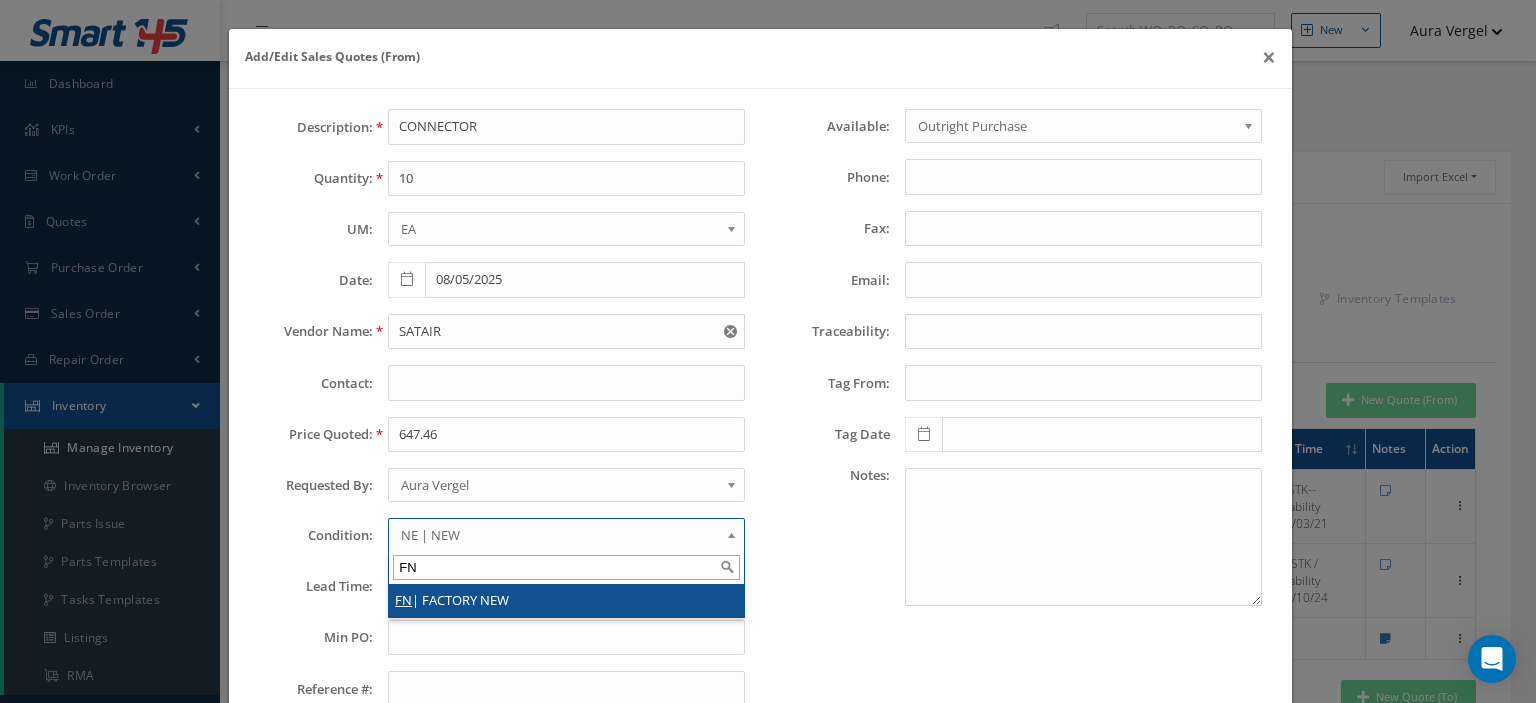 type on "FN" 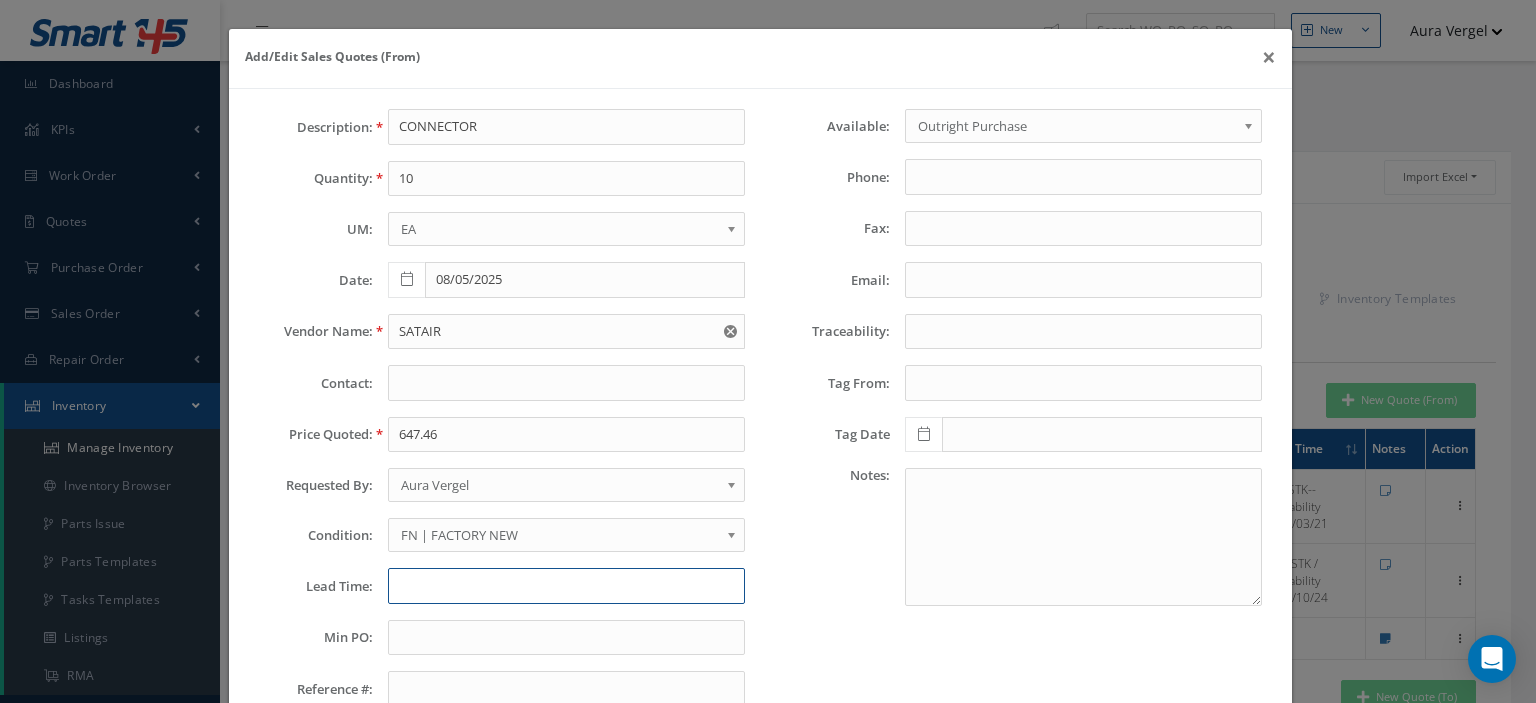 click at bounding box center [566, 586] 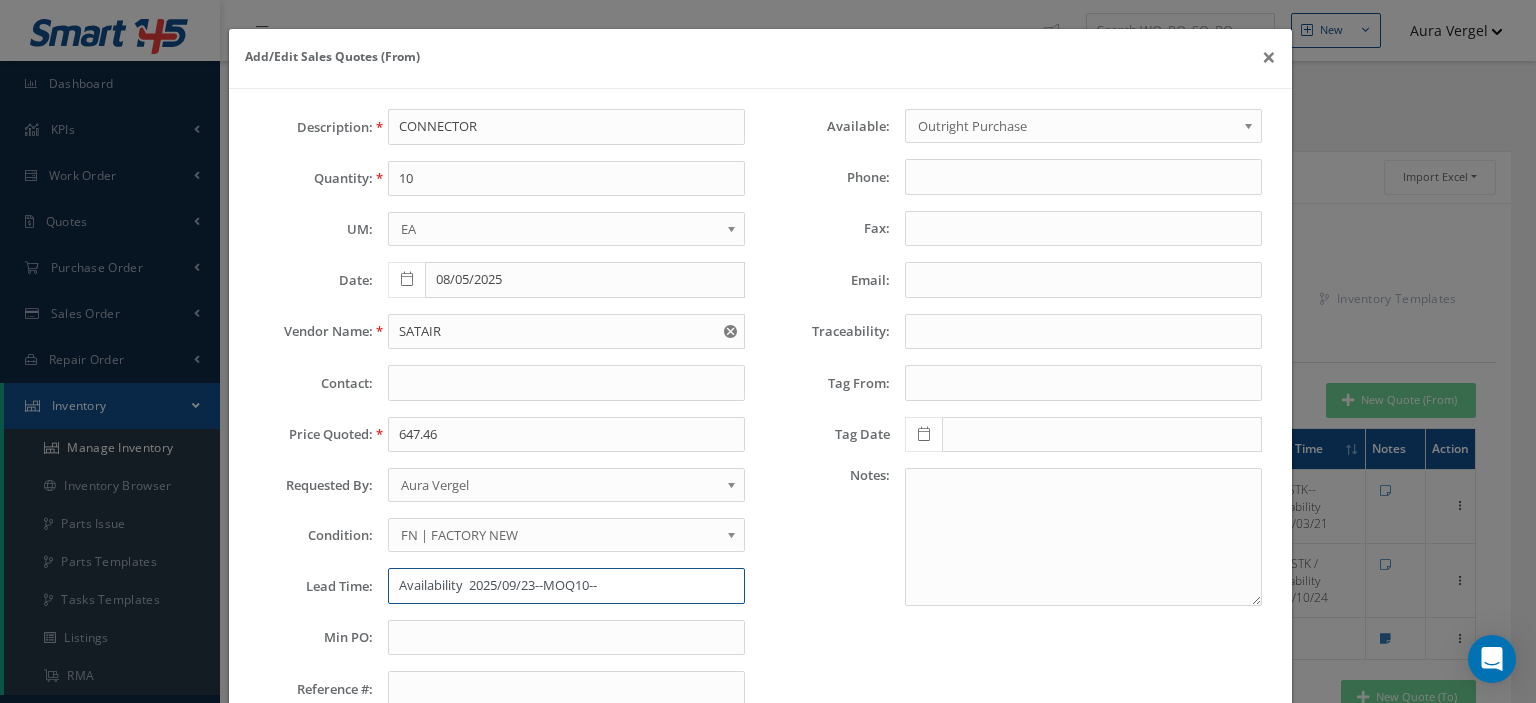 paste on "Washington (IAD)" 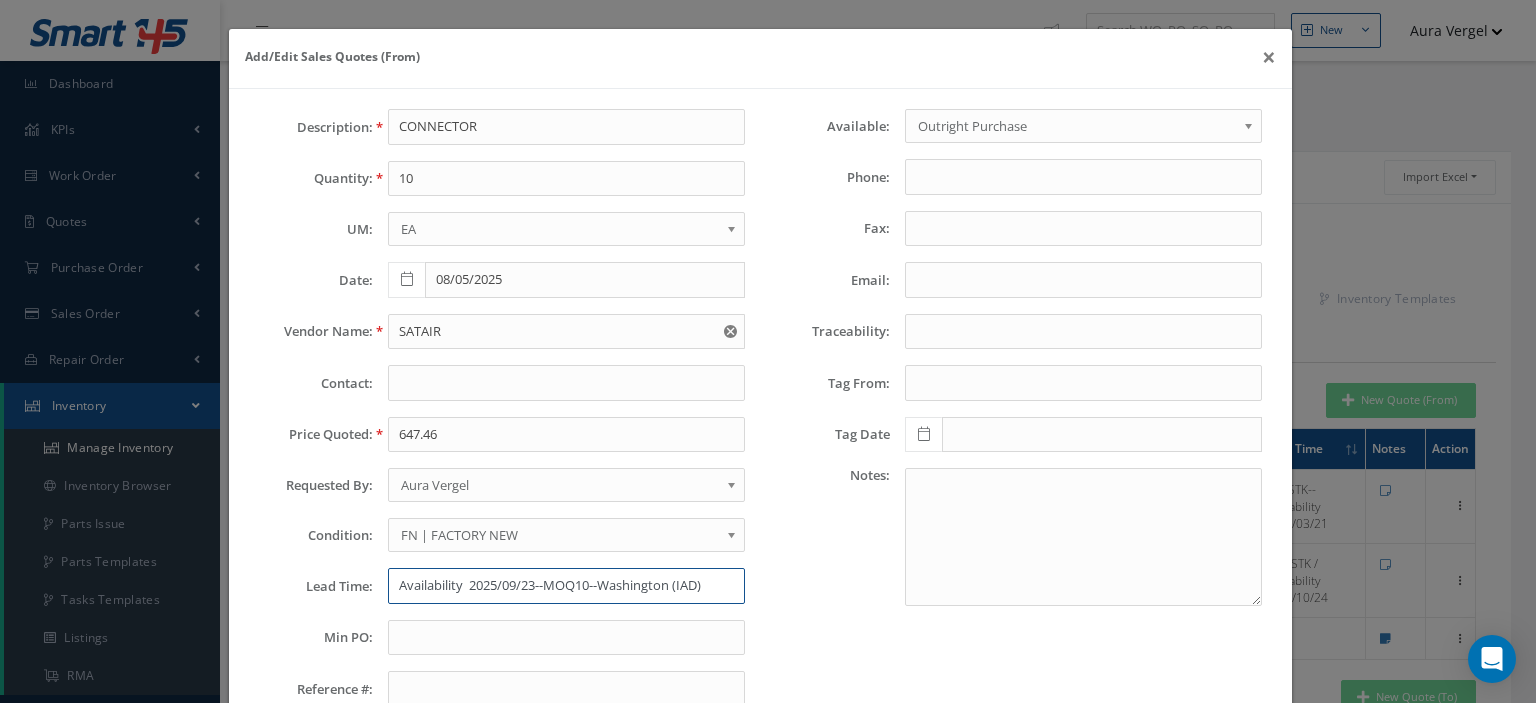 type on "Availability  2025/09/23--MOQ10--Washington (IAD)" 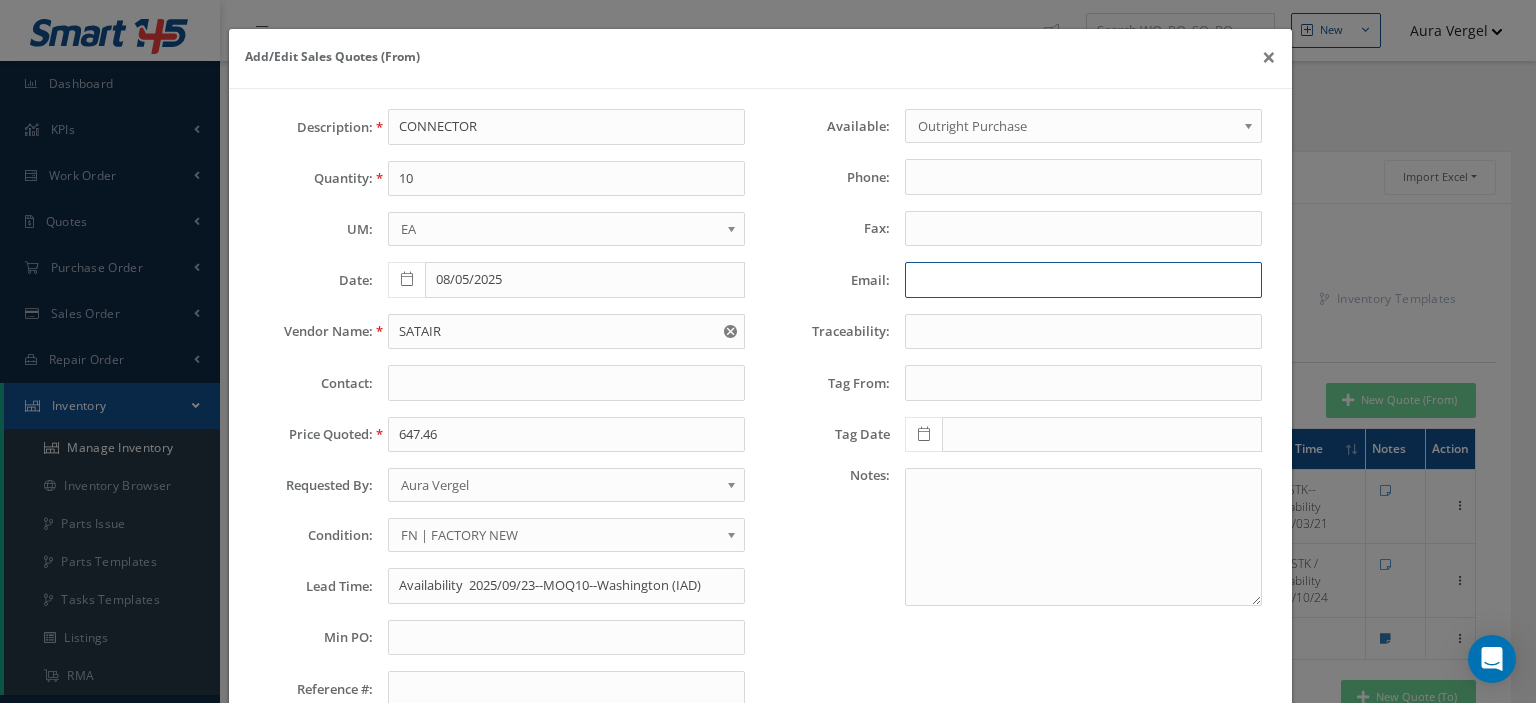 click on "Email:" at bounding box center [1083, 280] 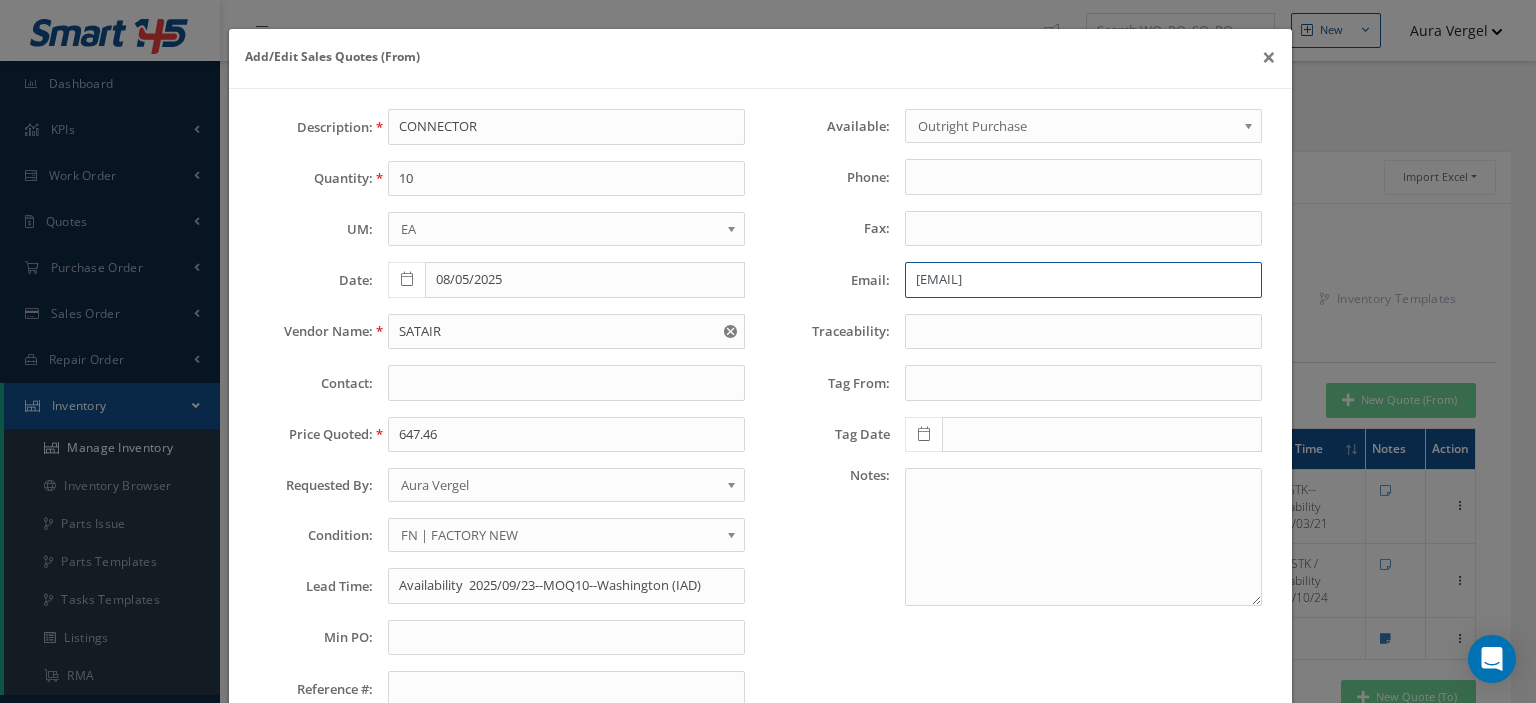 scroll, scrollTop: 140, scrollLeft: 0, axis: vertical 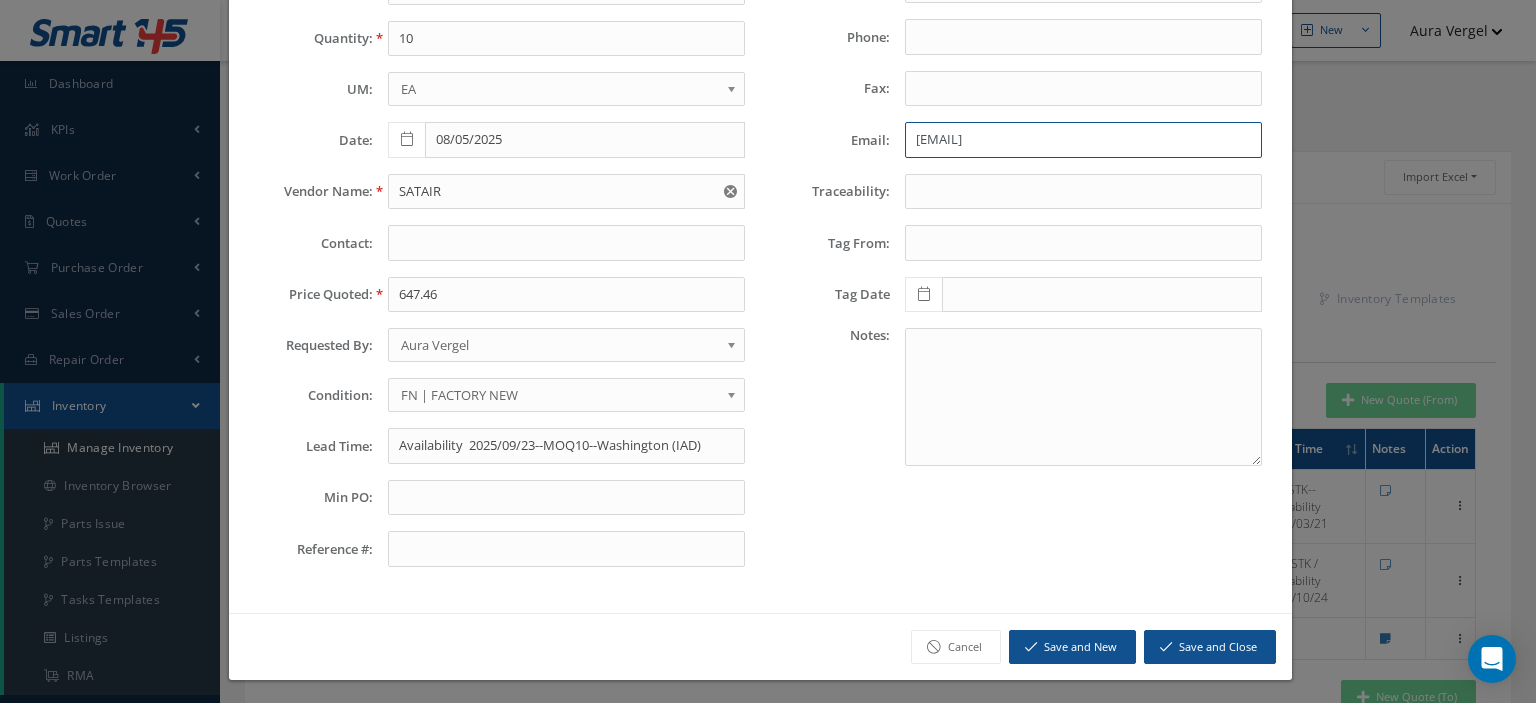 type on "spares.americas@satair.com" 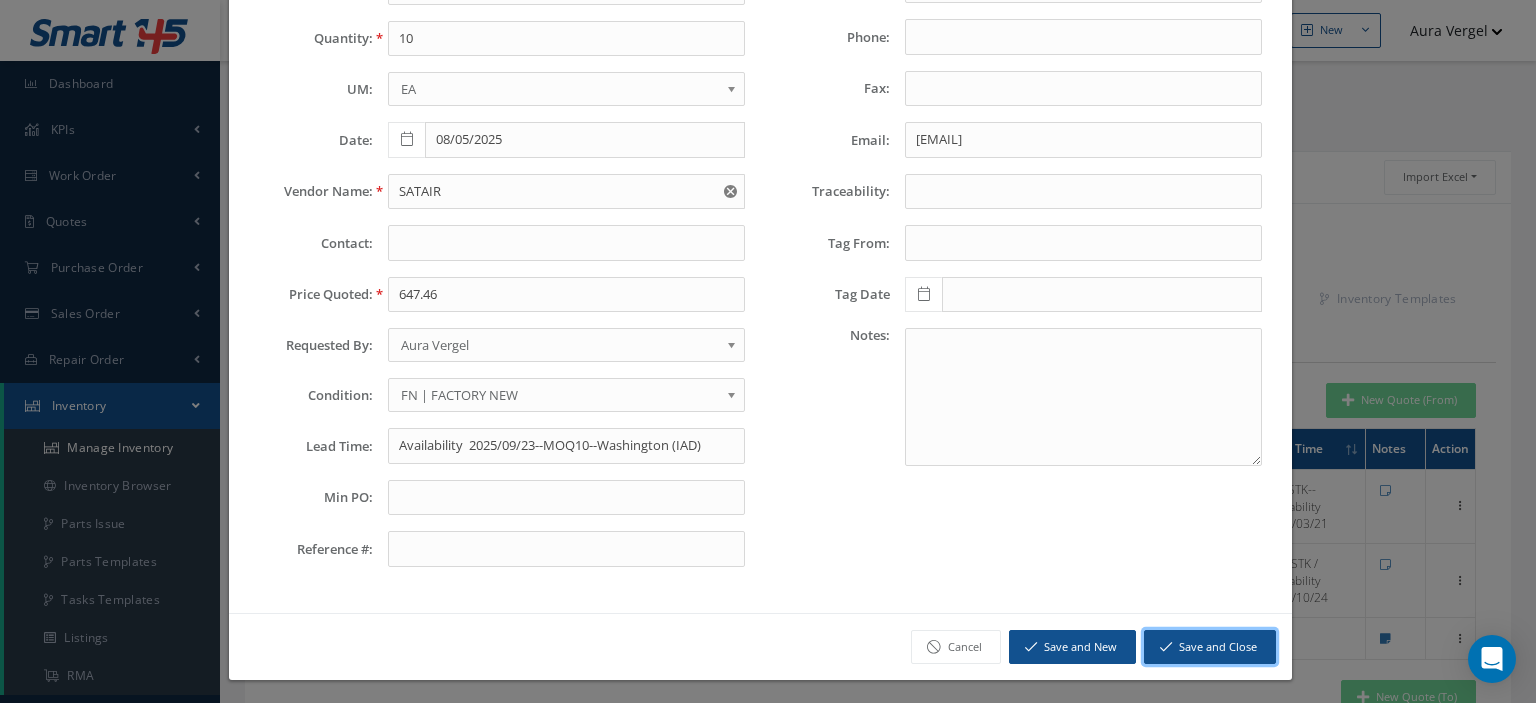 click on "Save and Close" at bounding box center [1210, 647] 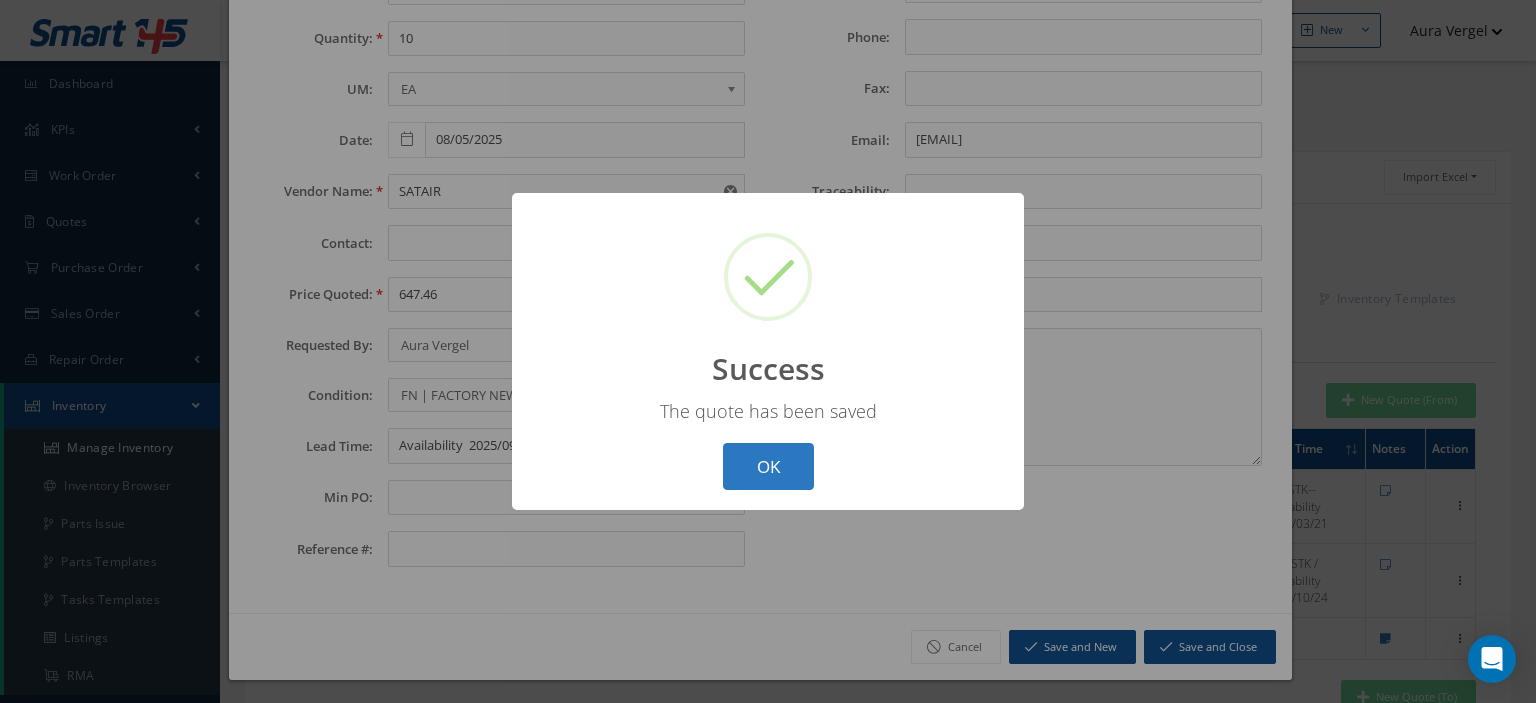 click on "OK" at bounding box center [768, 466] 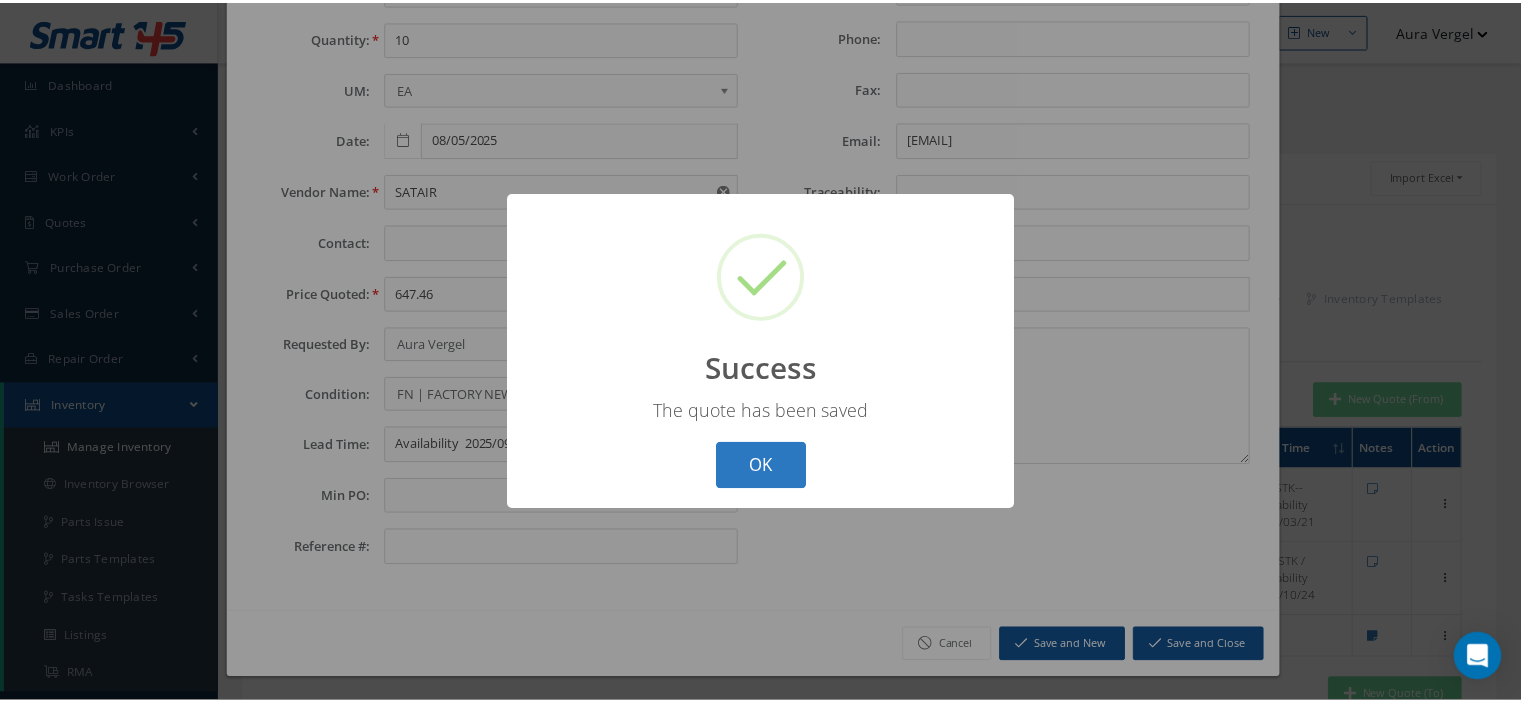 scroll, scrollTop: 0, scrollLeft: 0, axis: both 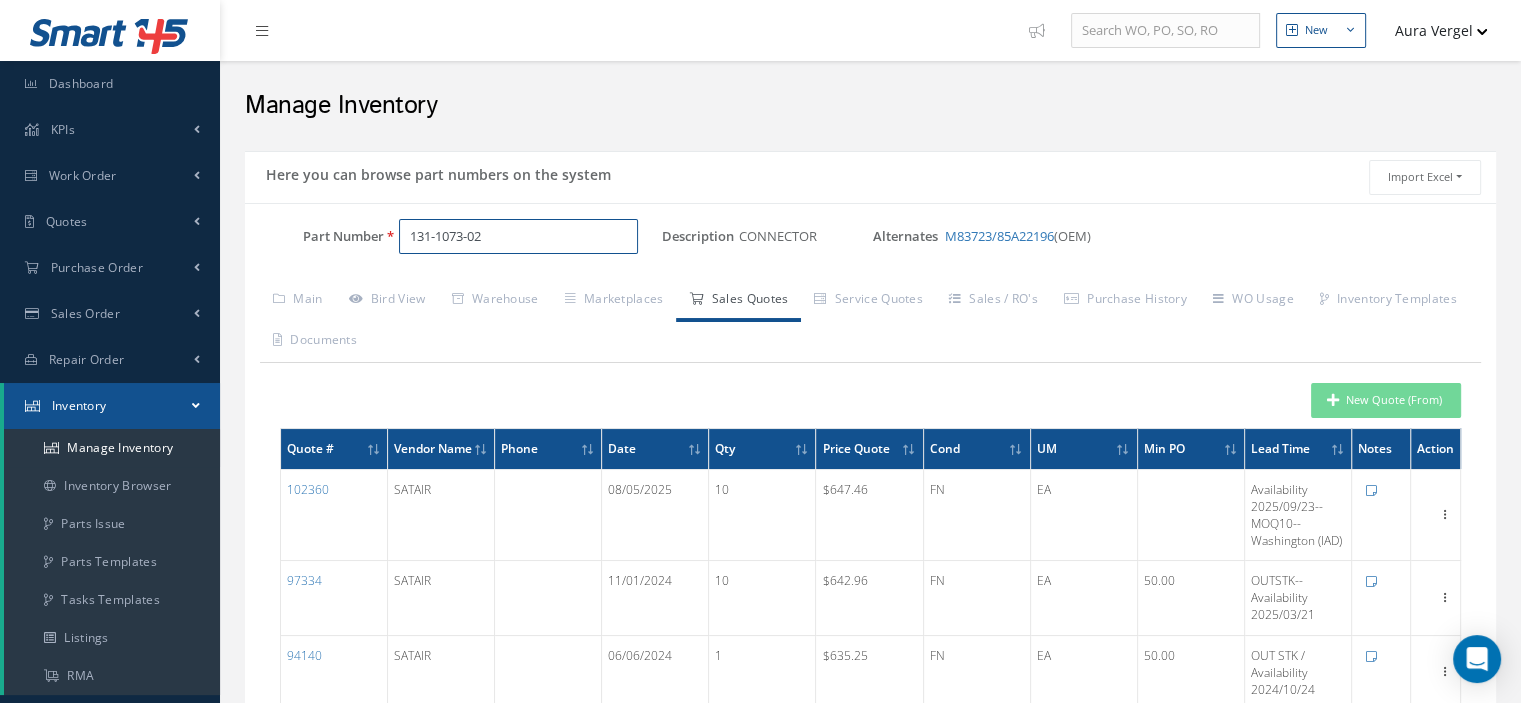 drag, startPoint x: 517, startPoint y: 245, endPoint x: 393, endPoint y: 232, distance: 124.67959 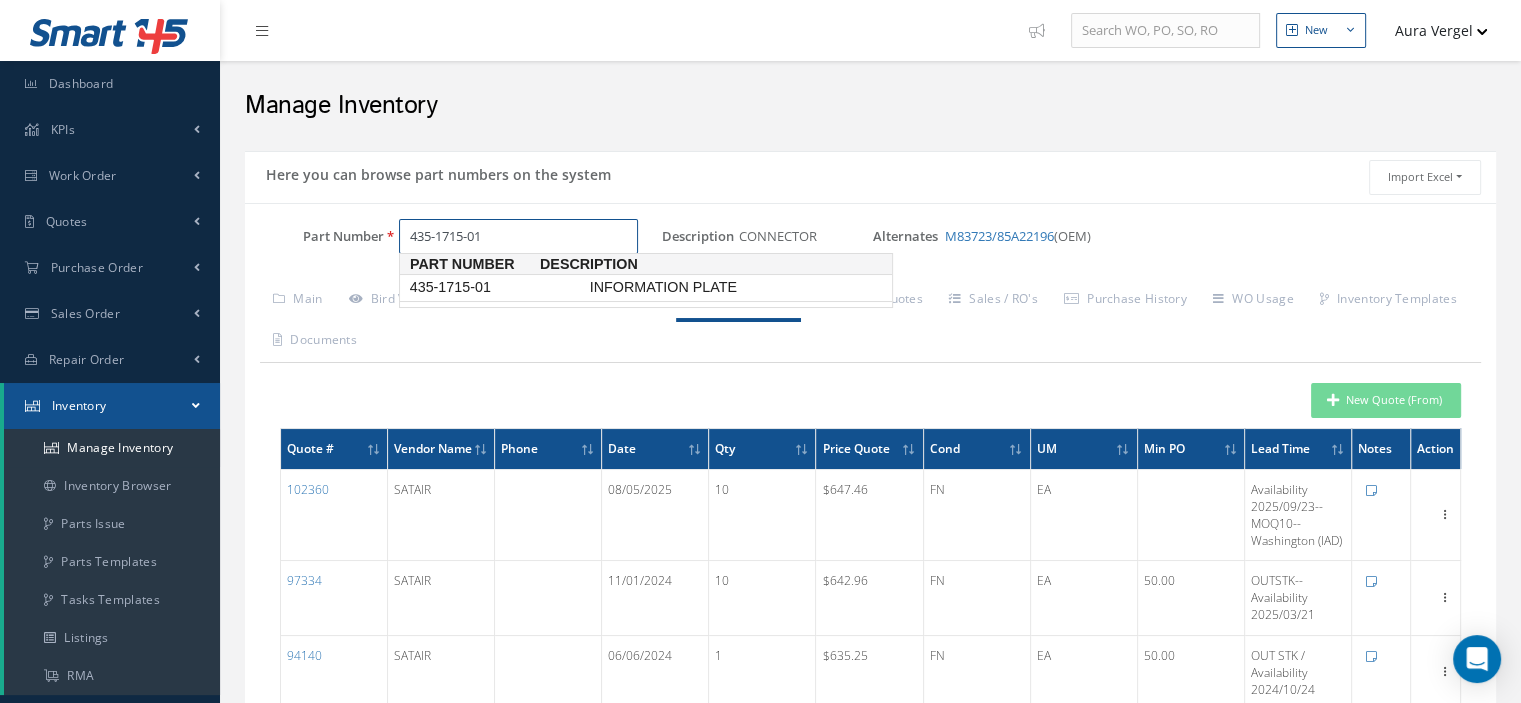 click on "435-1715-01" at bounding box center [496, 287] 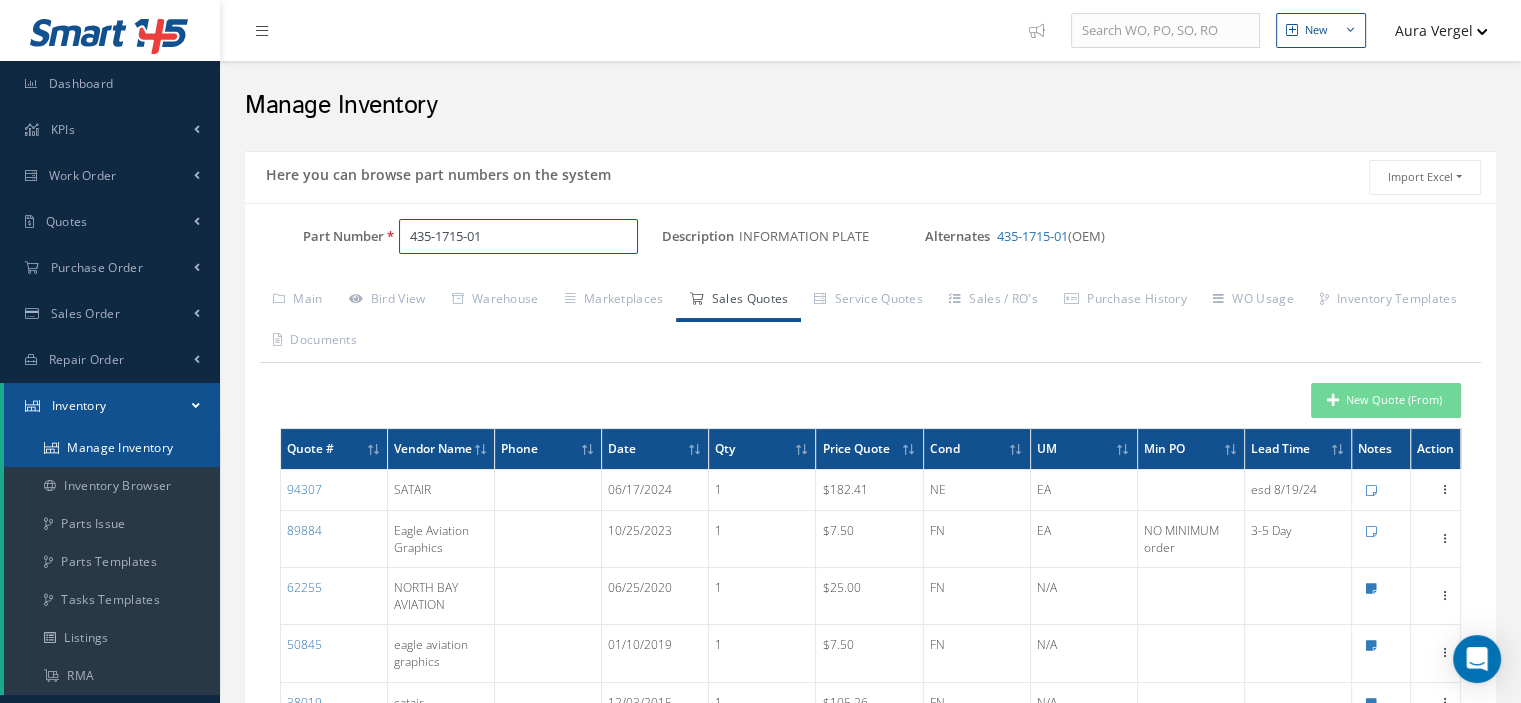 type on "435-1715-01" 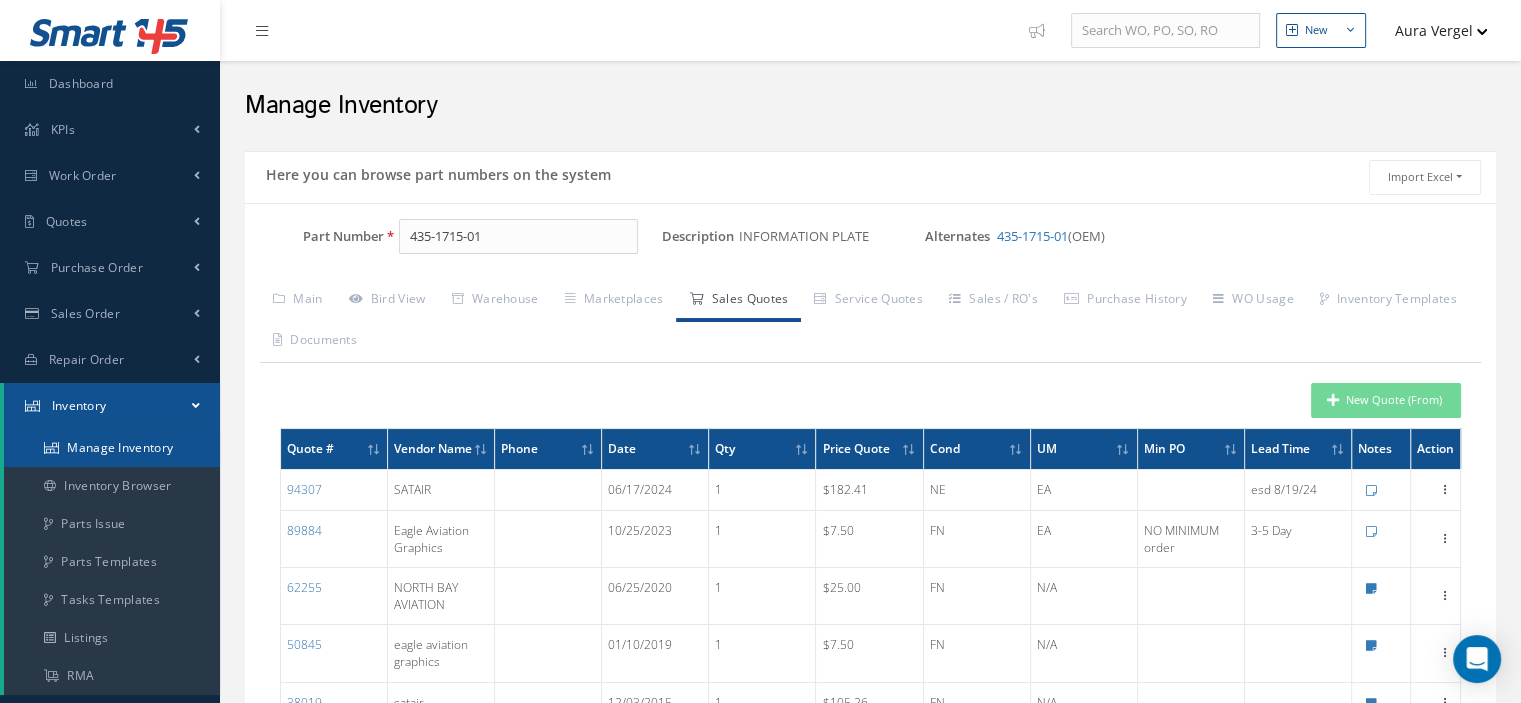 click on "Manage Inventory" at bounding box center [112, 448] 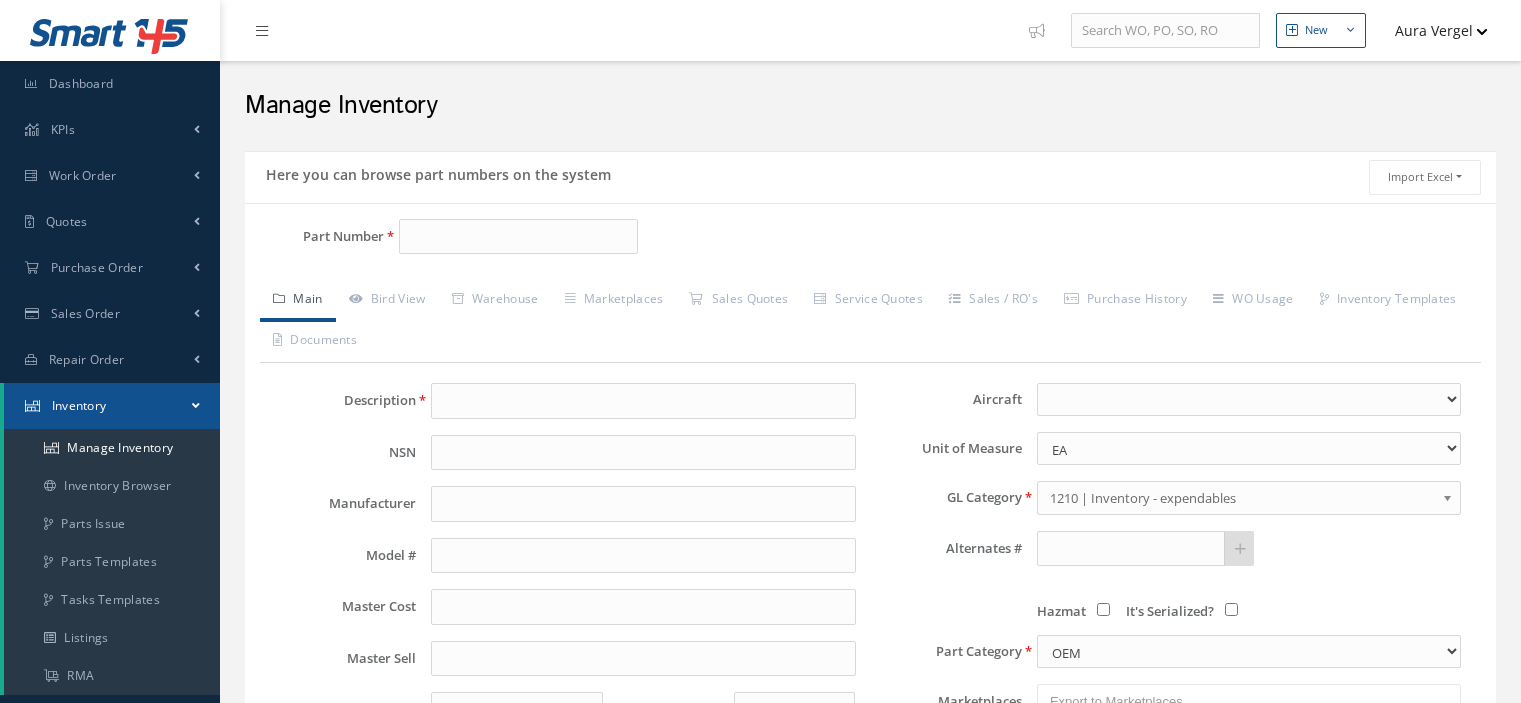 scroll, scrollTop: 0, scrollLeft: 0, axis: both 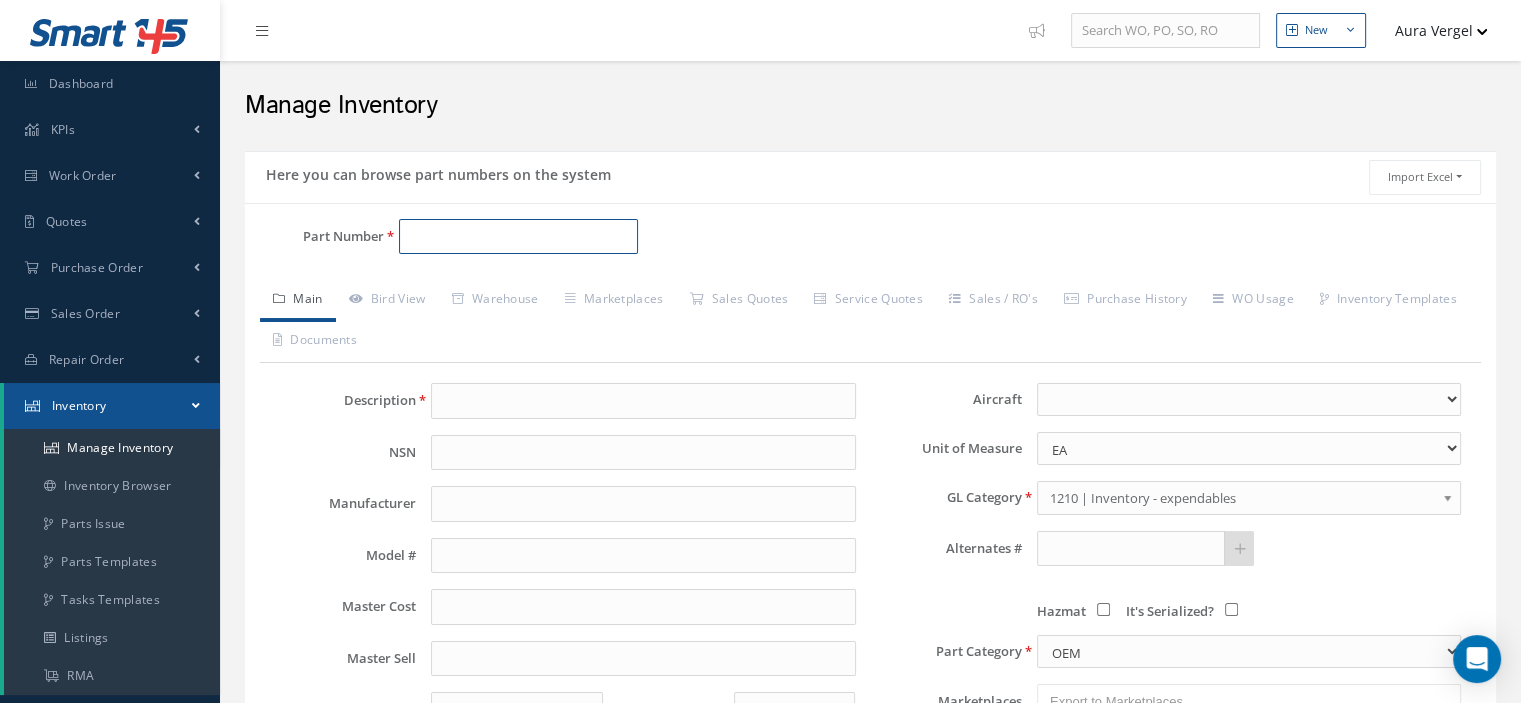 click on "Part Number" at bounding box center (518, 237) 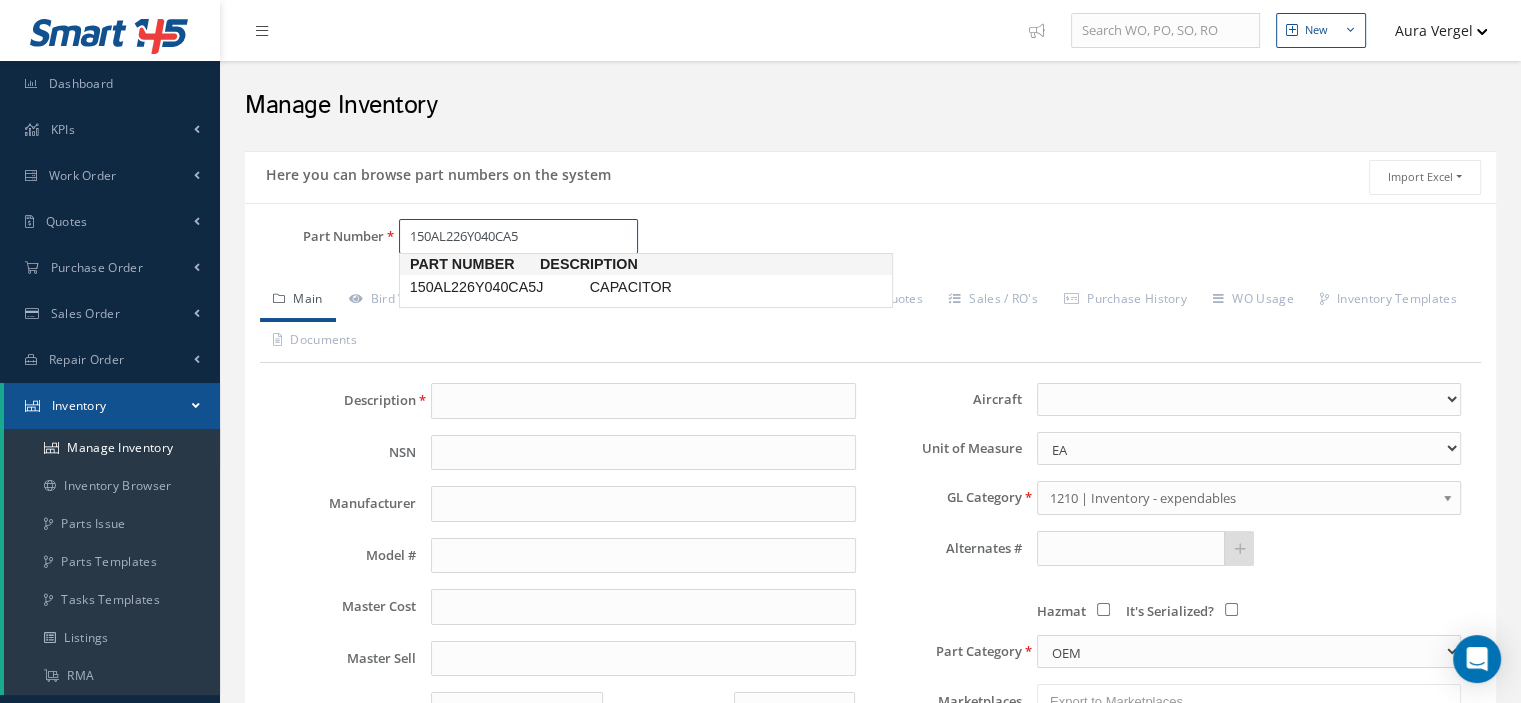 type on "150AL226Y040CA5J" 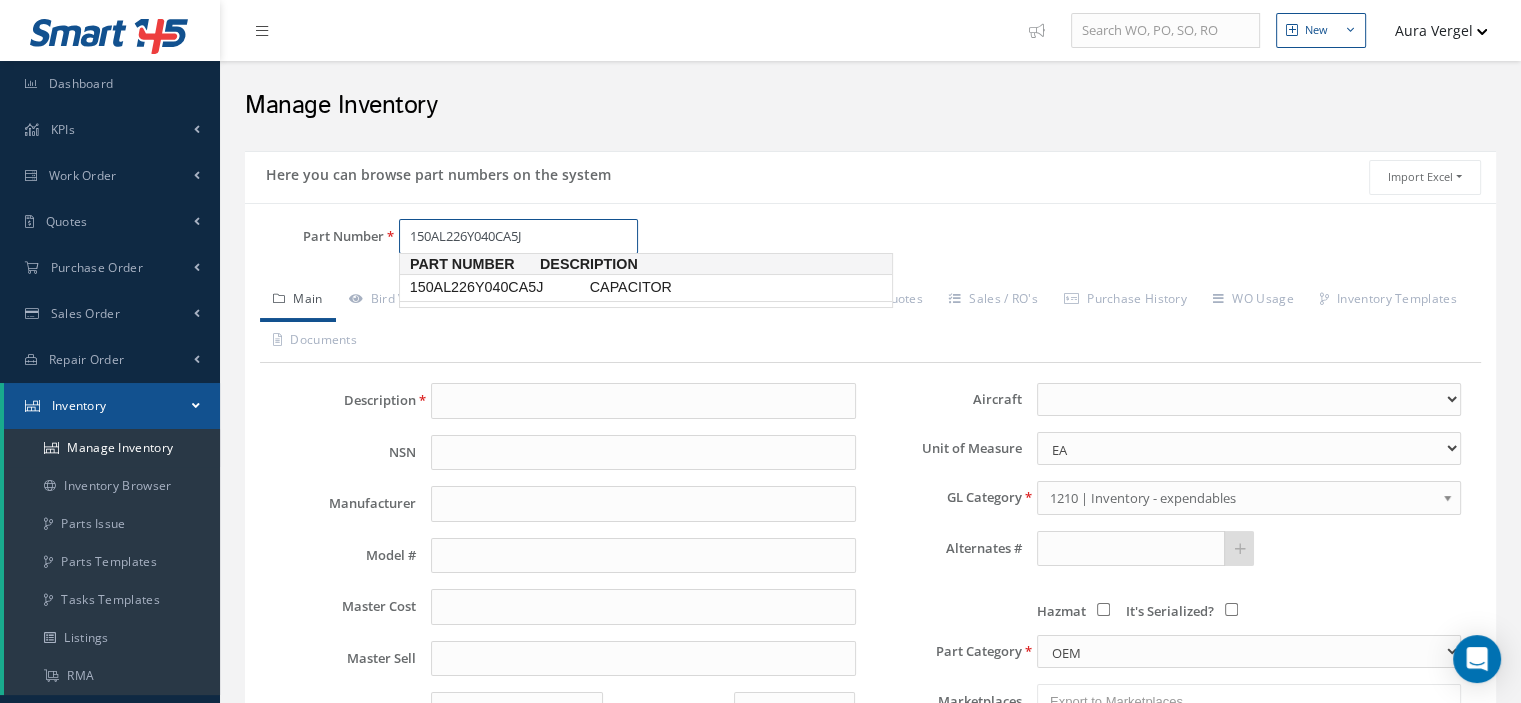 click on "150AL226Y040CA5J" at bounding box center [496, 287] 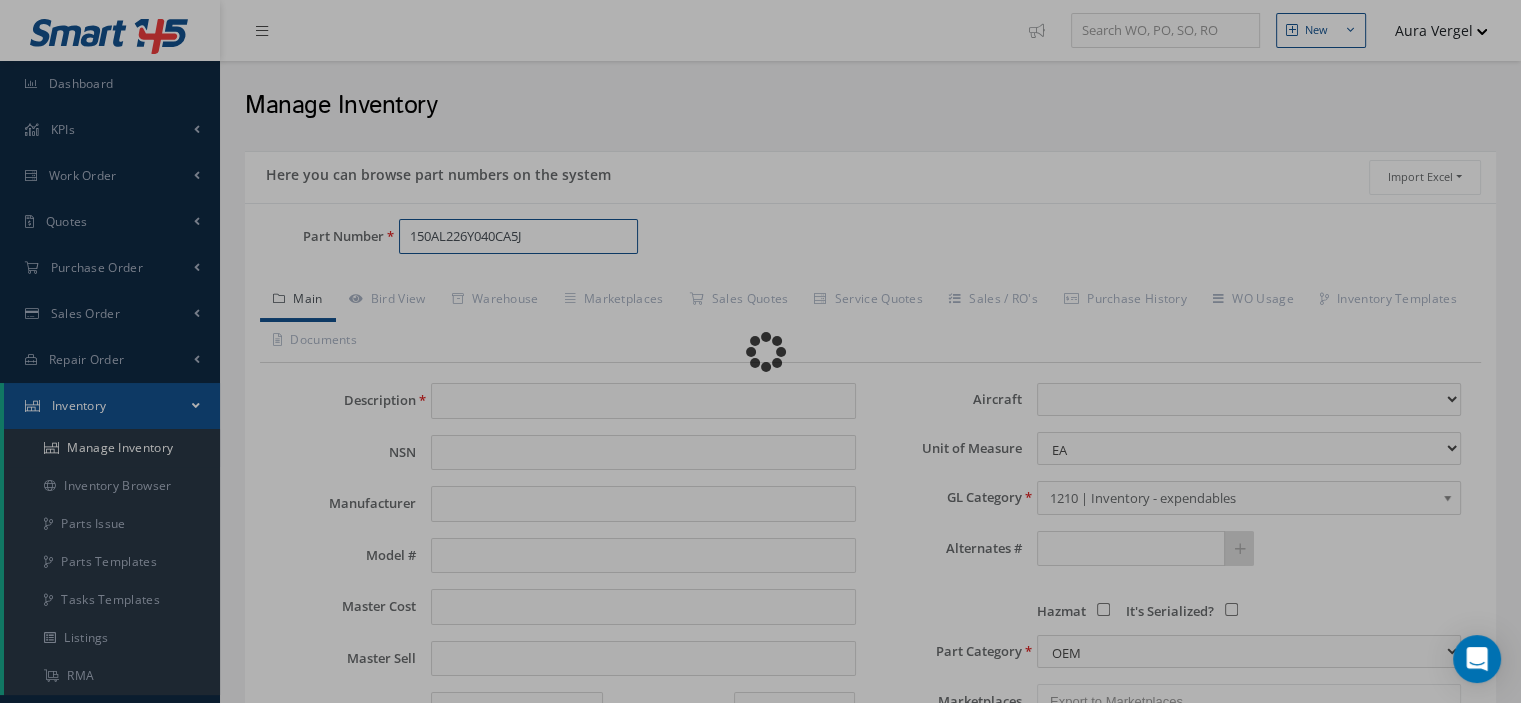 type on "CAPACITOR" 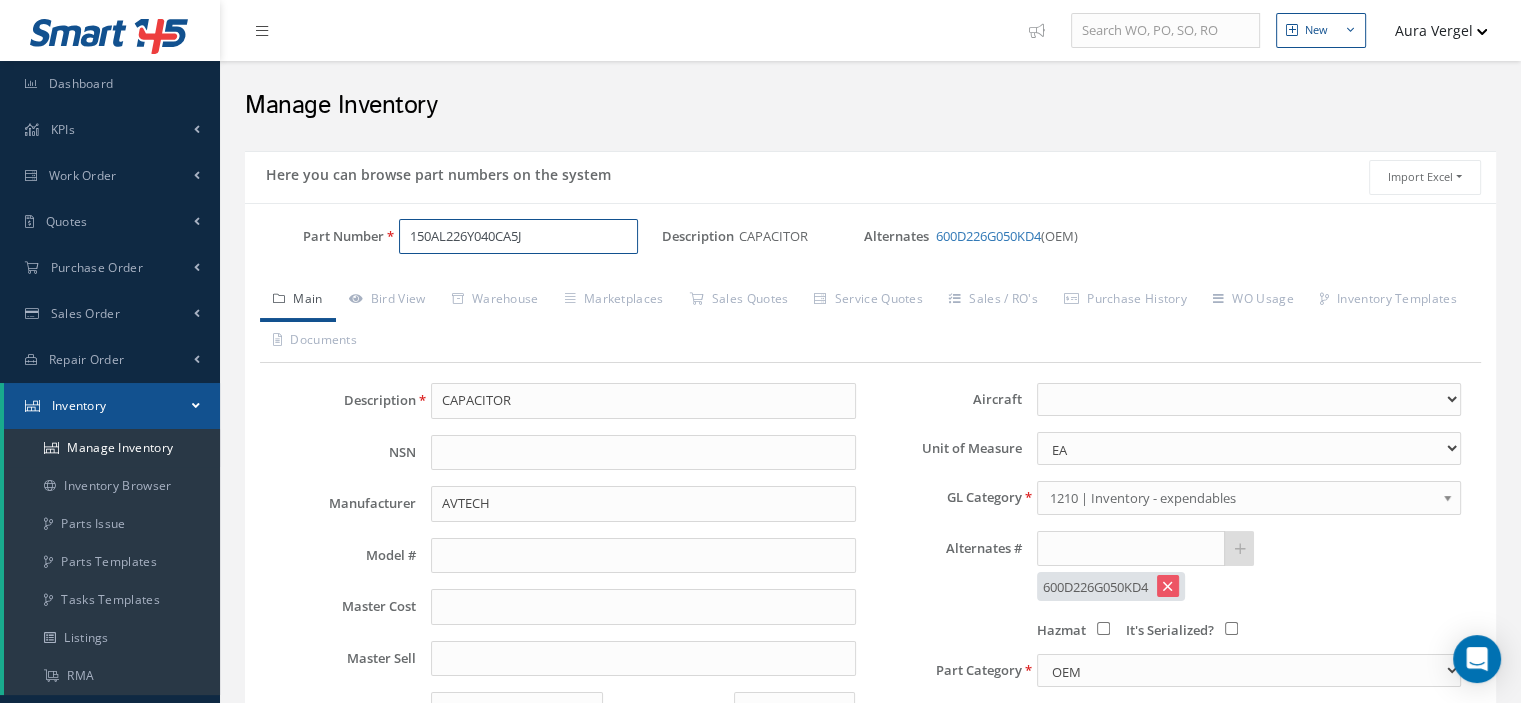 scroll, scrollTop: 400, scrollLeft: 0, axis: vertical 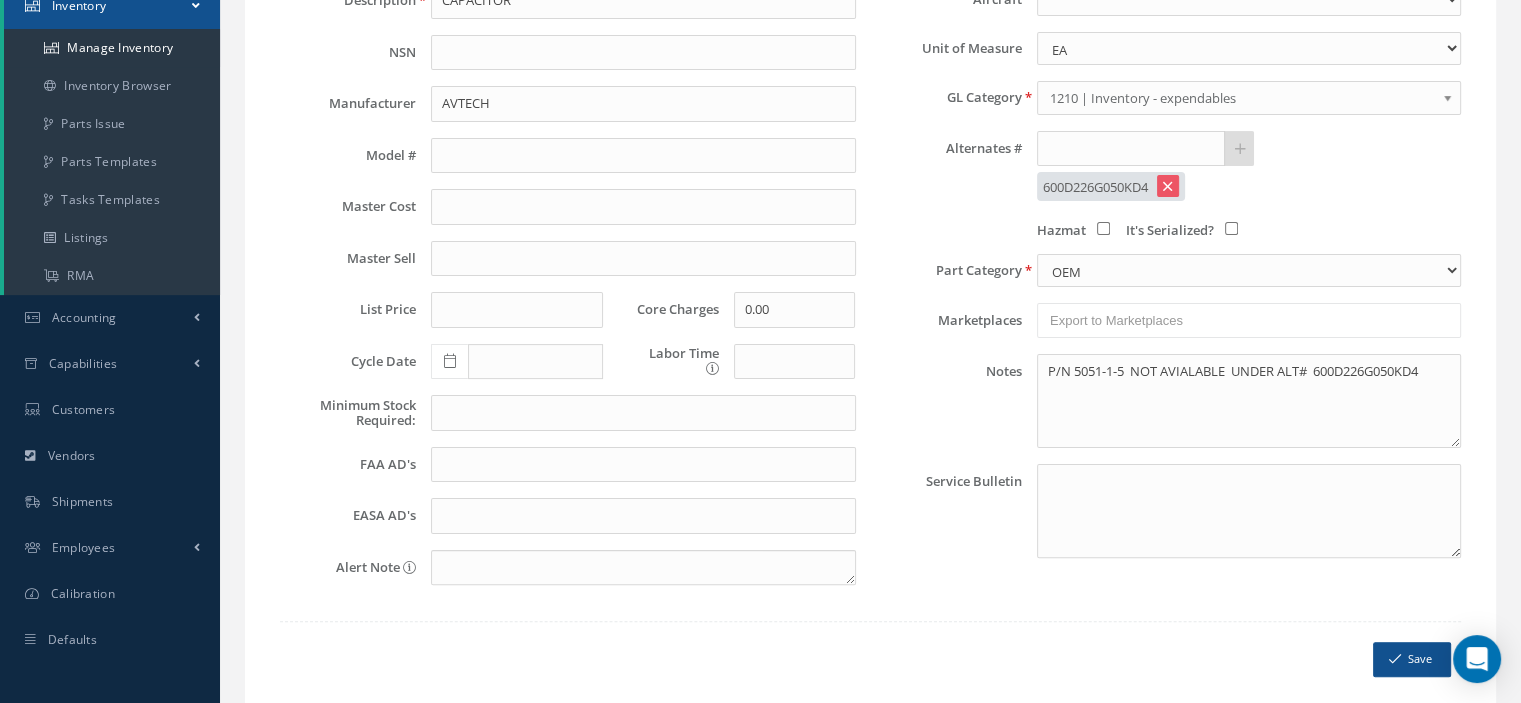 type on "150AL226Y040CA5J" 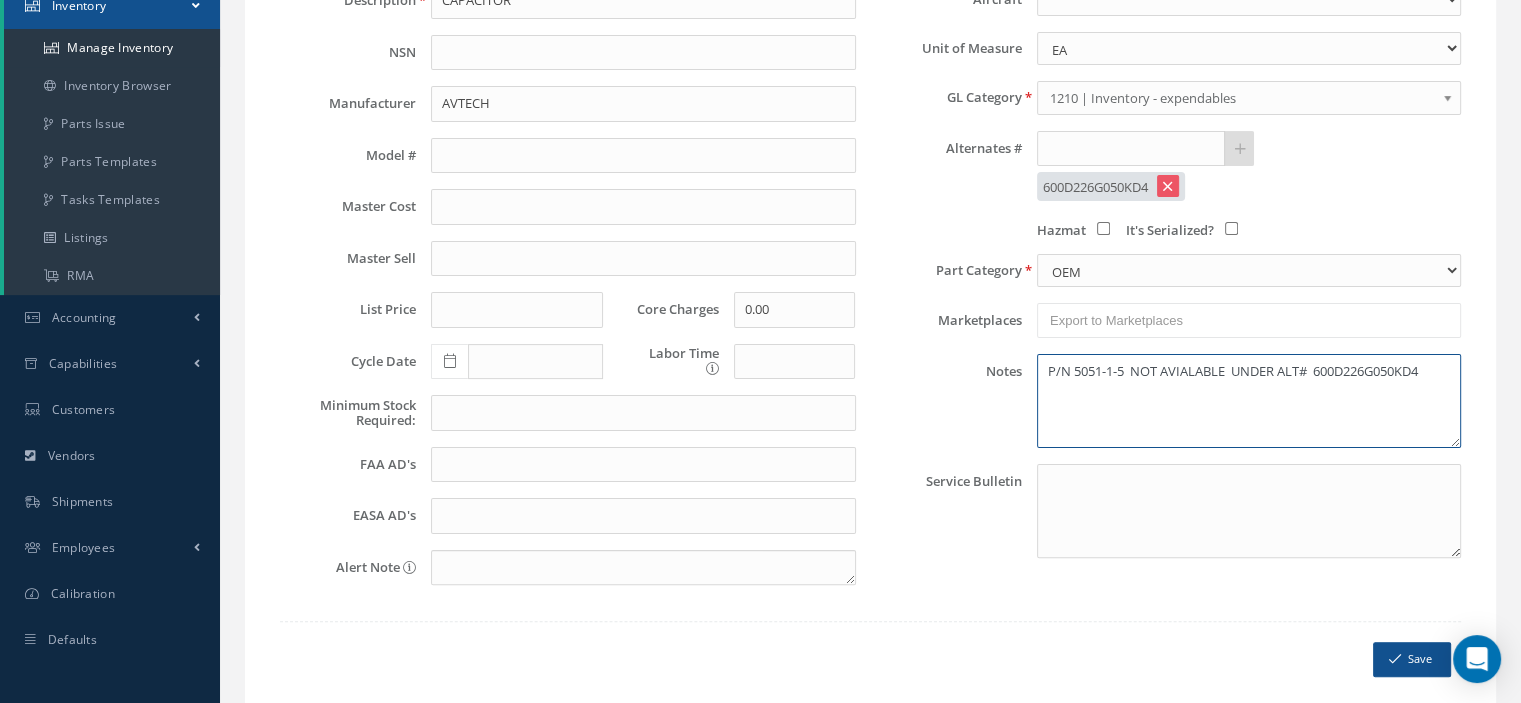 click on "P/N 5051-1-5  NOT AVIALABLE  UNDER ALT#  600D226G050KD4" at bounding box center [1249, 401] 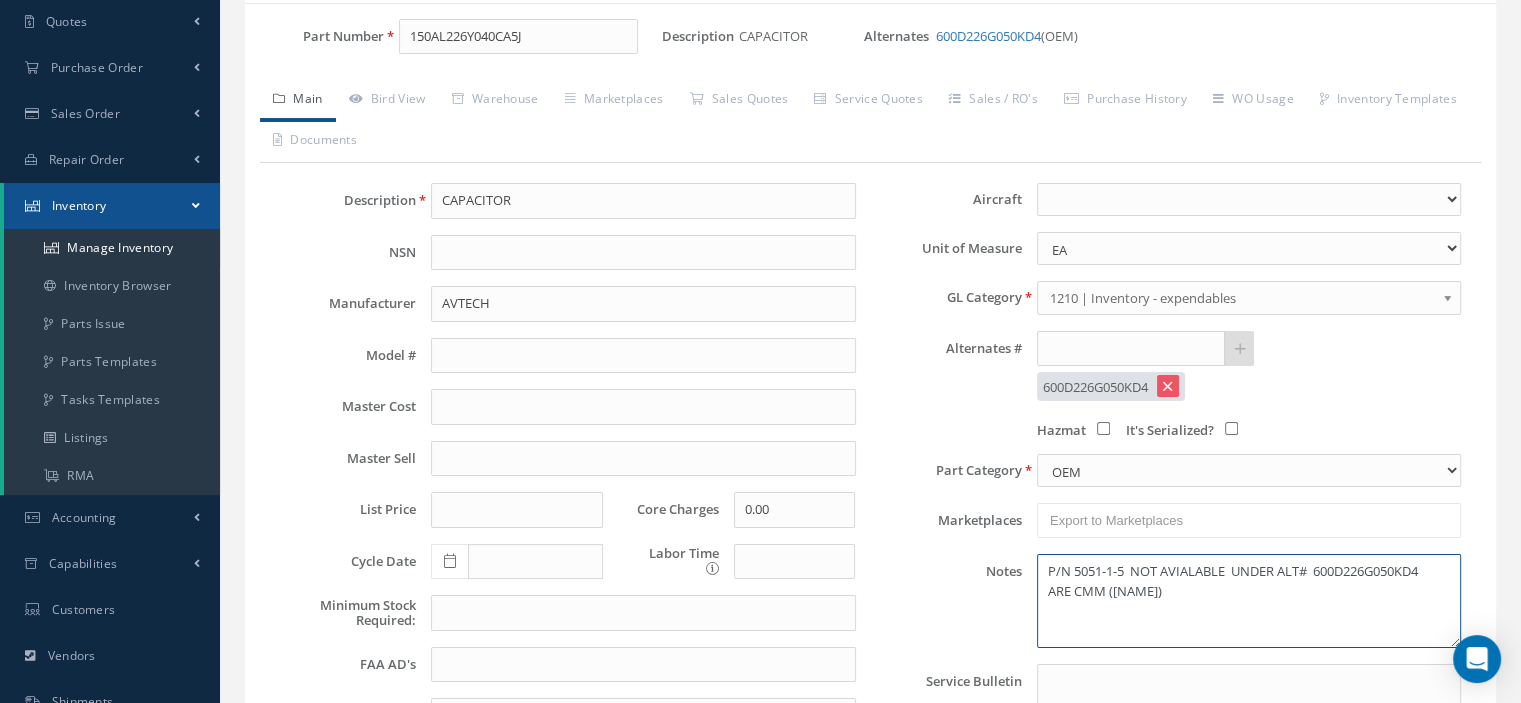 scroll, scrollTop: 400, scrollLeft: 0, axis: vertical 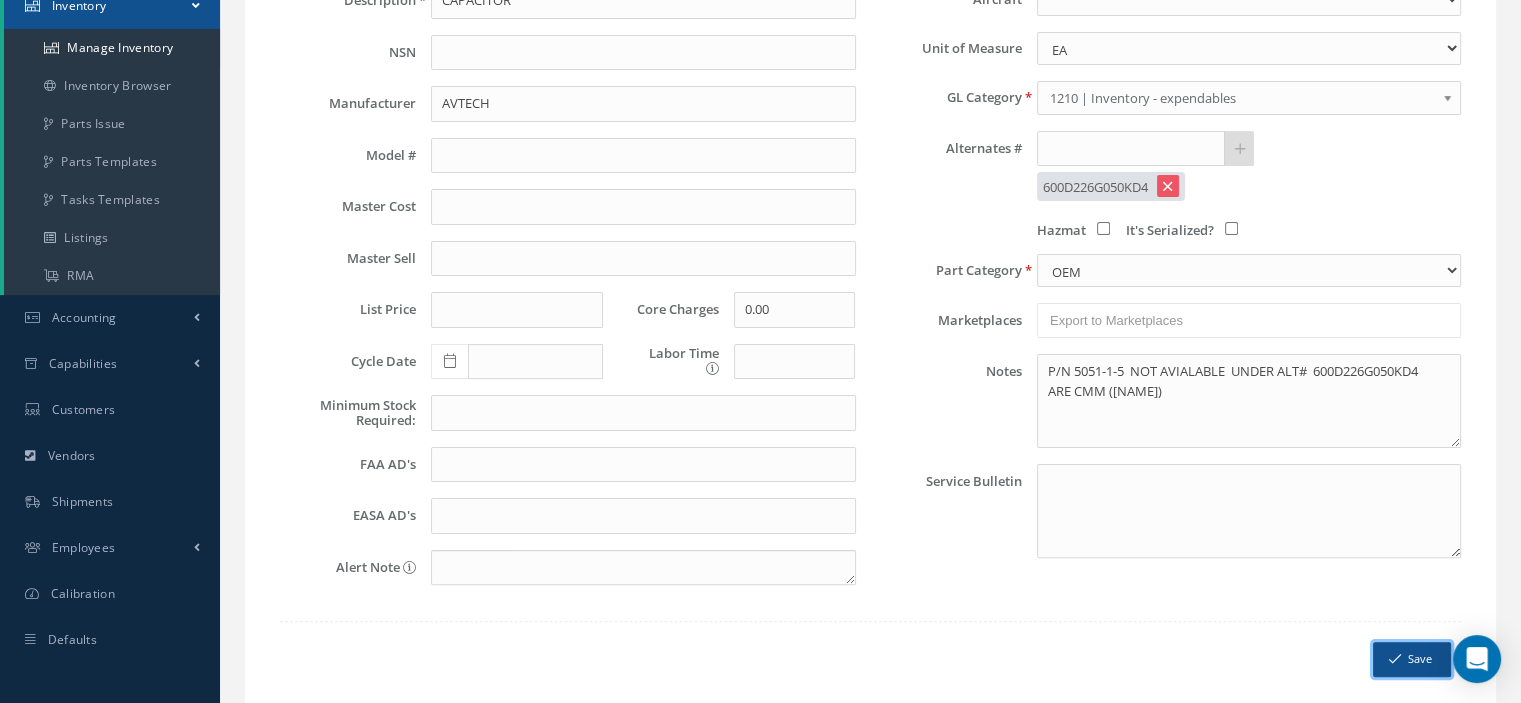 click on "Save" at bounding box center [1412, 659] 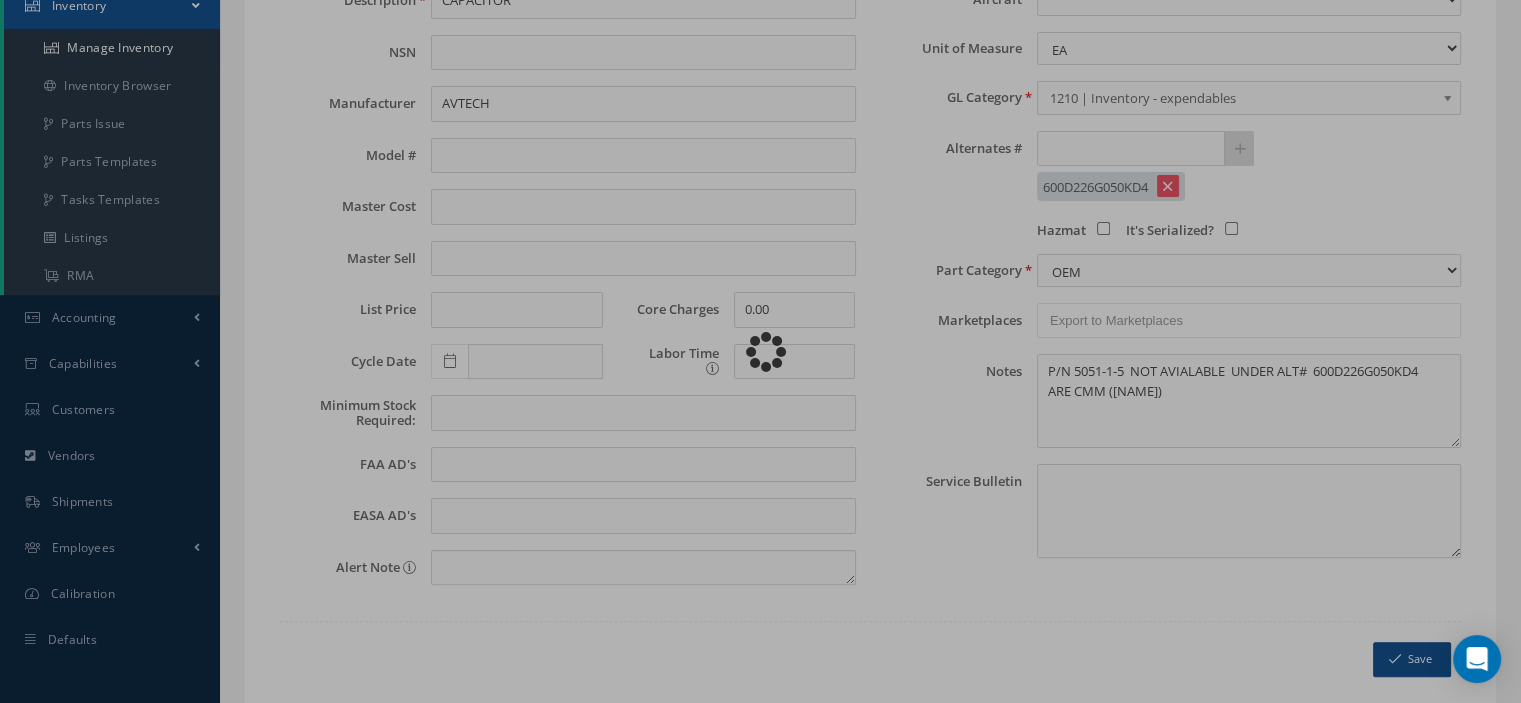 type on "P/N 5051-1-5  NOT AVIALABLE  UNDER ALT#  600D226G050KD4
ARE CMM ([NAME]) -- [FIRST] [LAST] [DATE] [TIME]" 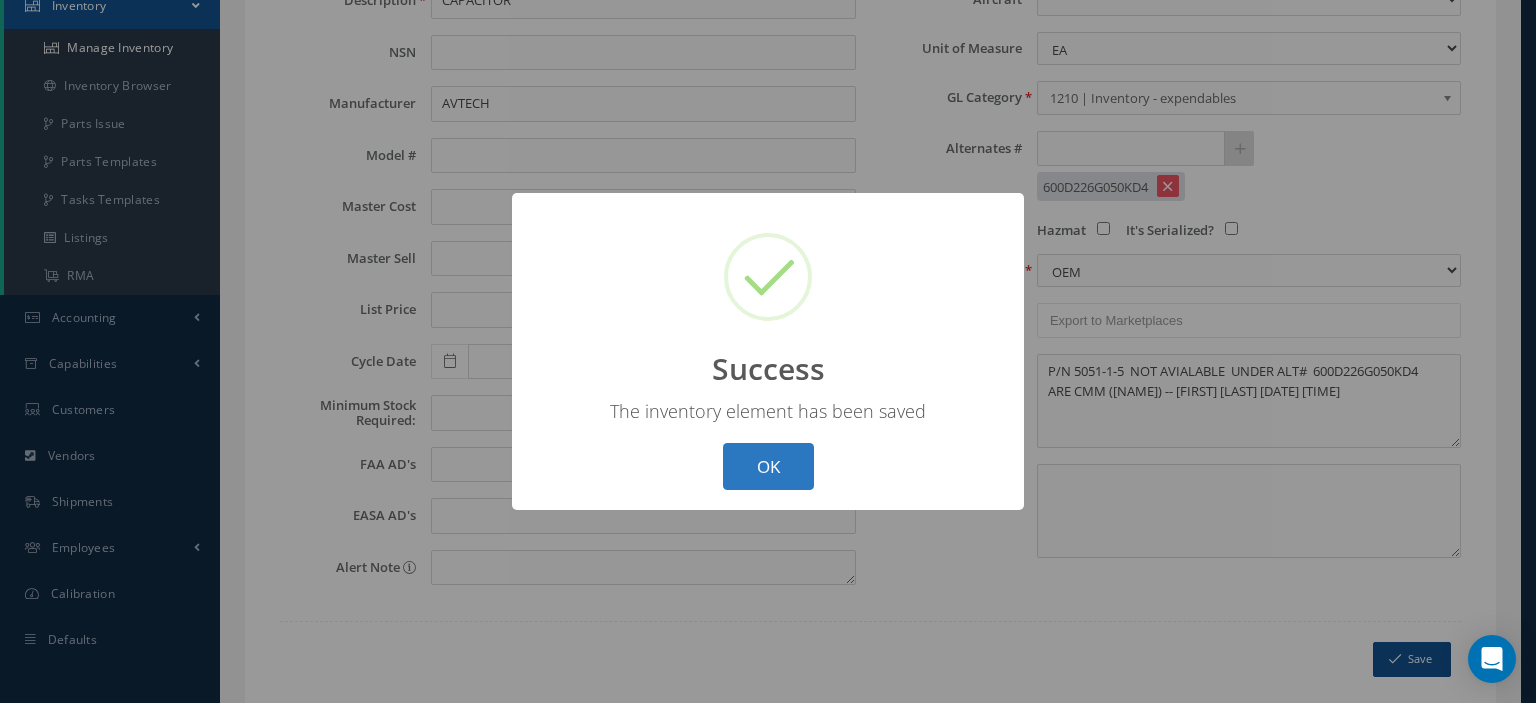 click on "OK" at bounding box center [768, 466] 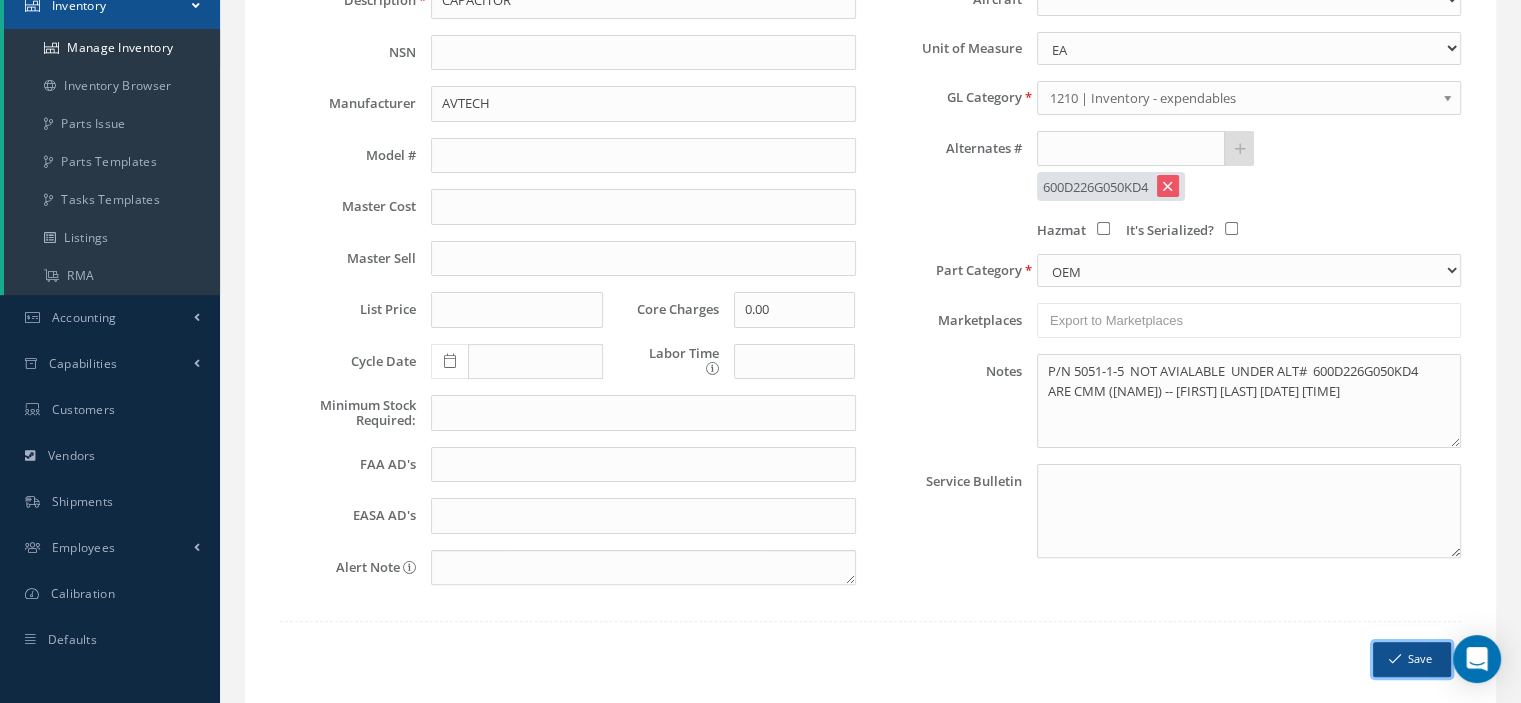 scroll, scrollTop: 0, scrollLeft: 0, axis: both 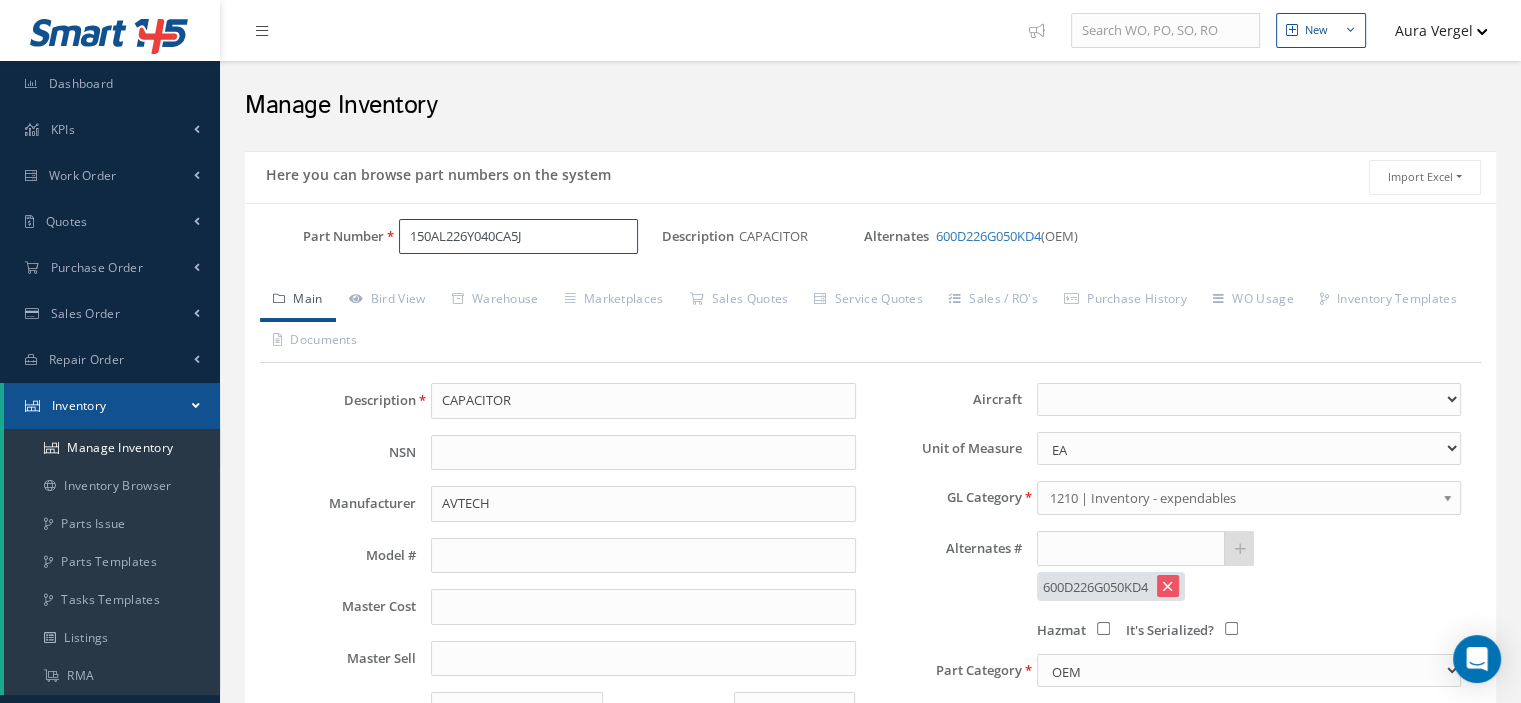 drag, startPoint x: 552, startPoint y: 235, endPoint x: 376, endPoint y: 231, distance: 176.04546 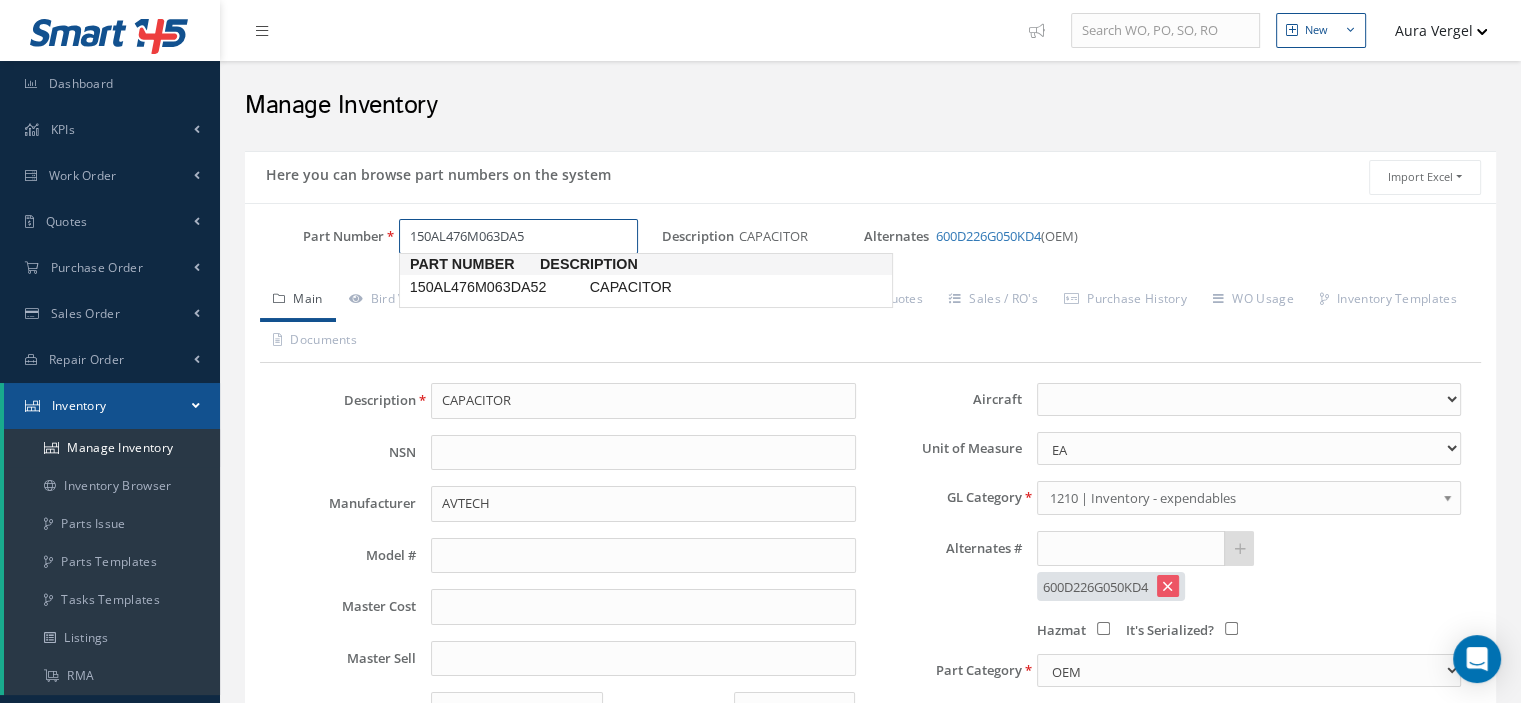 type on "150AL476M063DA52" 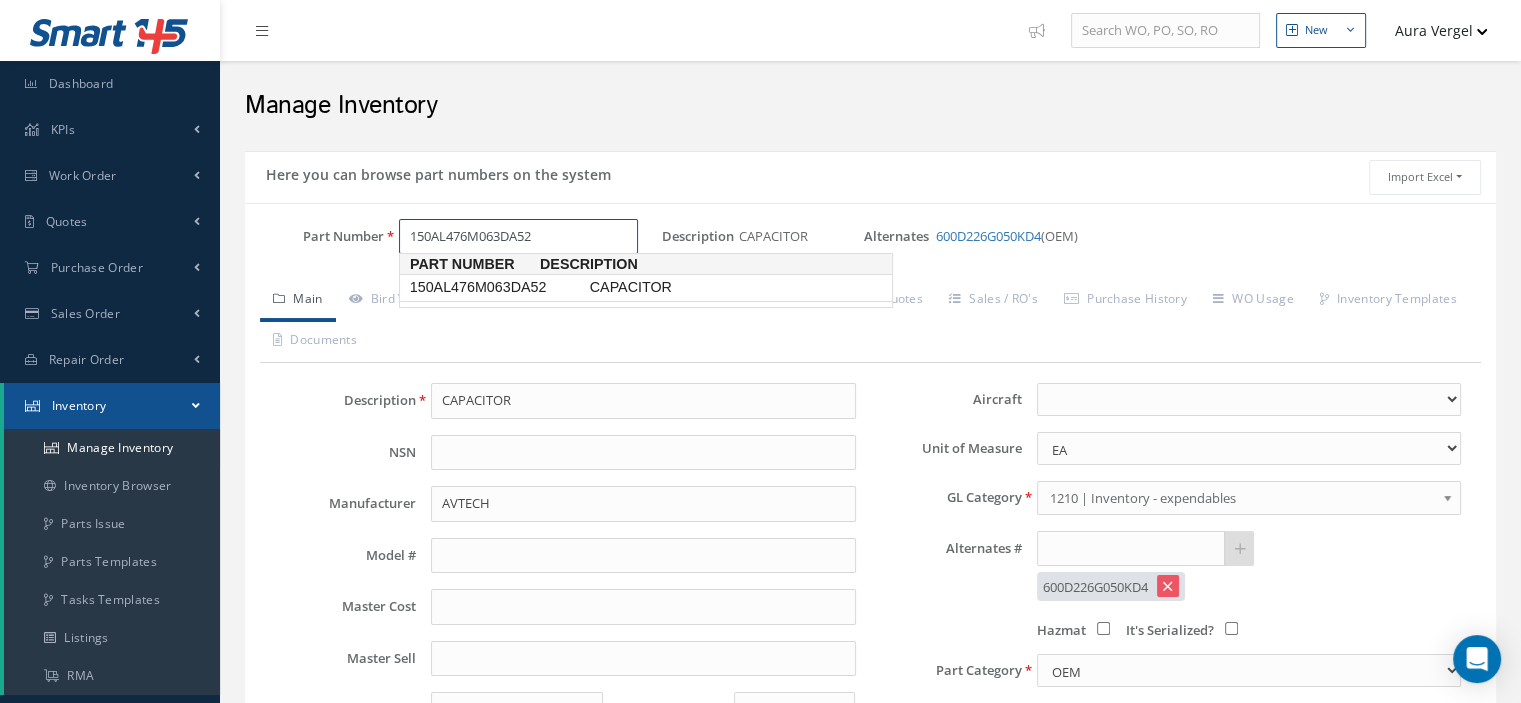 click on "150AL476M063DA52" at bounding box center [496, 287] 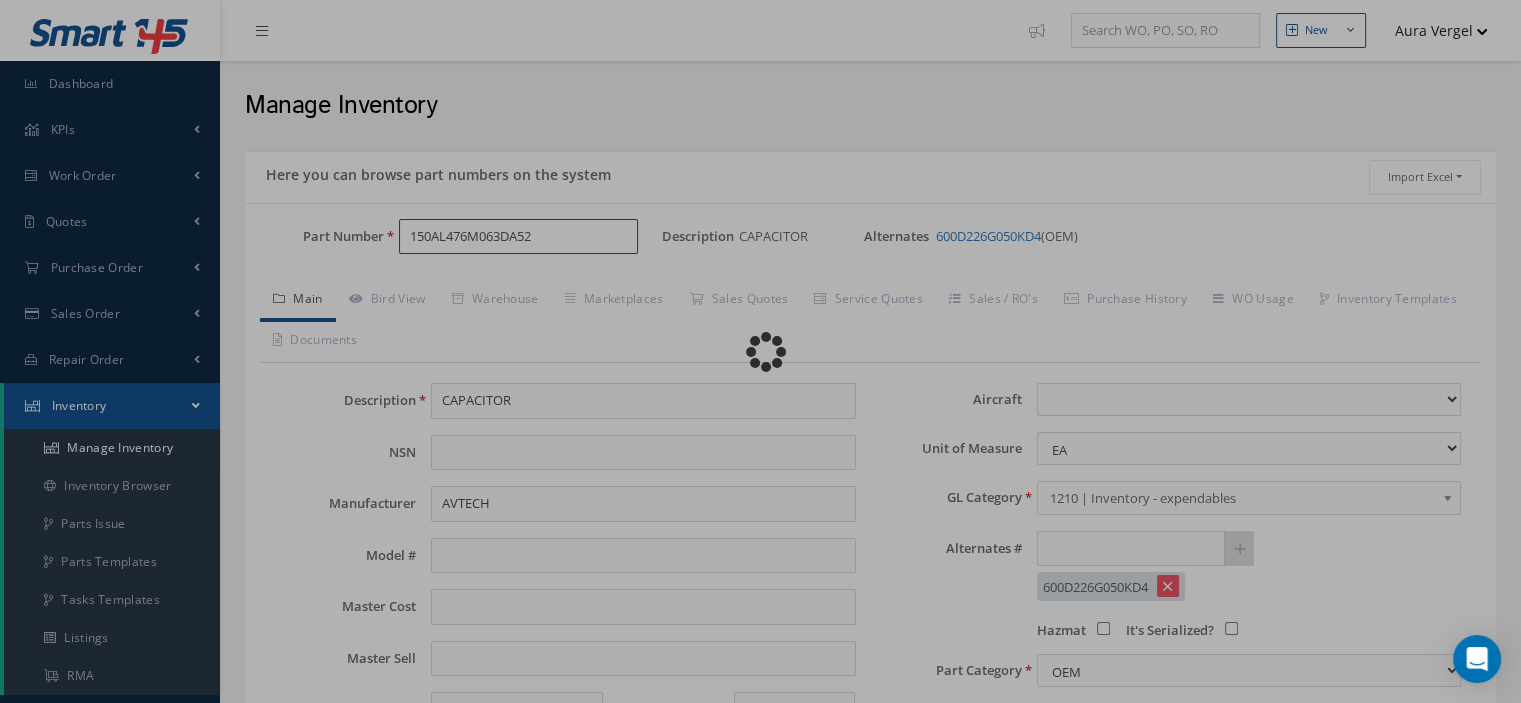 select 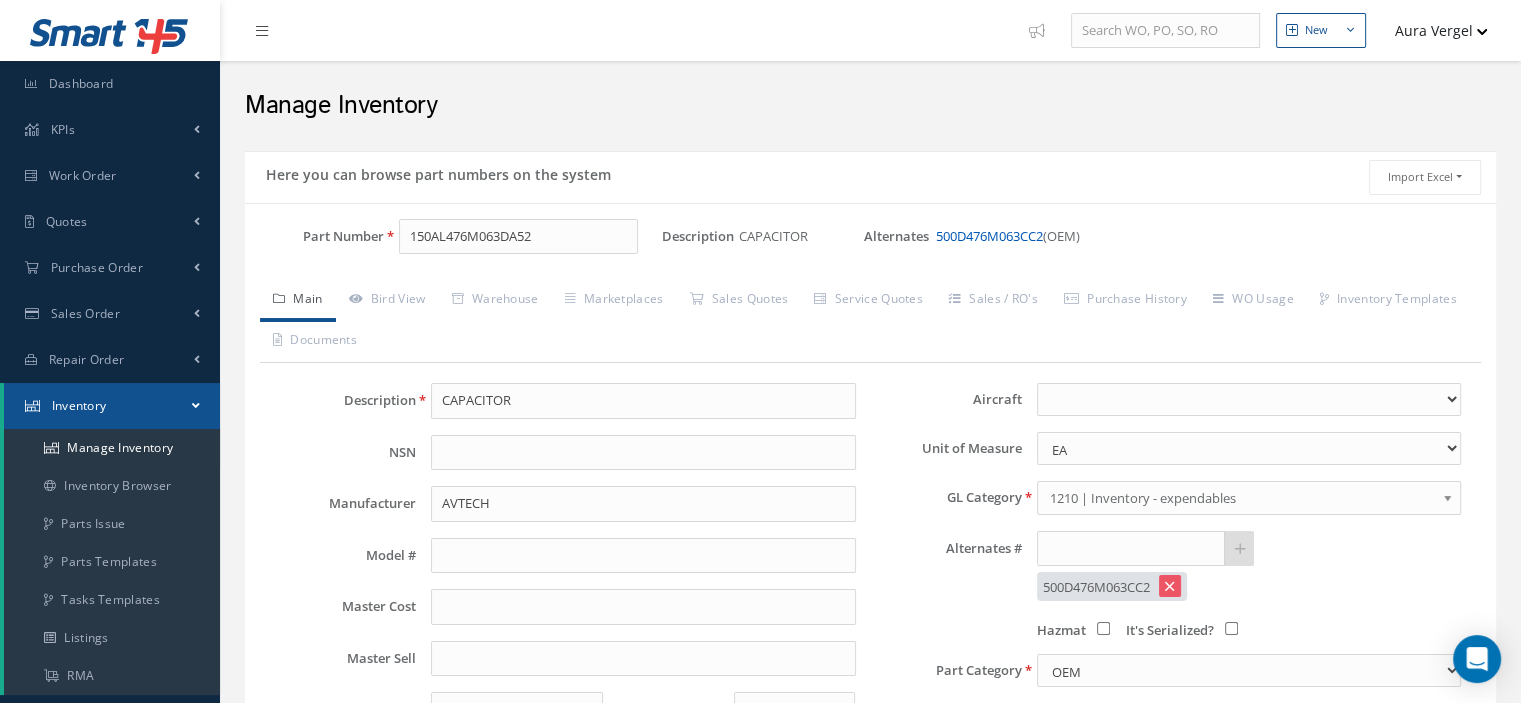 click on "500D476M063CC2" at bounding box center (989, 236) 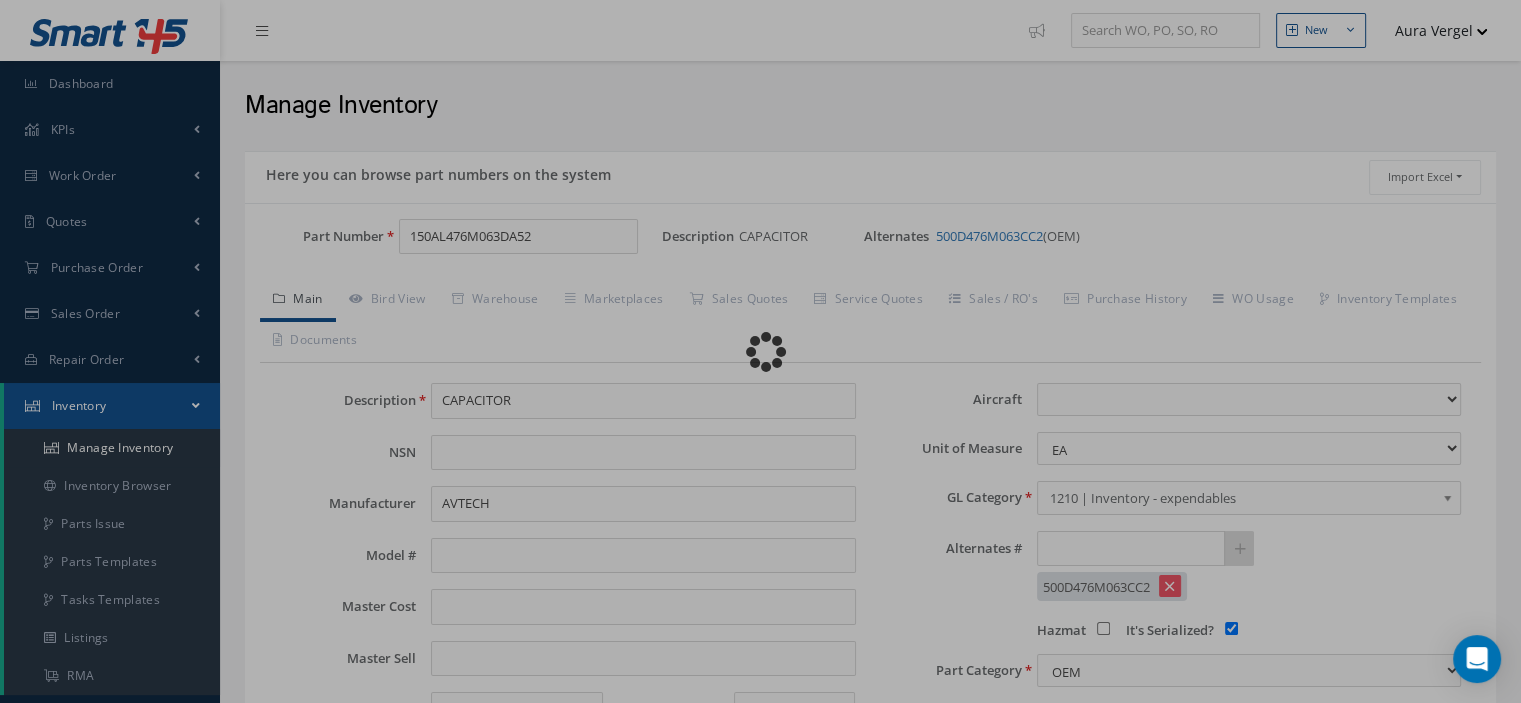 type on "500D476M063CC2" 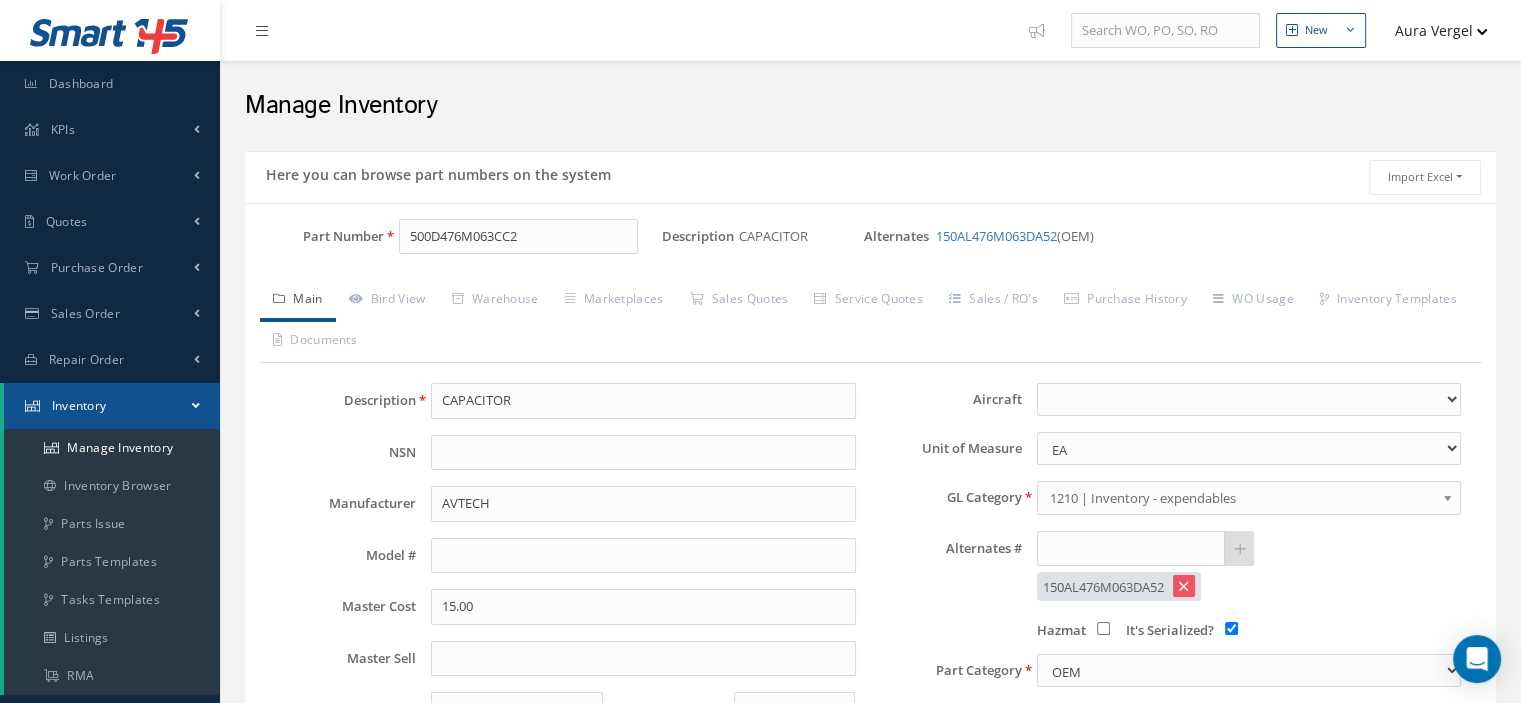 scroll, scrollTop: 300, scrollLeft: 0, axis: vertical 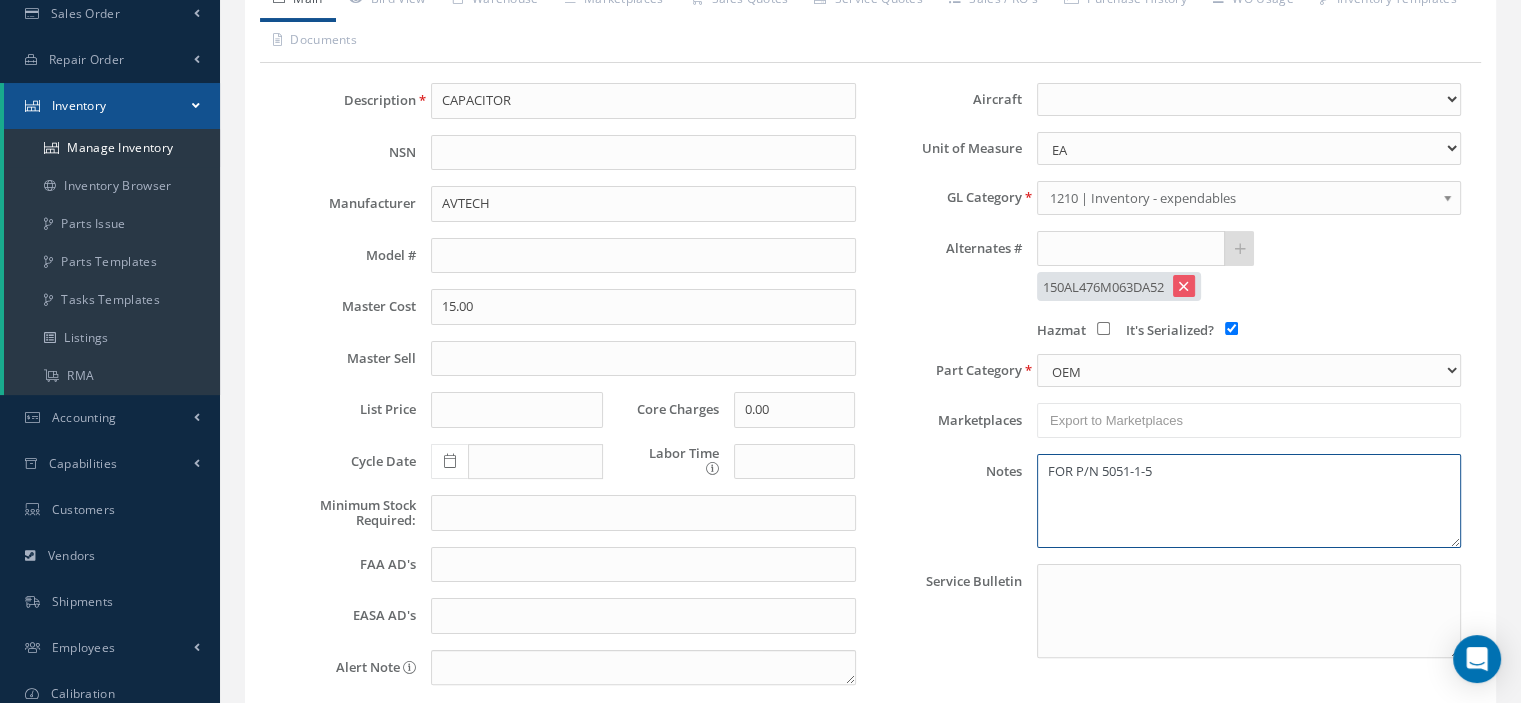 click on "FOR P/N 5051-1-5" at bounding box center (1249, 501) 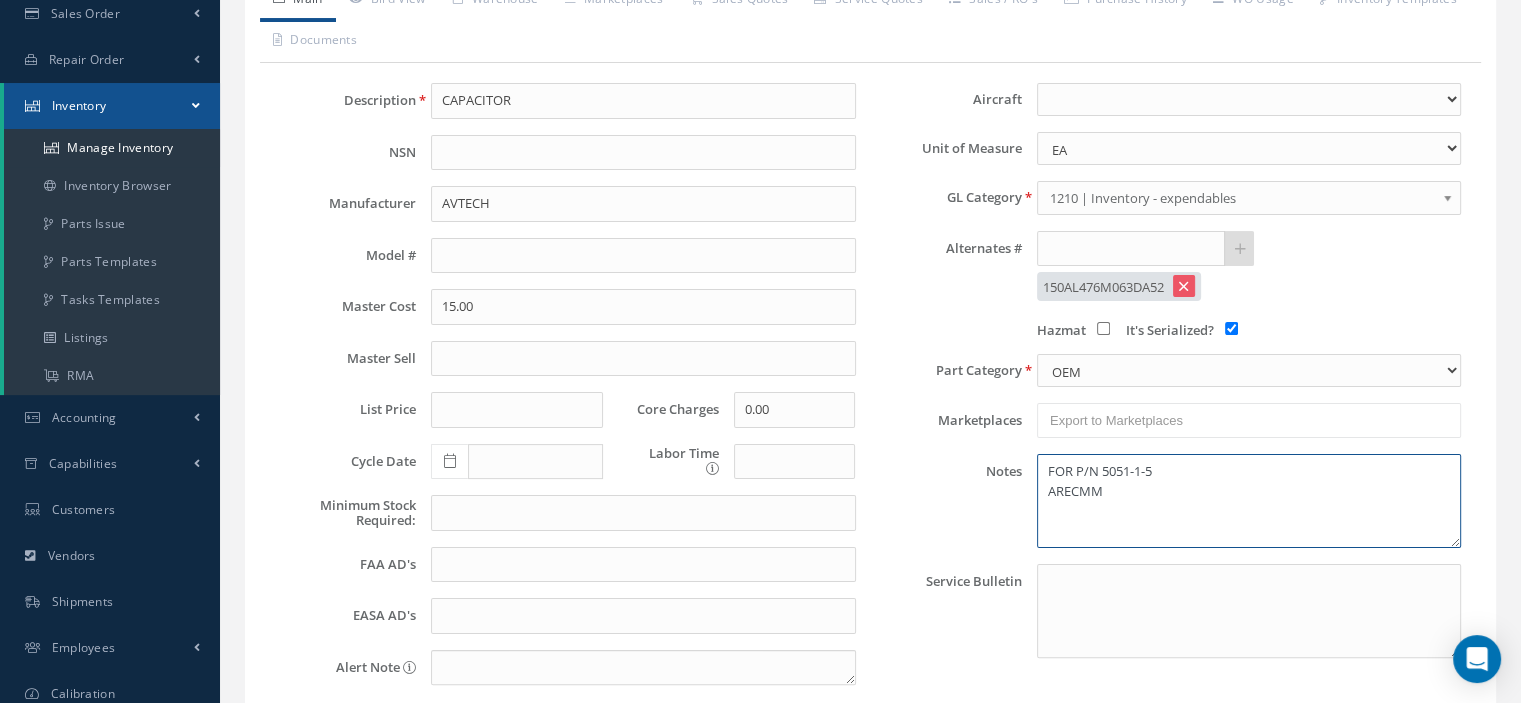 scroll, scrollTop: 467, scrollLeft: 0, axis: vertical 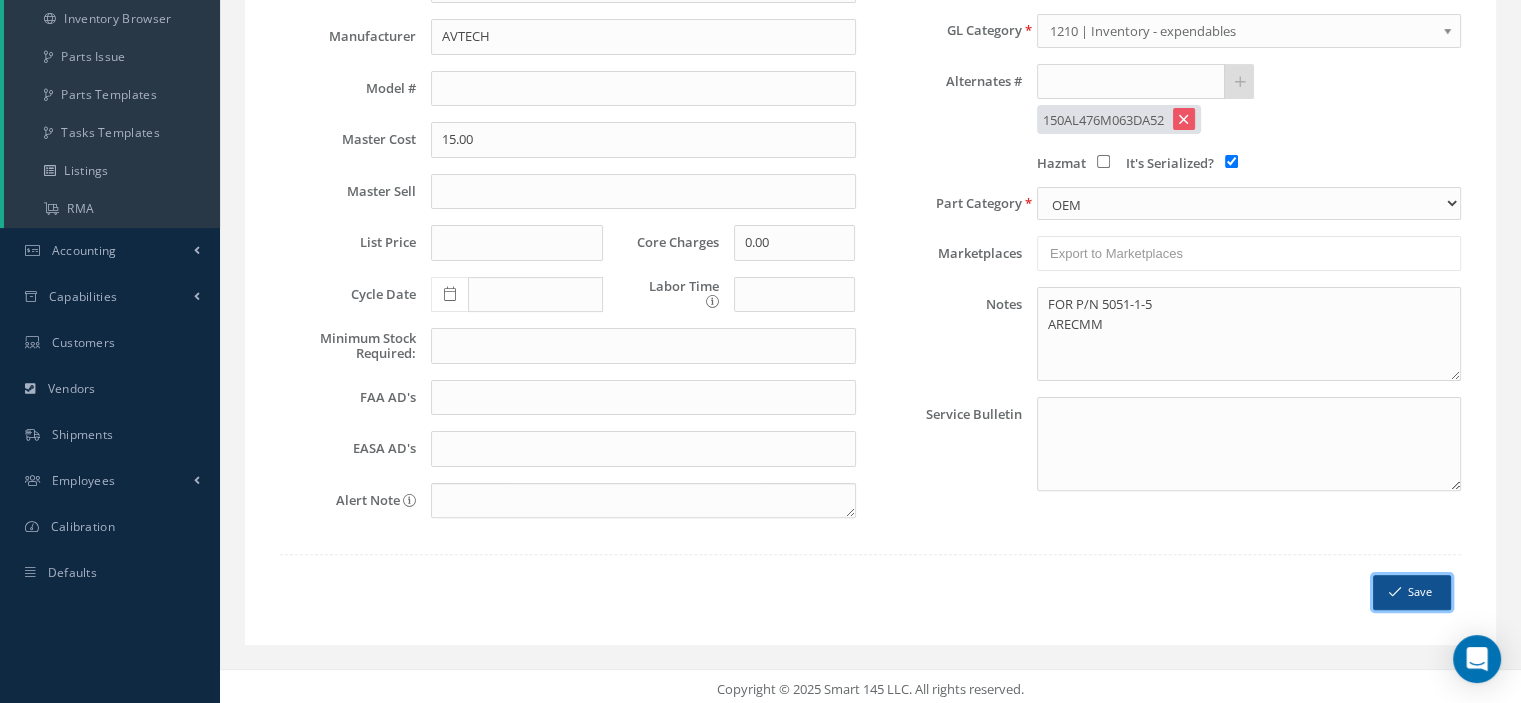 click on "Save" at bounding box center (1412, 592) 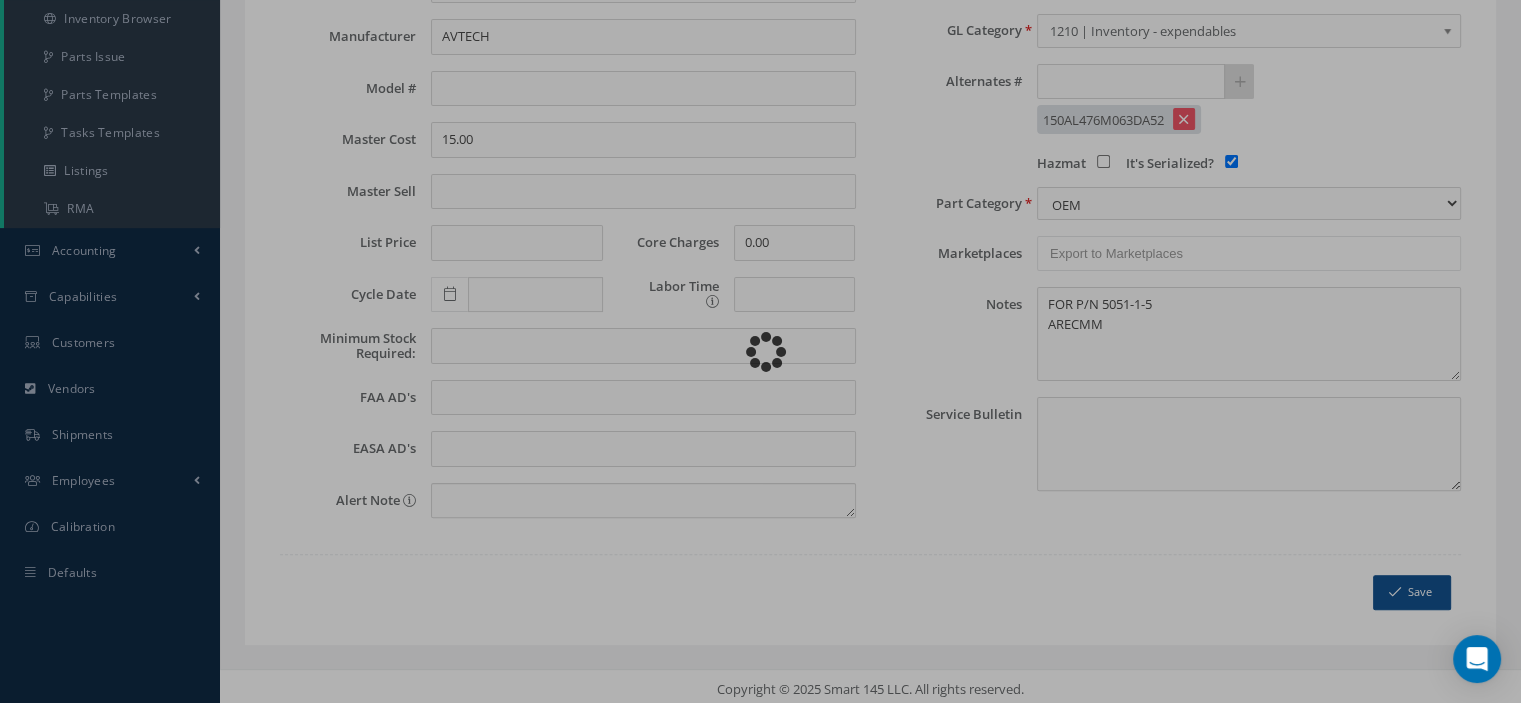 type on "FOR P/N 5051-1-5
ARECMM -- [FIRST] [LAST] [DATE] [TIME]" 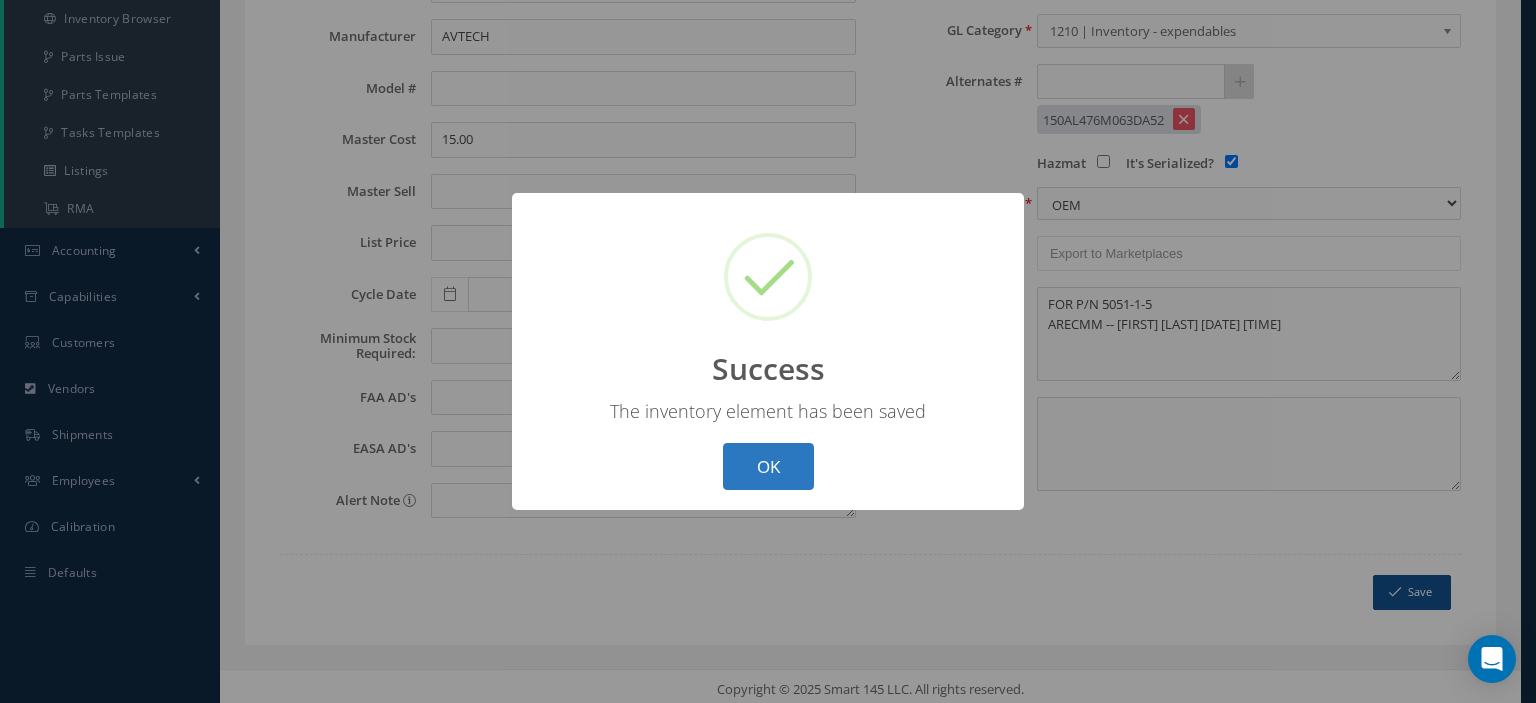 click on "OK" at bounding box center [768, 466] 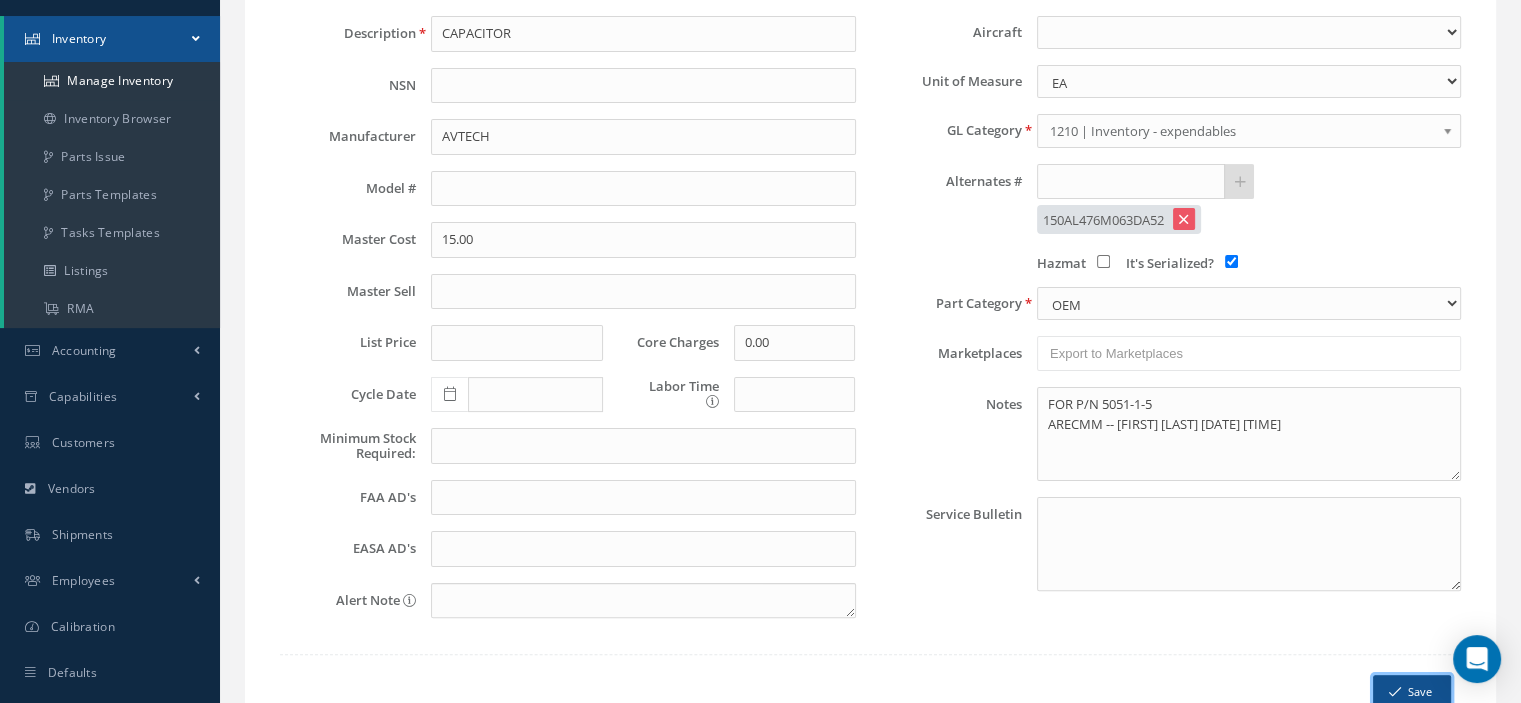 scroll, scrollTop: 0, scrollLeft: 0, axis: both 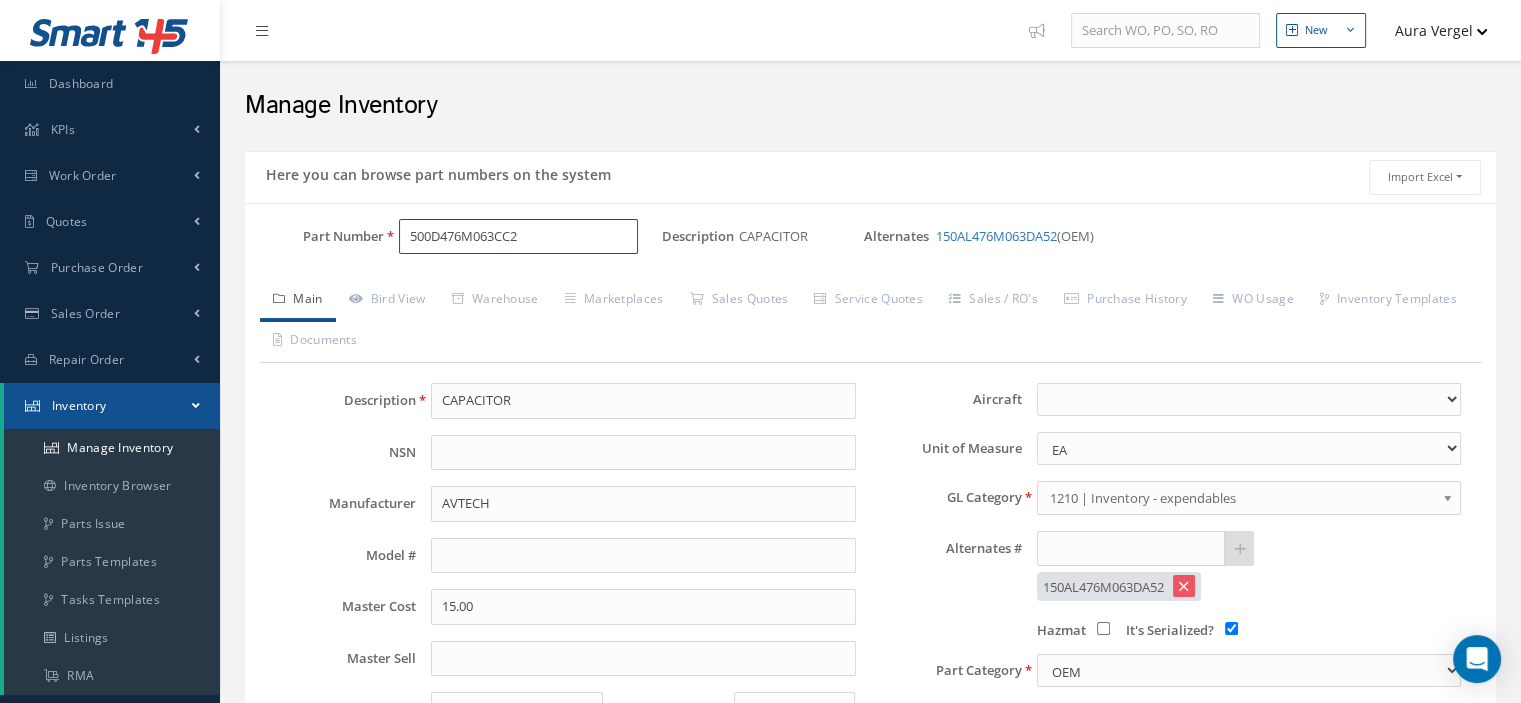 drag, startPoint x: 583, startPoint y: 239, endPoint x: 415, endPoint y: 229, distance: 168.29736 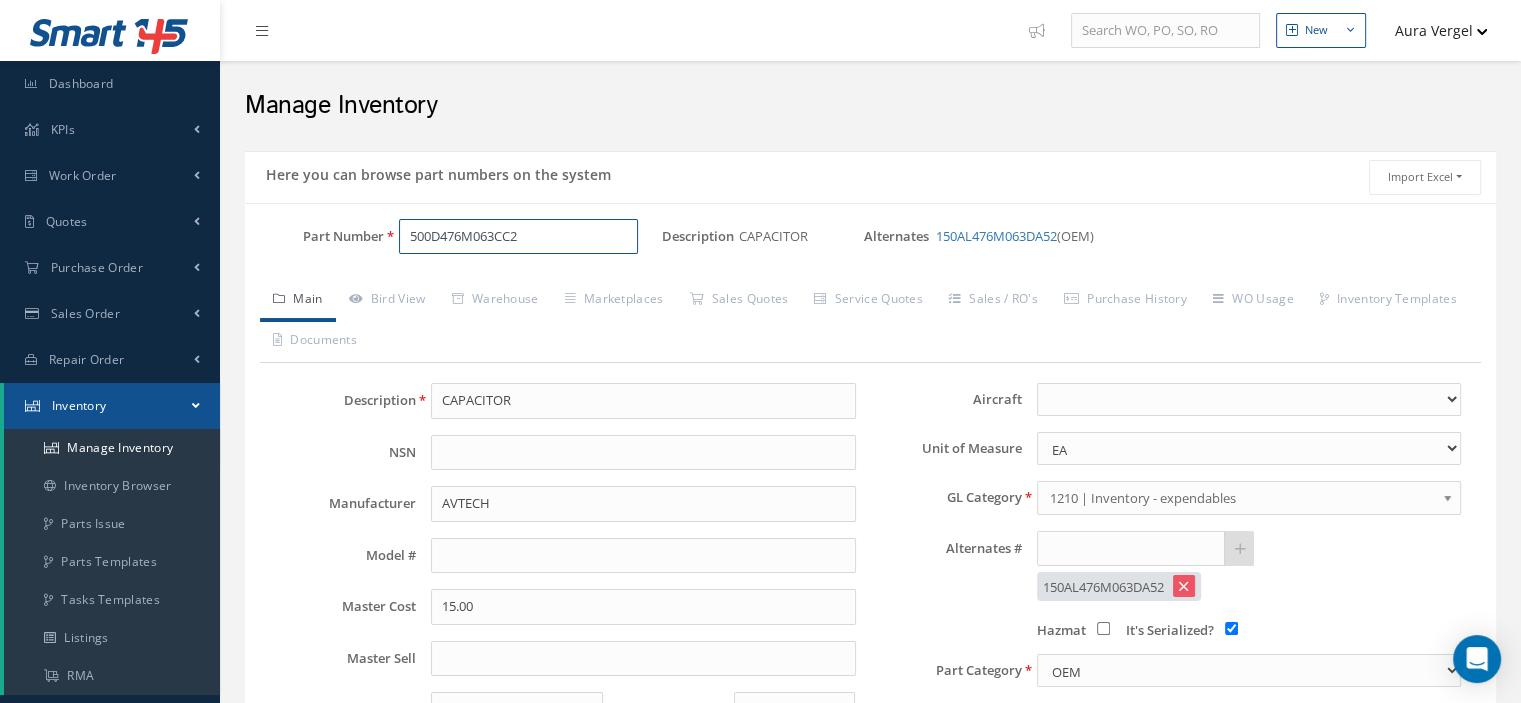 type on "5" 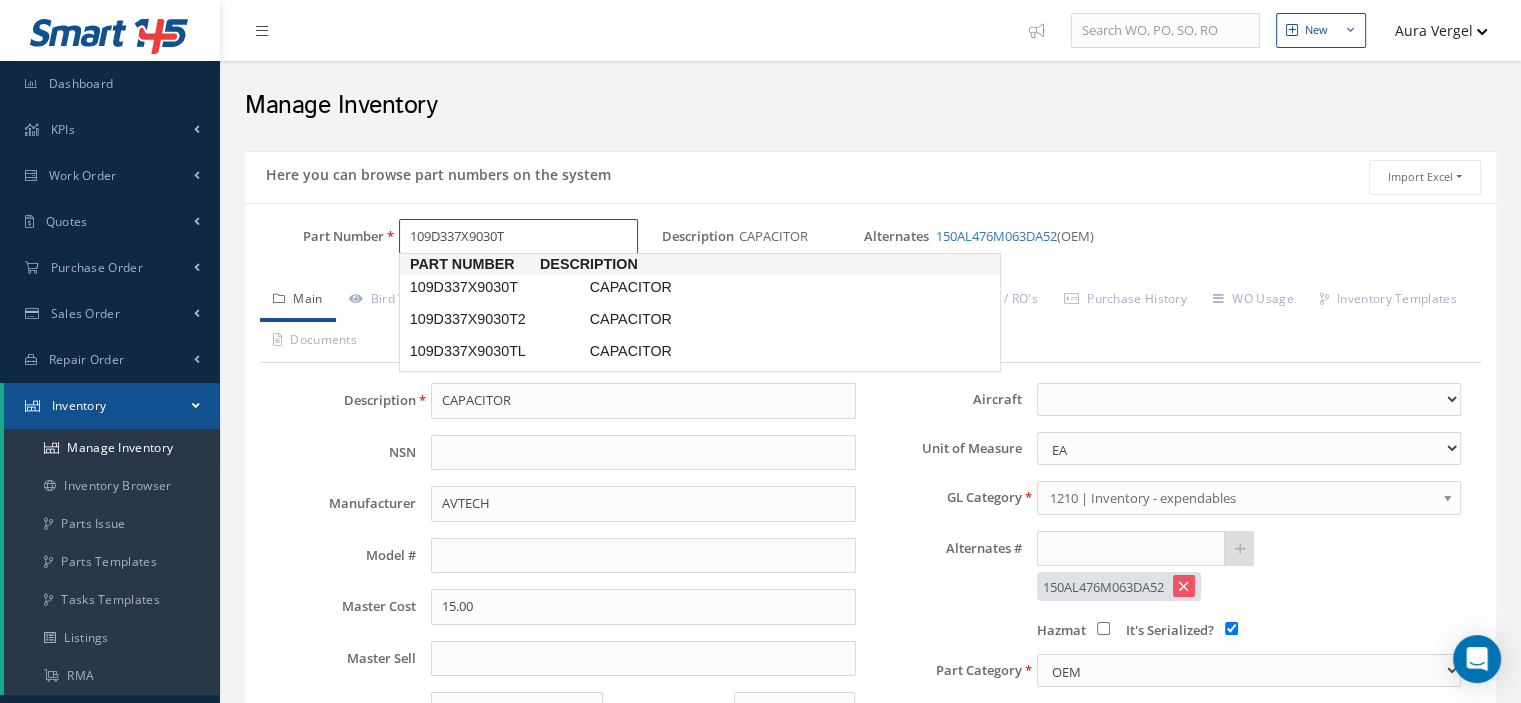type on "109D337X9030T2" 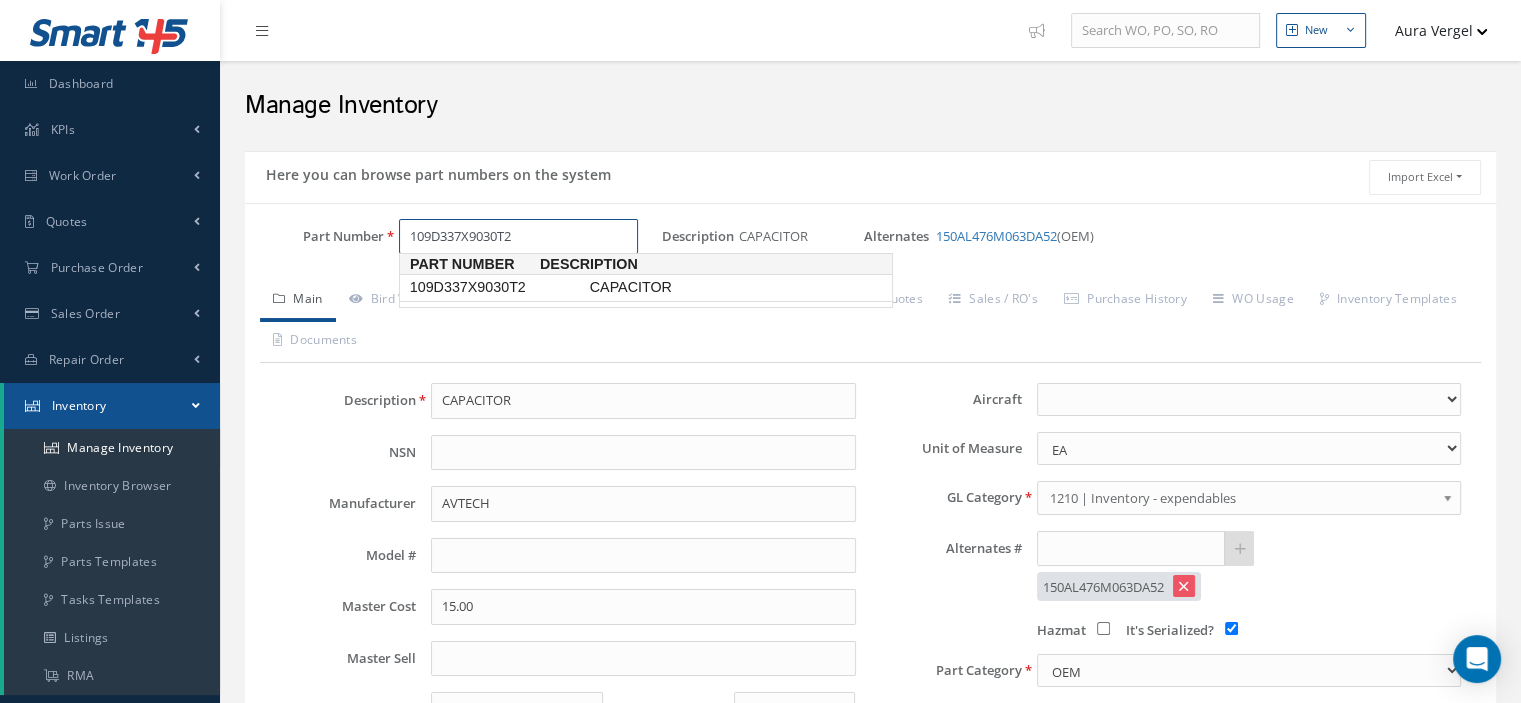 click on "109D337X9030T2" at bounding box center [496, 287] 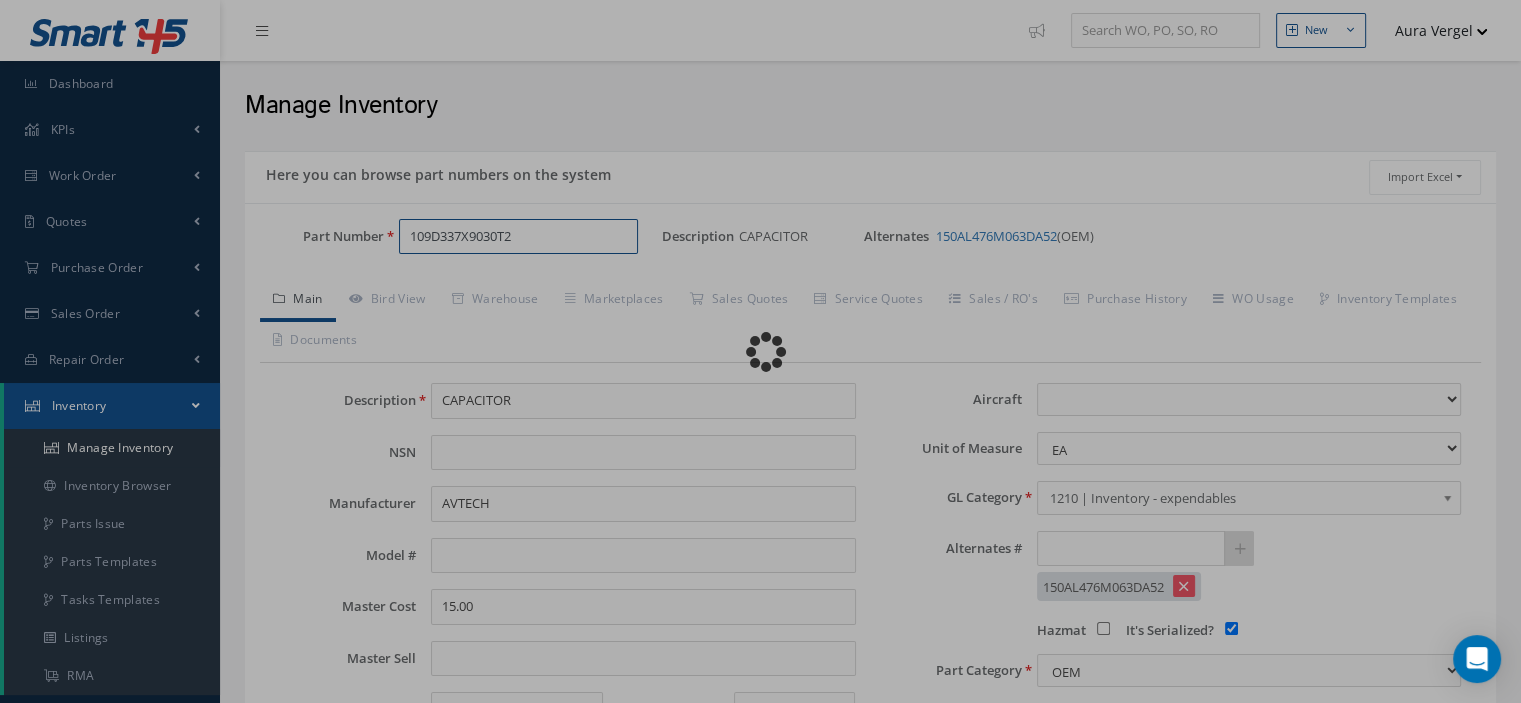 type on "109D337X9030T2" 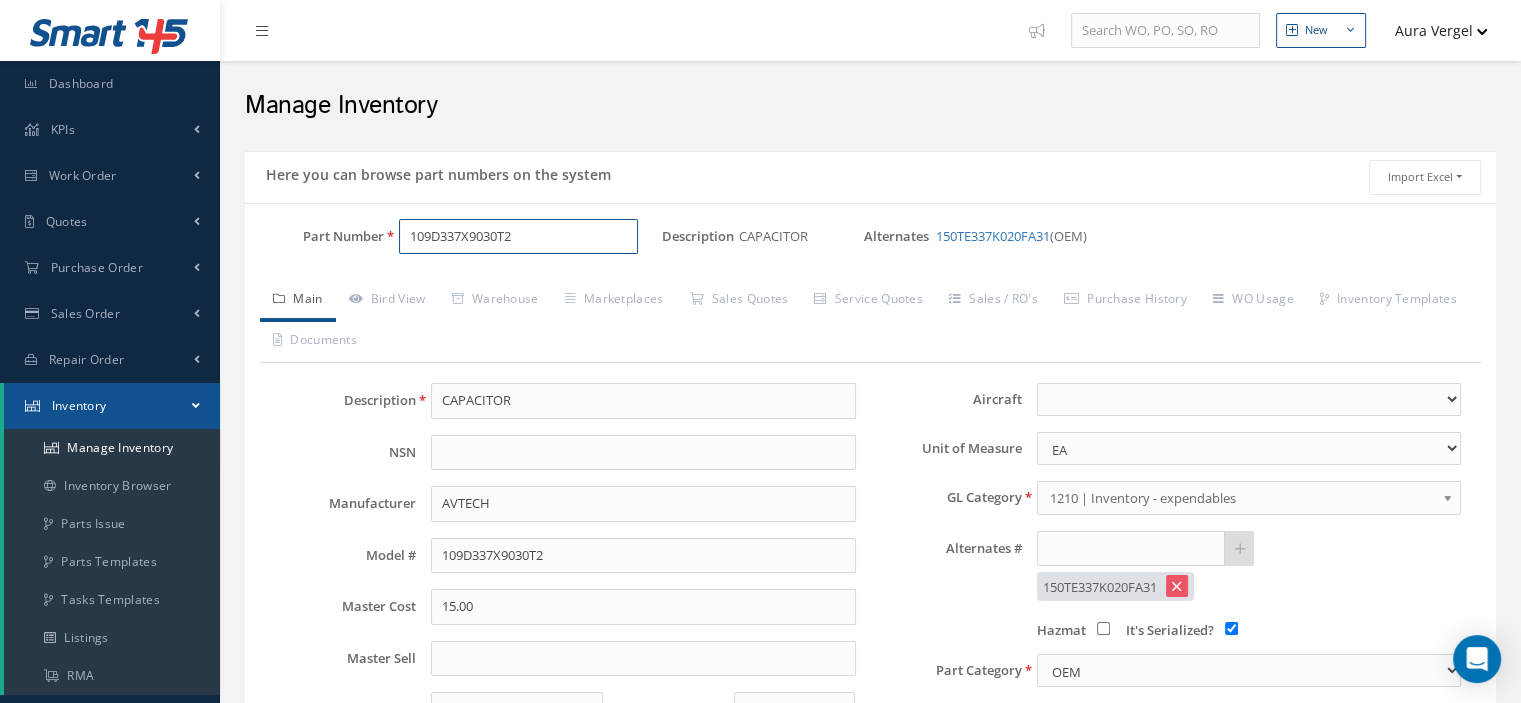 scroll, scrollTop: 200, scrollLeft: 0, axis: vertical 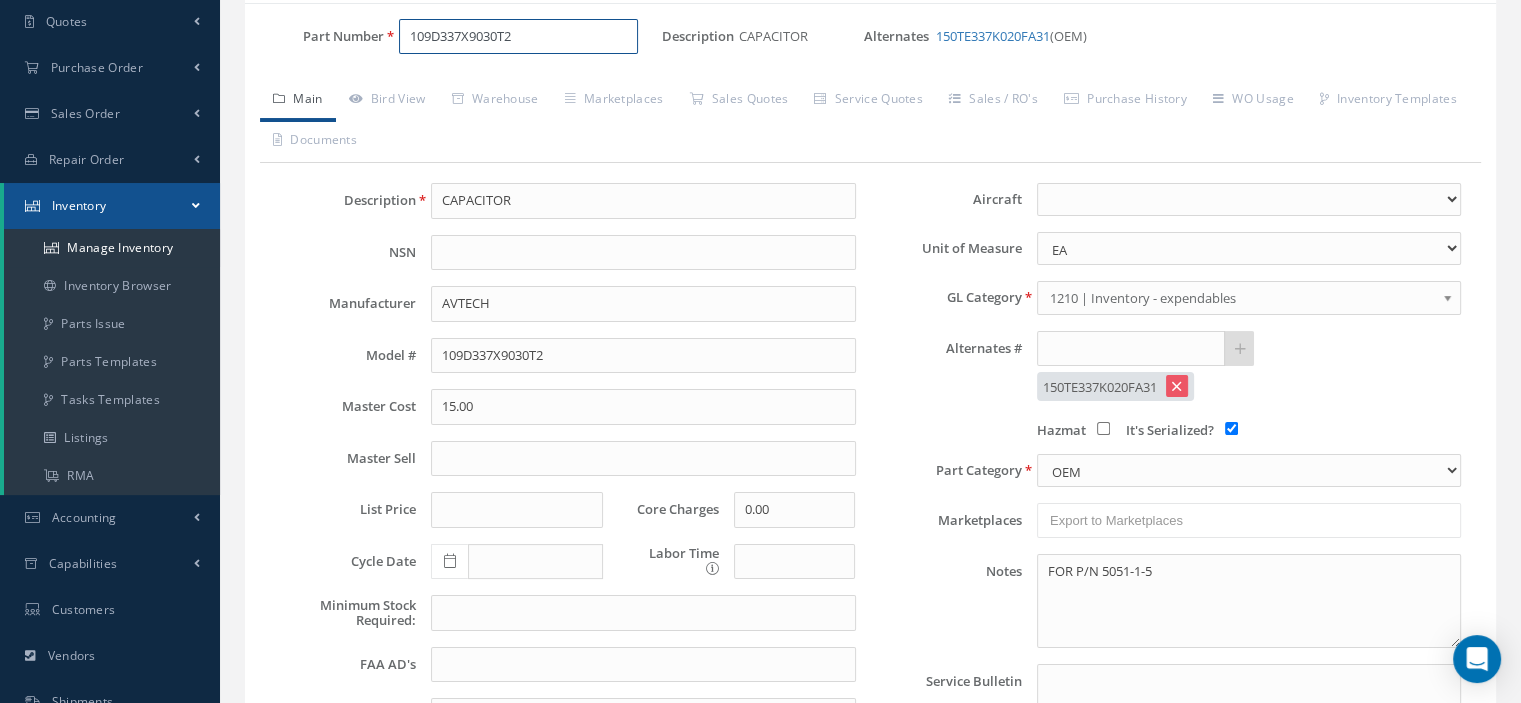 type on "109D337X9030T2" 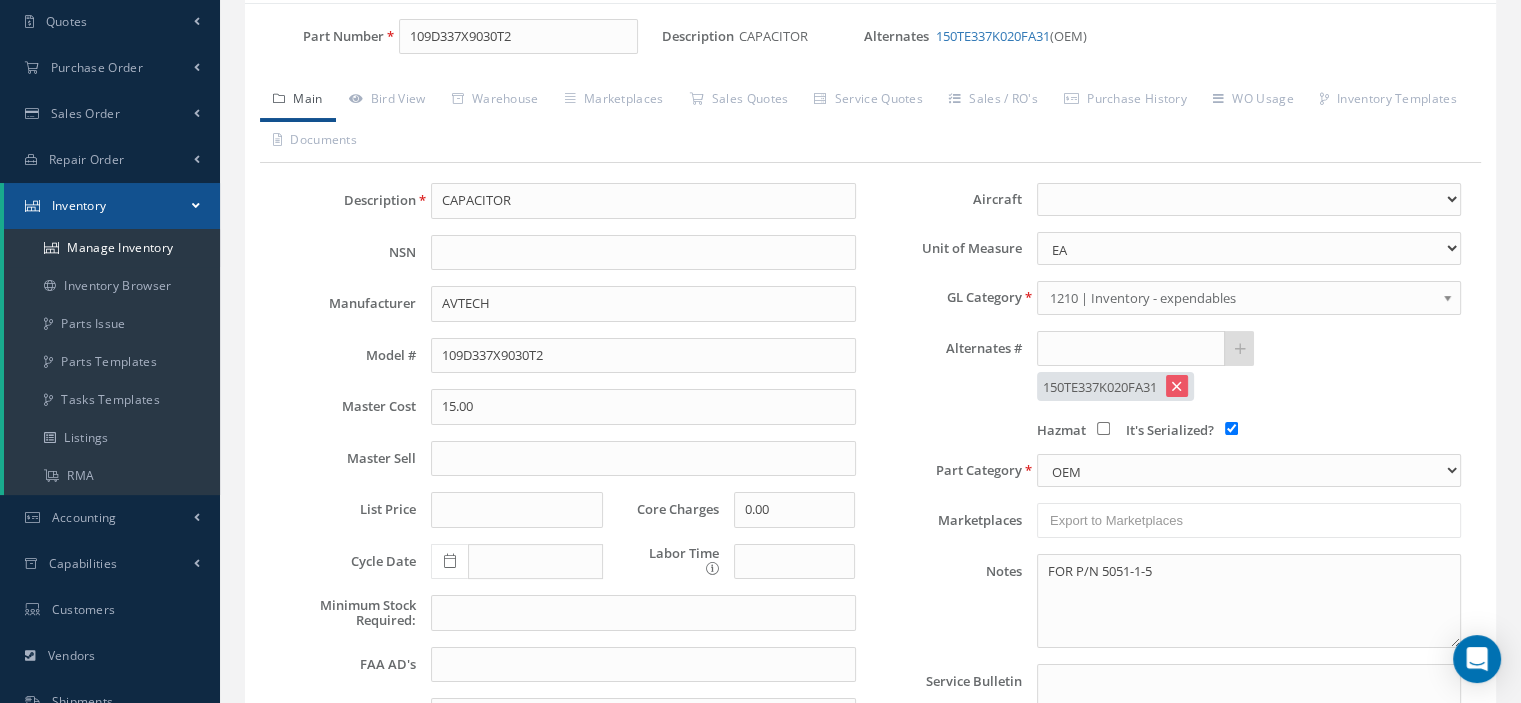 click on "It's Serialized?" at bounding box center (1231, 428) 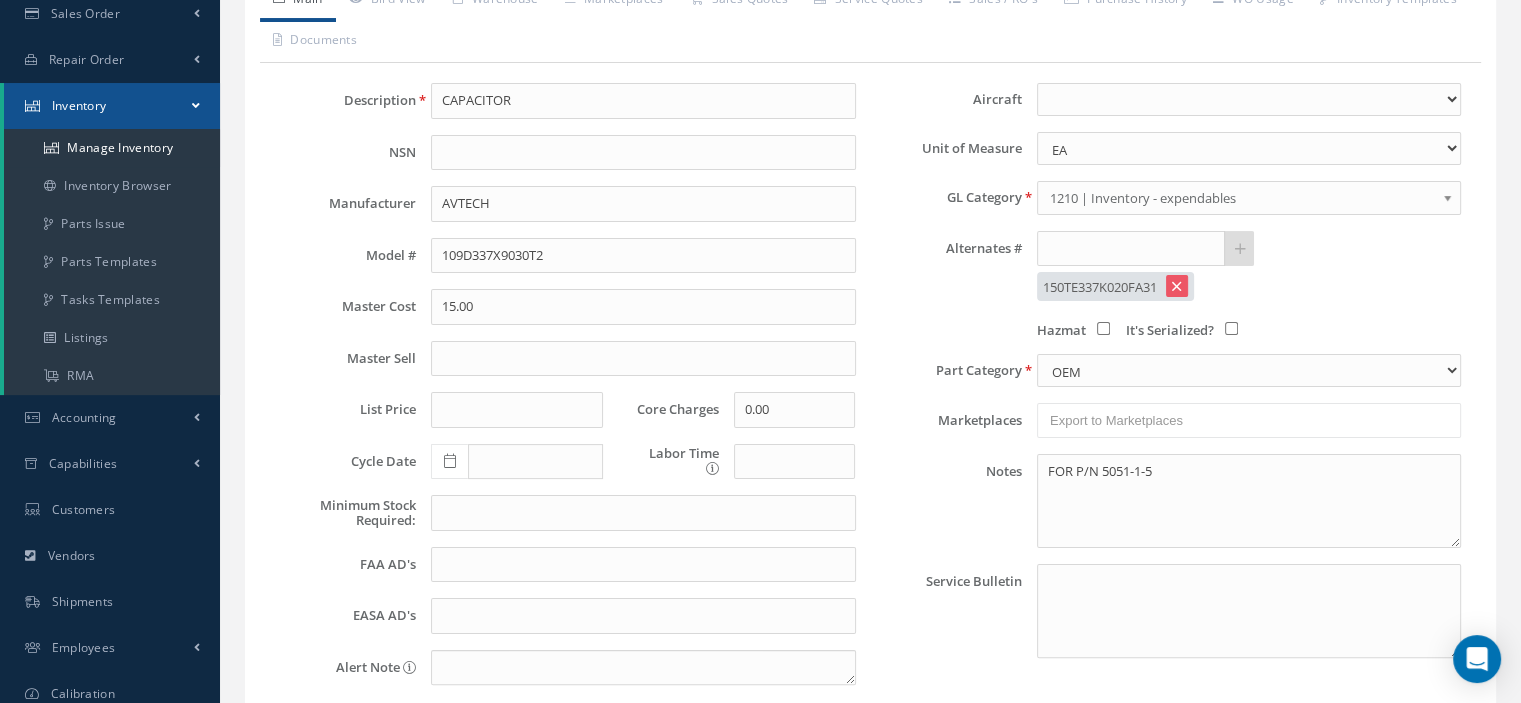 scroll, scrollTop: 467, scrollLeft: 0, axis: vertical 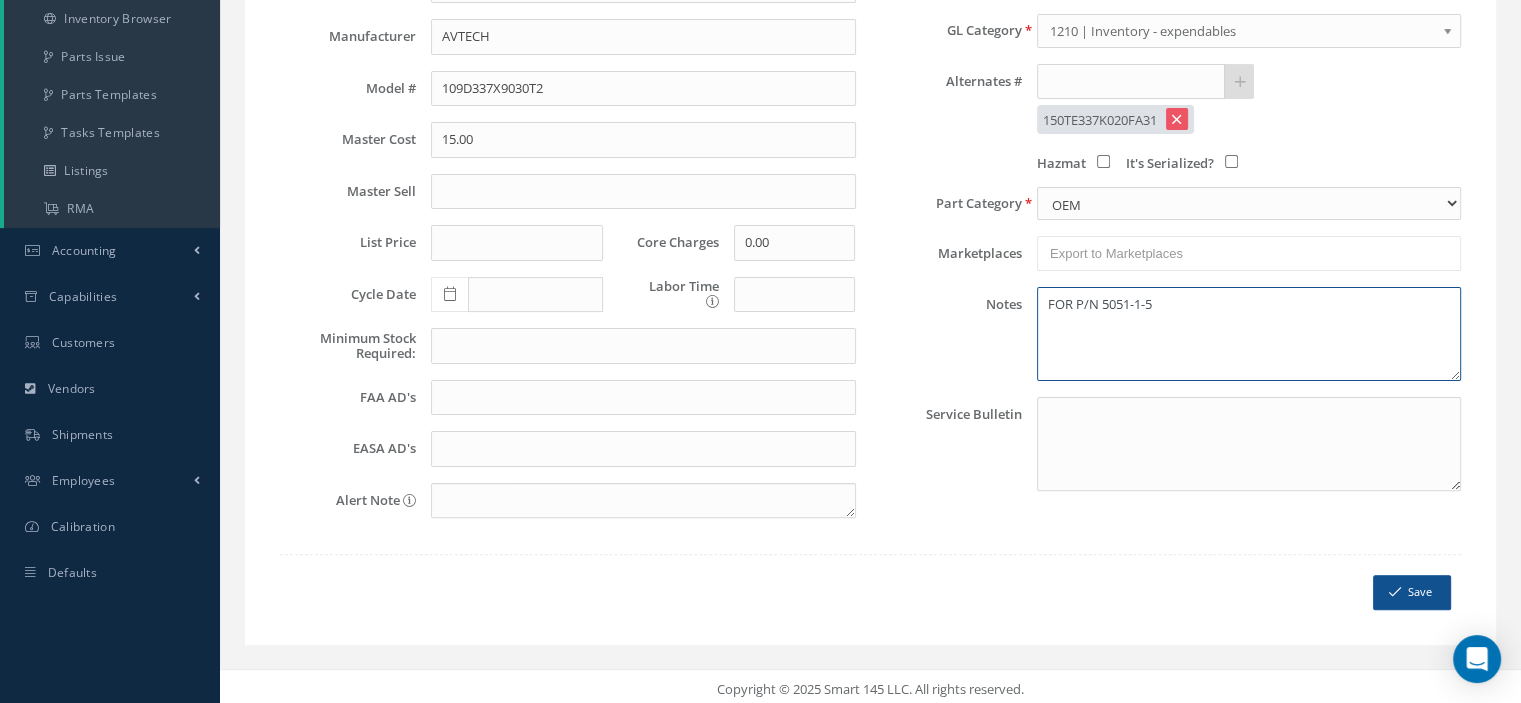 click on "FOR P/N 5051-1-5" at bounding box center (1249, 334) 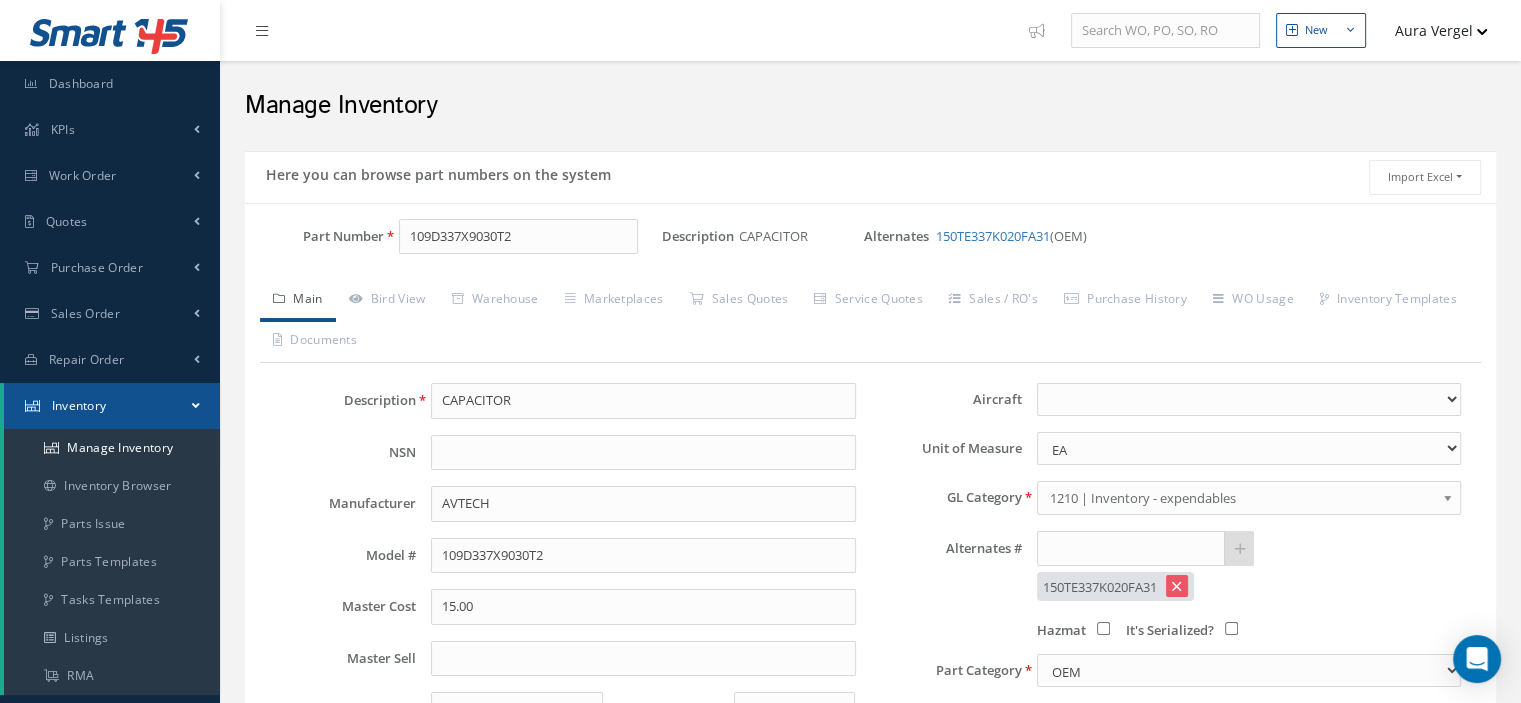 scroll, scrollTop: 467, scrollLeft: 0, axis: vertical 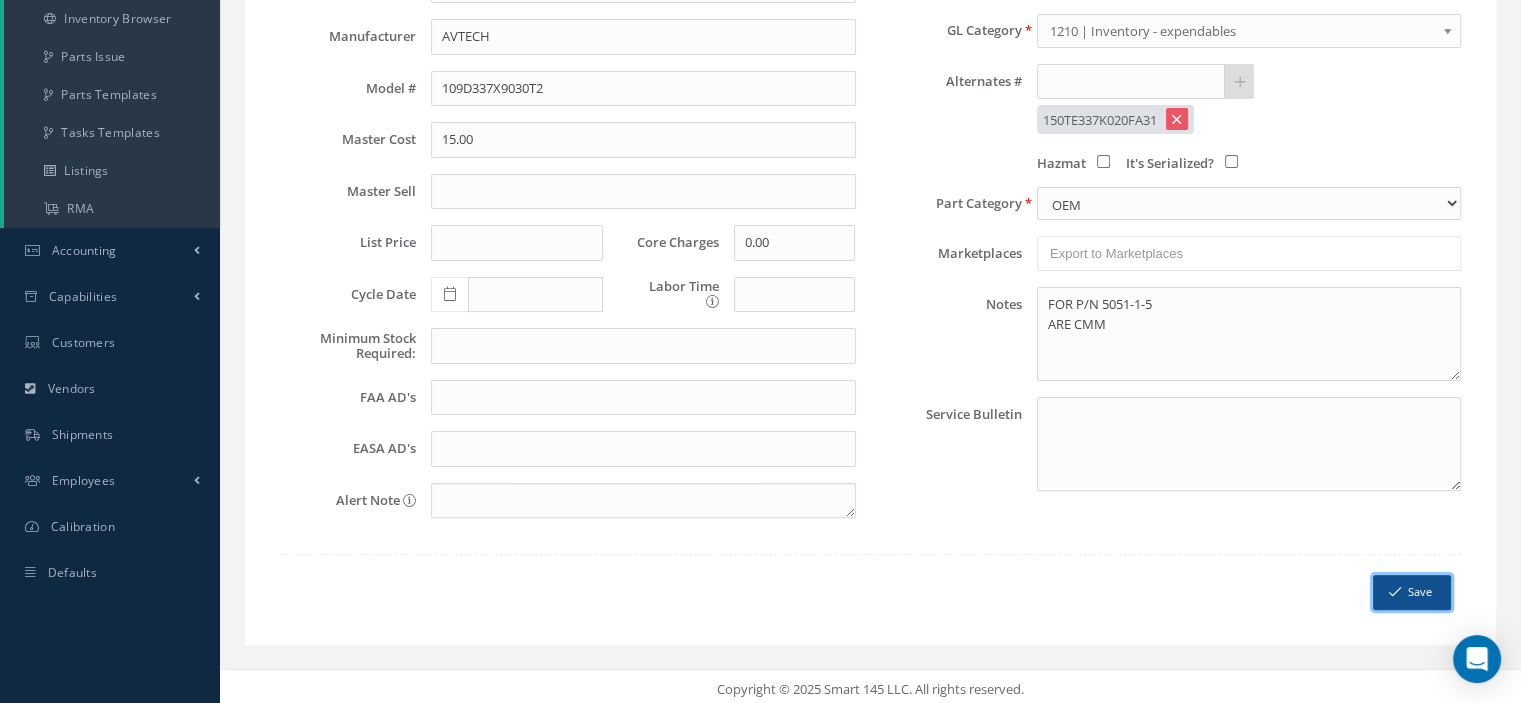click on "Save" at bounding box center (1412, 592) 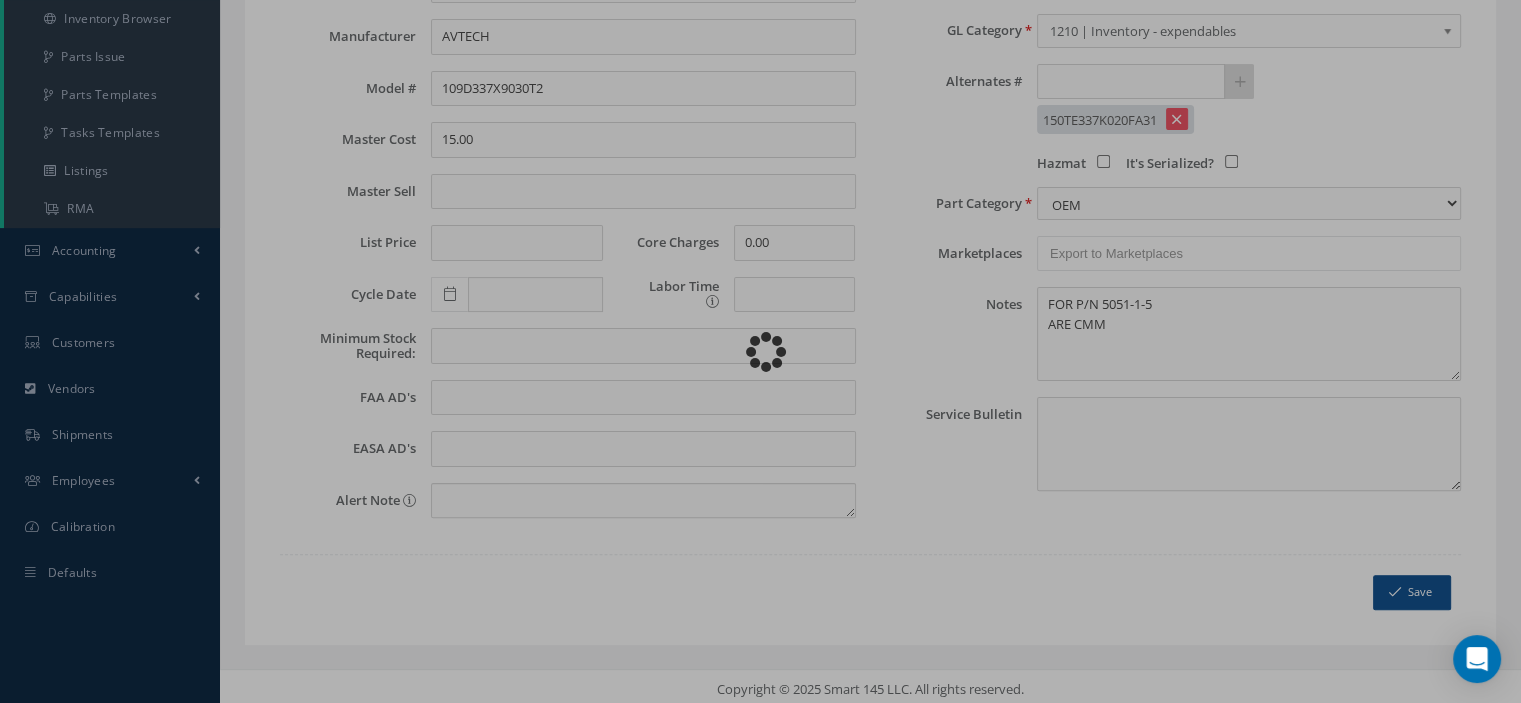 type on "FOR P/N 5051-1-5
ARE CMM -- Aura Vergel 08/05/2025 10:24AM" 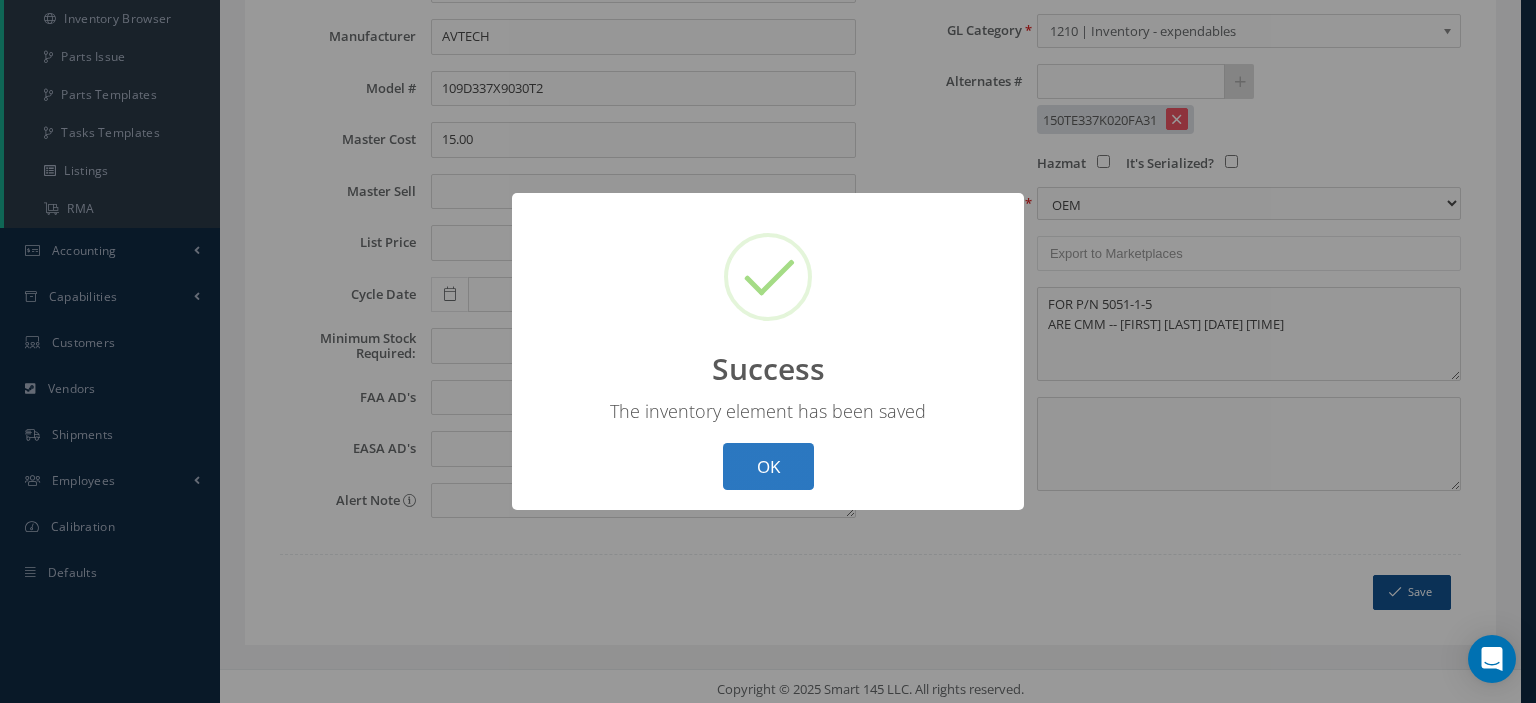 click on "OK" at bounding box center (768, 466) 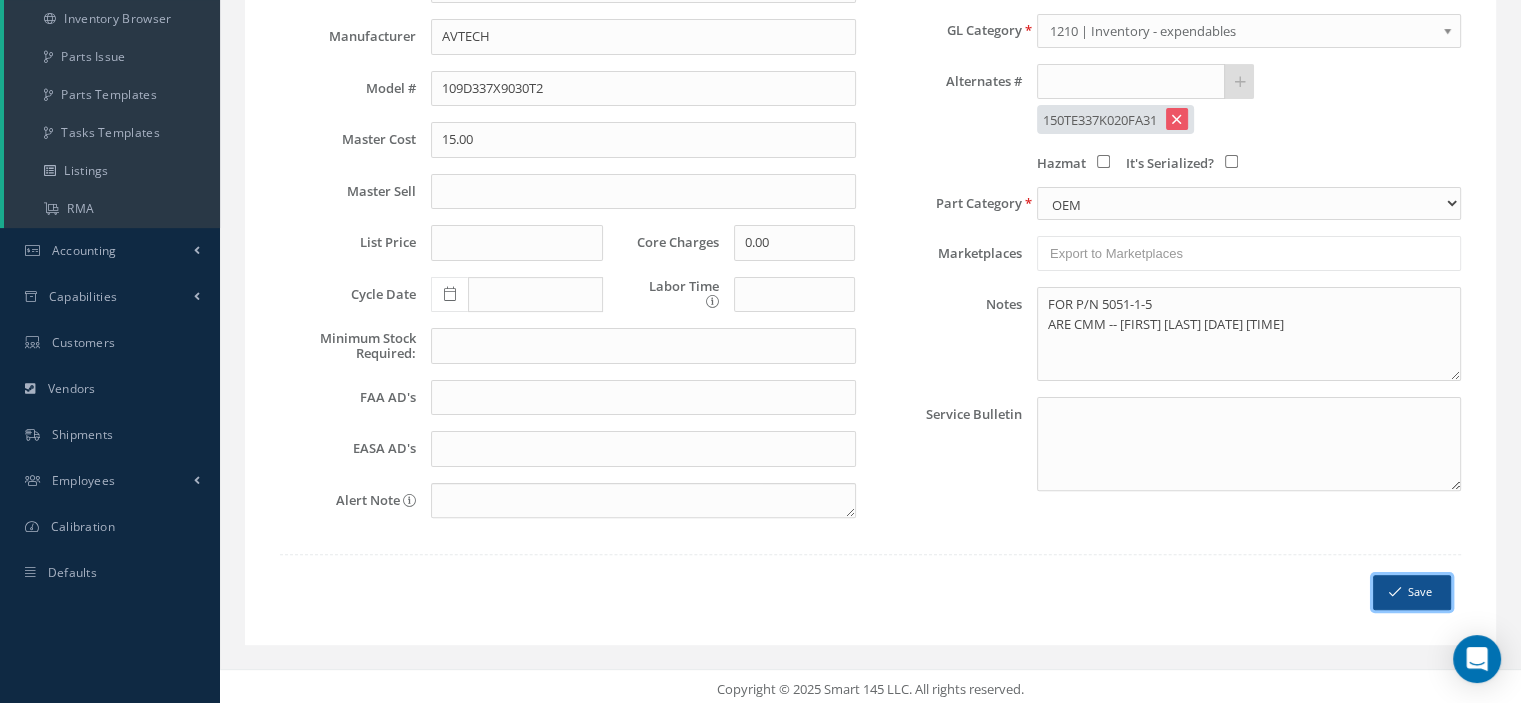 scroll, scrollTop: 0, scrollLeft: 0, axis: both 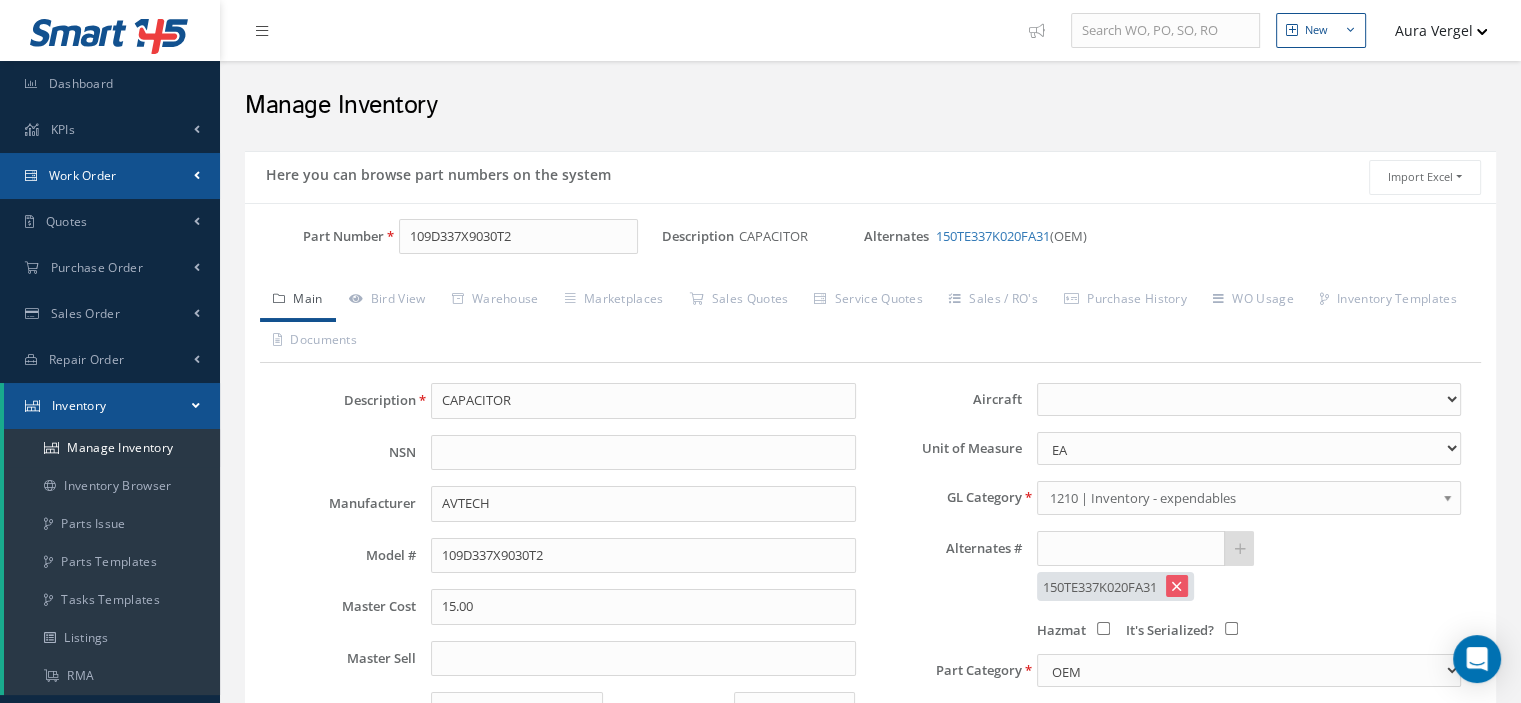 click on "Work Order" at bounding box center (83, 175) 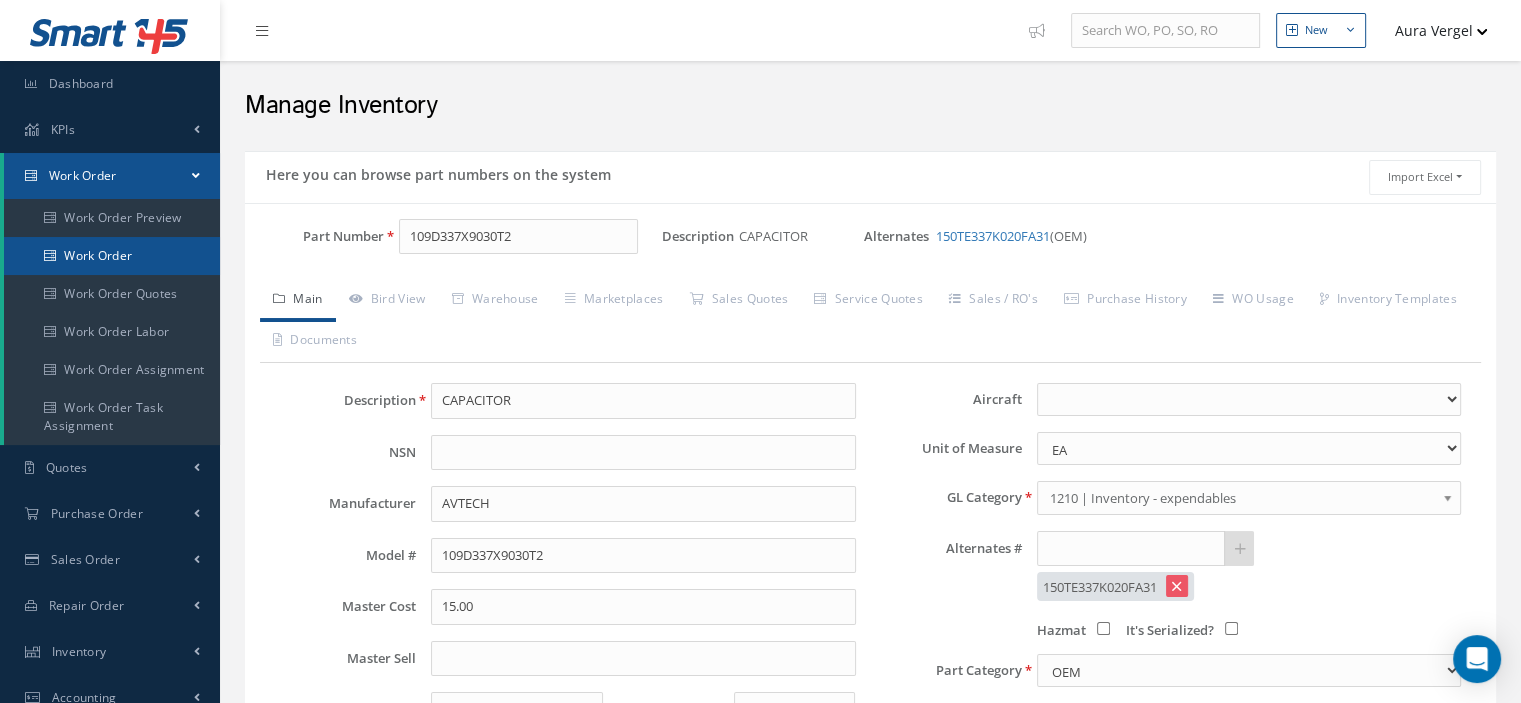 click on "Work Order" at bounding box center (112, 256) 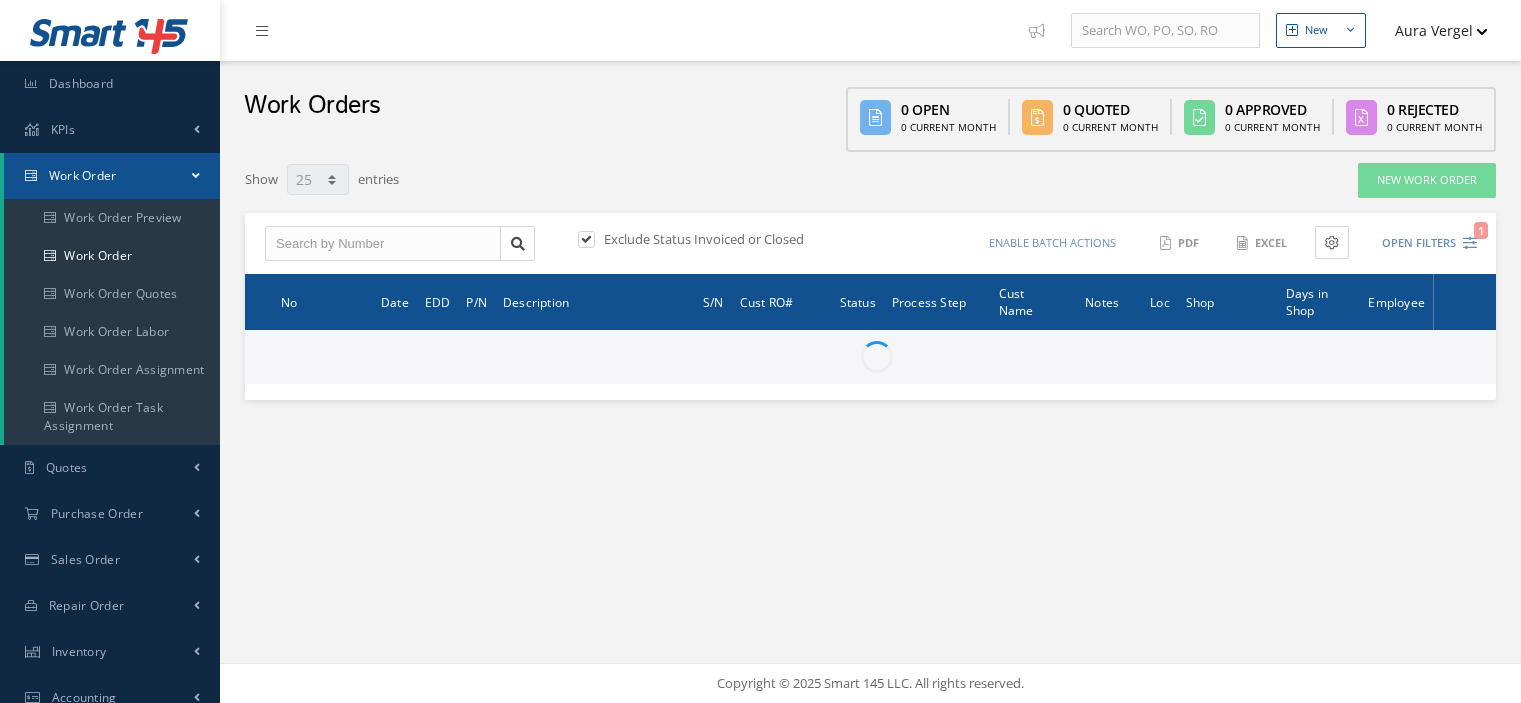 select on "25" 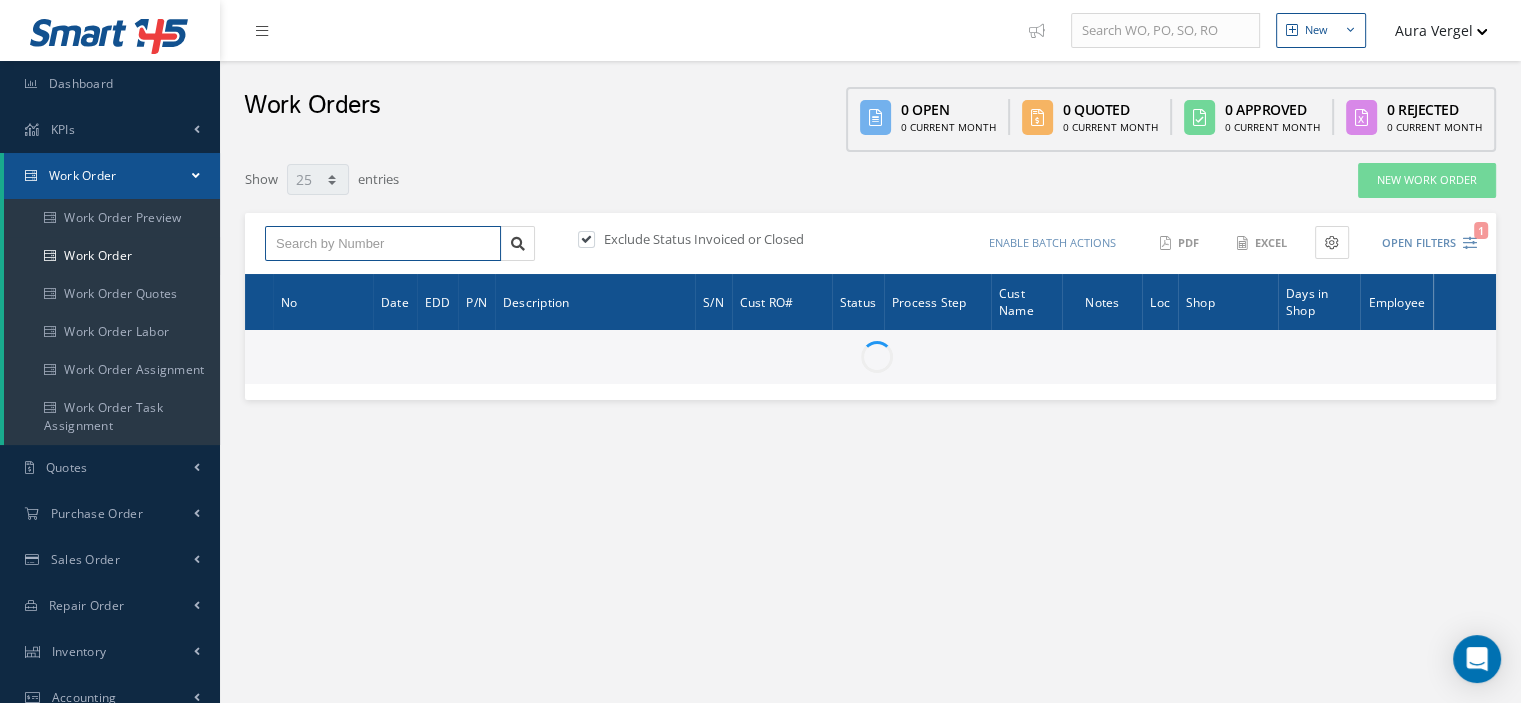 click at bounding box center (383, 244) 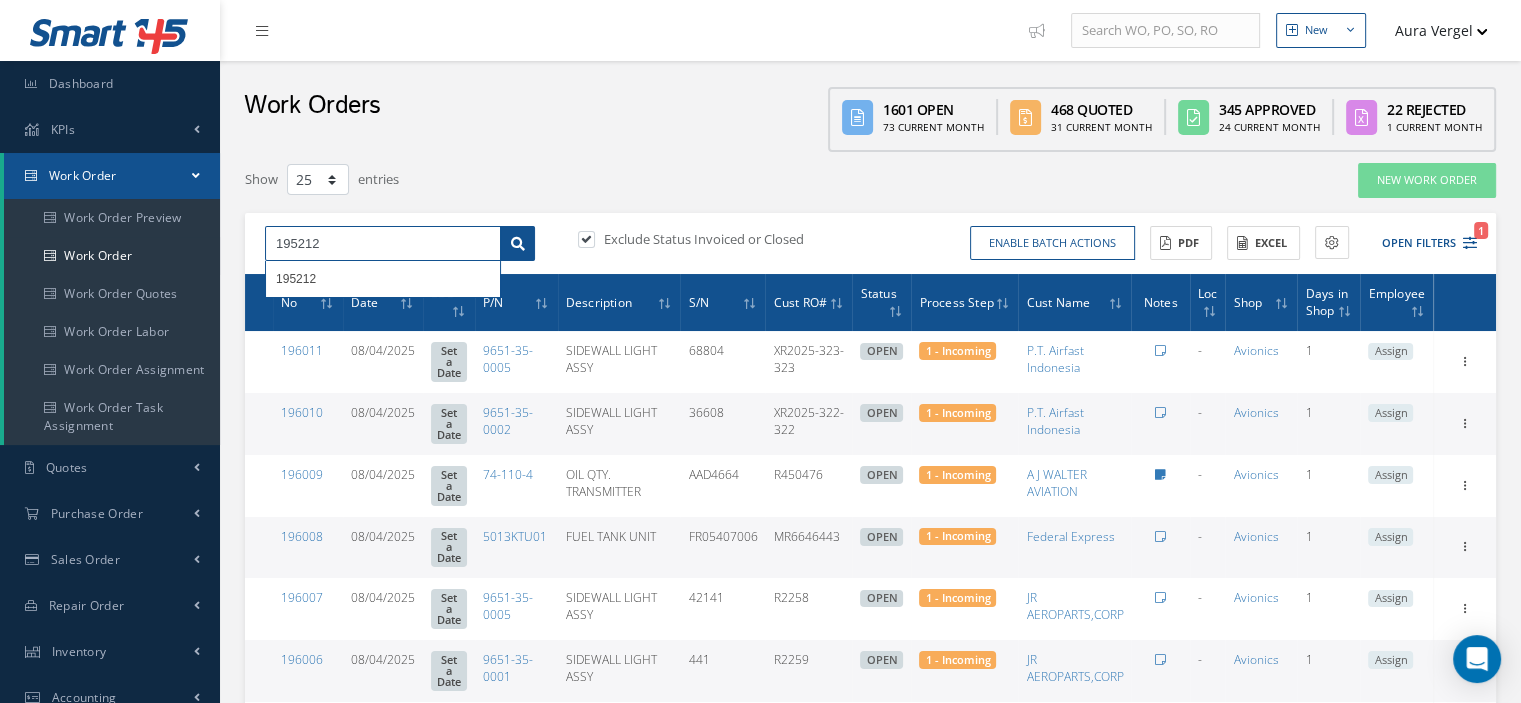 type on "195212" 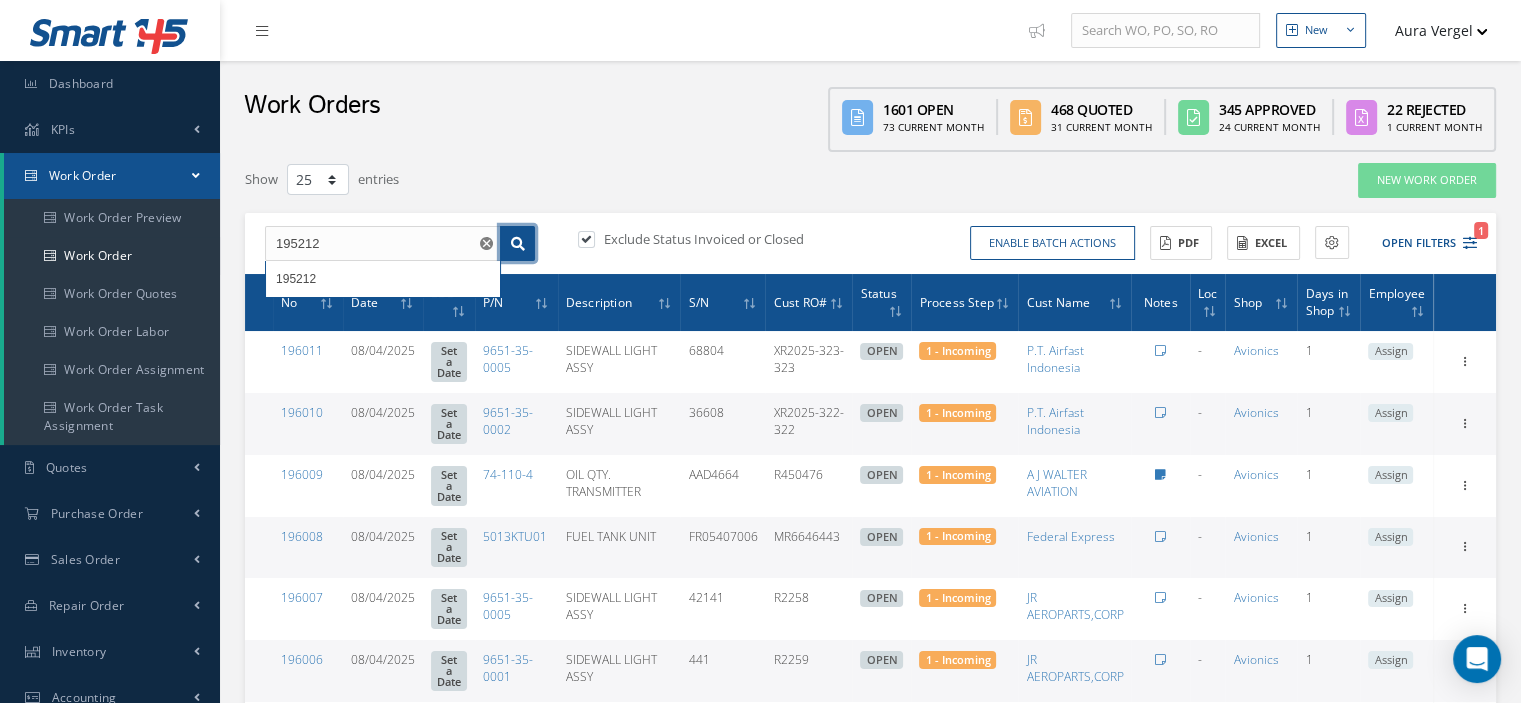 click at bounding box center (518, 244) 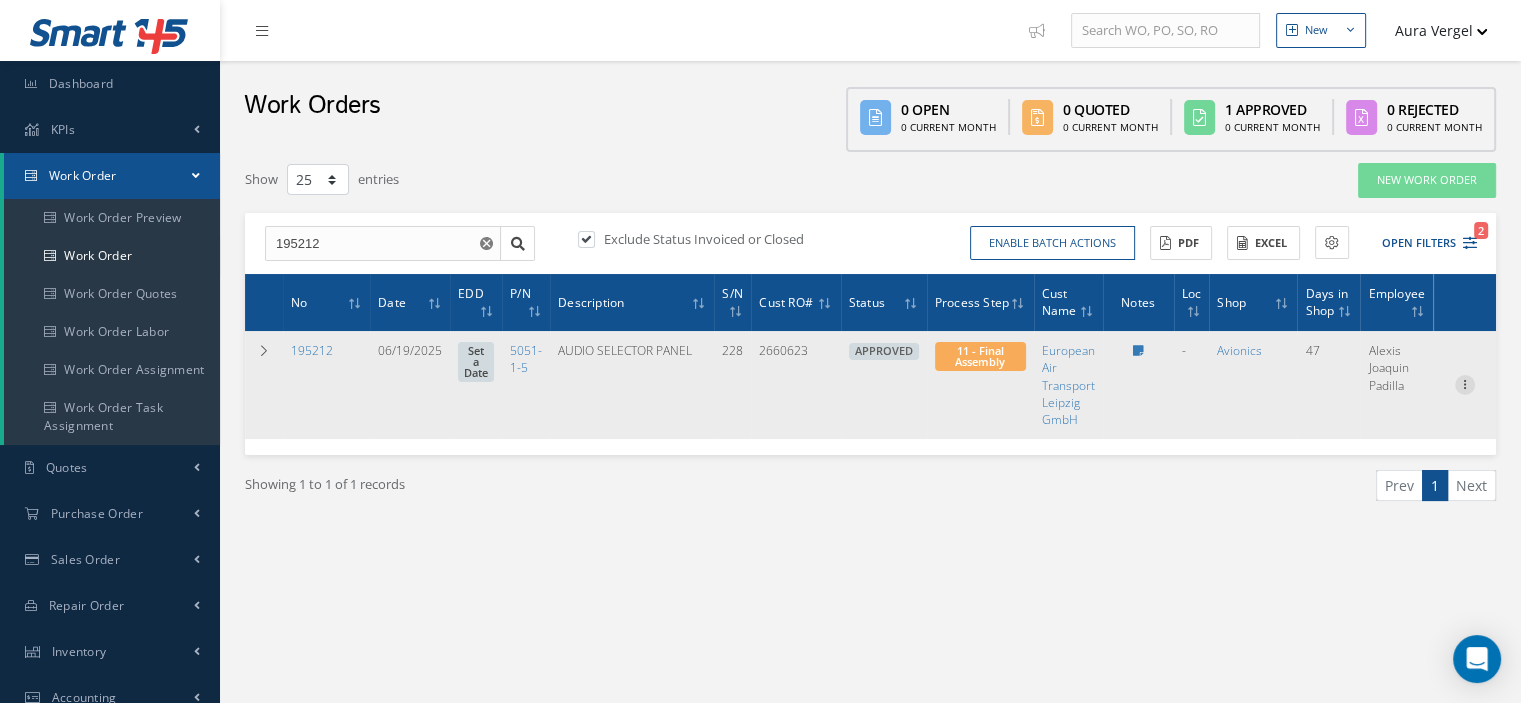 click at bounding box center [1465, 383] 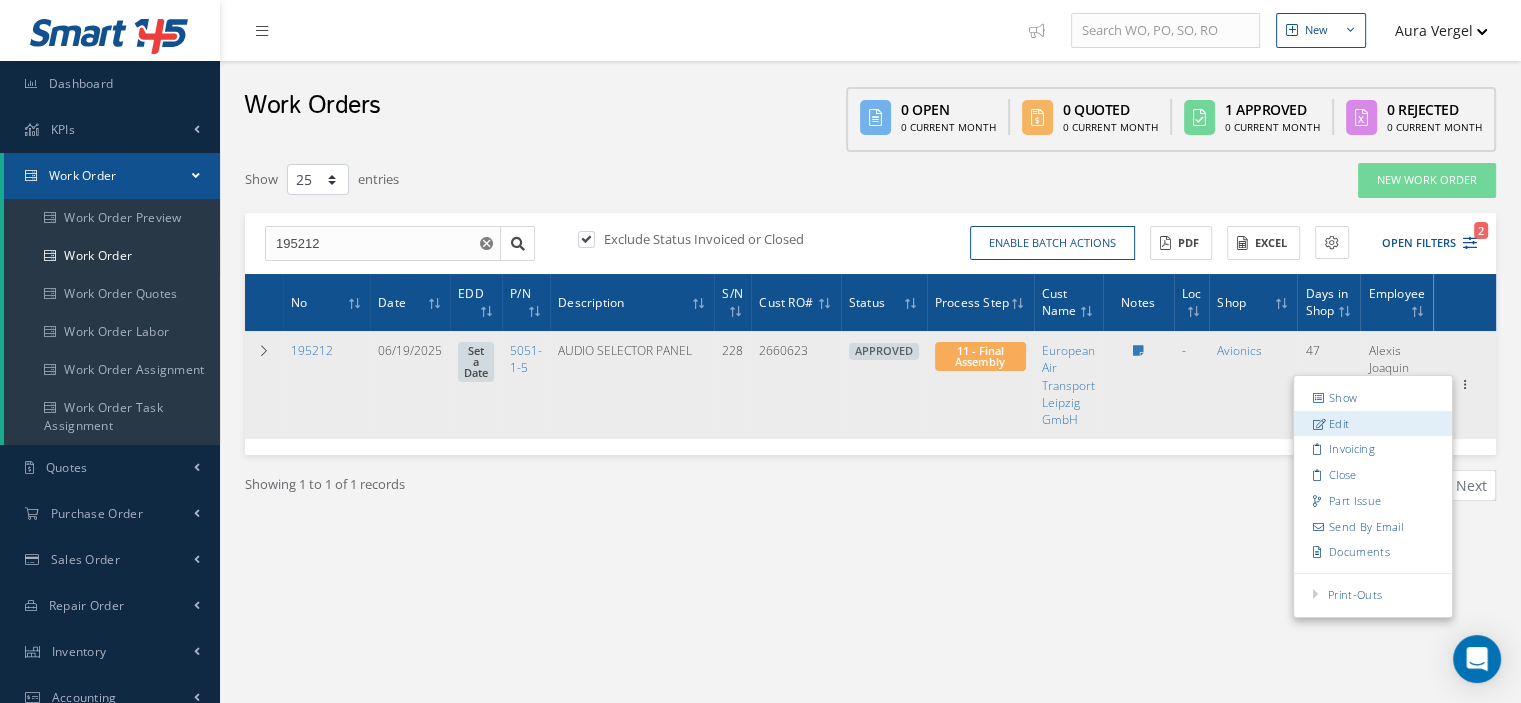 click on "Edit" at bounding box center [1373, 424] 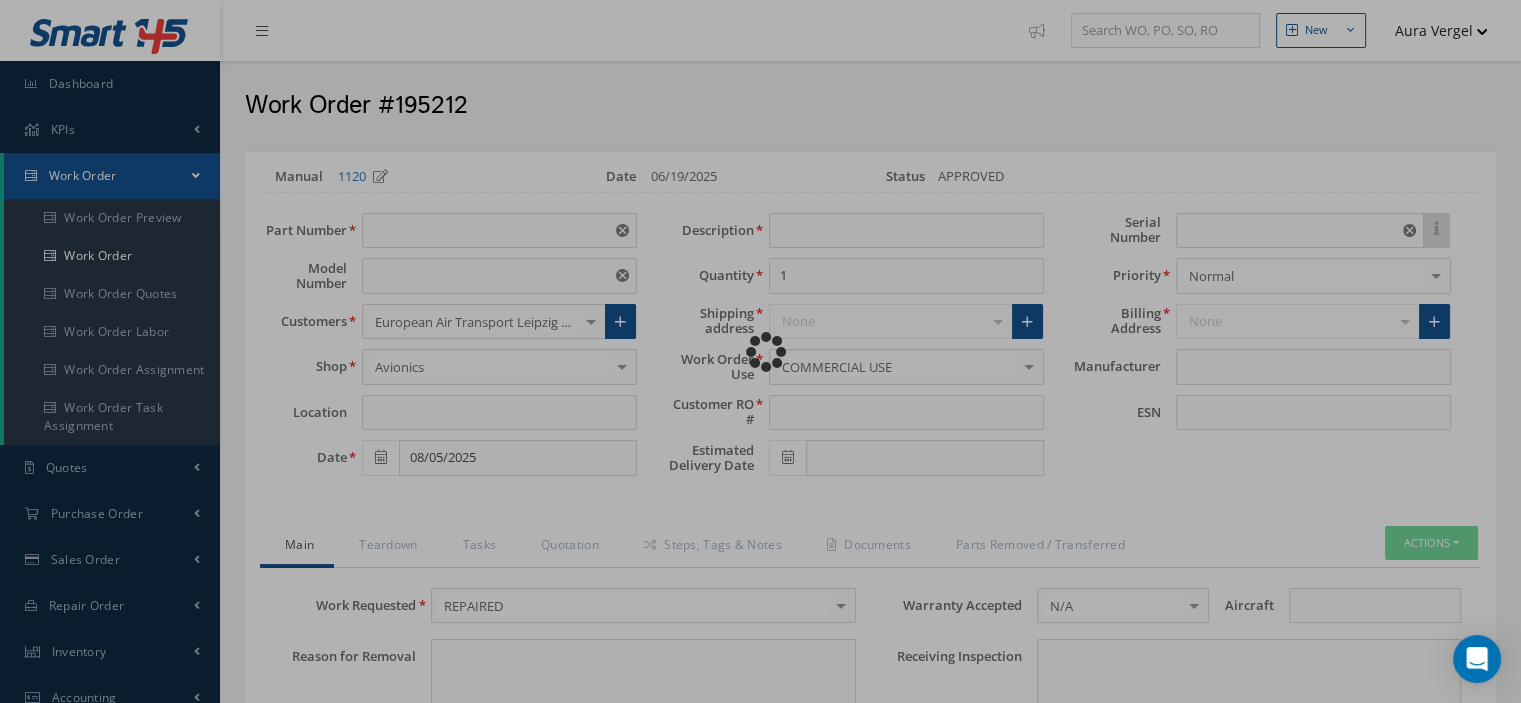 type on "5051-1-5" 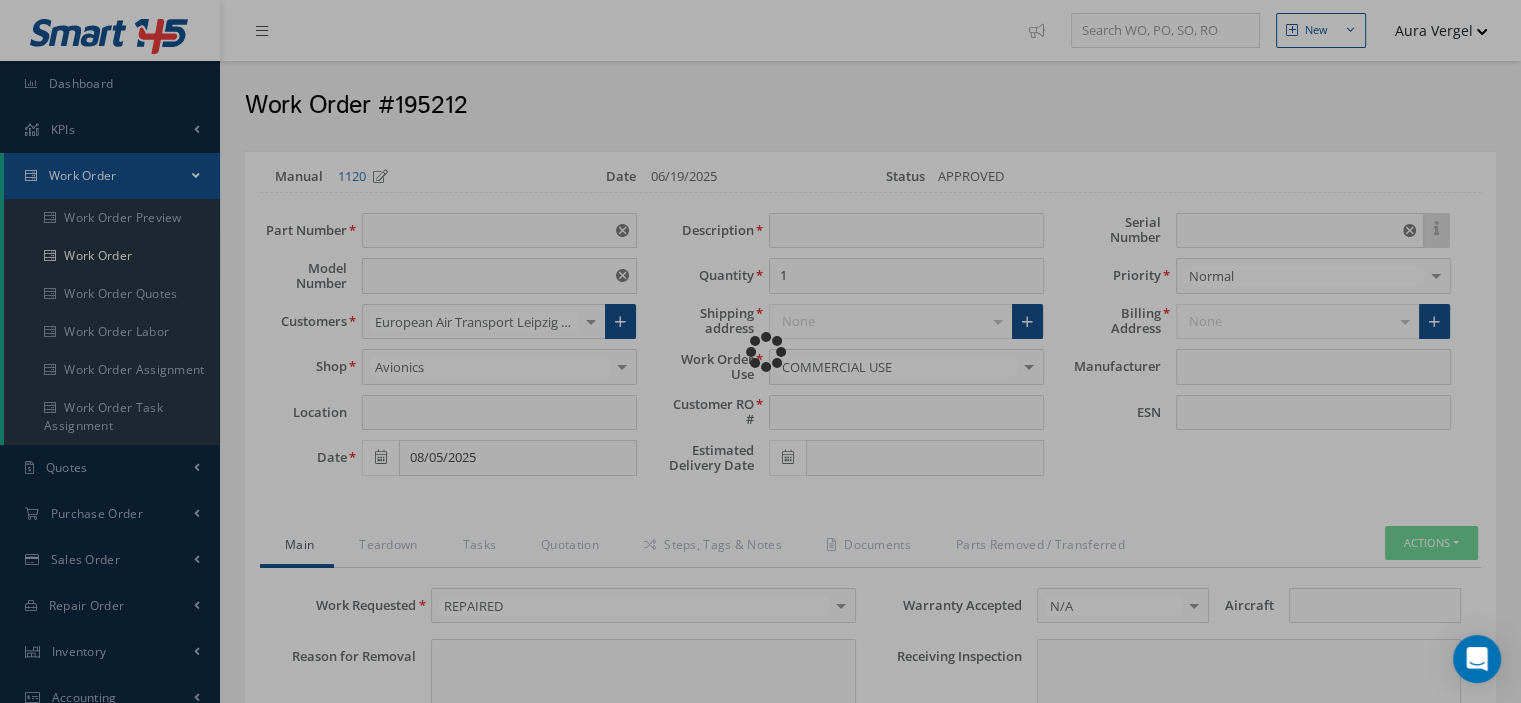 type on "06/19/2025" 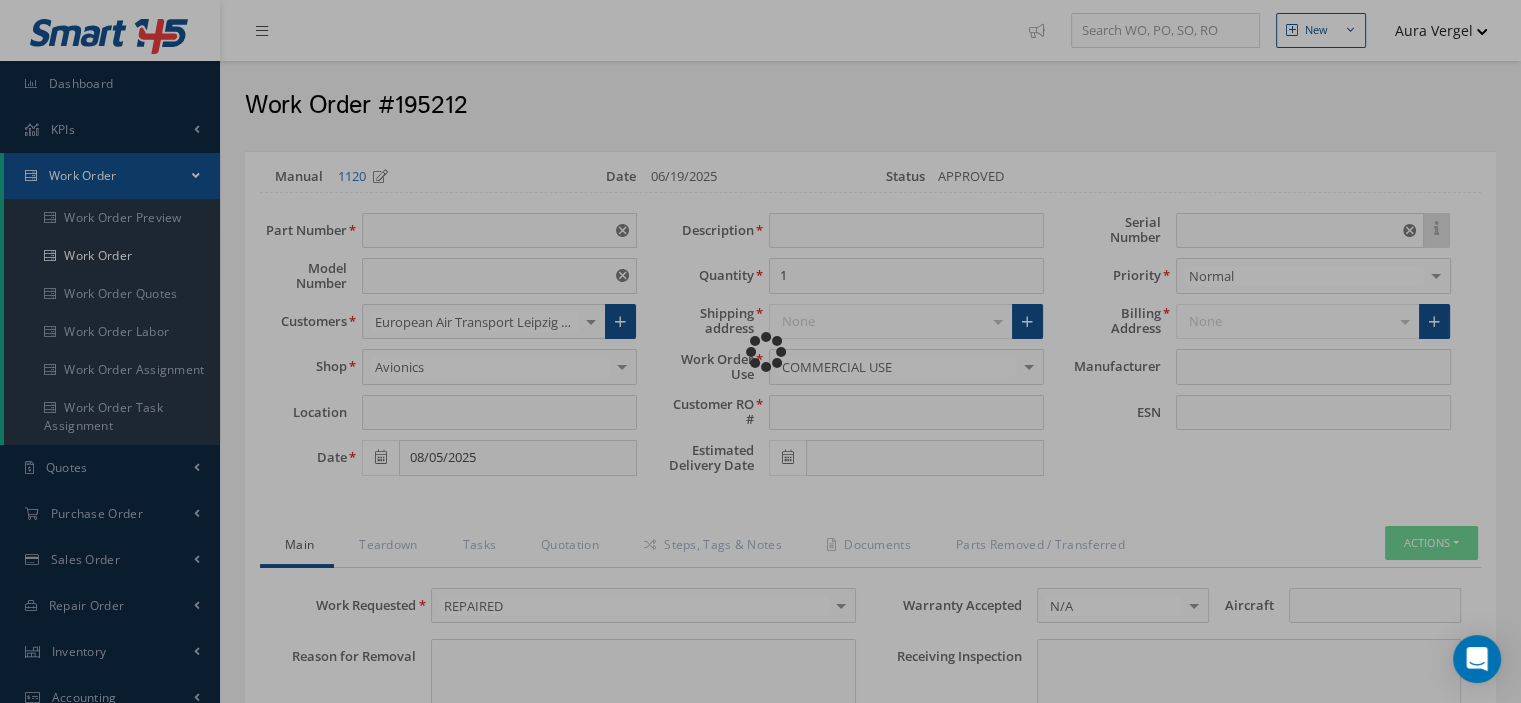 type on "NONE" 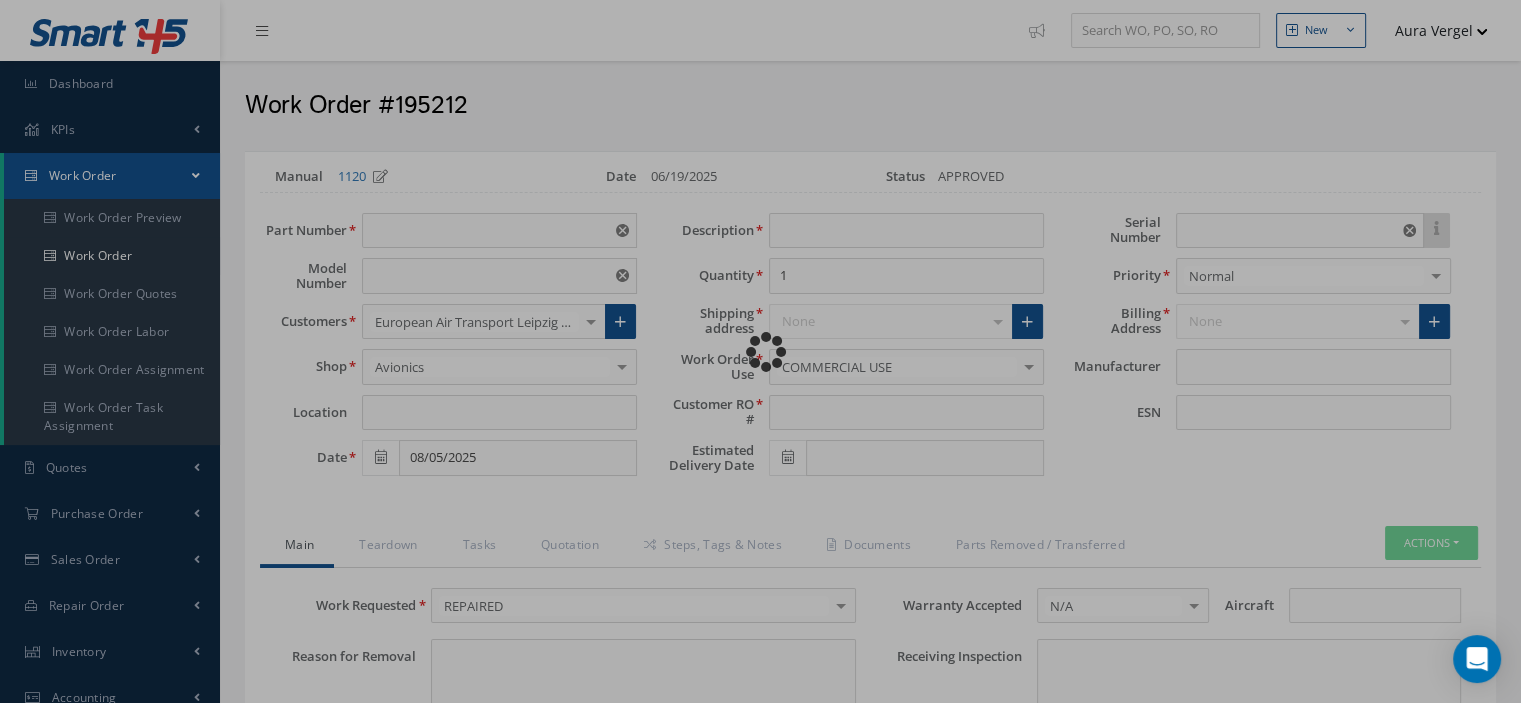 type on "NONE" 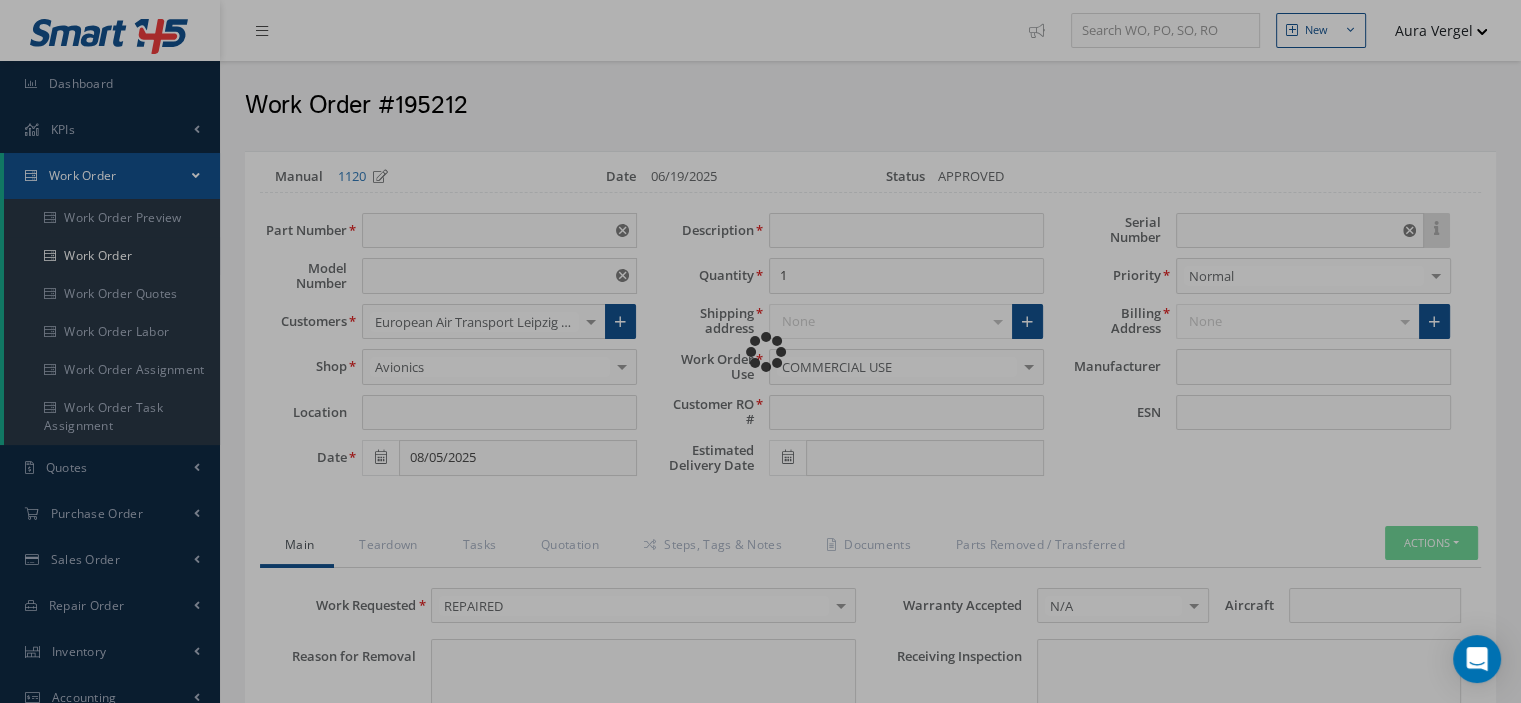 type on "NONE" 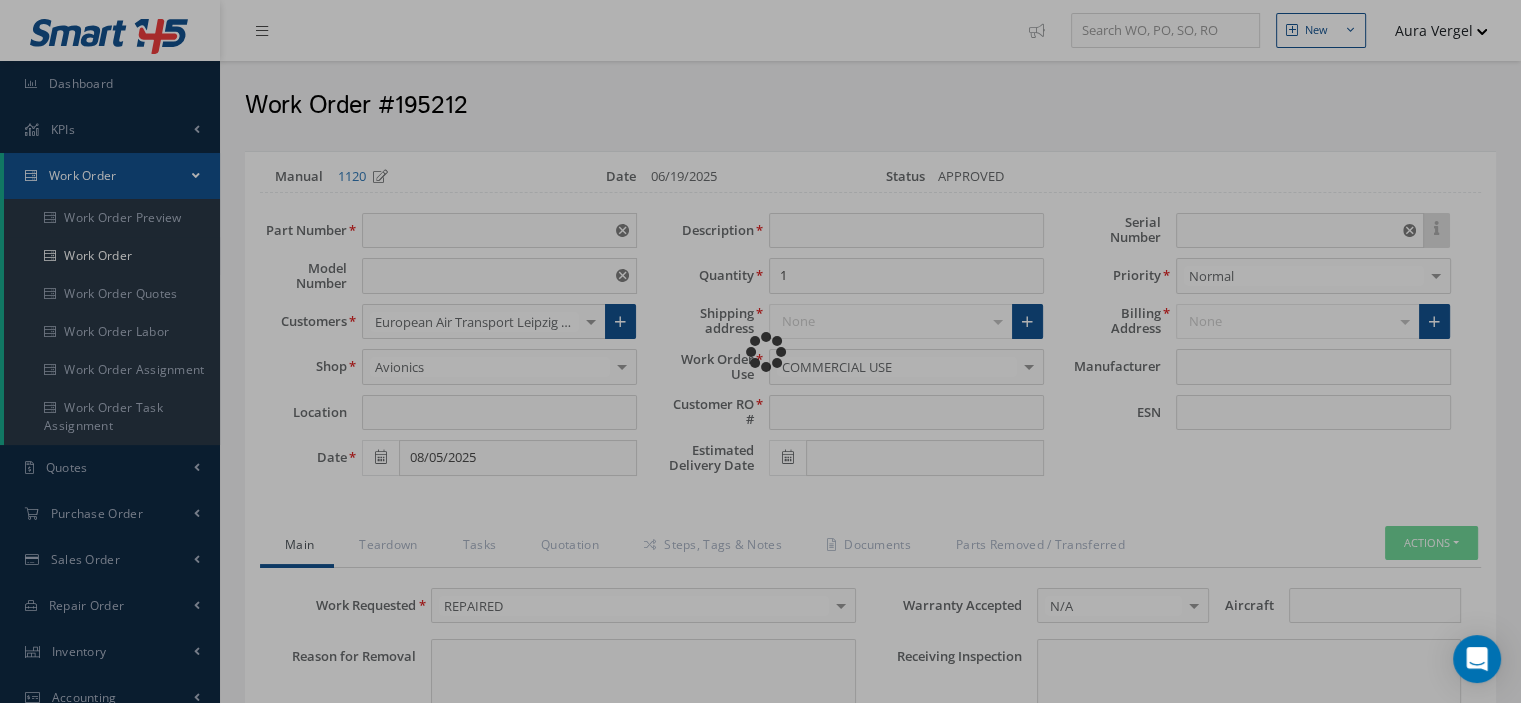 type on "NONE" 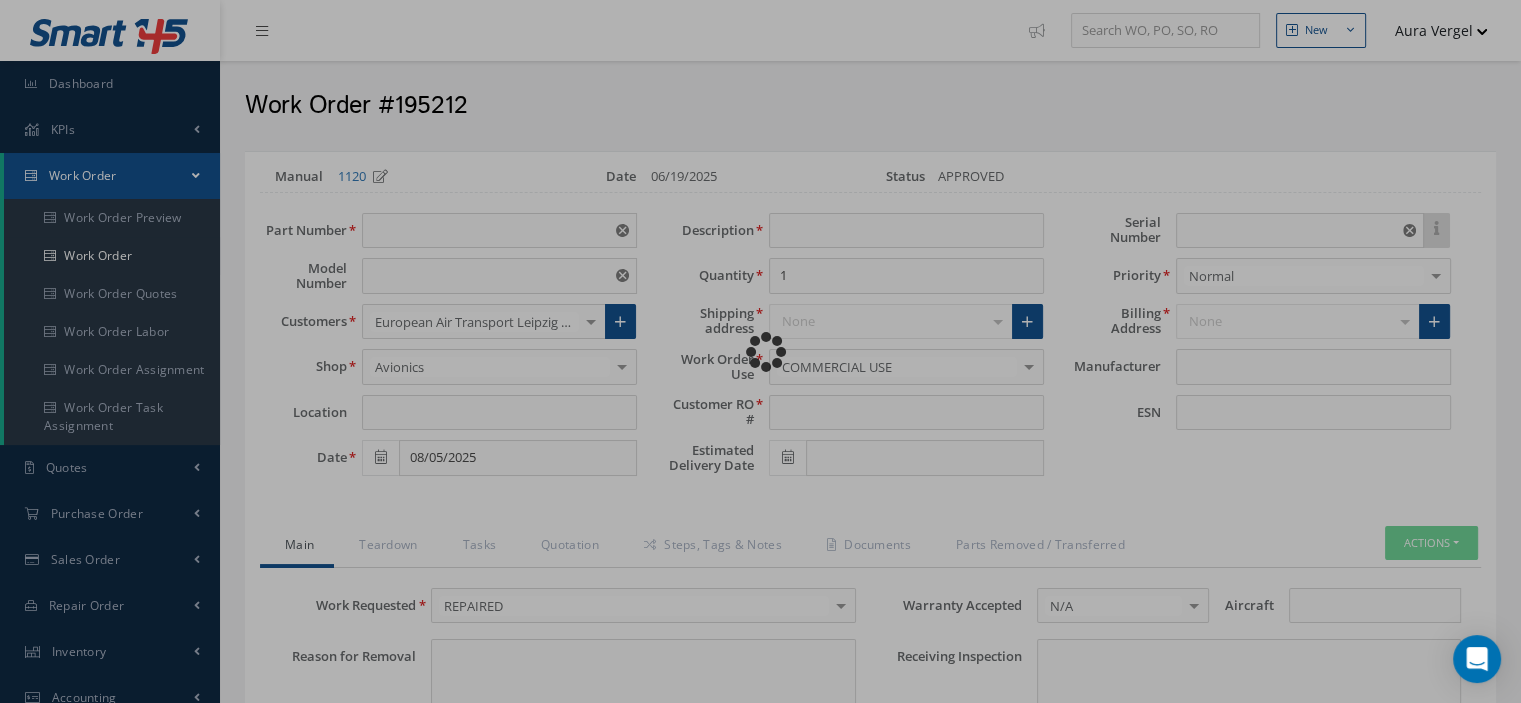 type on "N/A" 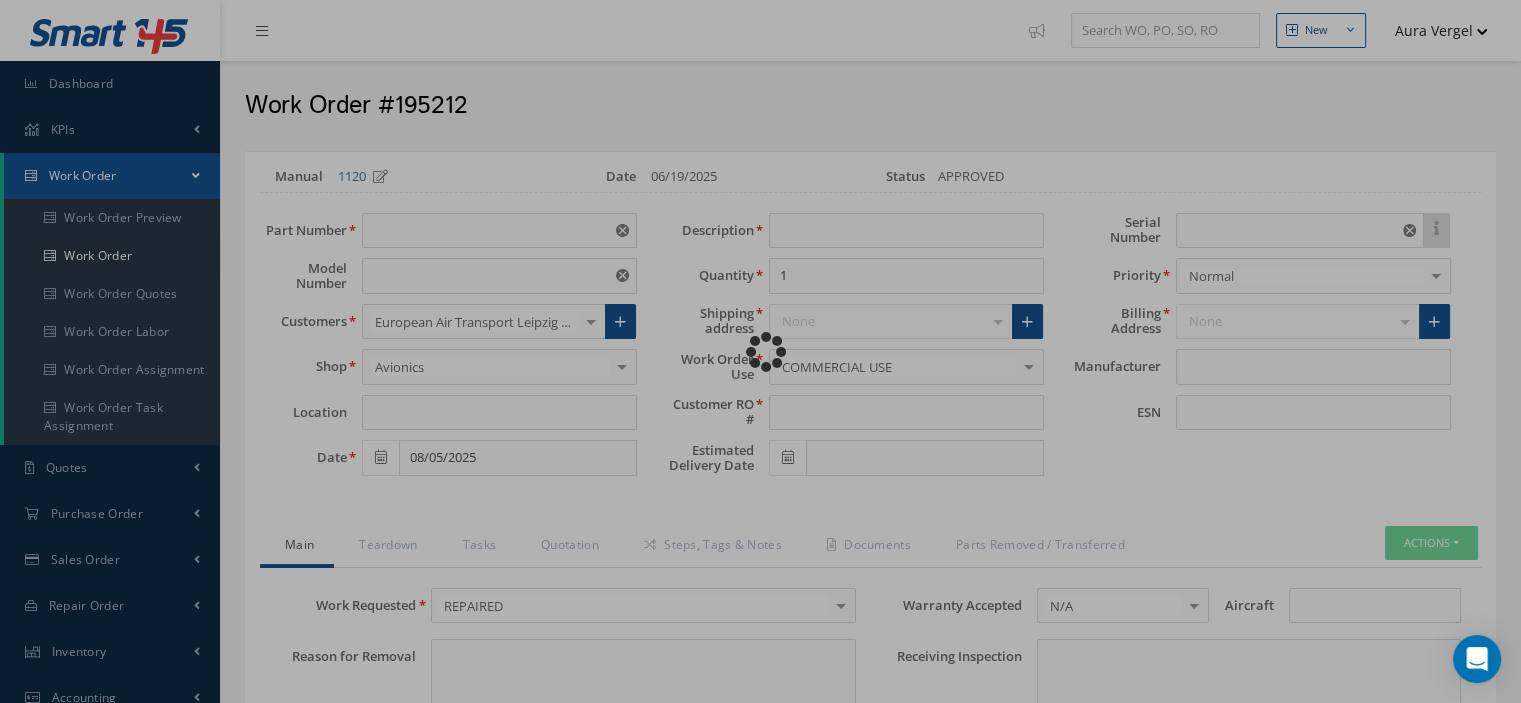 checkbox on "true" 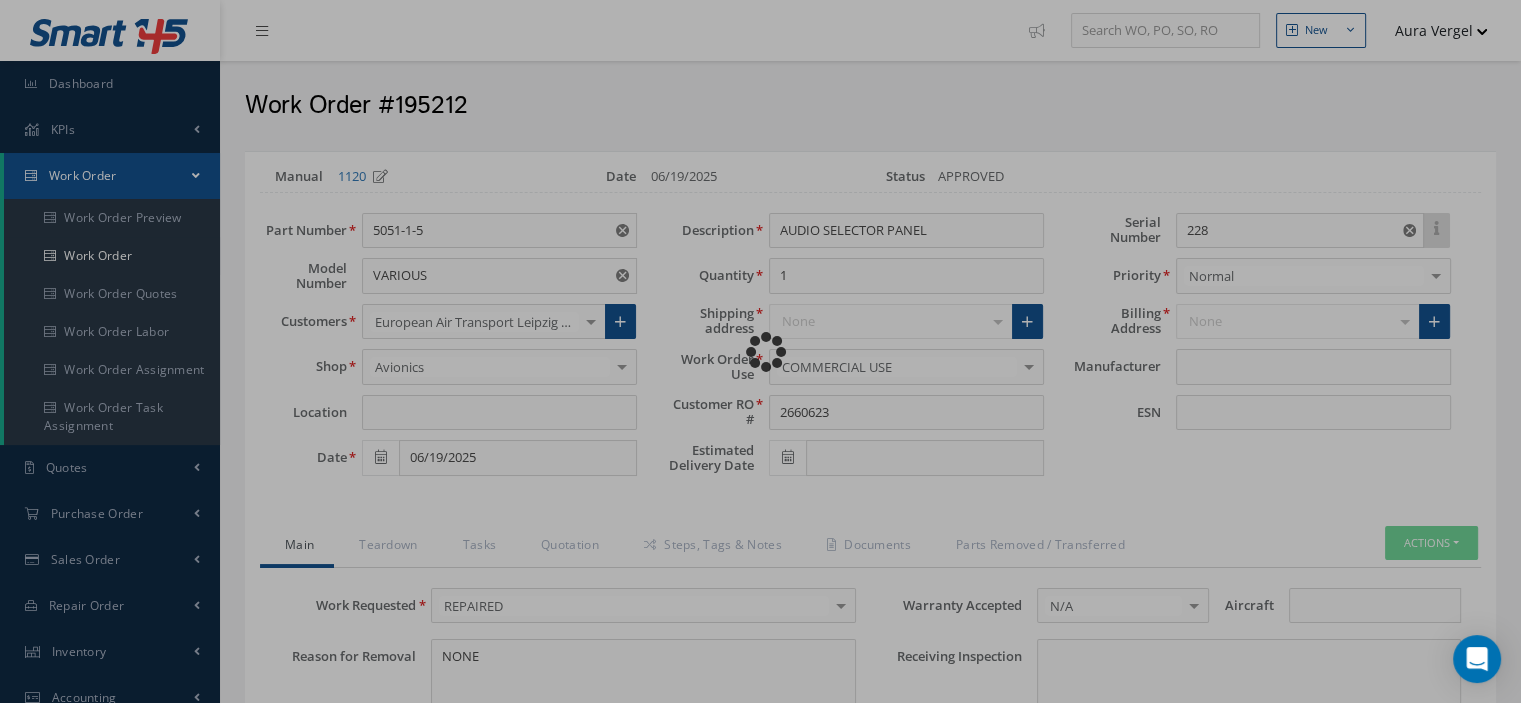 type on "AVTECH" 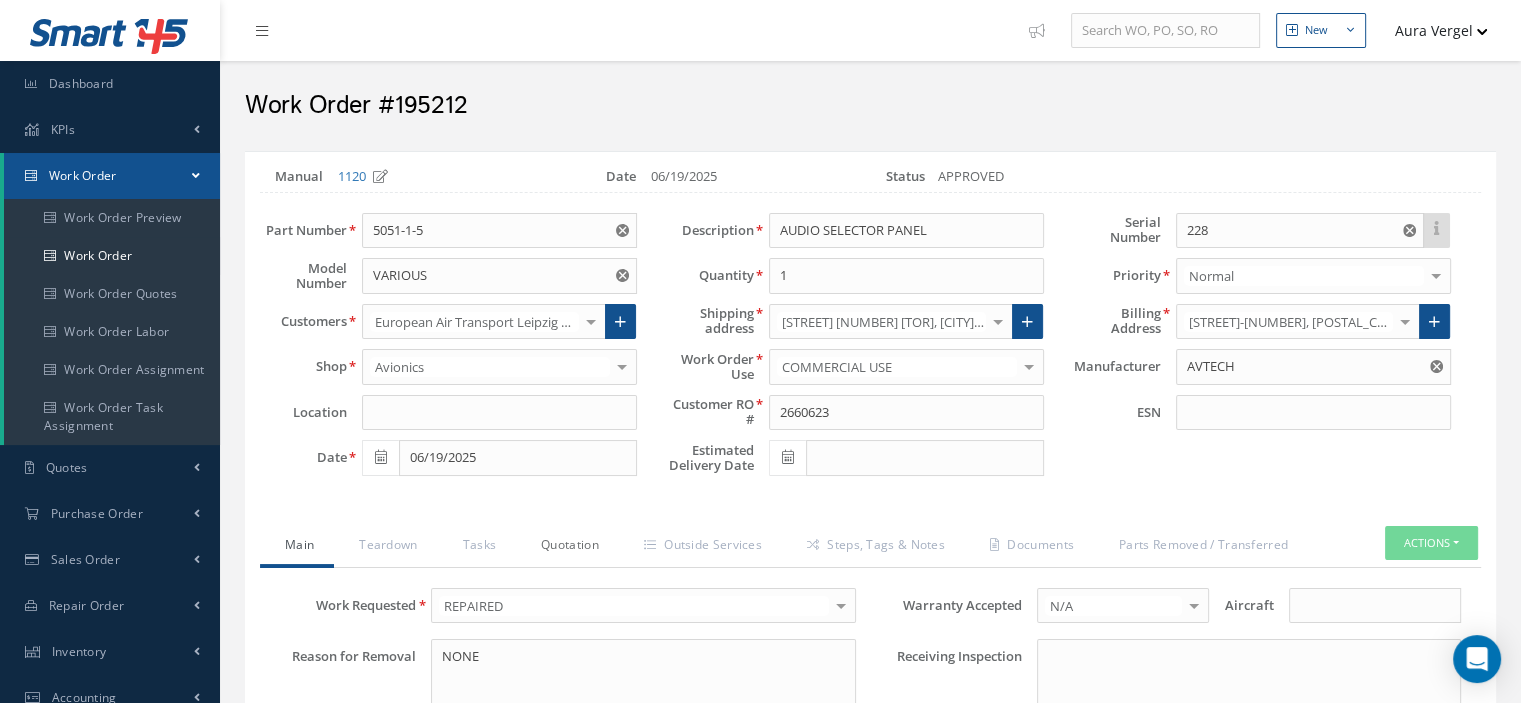 click on "Quotation" at bounding box center (567, 547) 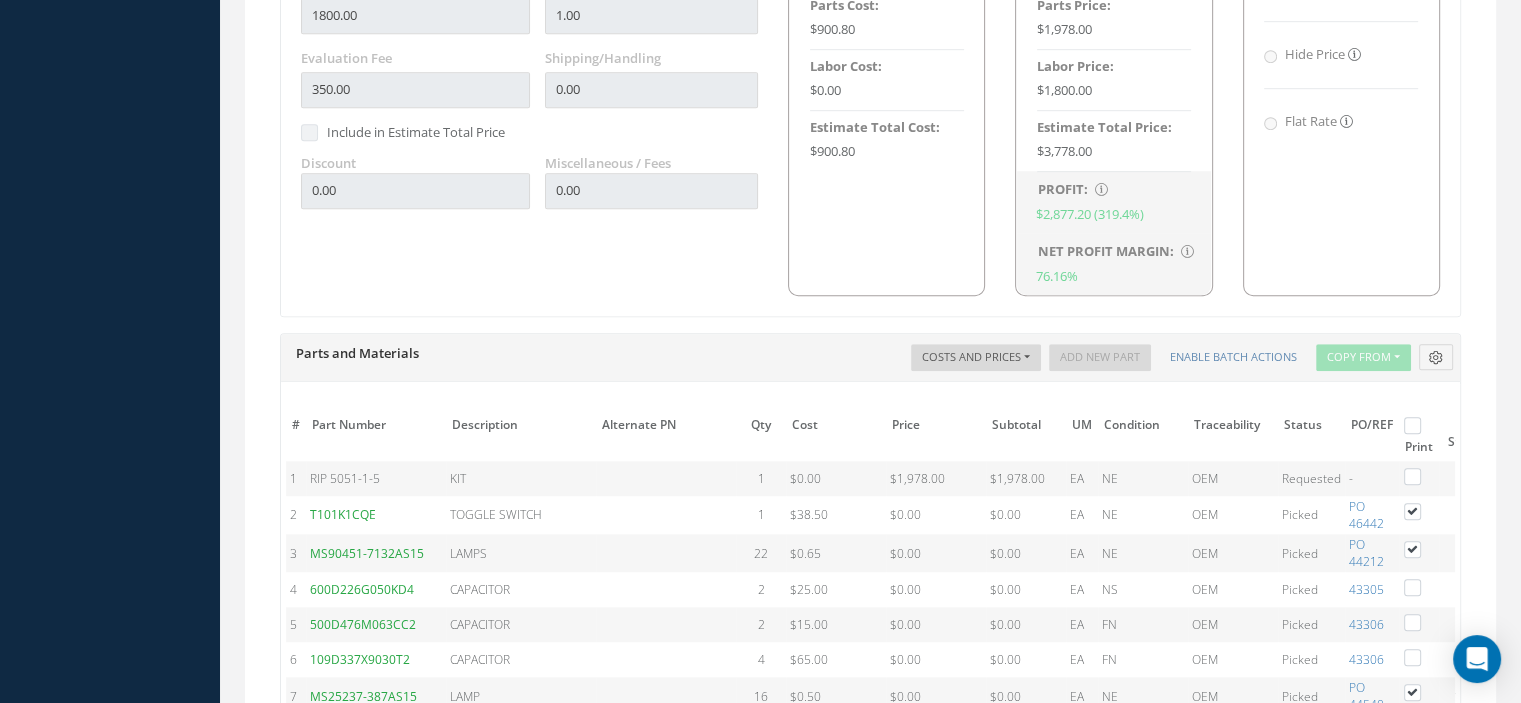 scroll, scrollTop: 1600, scrollLeft: 0, axis: vertical 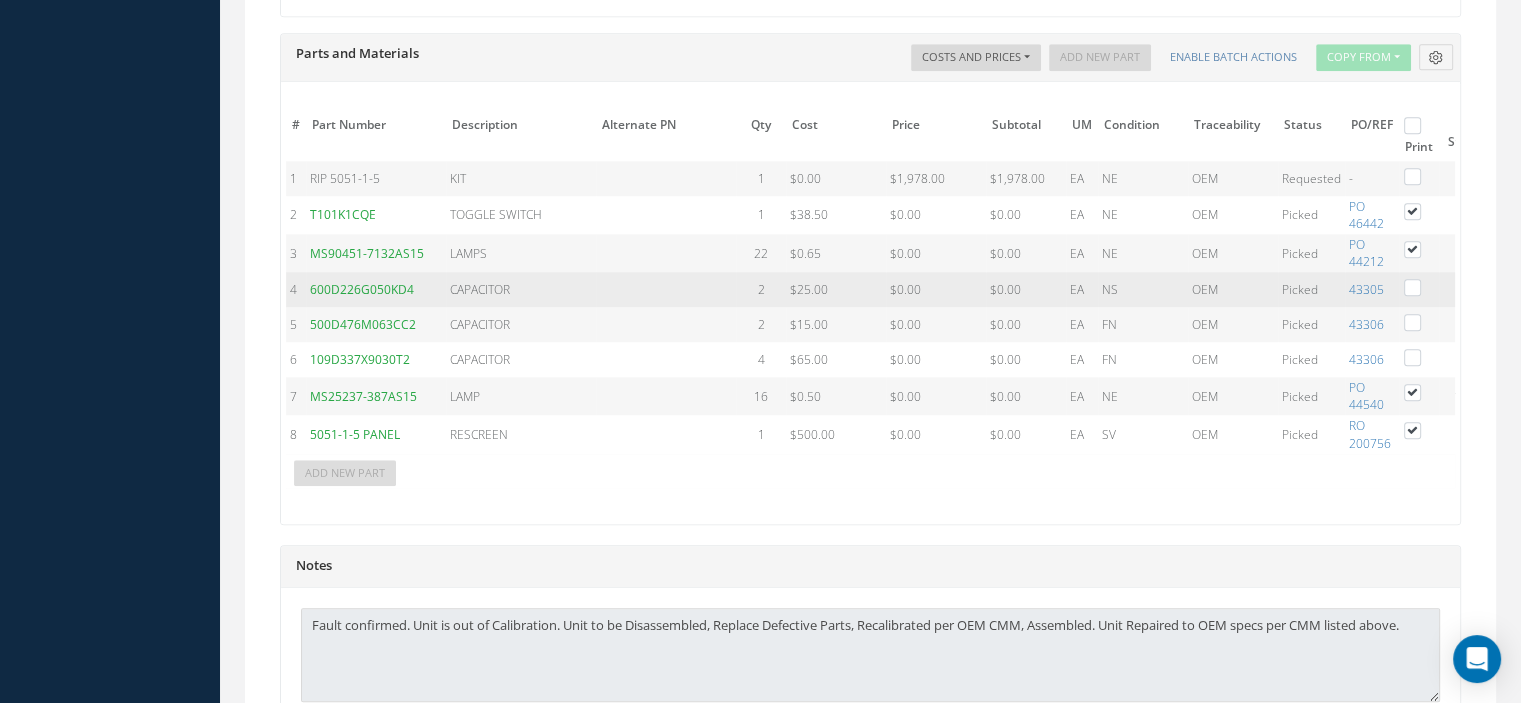 click at bounding box center [1422, 286] 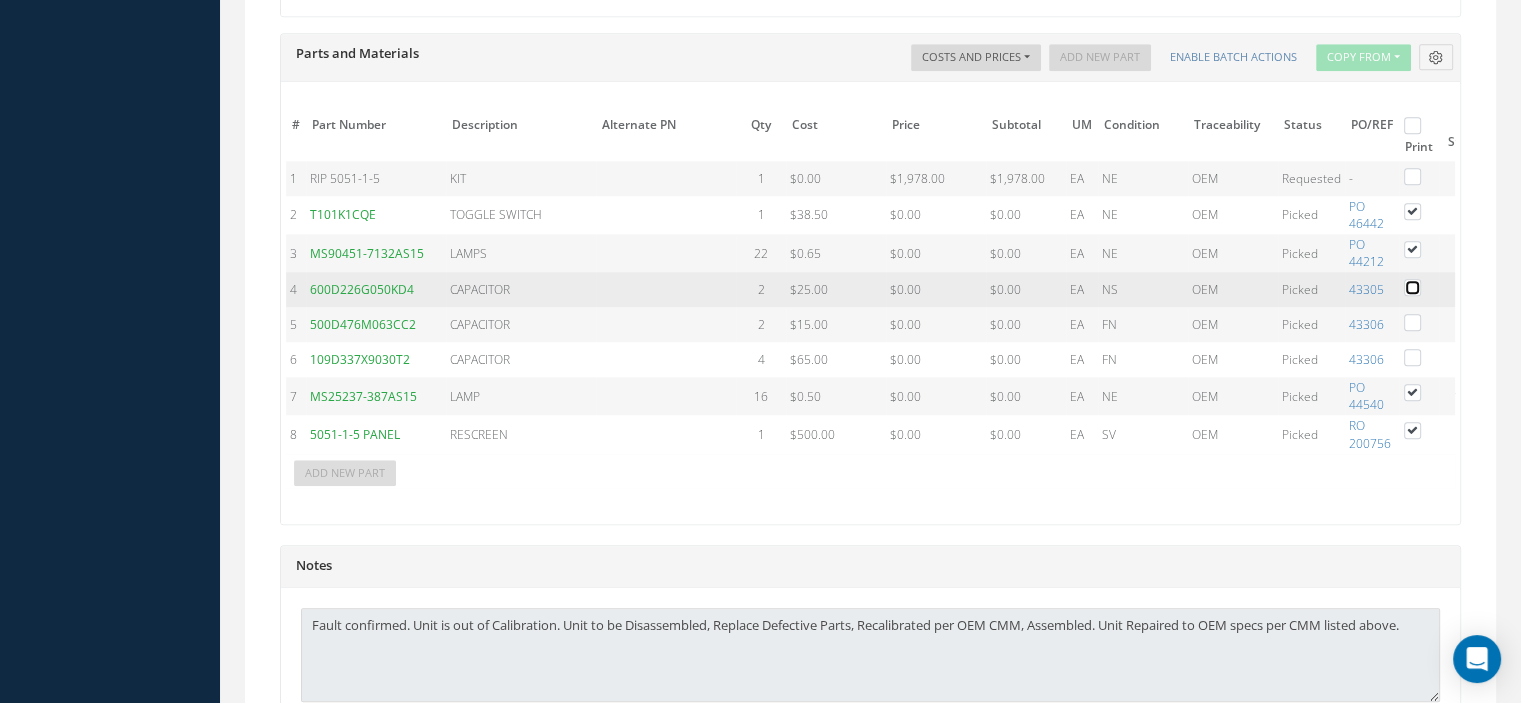 click at bounding box center [1413, 289] 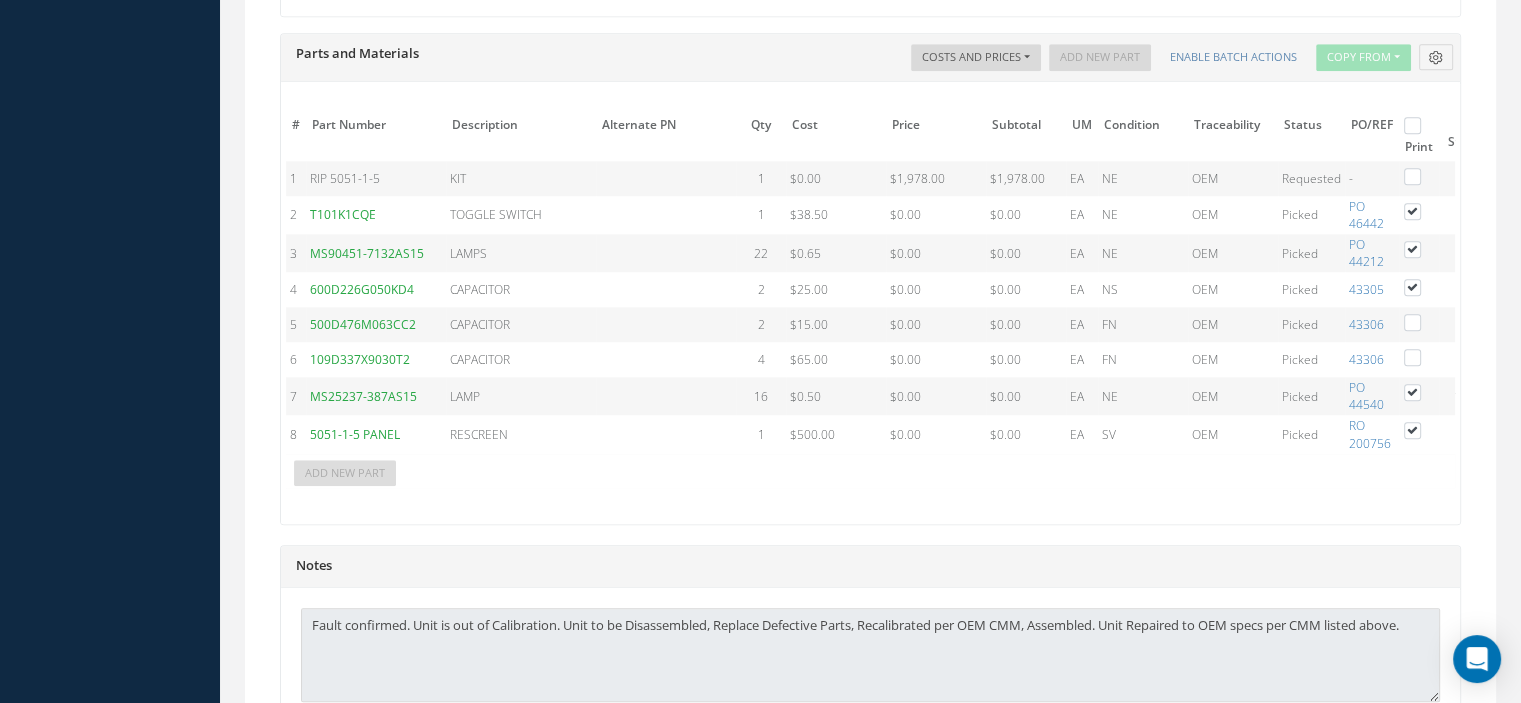 click at bounding box center (1422, 321) 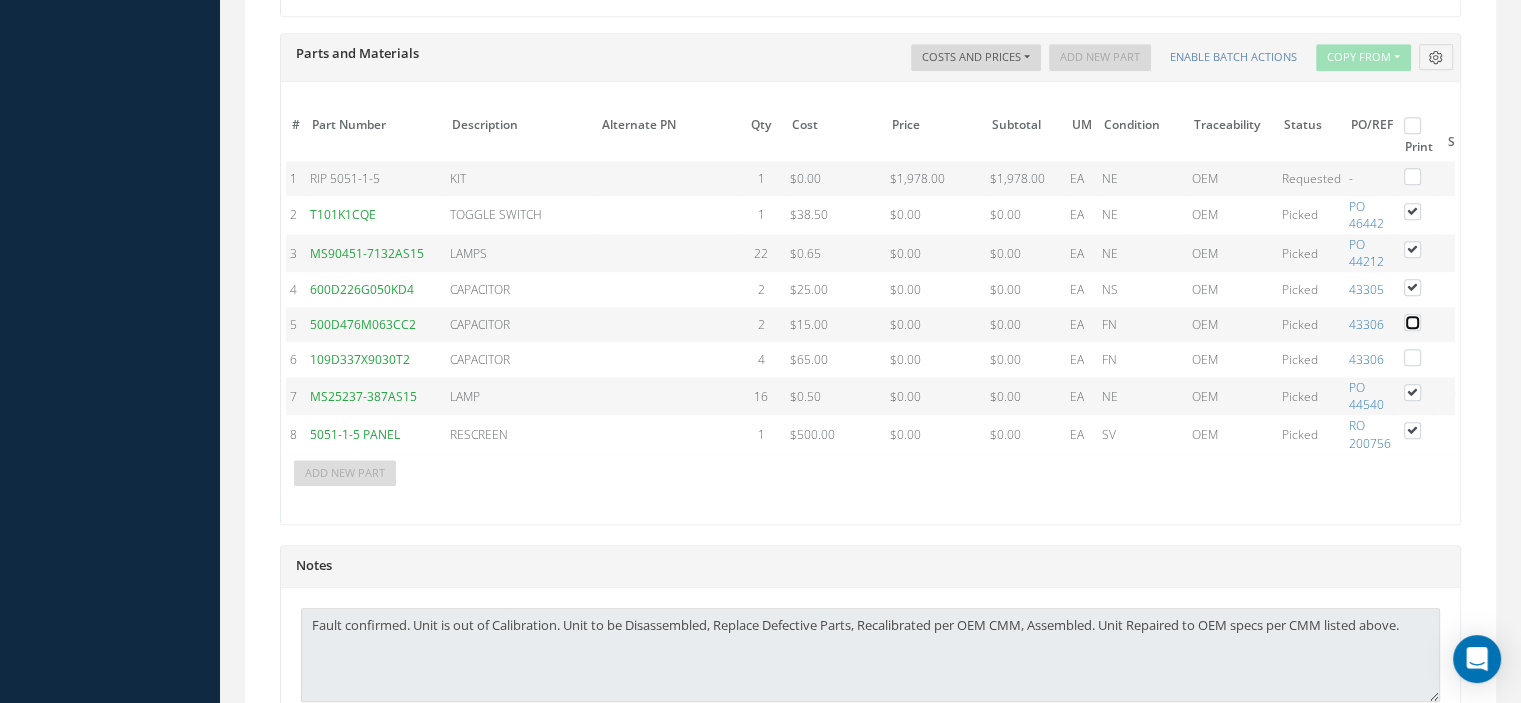 click at bounding box center [1413, 324] 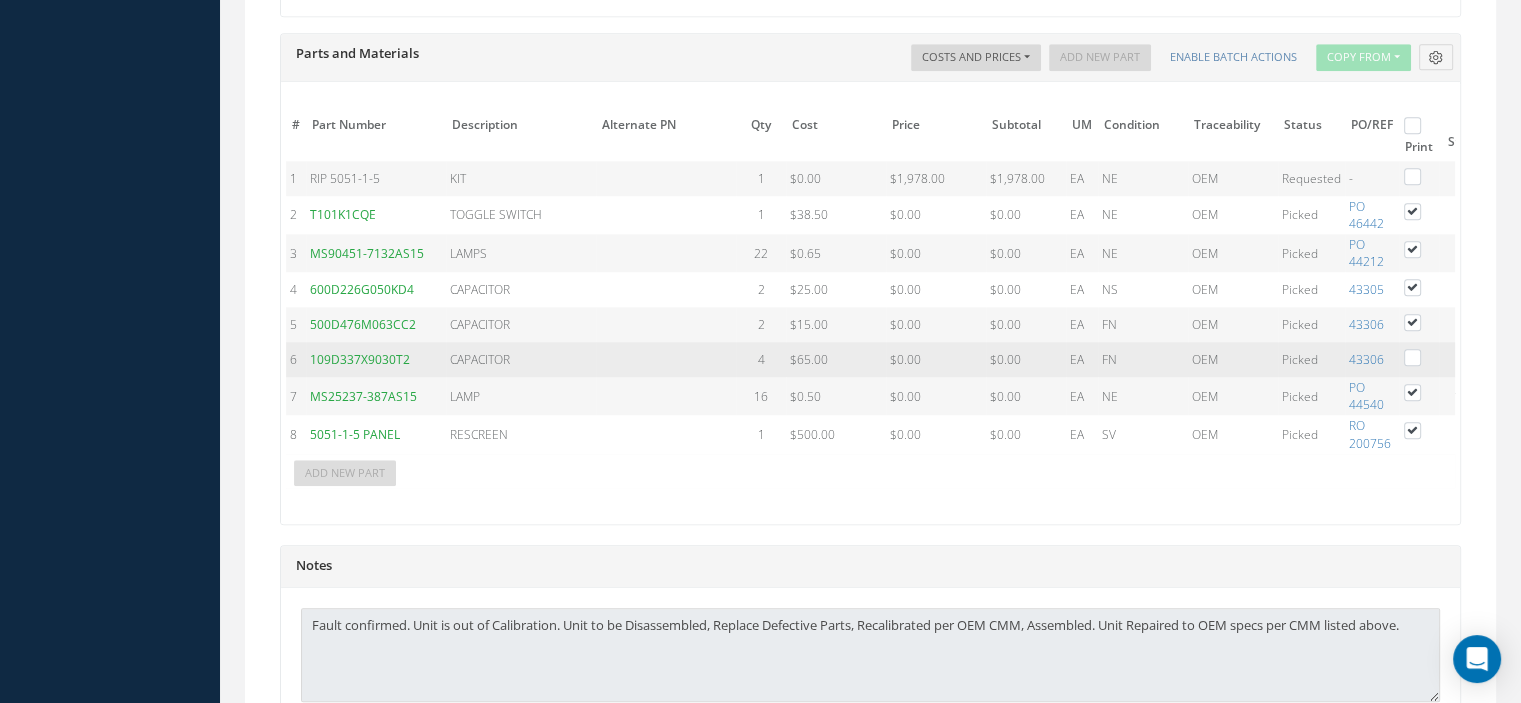 click at bounding box center [1422, 356] 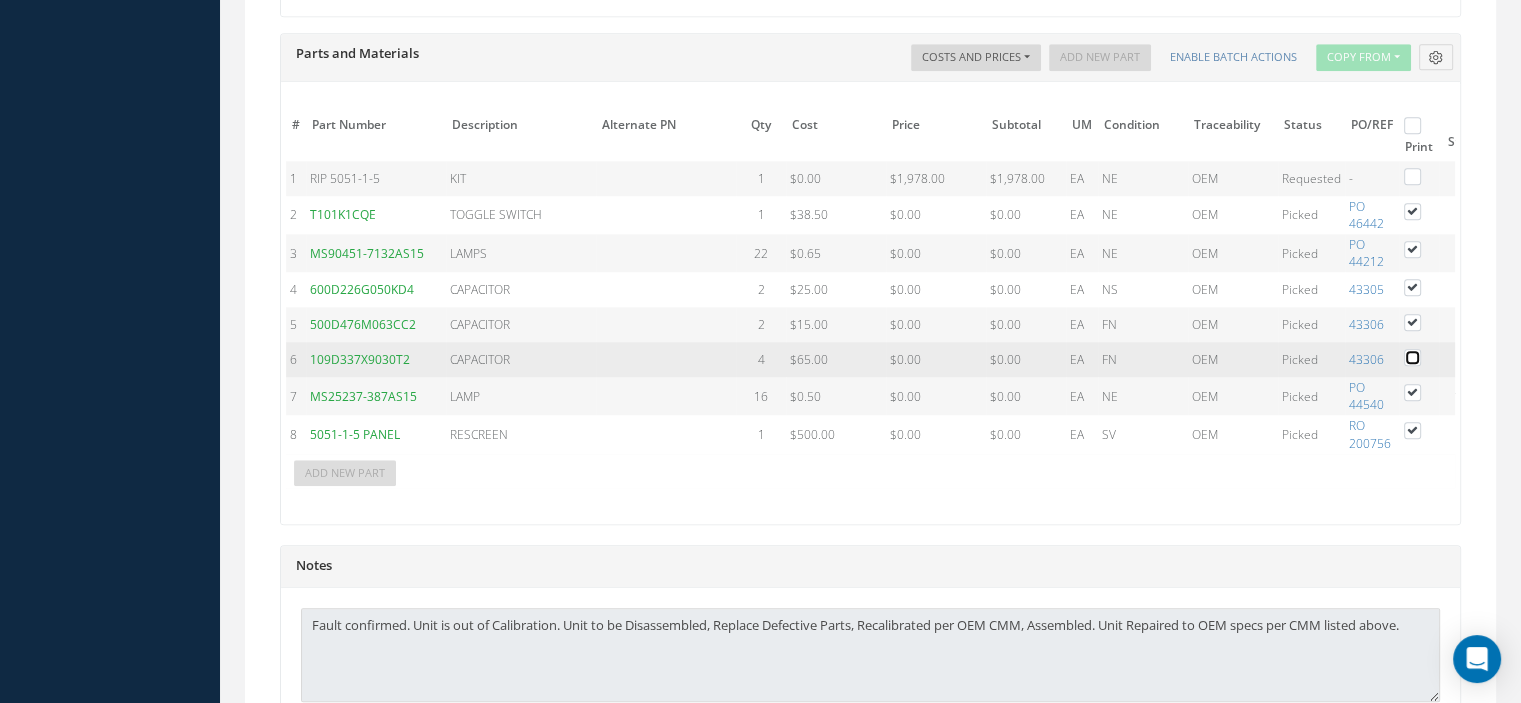 click at bounding box center [1413, 359] 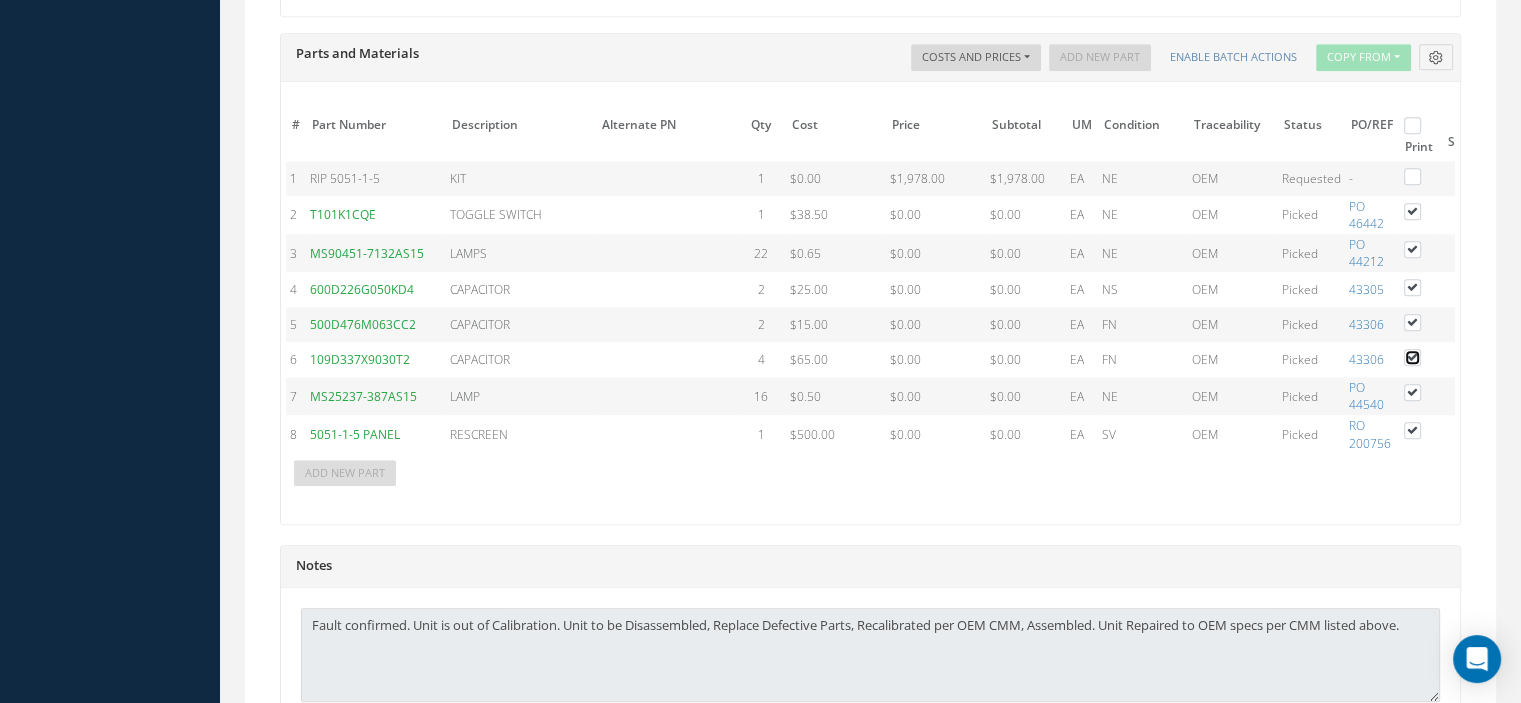 scroll, scrollTop: 1804, scrollLeft: 0, axis: vertical 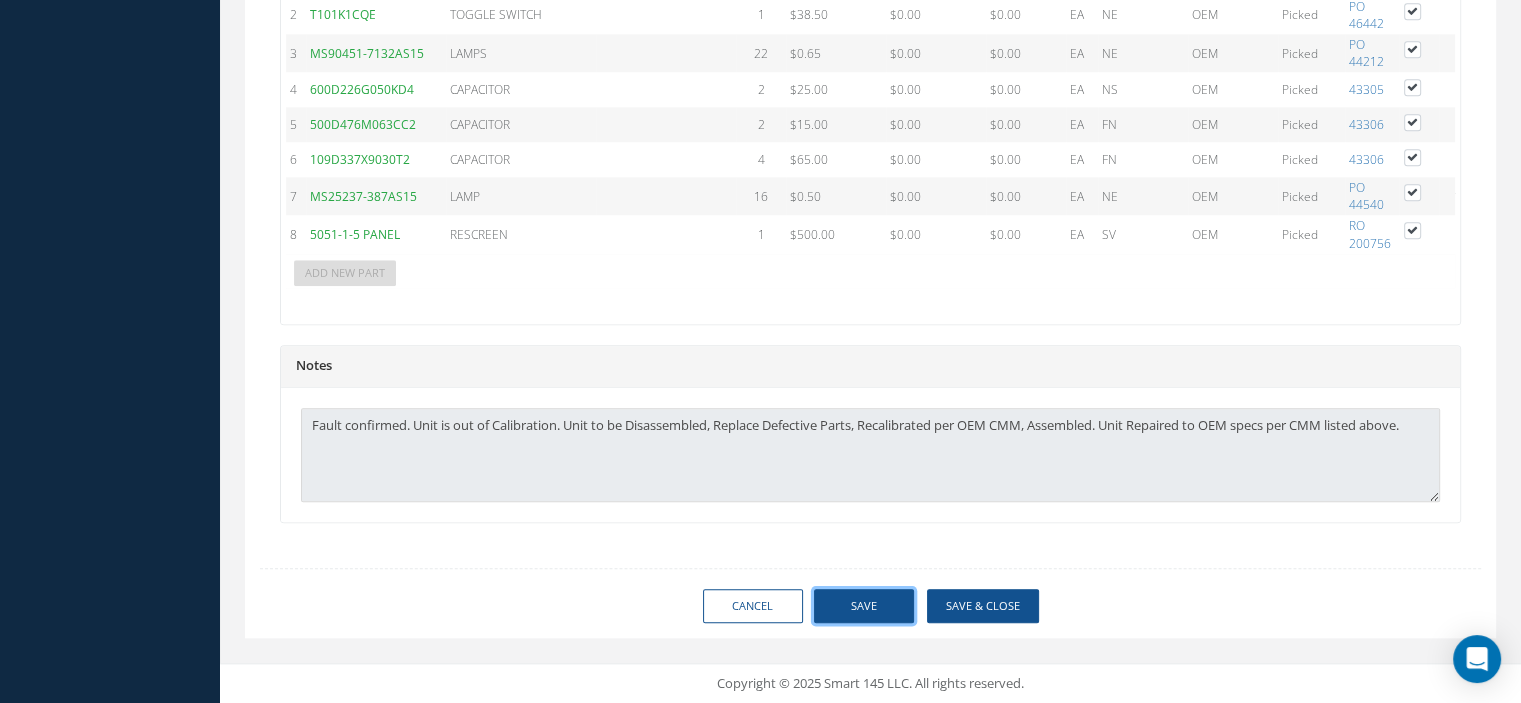 click on "Save" 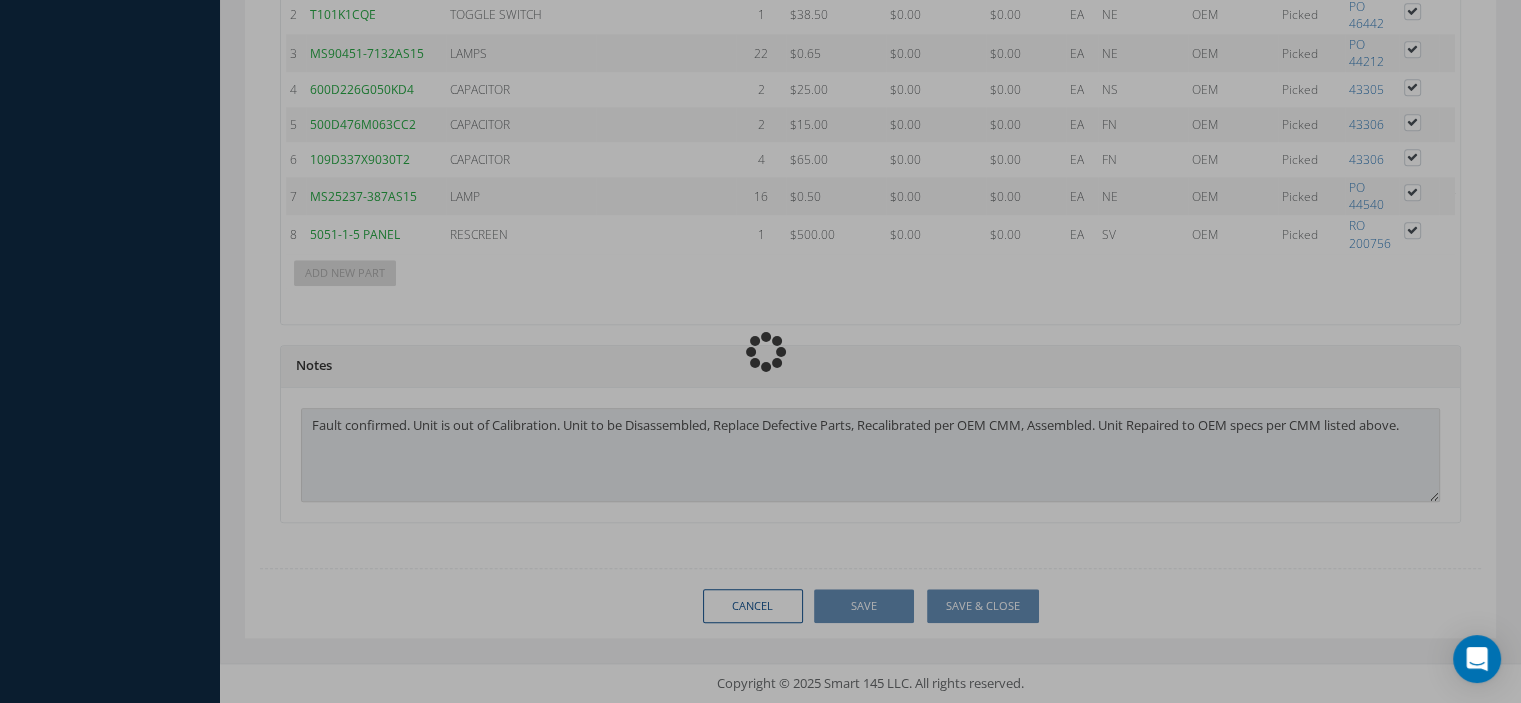 type 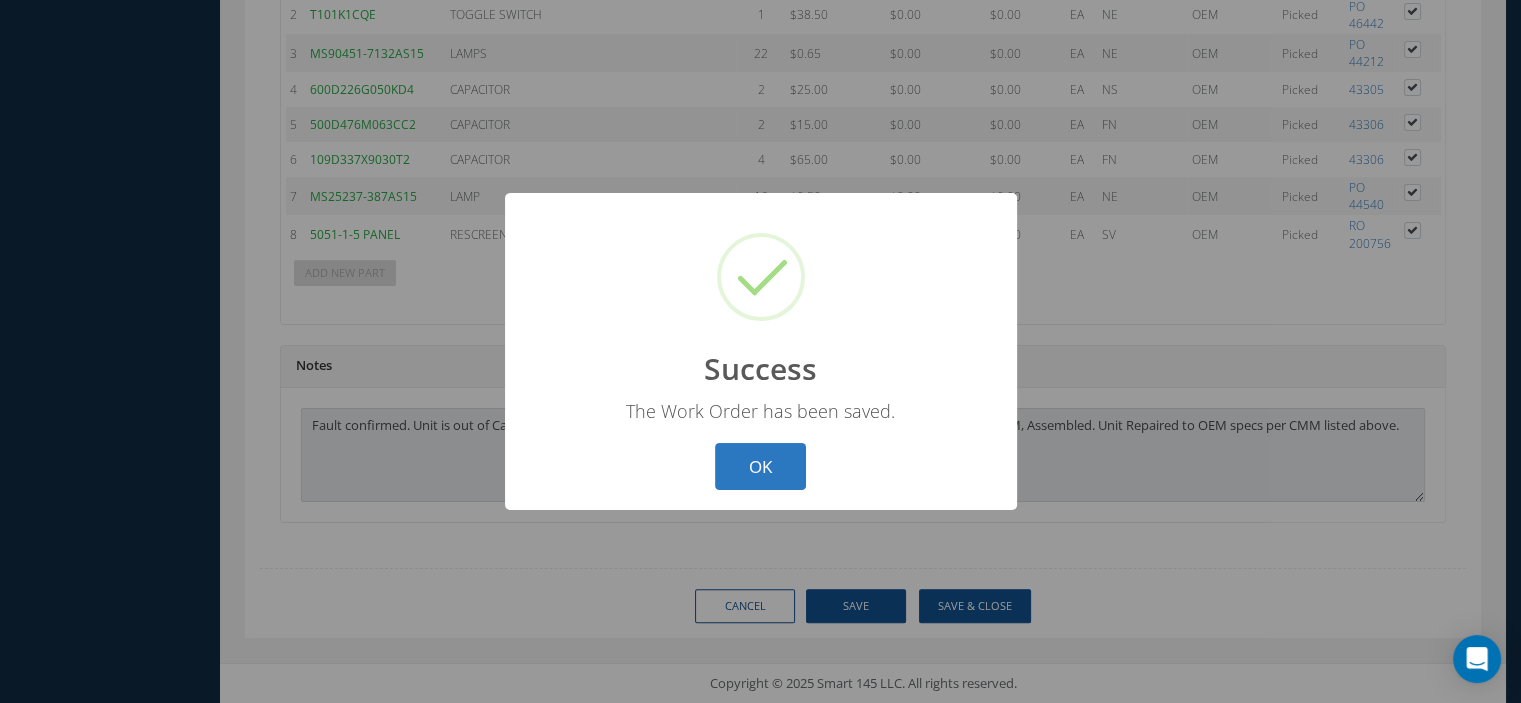 scroll, scrollTop: 1784, scrollLeft: 0, axis: vertical 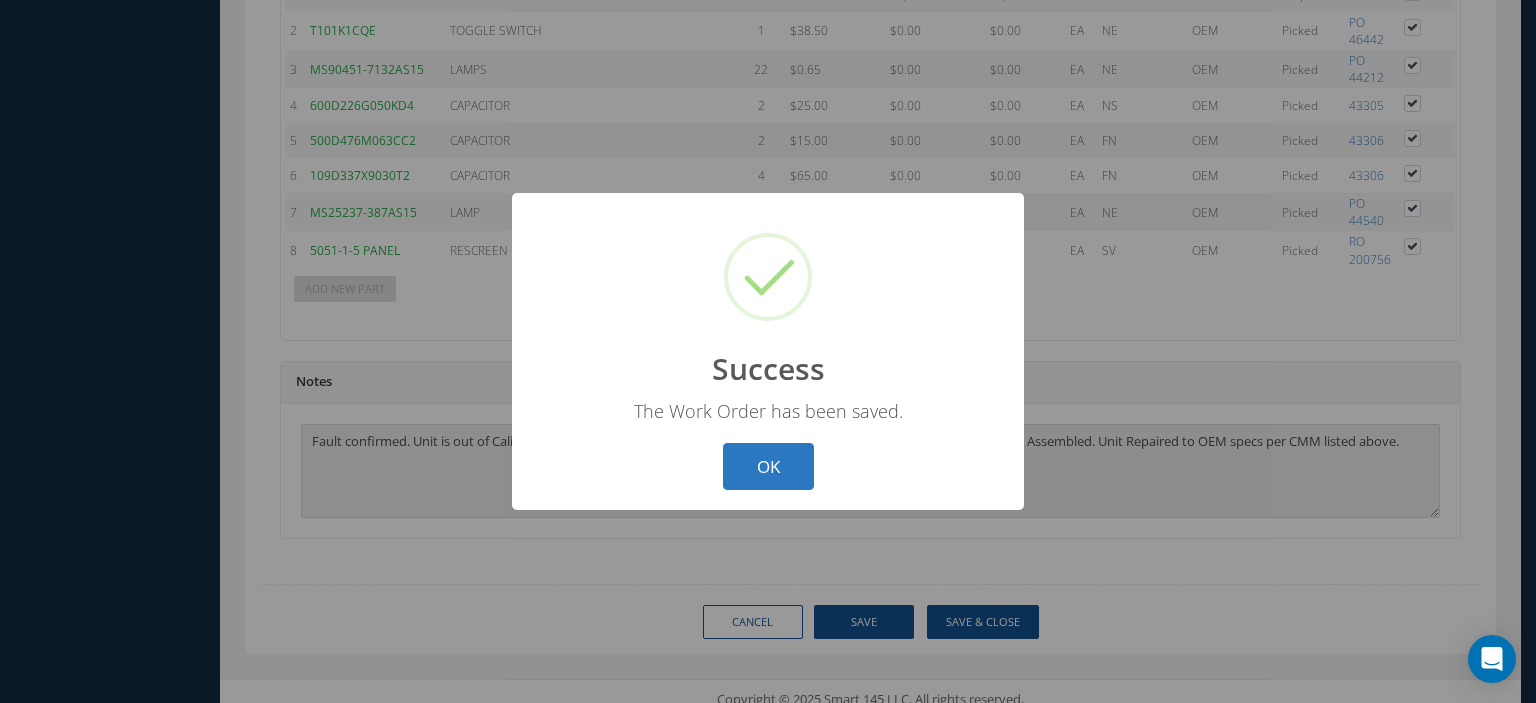click on "OK" 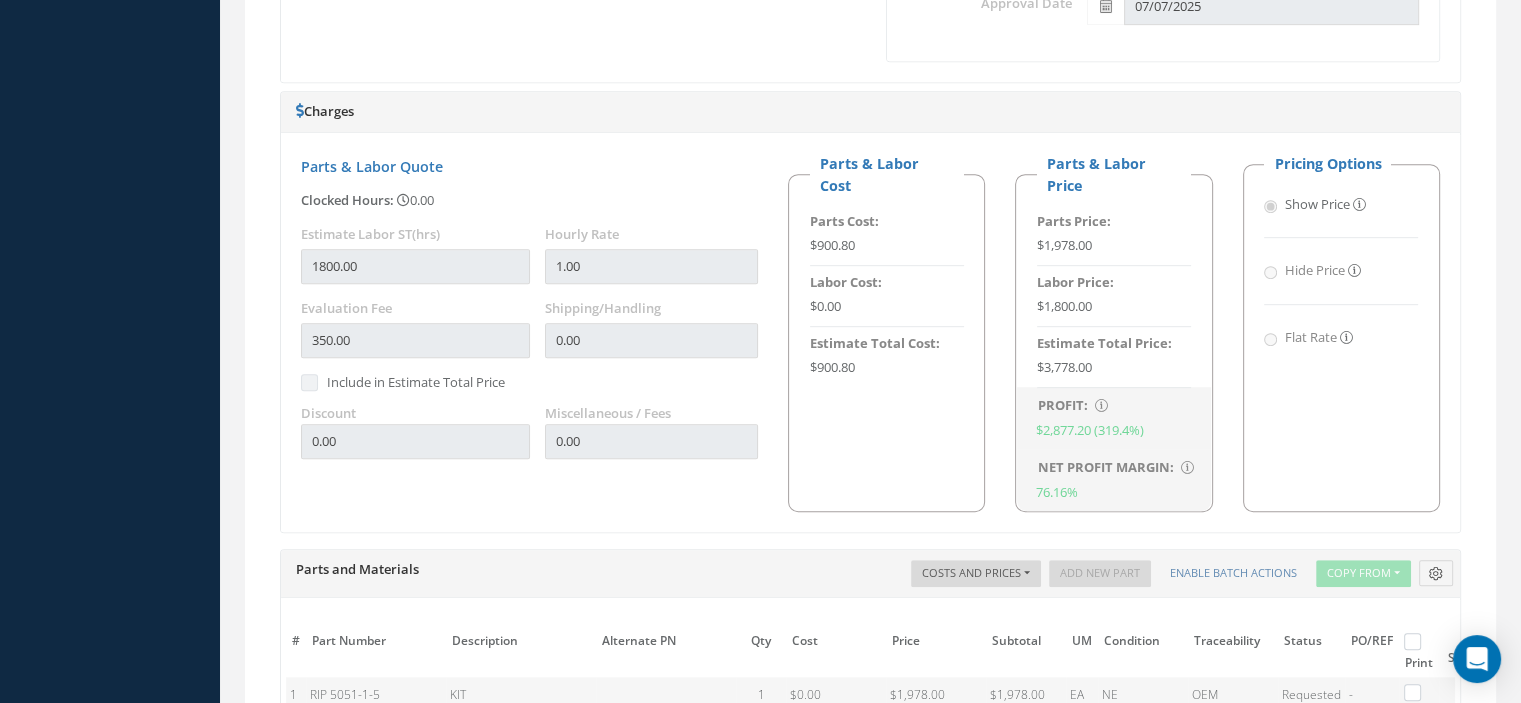 scroll, scrollTop: 384, scrollLeft: 0, axis: vertical 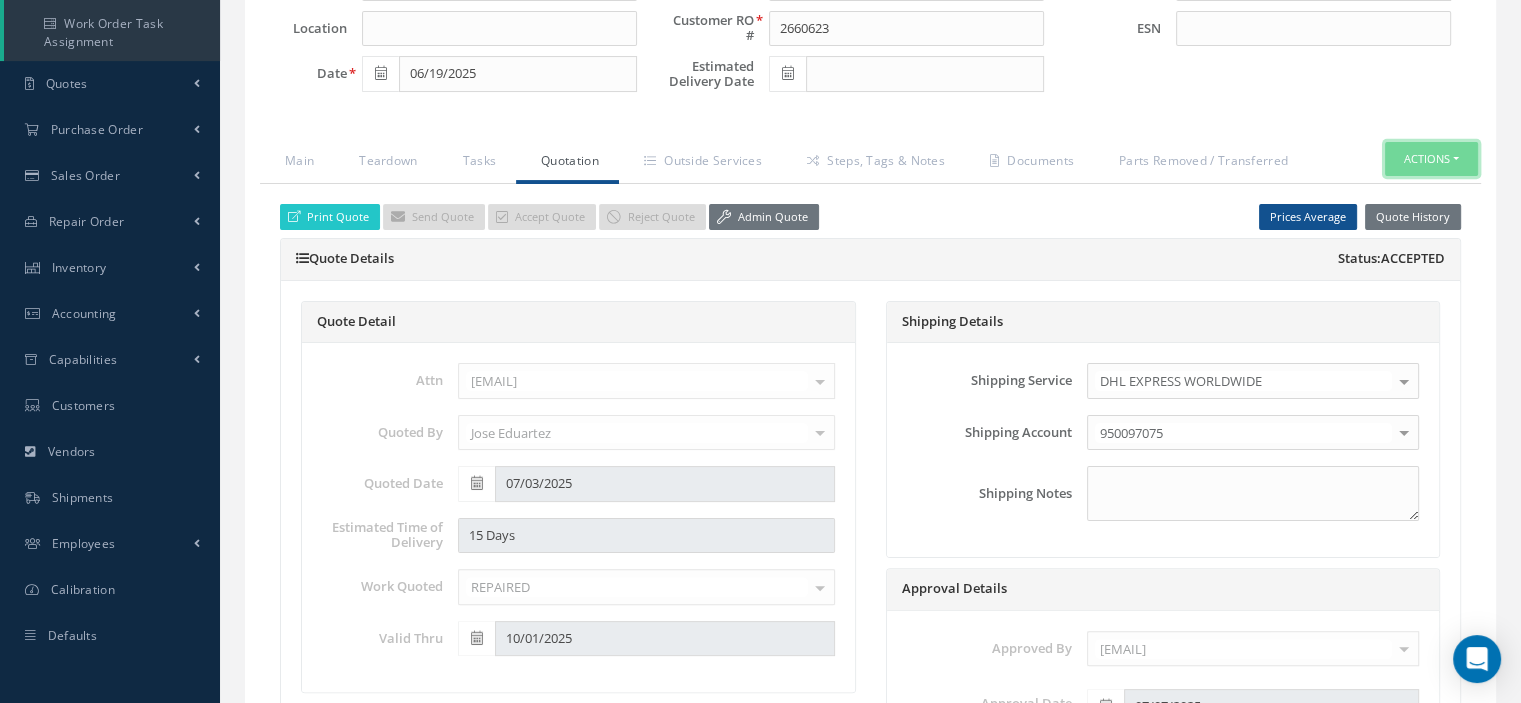 click on "Actions" 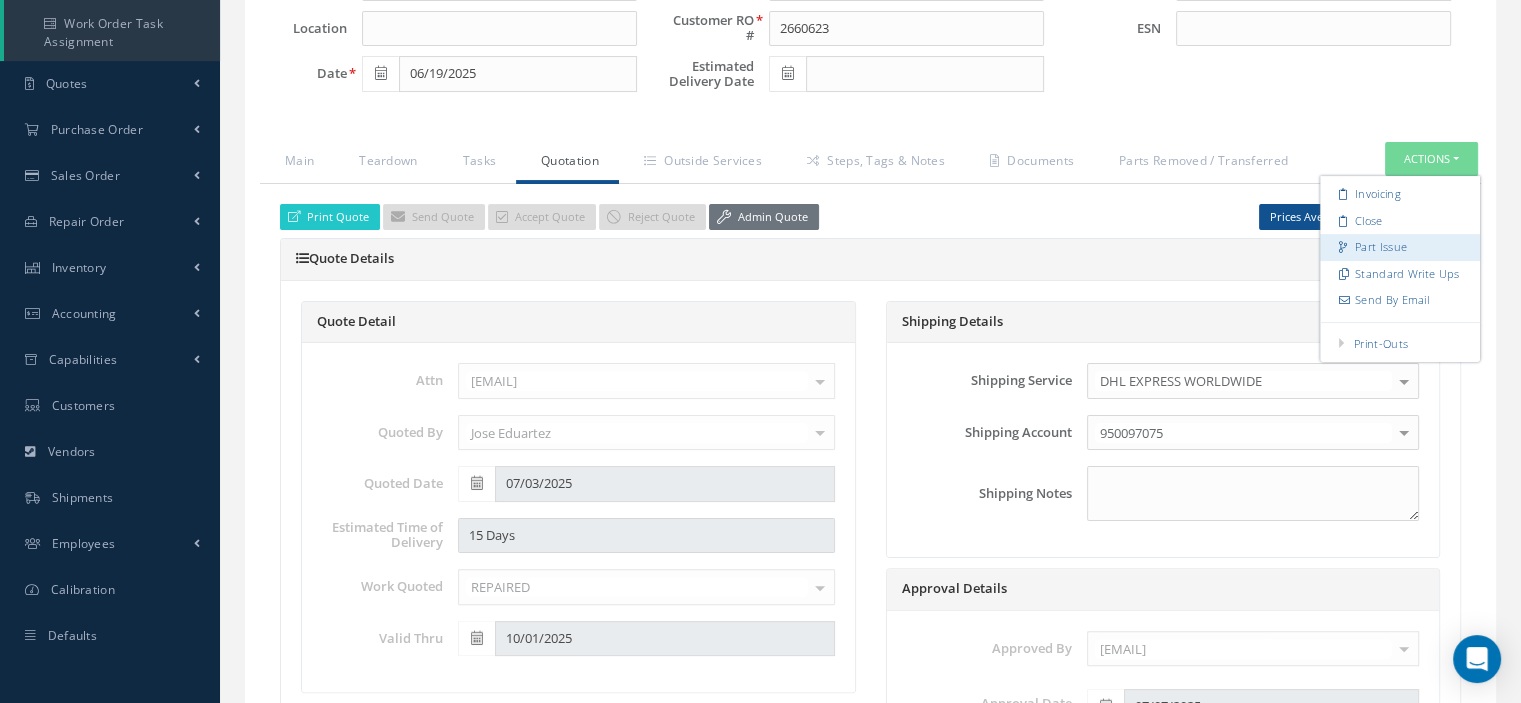 click on "Part Issue" 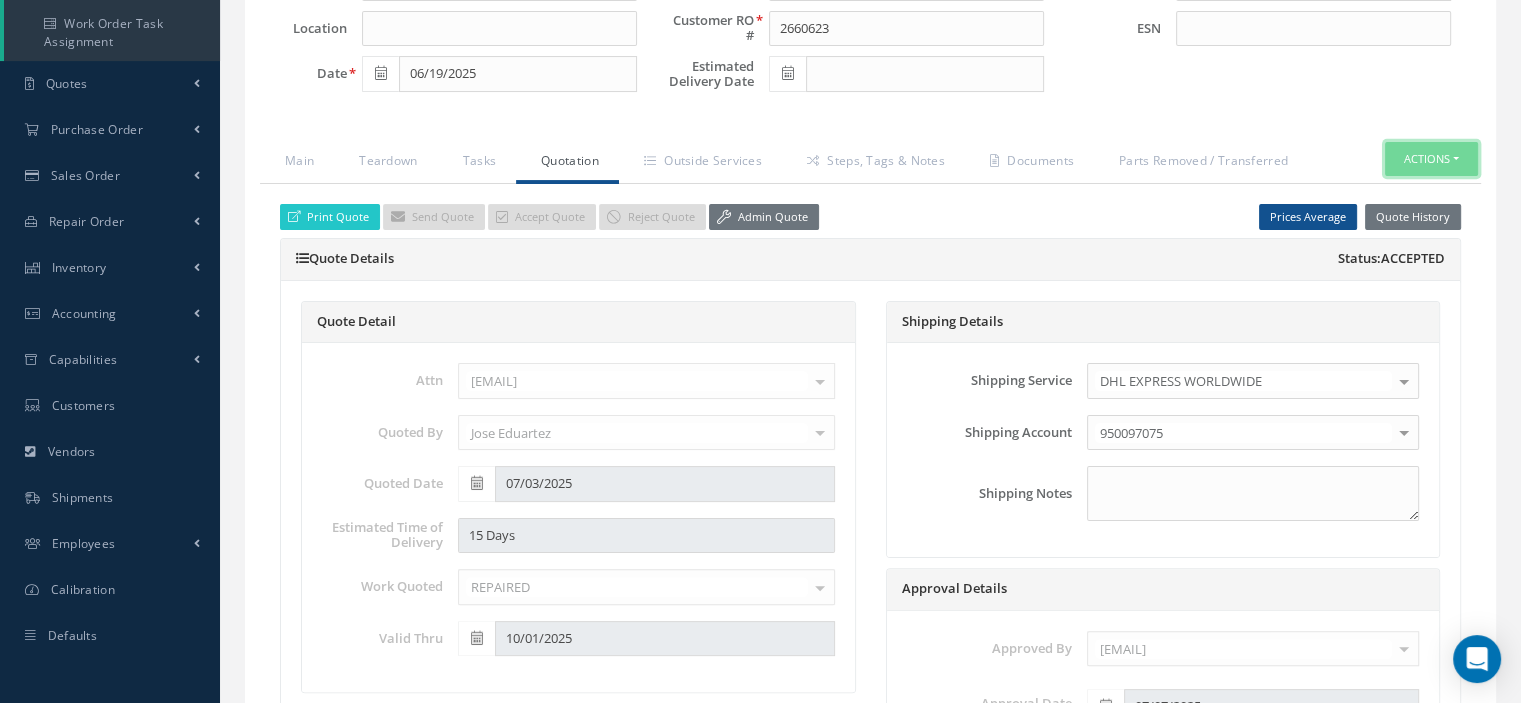 click on "Actions" 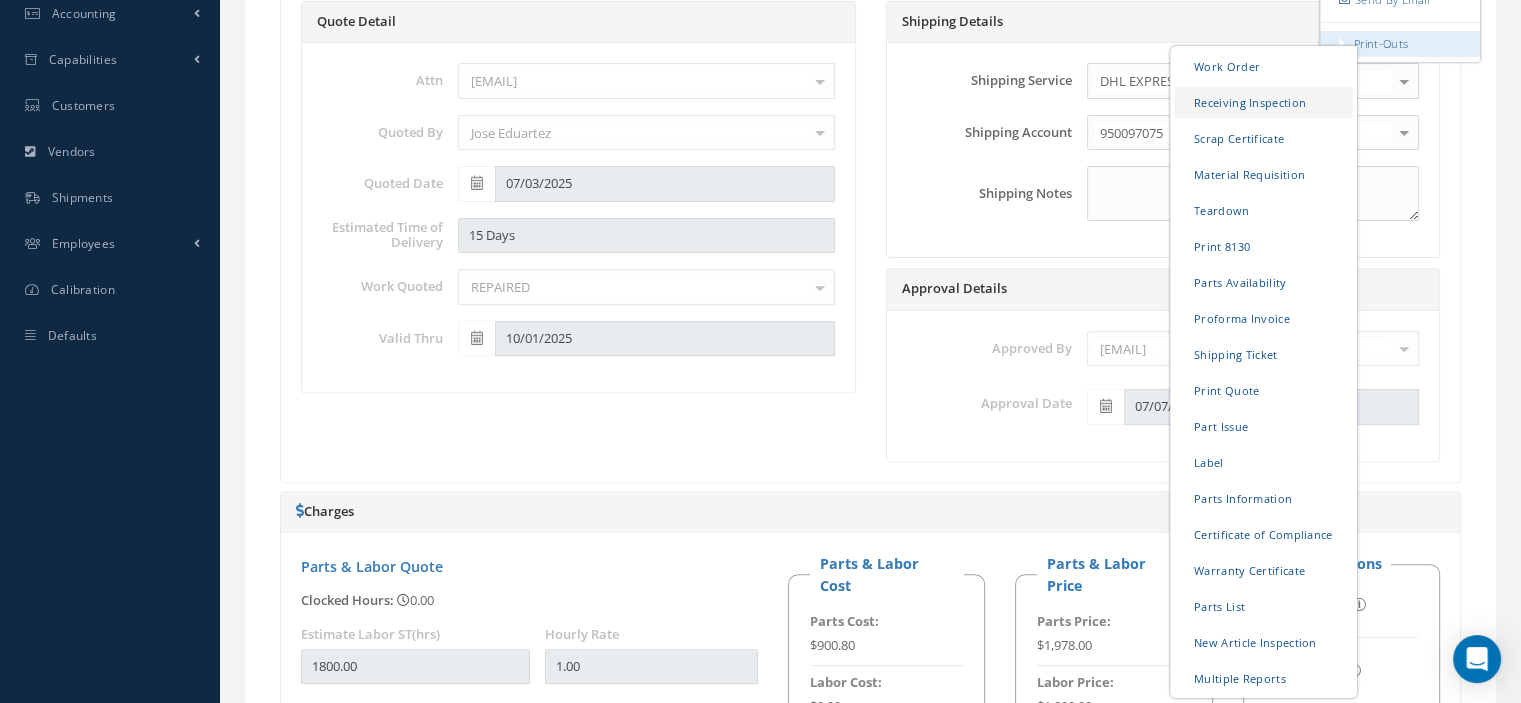 scroll, scrollTop: 884, scrollLeft: 0, axis: vertical 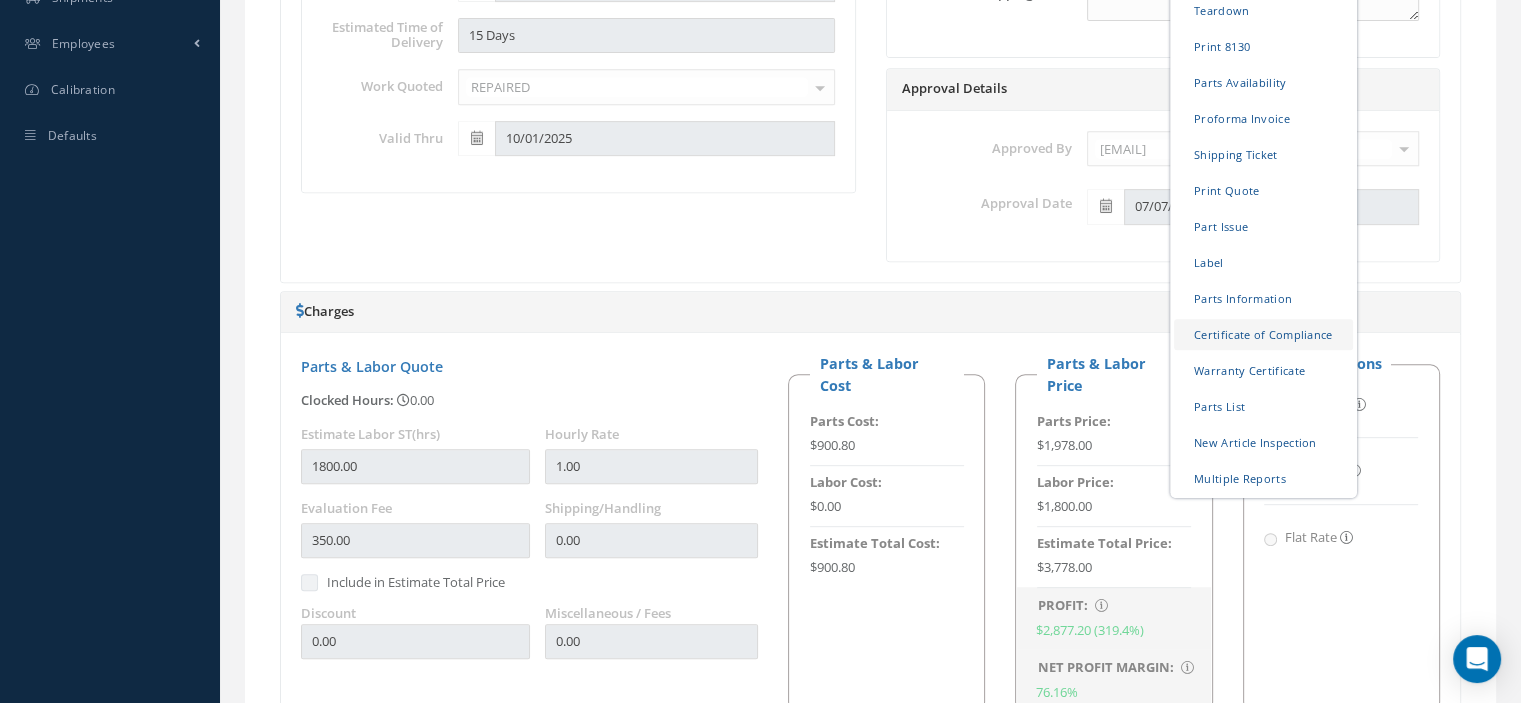 click on "Certificate of Compliance" 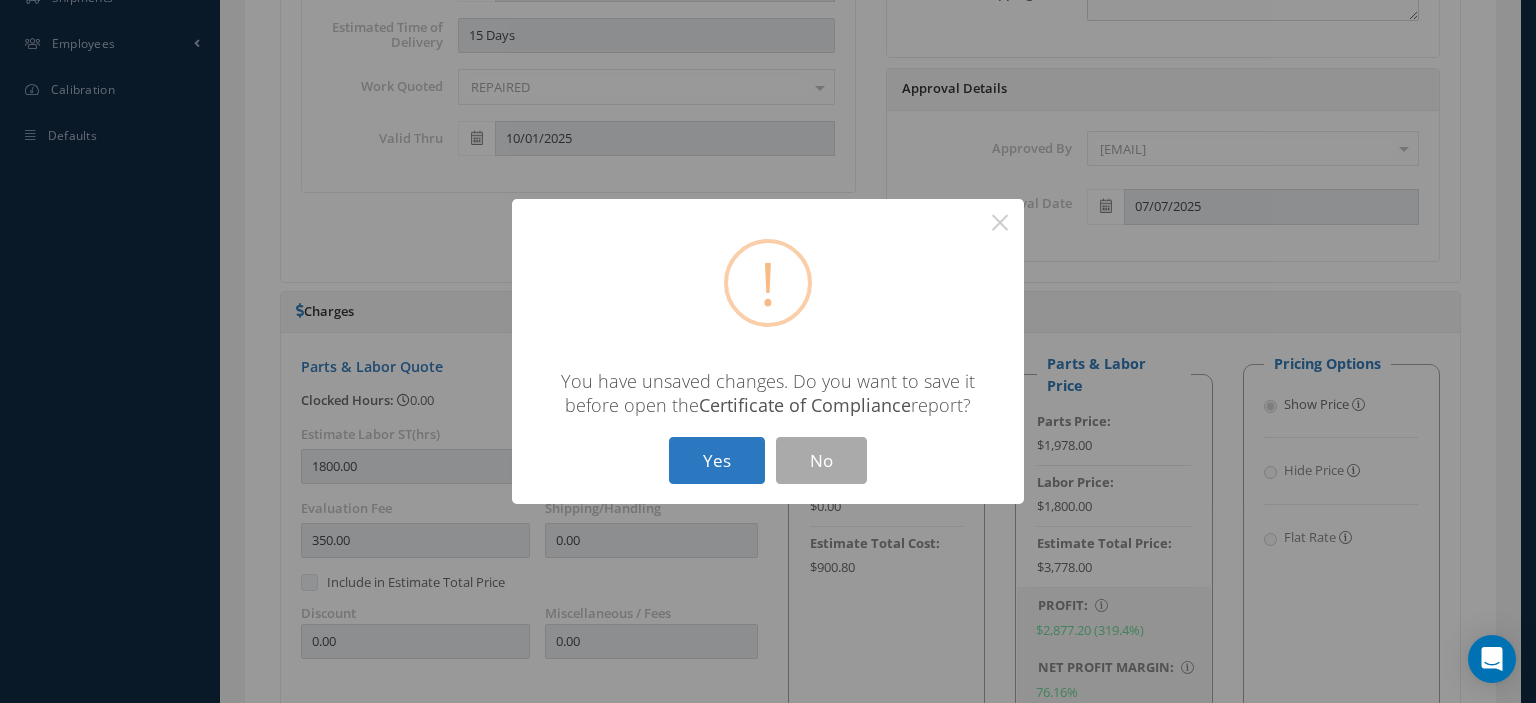 click on "Yes" 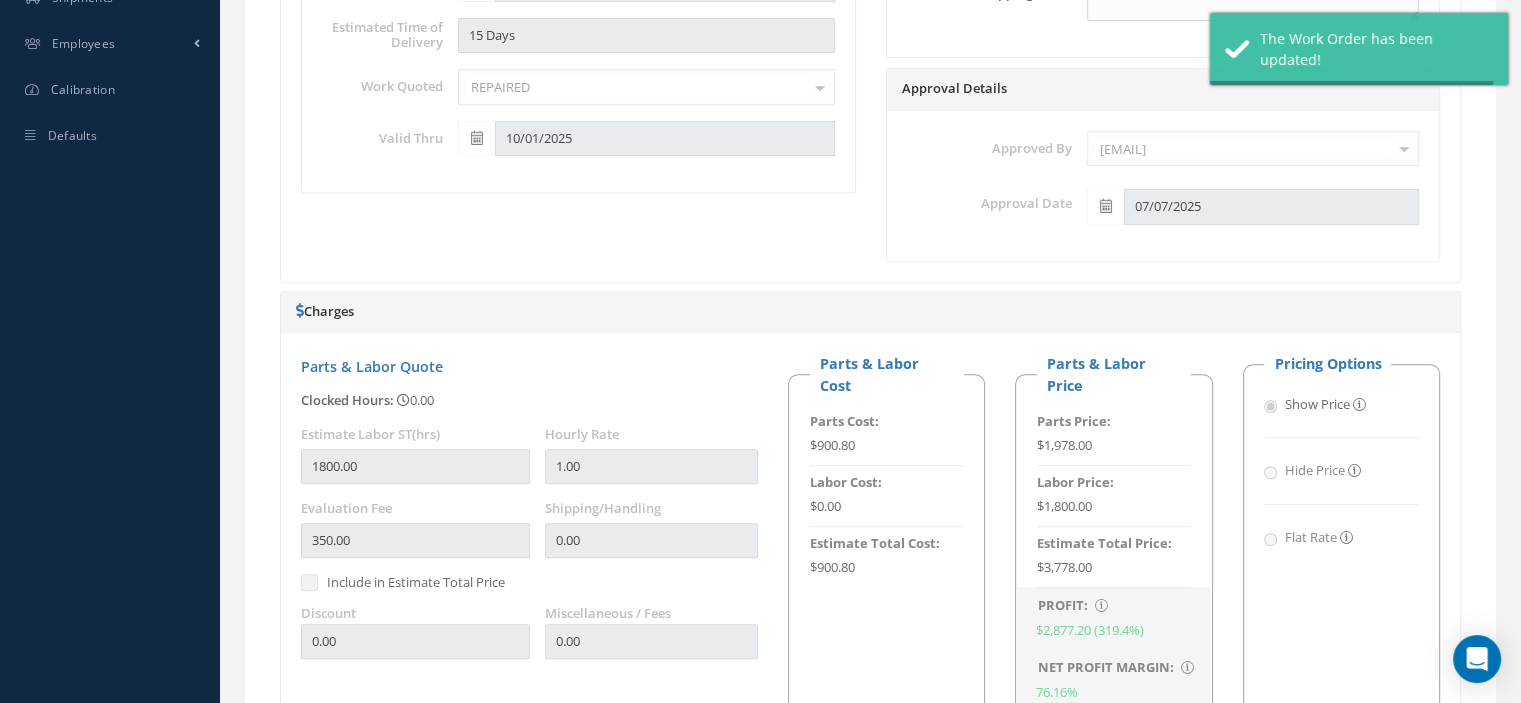 type on "AVTECH" 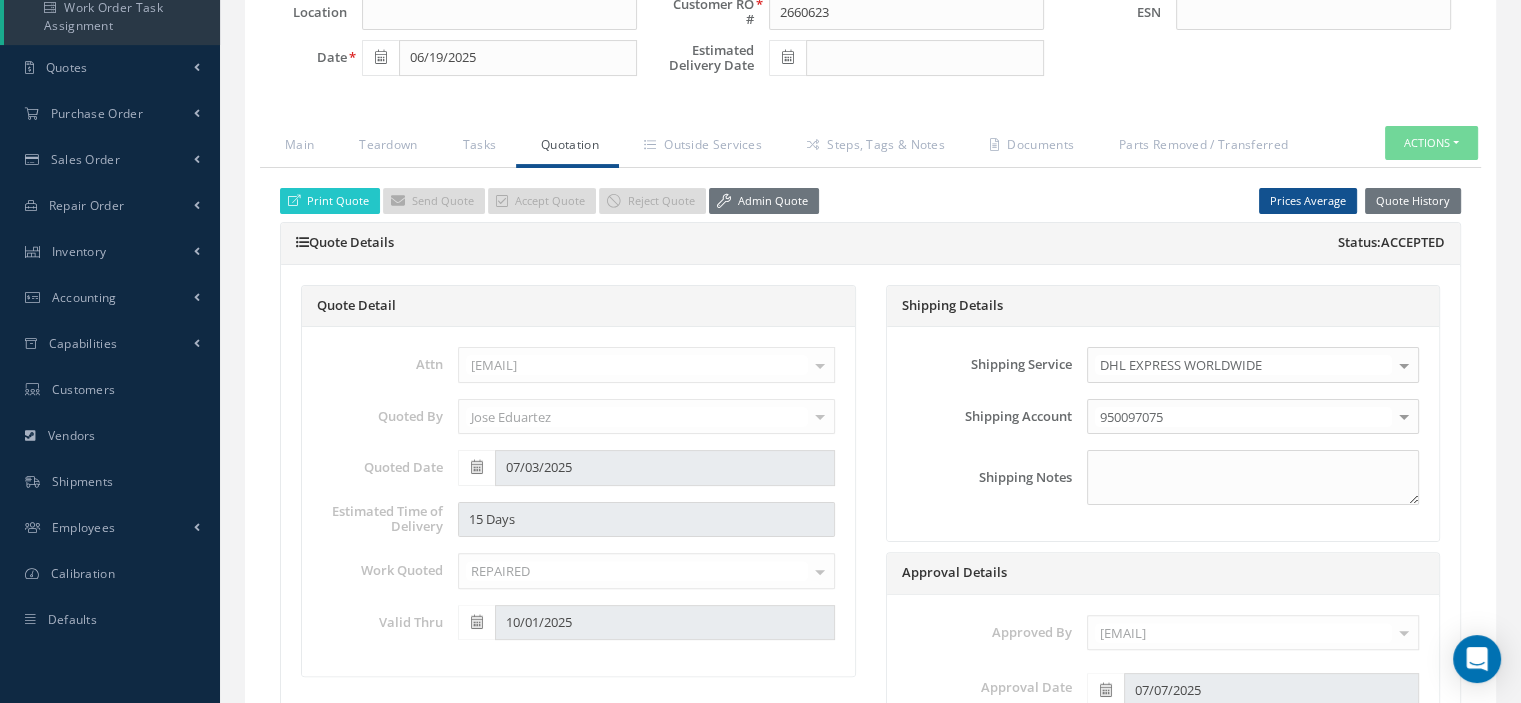 scroll, scrollTop: 0, scrollLeft: 0, axis: both 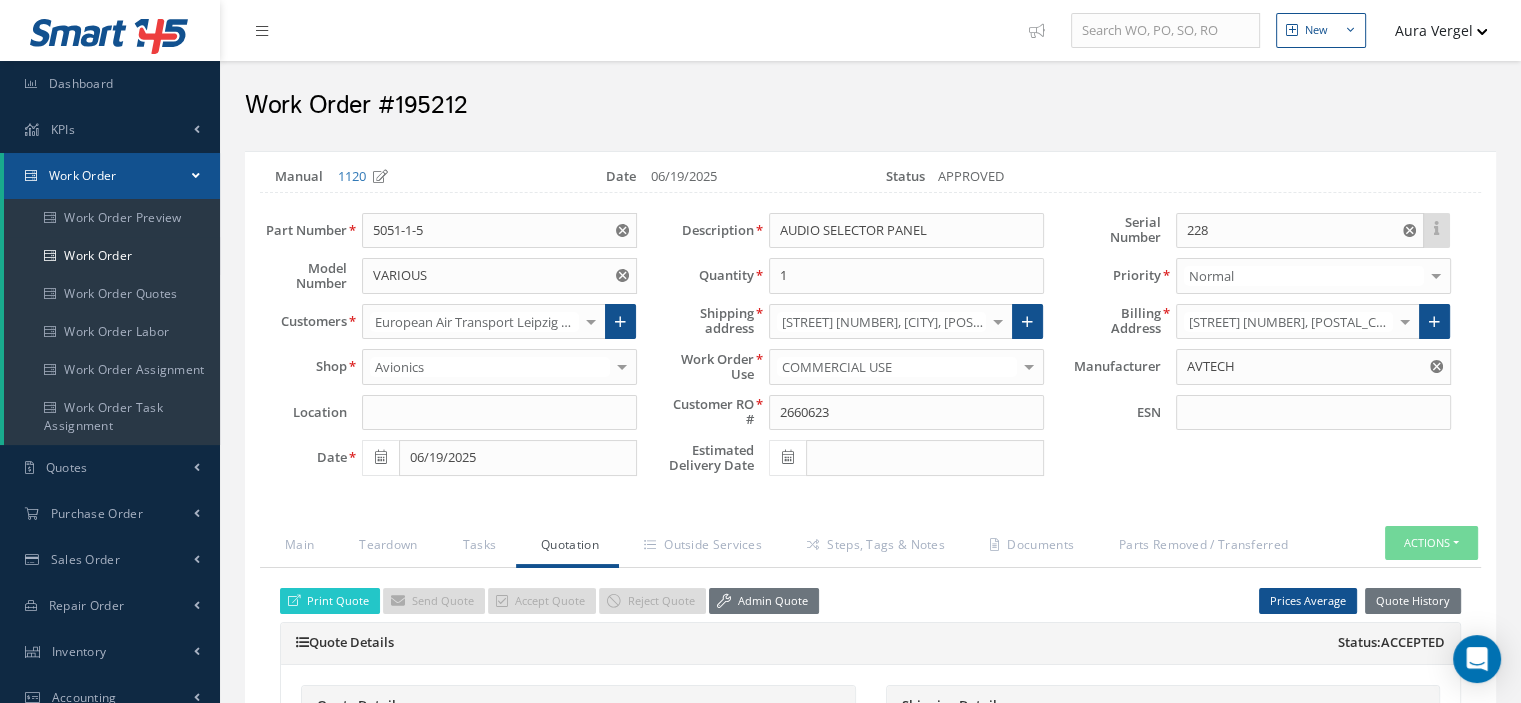 drag, startPoint x: 500, startPoint y: 115, endPoint x: 395, endPoint y: 92, distance: 107.48953 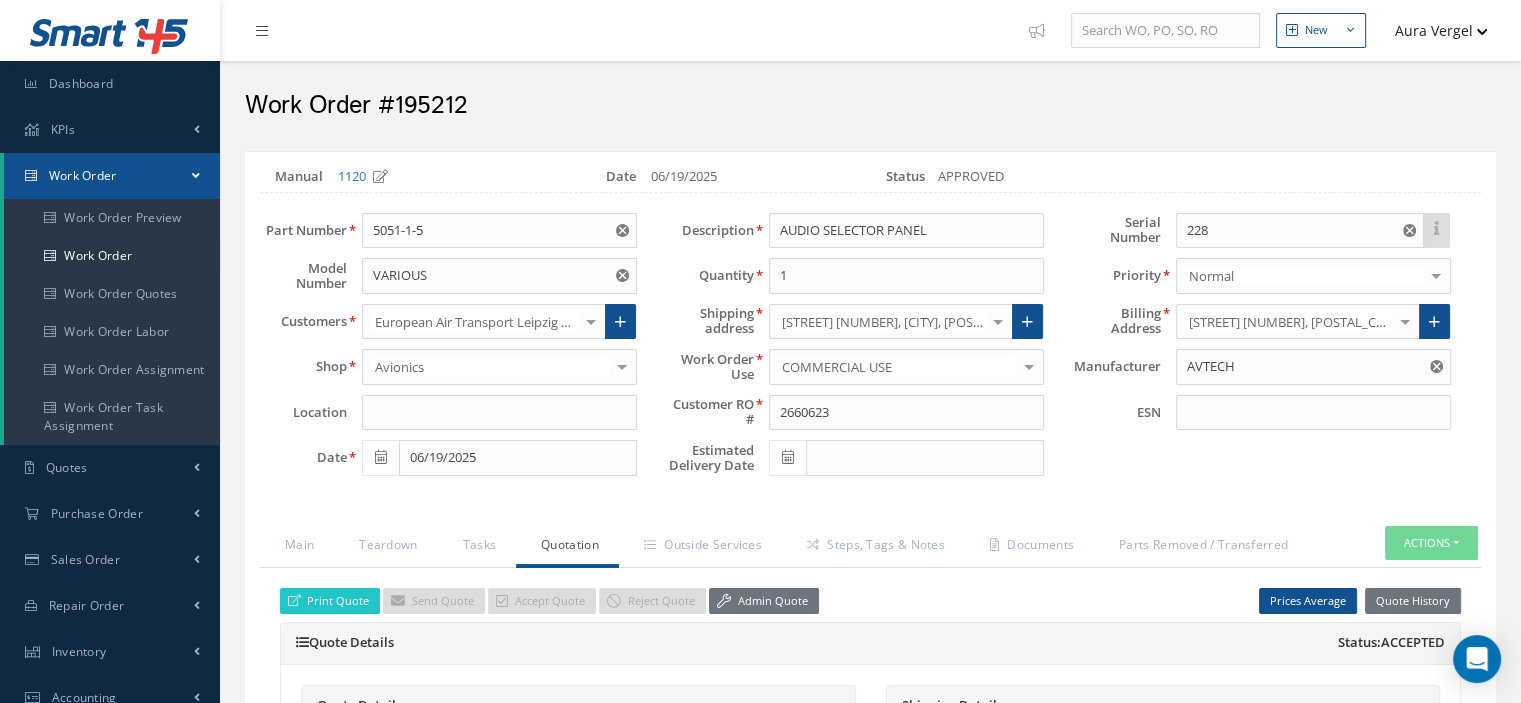 click on "Work Order #195212" 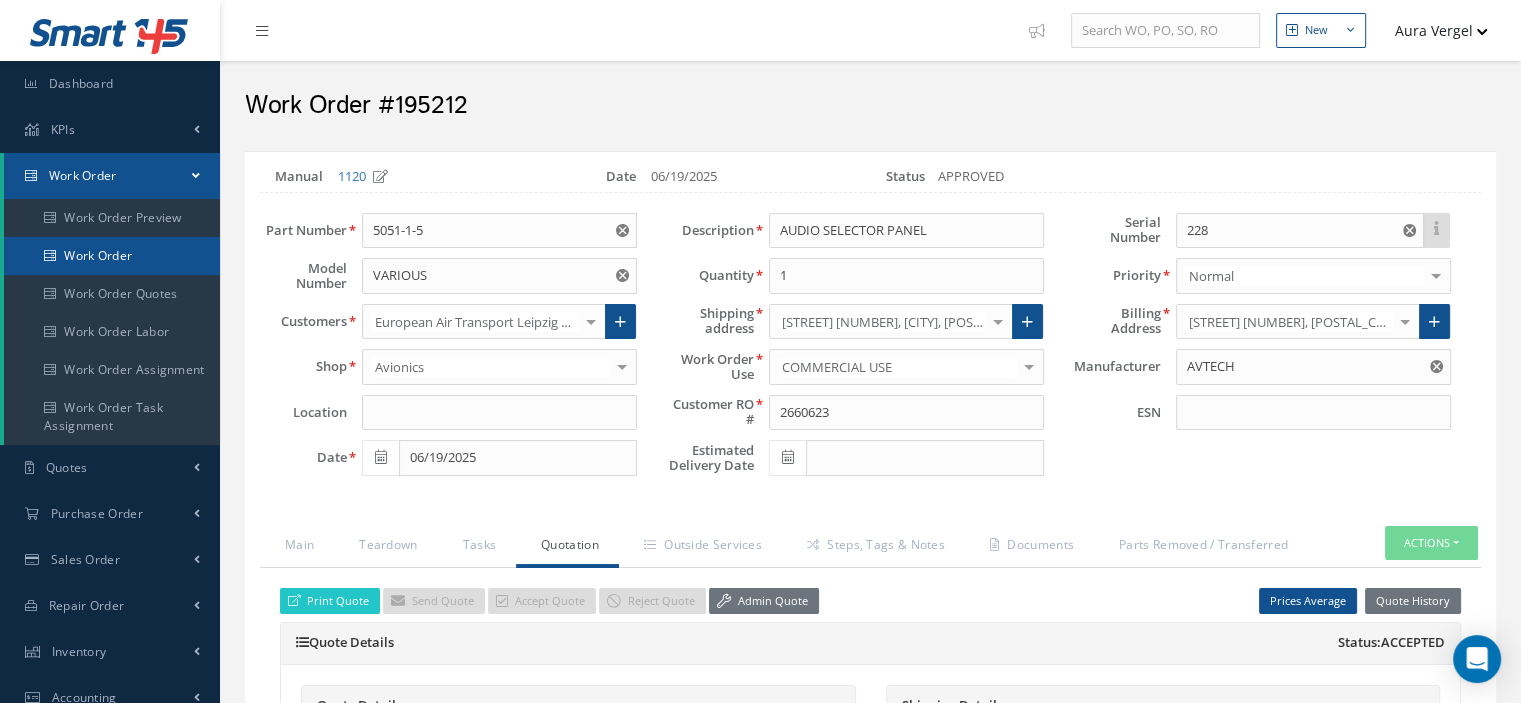 click on "Work Order" 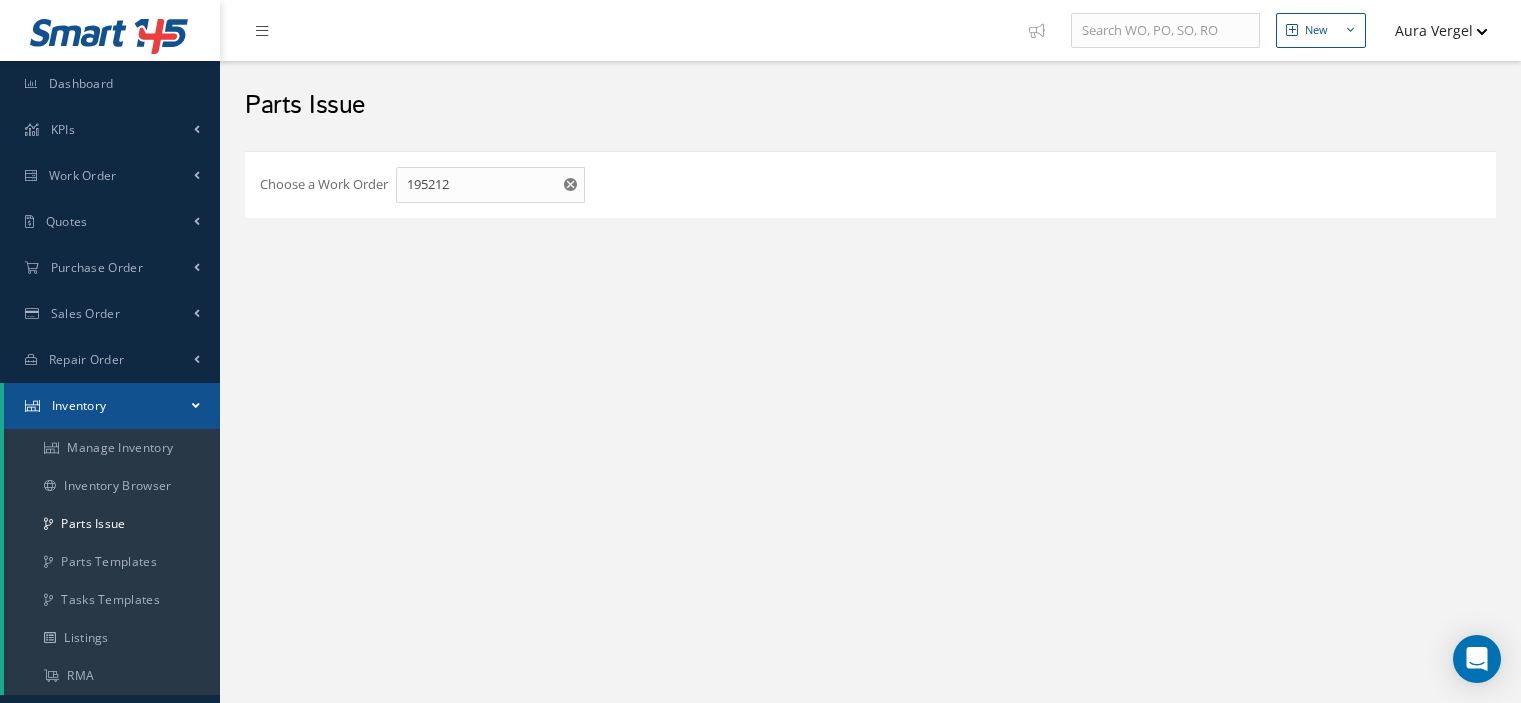 scroll, scrollTop: 0, scrollLeft: 0, axis: both 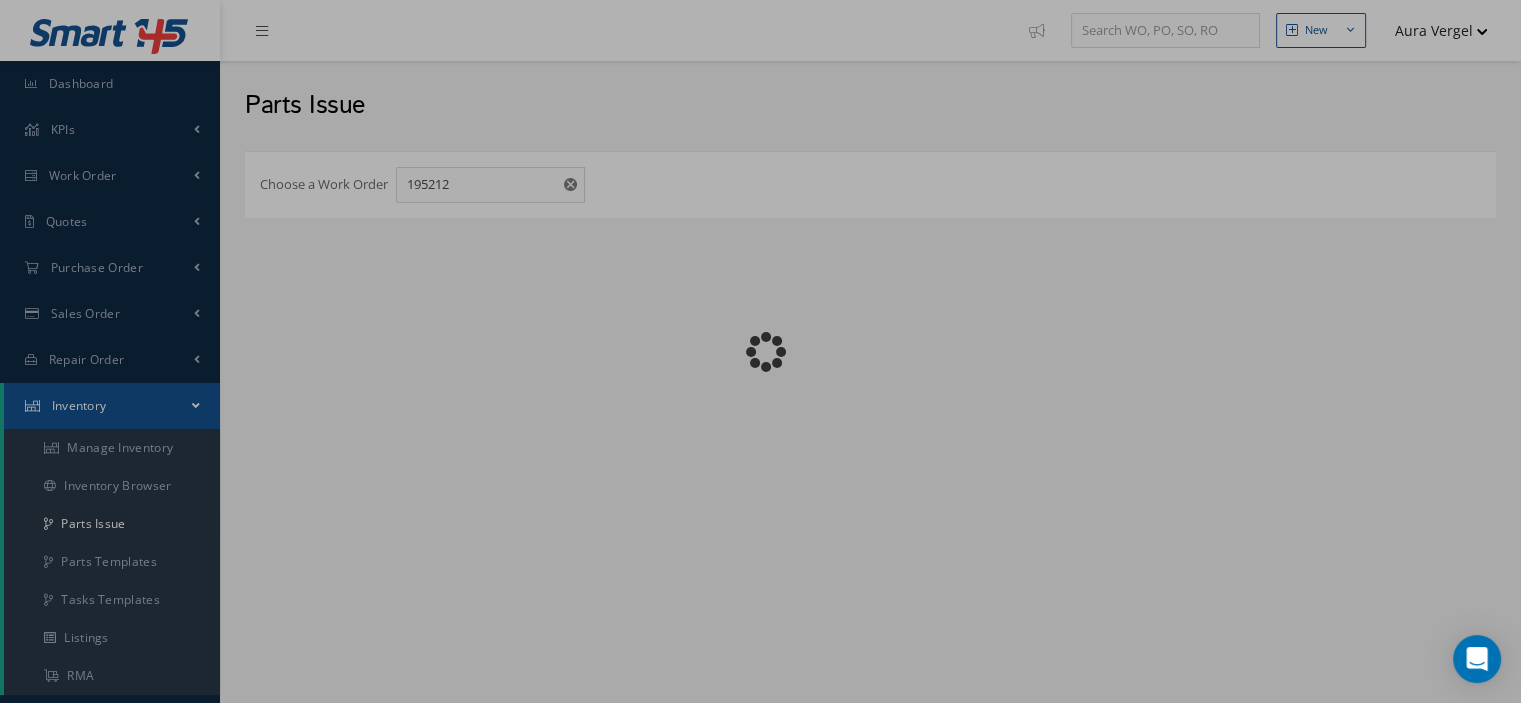 checkbox on "false" 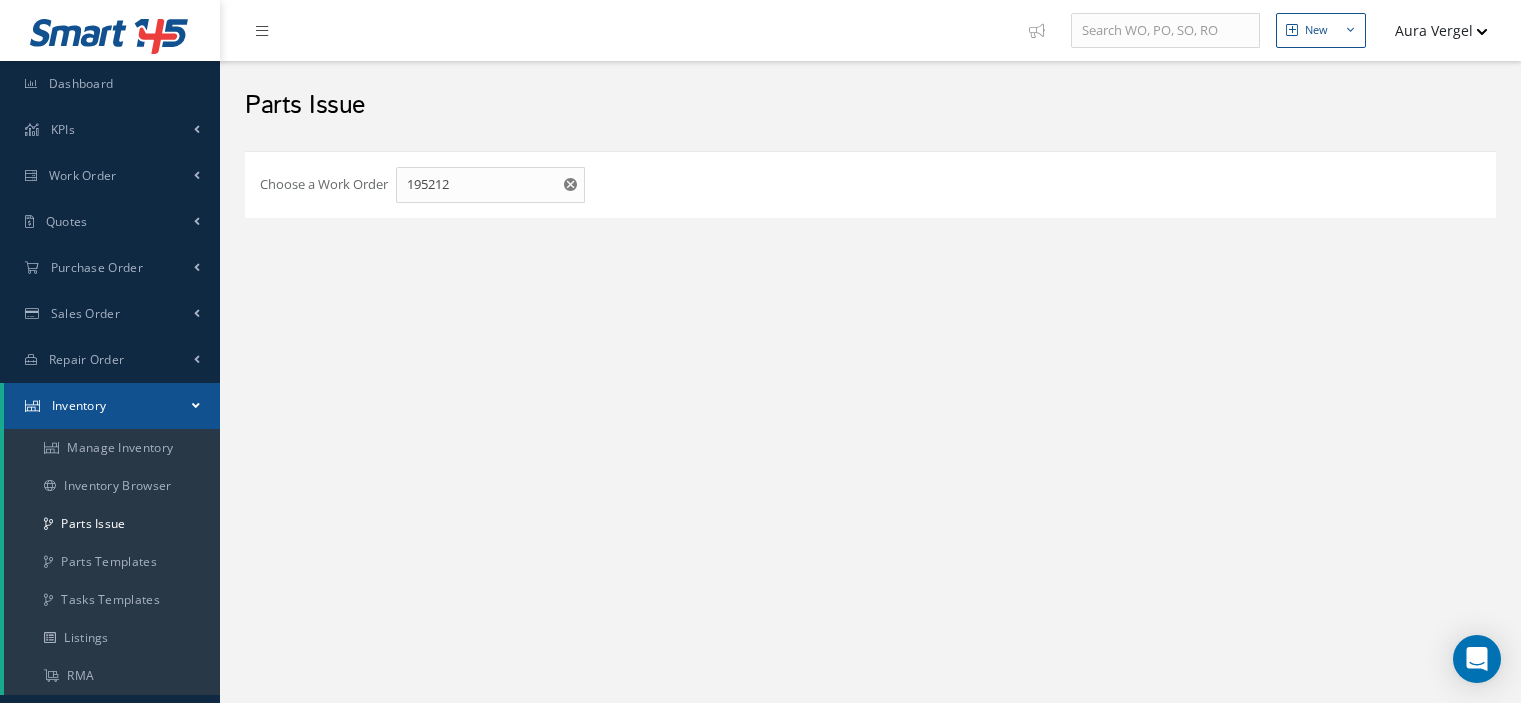 scroll, scrollTop: 0, scrollLeft: 0, axis: both 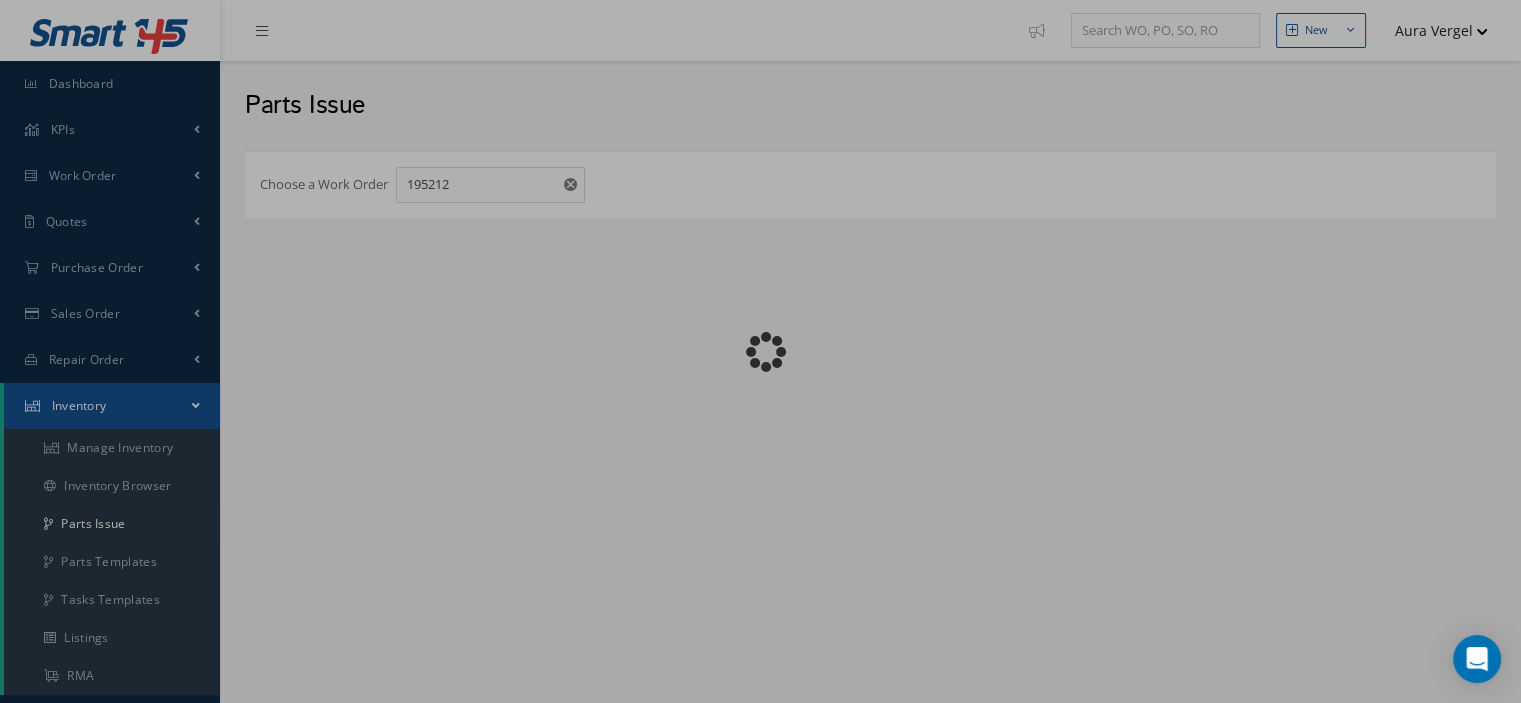 checkbox on "false" 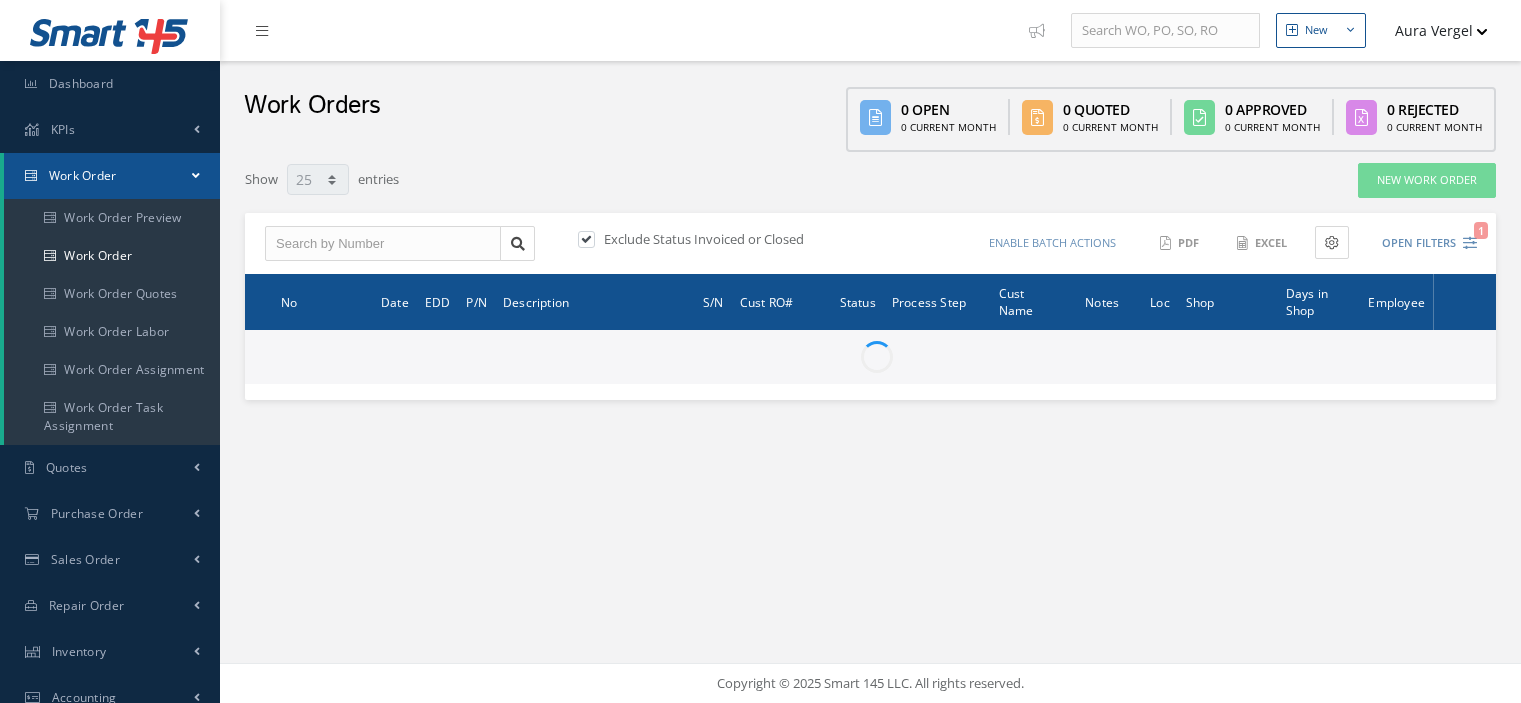 select on "25" 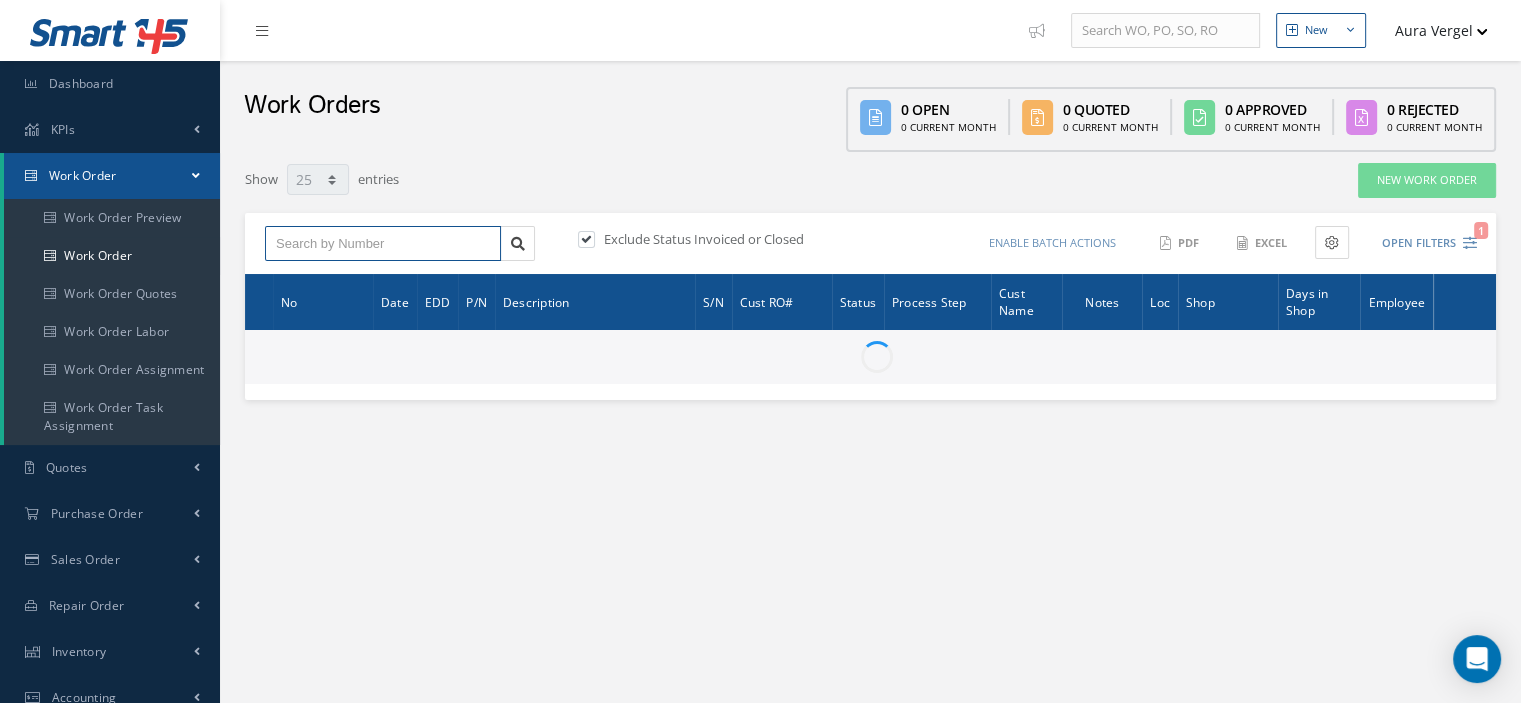 click at bounding box center [383, 244] 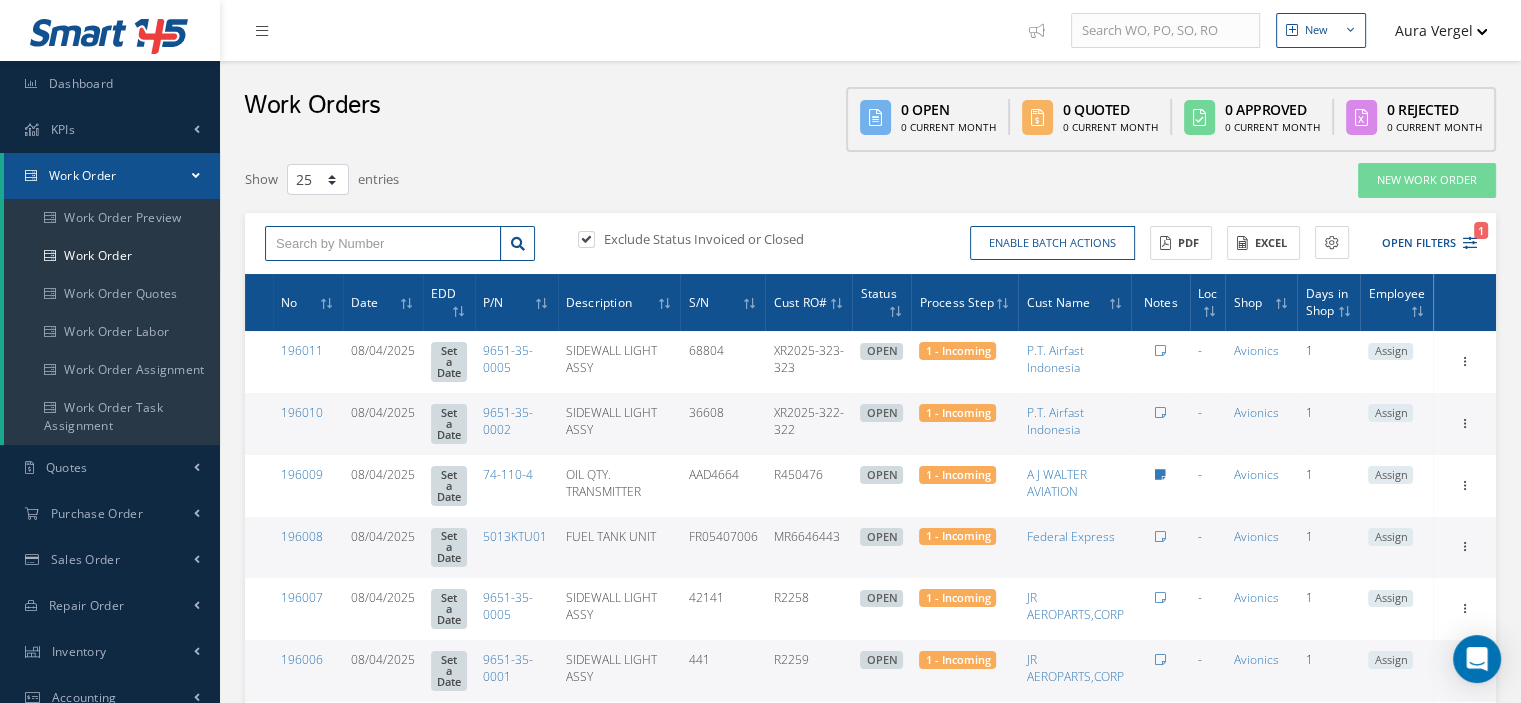 paste on "195212" 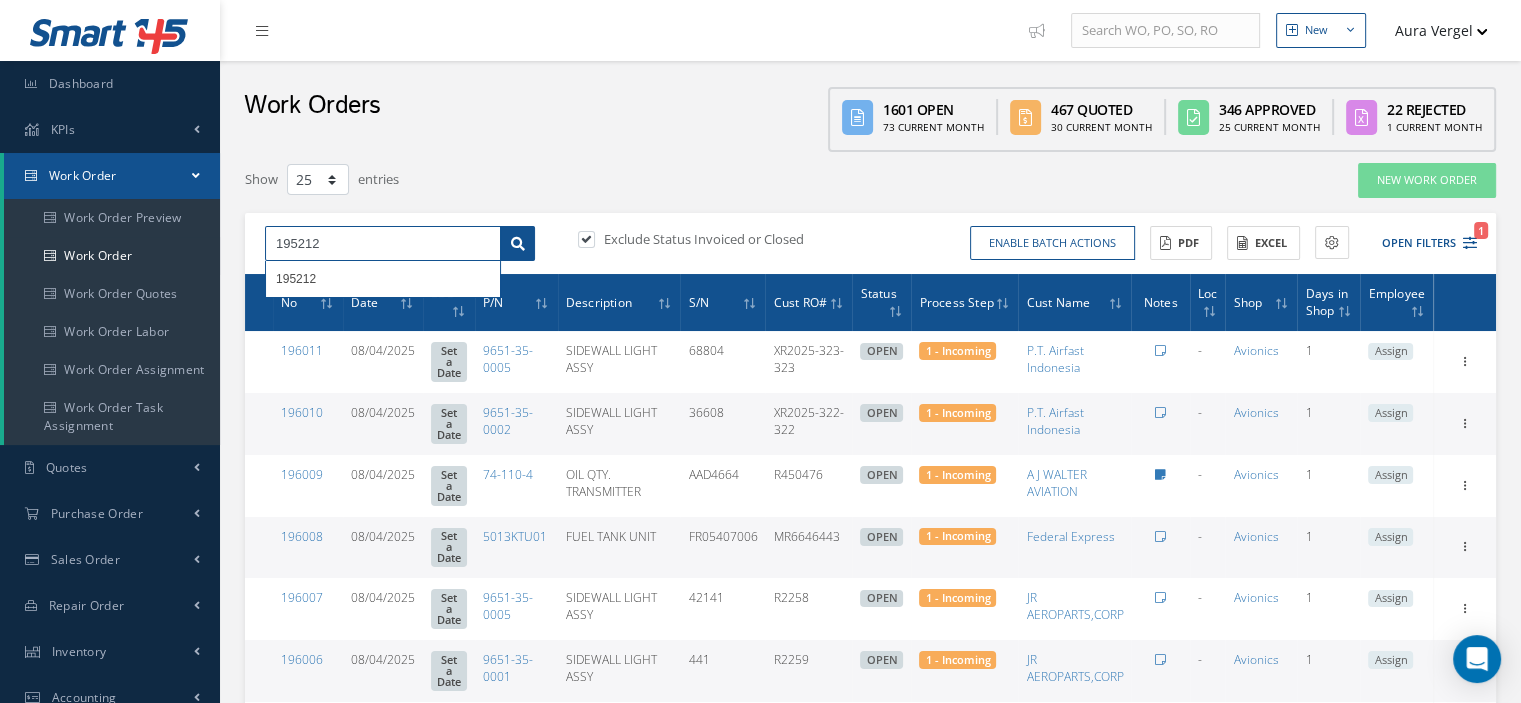 type on "195212" 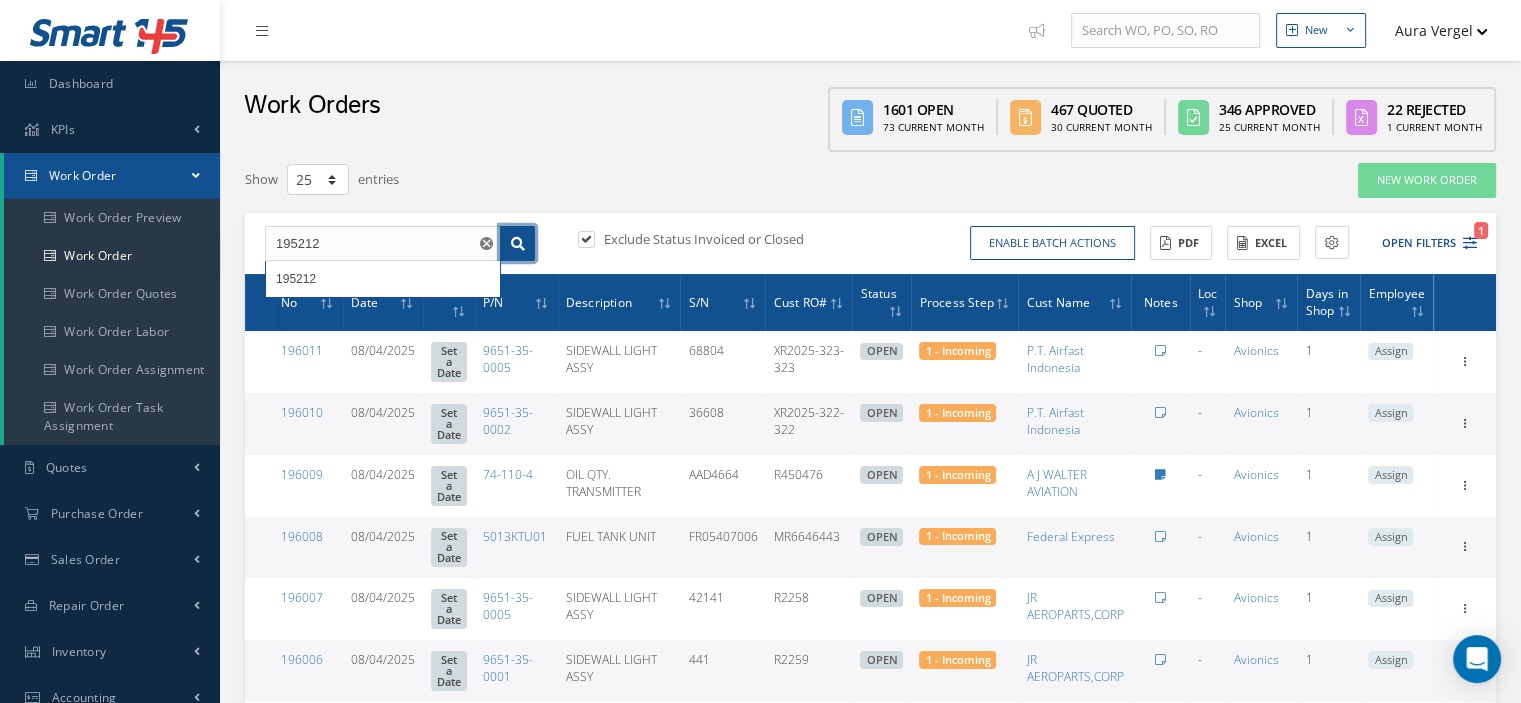 click at bounding box center [518, 244] 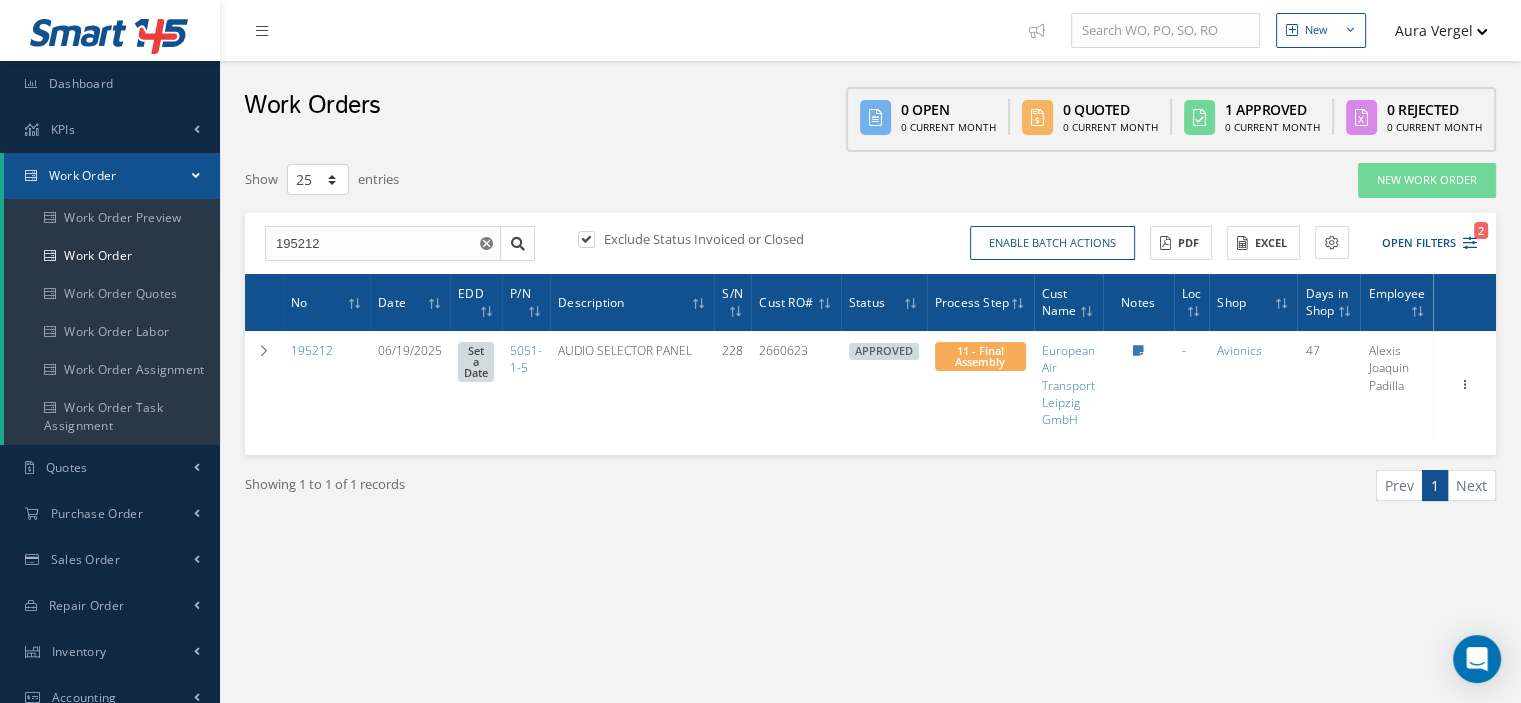 click at bounding box center (596, 239) 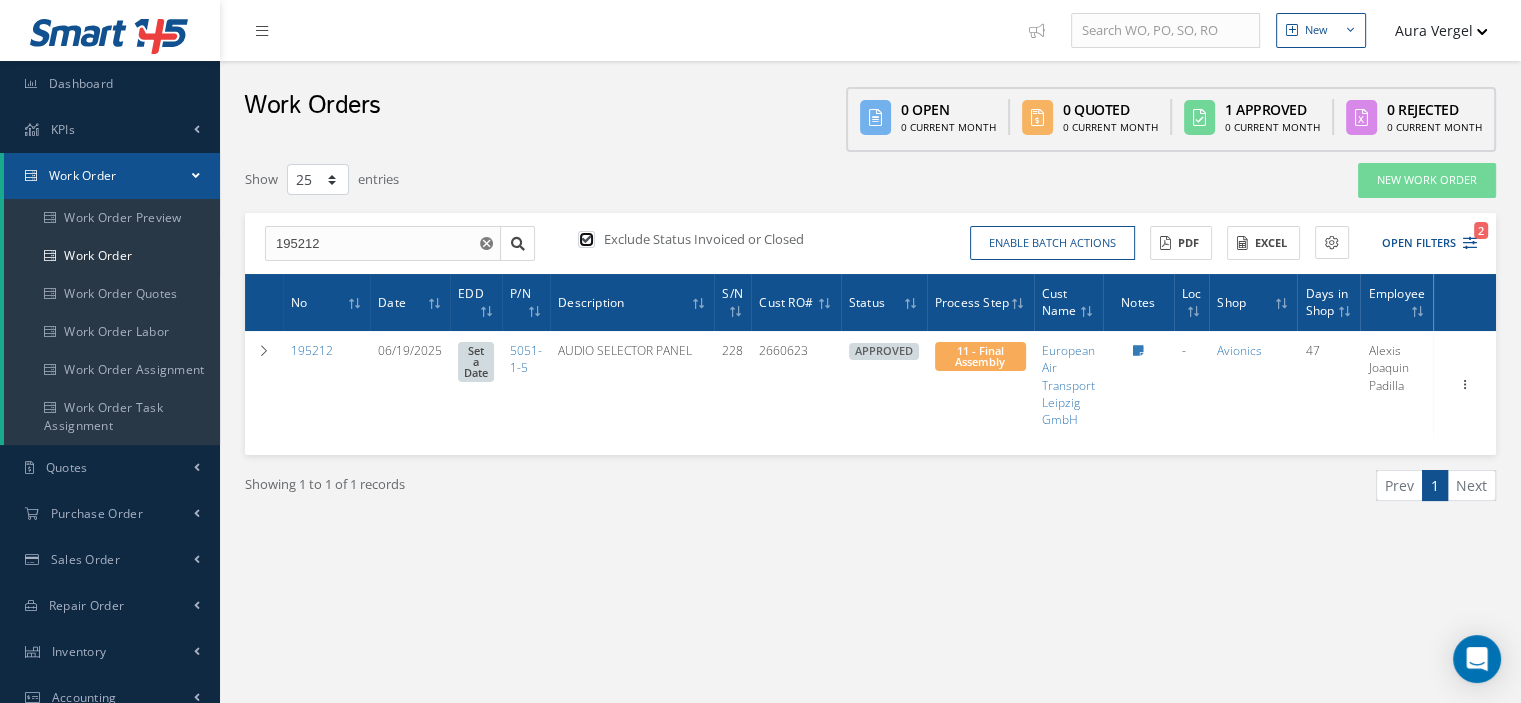 click at bounding box center [584, 240] 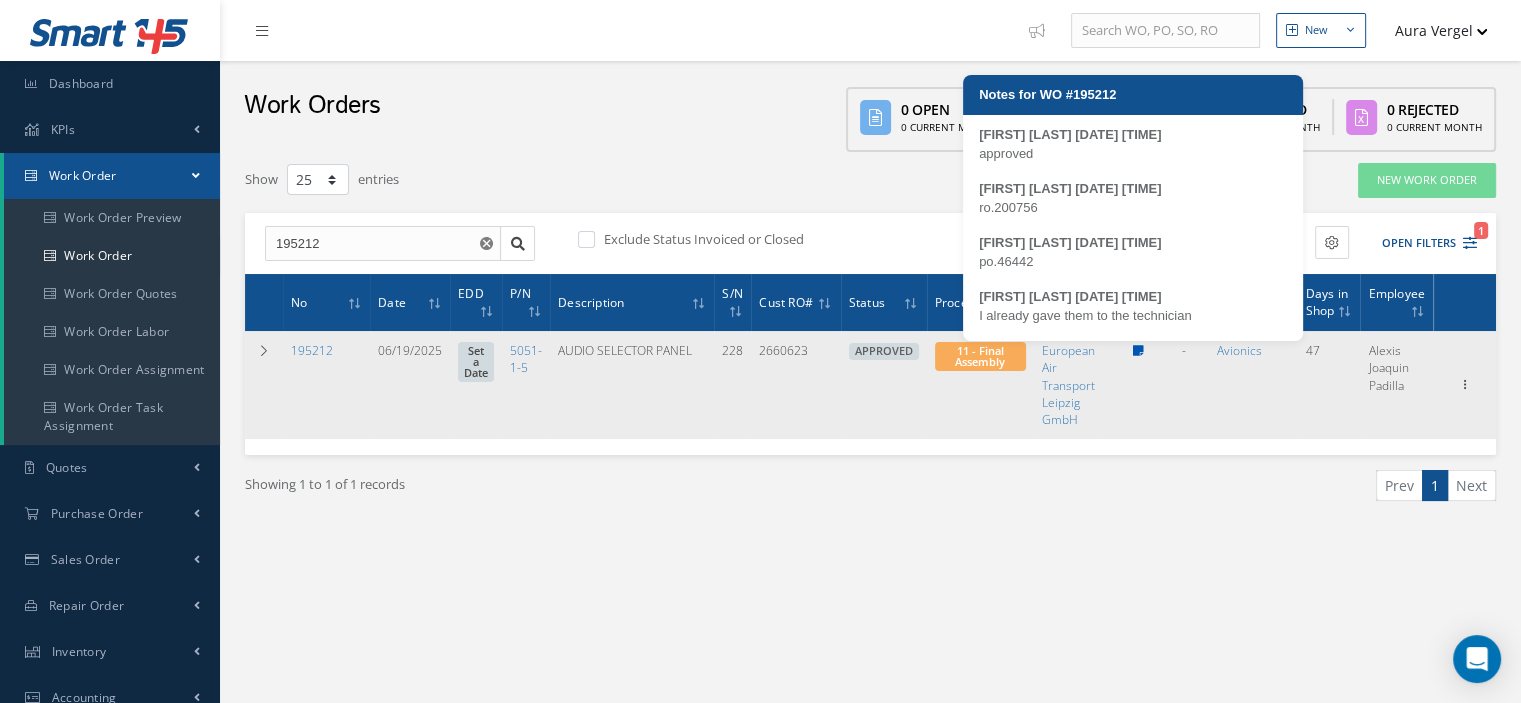 click at bounding box center (1138, 351) 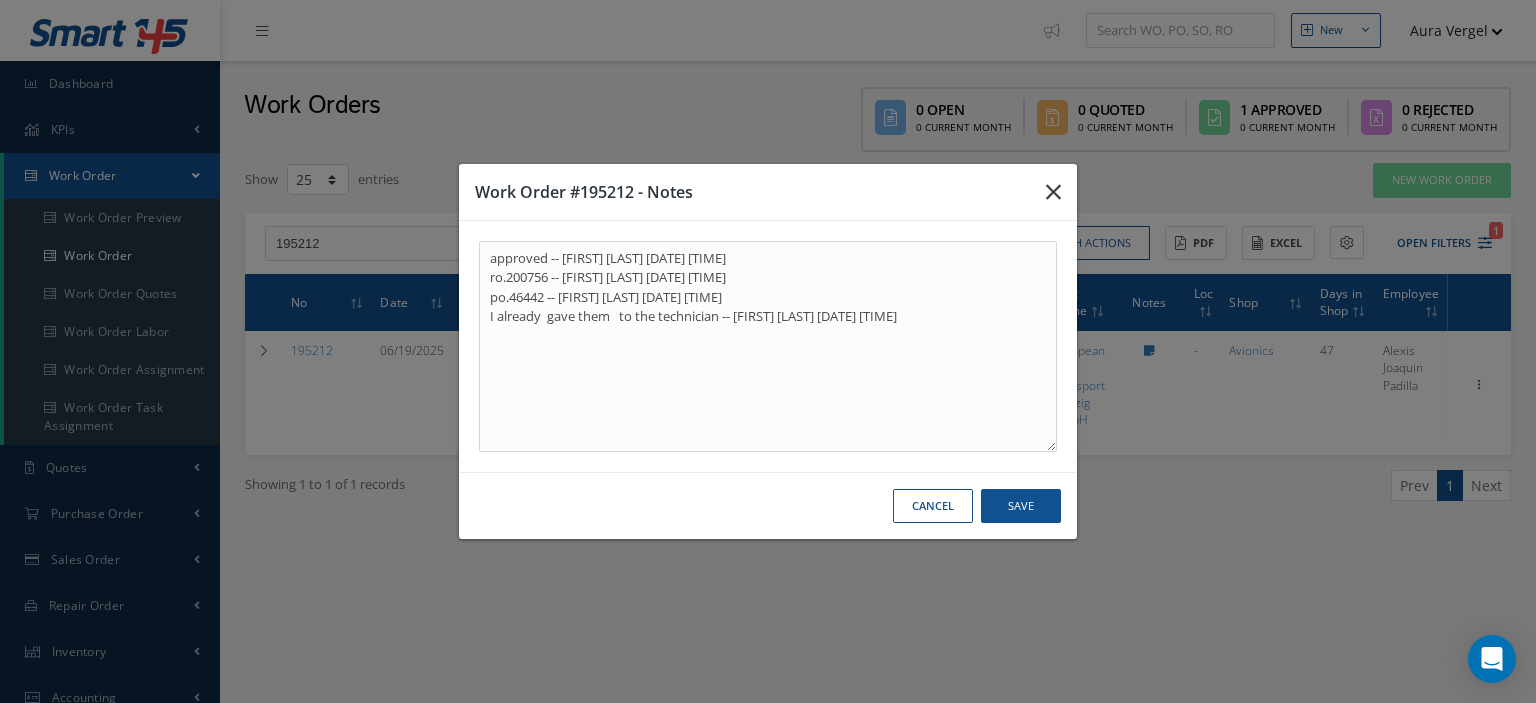 click at bounding box center [1053, 192] 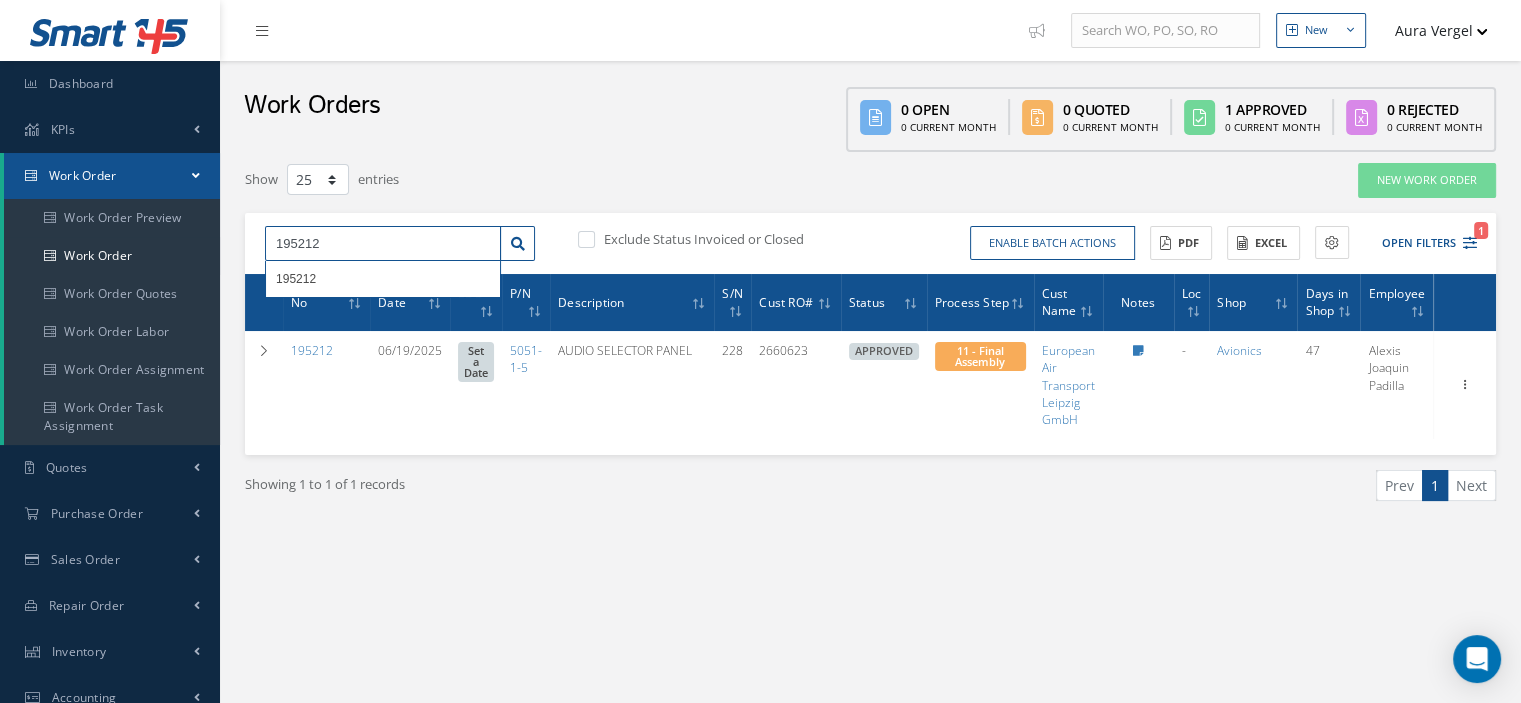 drag, startPoint x: 280, startPoint y: 243, endPoint x: 236, endPoint y: 245, distance: 44.04543 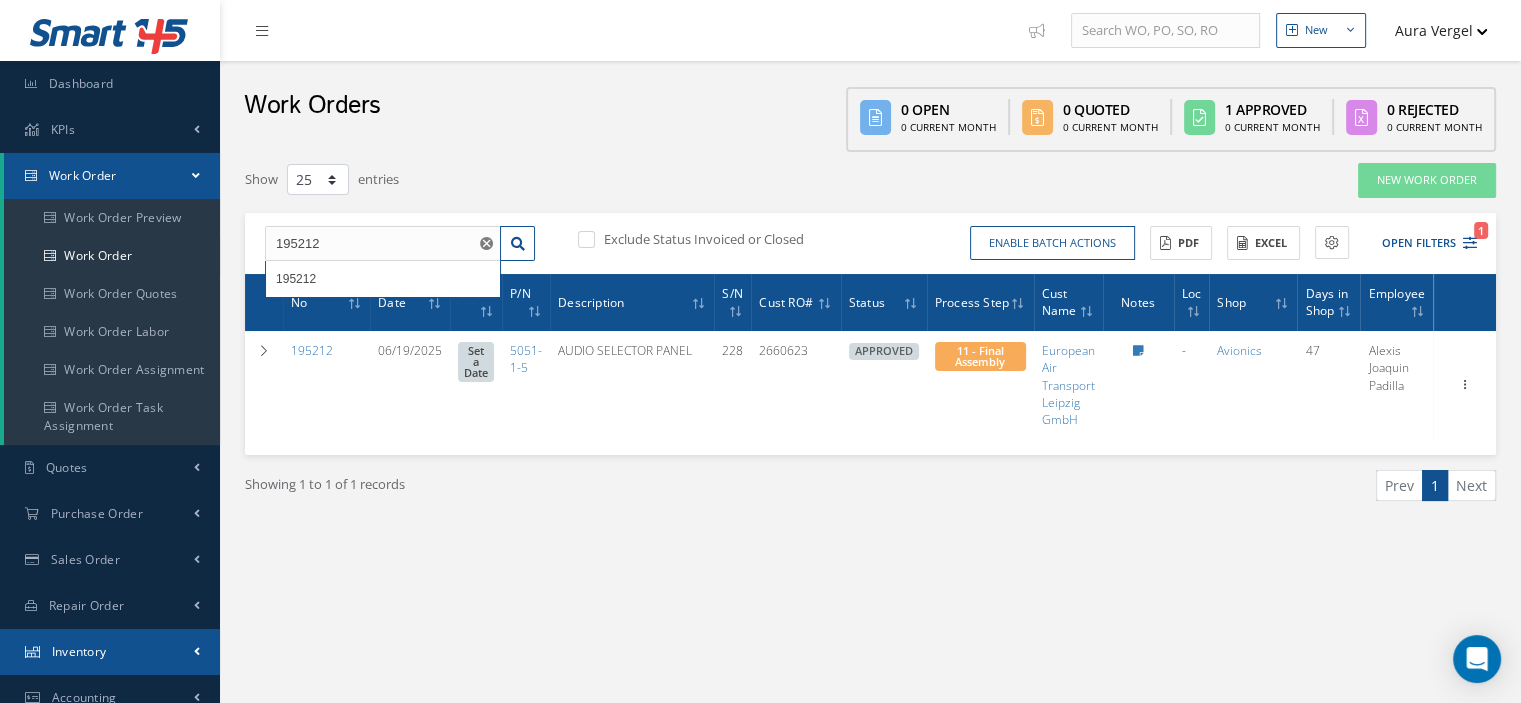 click on "Inventory" at bounding box center [110, 652] 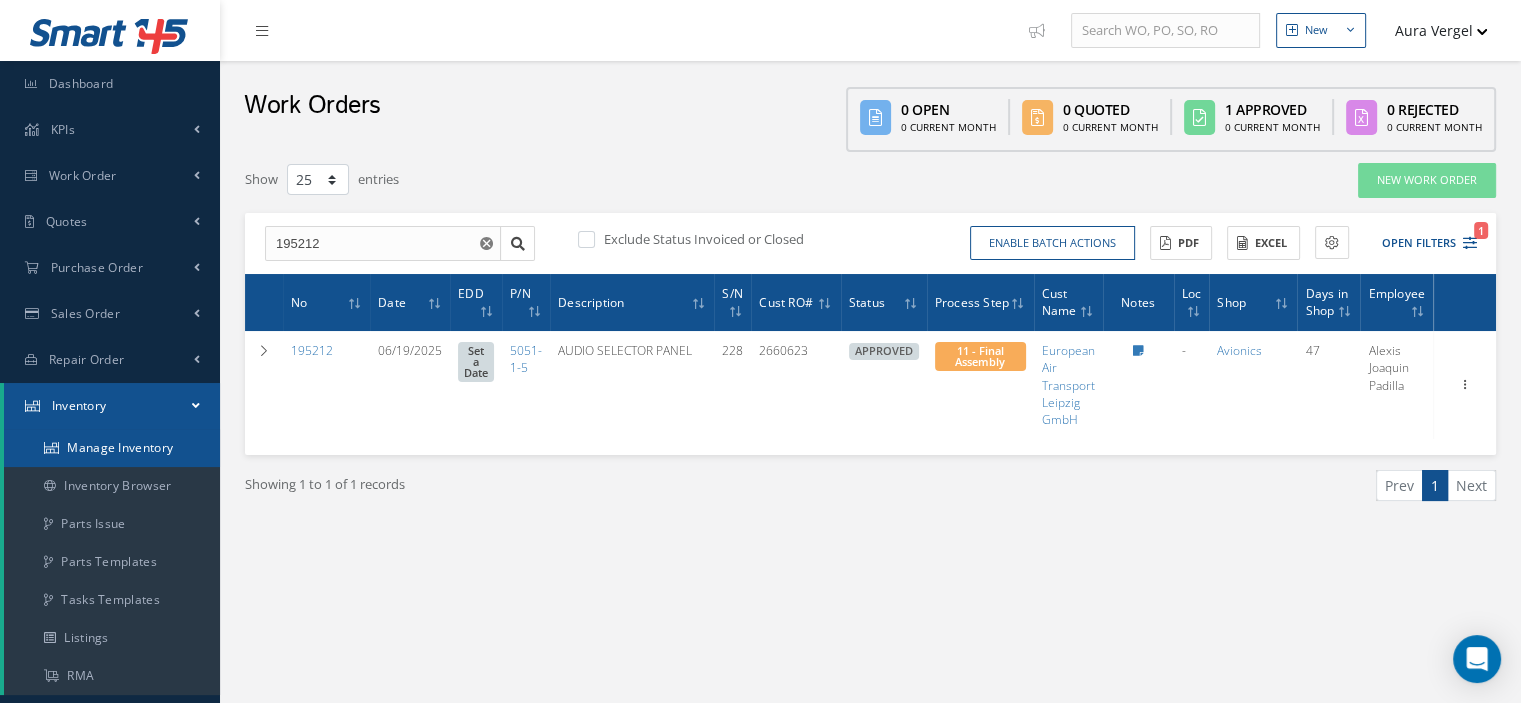click on "Manage Inventory" at bounding box center (112, 448) 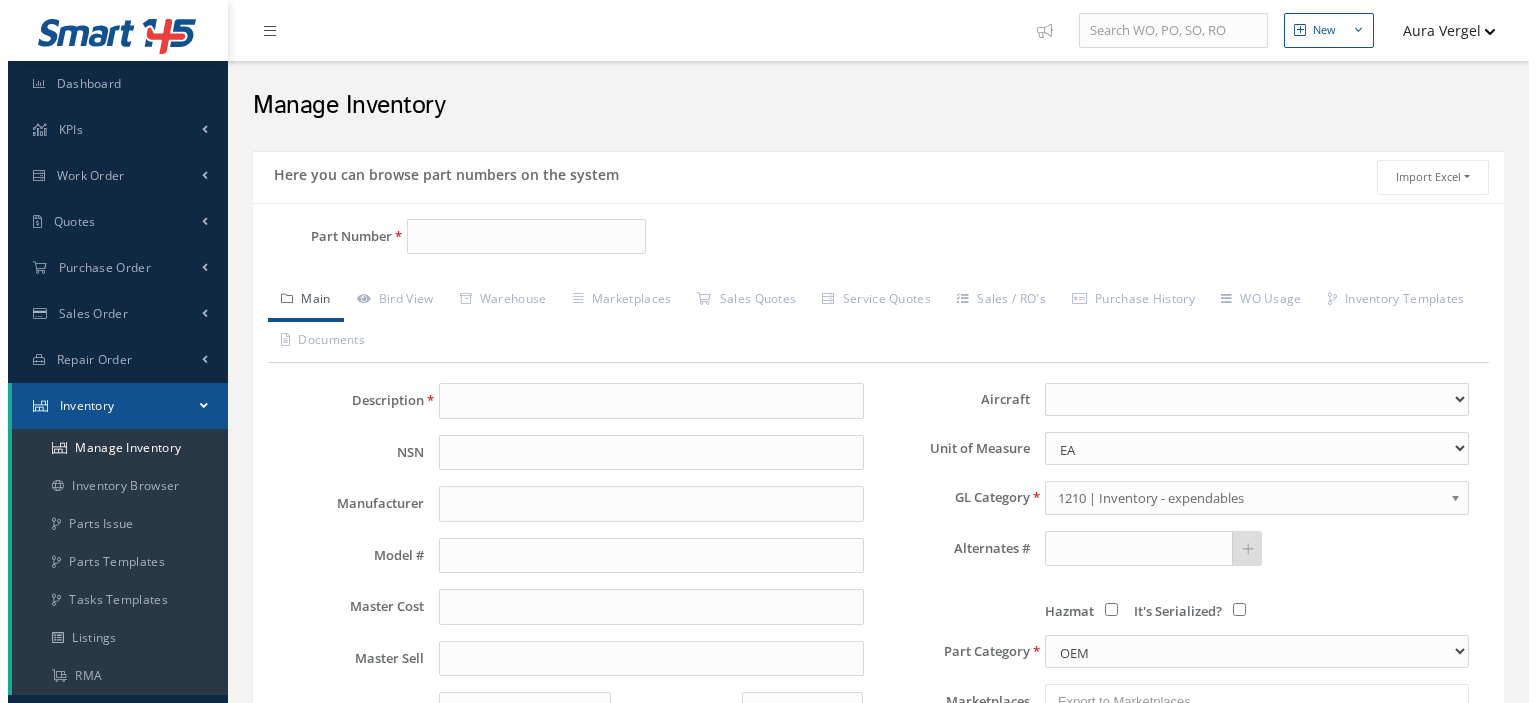 scroll, scrollTop: 0, scrollLeft: 0, axis: both 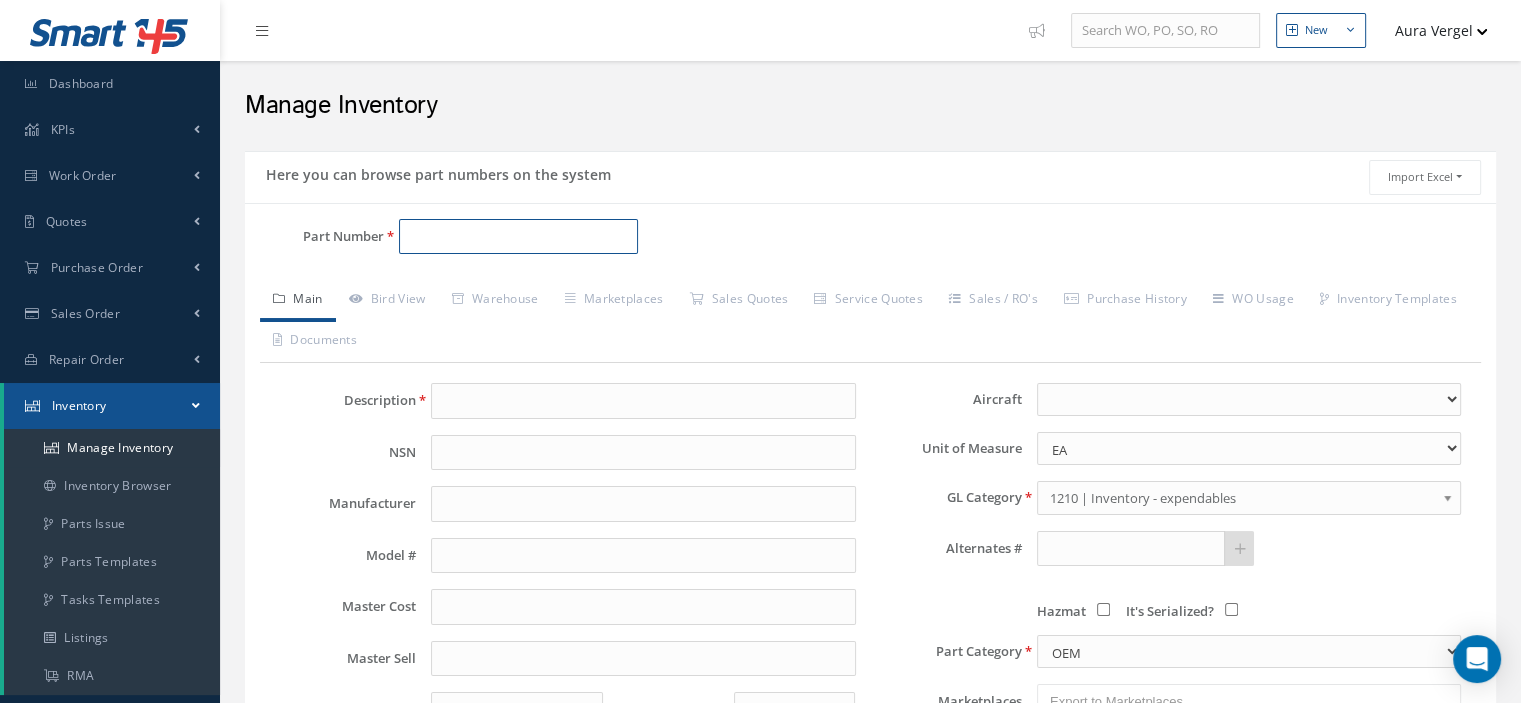 click on "Part Number" at bounding box center (518, 237) 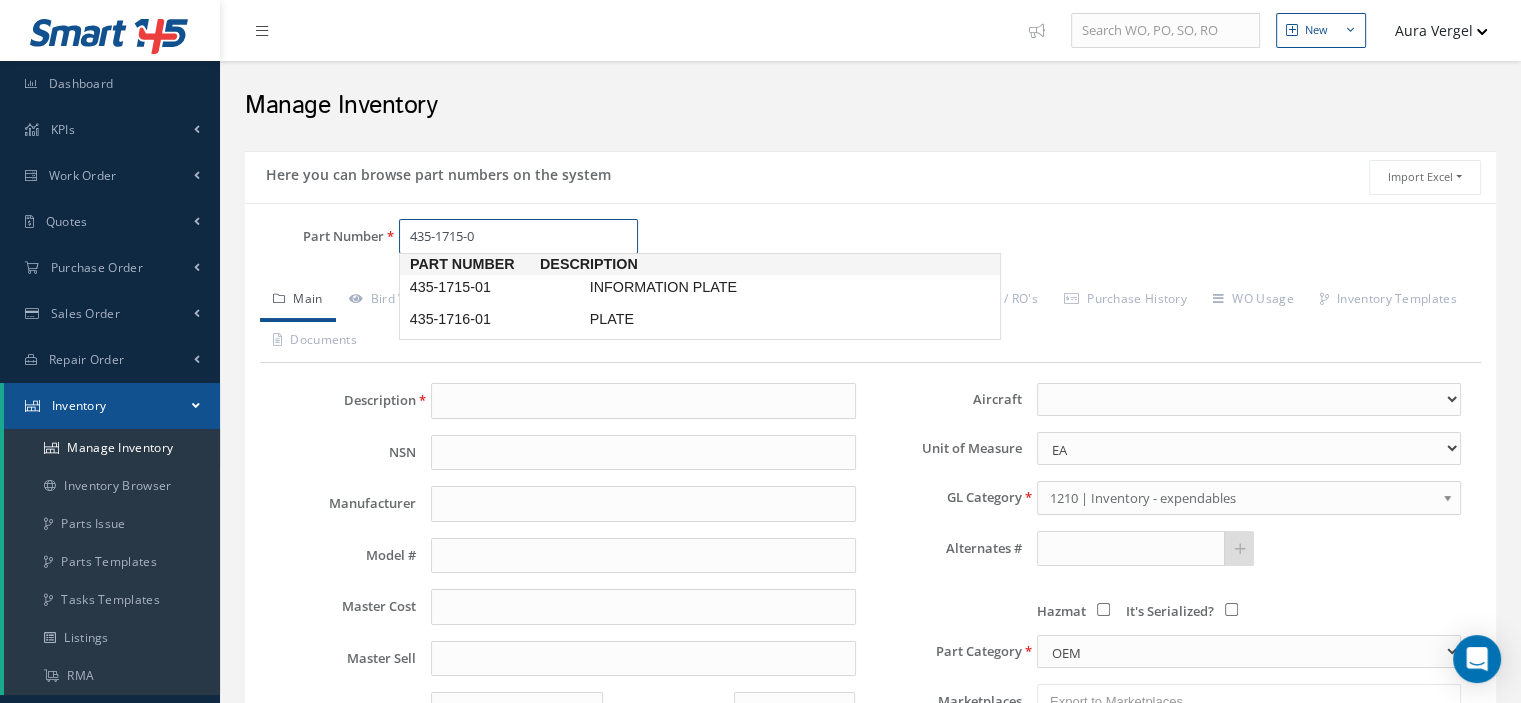 type on "435-1715-01" 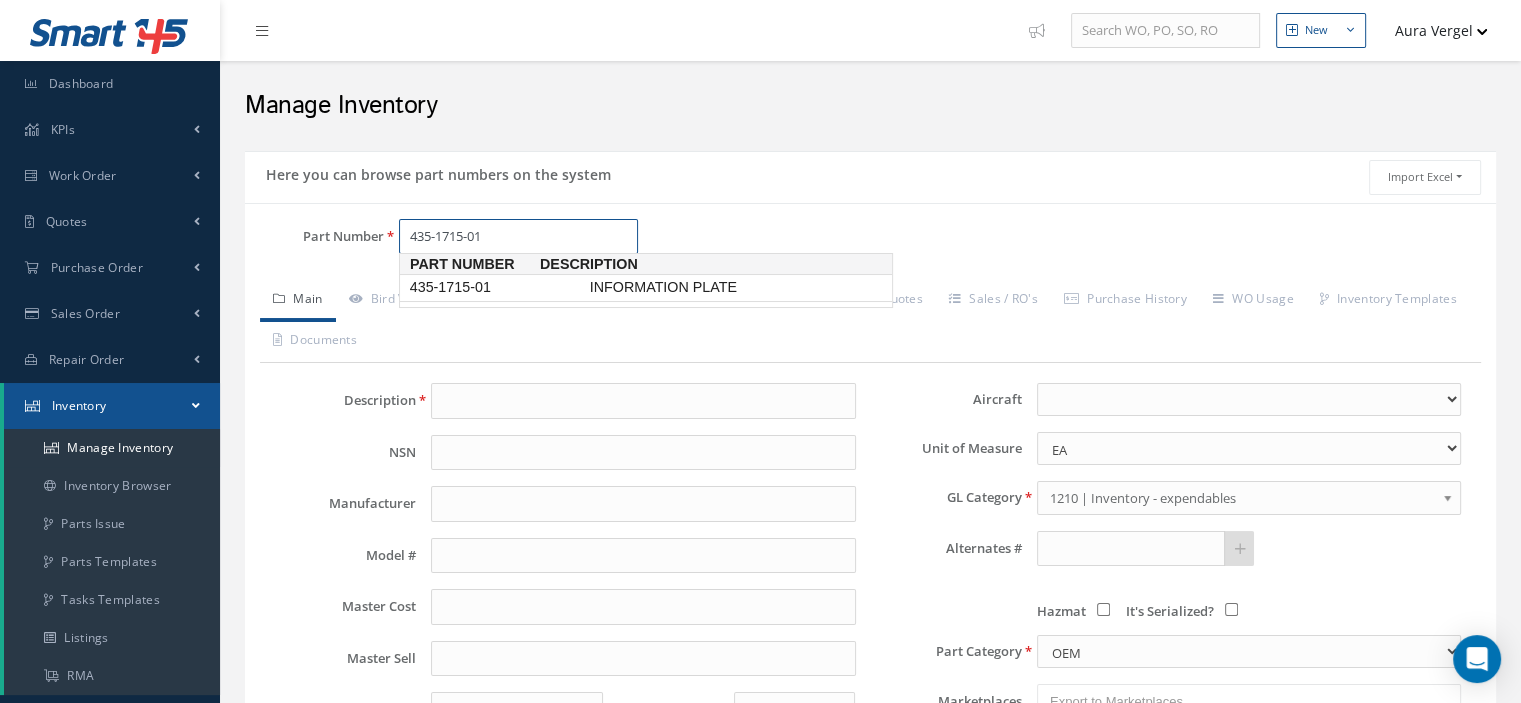 click on "435-1715-01" at bounding box center (496, 287) 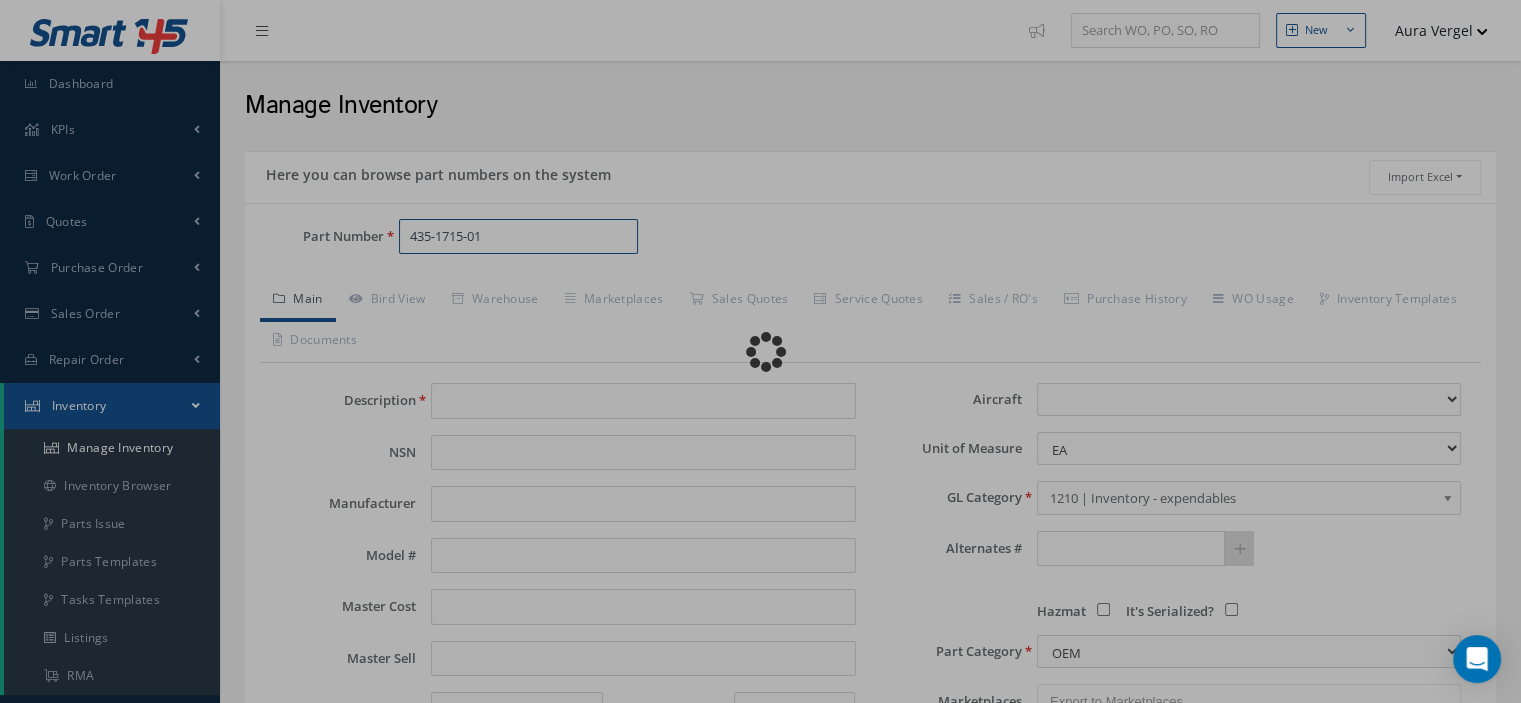 type on "INFORMATION PLATE" 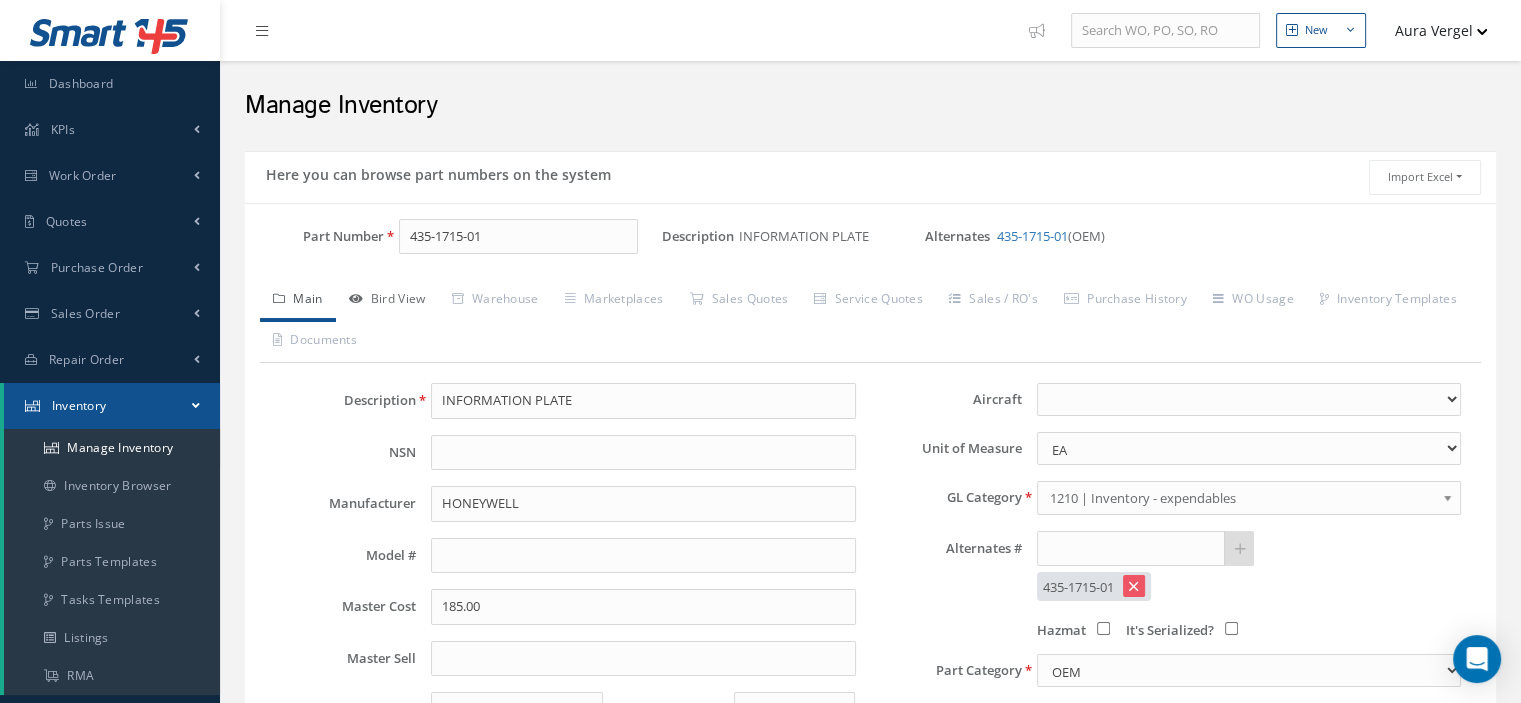 click on "Bird View" at bounding box center (387, 301) 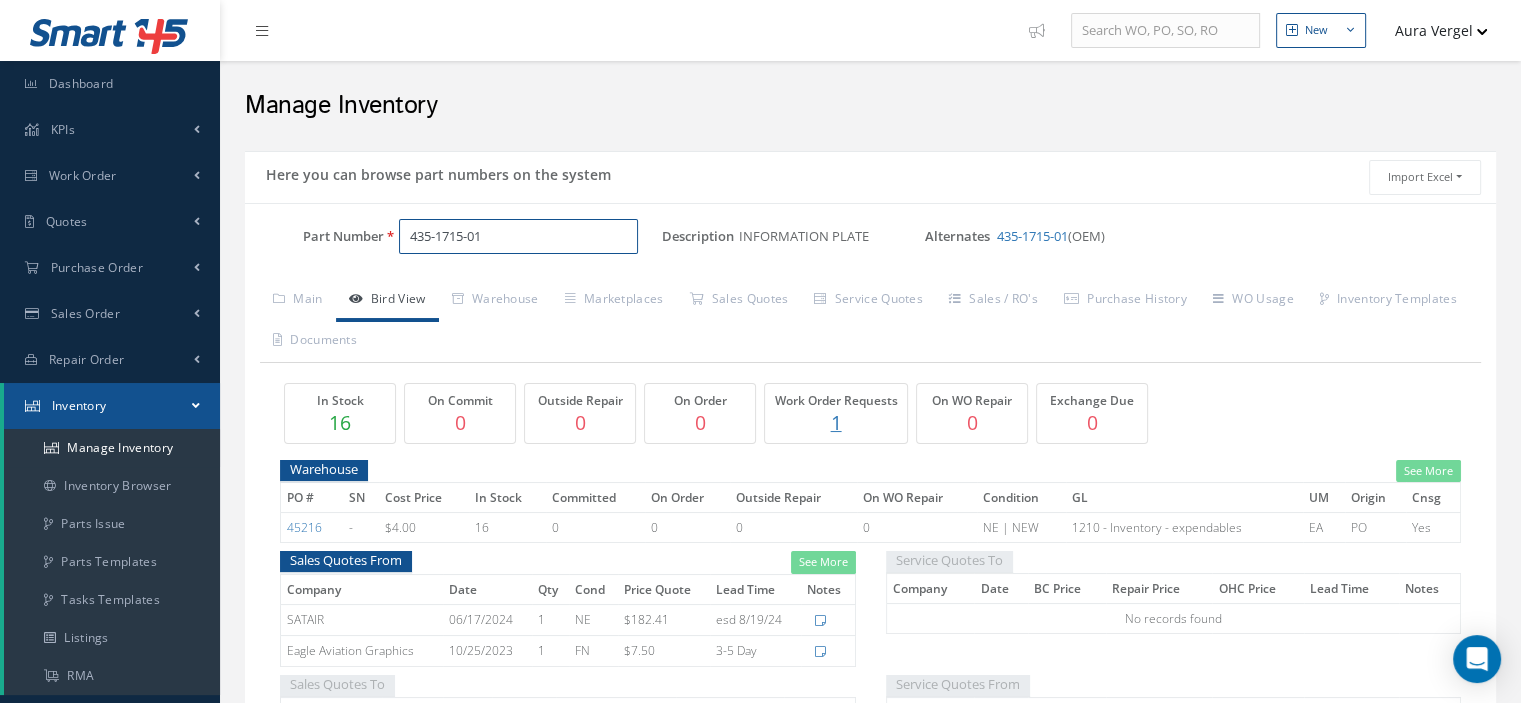 drag, startPoint x: 518, startPoint y: 243, endPoint x: 340, endPoint y: 223, distance: 179.12007 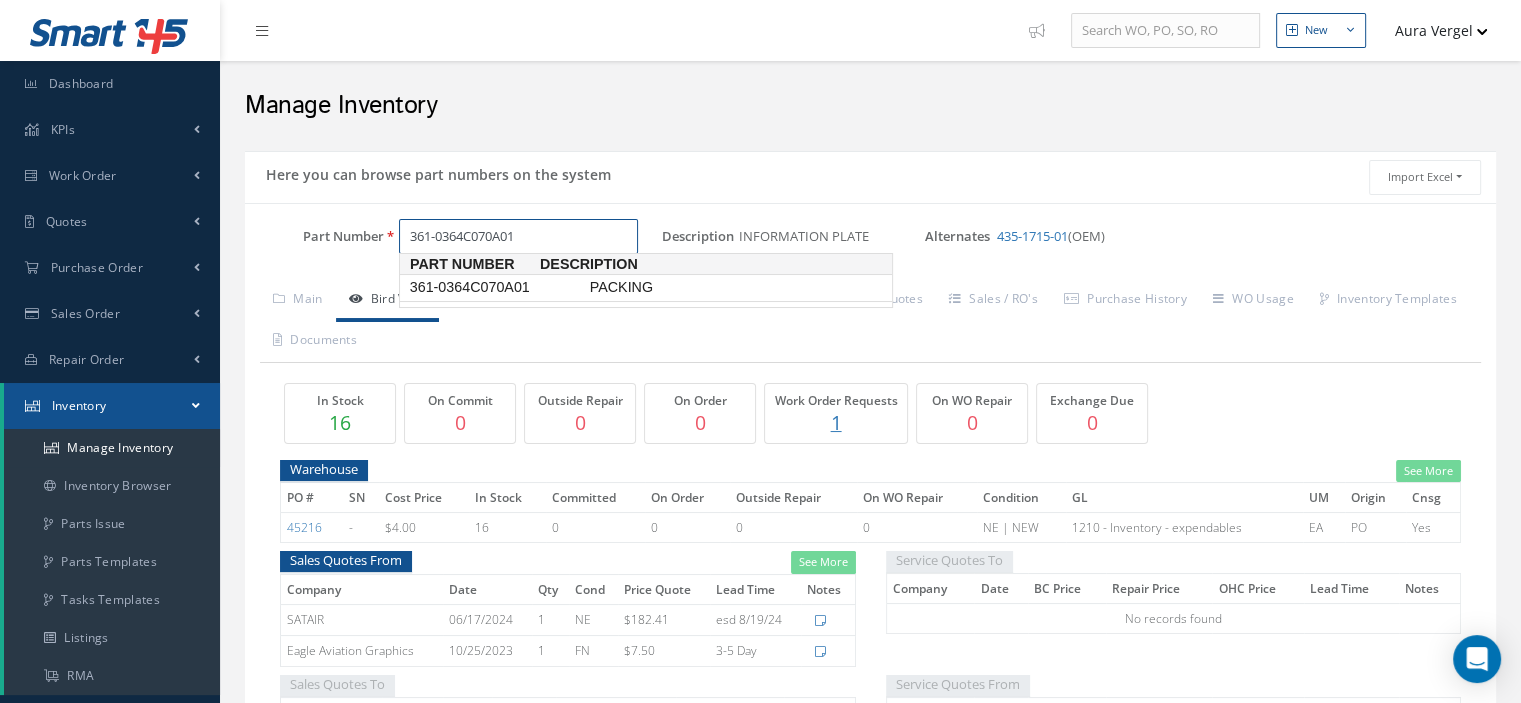 click on "361-0364C070A01" at bounding box center [496, 287] 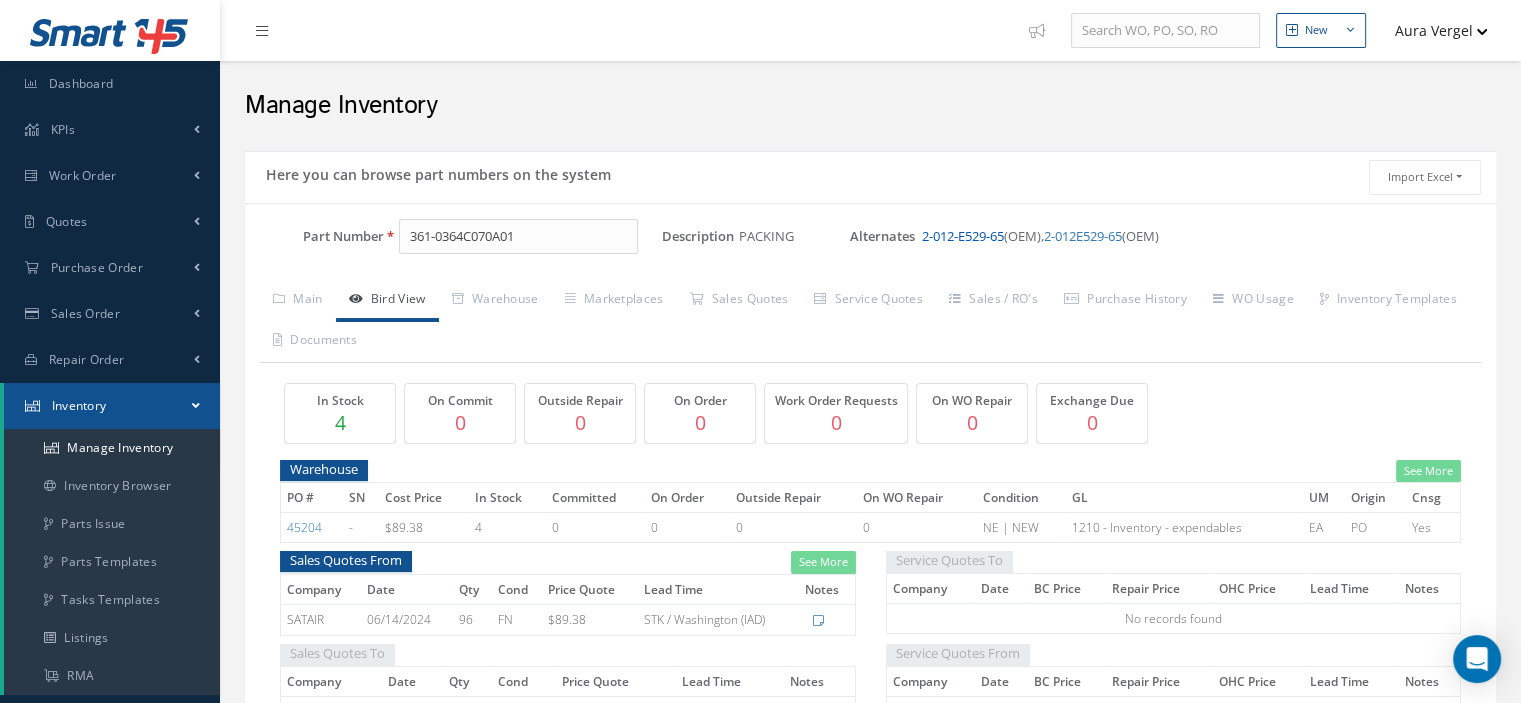 click on "2-012-E529-65" at bounding box center (963, 236) 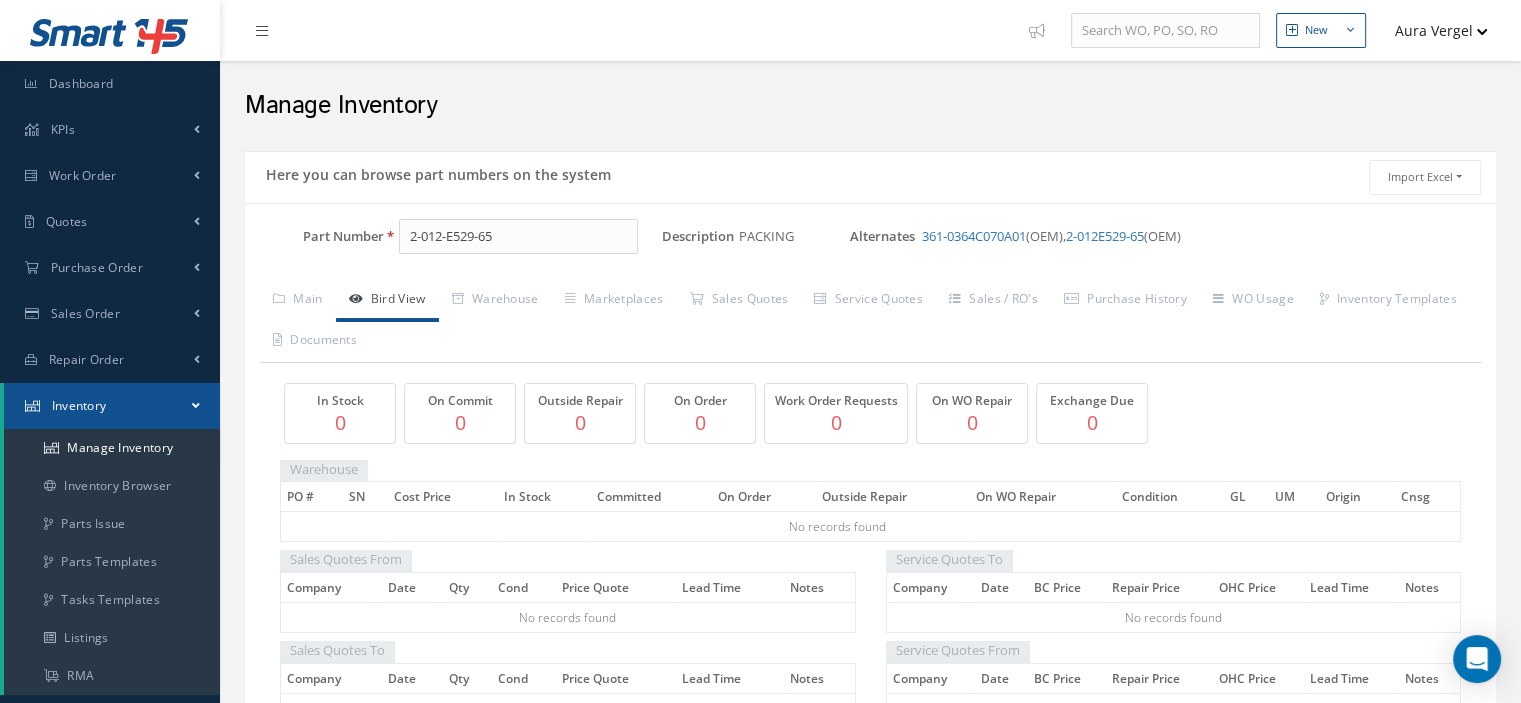 click on "361-0364C070A01" at bounding box center [974, 236] 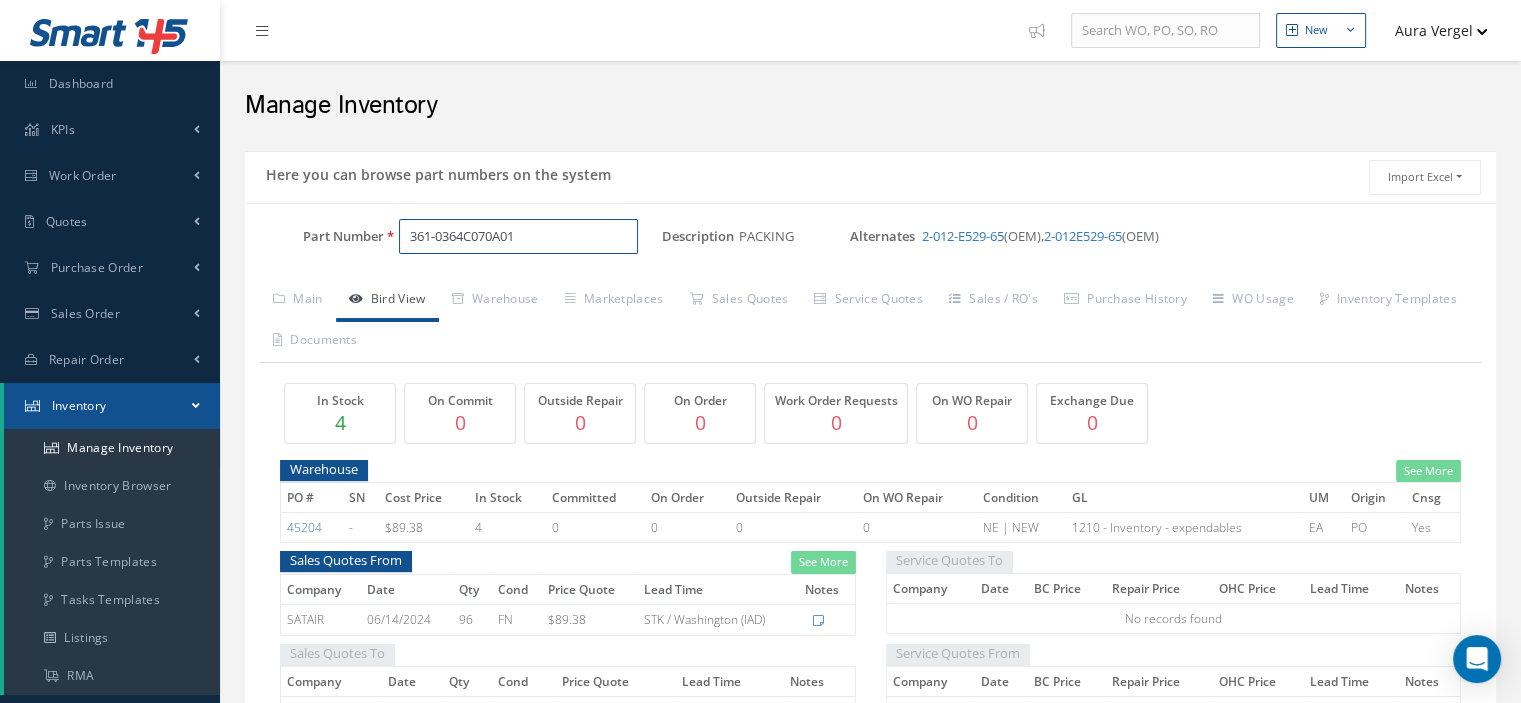 drag, startPoint x: 556, startPoint y: 232, endPoint x: 390, endPoint y: 236, distance: 166.04819 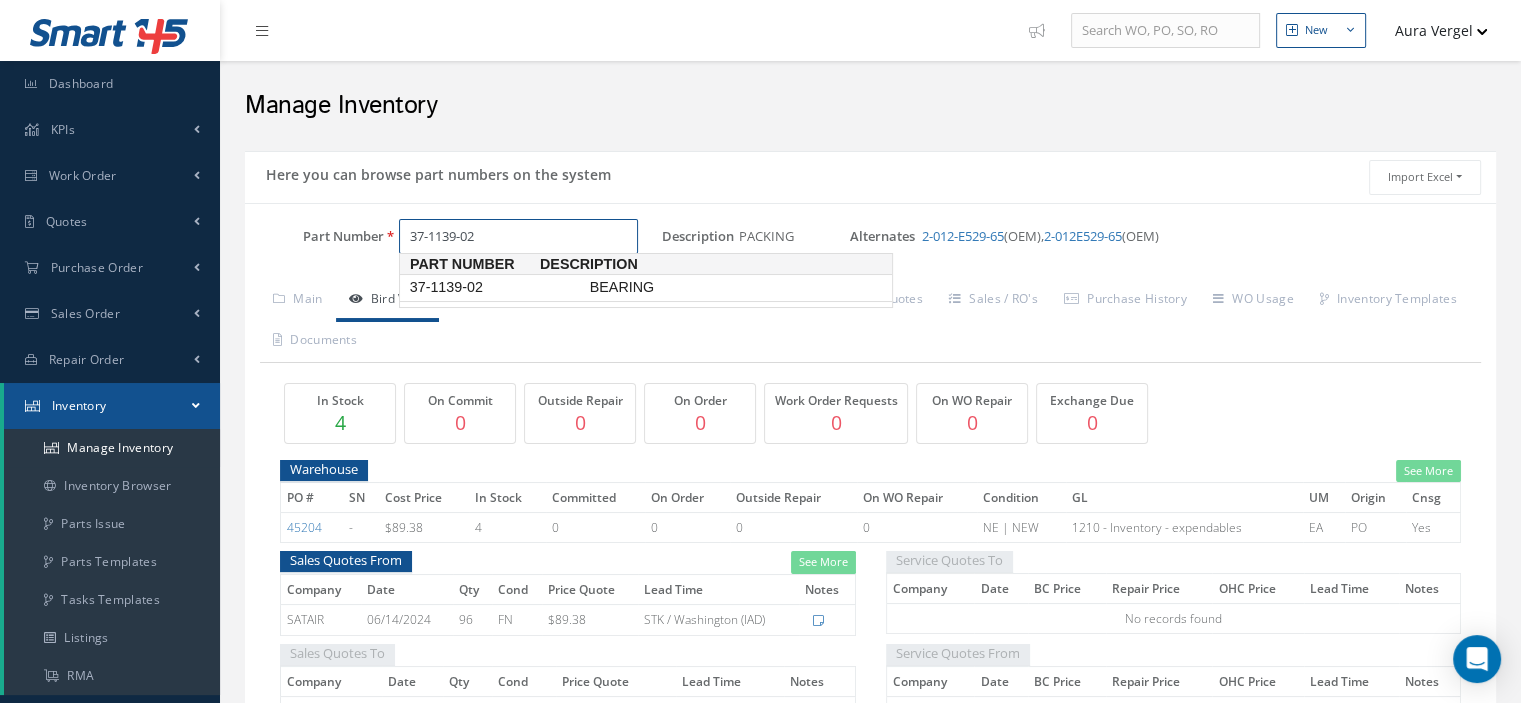 click on "37-1139-02" at bounding box center (496, 287) 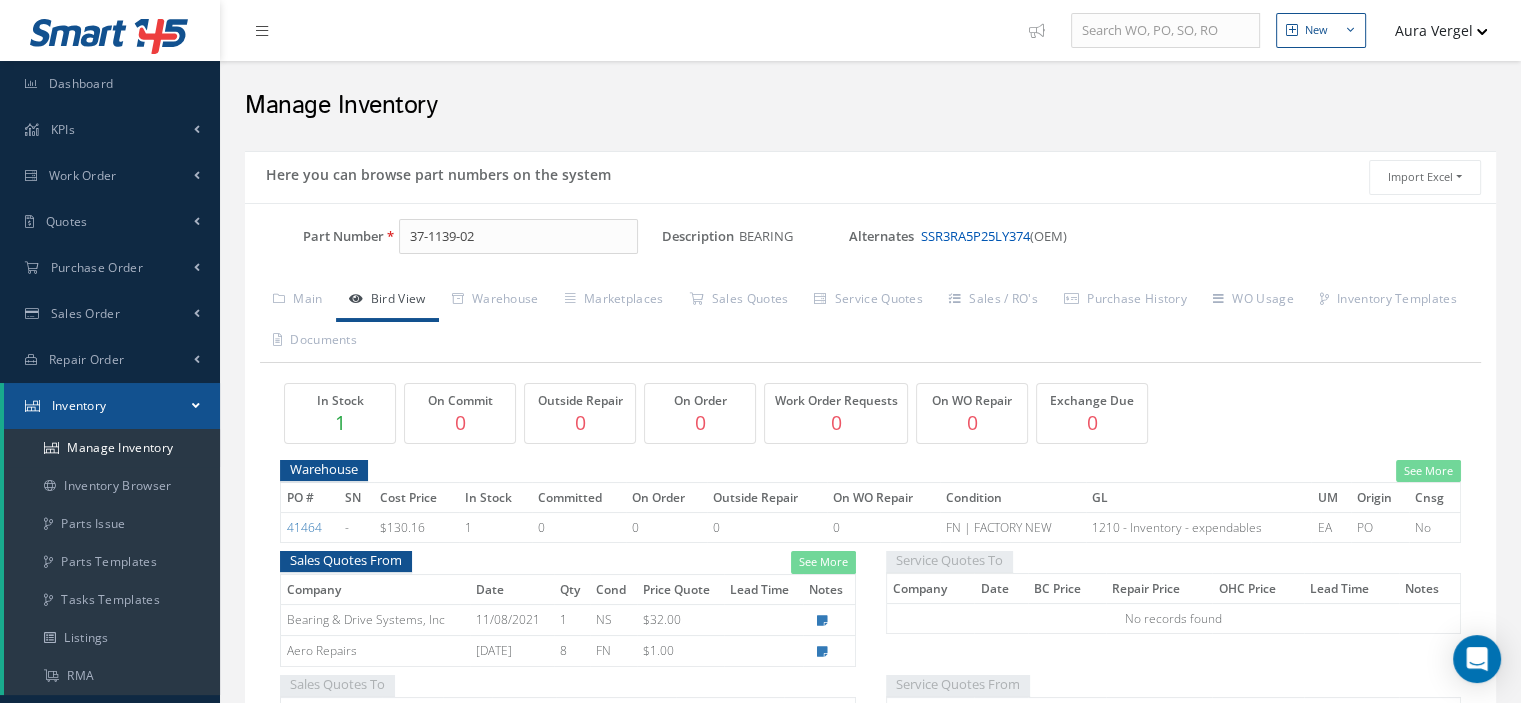 click on "SSR3RA5P25LY374" at bounding box center (975, 236) 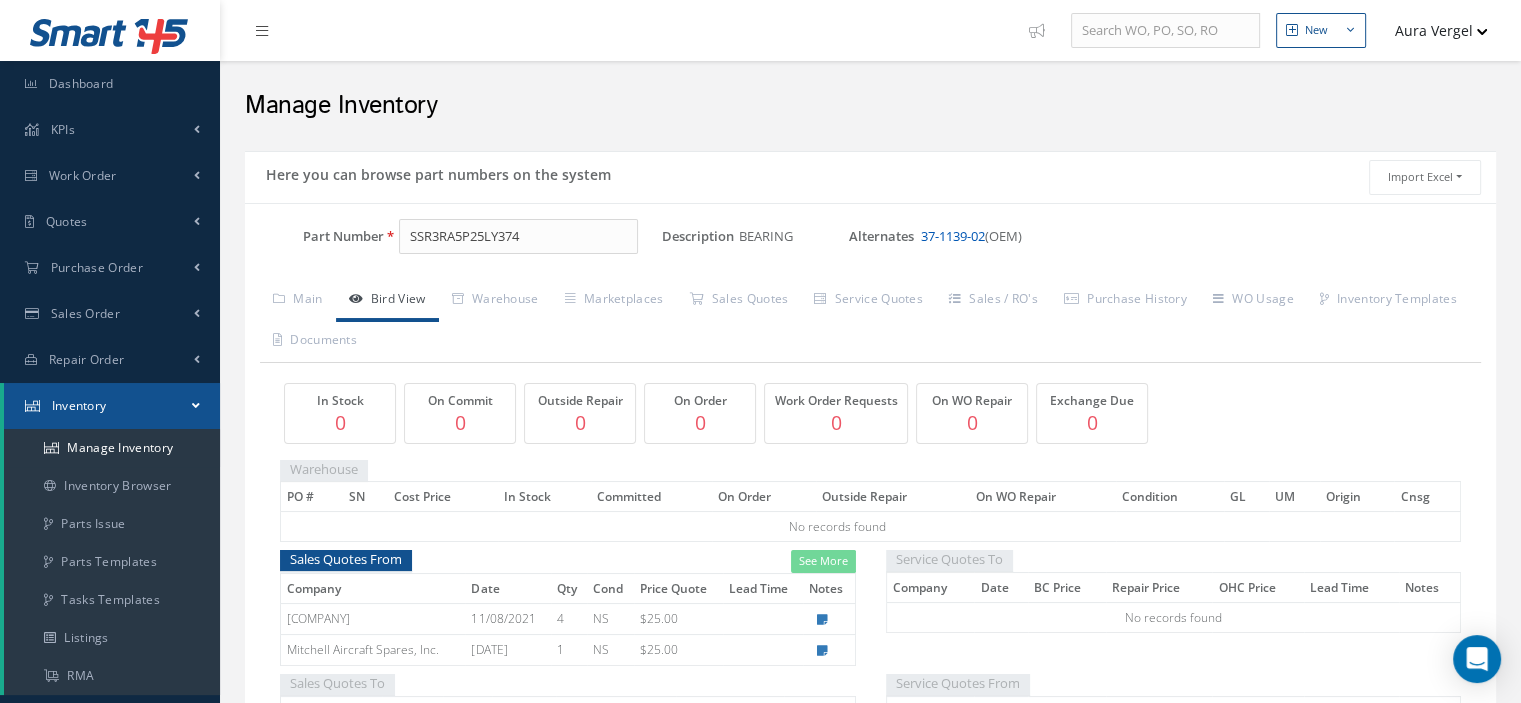 click on "37-1139-02" at bounding box center [953, 236] 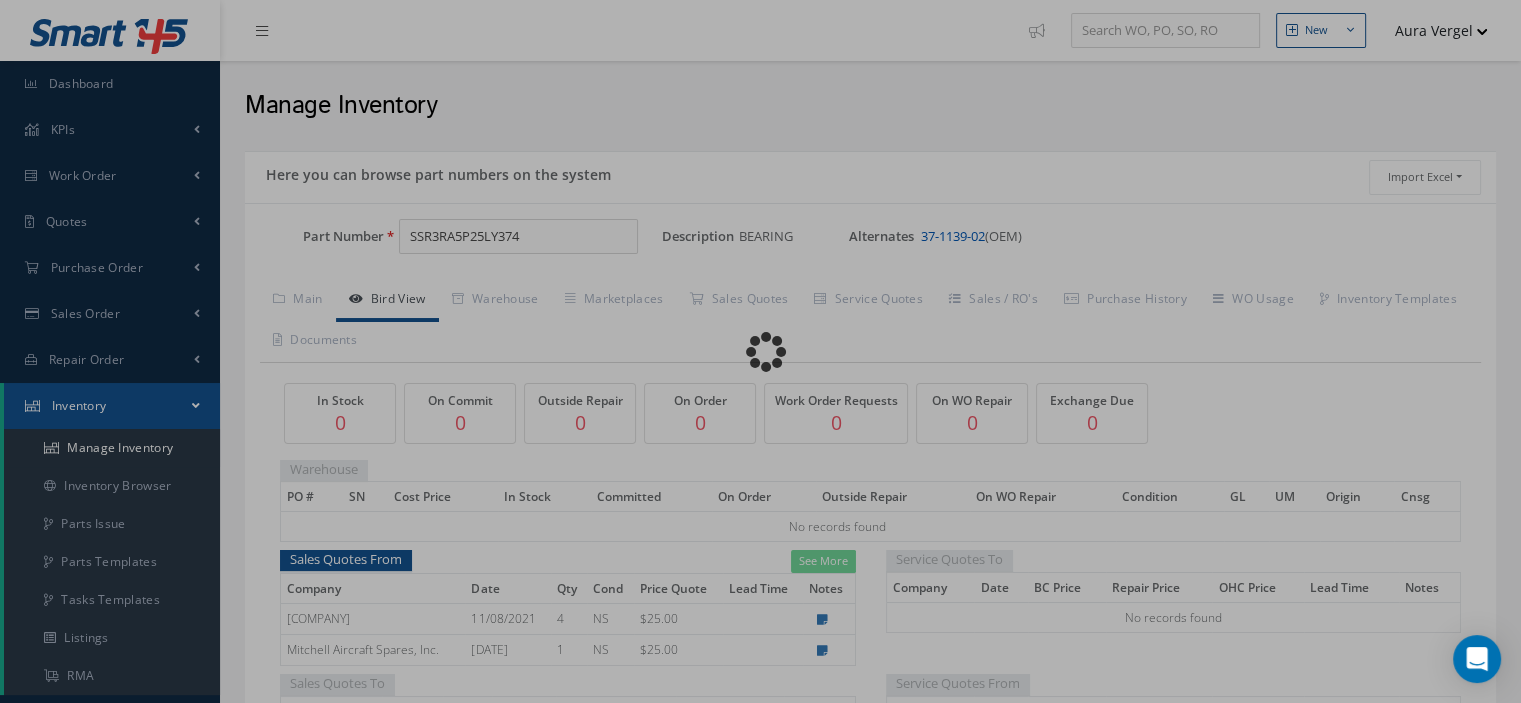 type on "37-1139-02" 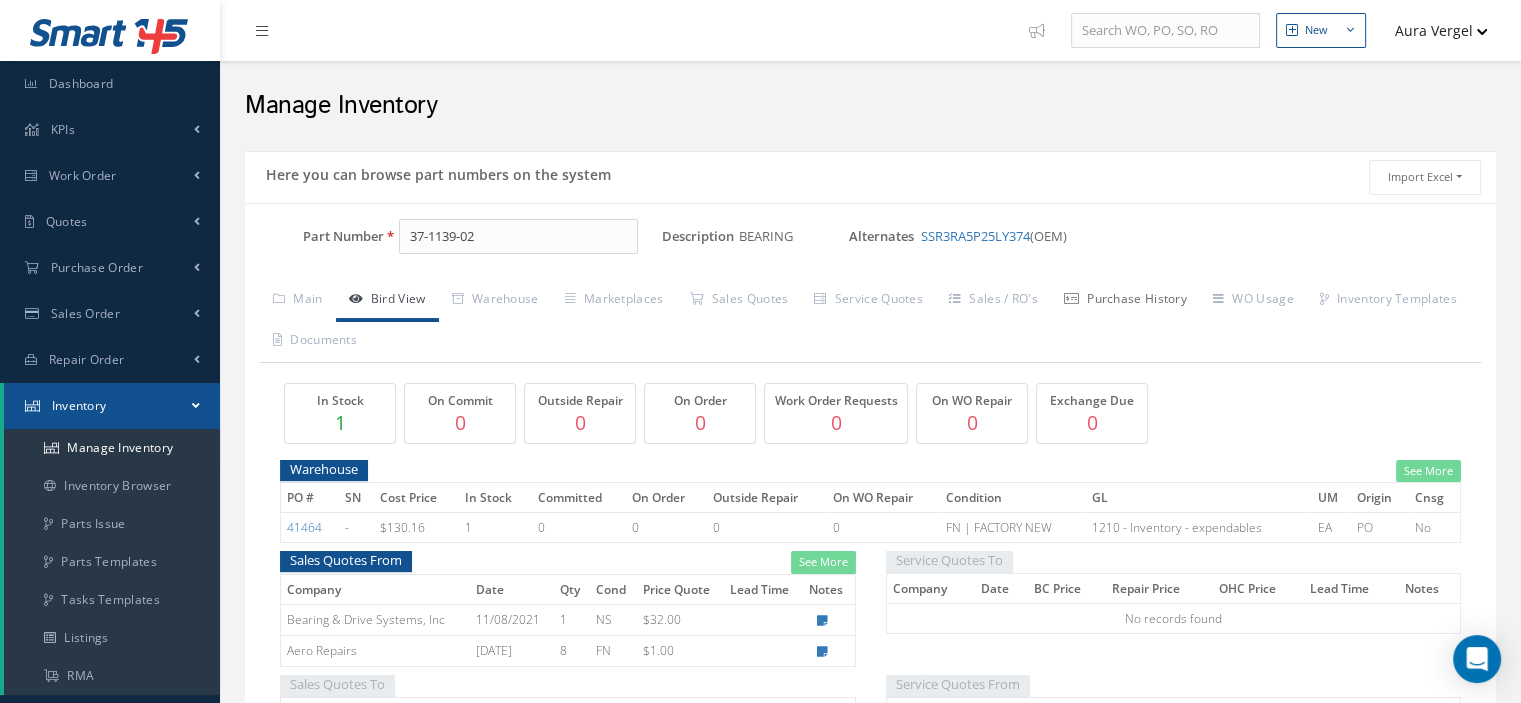 click on "Purchase History" at bounding box center (1125, 301) 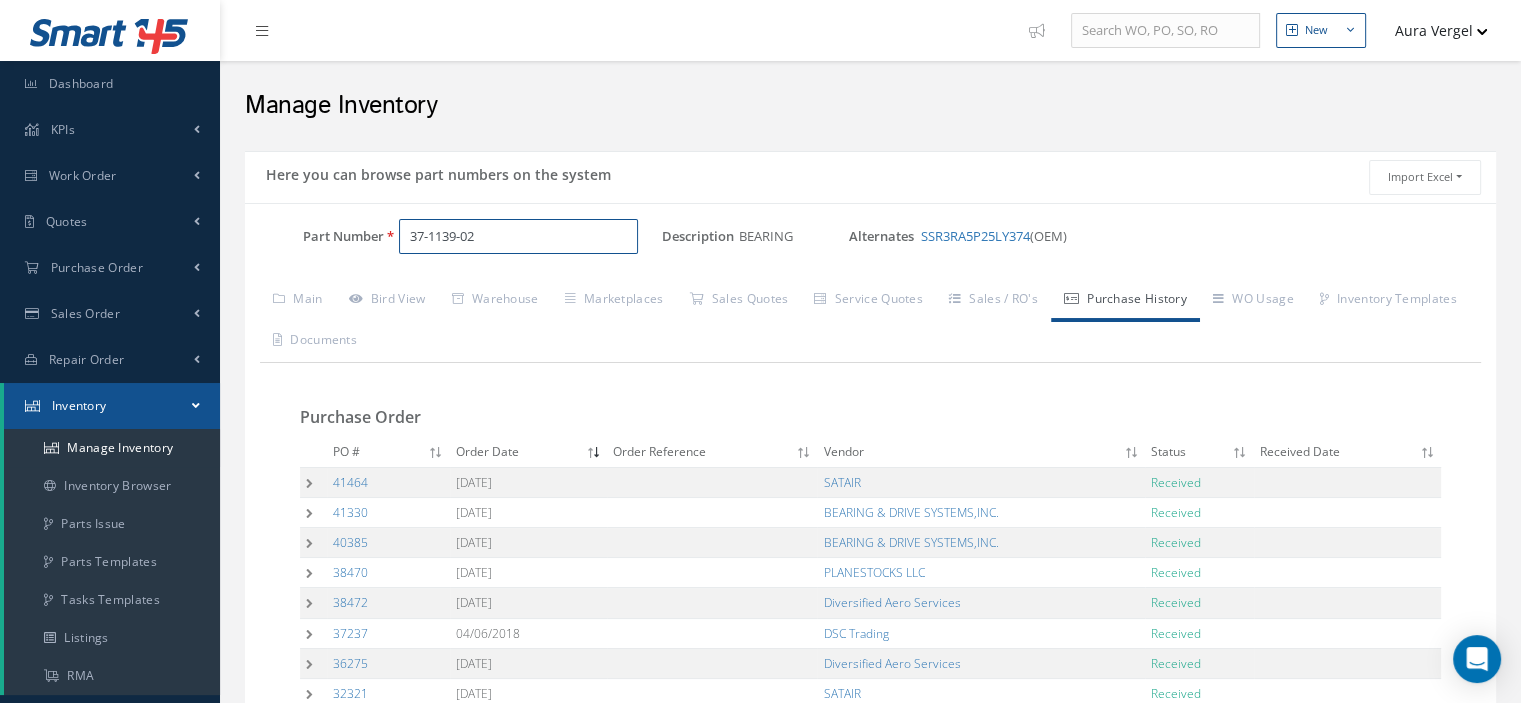 drag, startPoint x: 543, startPoint y: 237, endPoint x: 399, endPoint y: 234, distance: 144.03125 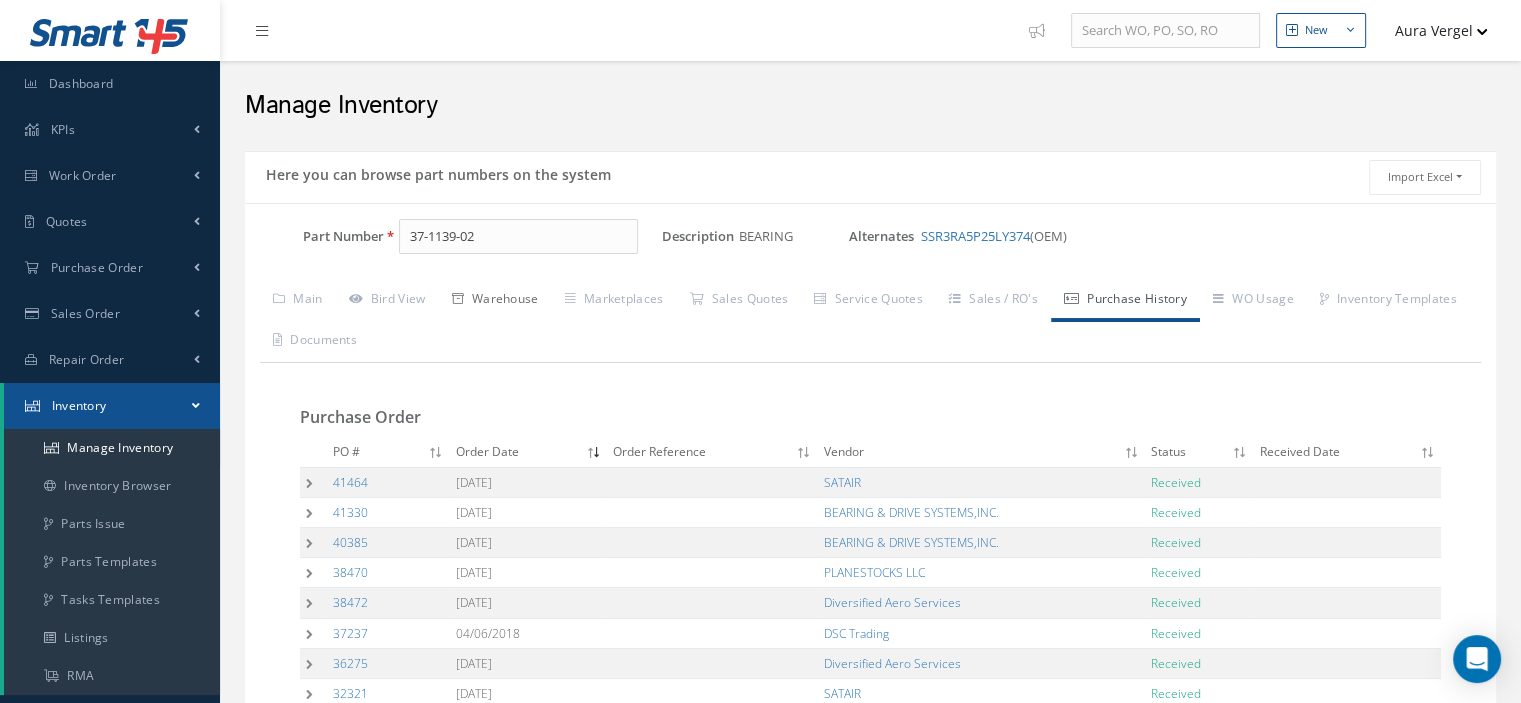 click on "Warehouse" at bounding box center [495, 301] 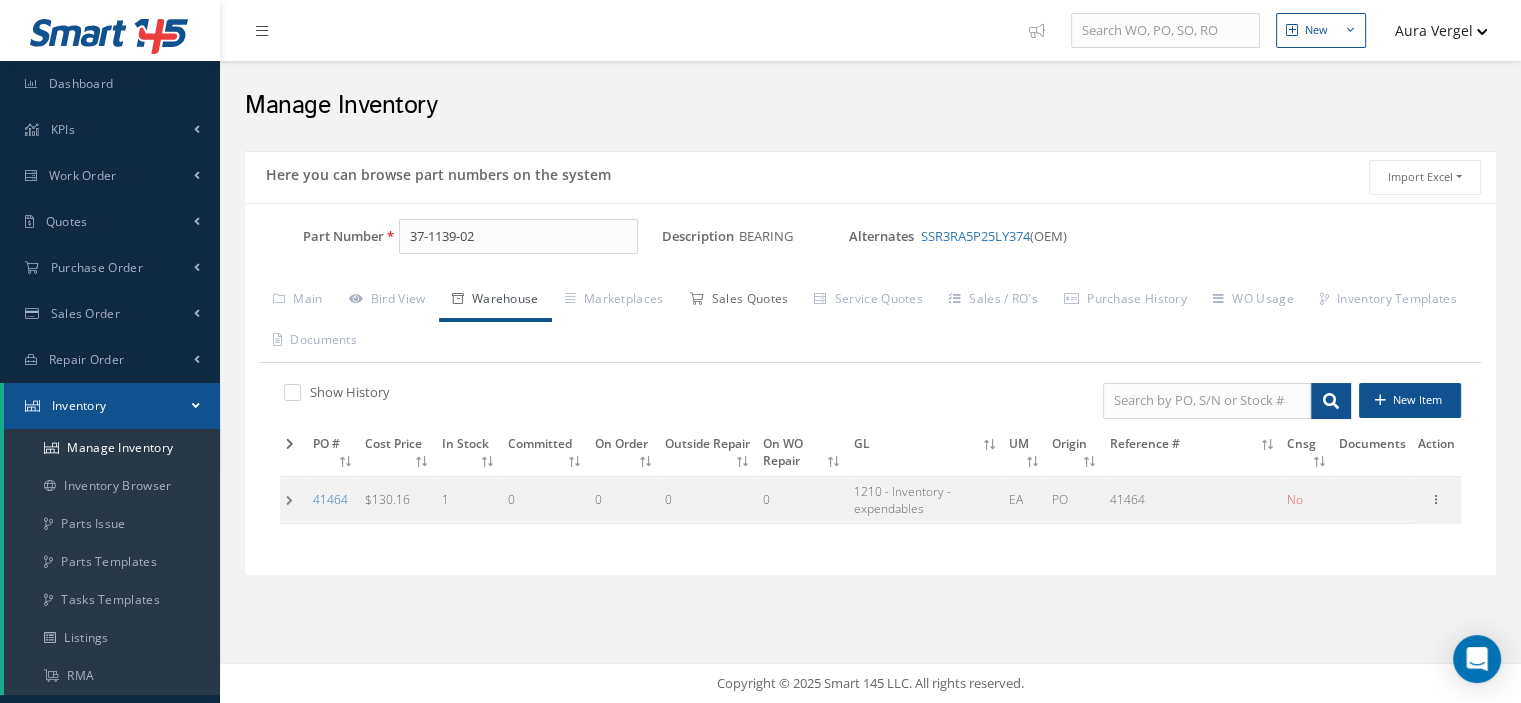 click on "Sales Quotes" at bounding box center (738, 301) 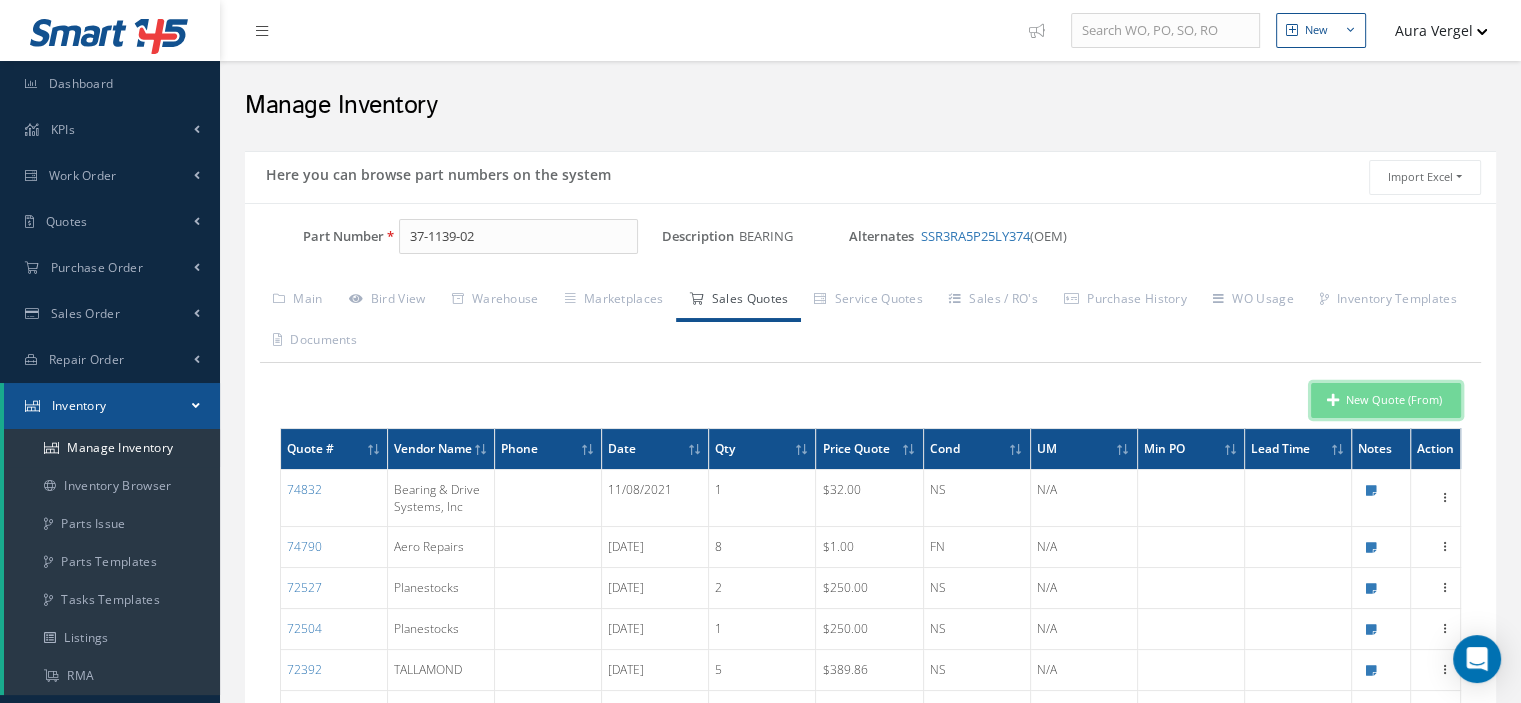 click on "New Quote (From)" at bounding box center (1386, 400) 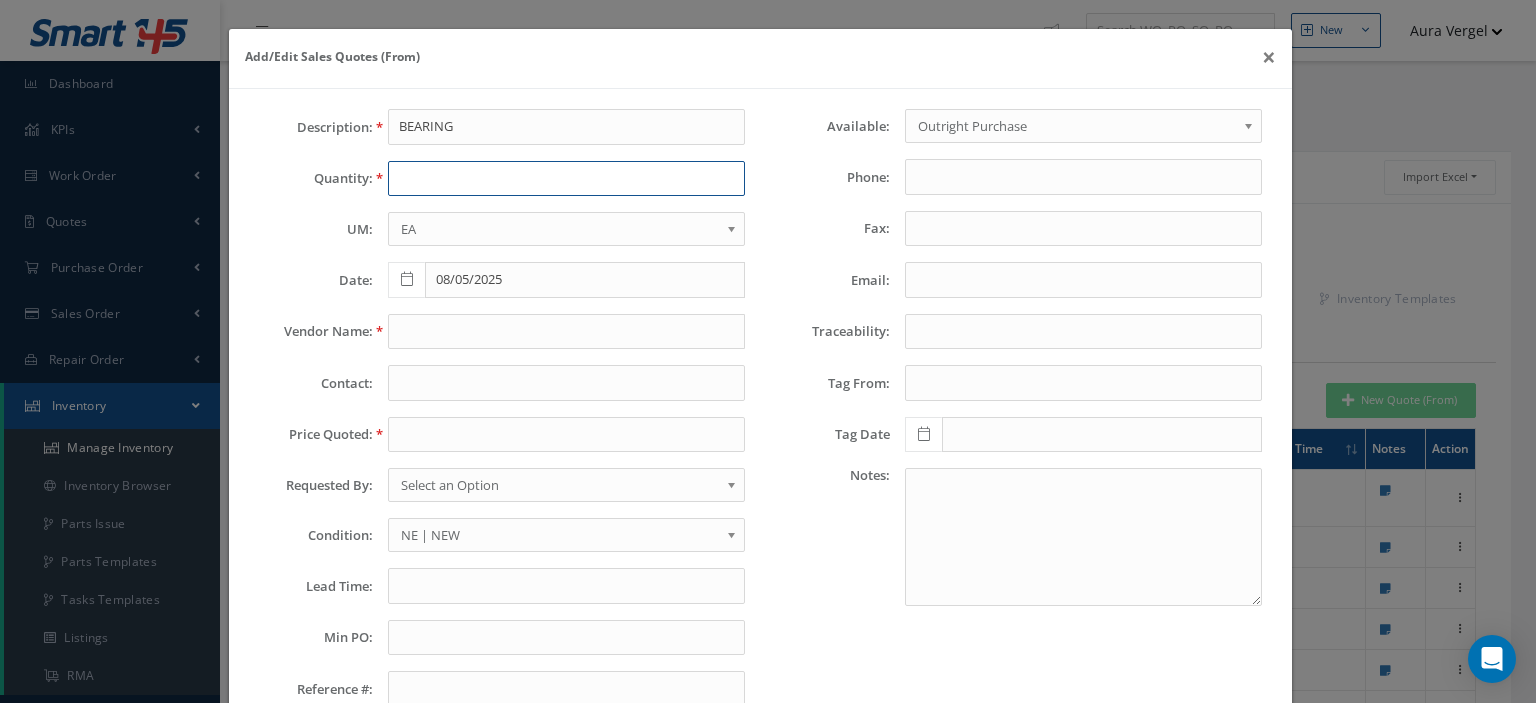click at bounding box center (566, 179) 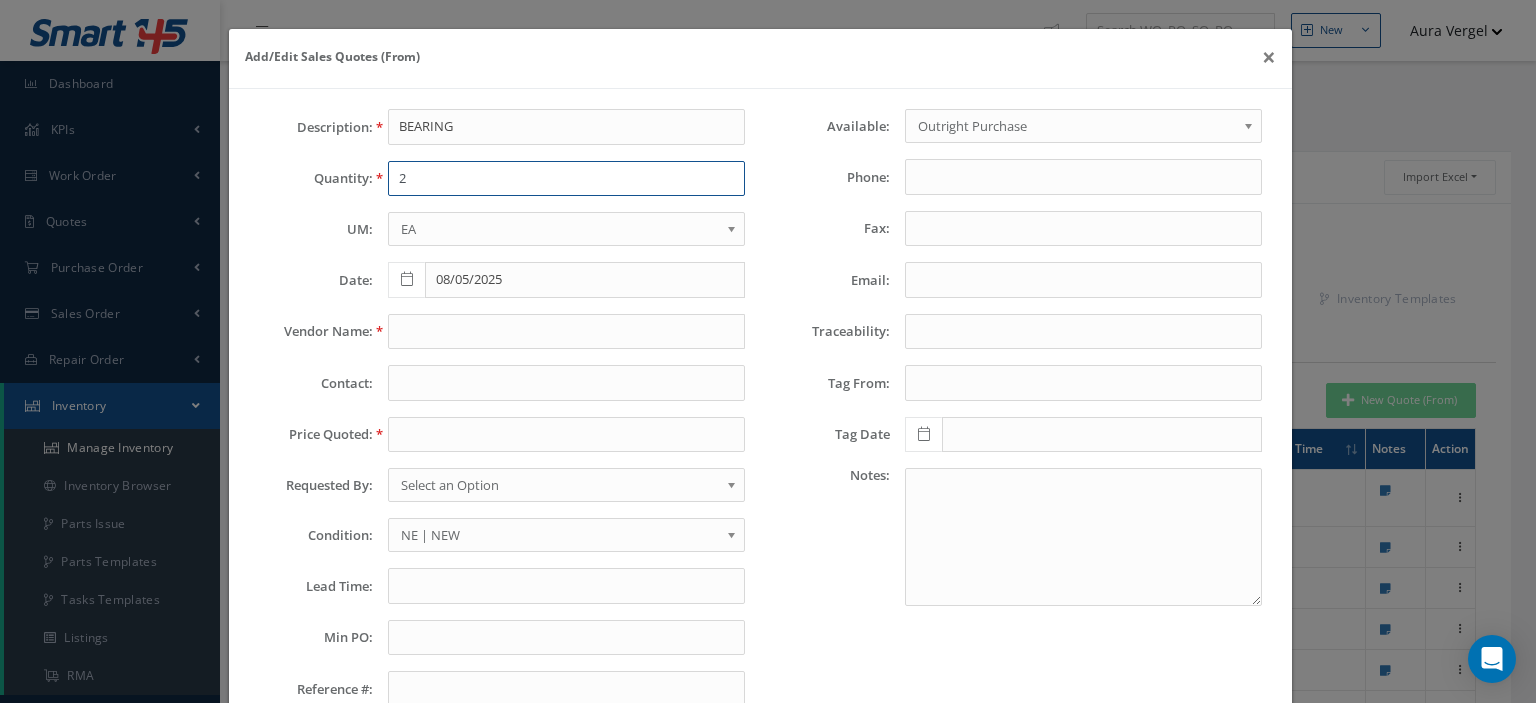 type on "2" 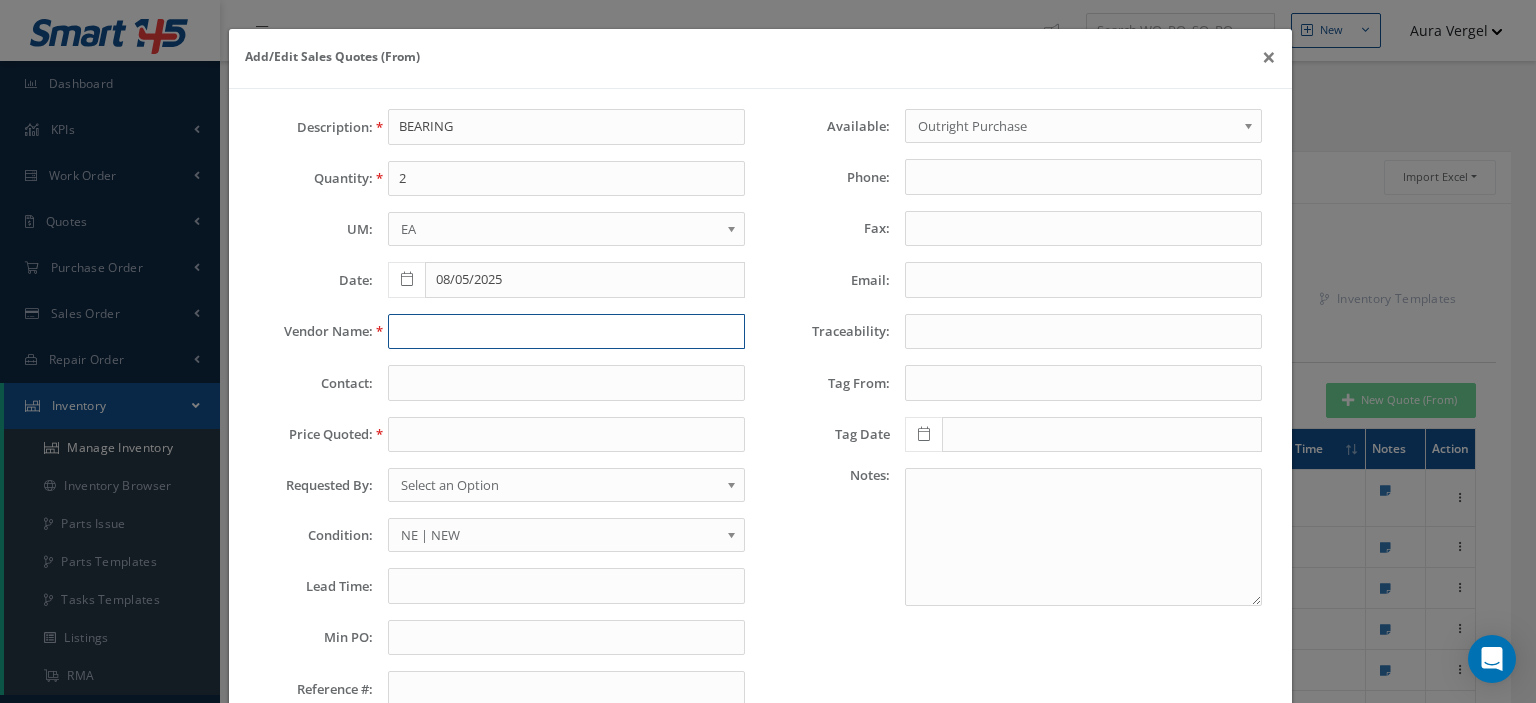 click at bounding box center (566, 332) 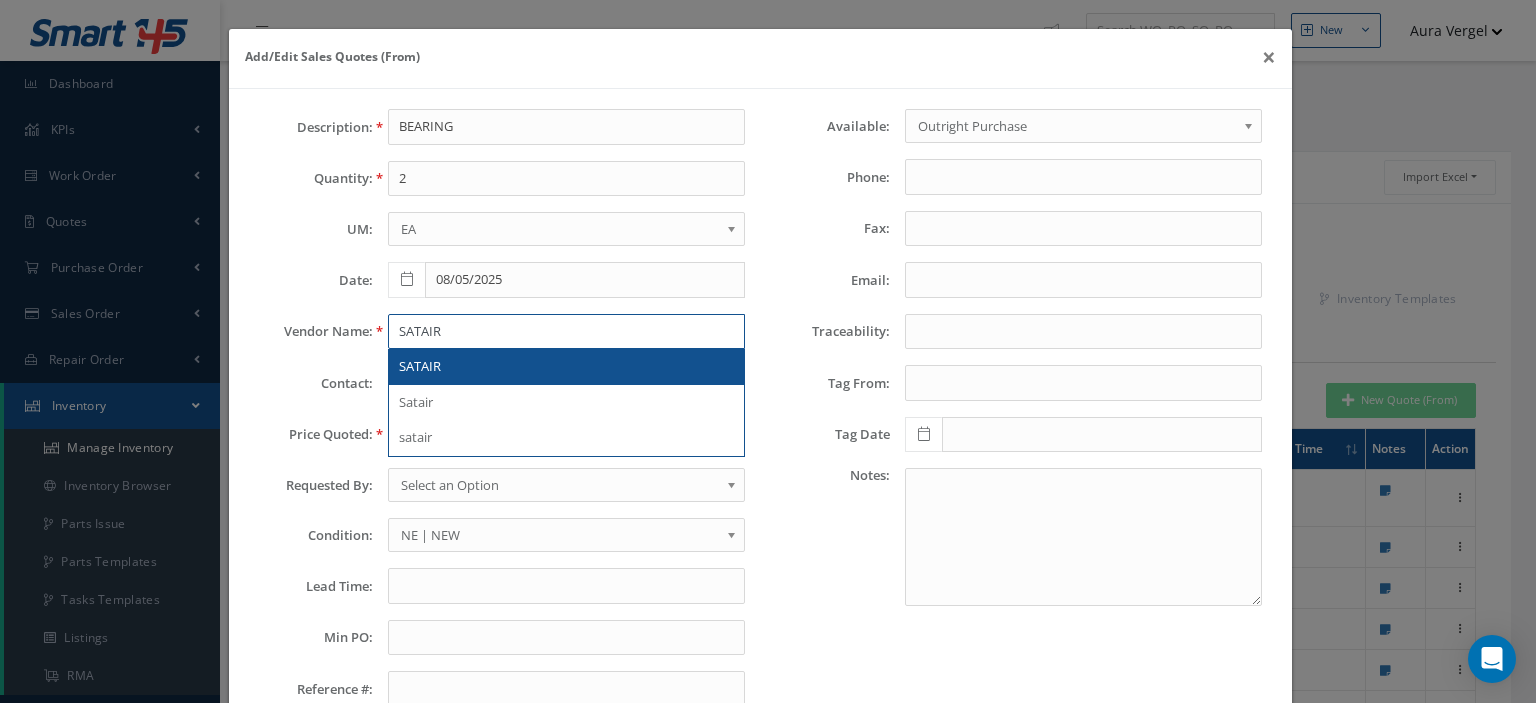 type on "SATAIR" 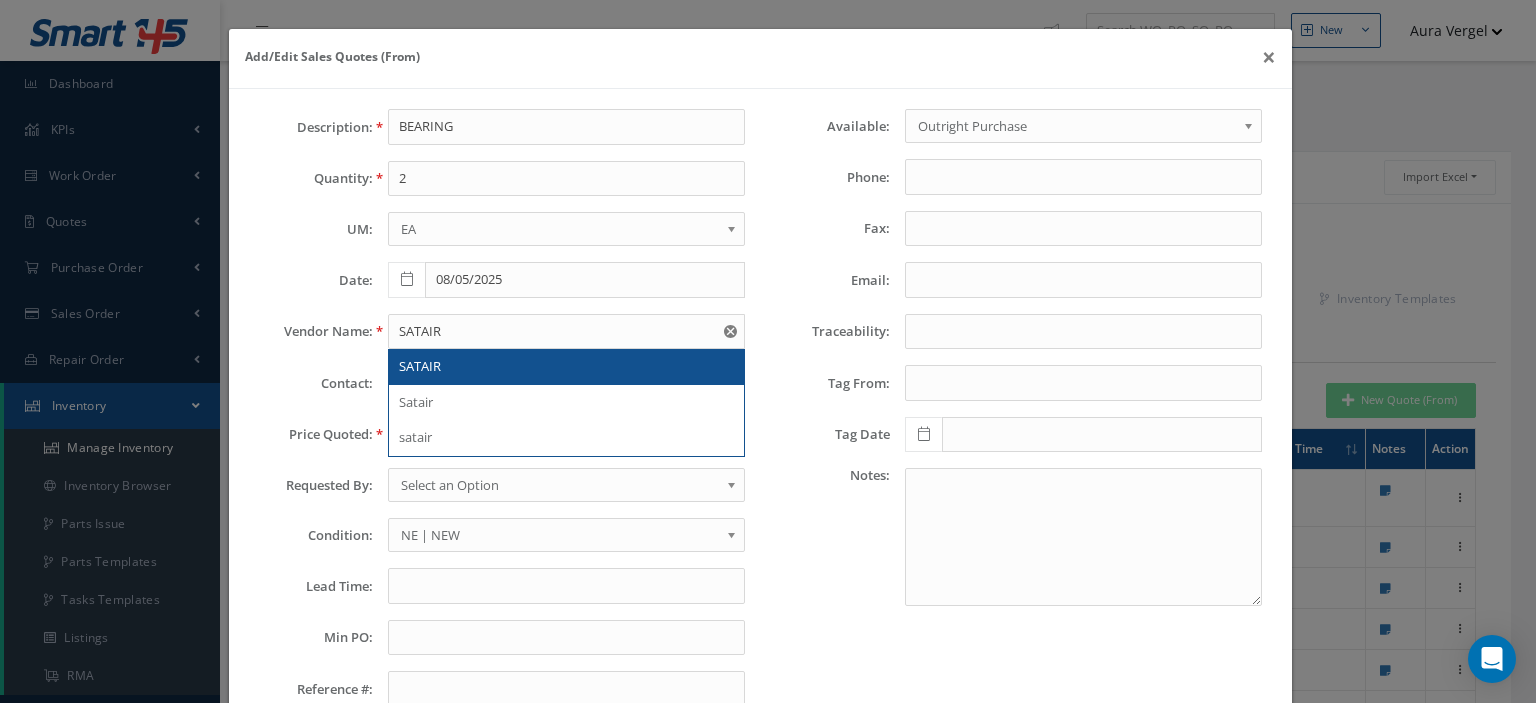 click on "SATAIR" at bounding box center [566, 367] 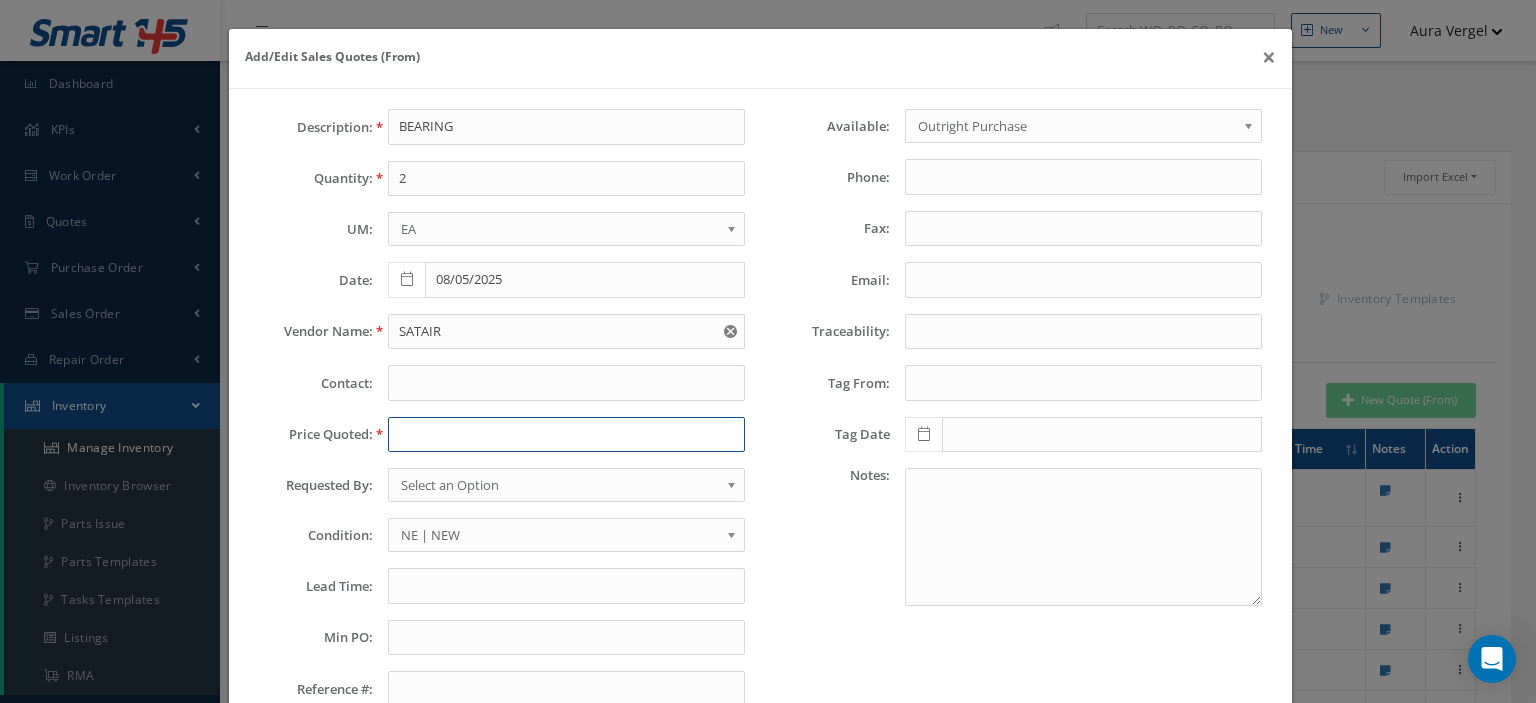 click at bounding box center [566, 435] 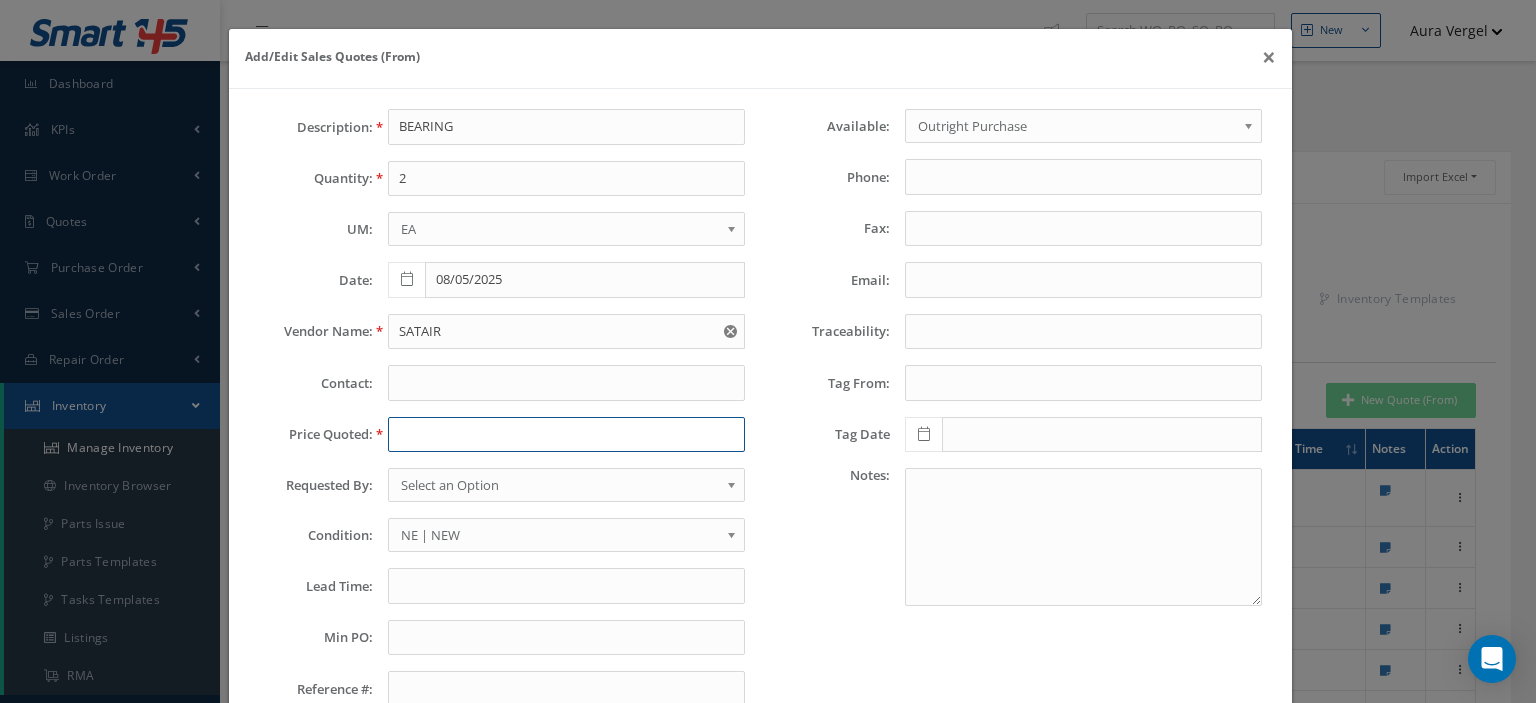 click at bounding box center (566, 435) 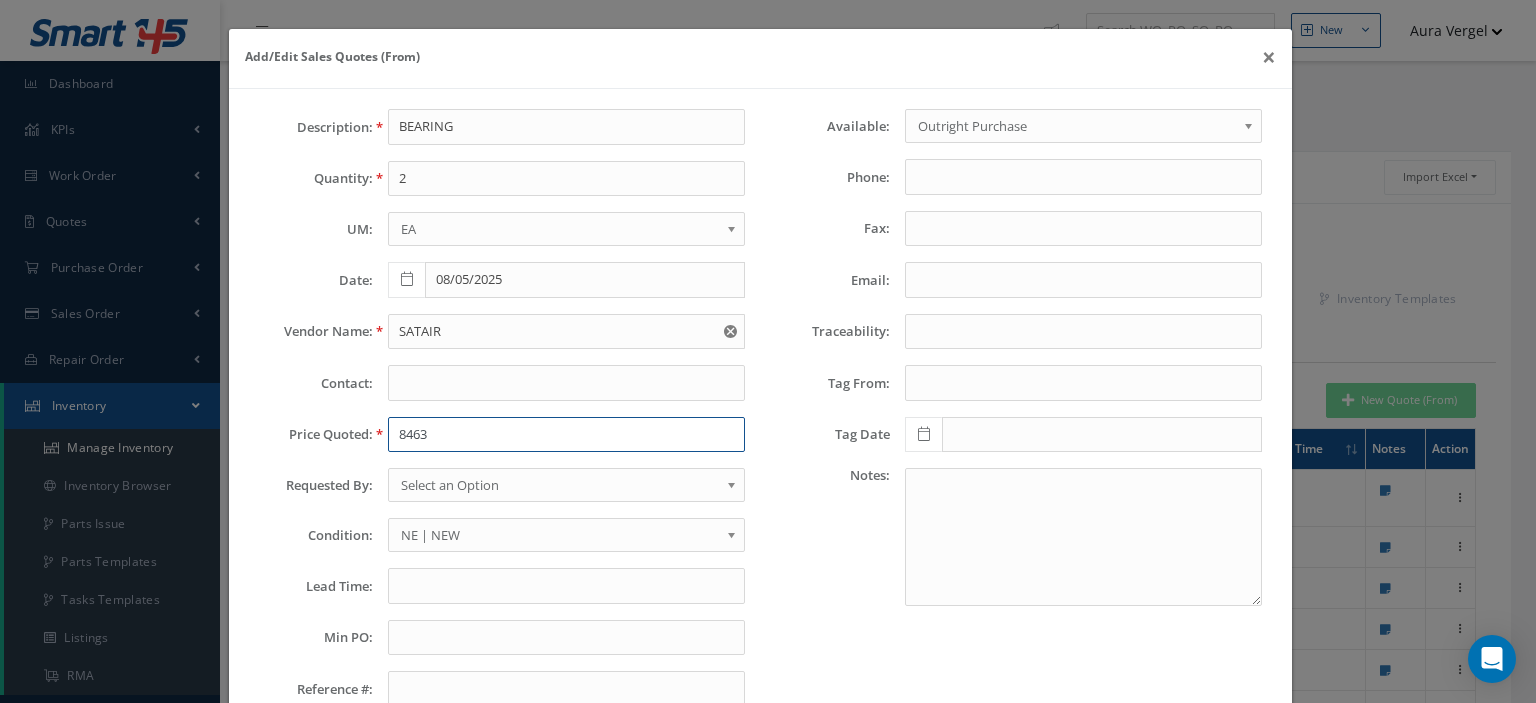 click on "8463" at bounding box center [566, 435] 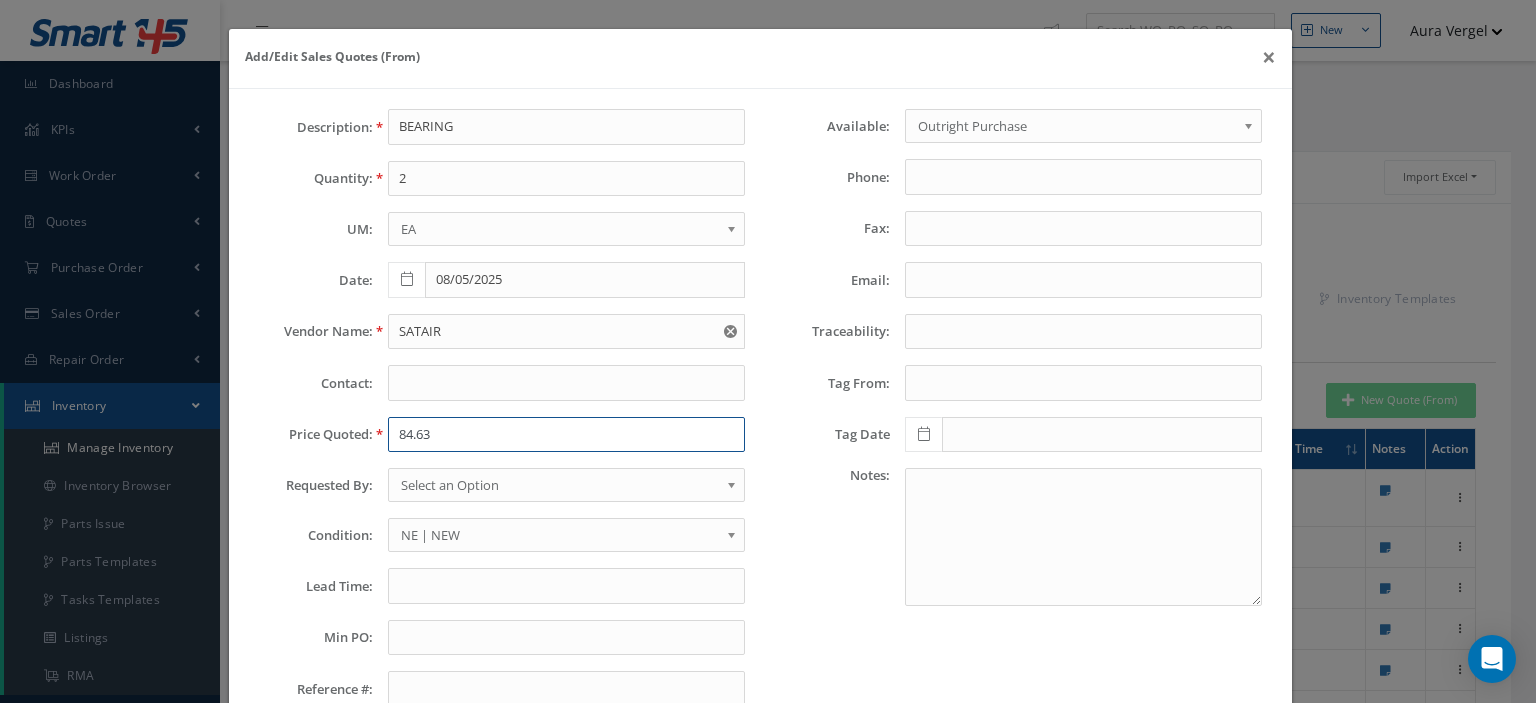 type on "84.63" 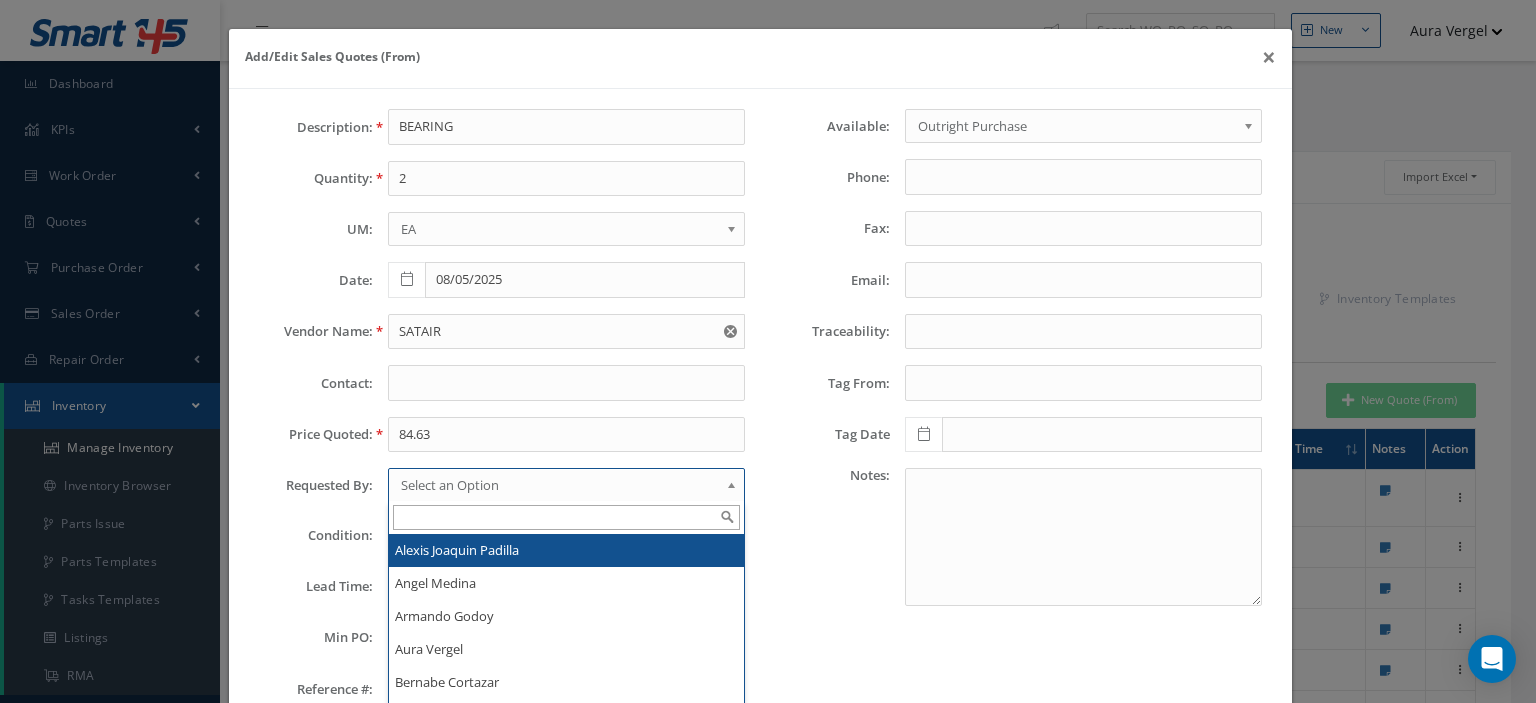 click on "Select an Option" at bounding box center (560, 485) 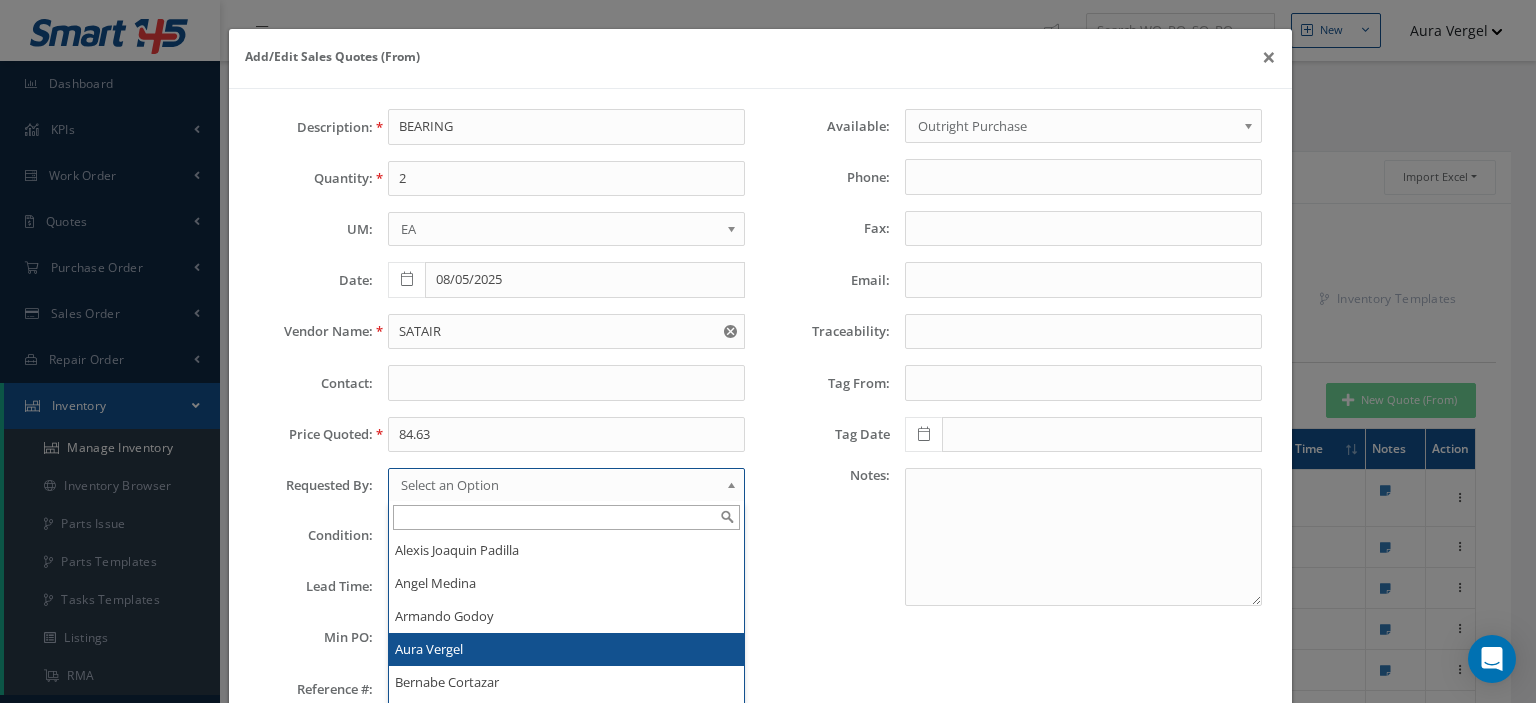 click on "Aura Vergel" at bounding box center [566, 649] 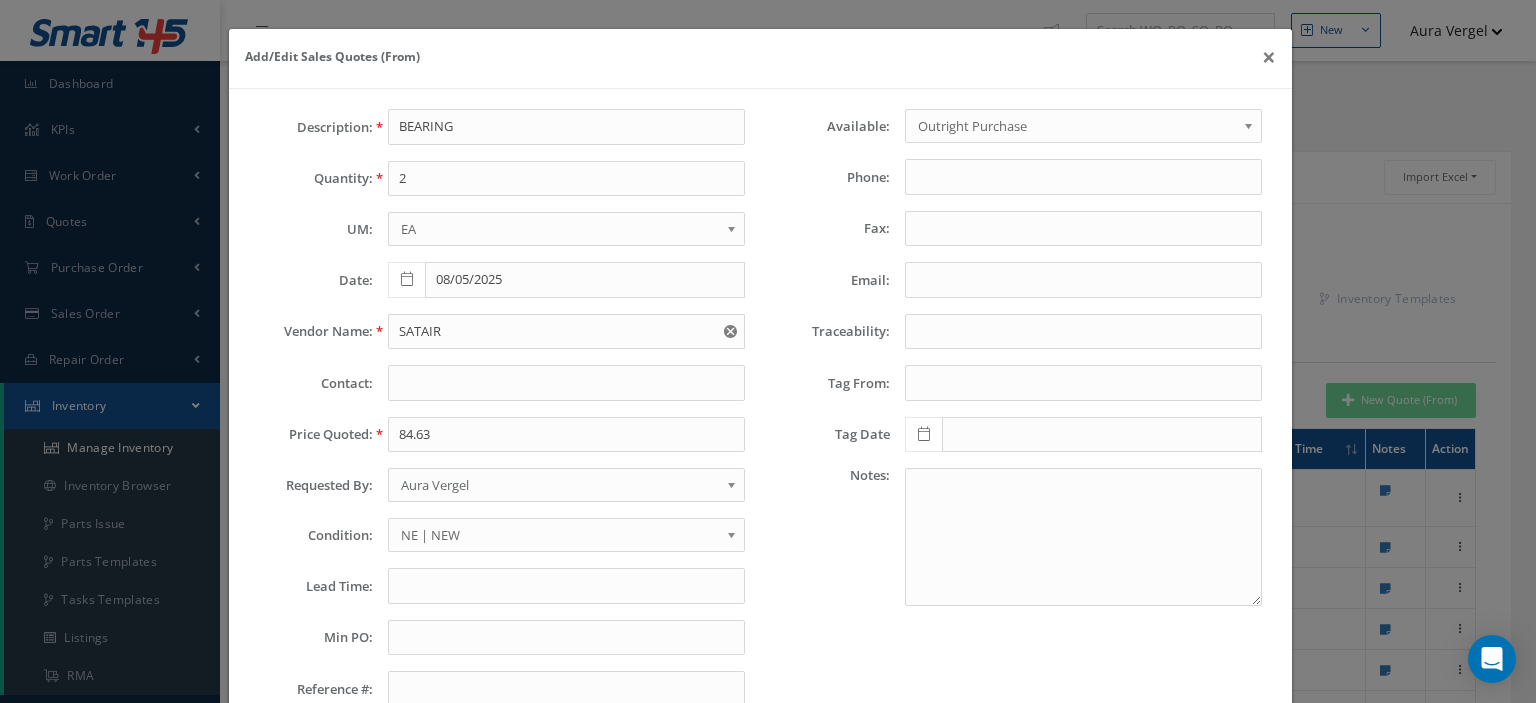 click on "NE | NEW" at bounding box center [560, 535] 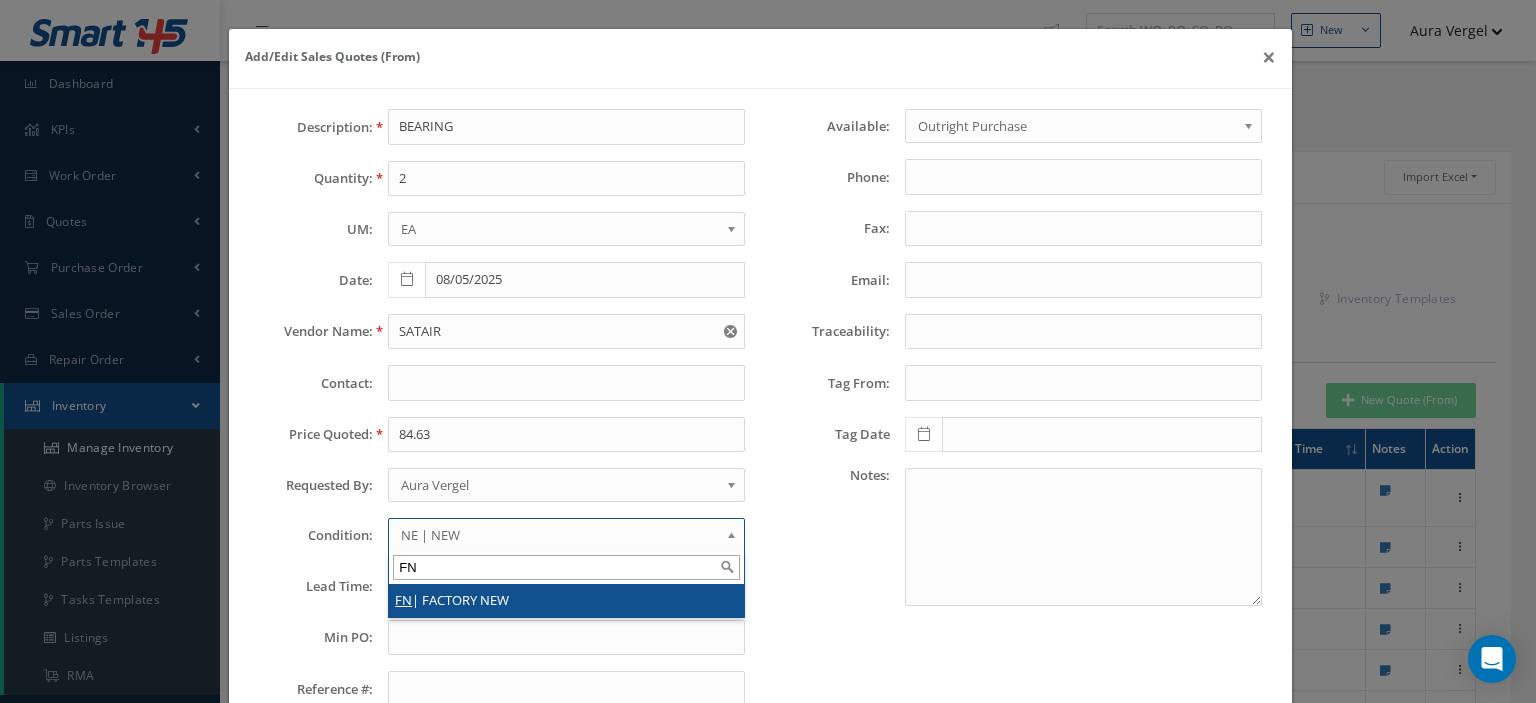 type on "FN" 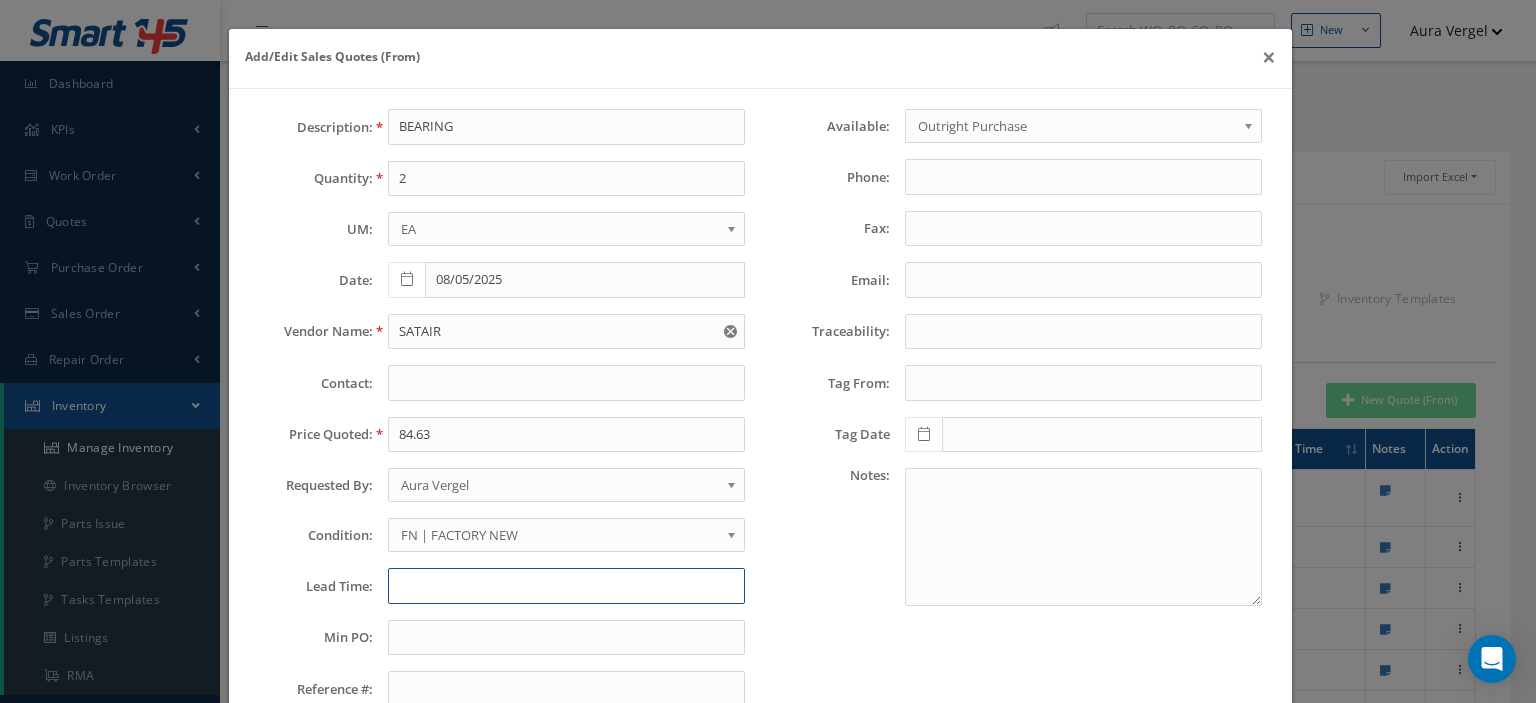 click at bounding box center [566, 586] 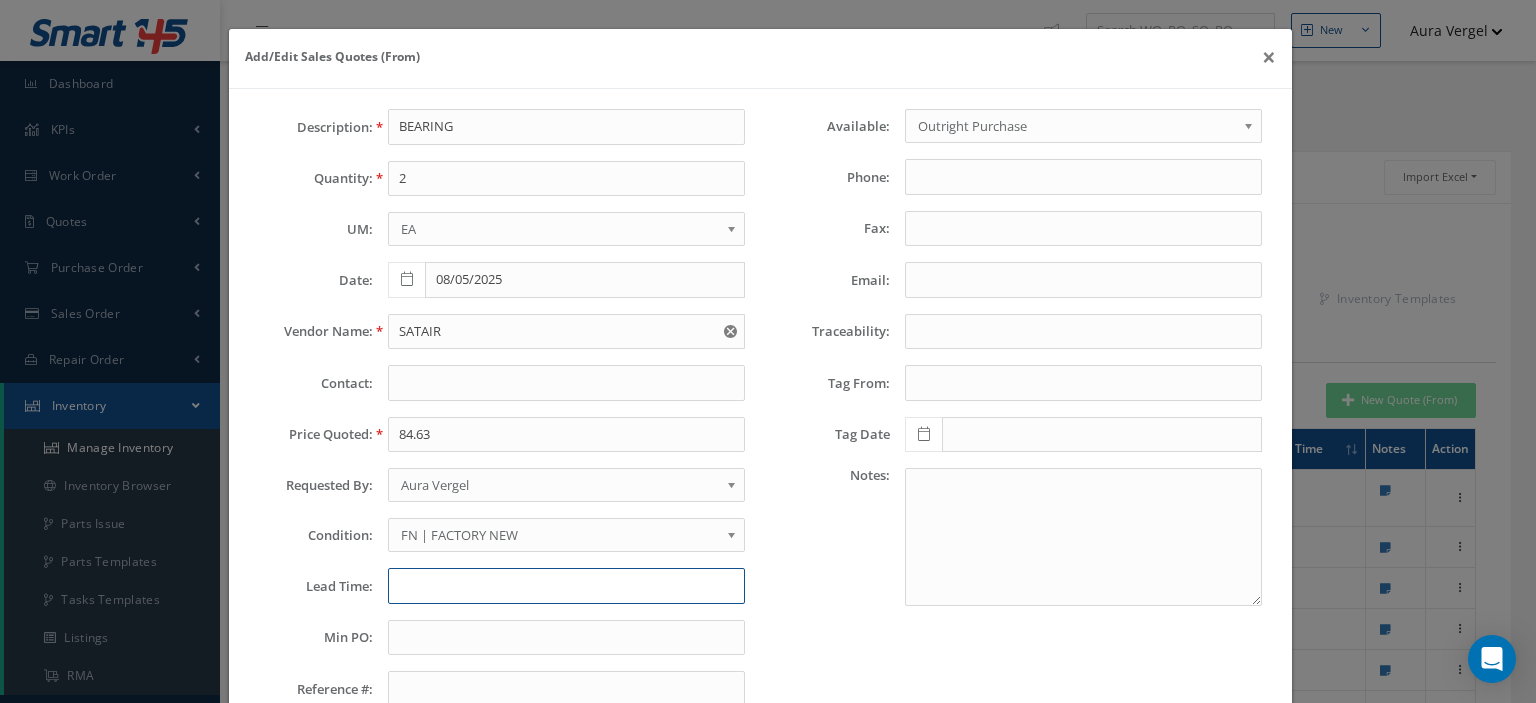 paste on "Availability  2025/09/23" 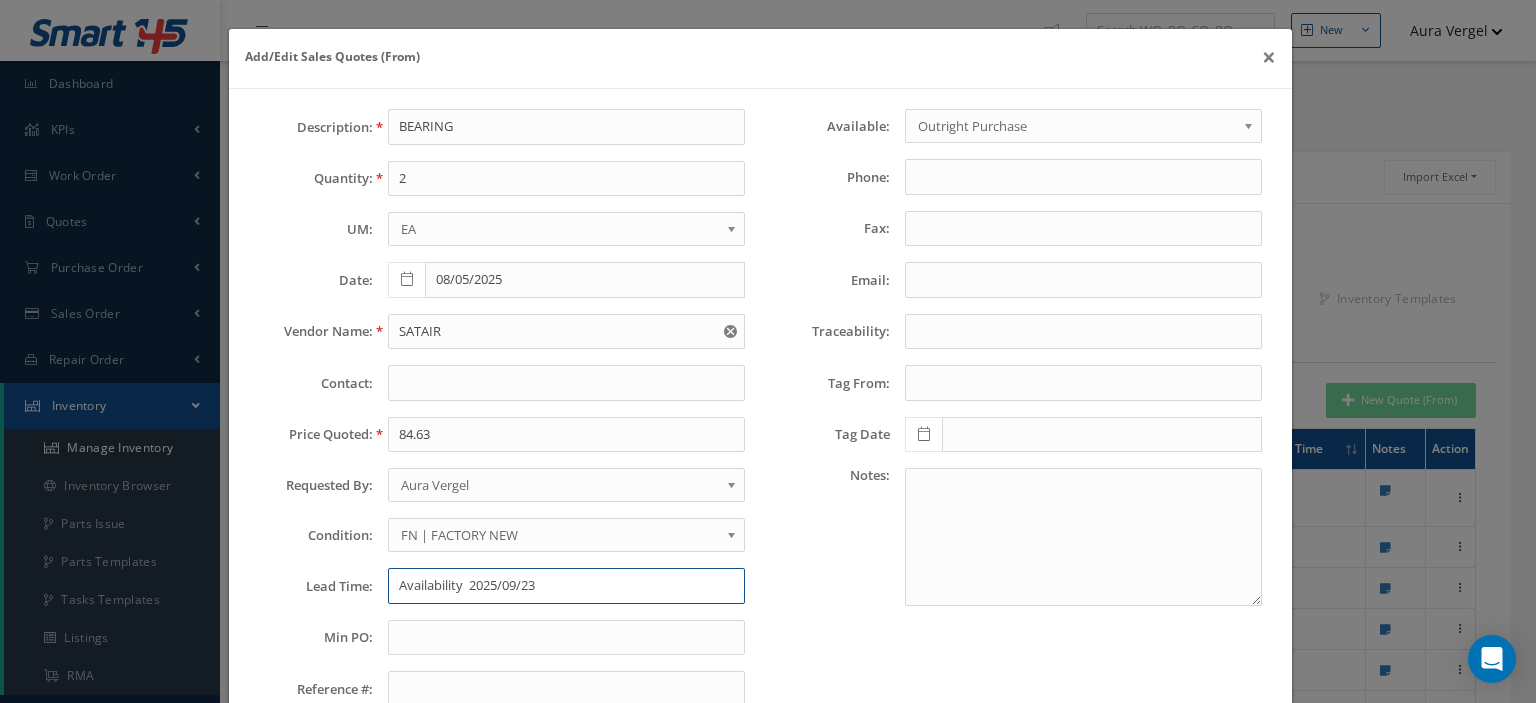 type on "Availability  2025/09/23" 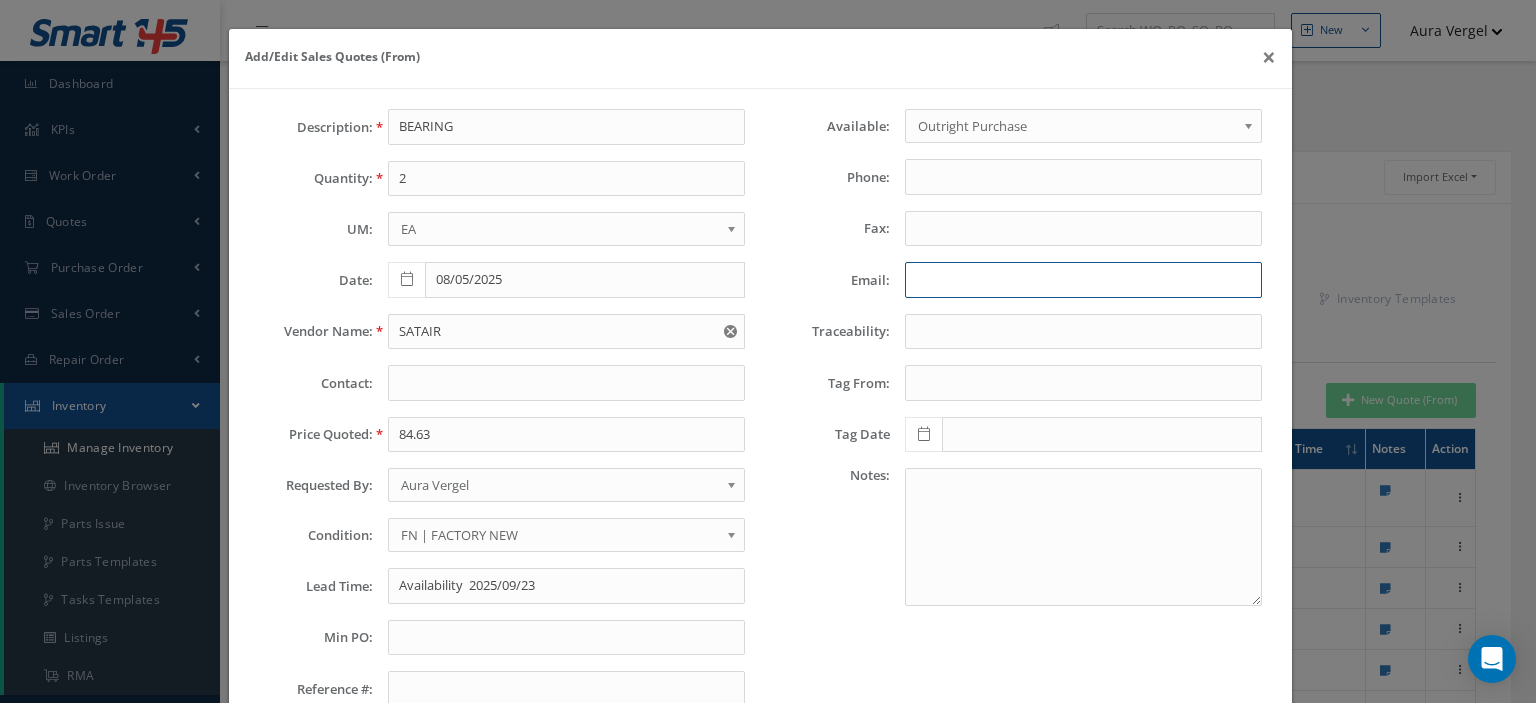 click on "Email:" at bounding box center [1083, 280] 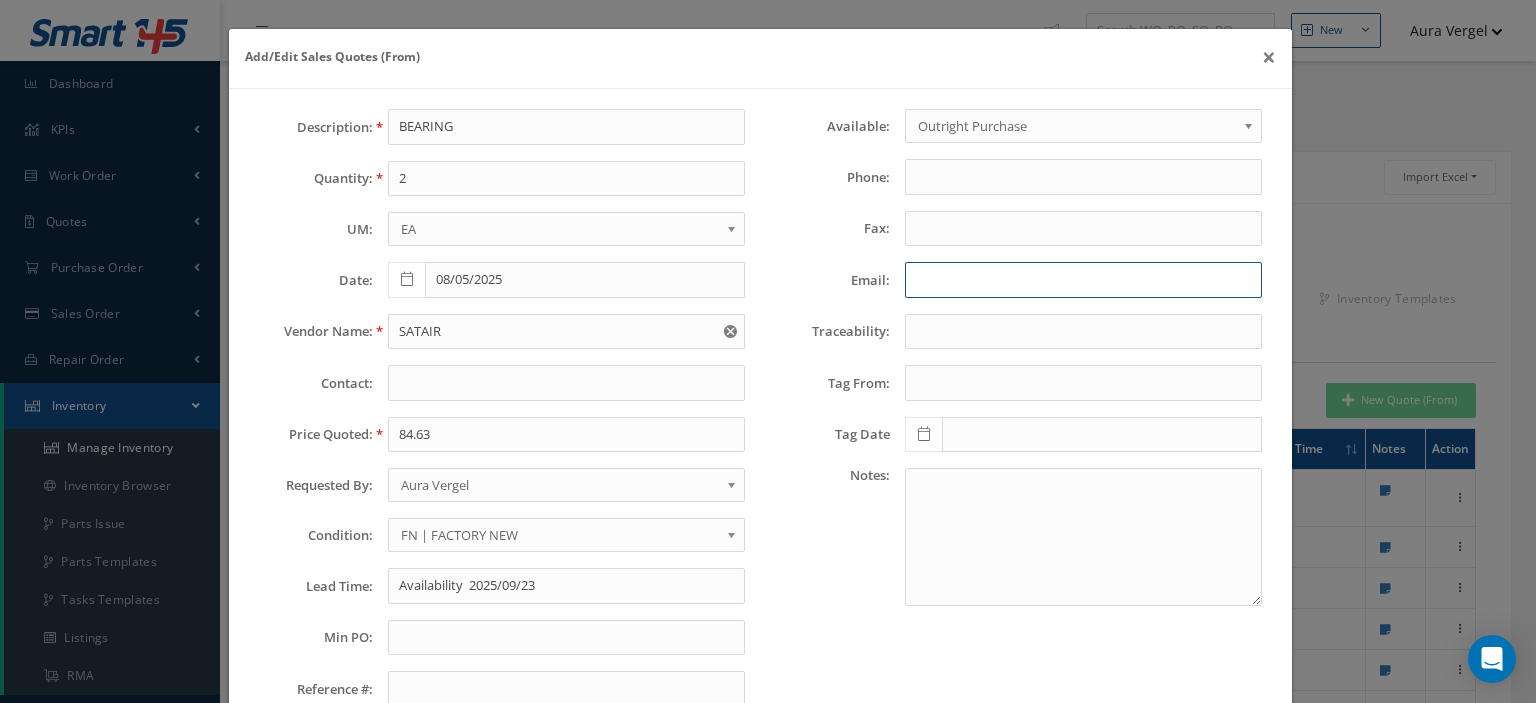 paste on "spares.americas@satair.com" 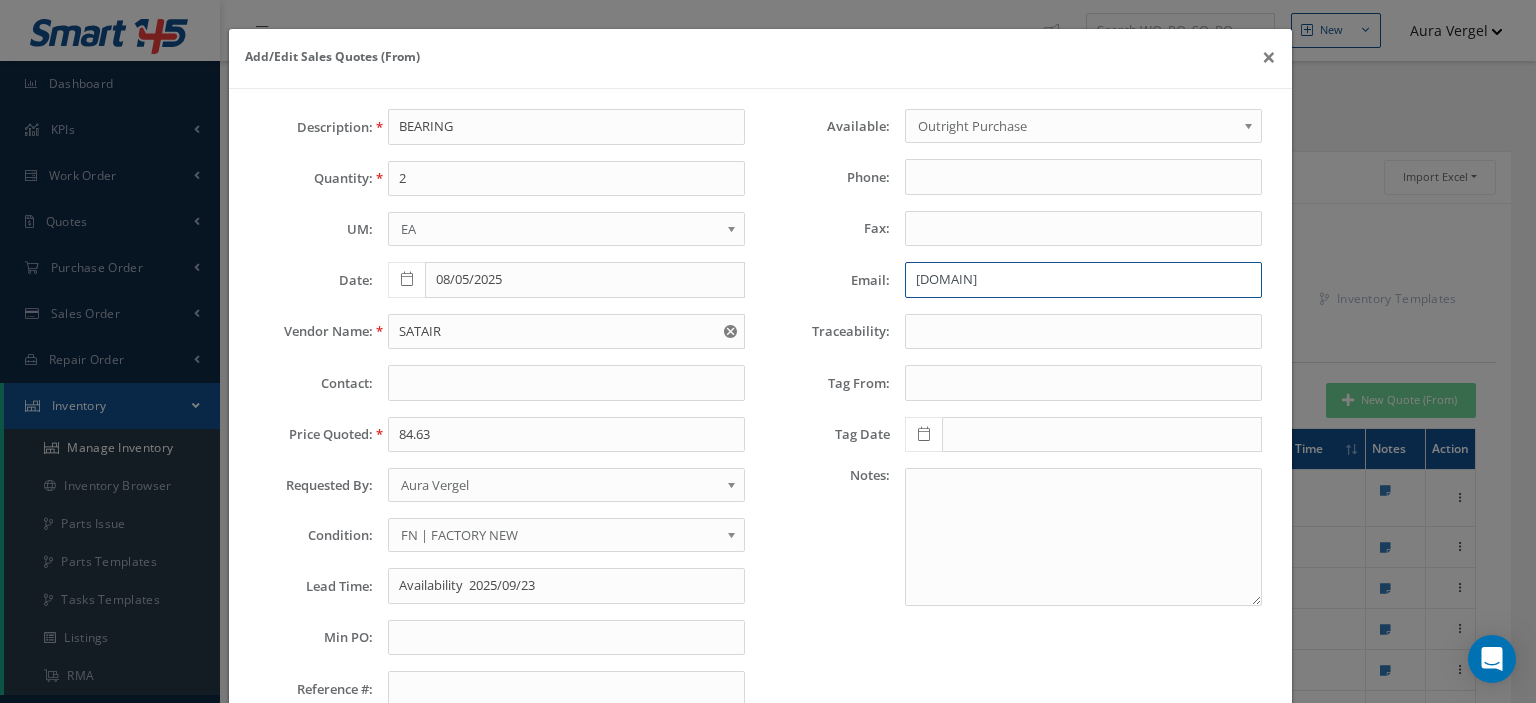 scroll, scrollTop: 140, scrollLeft: 0, axis: vertical 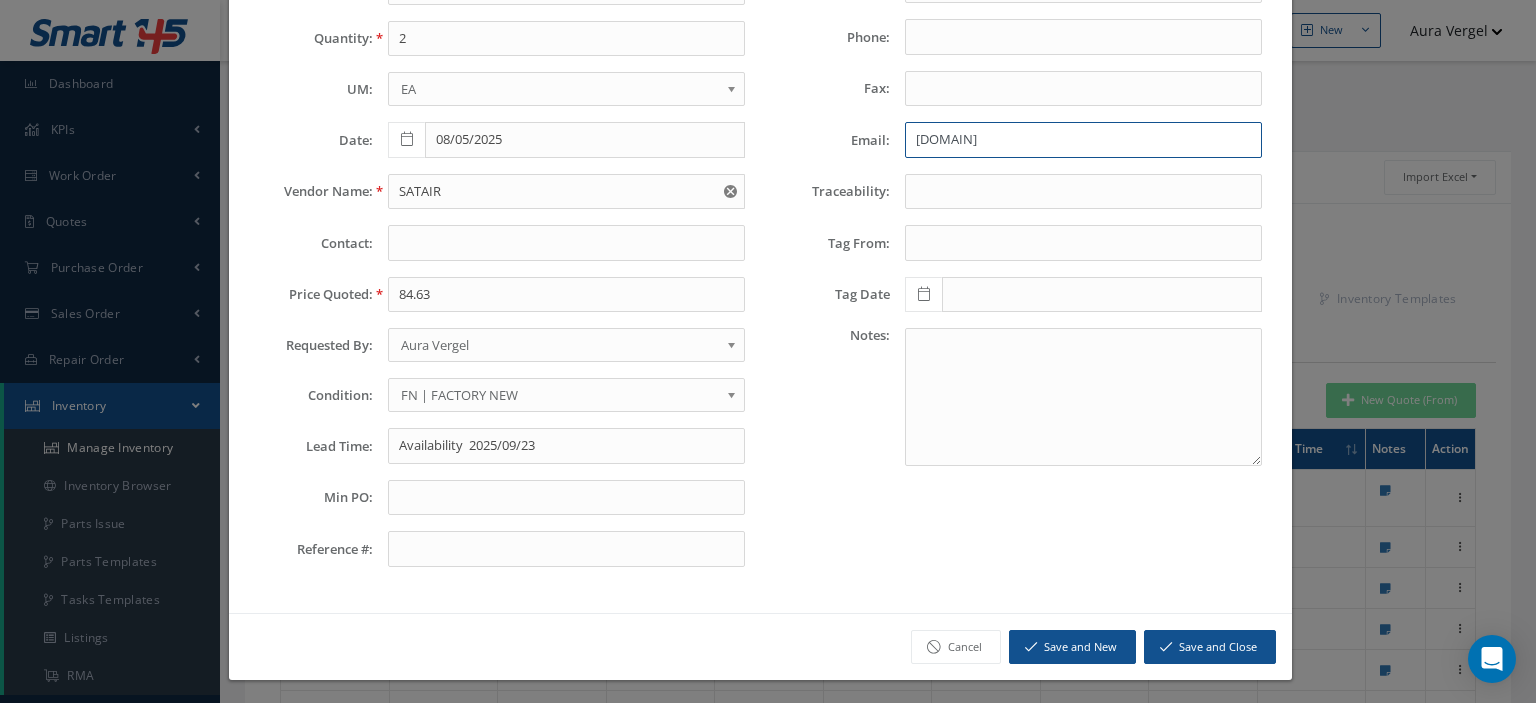 type on "spares.americas@satair.com" 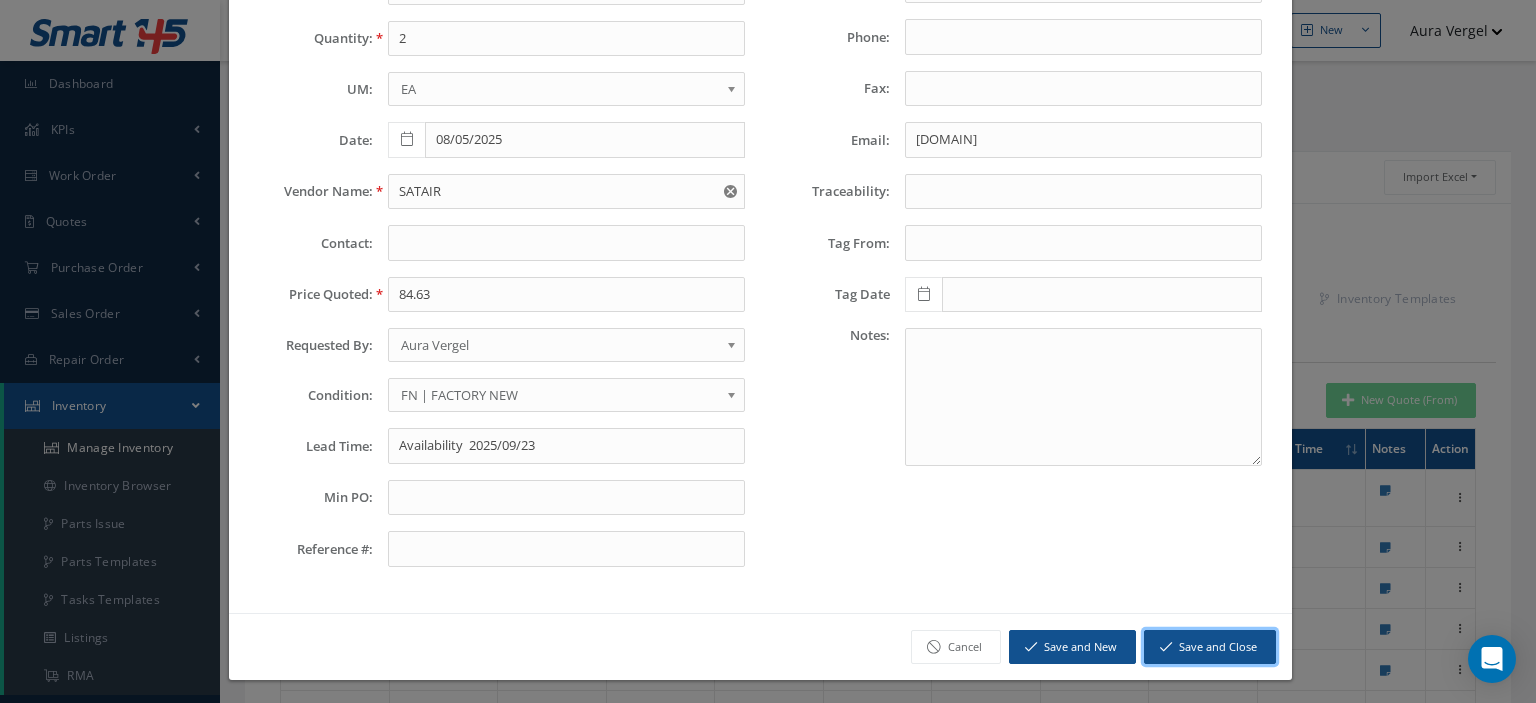 click on "Save and Close" at bounding box center (1210, 647) 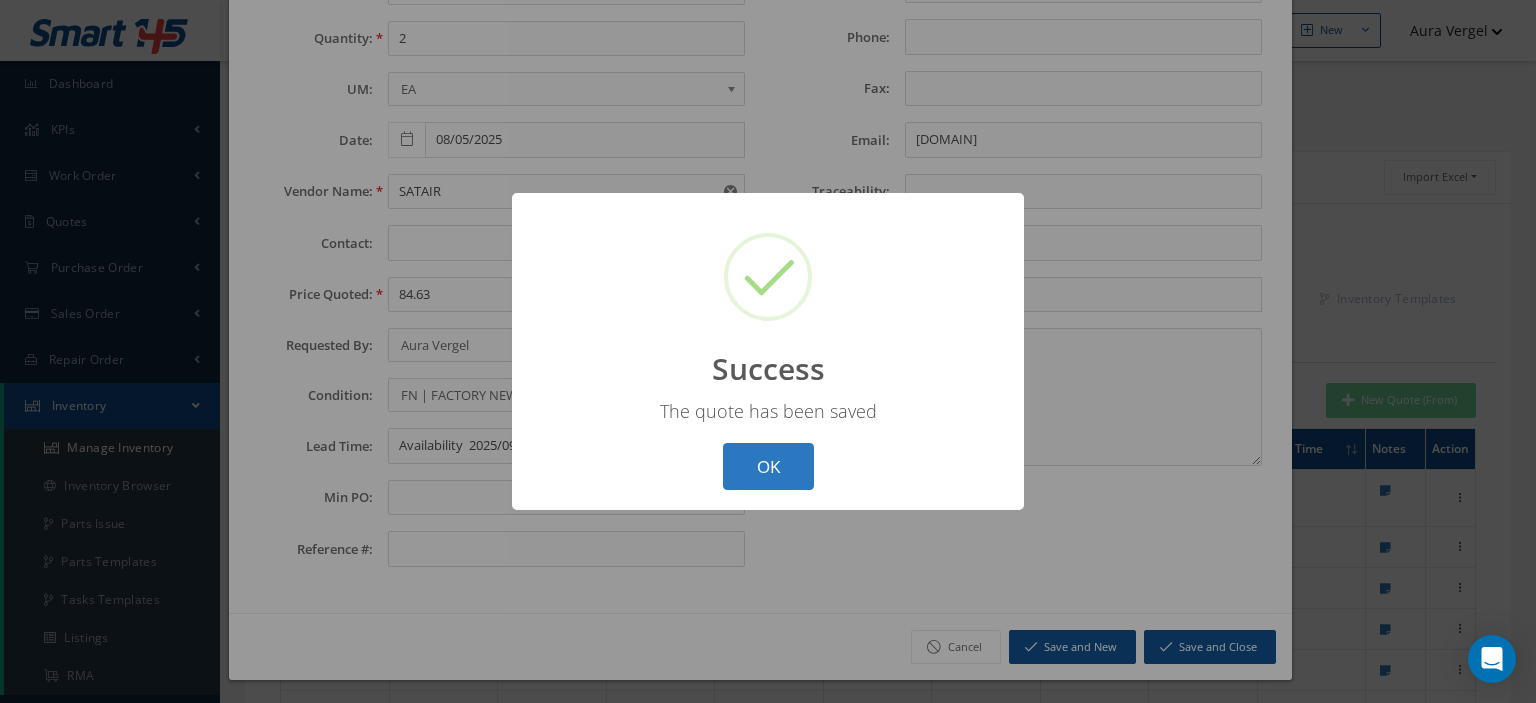 click on "OK" at bounding box center (768, 466) 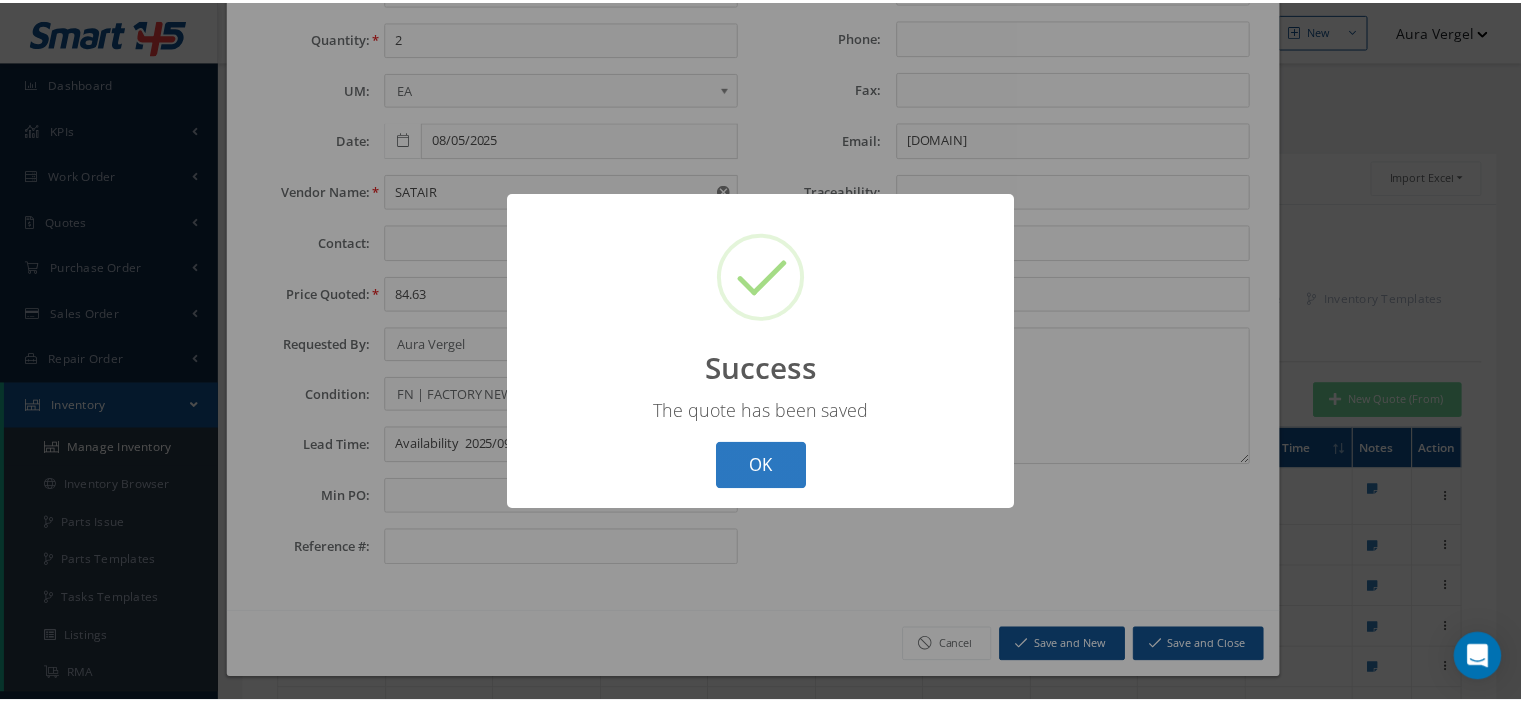 scroll, scrollTop: 0, scrollLeft: 0, axis: both 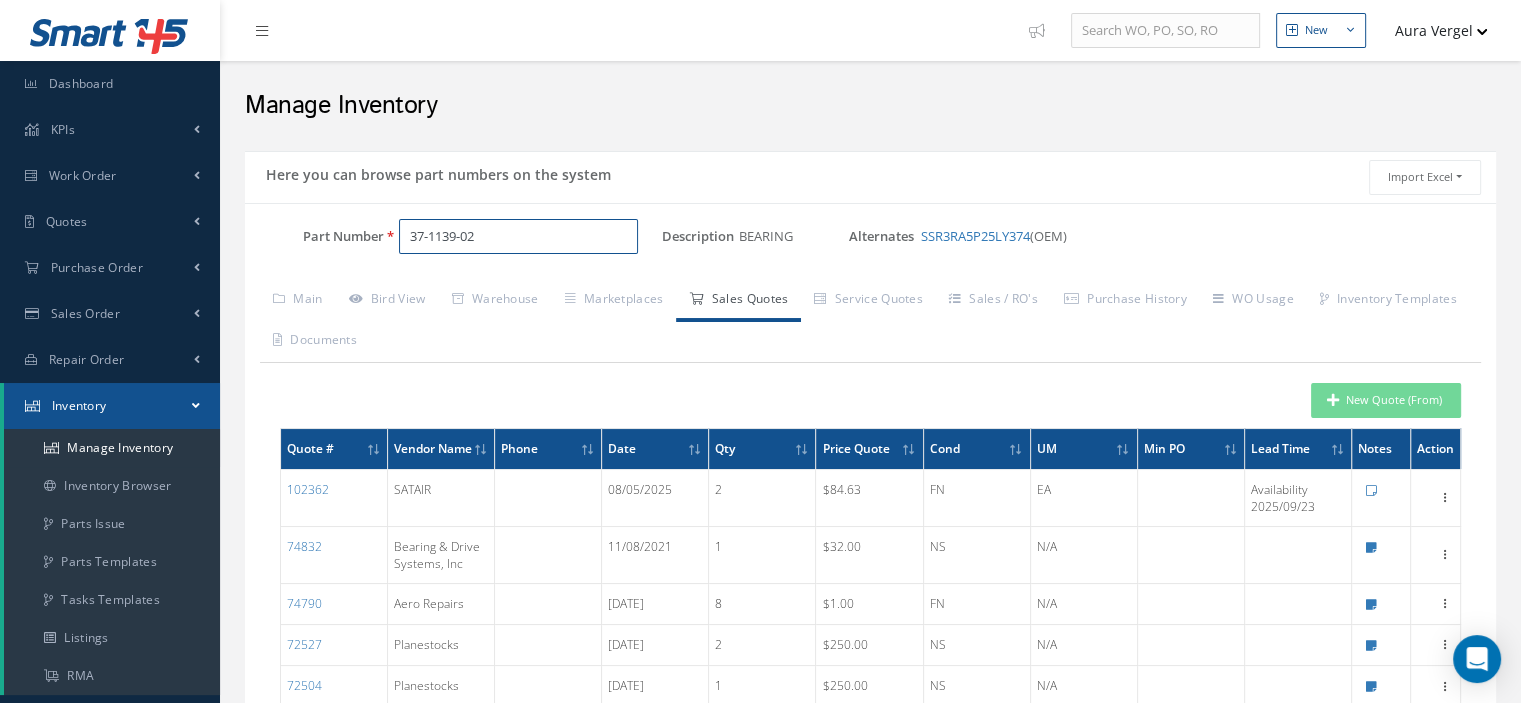 drag, startPoint x: 504, startPoint y: 235, endPoint x: 274, endPoint y: 221, distance: 230.42569 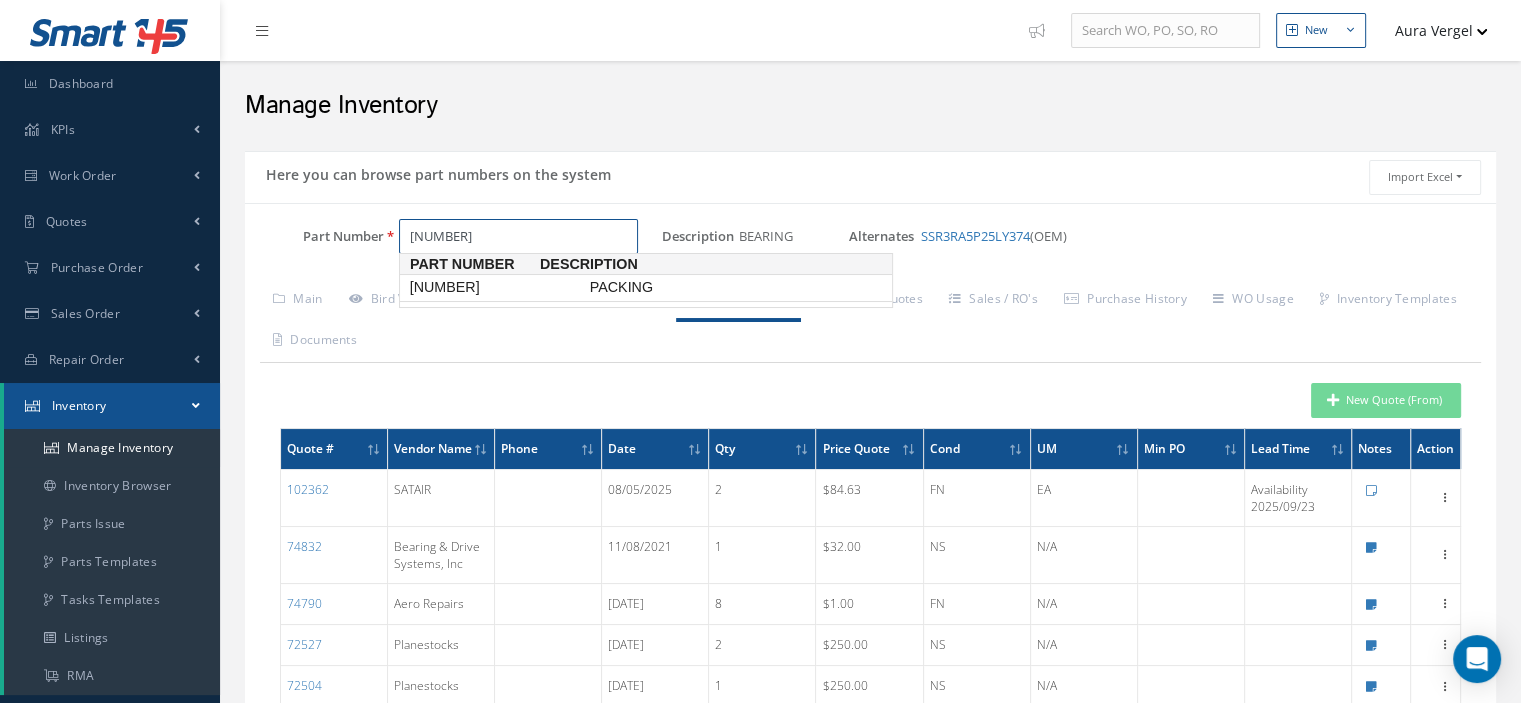 click on "361-0239C070A04" at bounding box center [496, 287] 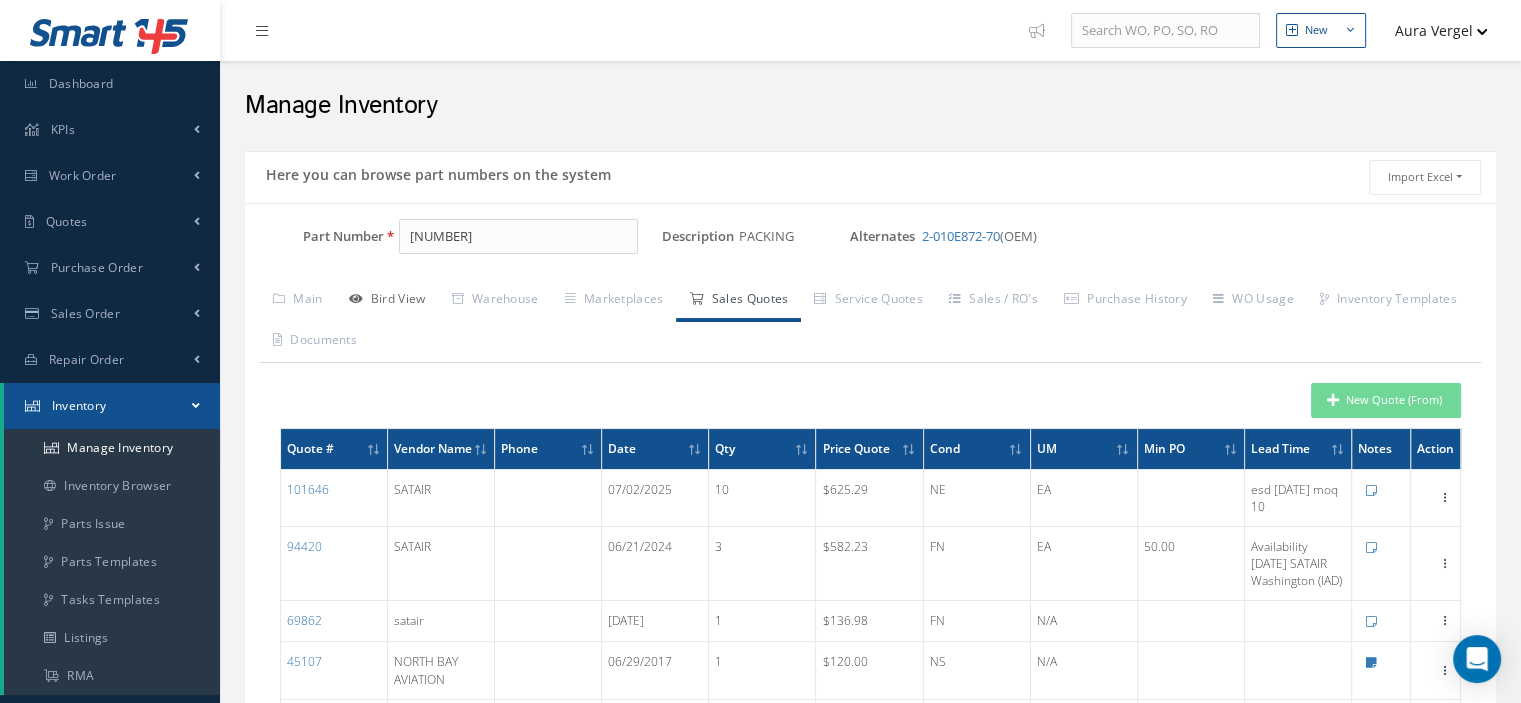 click on "Bird View" at bounding box center [387, 301] 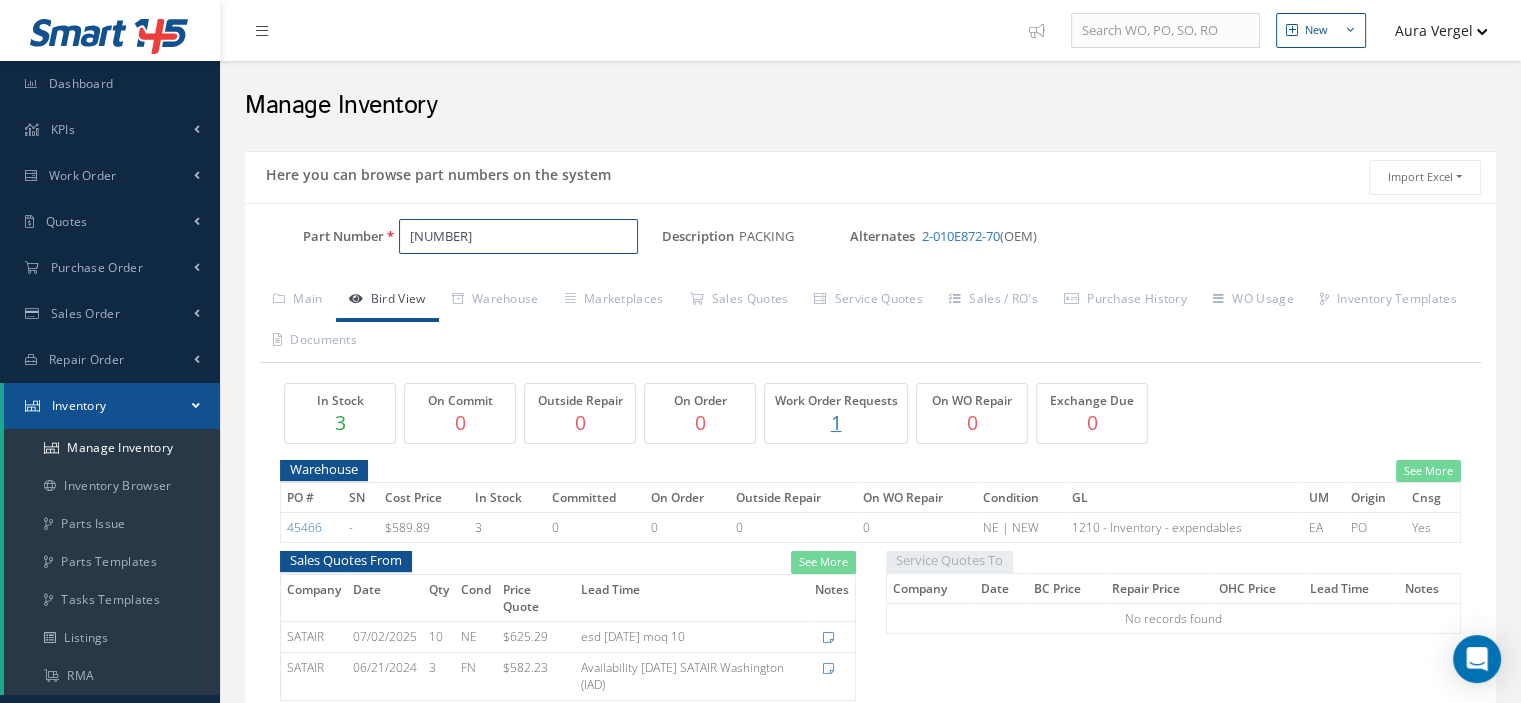 drag, startPoint x: 537, startPoint y: 235, endPoint x: 401, endPoint y: 227, distance: 136.23509 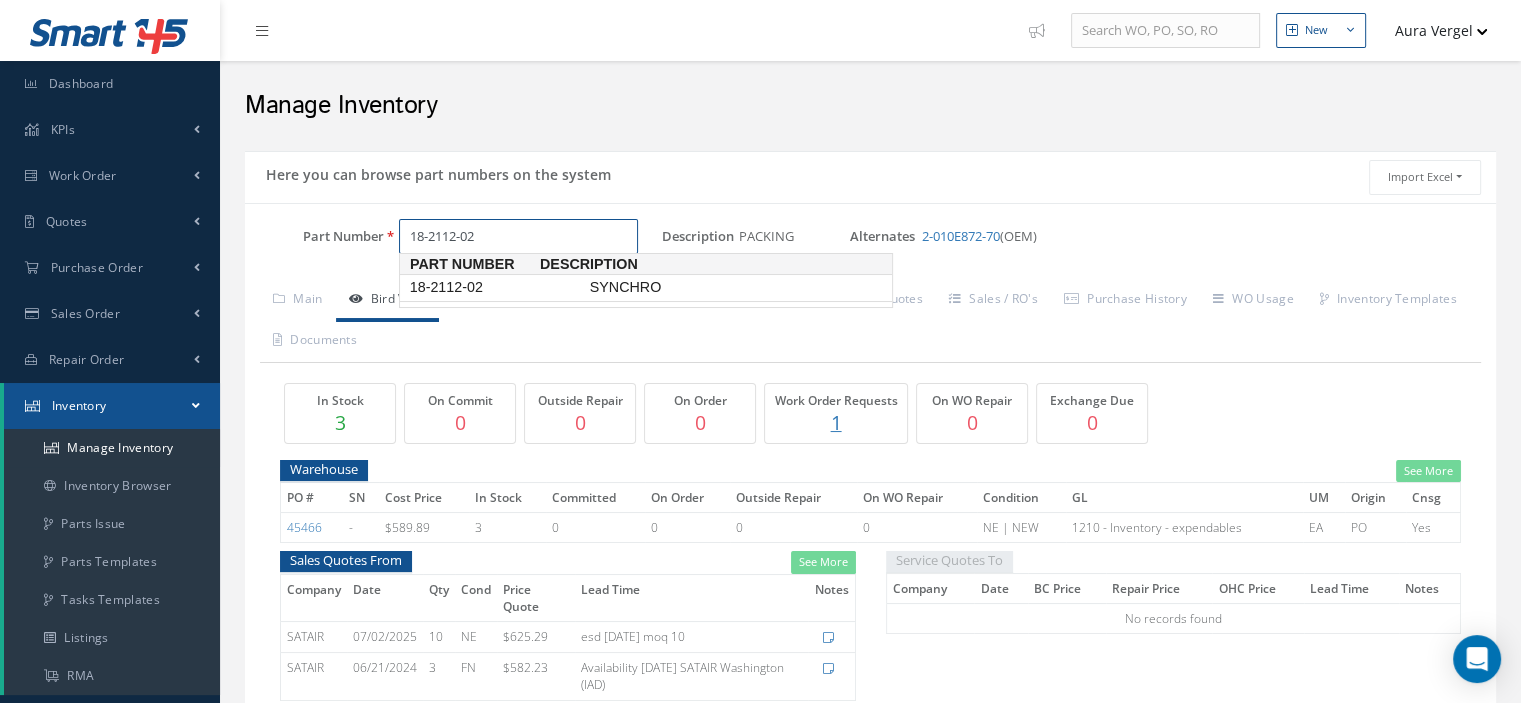 click on "18-2112-02" at bounding box center [496, 287] 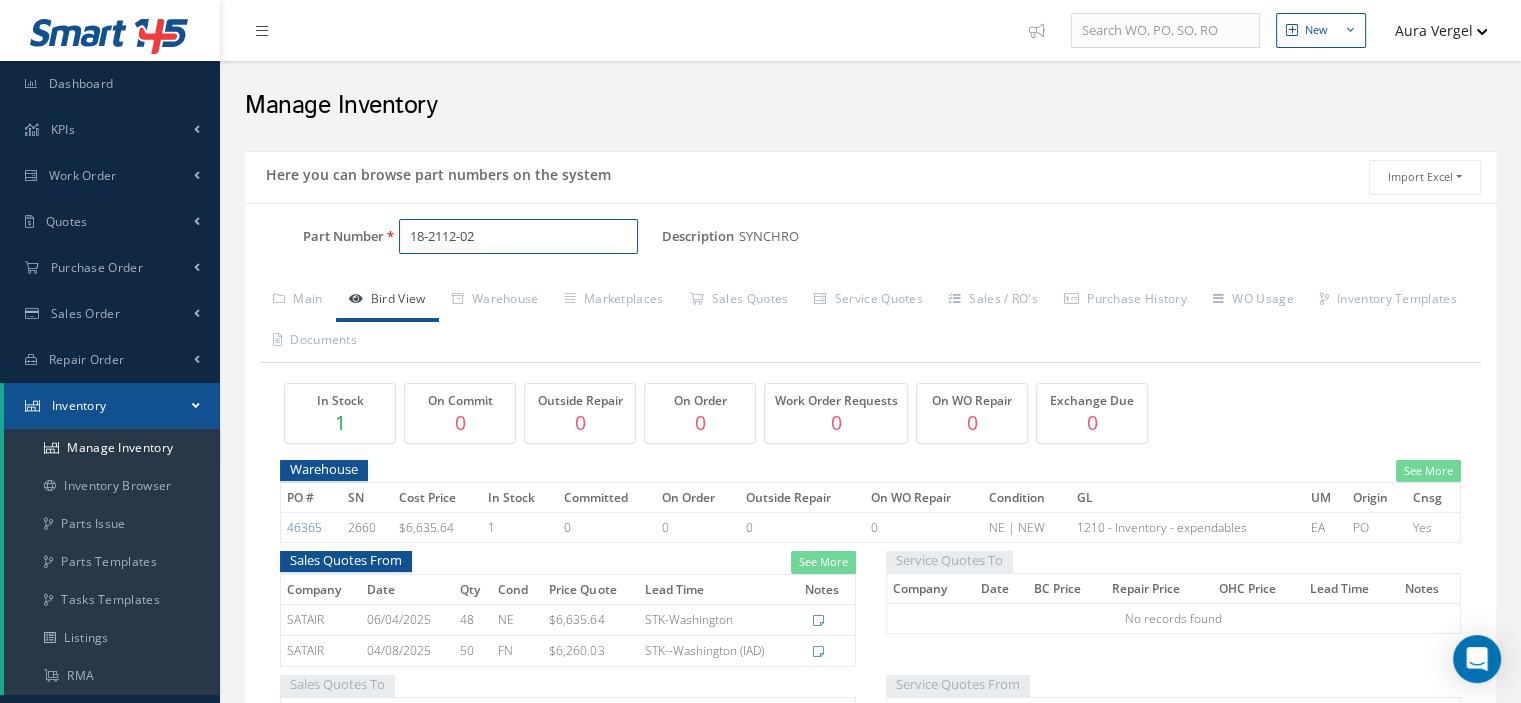 drag, startPoint x: 480, startPoint y: 235, endPoint x: 403, endPoint y: 236, distance: 77.00649 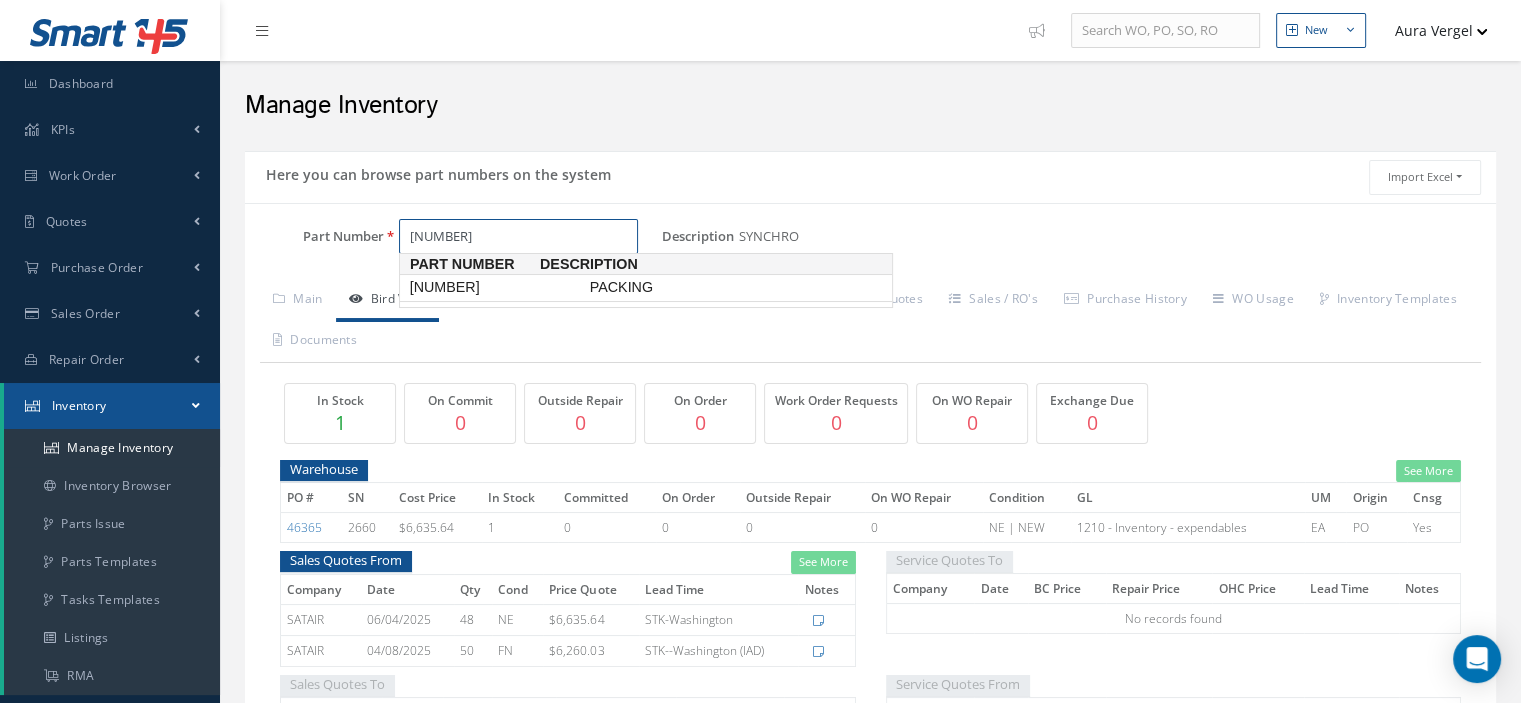 click on "361-2239P070A01" at bounding box center (496, 287) 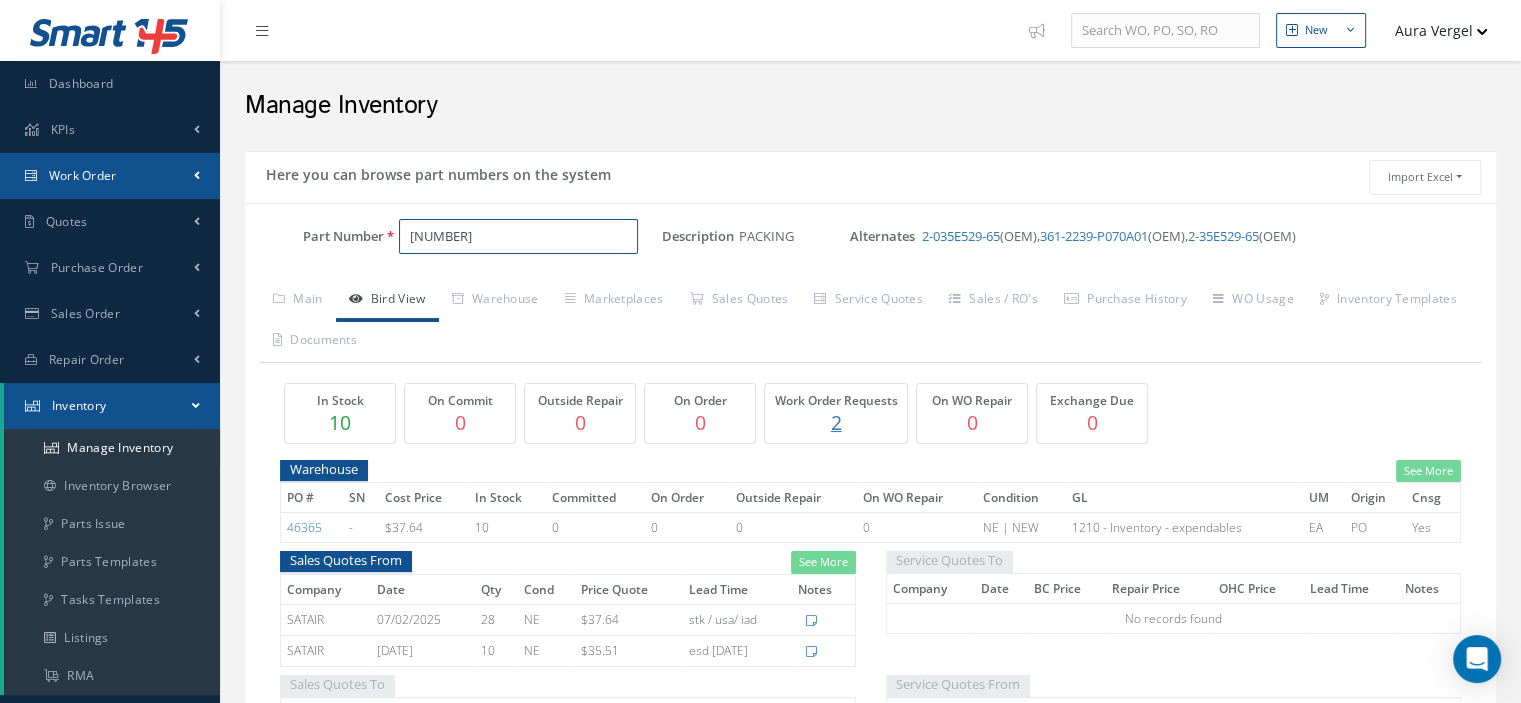 type on "361-2239P070A01" 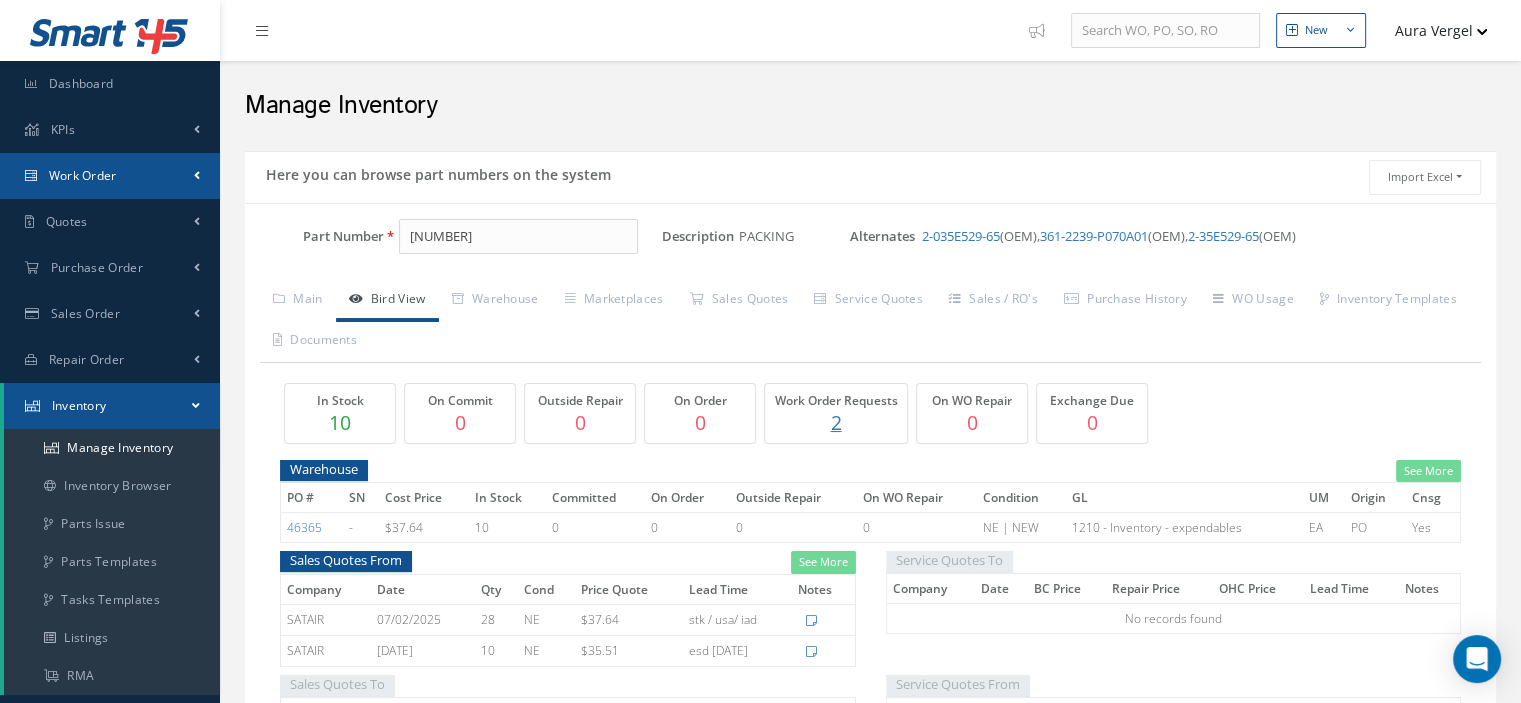 click on "Work Order" at bounding box center (110, 176) 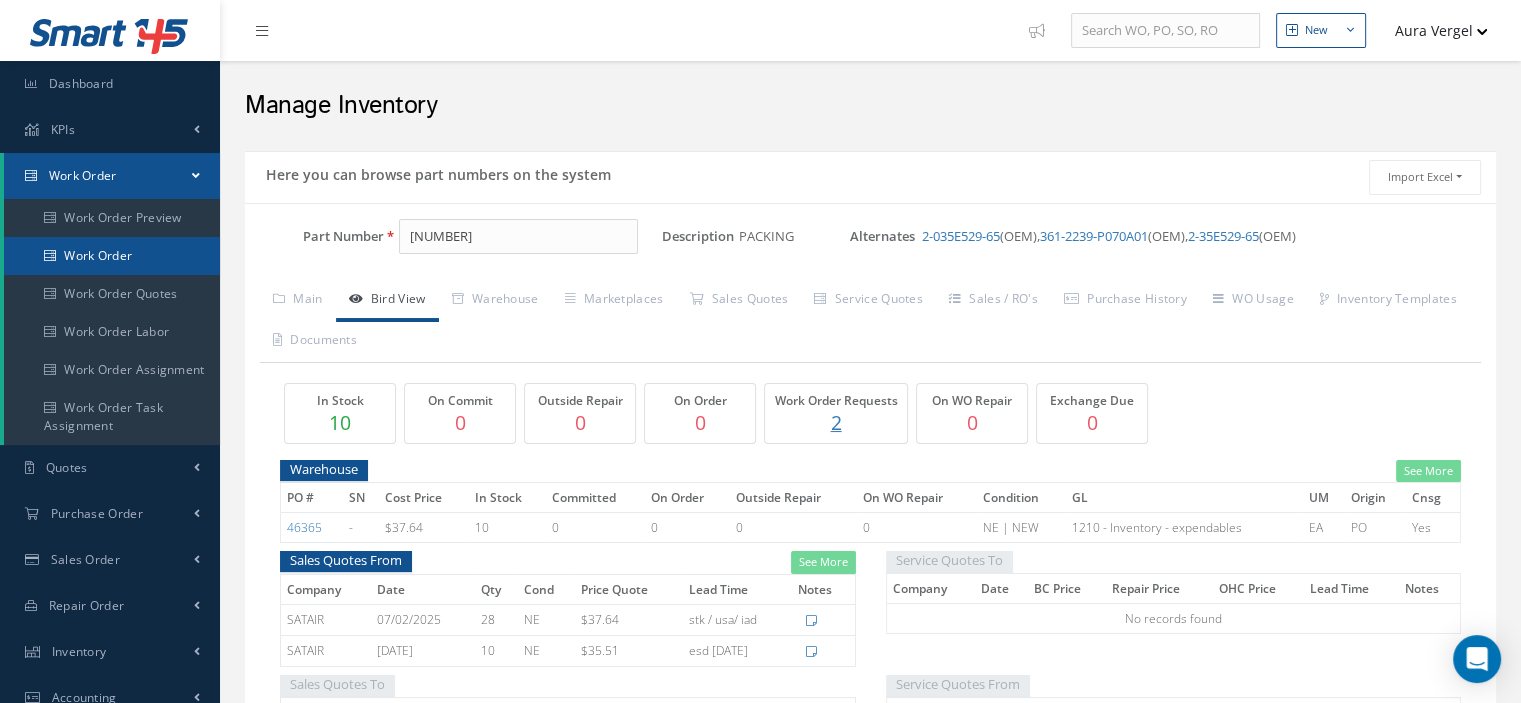 click on "Work Order" at bounding box center [112, 256] 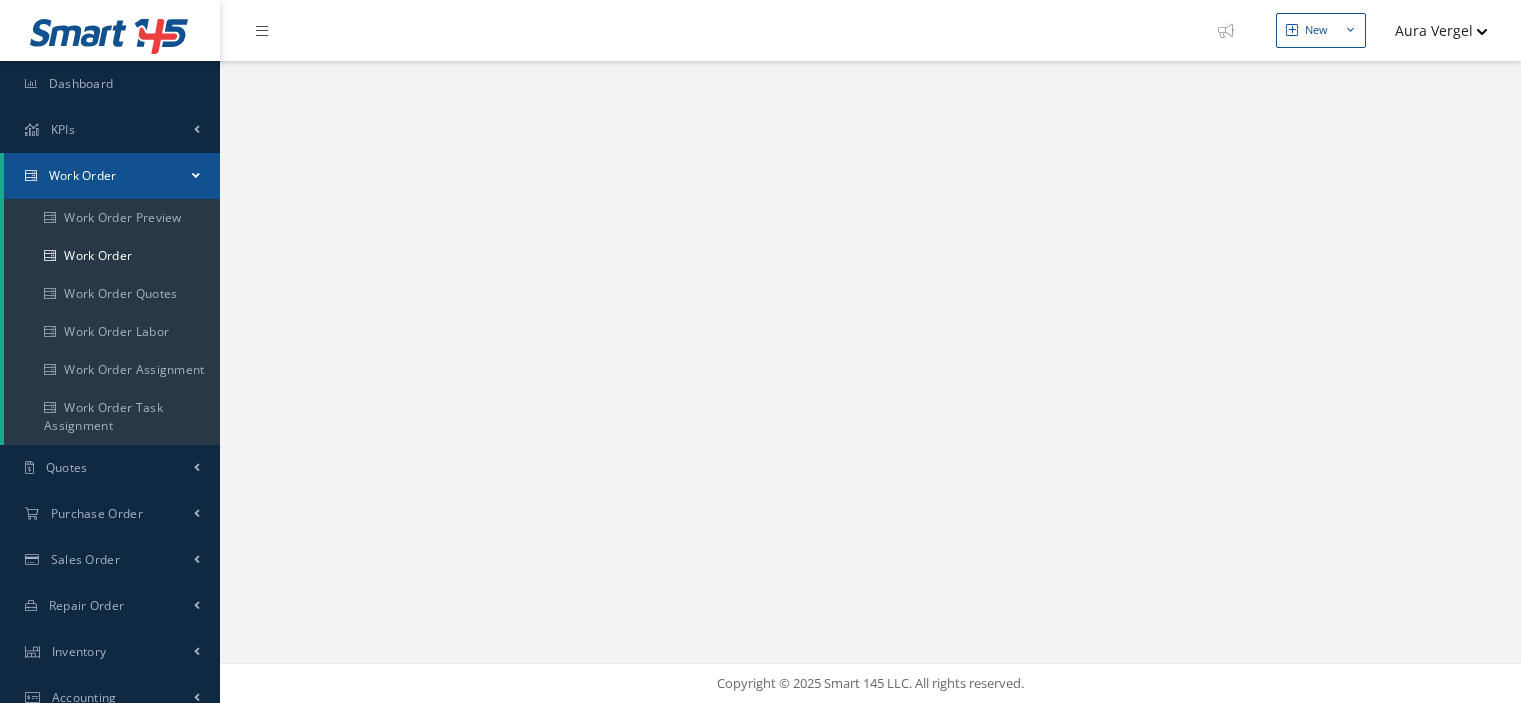 scroll, scrollTop: 0, scrollLeft: 0, axis: both 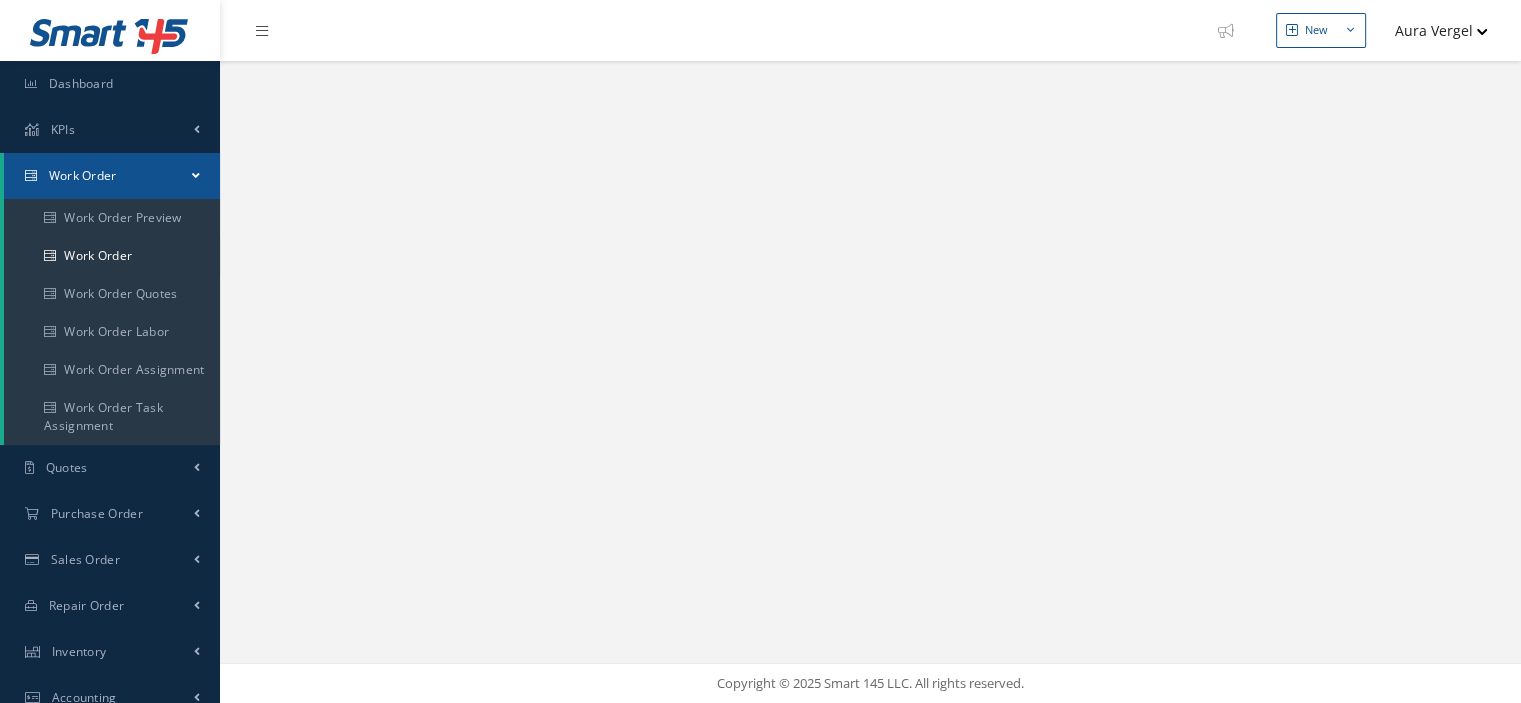 select on "25" 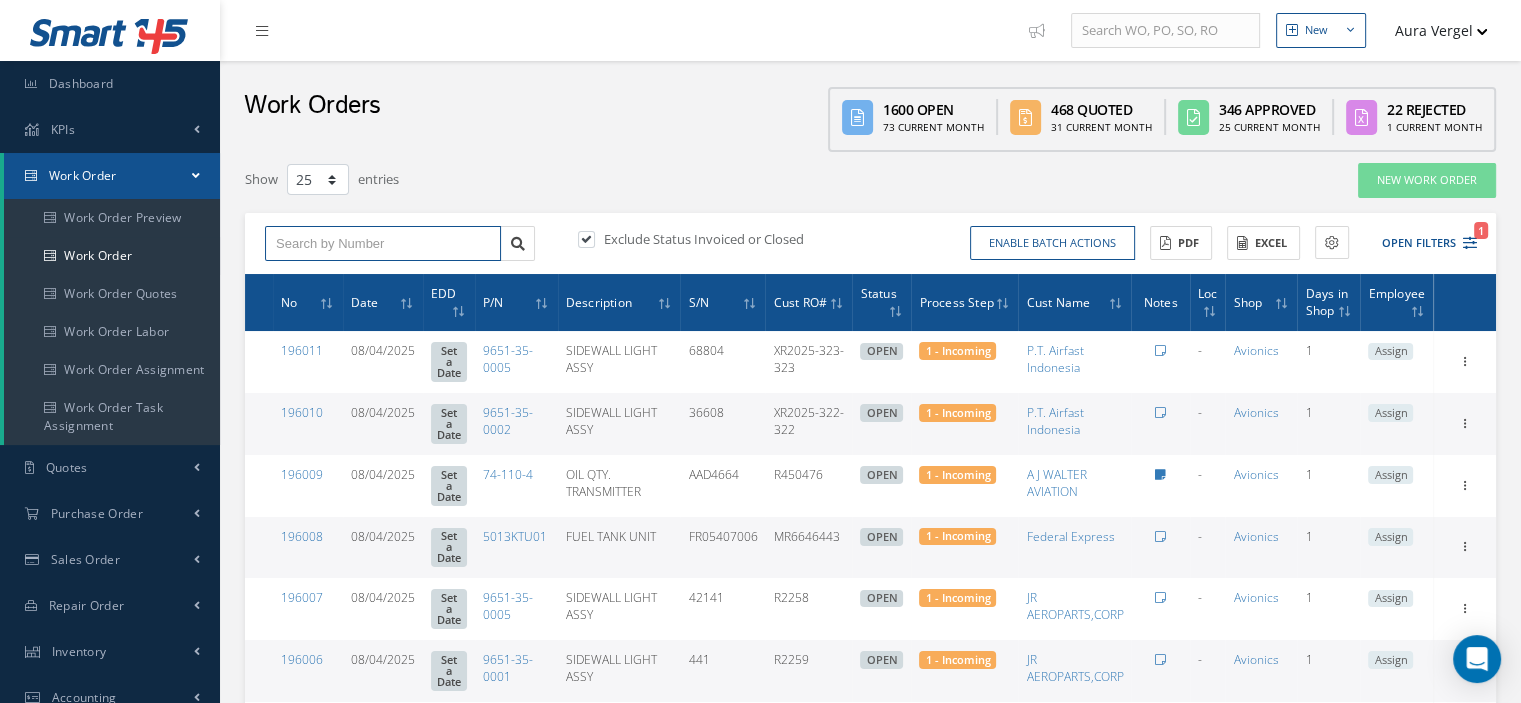 click at bounding box center (383, 244) 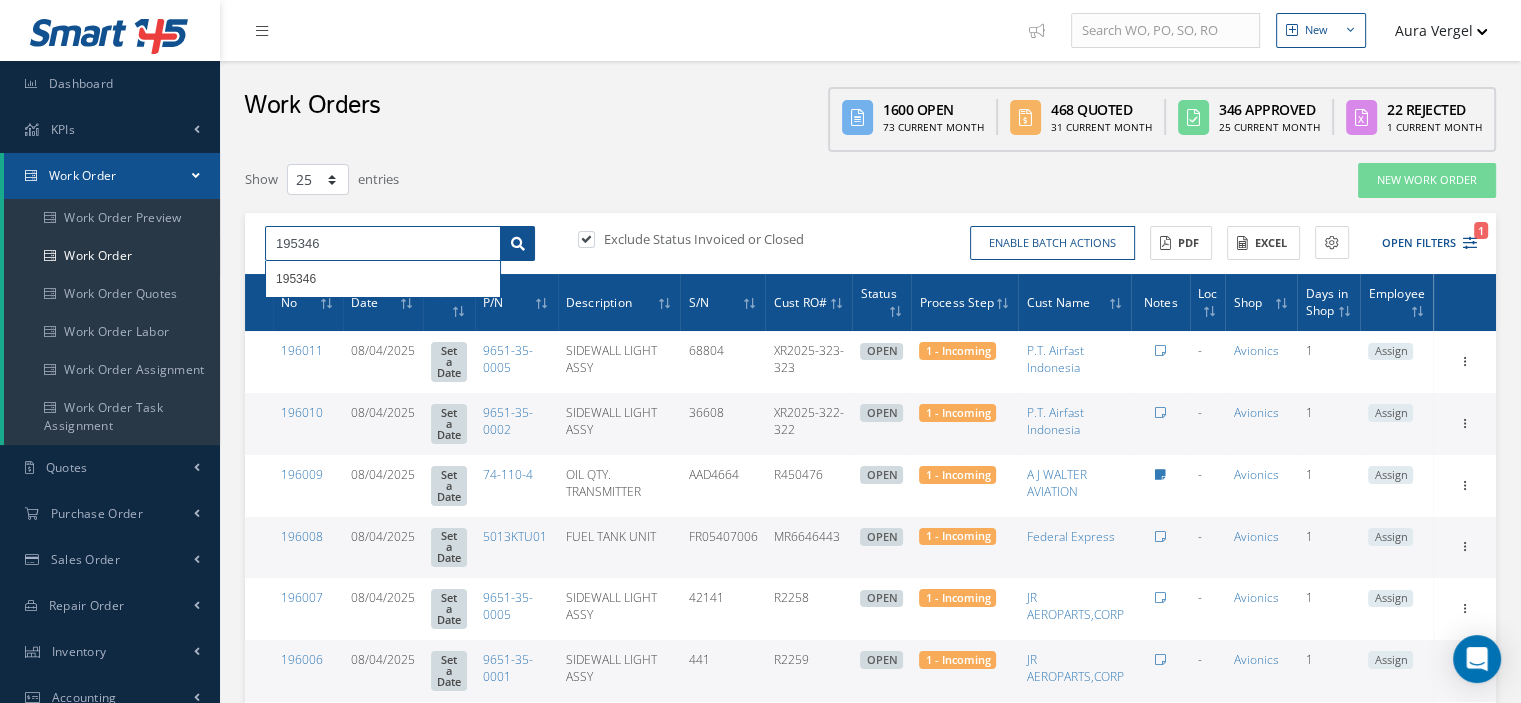 type on "195346" 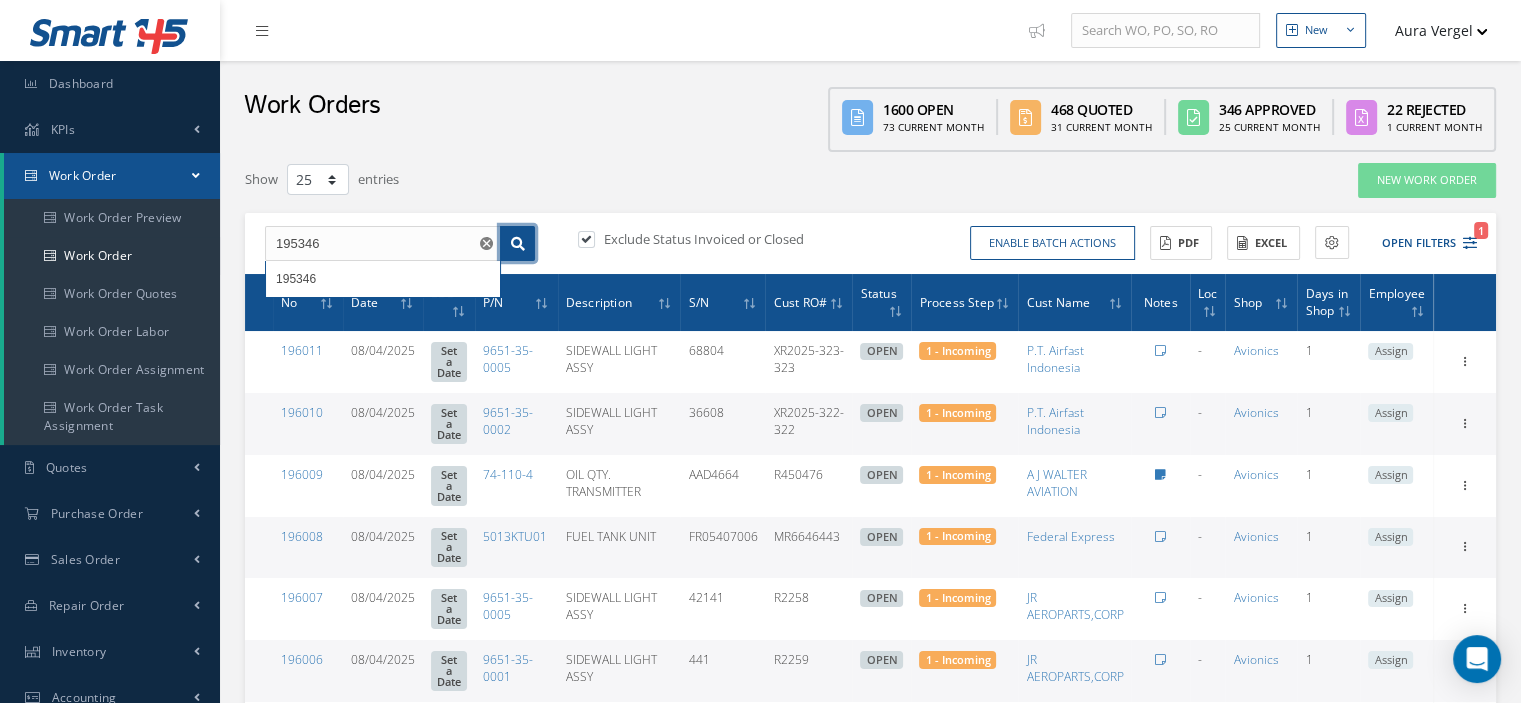 click at bounding box center (517, 244) 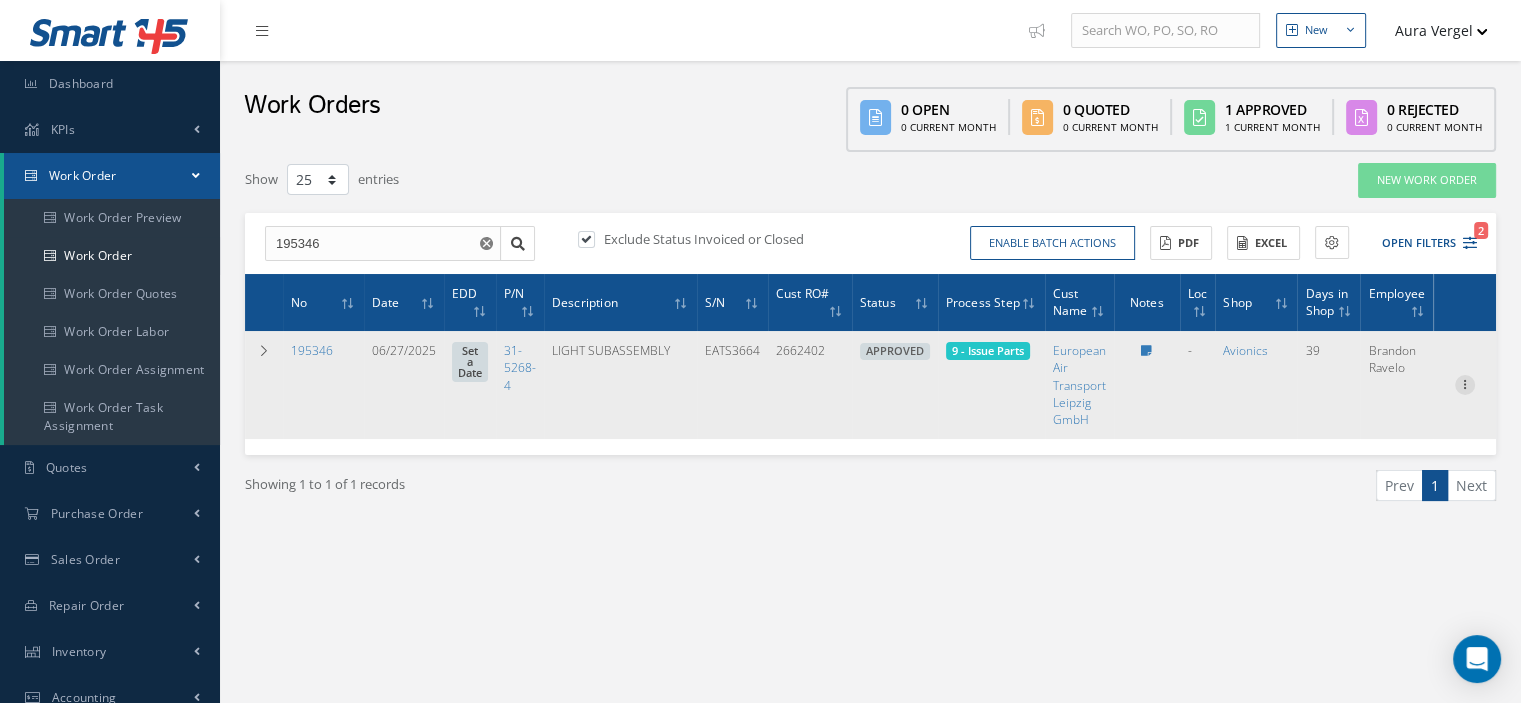 click at bounding box center [1465, 383] 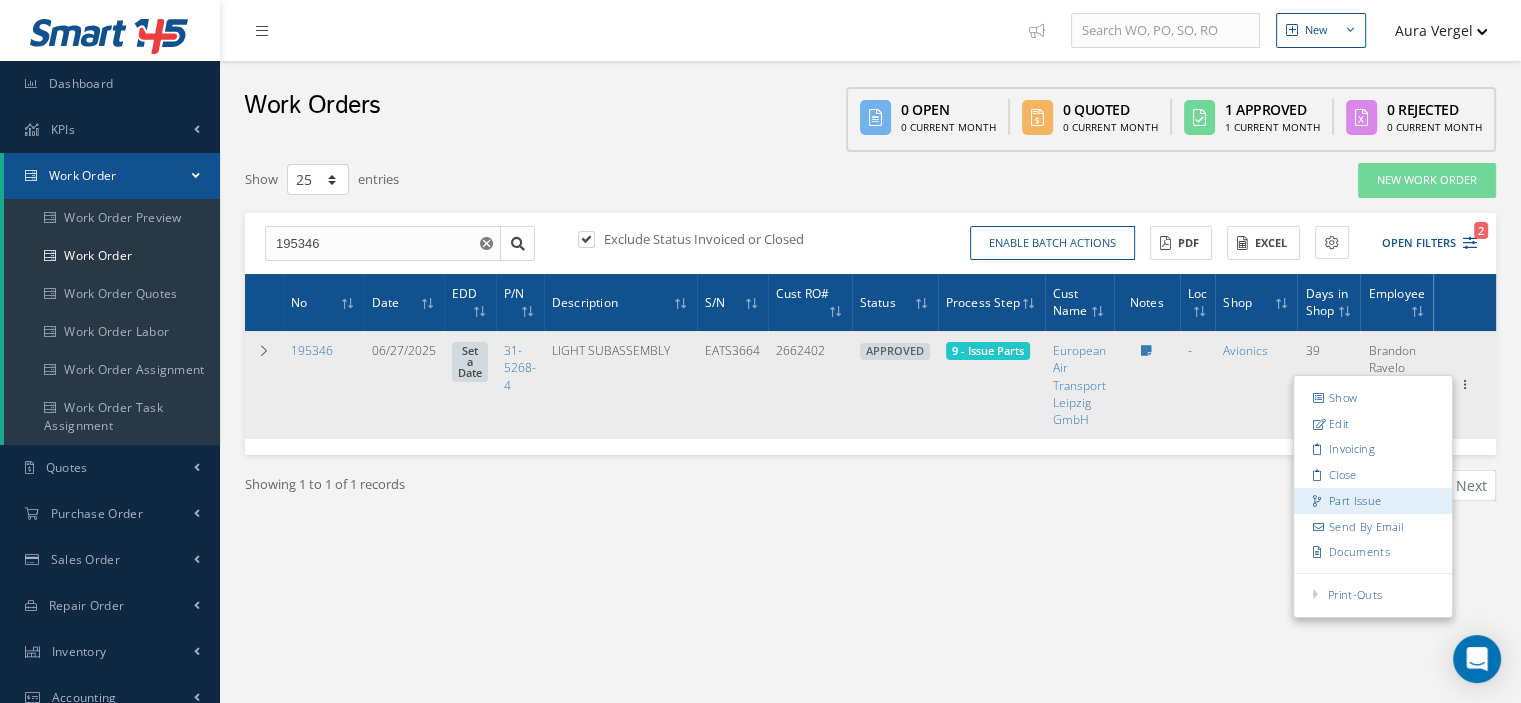 click on "Part Issue" at bounding box center (1373, 501) 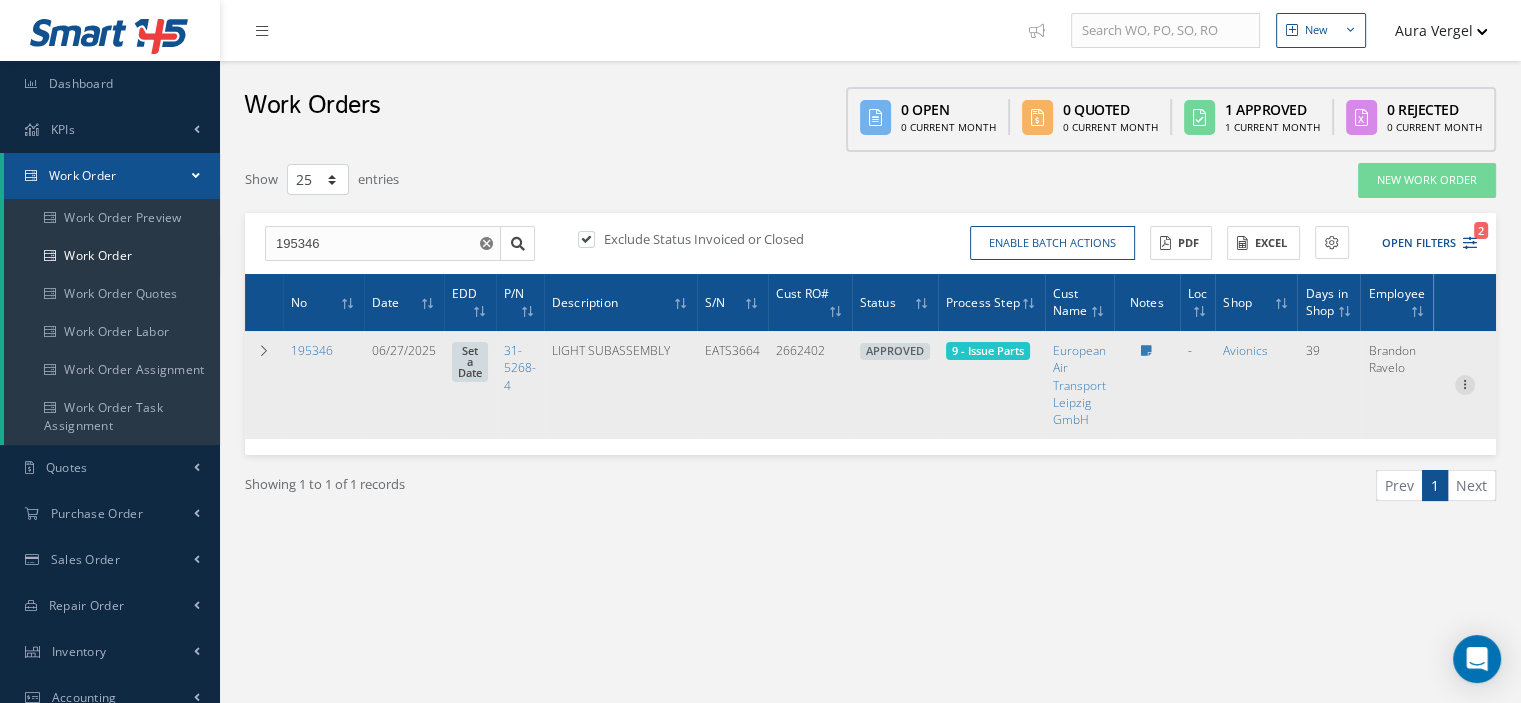 click at bounding box center [1465, 383] 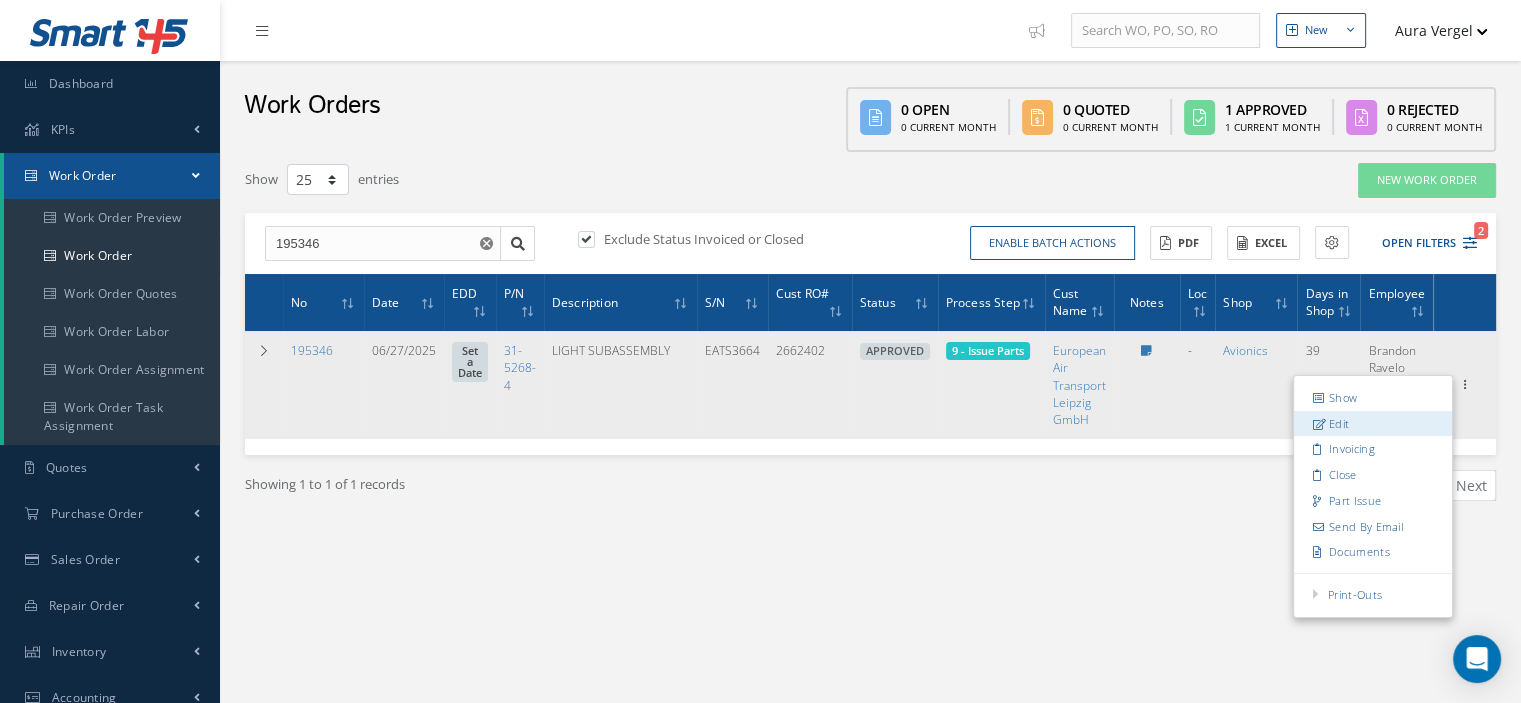 click on "Edit" at bounding box center (1373, 424) 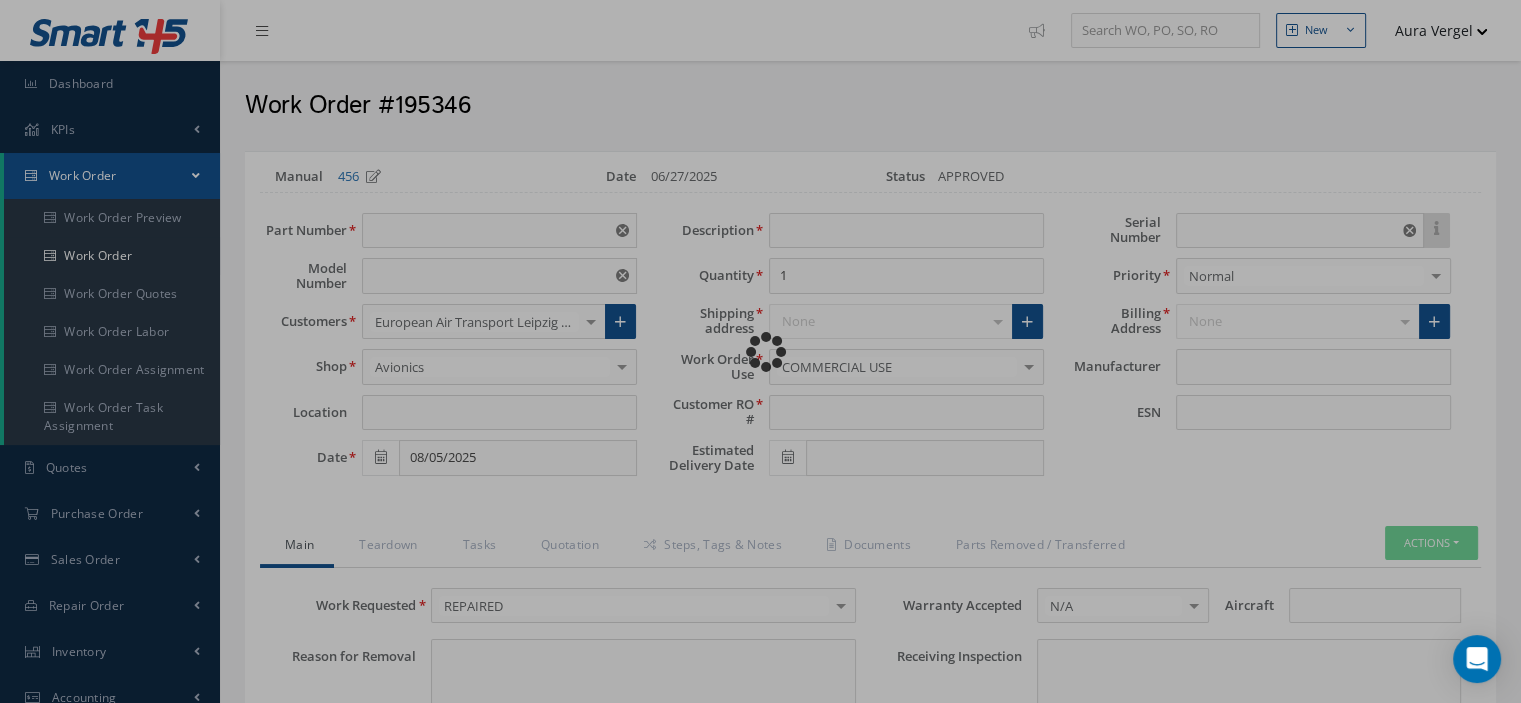 type on "31-5268-4" 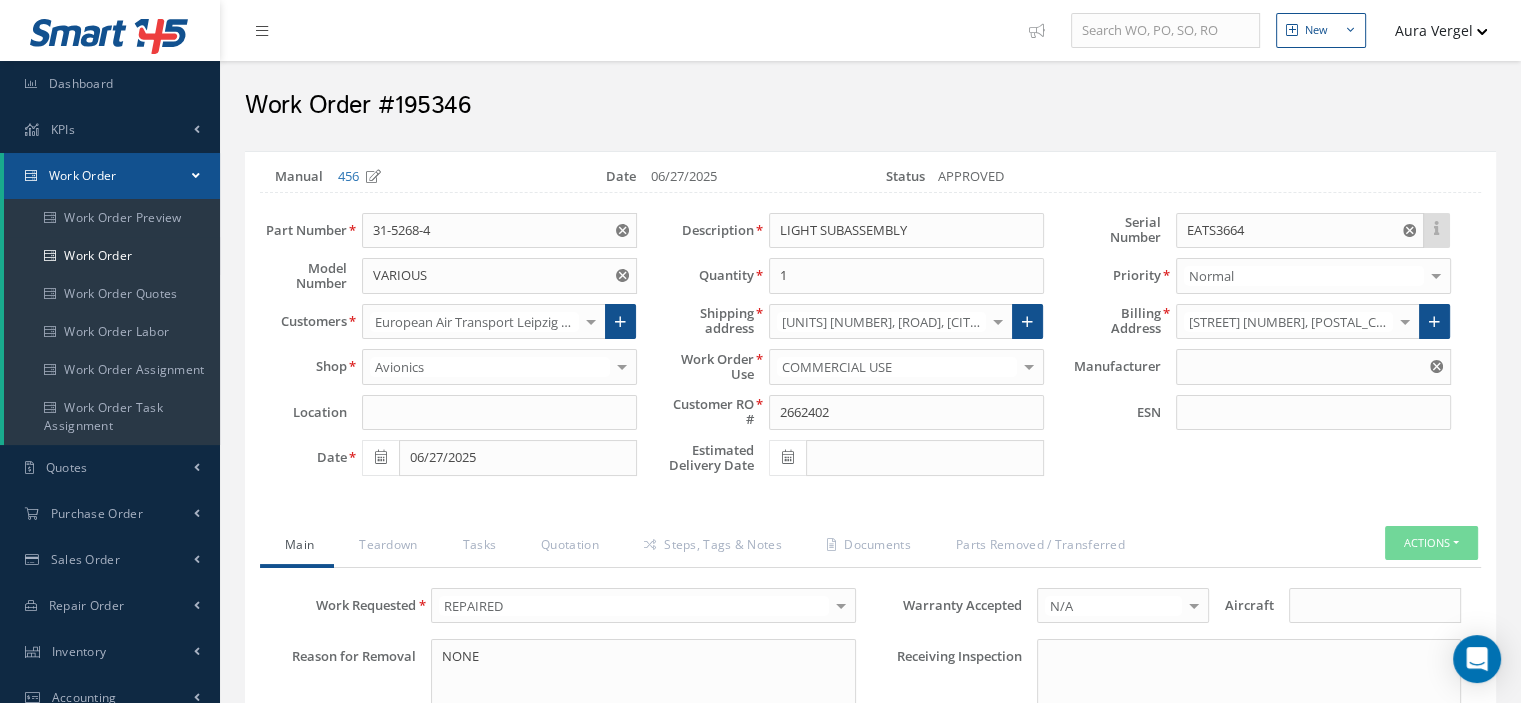 type on "HONEYWELL" 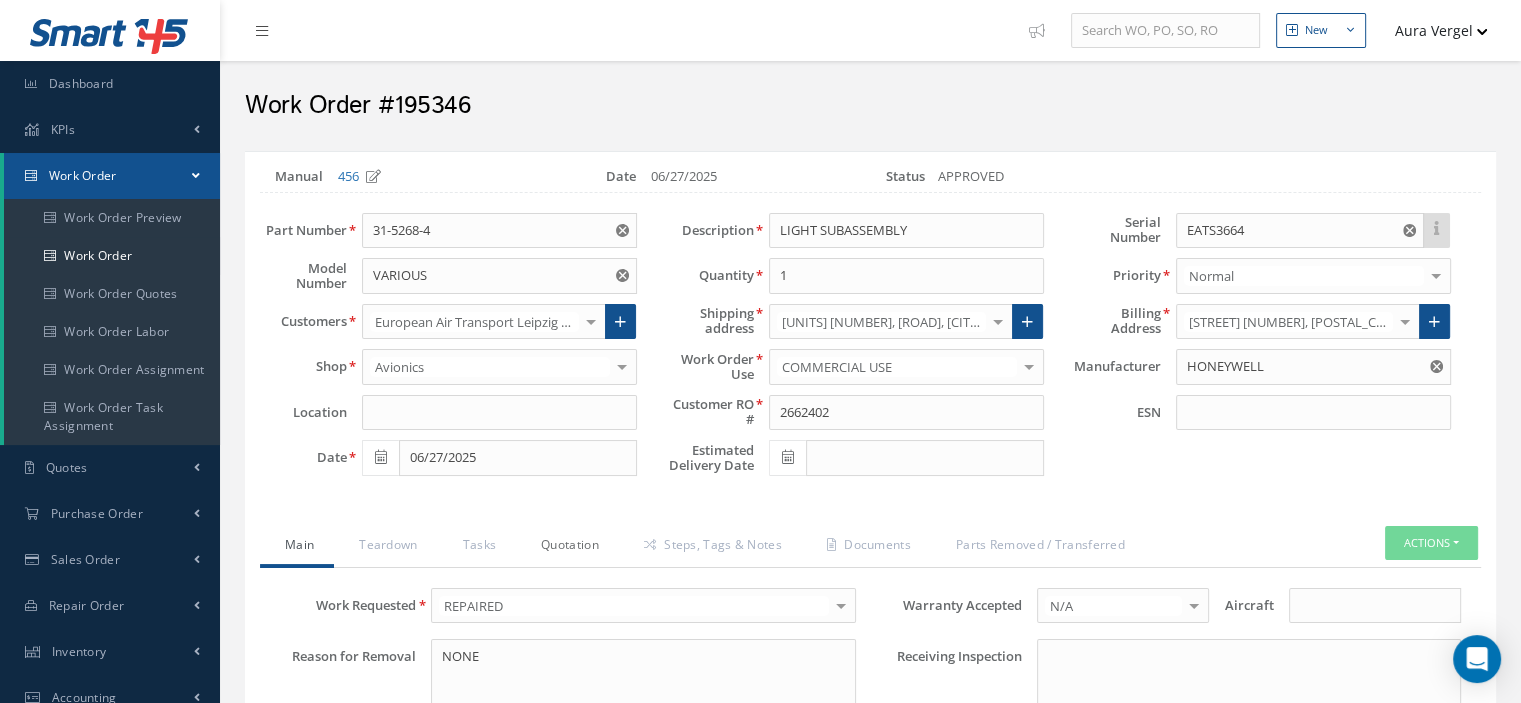 click on "Quotation" at bounding box center [567, 547] 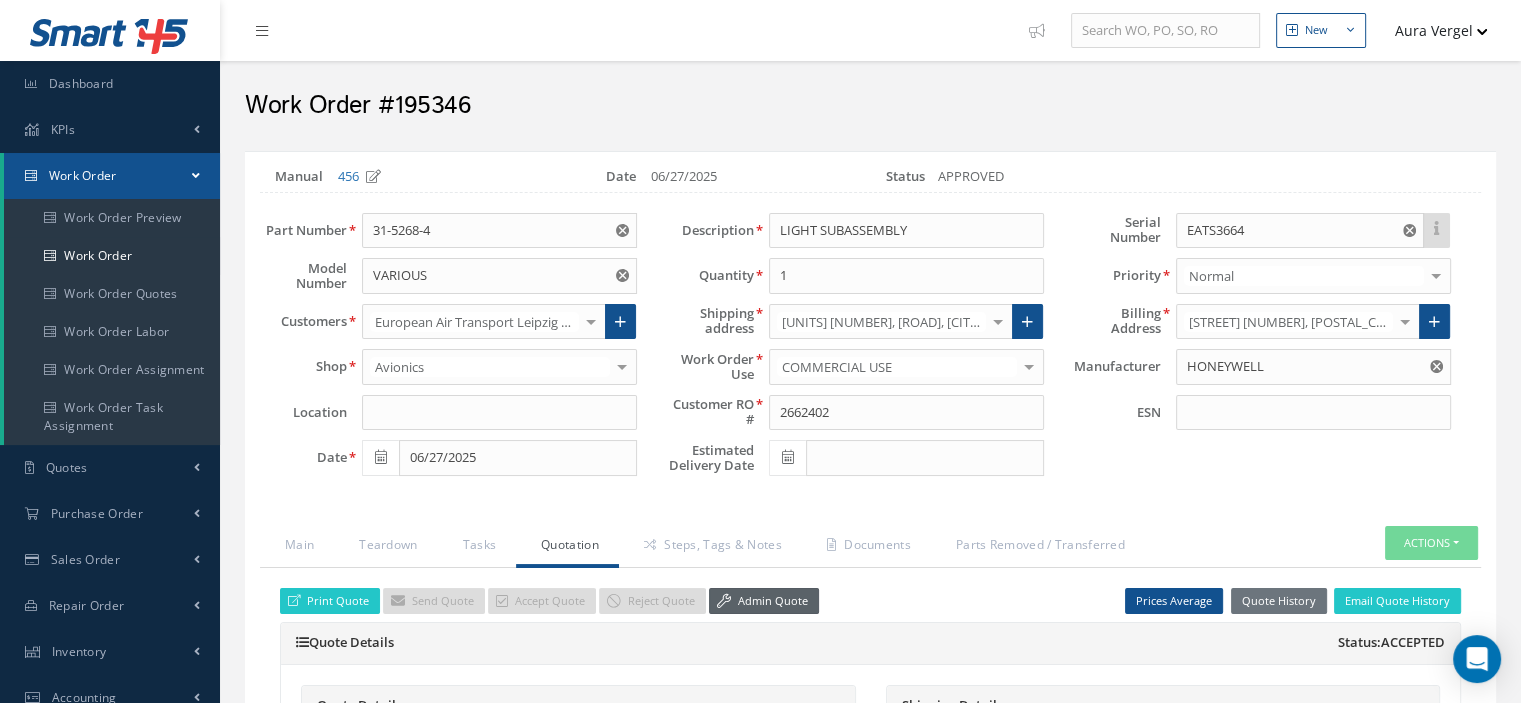 click on "Admin Quote" at bounding box center (764, 601) 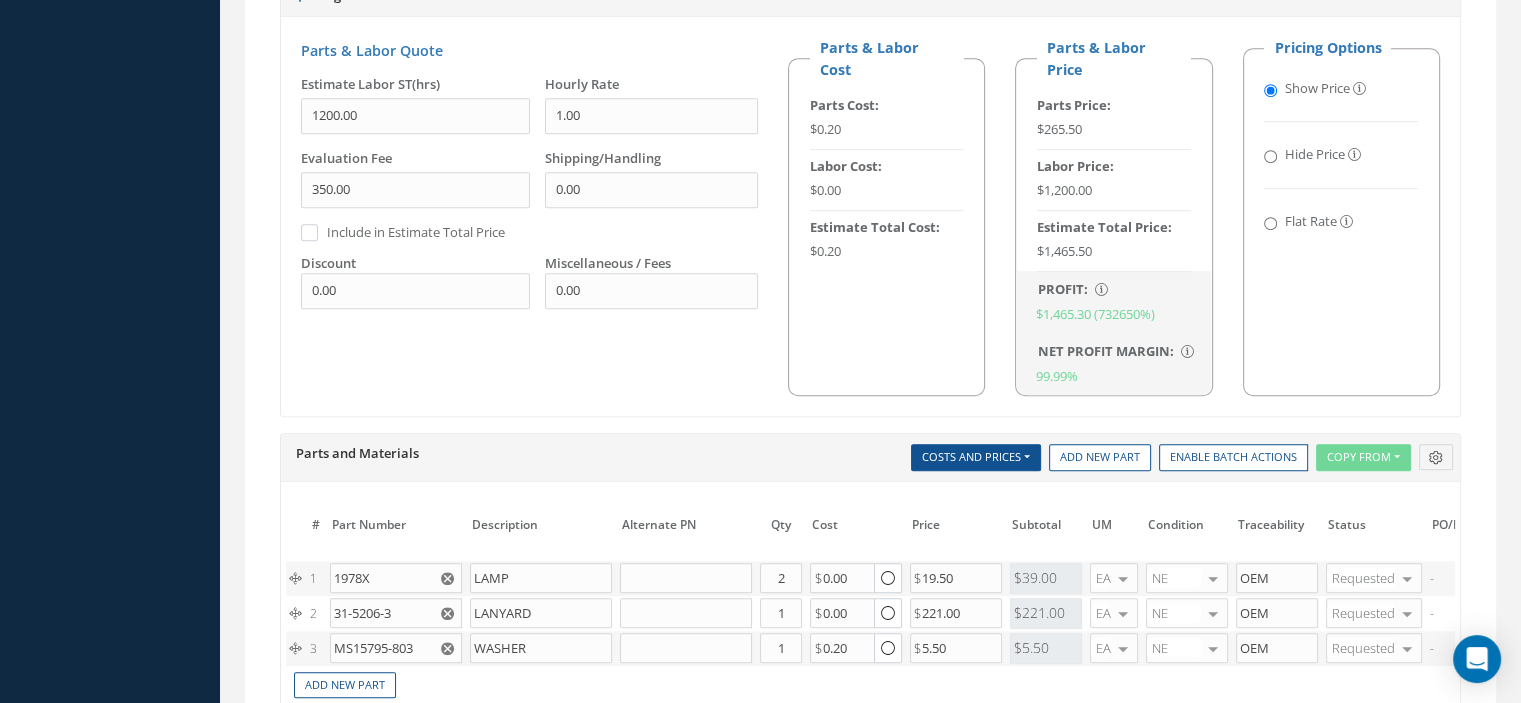 scroll, scrollTop: 1300, scrollLeft: 0, axis: vertical 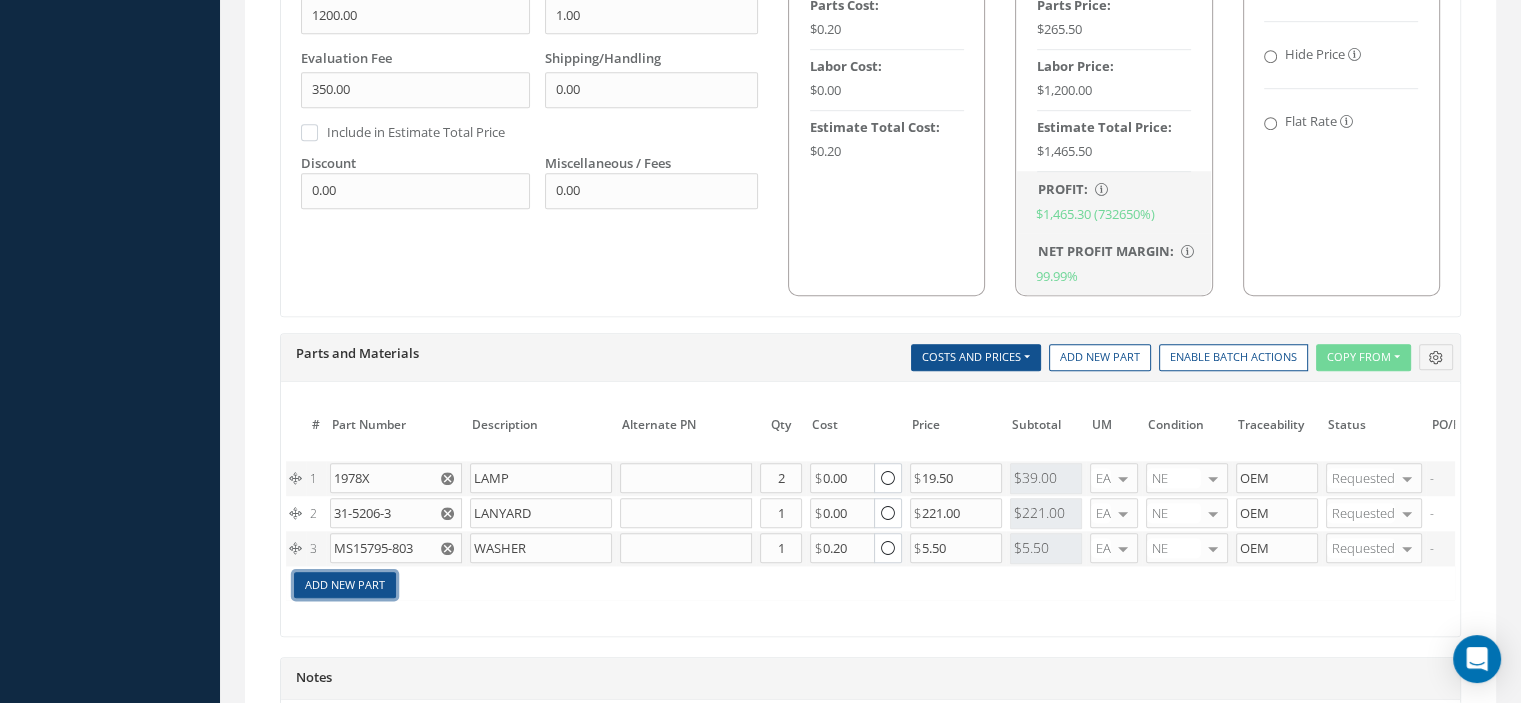 click on "Add New Part" at bounding box center (345, 585) 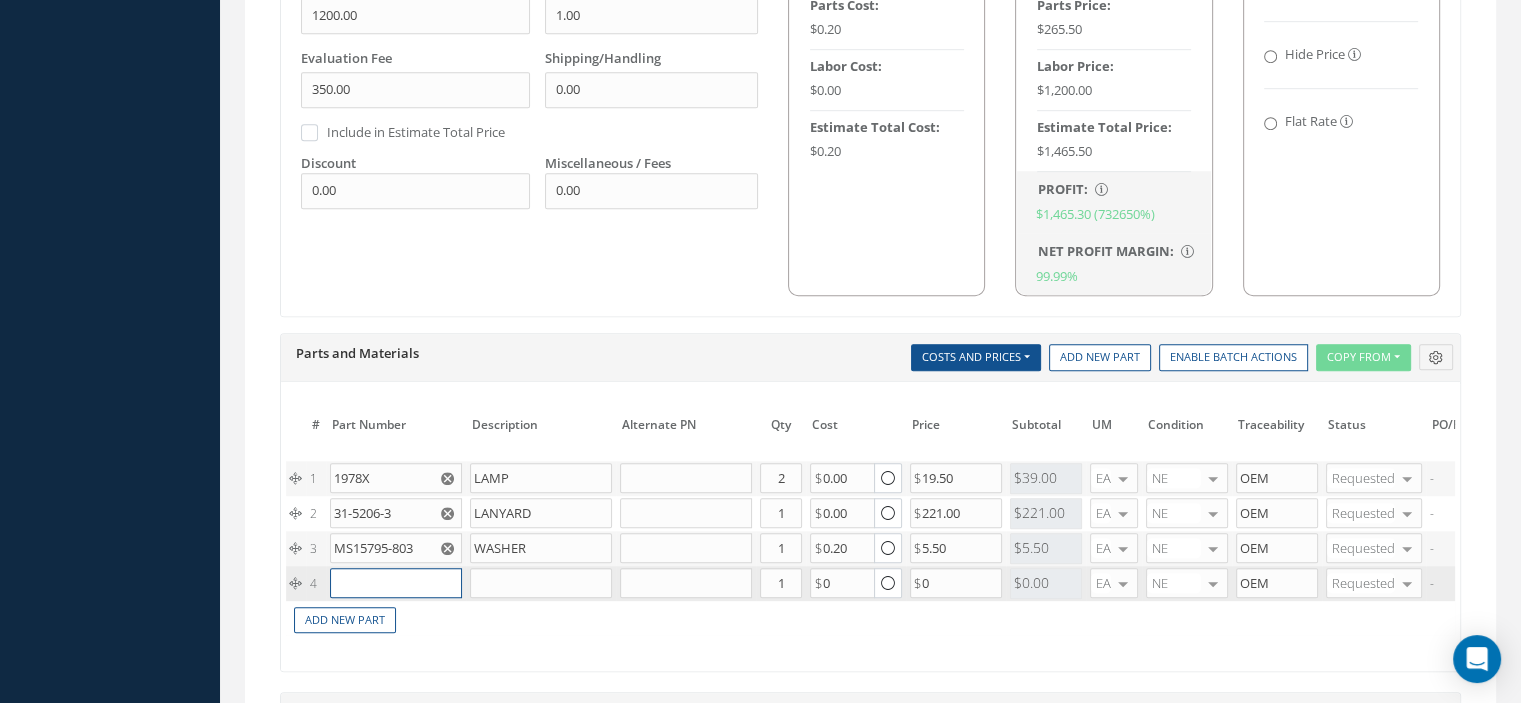 click at bounding box center (396, 583) 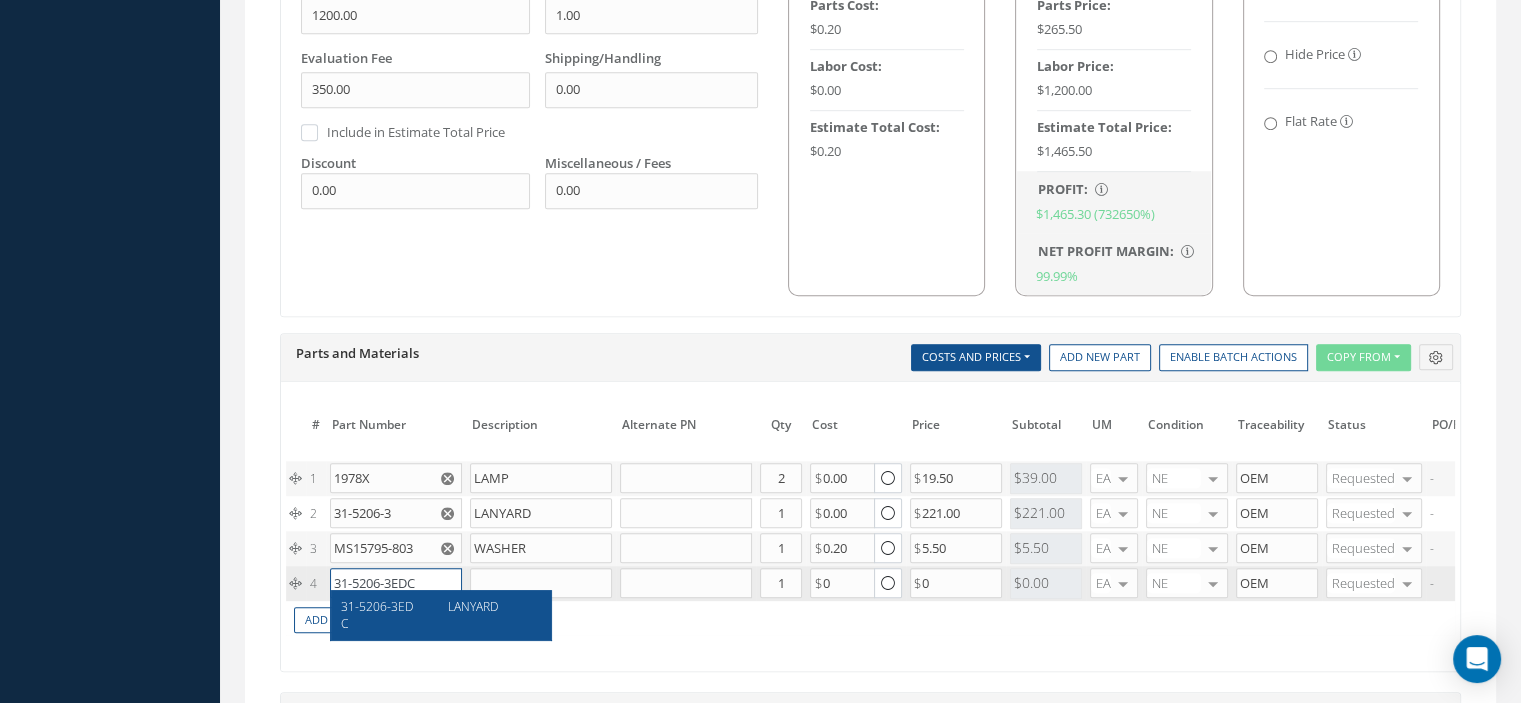 type on "31-5206-3EDC" 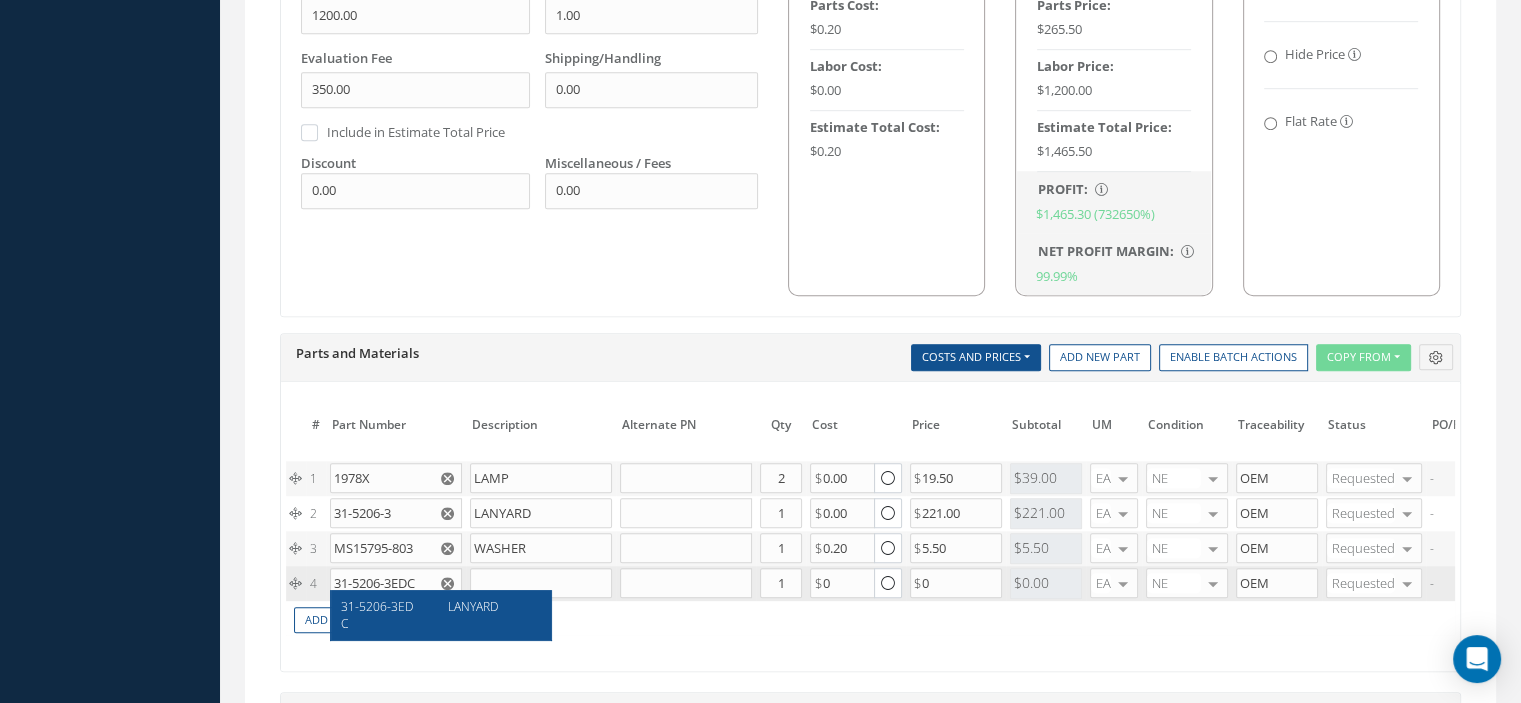 click on "LANYARD" at bounding box center [487, 615] 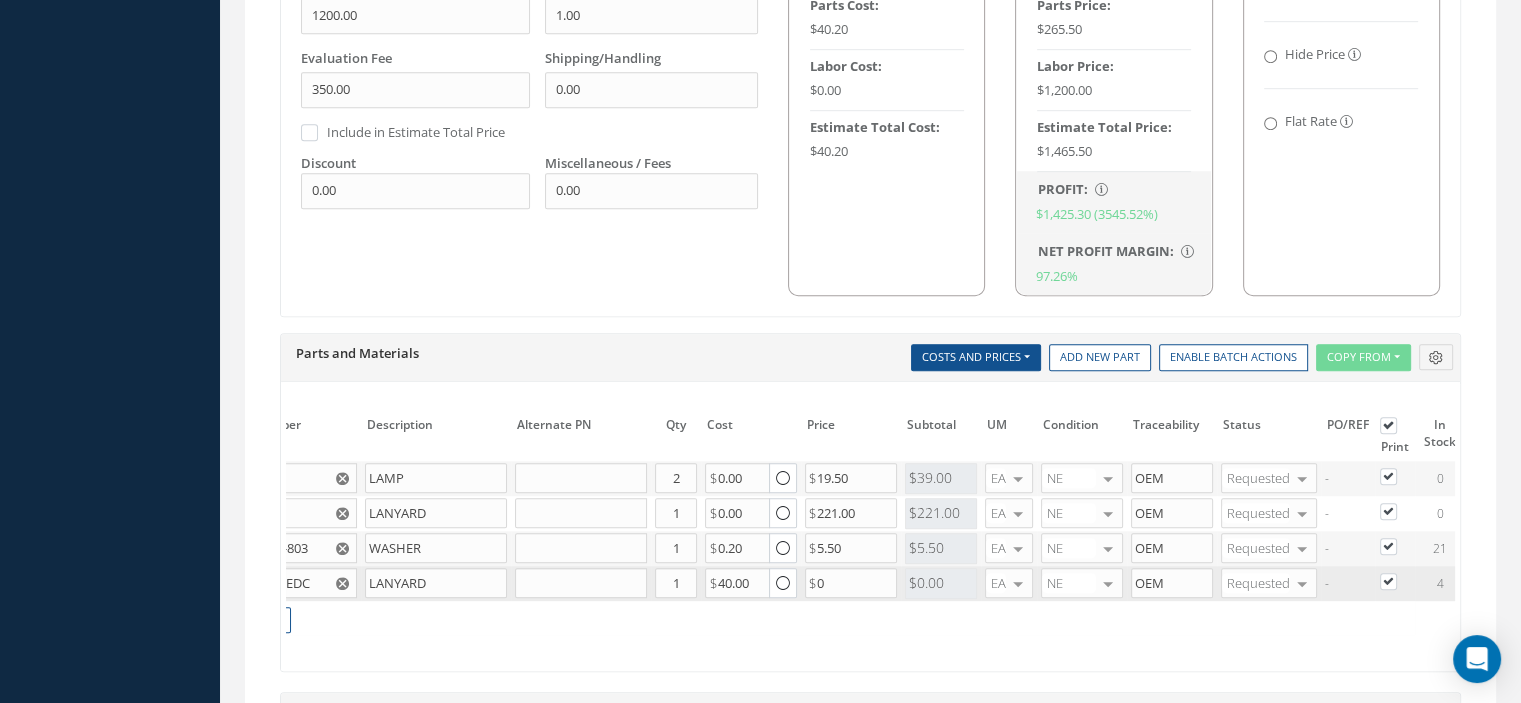 scroll, scrollTop: 0, scrollLeft: 208, axis: horizontal 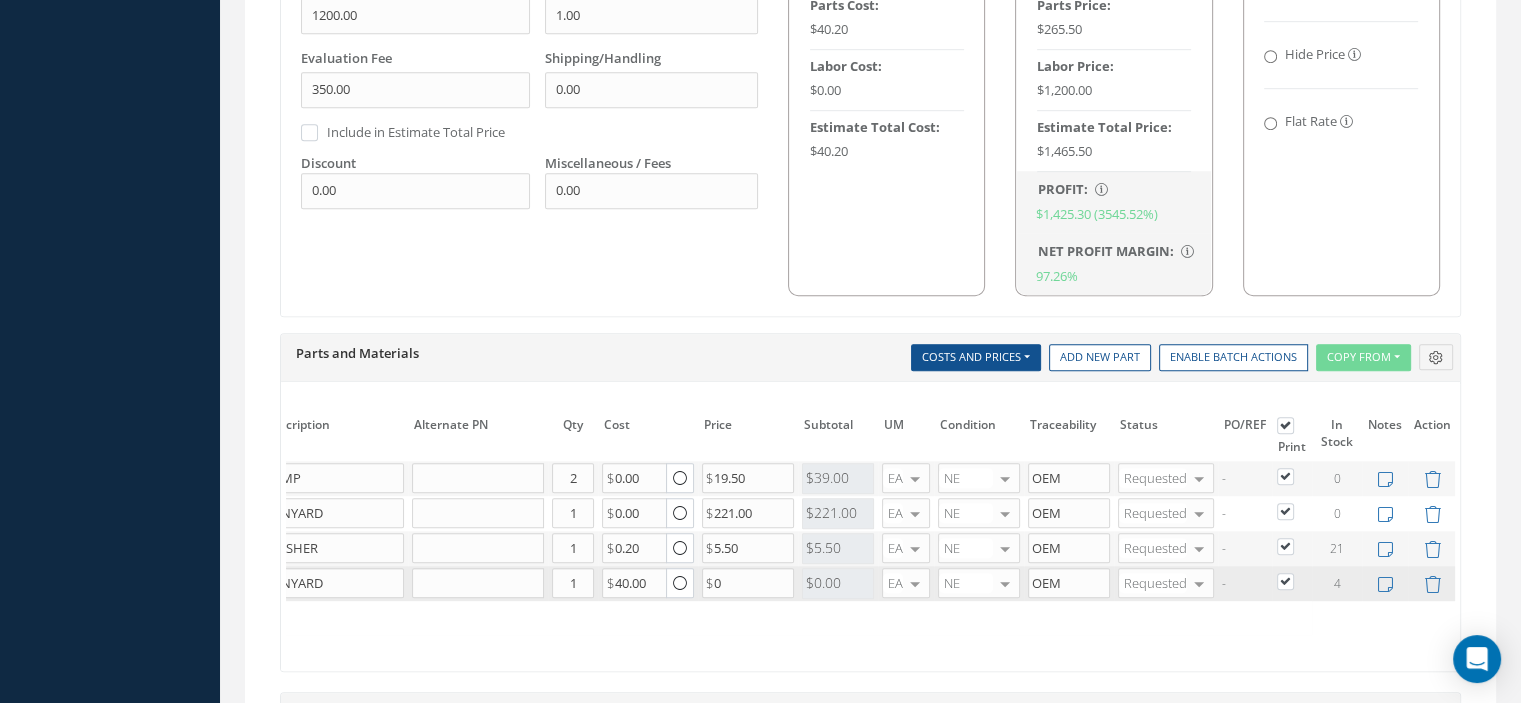 click at bounding box center [1295, 580] 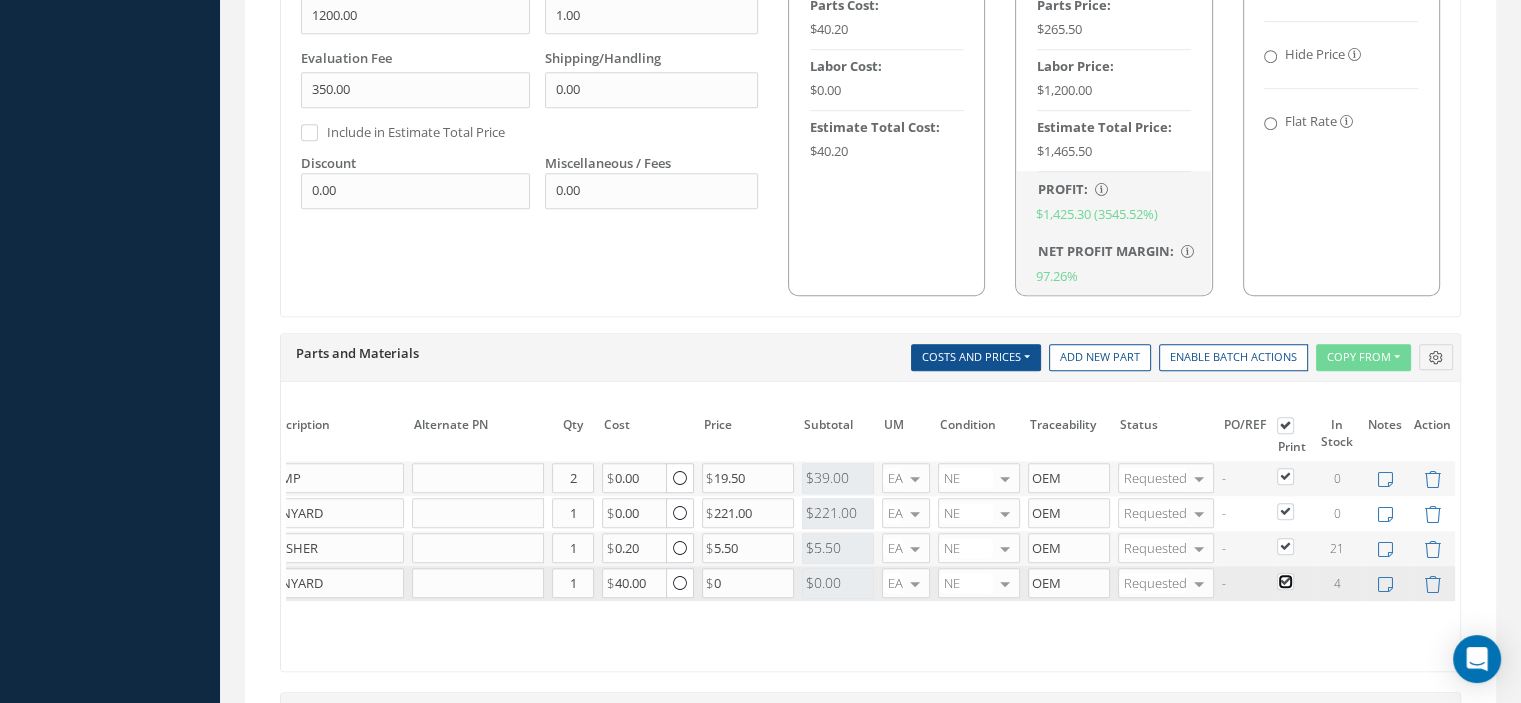 click at bounding box center [1286, 583] 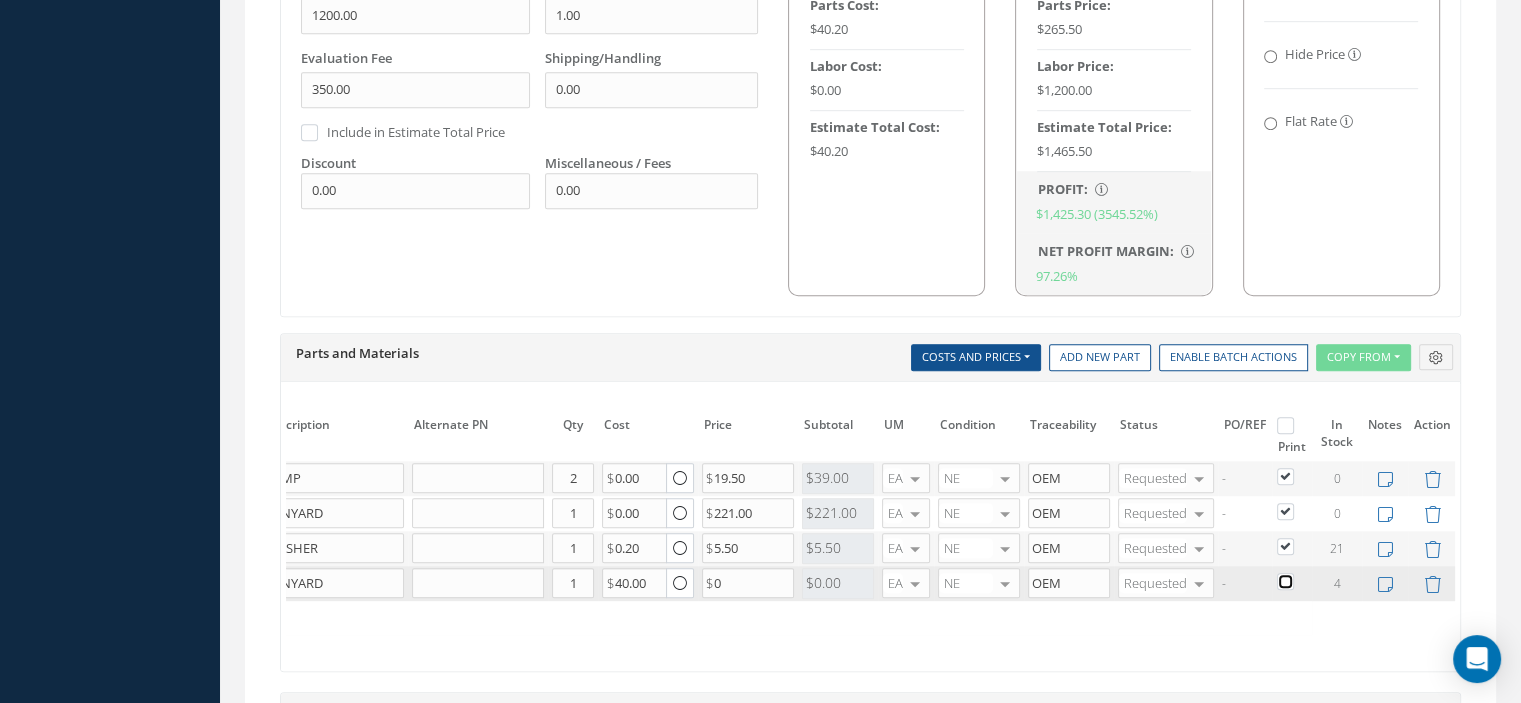 checkbox on "false" 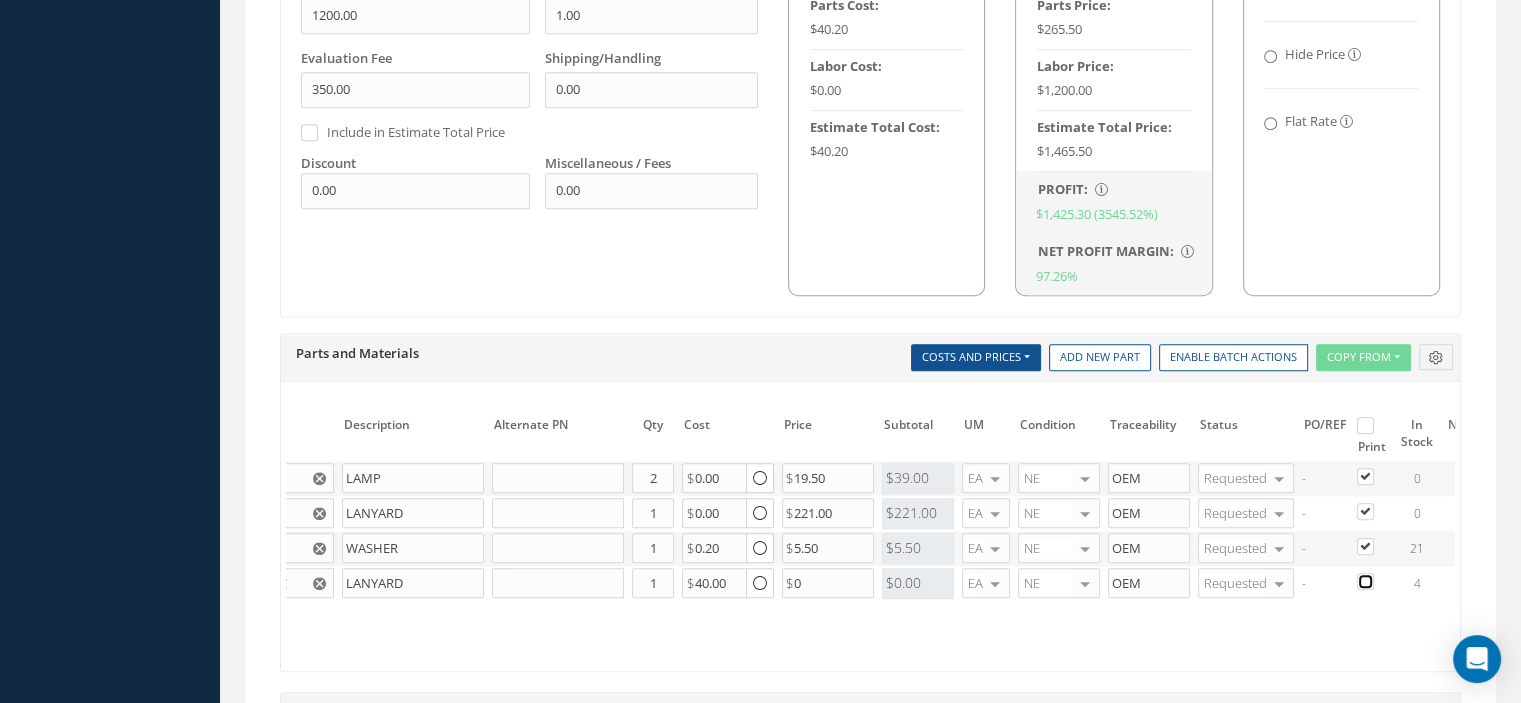 scroll, scrollTop: 0, scrollLeft: 48, axis: horizontal 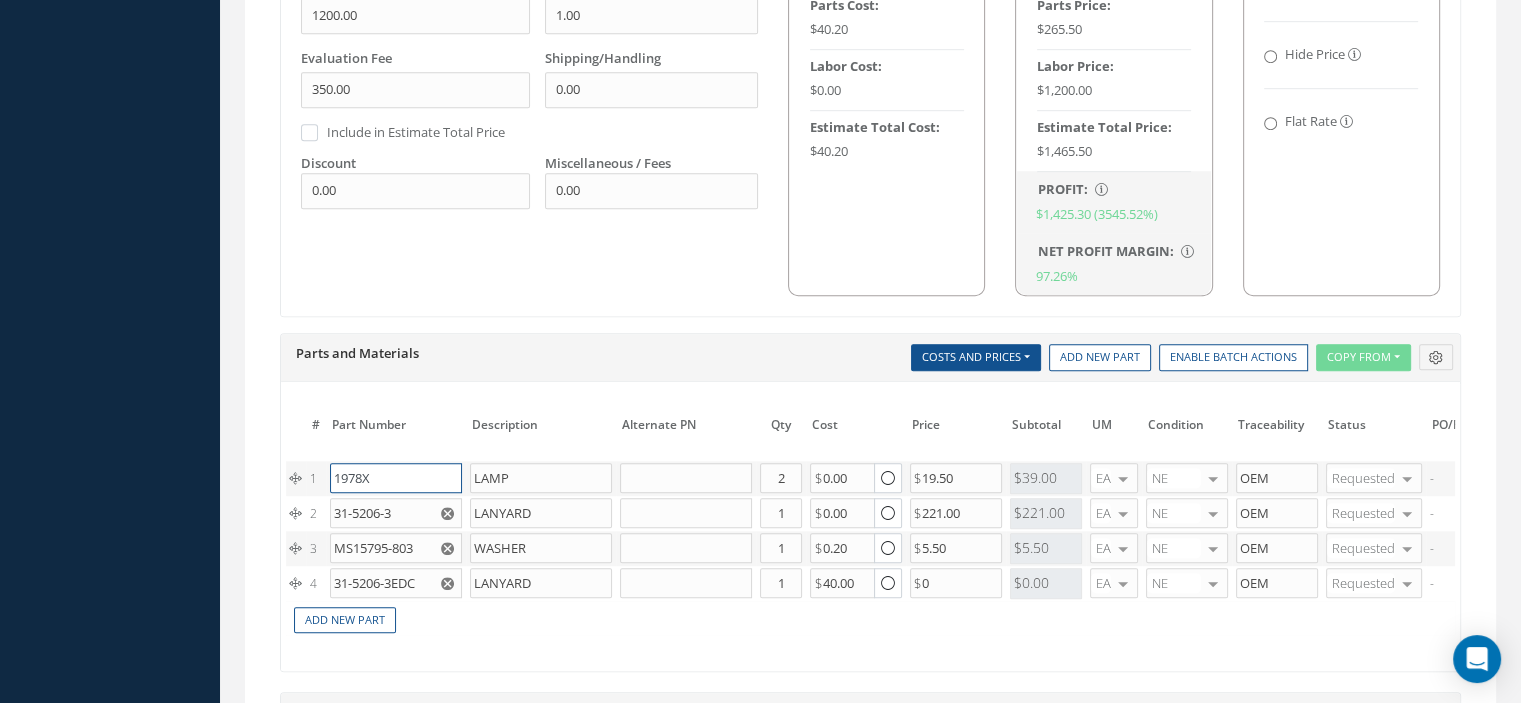 drag, startPoint x: 375, startPoint y: 468, endPoint x: 332, endPoint y: 461, distance: 43.56604 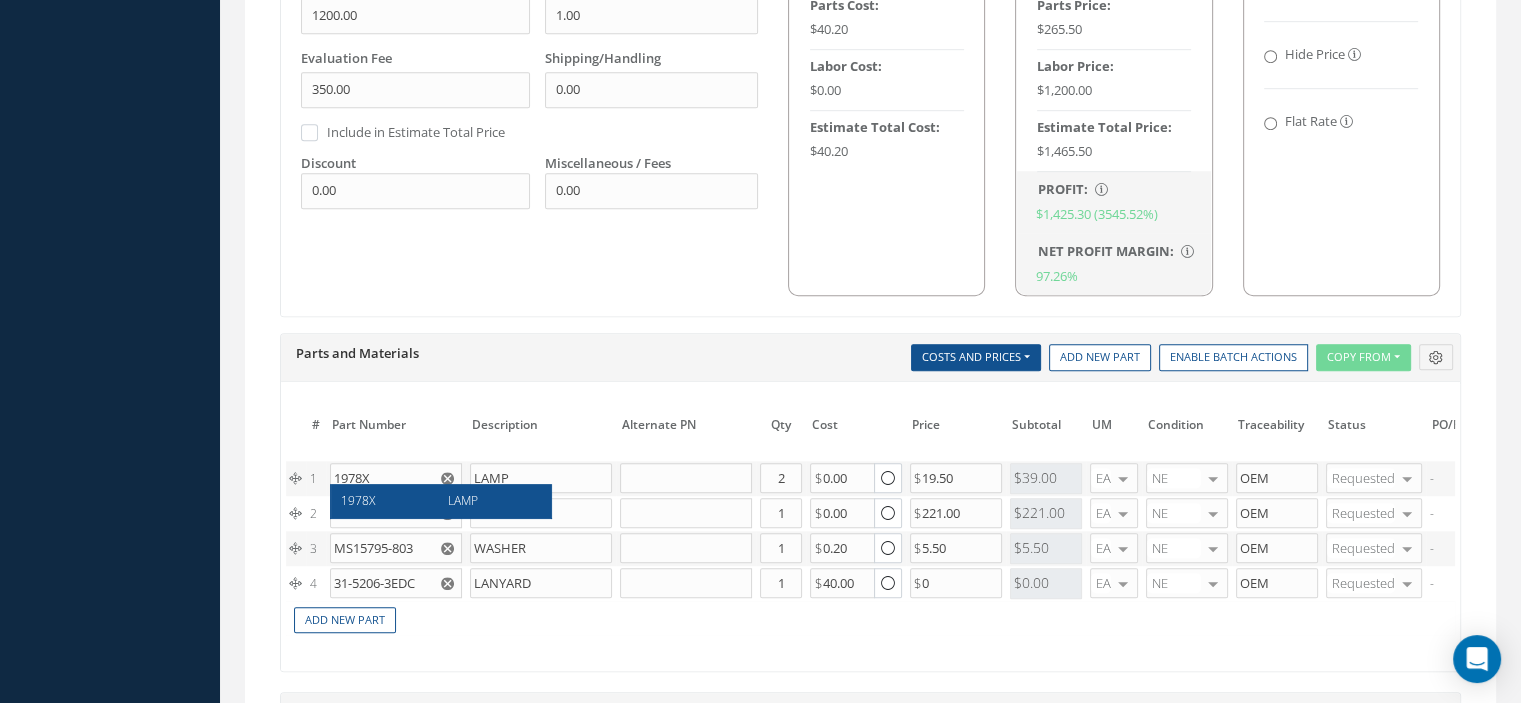 click on "#
Part Number
Description
SN
Alternate PN
Qty
Cost
Markup %
Price
Subtotal
UM
Condition
Repair Code
Task
Traceability
Status
PO/REF
Print
In Stock   On Order   Notes   Cust Notes     Action       1      1978X
1978X
LAMP                  2   0.00" at bounding box center [870, 531] 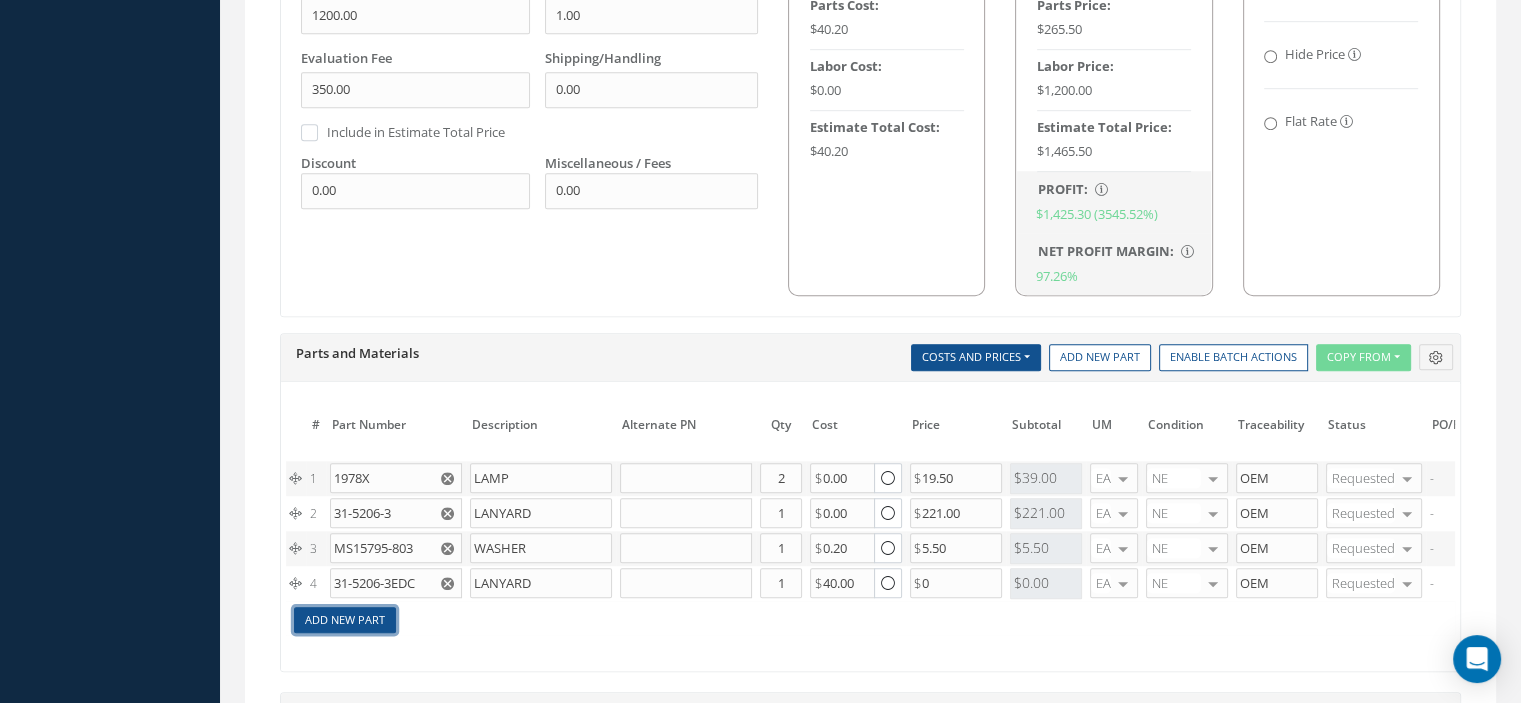 click on "Add New Part" at bounding box center [345, 620] 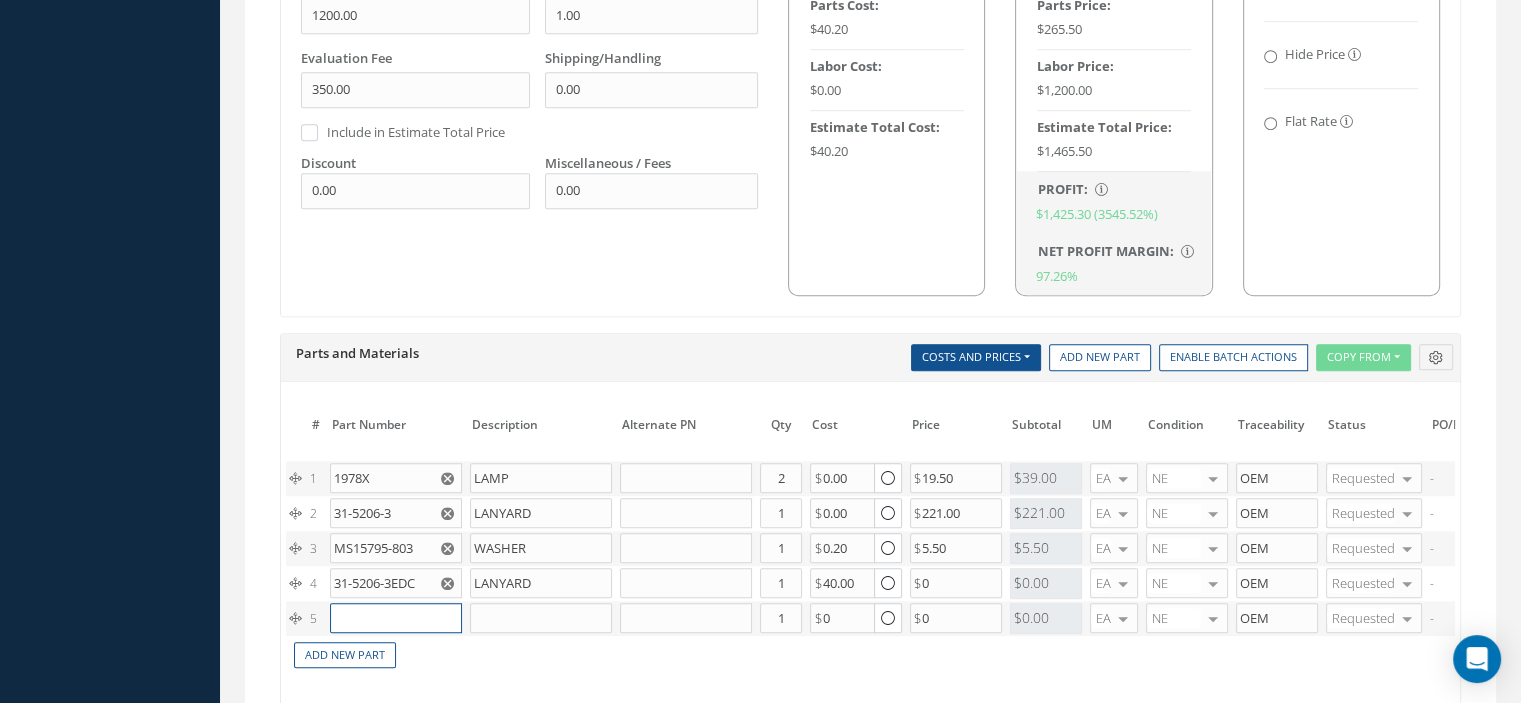 click at bounding box center (396, 618) 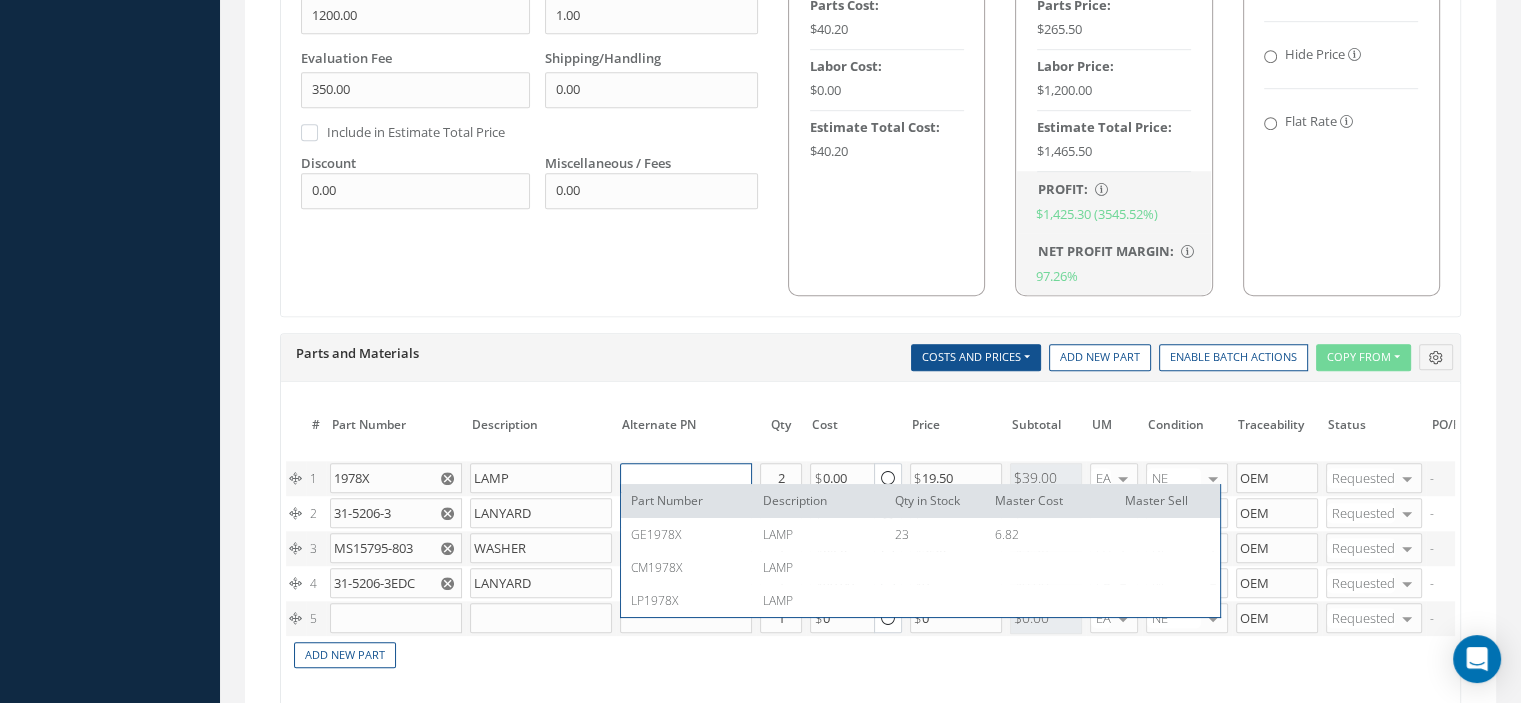 drag, startPoint x: 369, startPoint y: 611, endPoint x: 637, endPoint y: 462, distance: 306.63495 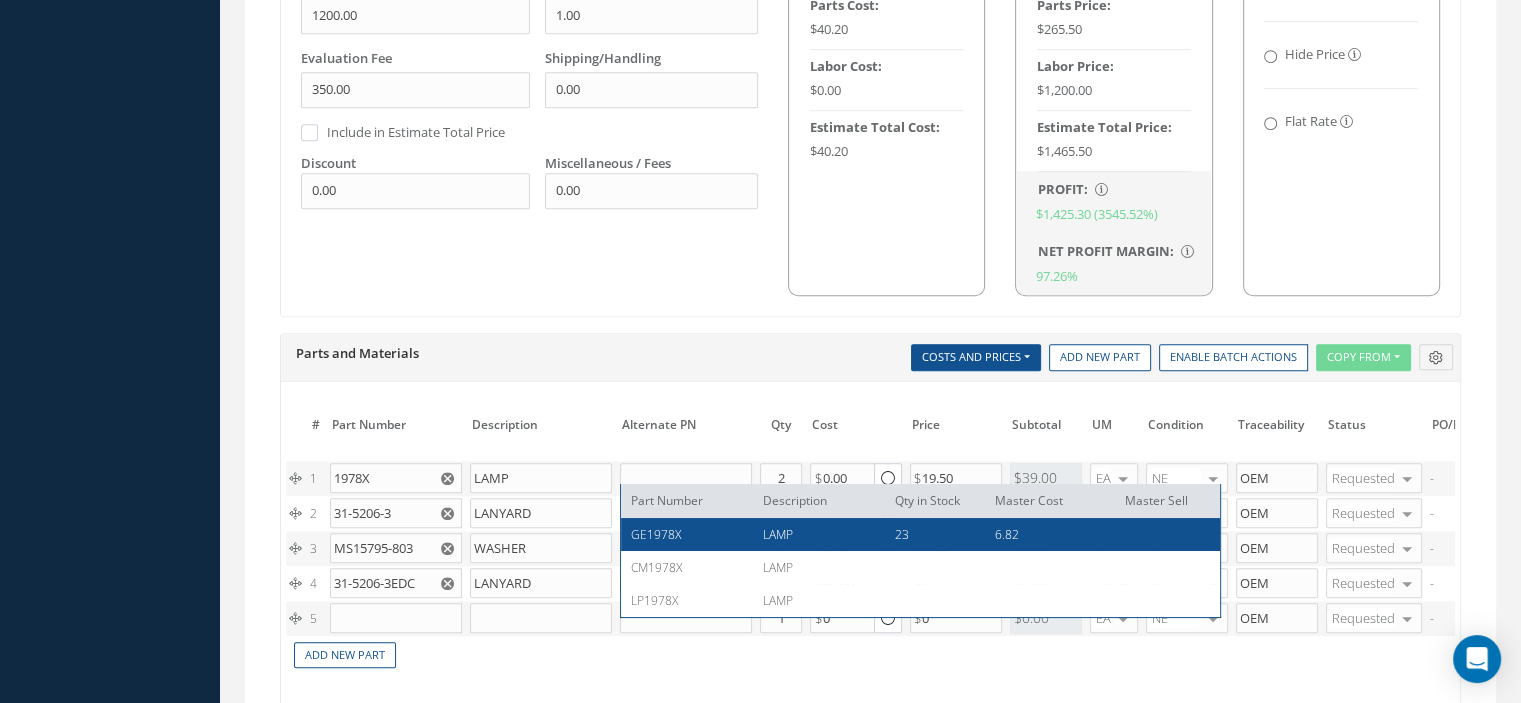 click on "GE1978X" at bounding box center (656, 534) 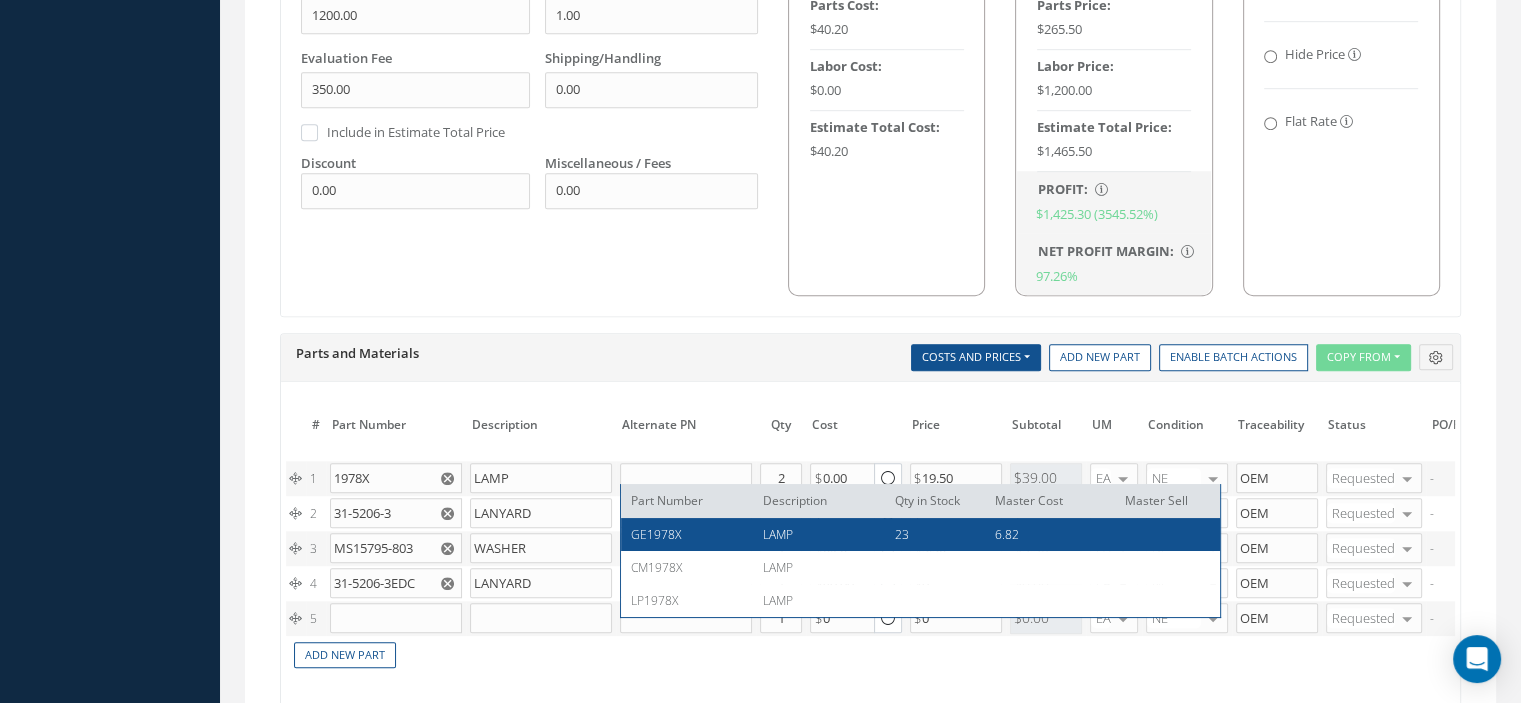 type on "GE1978X" 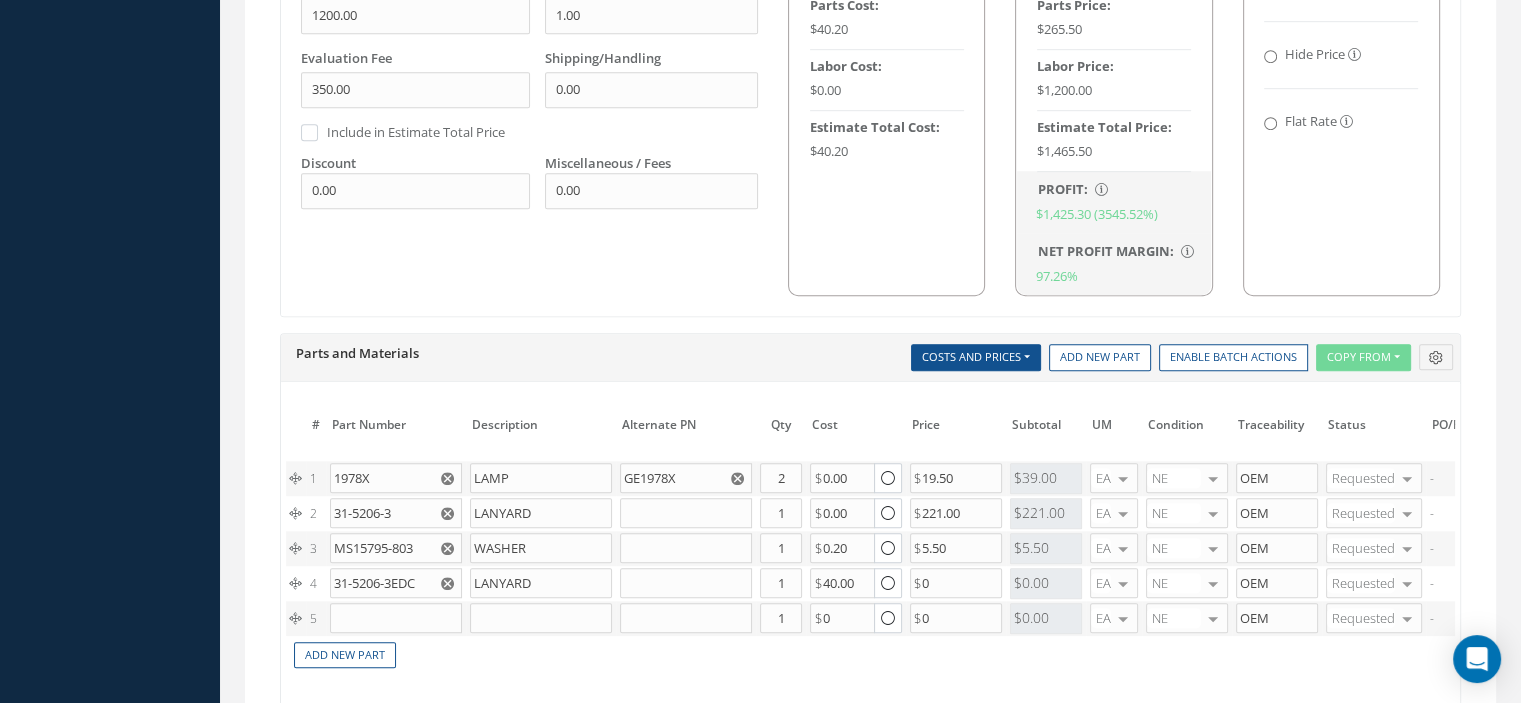 scroll, scrollTop: 0, scrollLeft: 0, axis: both 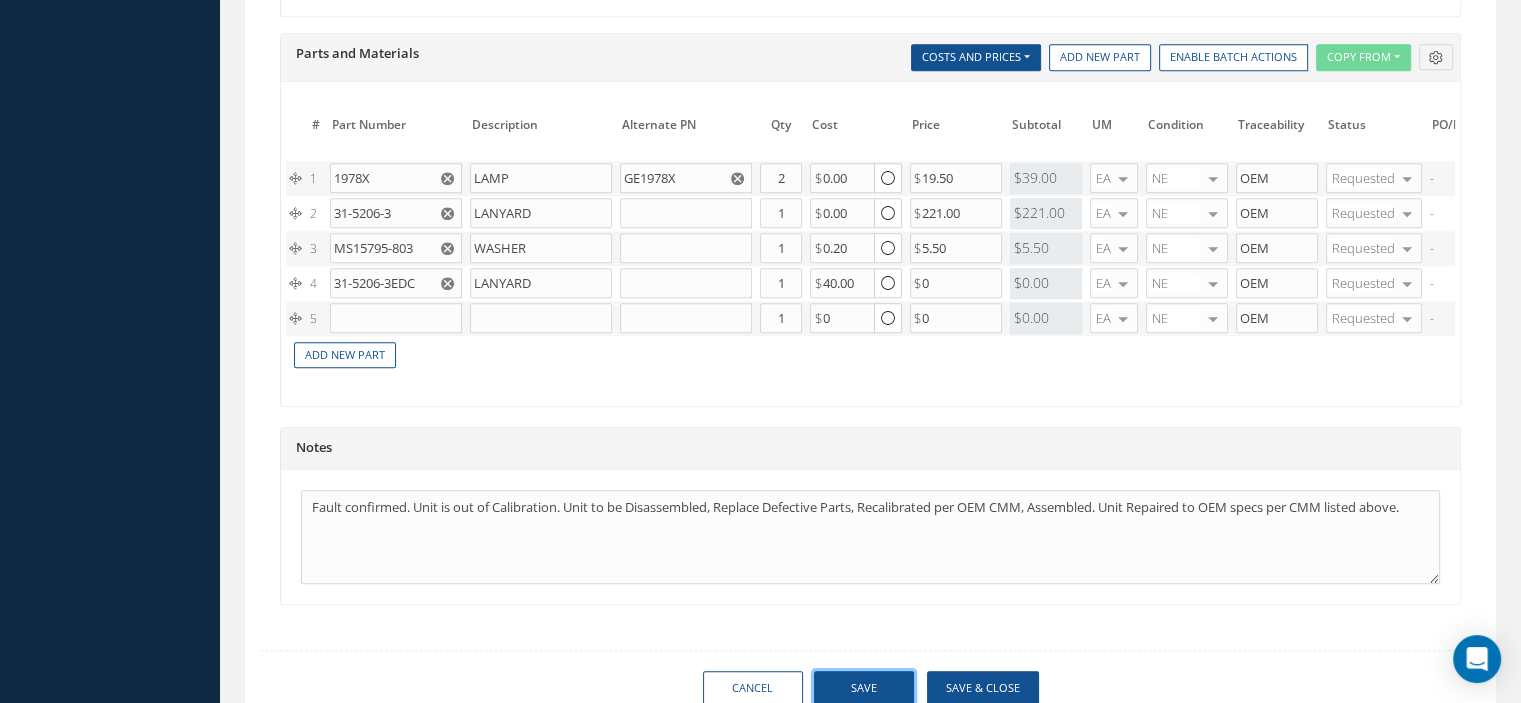 click on "Save" at bounding box center (864, 688) 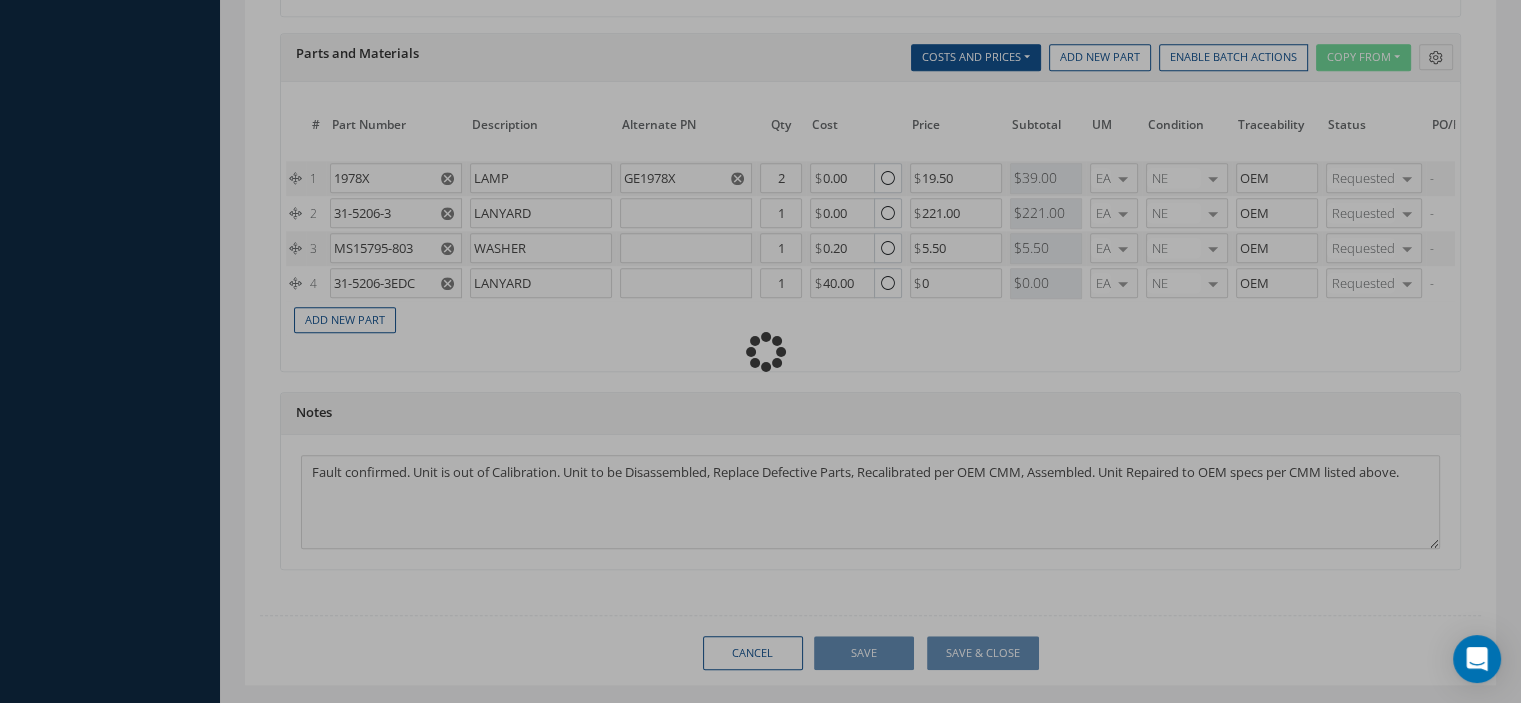 type 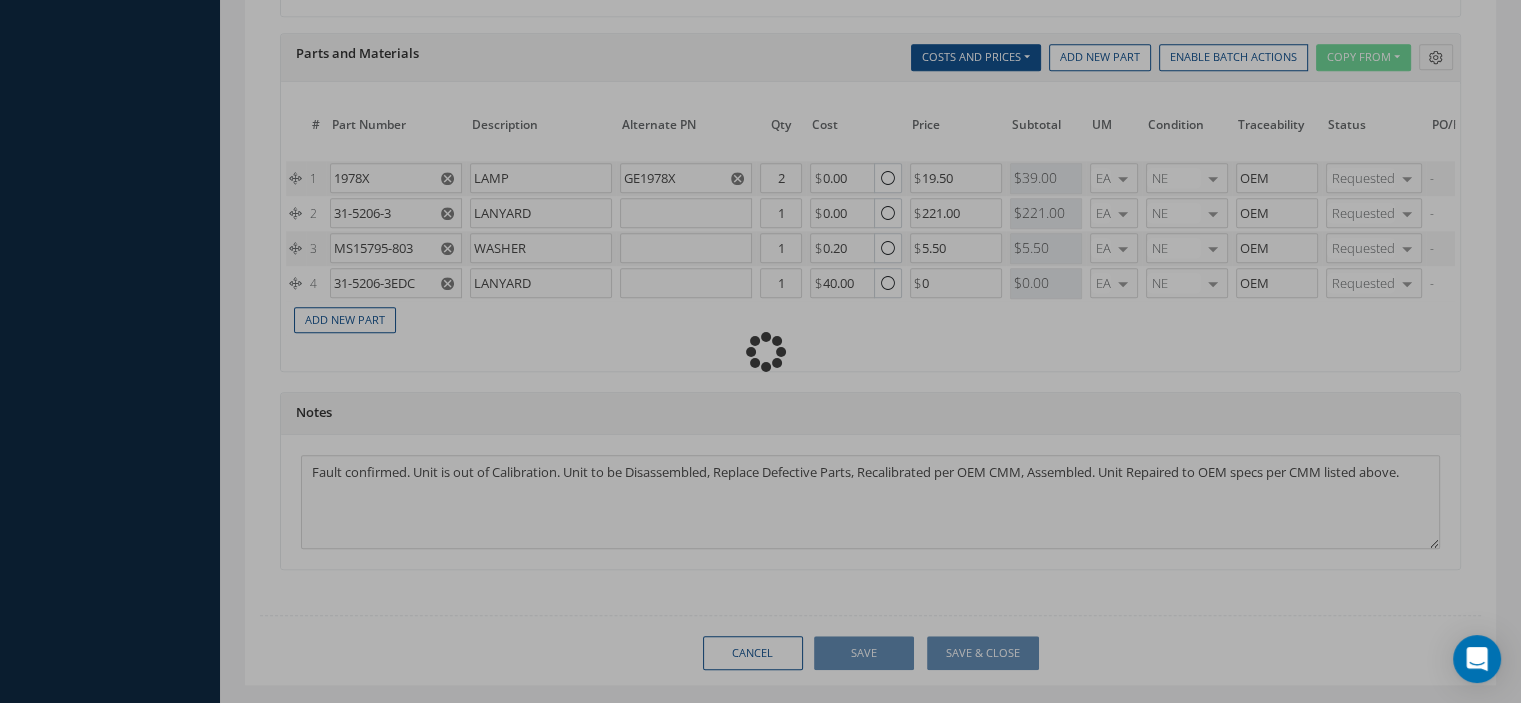 checkbox on "false" 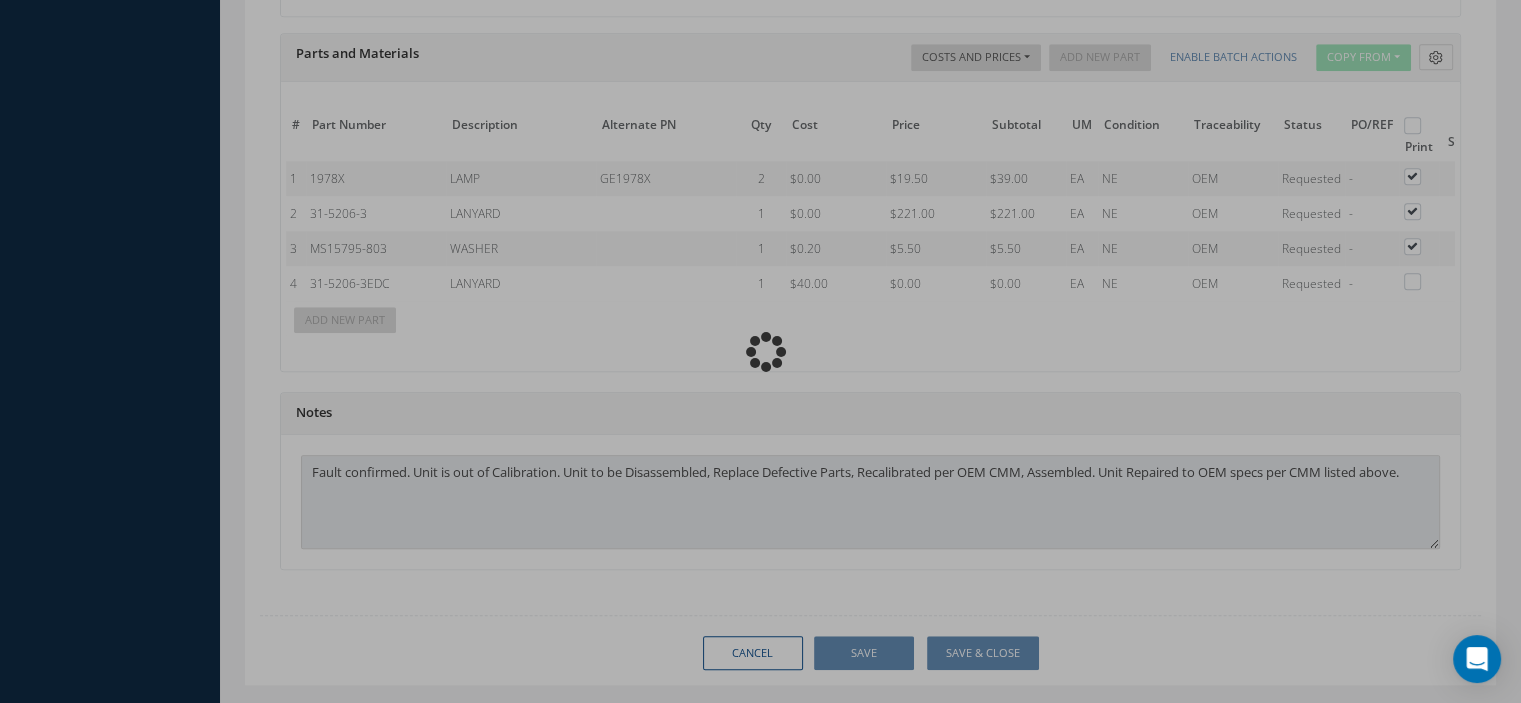 type on "HONEYWELL" 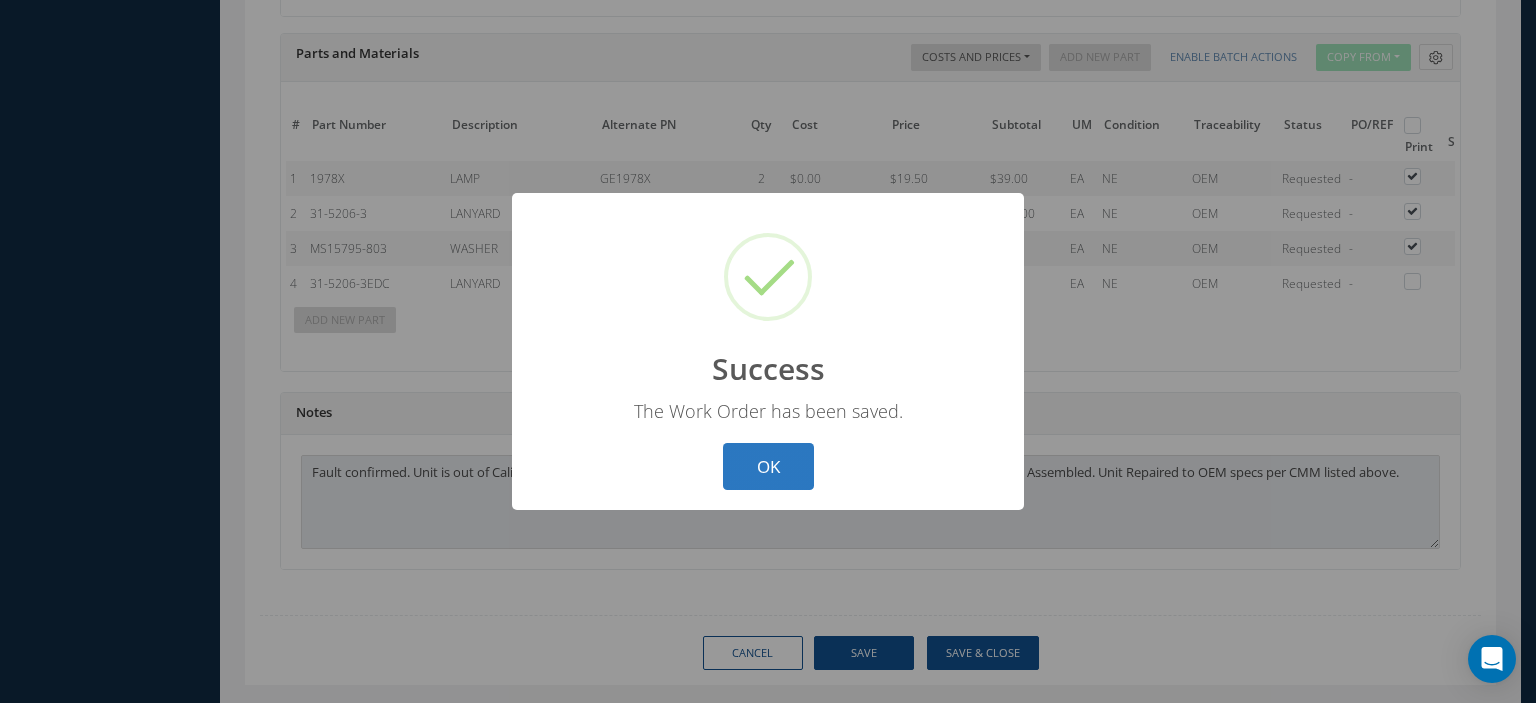 click on "OK" at bounding box center [768, 466] 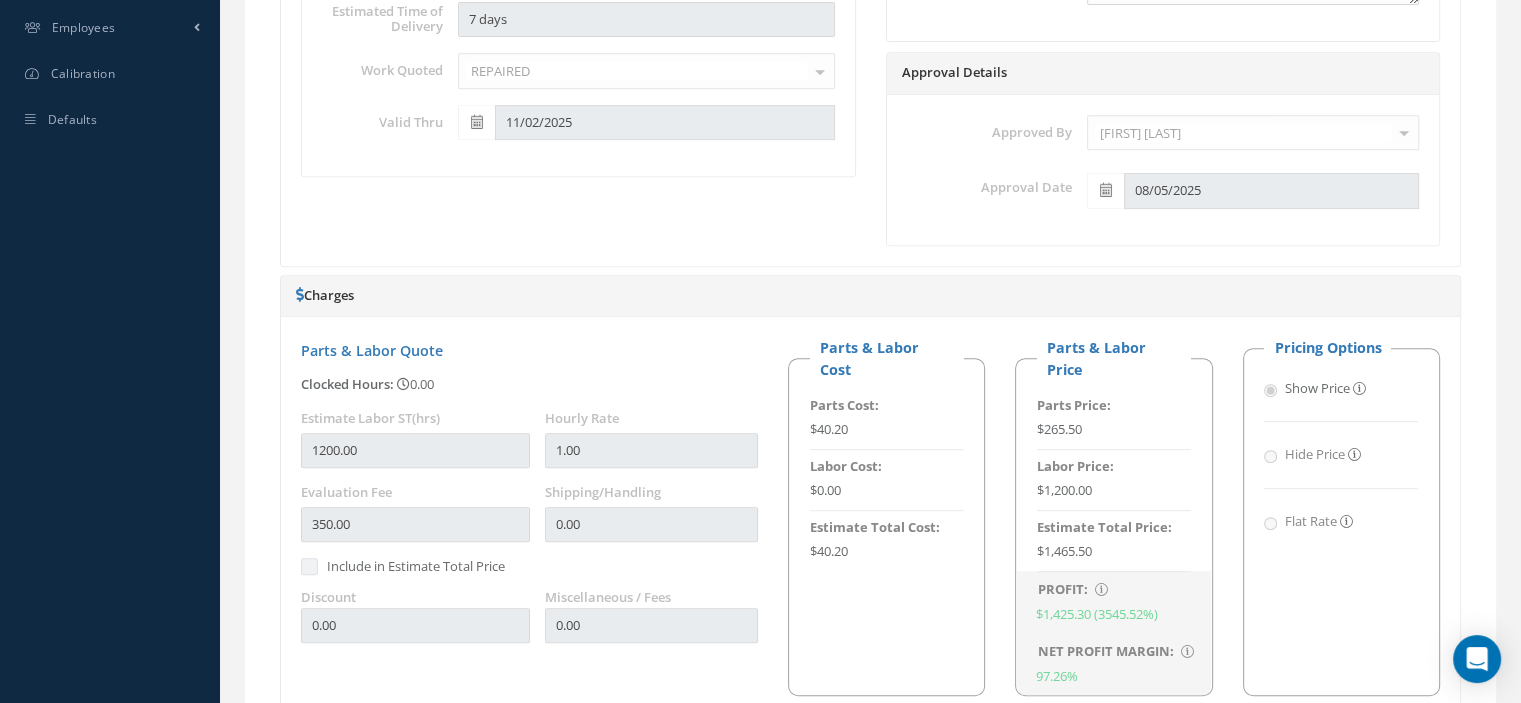 scroll, scrollTop: 200, scrollLeft: 0, axis: vertical 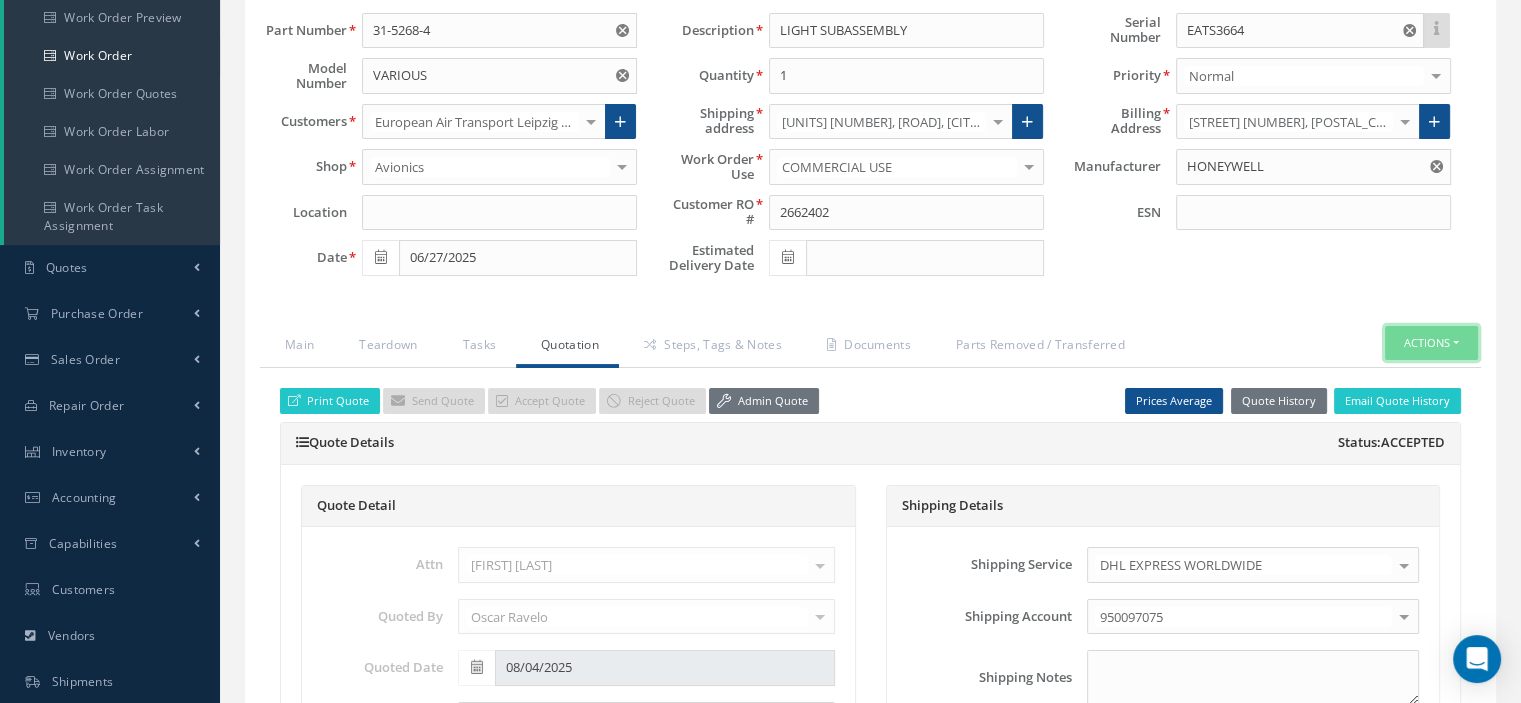 click on "Actions" at bounding box center [1431, 343] 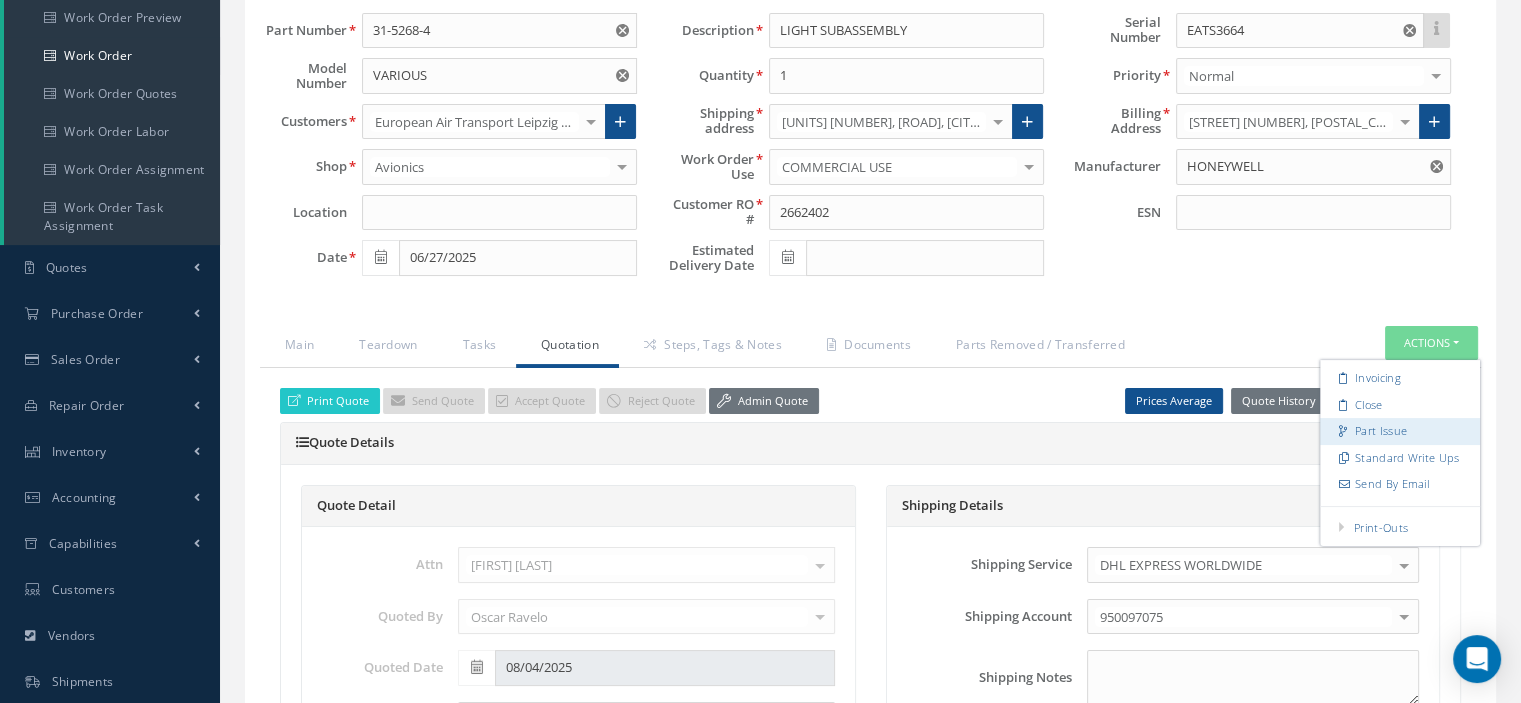 click on "Part Issue" at bounding box center [1400, 431] 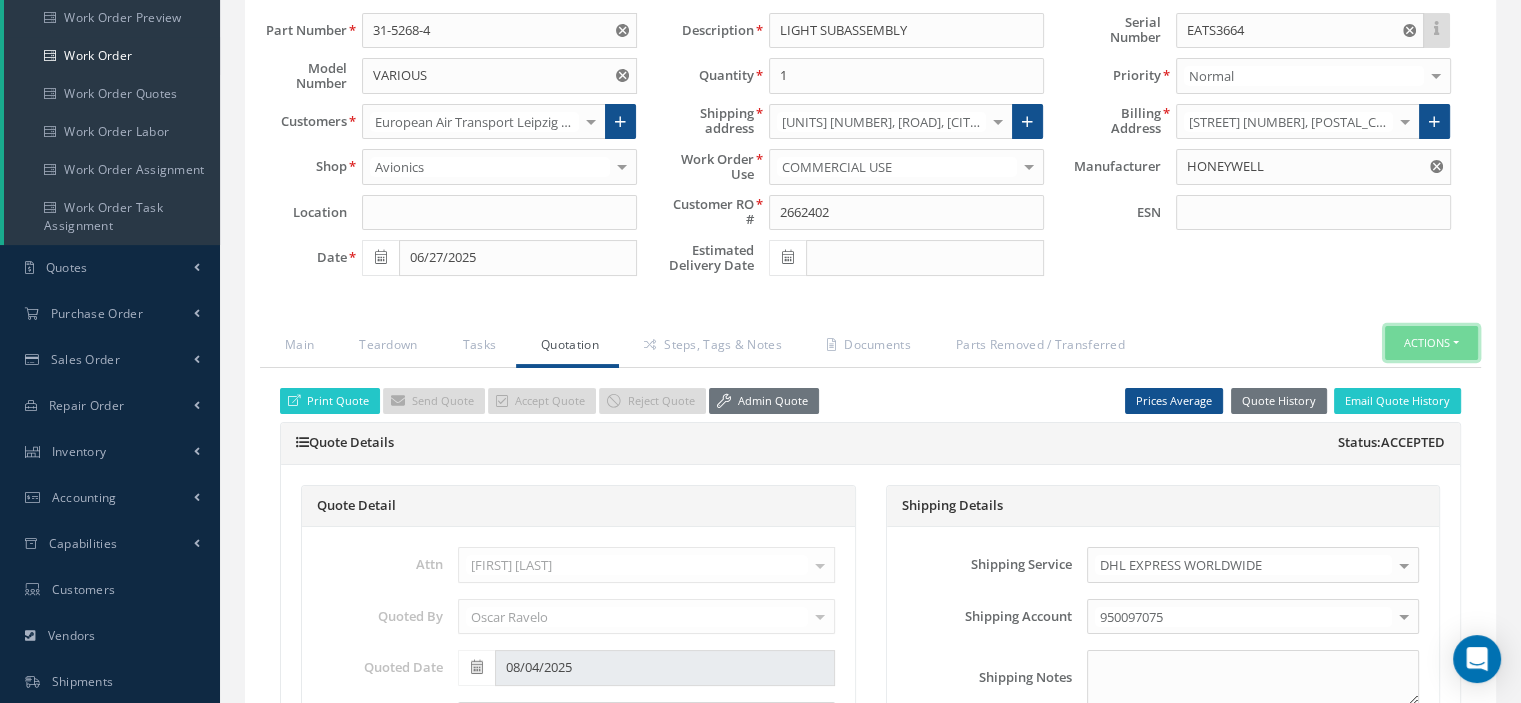click on "Actions" at bounding box center (1431, 343) 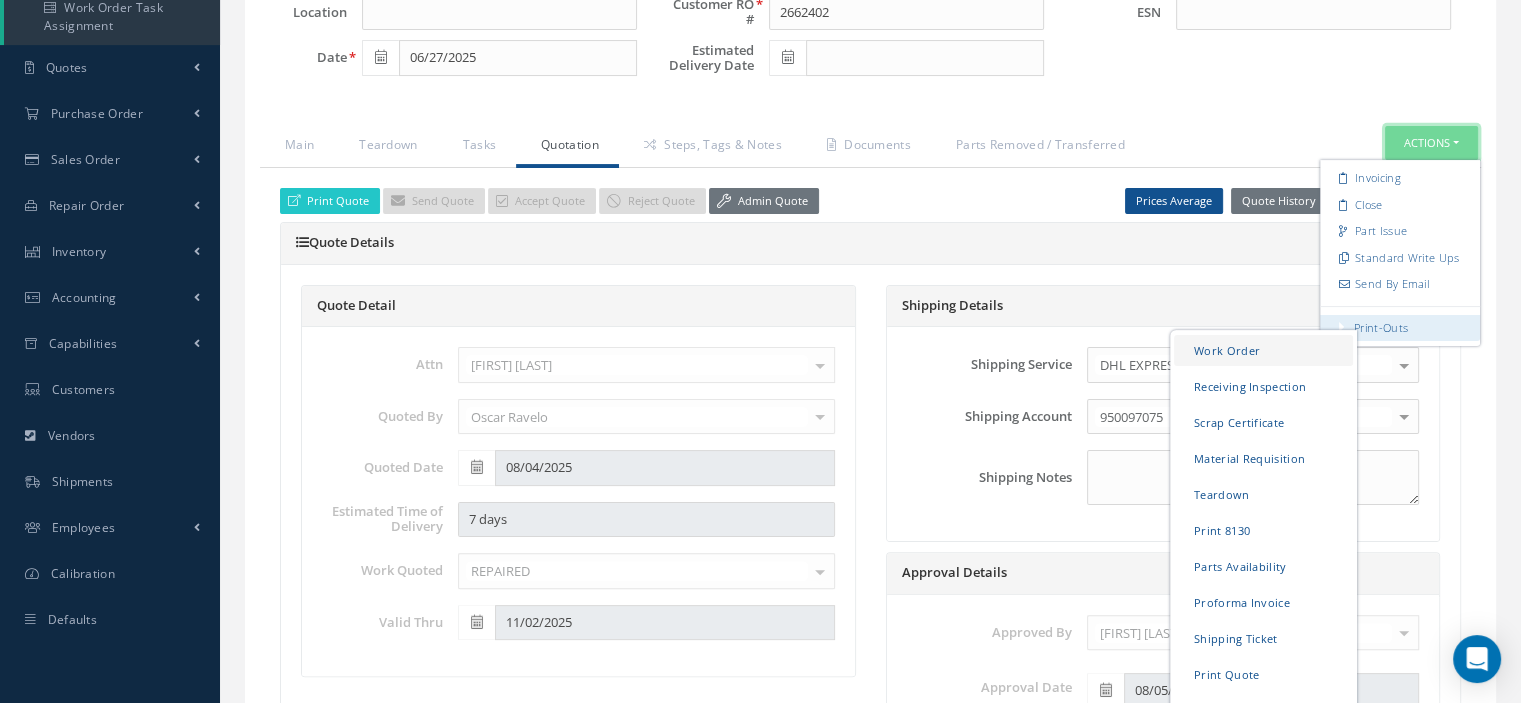 scroll, scrollTop: 600, scrollLeft: 0, axis: vertical 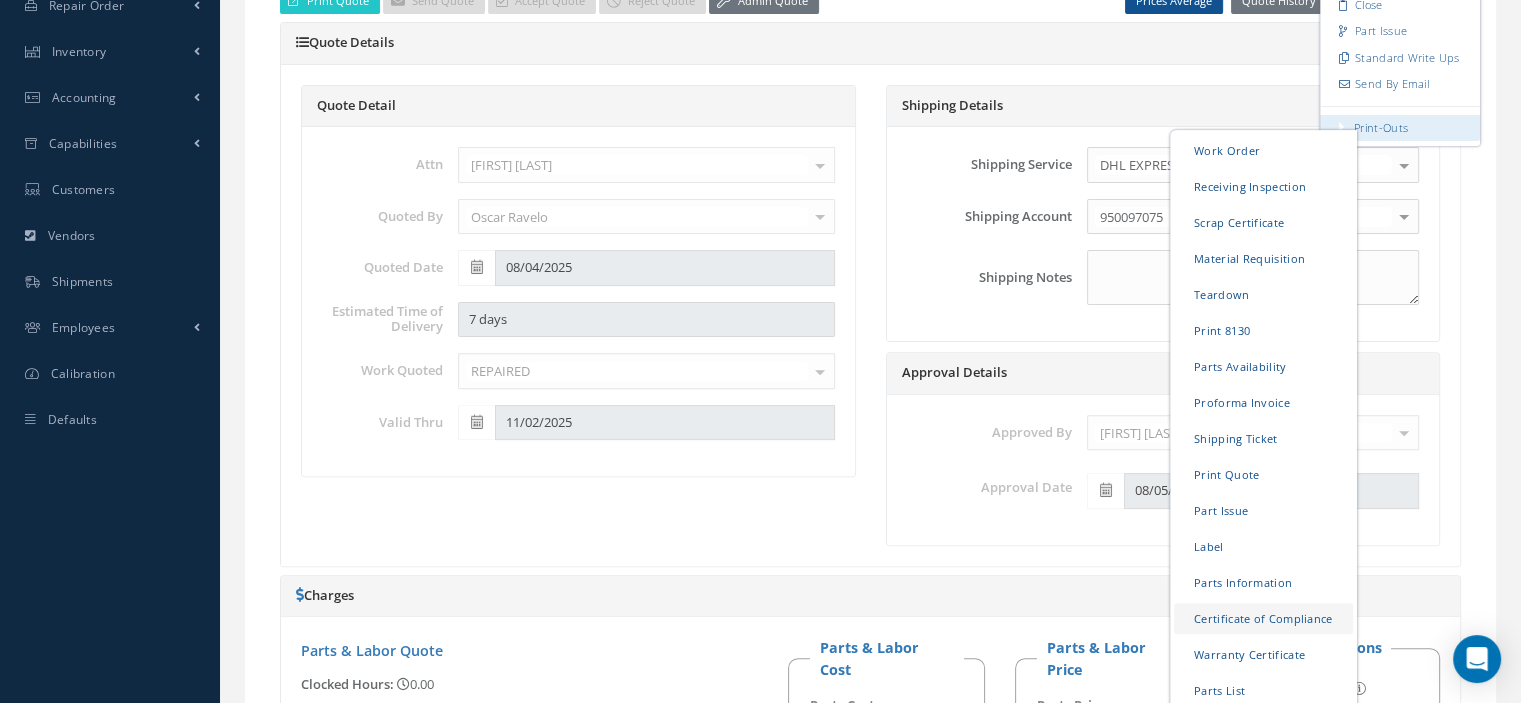 click on "Certificate of Compliance" at bounding box center [1263, 617] 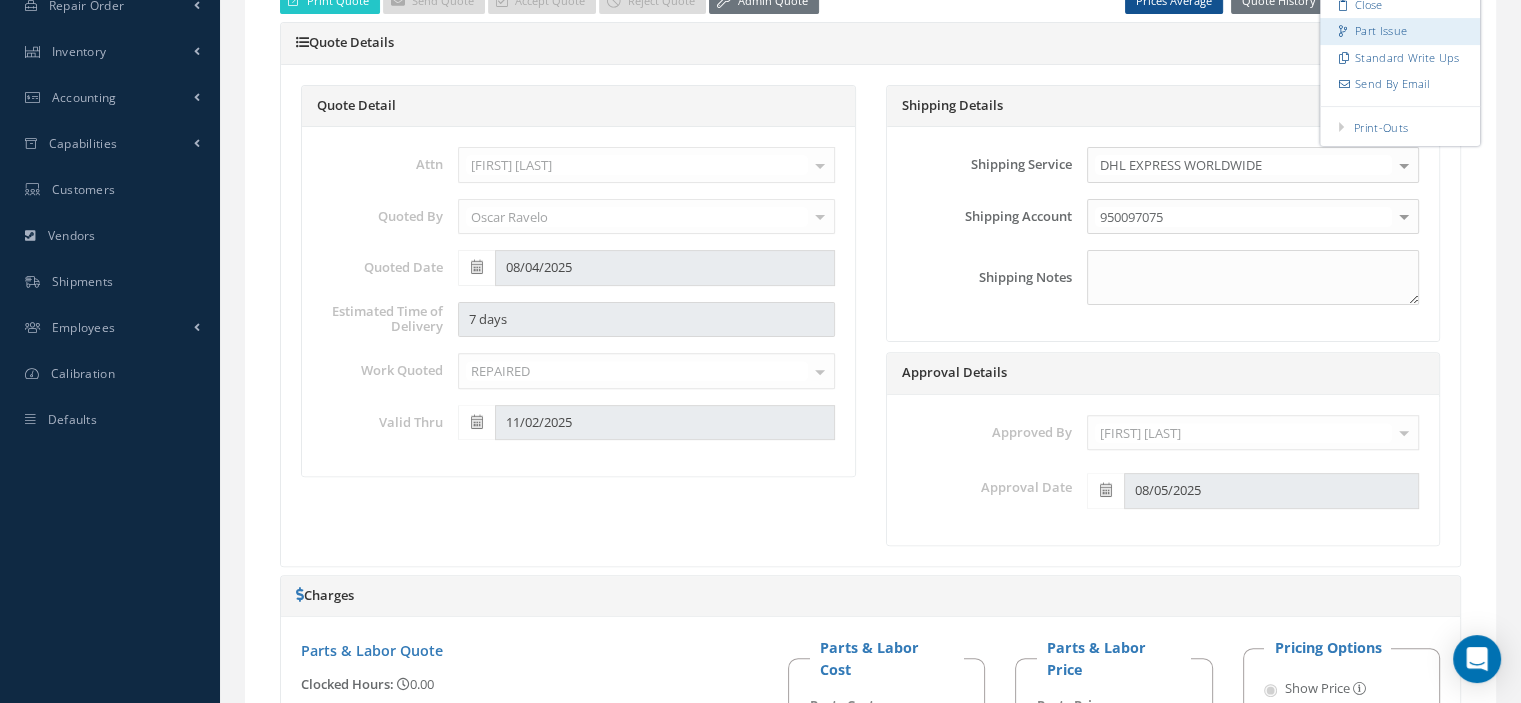 click at bounding box center [1346, 30] 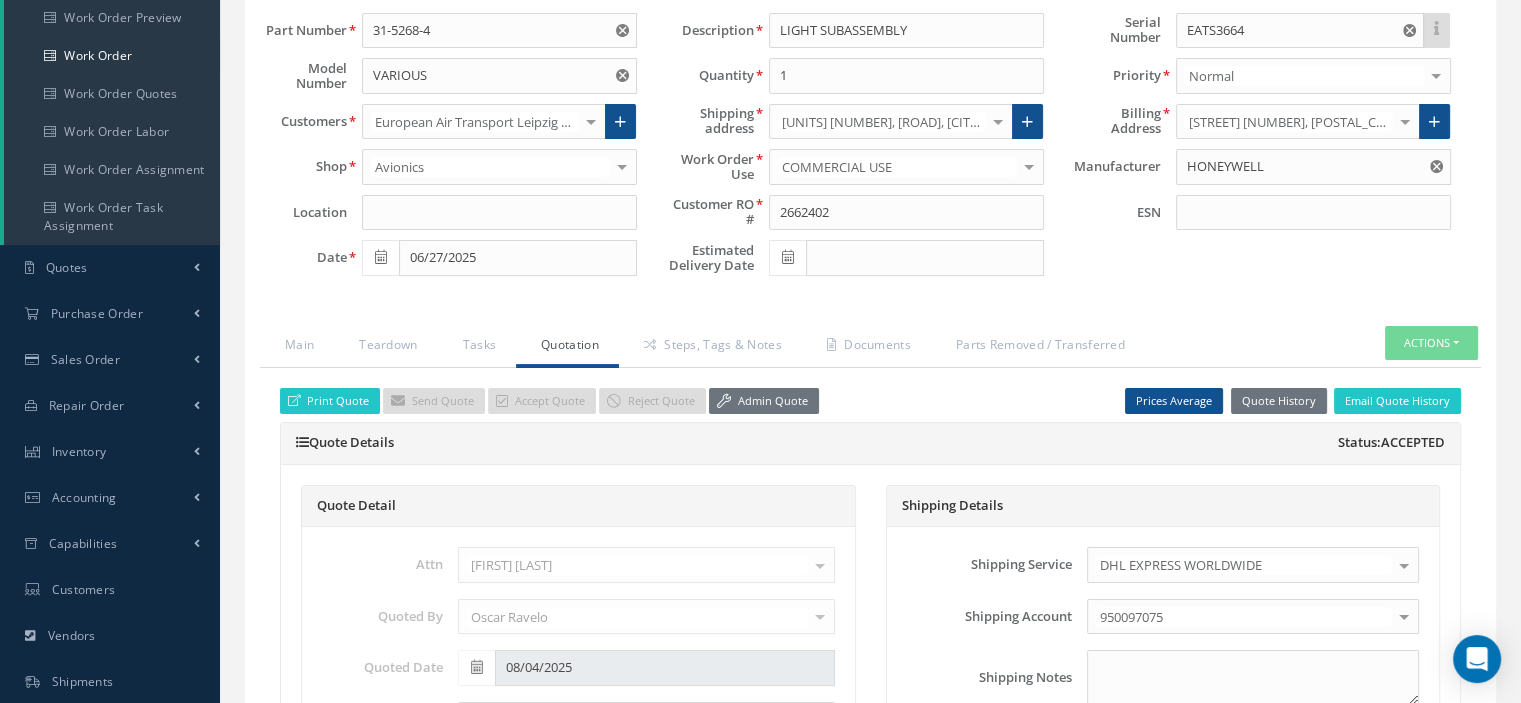 scroll, scrollTop: 0, scrollLeft: 0, axis: both 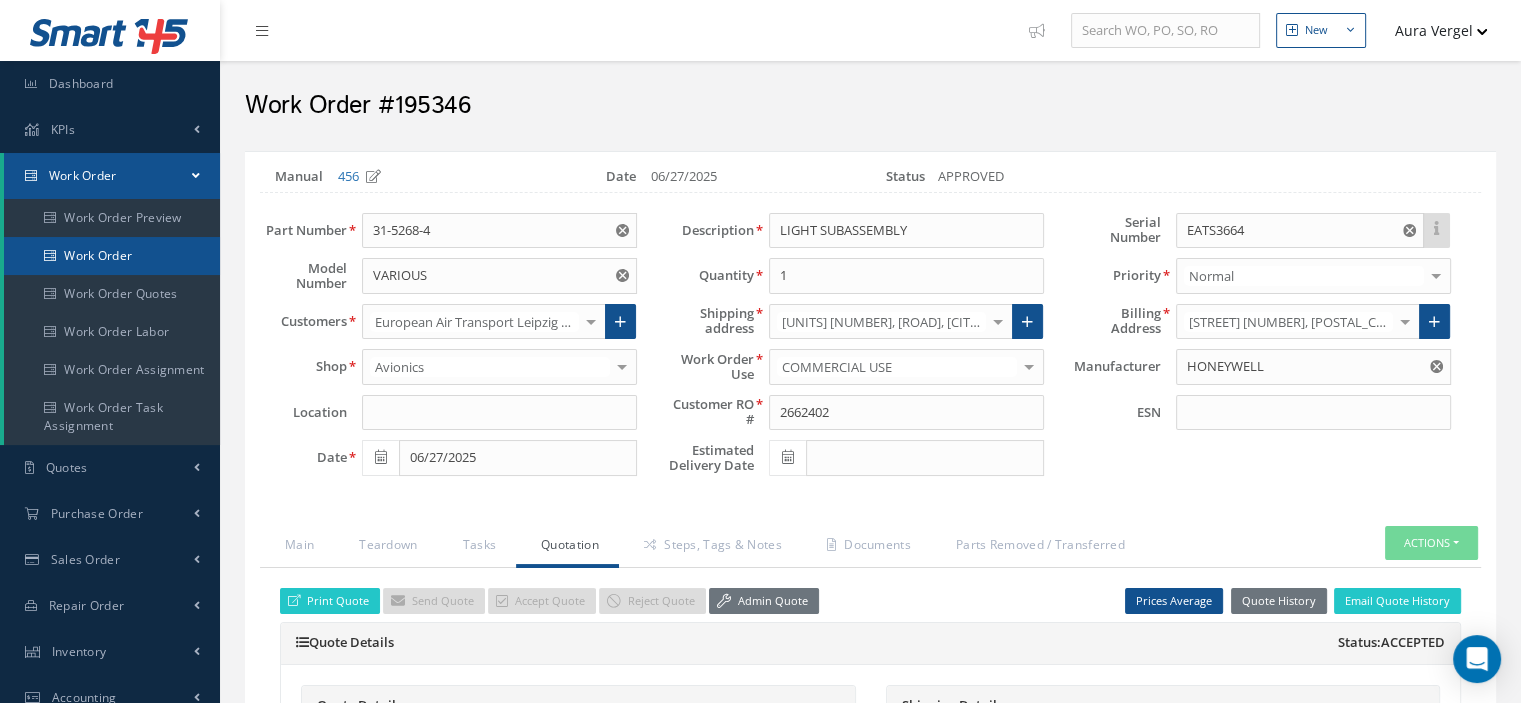click on "Work Order" at bounding box center [112, 256] 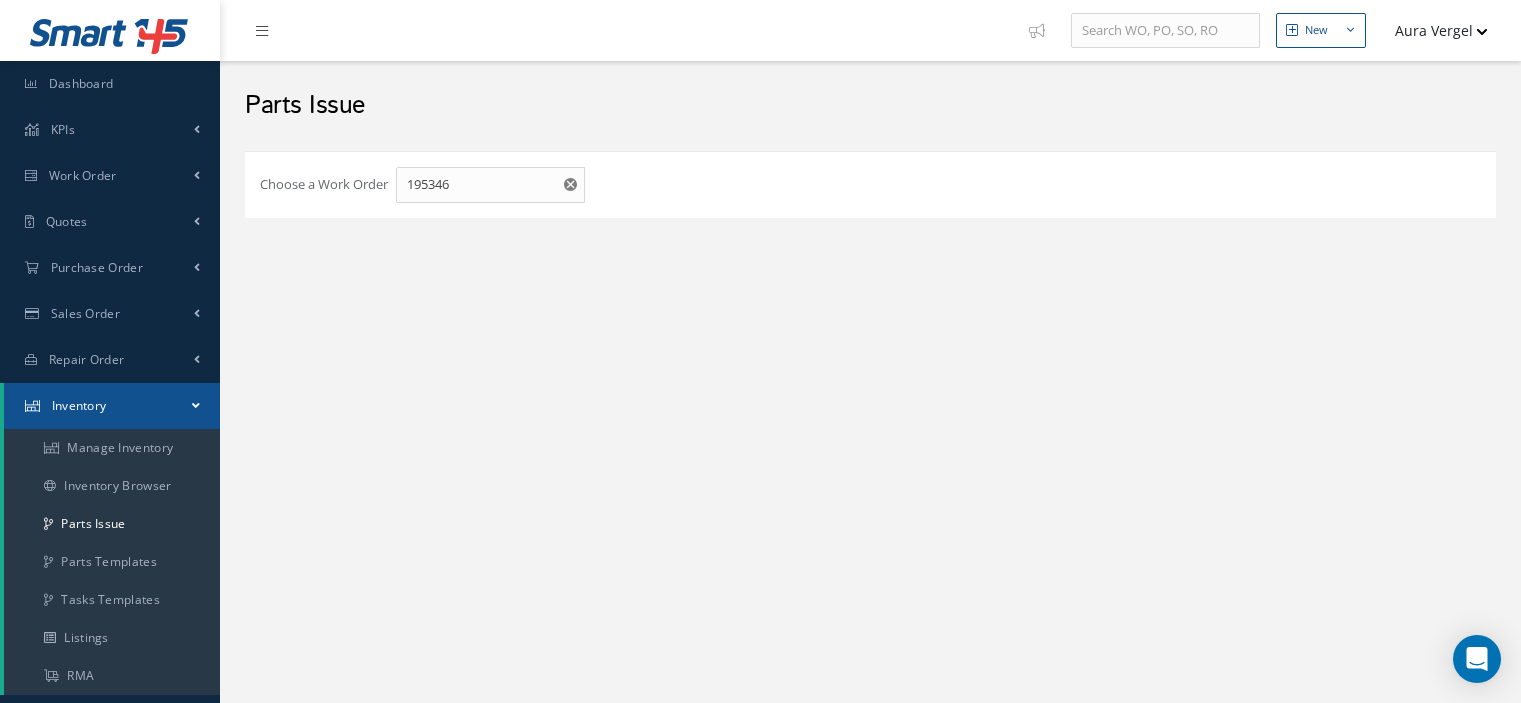 scroll, scrollTop: 0, scrollLeft: 0, axis: both 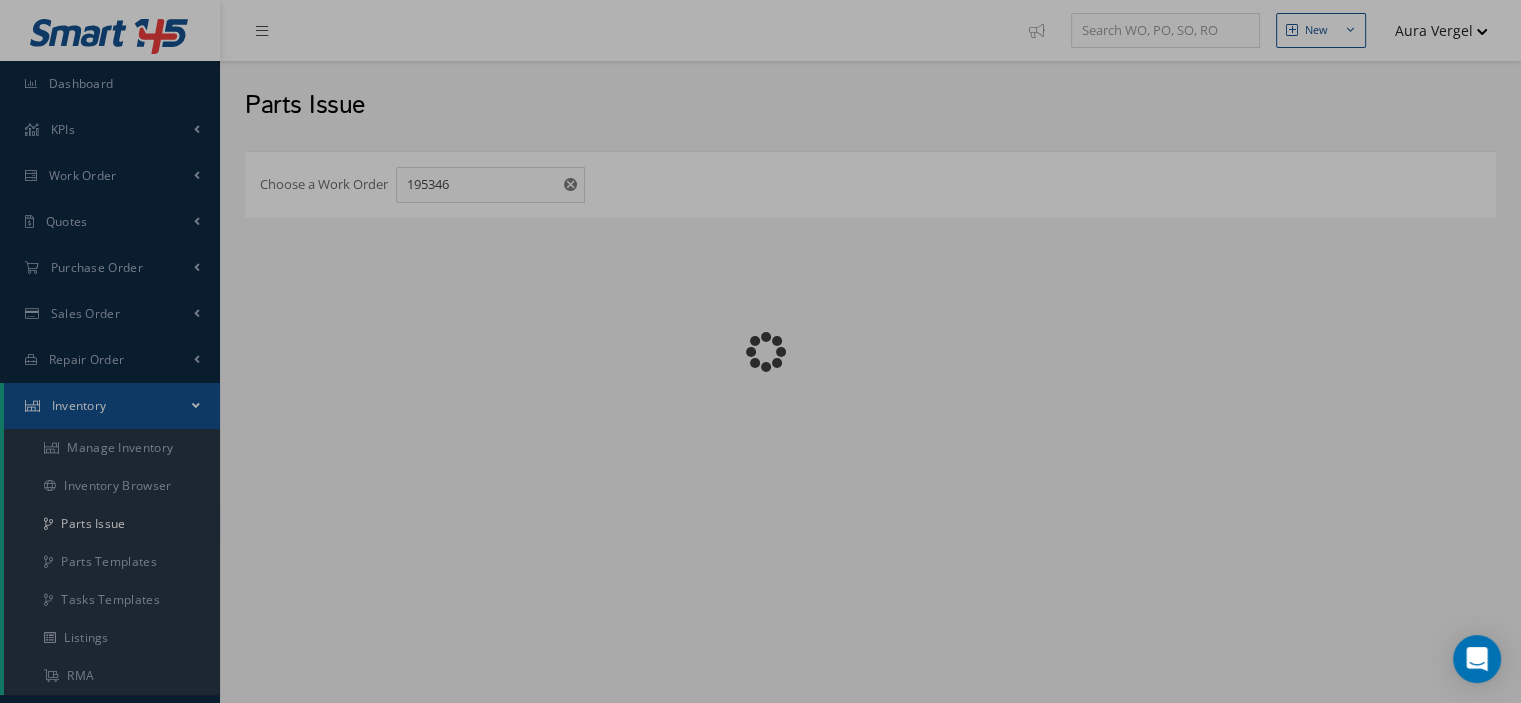 checkbox on "false" 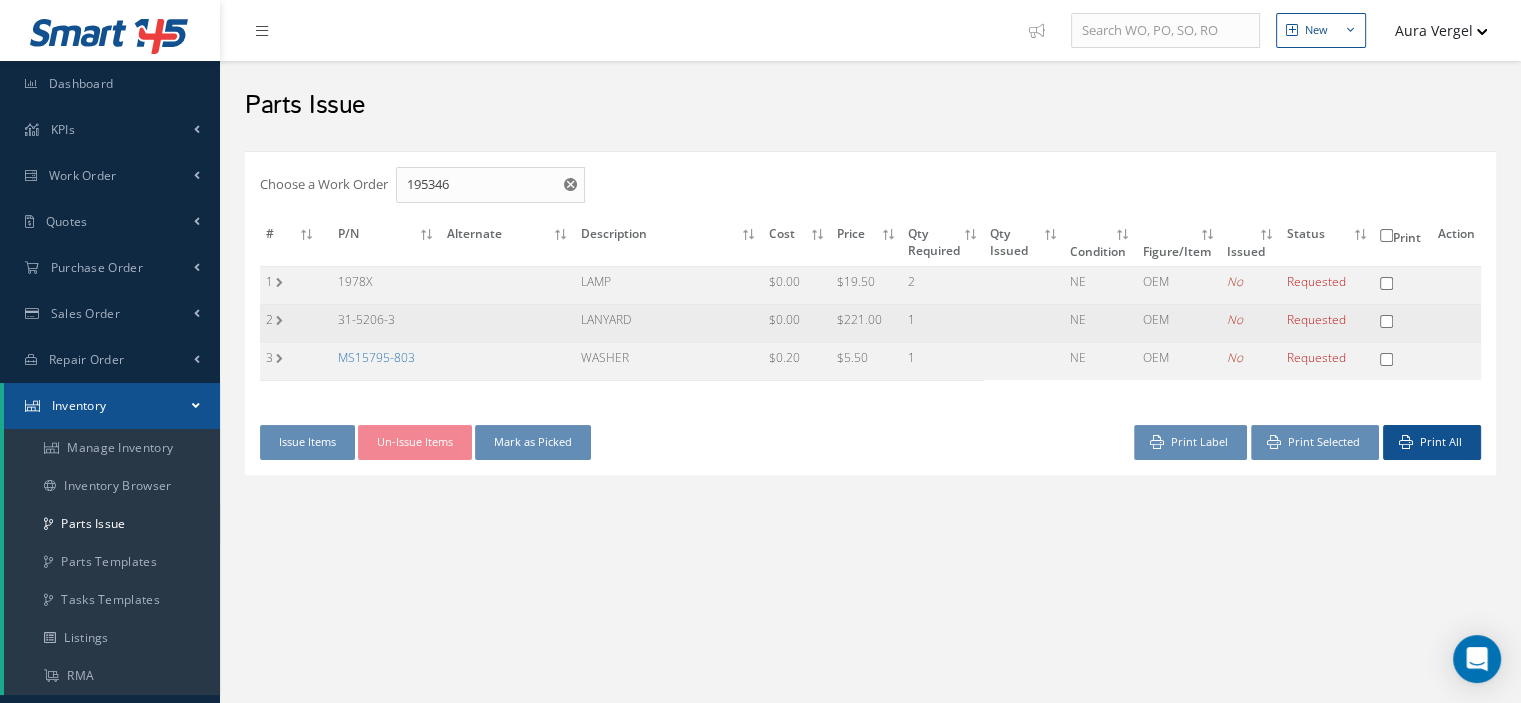 drag, startPoint x: 403, startPoint y: 319, endPoint x: 340, endPoint y: 312, distance: 63.387695 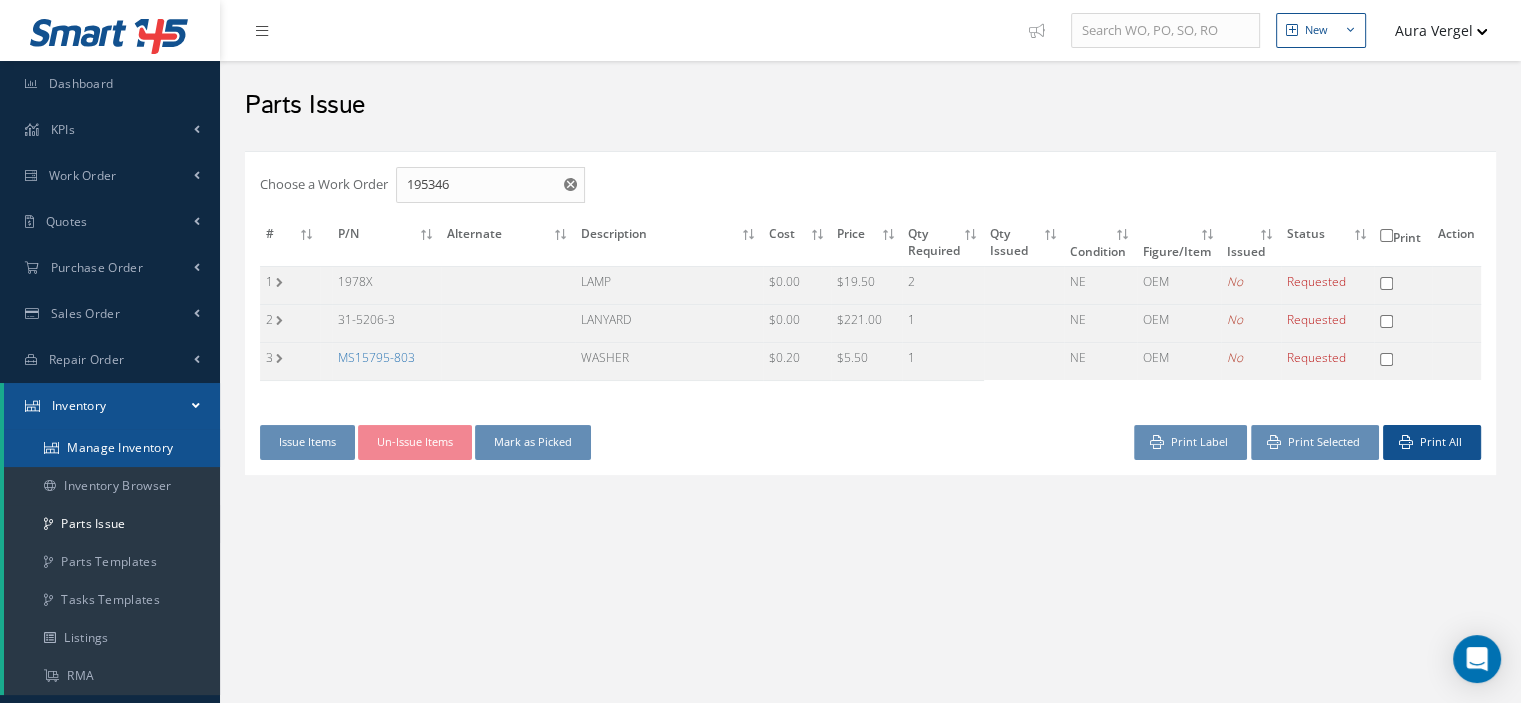 click on "Manage Inventory" at bounding box center [112, 448] 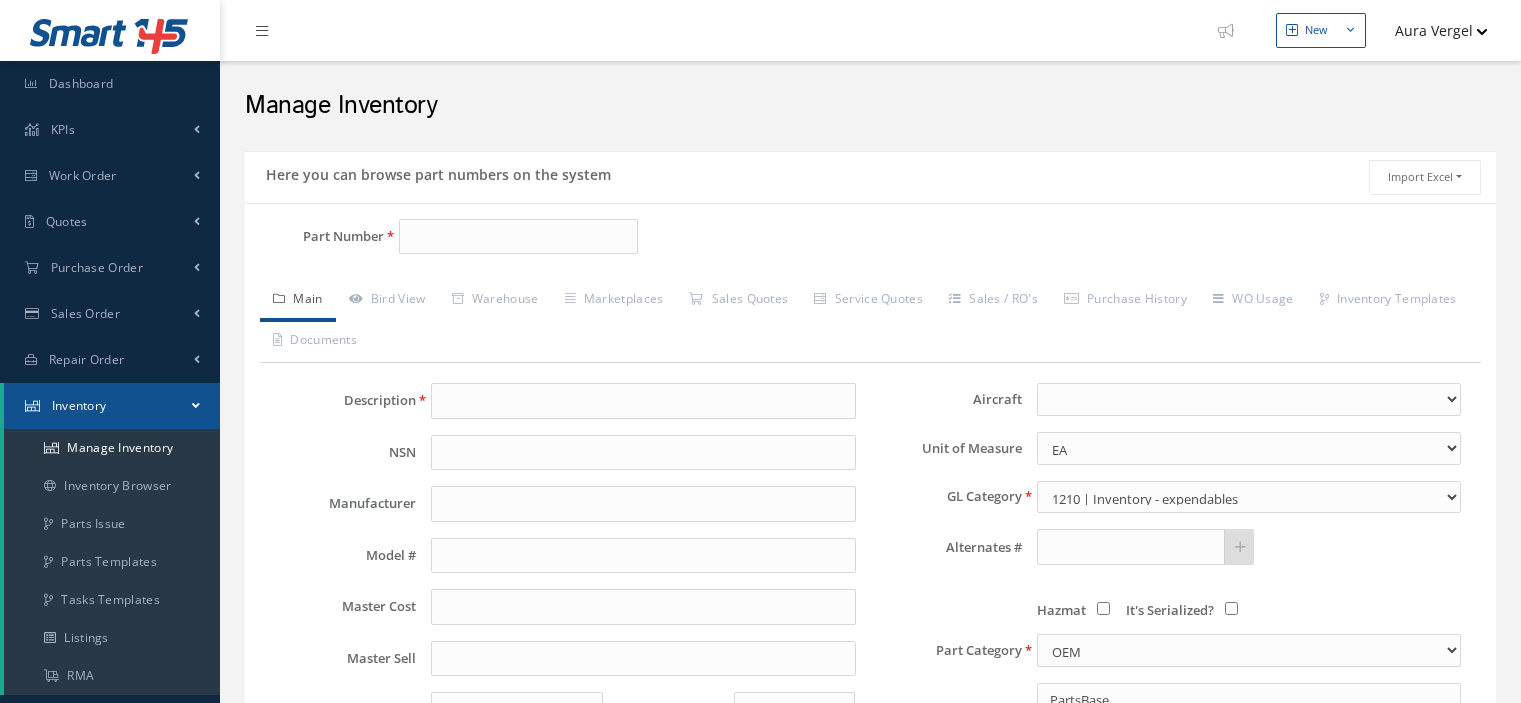 scroll, scrollTop: 0, scrollLeft: 0, axis: both 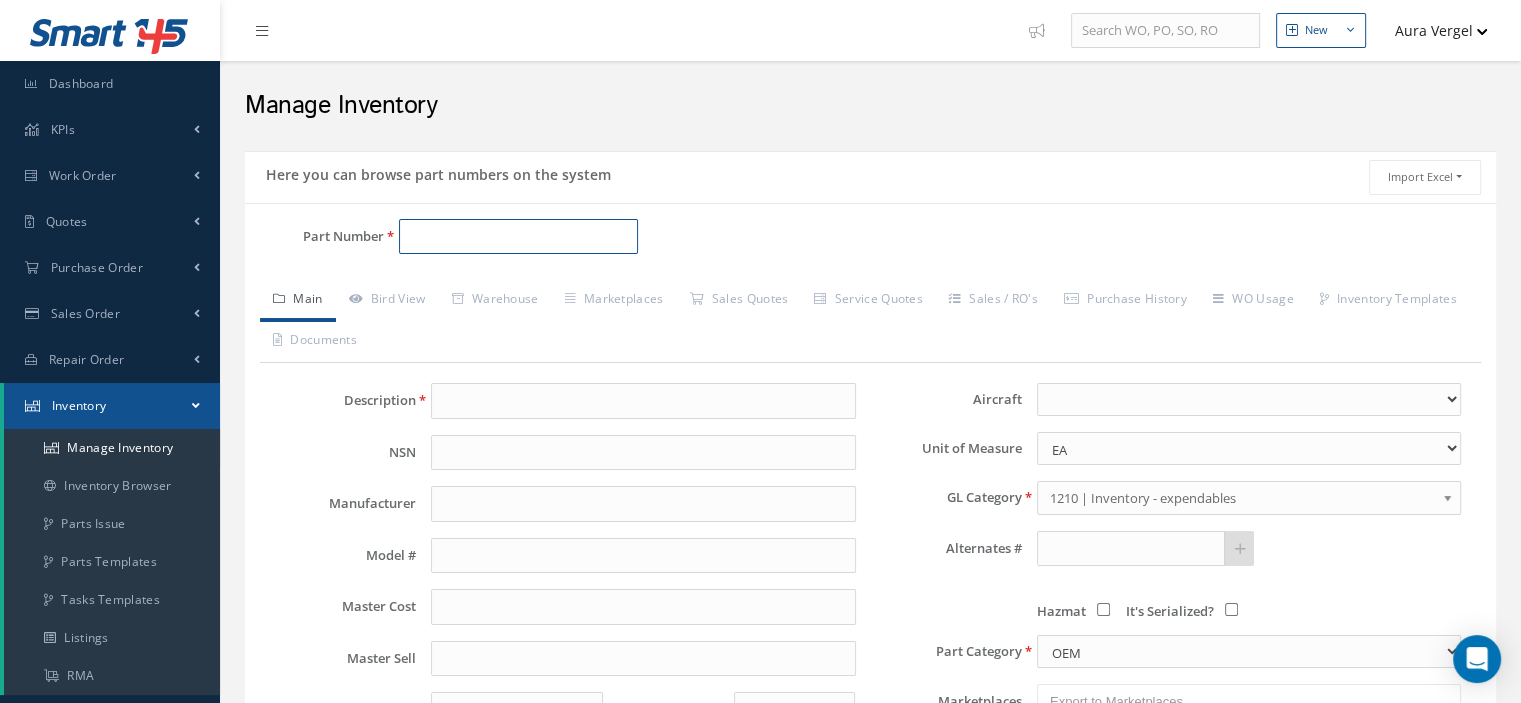 click on "Part Number" at bounding box center (518, 237) 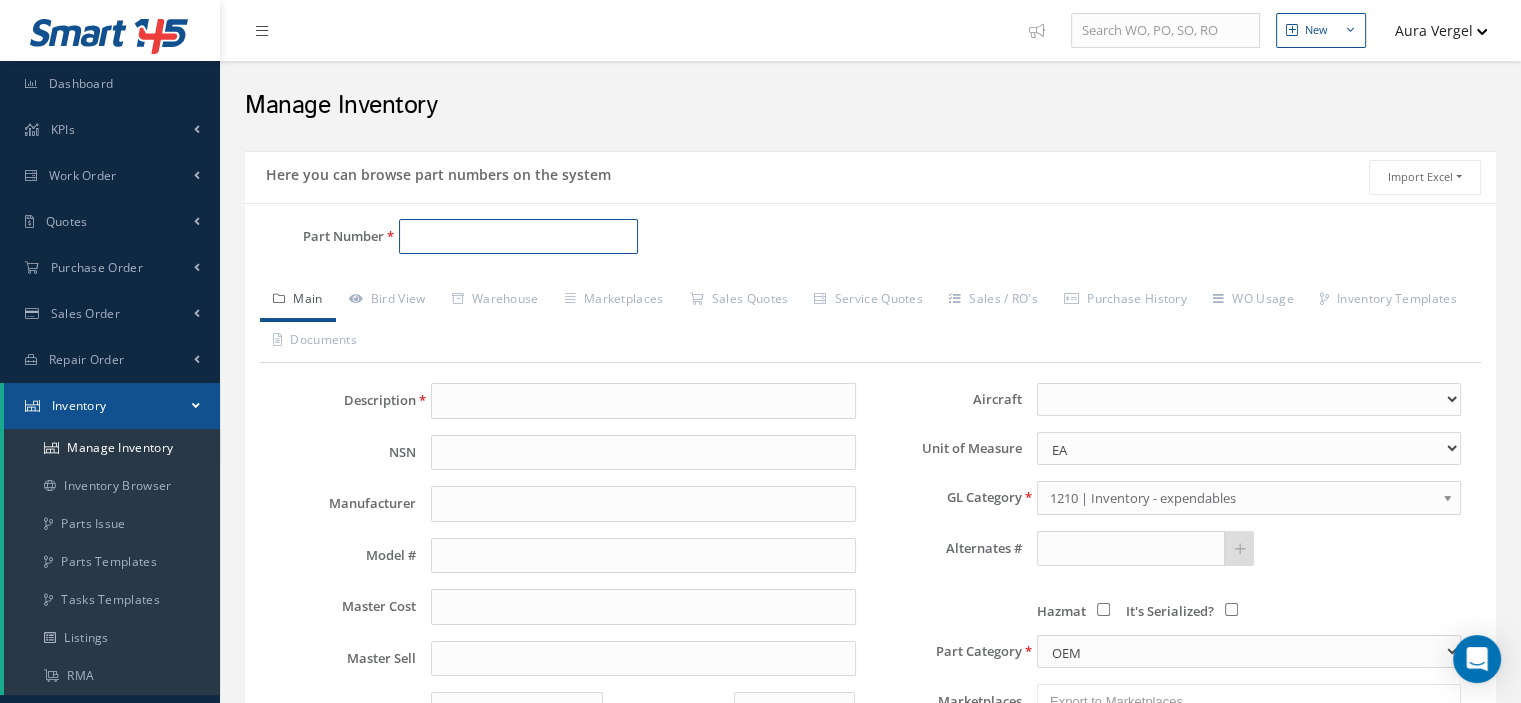 paste on "31-5206-3" 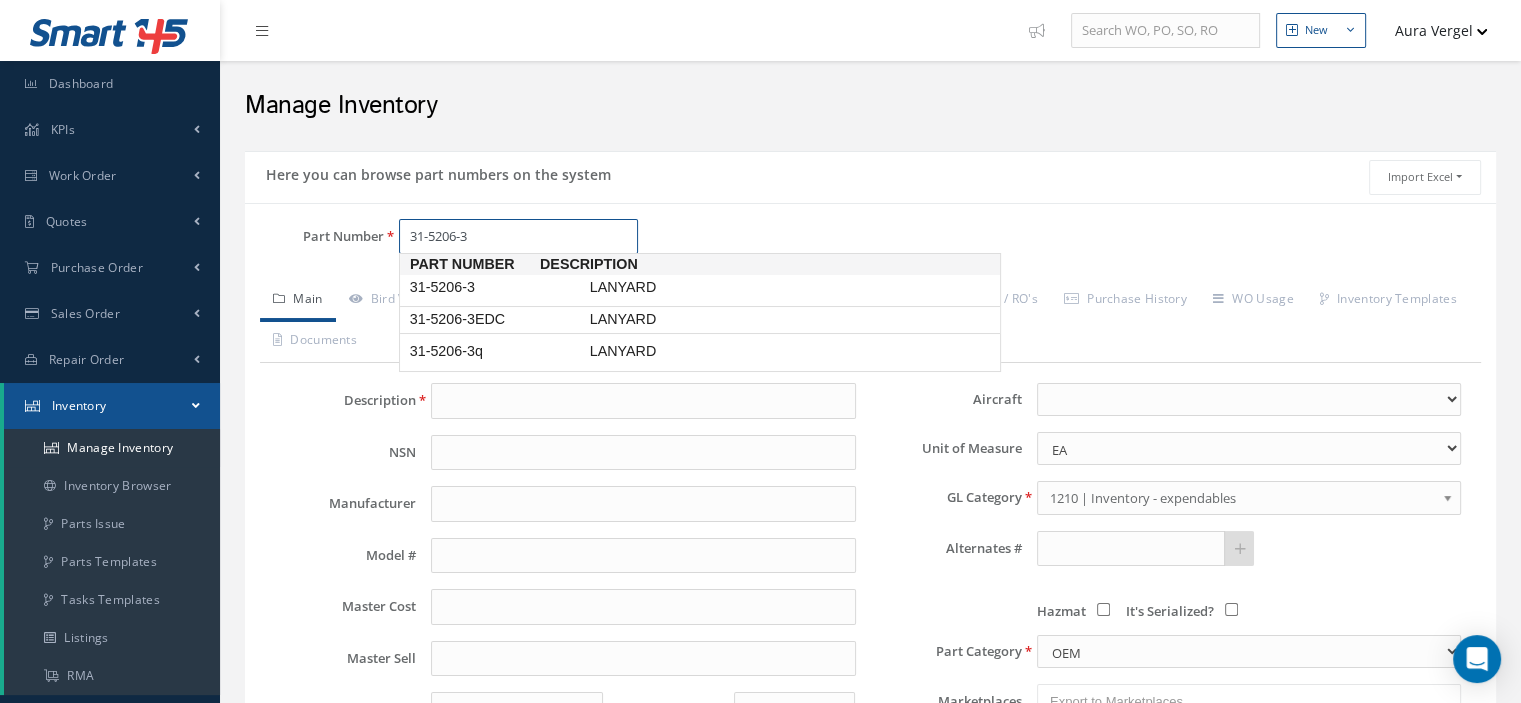 click on "31-5206-3EDC" at bounding box center [496, 319] 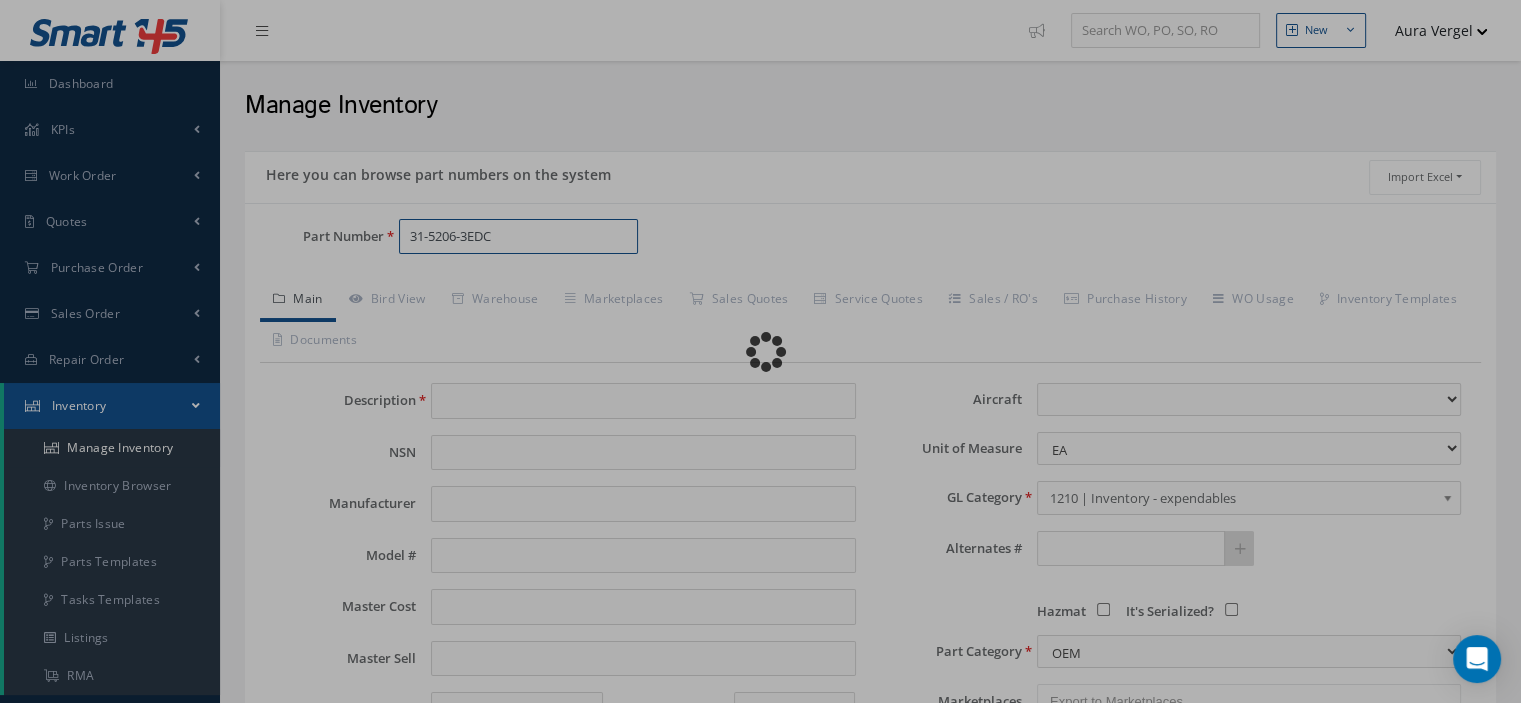type on "LANYARD" 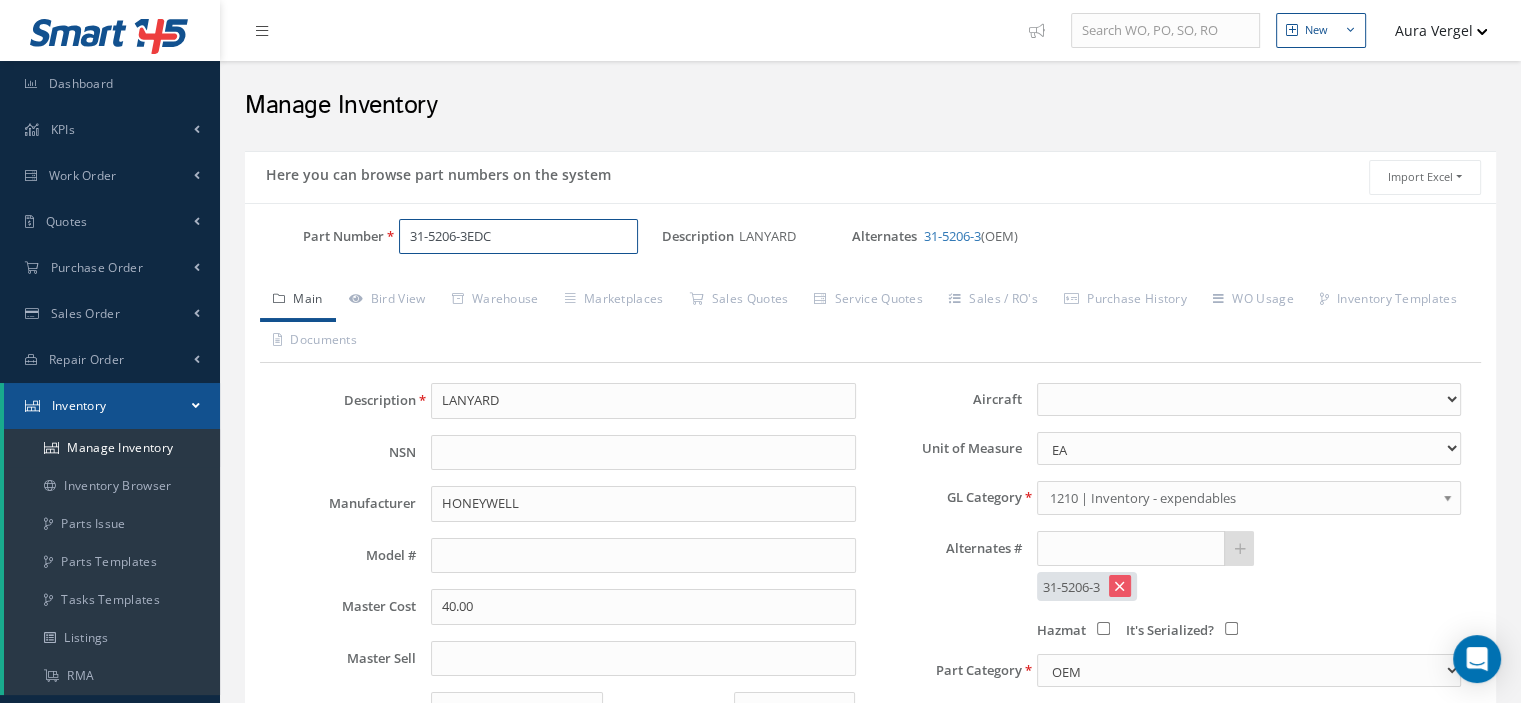 drag, startPoint x: 532, startPoint y: 234, endPoint x: 401, endPoint y: 231, distance: 131.03435 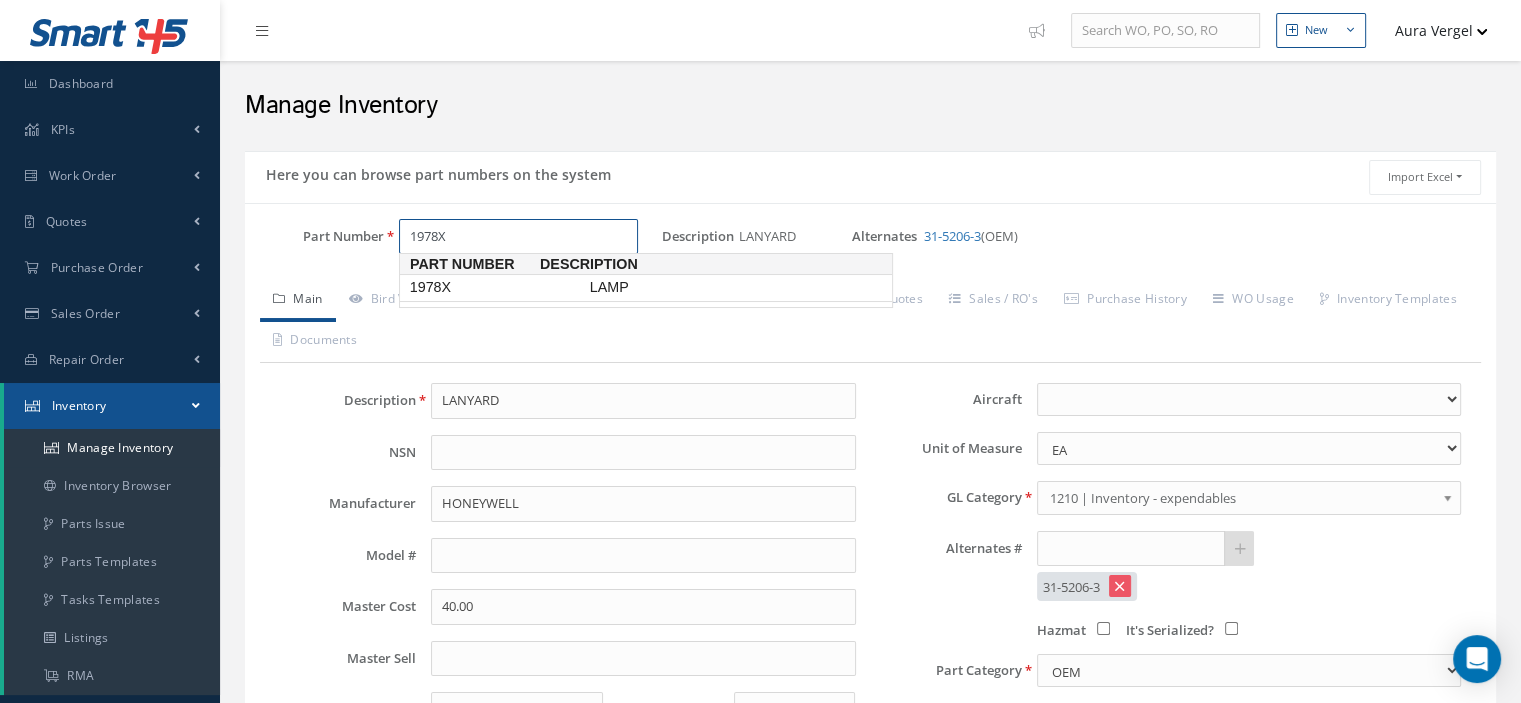 click on "1978X" at bounding box center [496, 287] 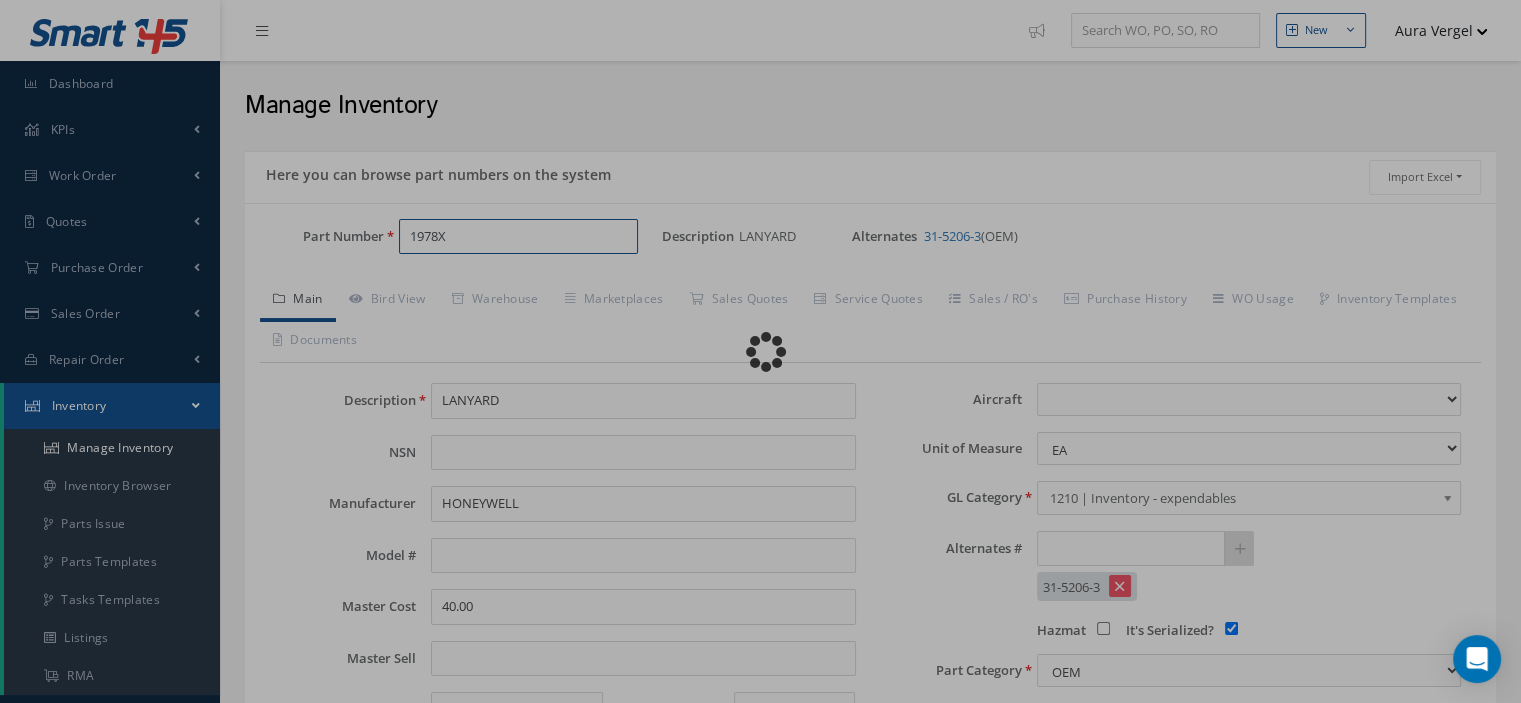 type on "LAMP" 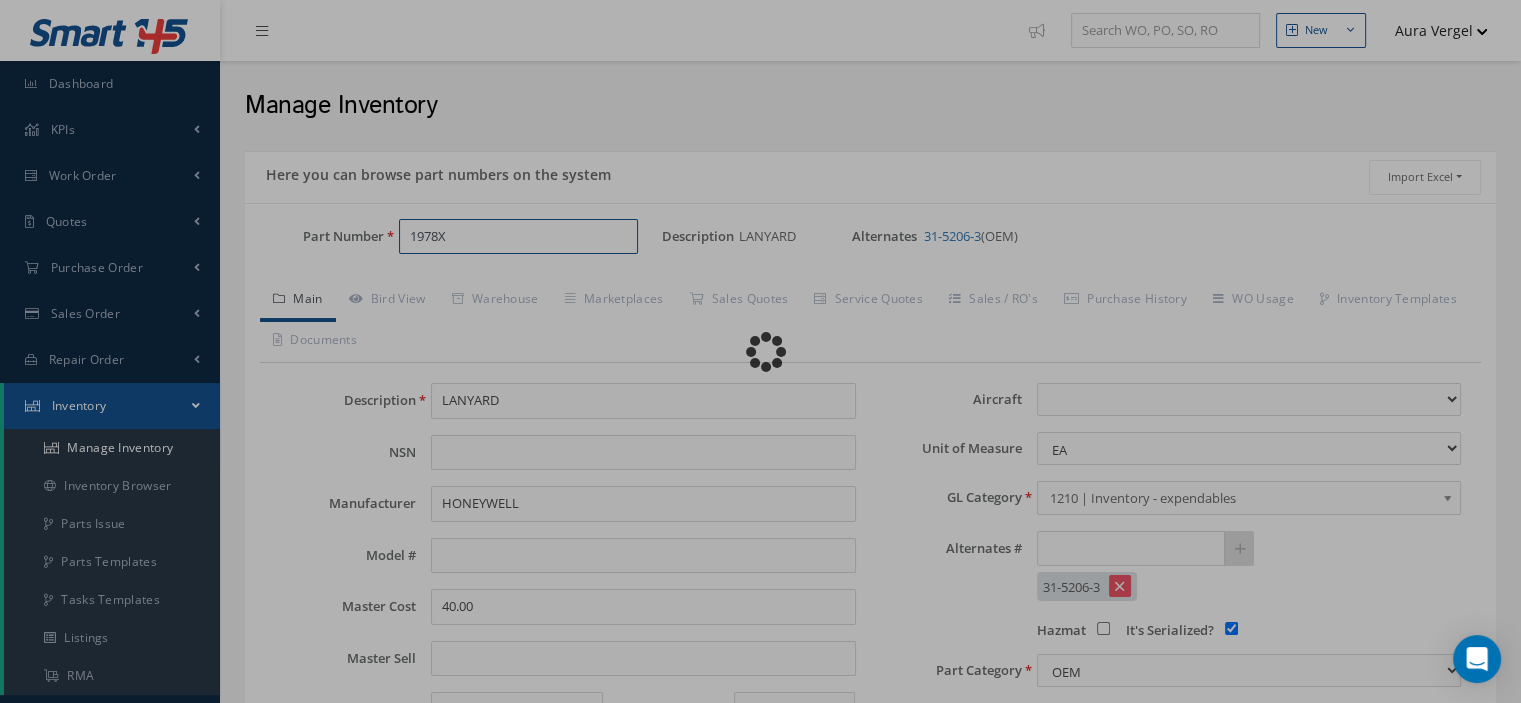type on "Unknown" 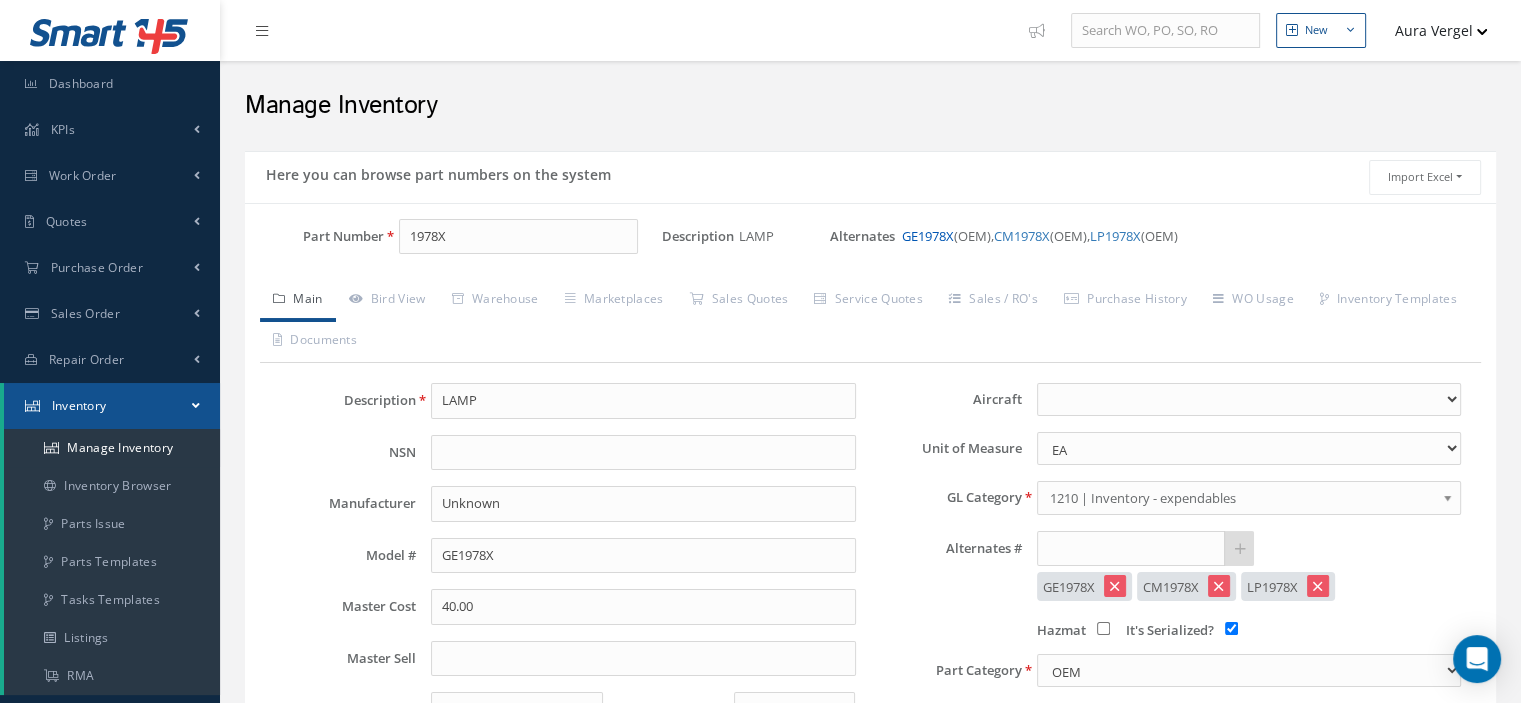 click on "GE1978X" at bounding box center (928, 236) 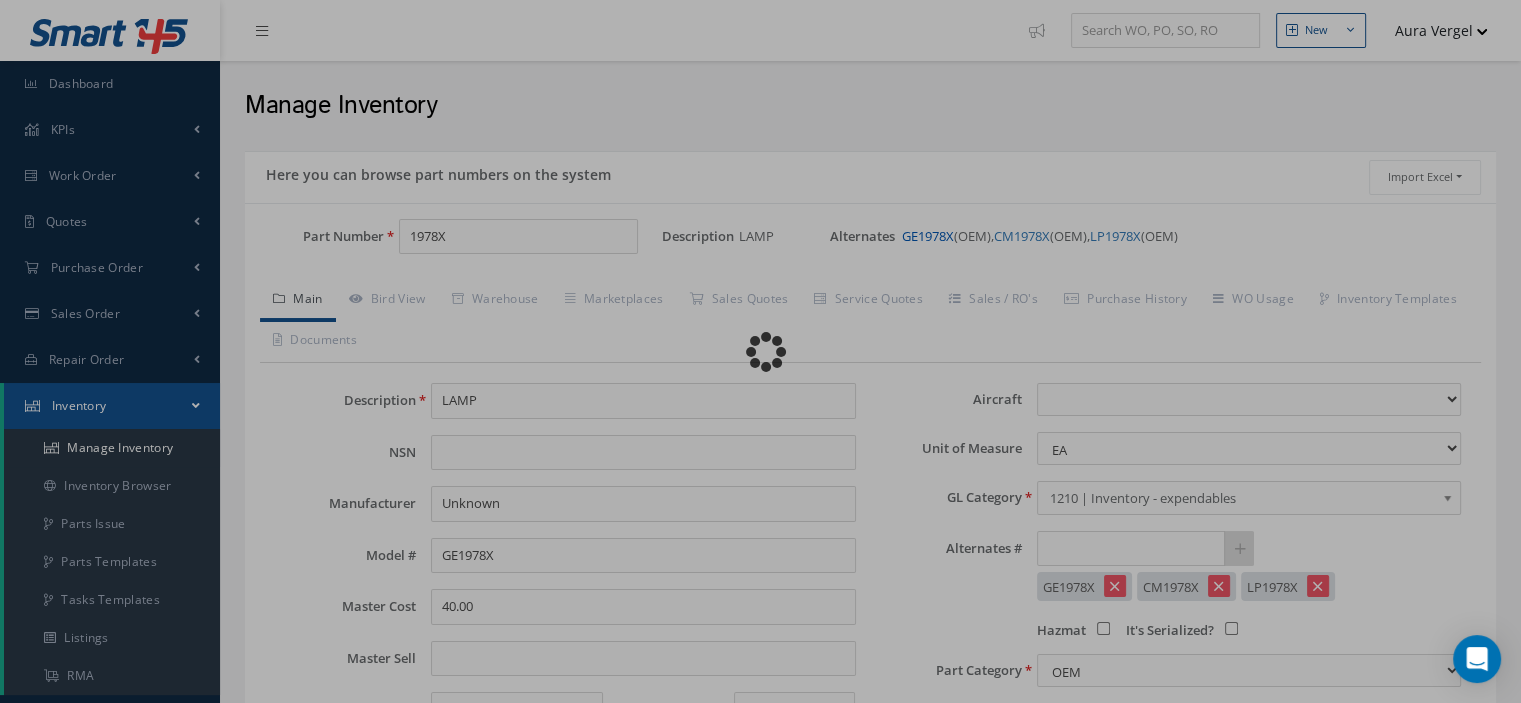 type on "GE1978X" 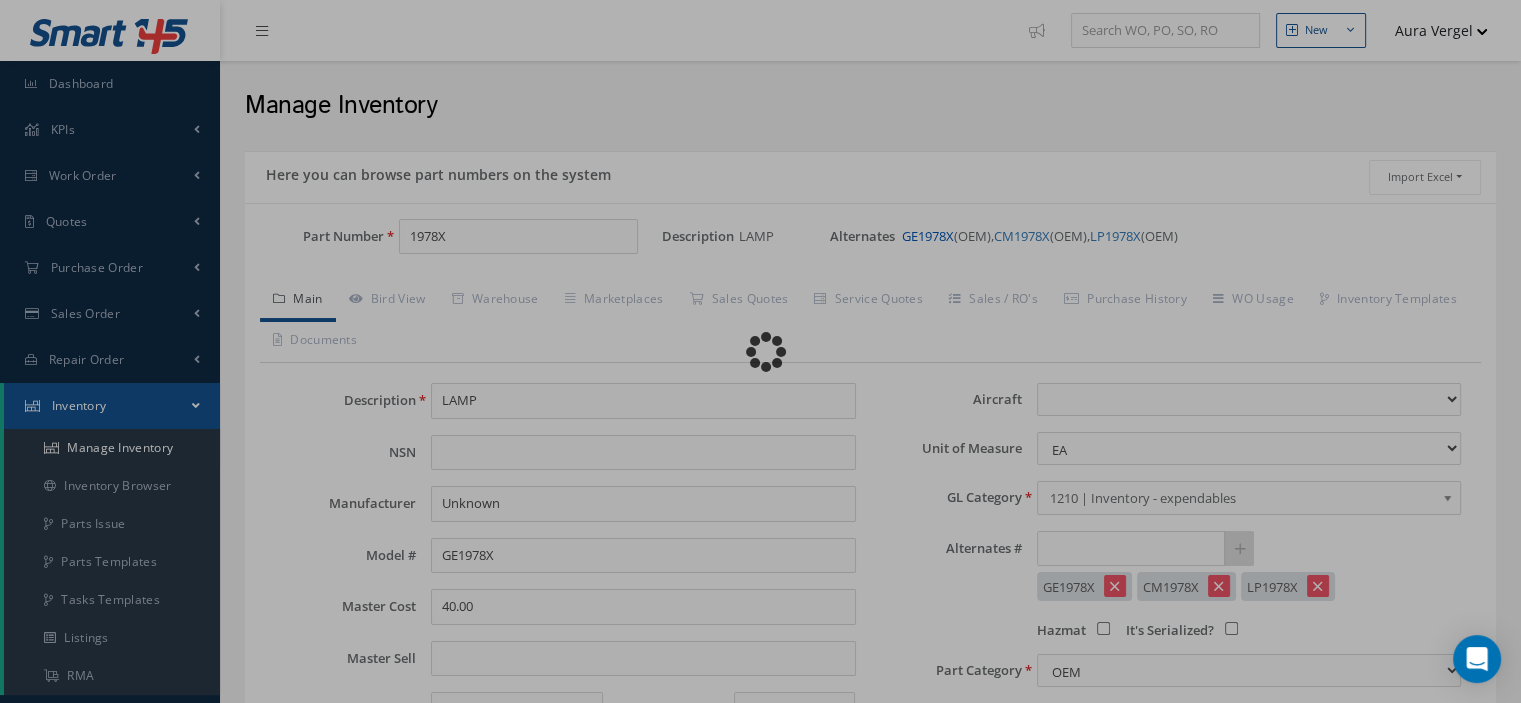 type on "G.E." 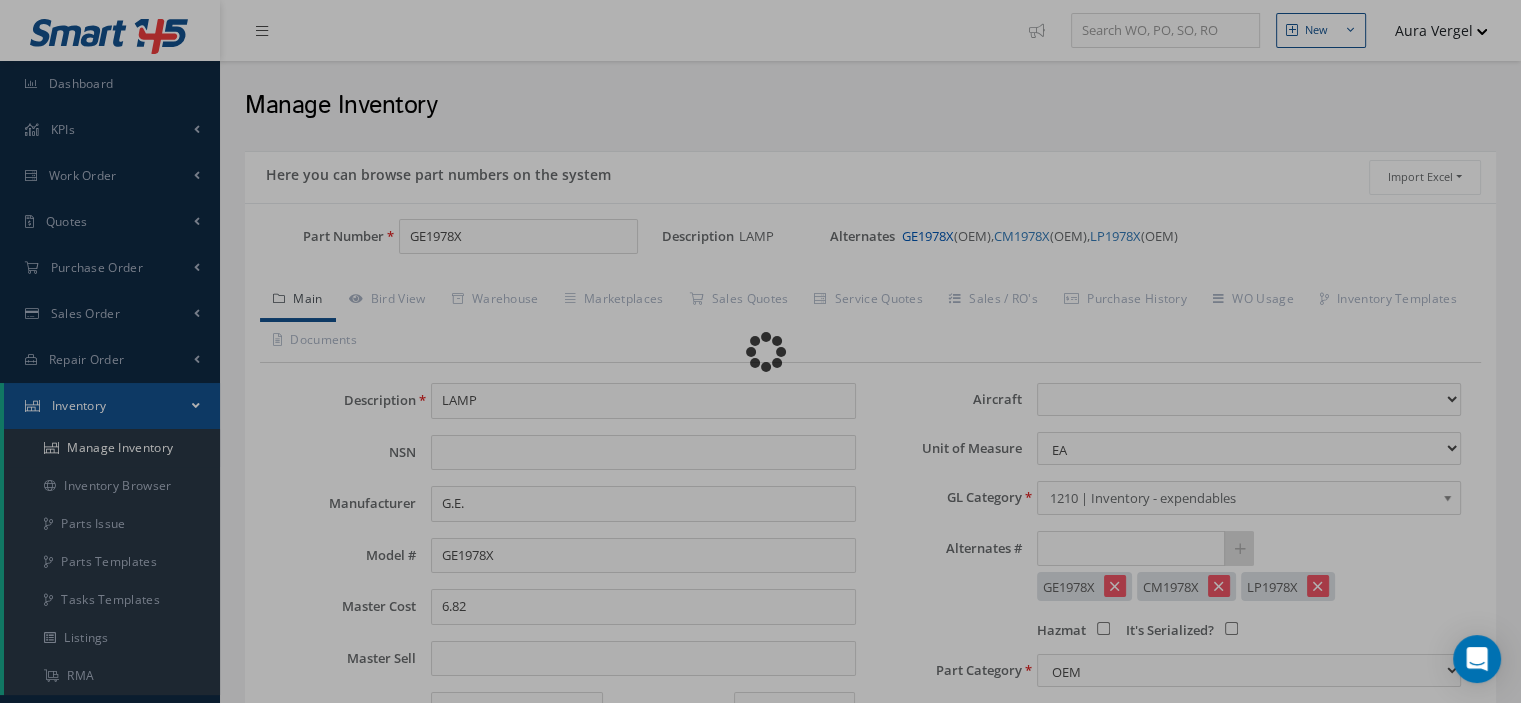select 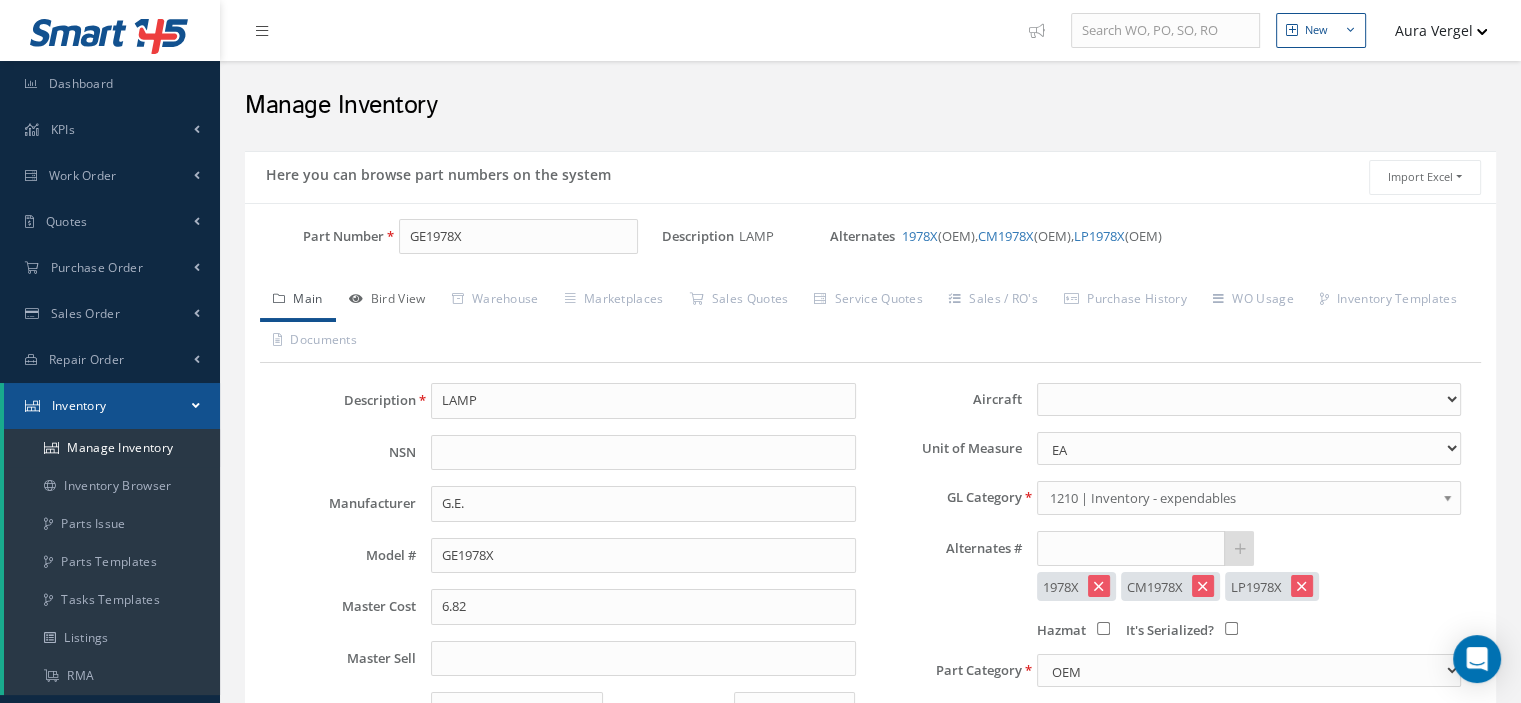 click on "Bird View" at bounding box center (387, 301) 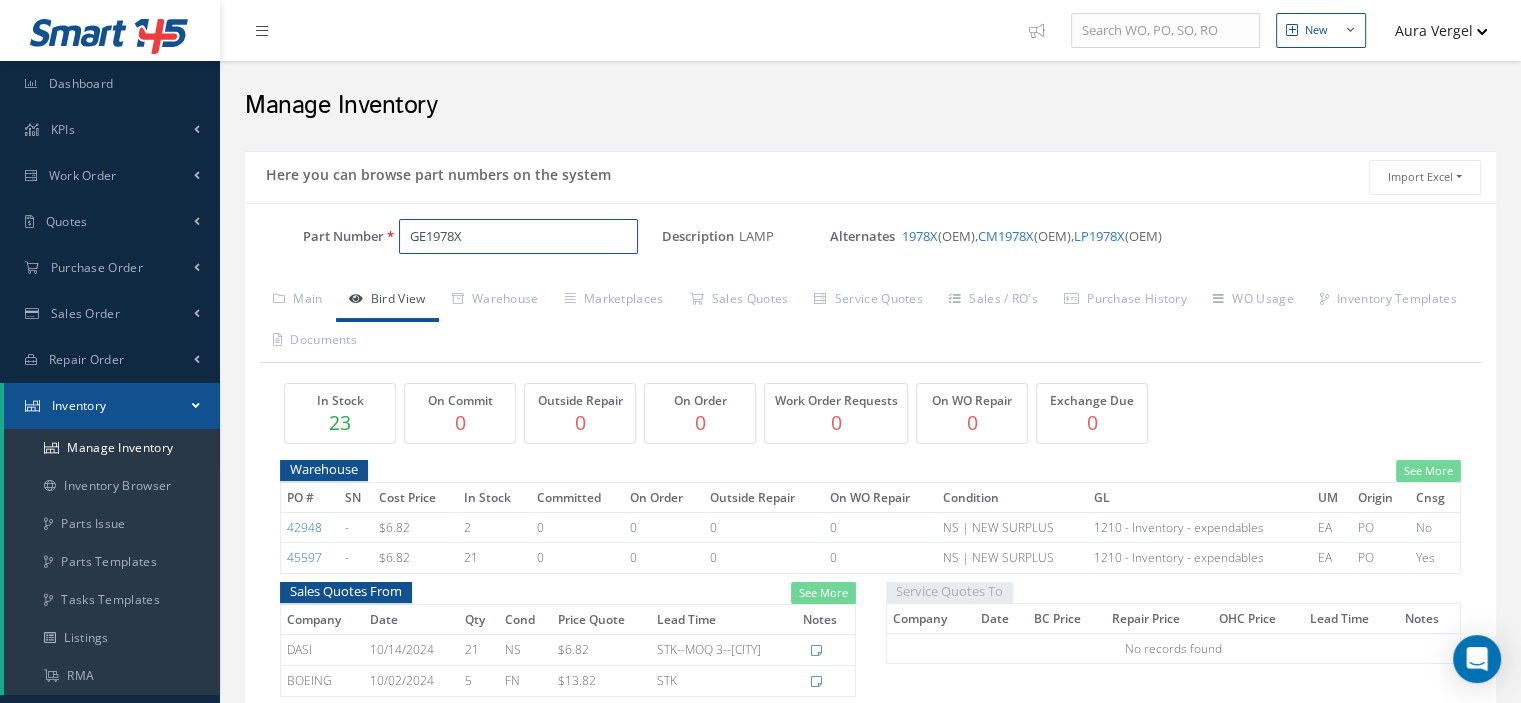 drag, startPoint x: 481, startPoint y: 234, endPoint x: 410, endPoint y: 235, distance: 71.00704 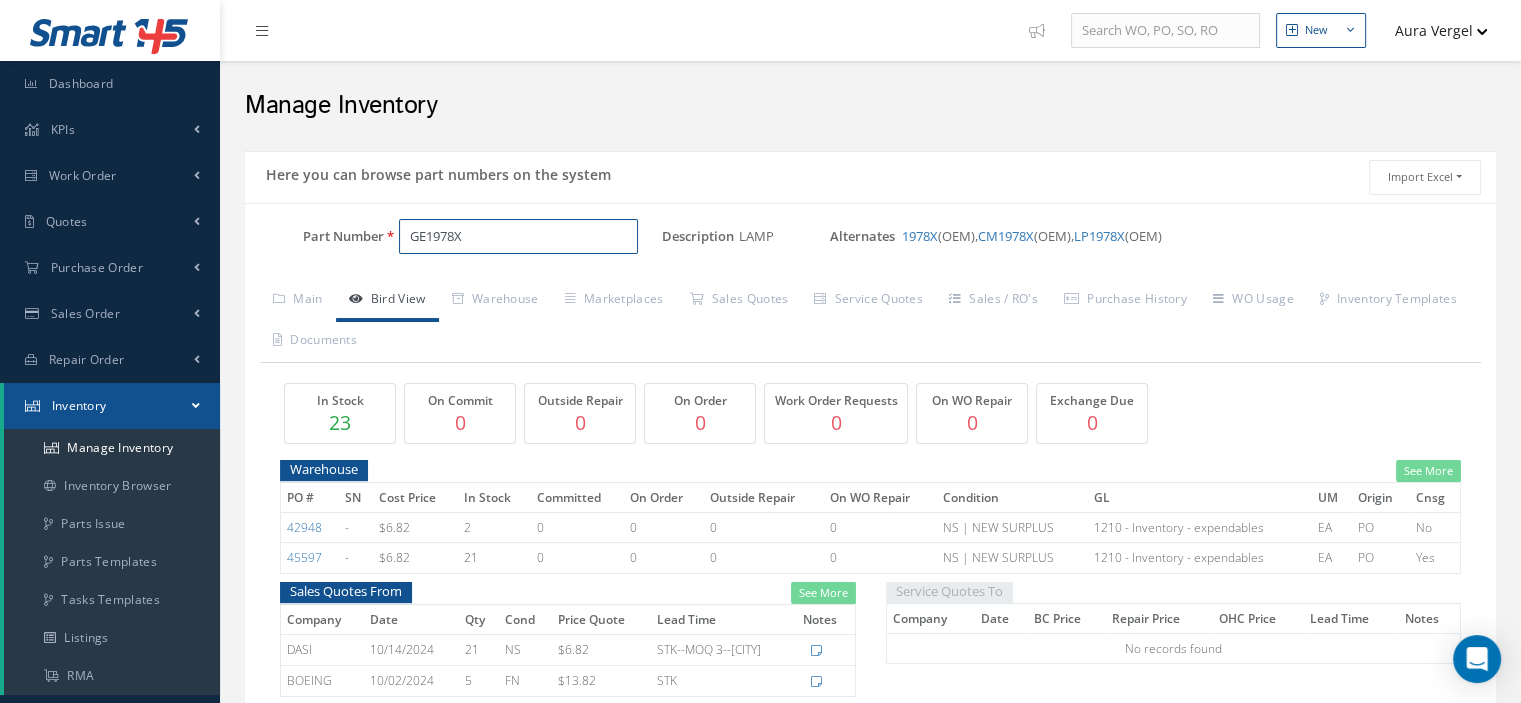 click on "GE1978X" at bounding box center (518, 237) 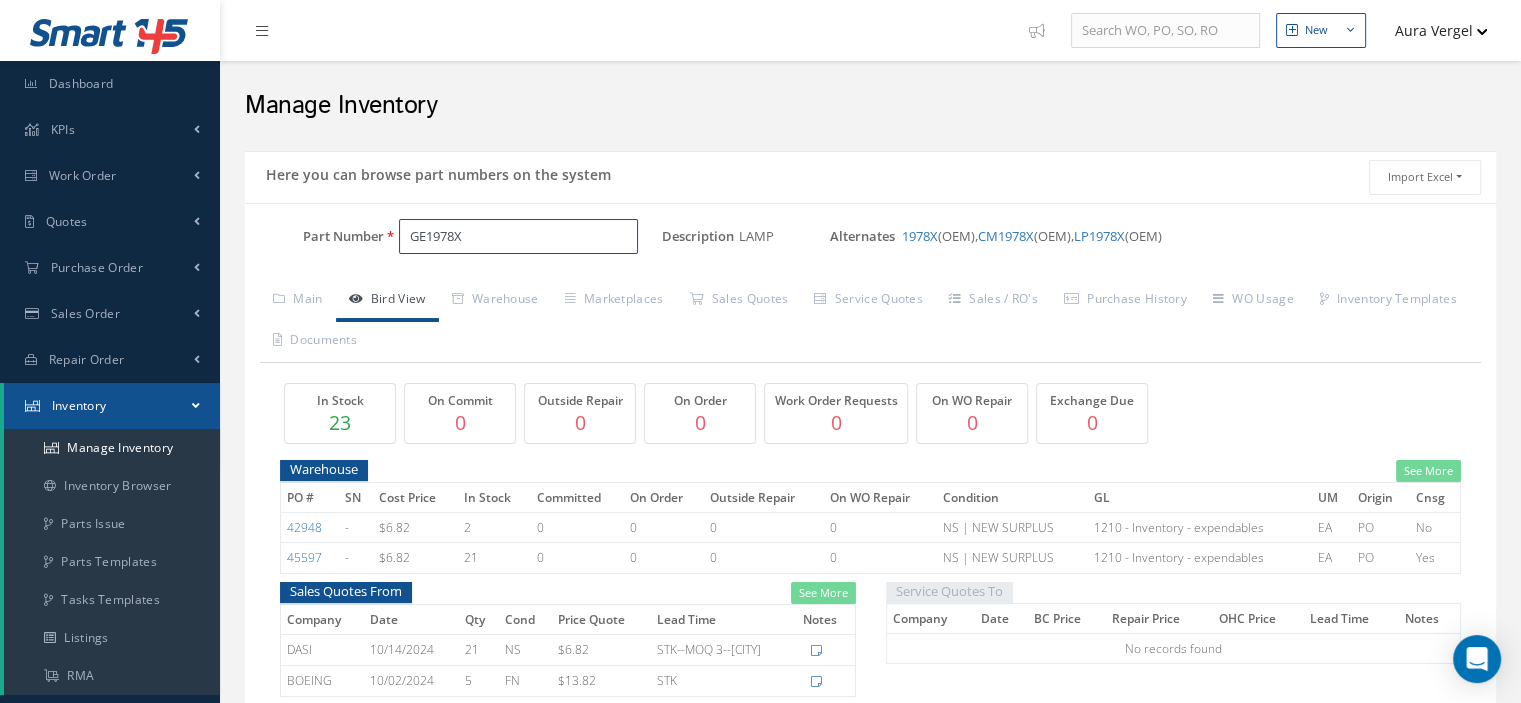 paste on "31-5206-3EDC" 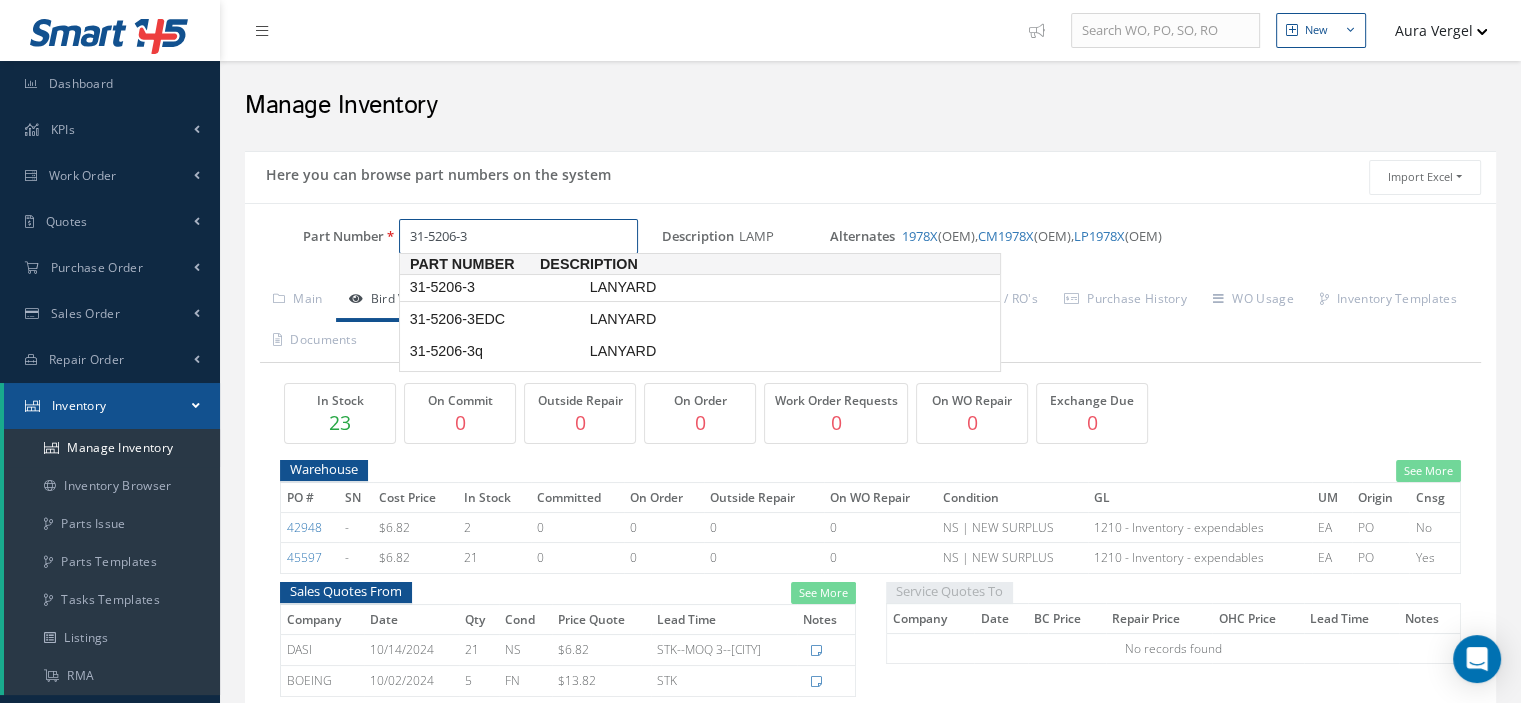 click on "31-5206-3" at bounding box center [496, 287] 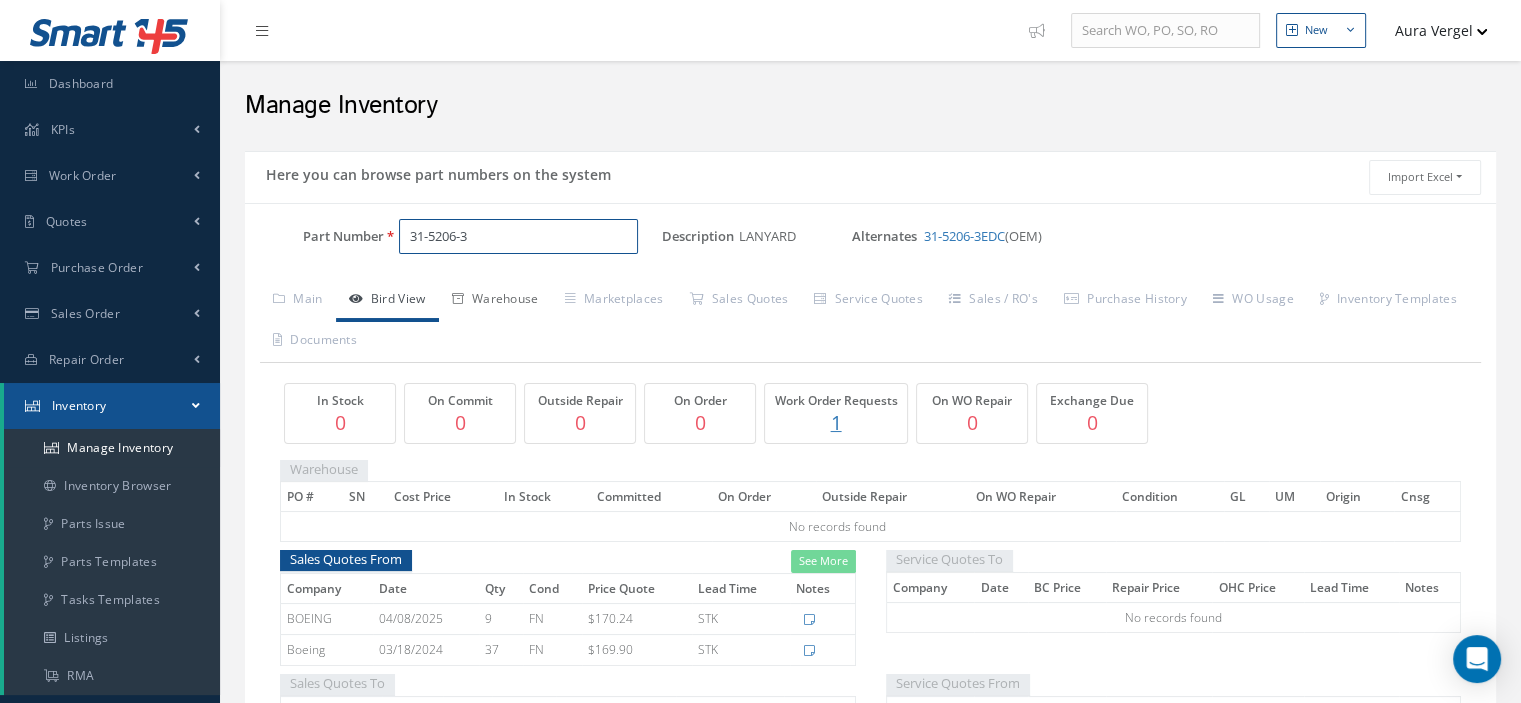 type on "31-5206-3" 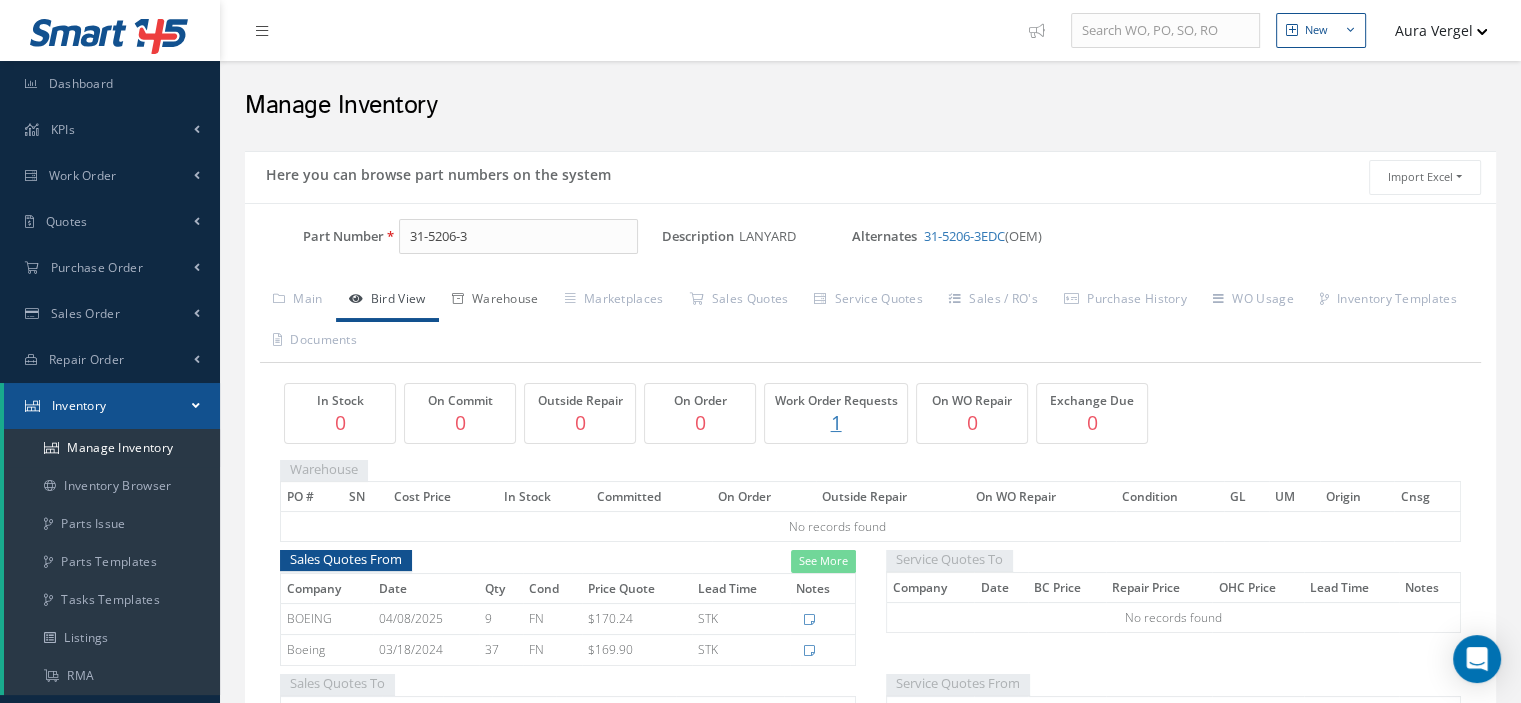 click on "Warehouse" at bounding box center (495, 301) 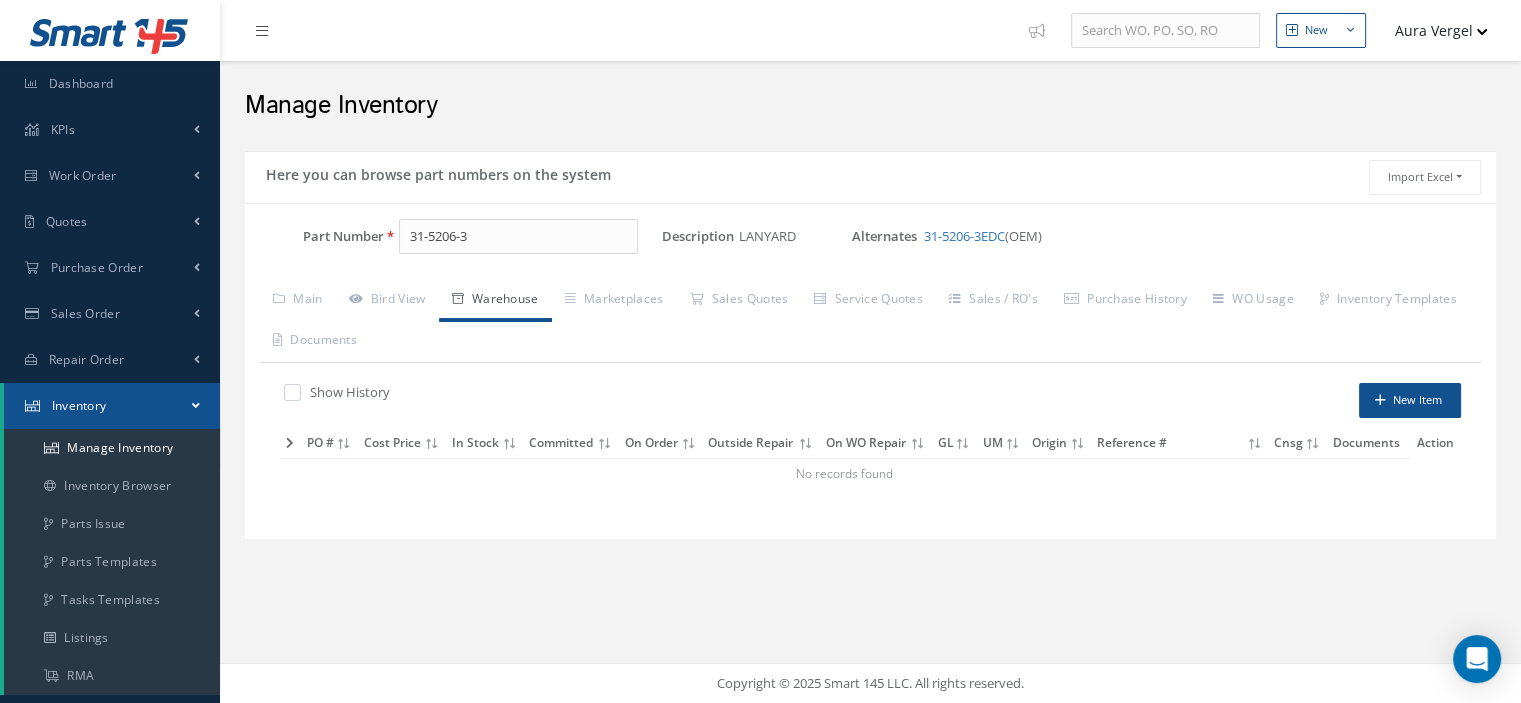 click at bounding box center [302, 392] 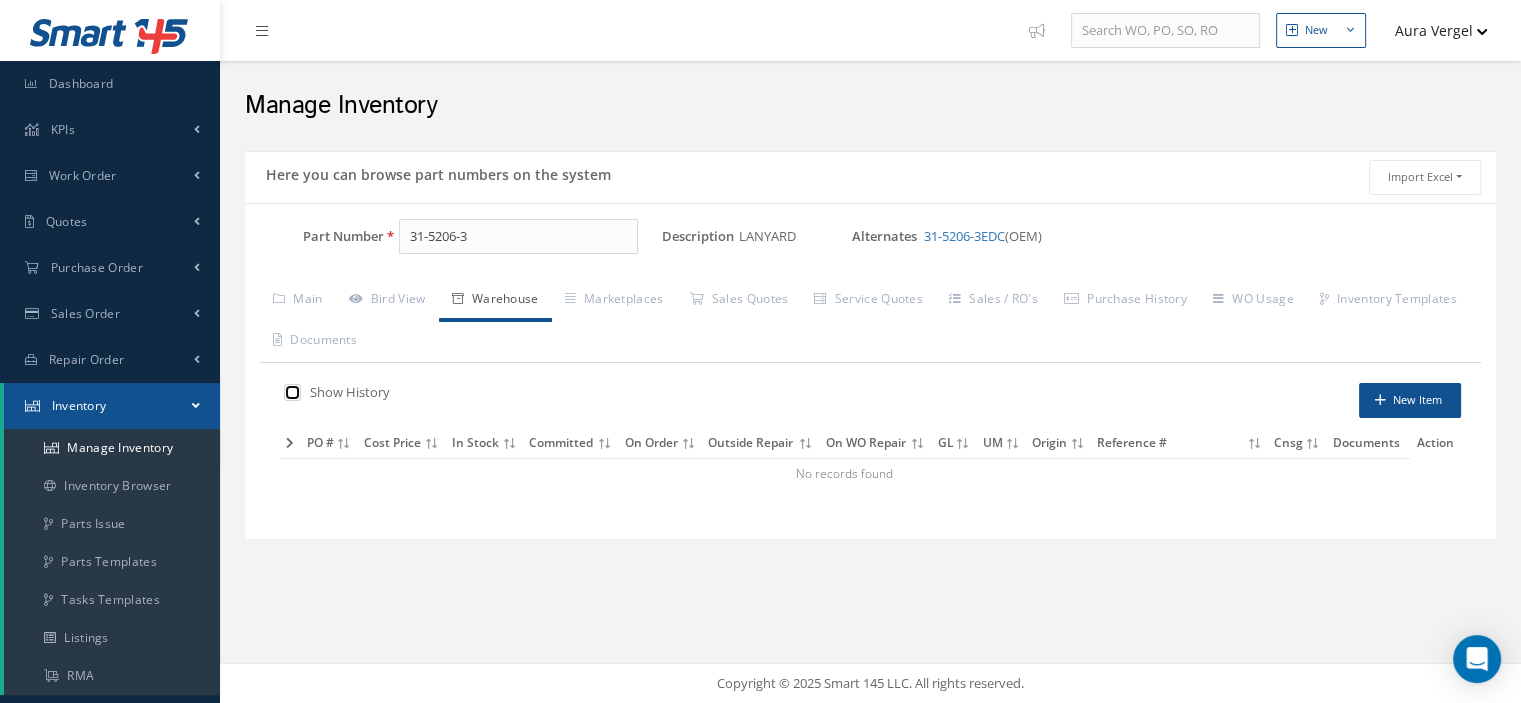 click at bounding box center [290, 394] 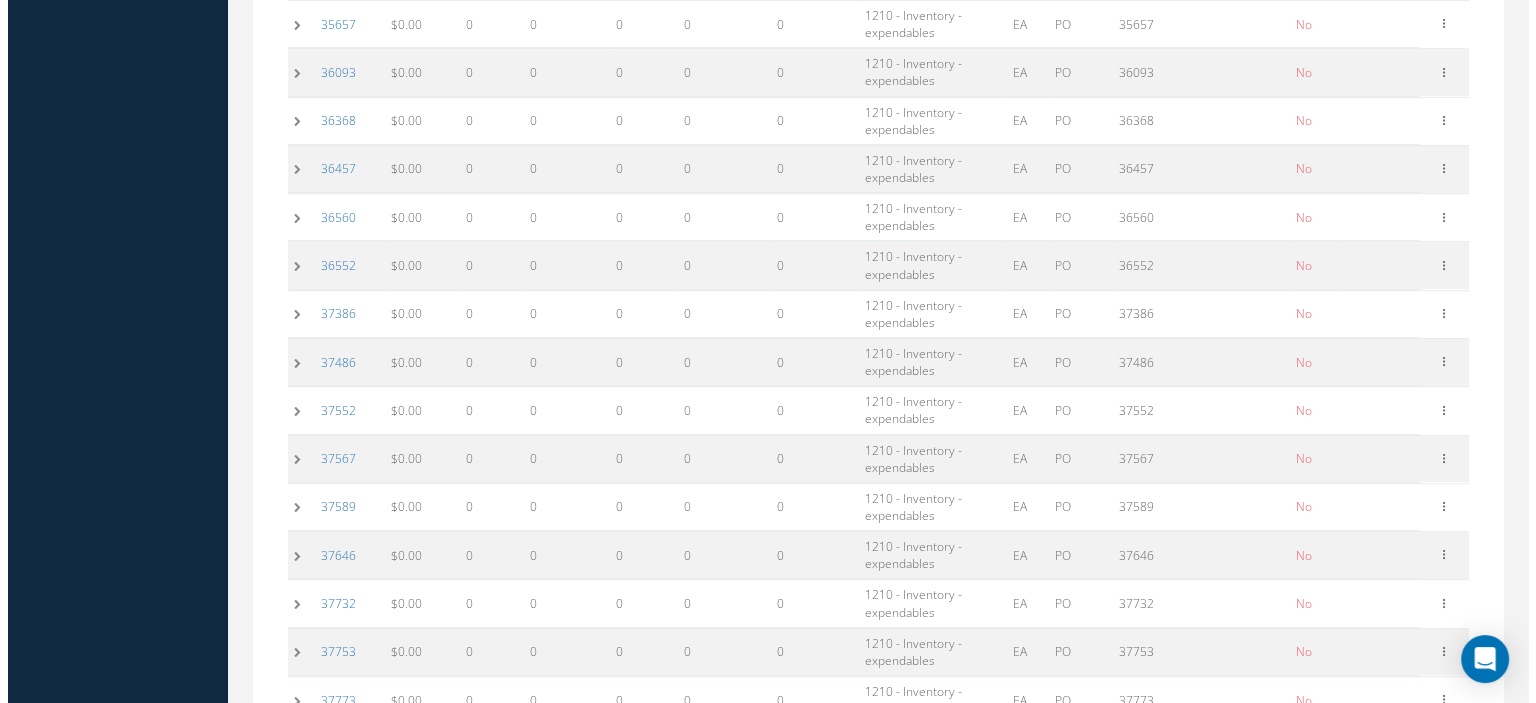 scroll, scrollTop: 1610, scrollLeft: 0, axis: vertical 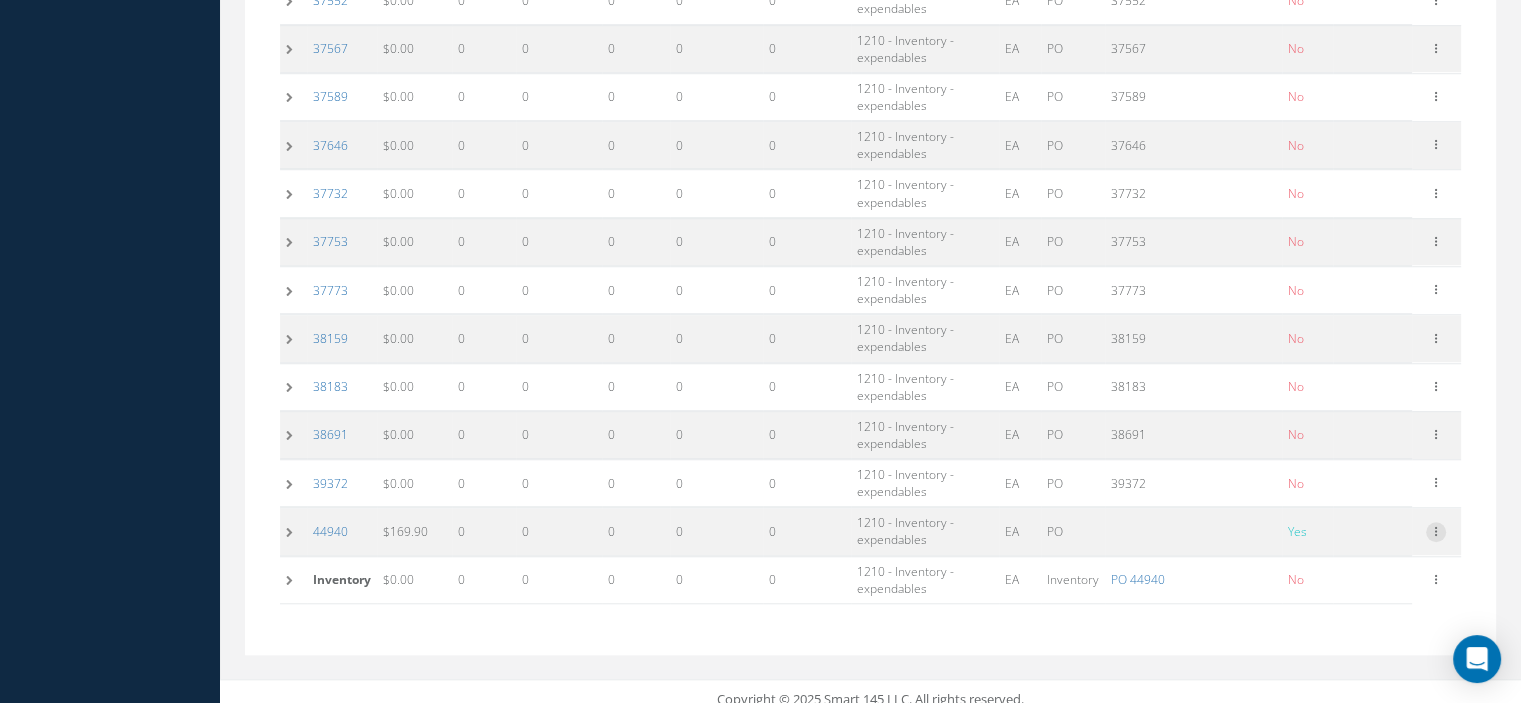 click at bounding box center (1436, 530) 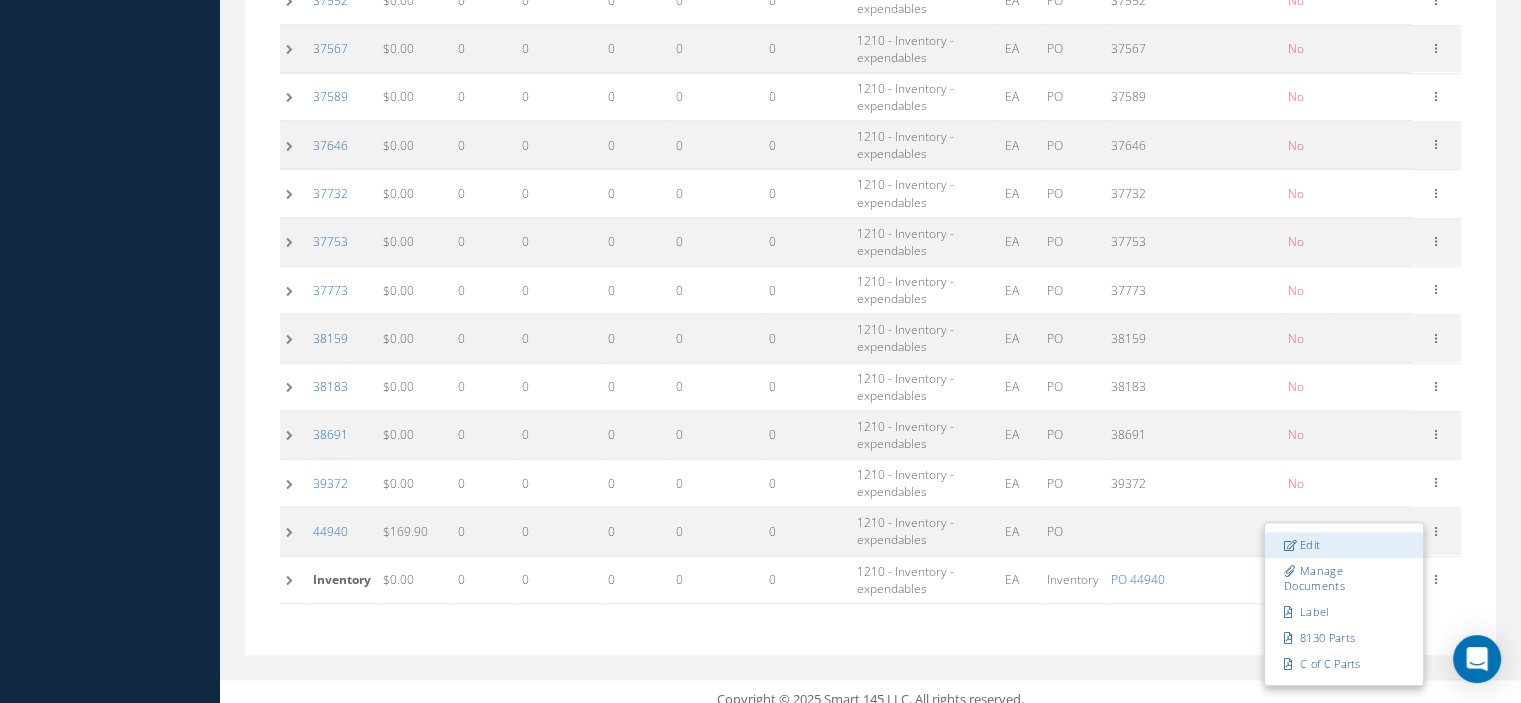 click on "Edit" at bounding box center [1344, 545] 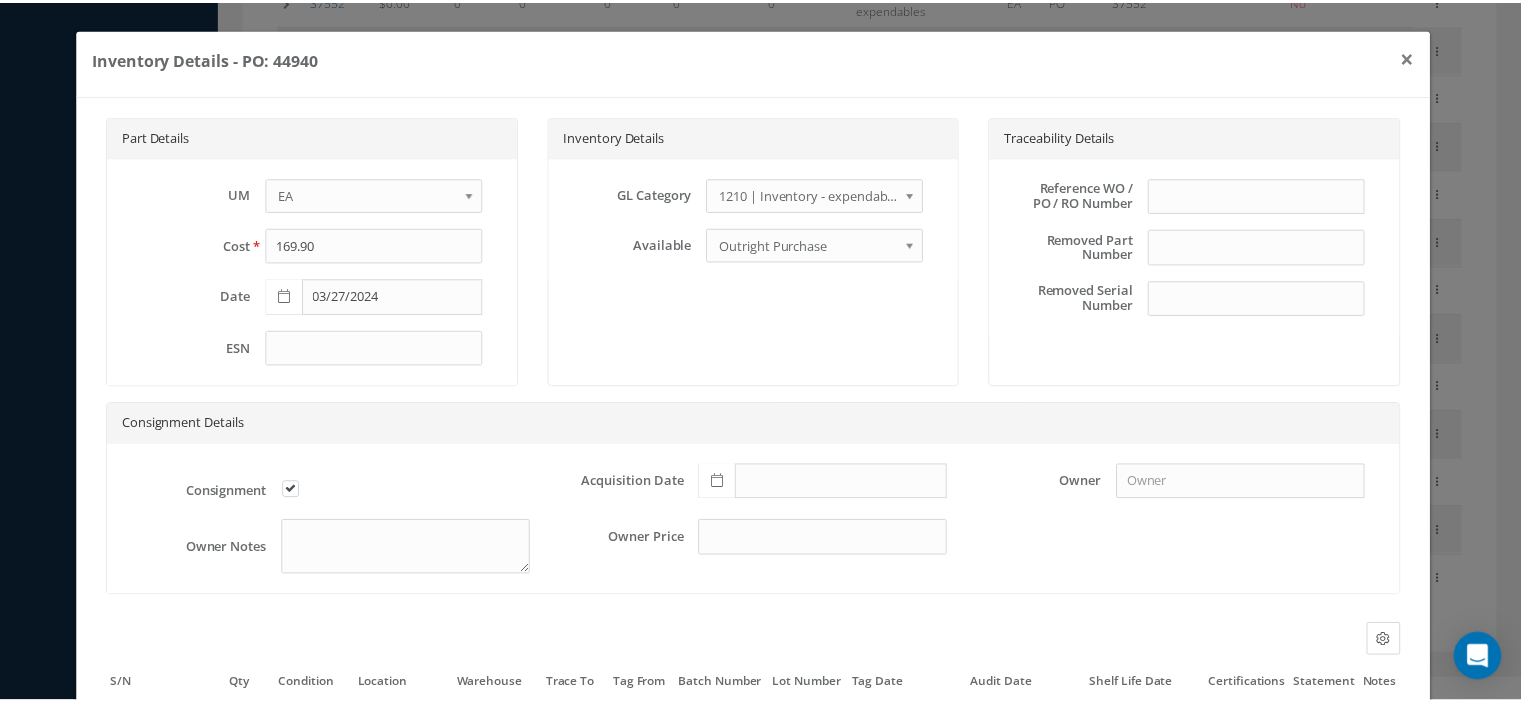 scroll, scrollTop: 248, scrollLeft: 0, axis: vertical 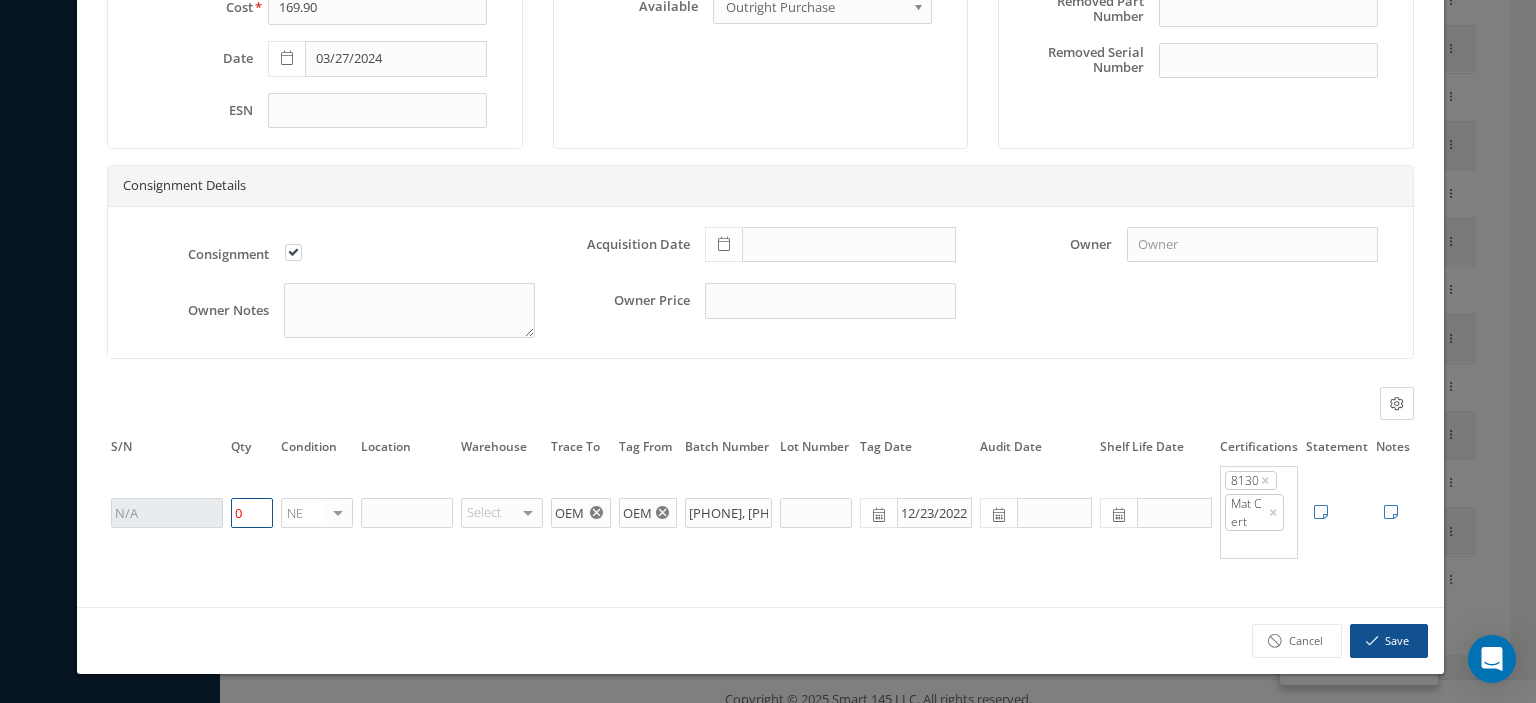 drag, startPoint x: 252, startPoint y: 522, endPoint x: 239, endPoint y: 521, distance: 13.038404 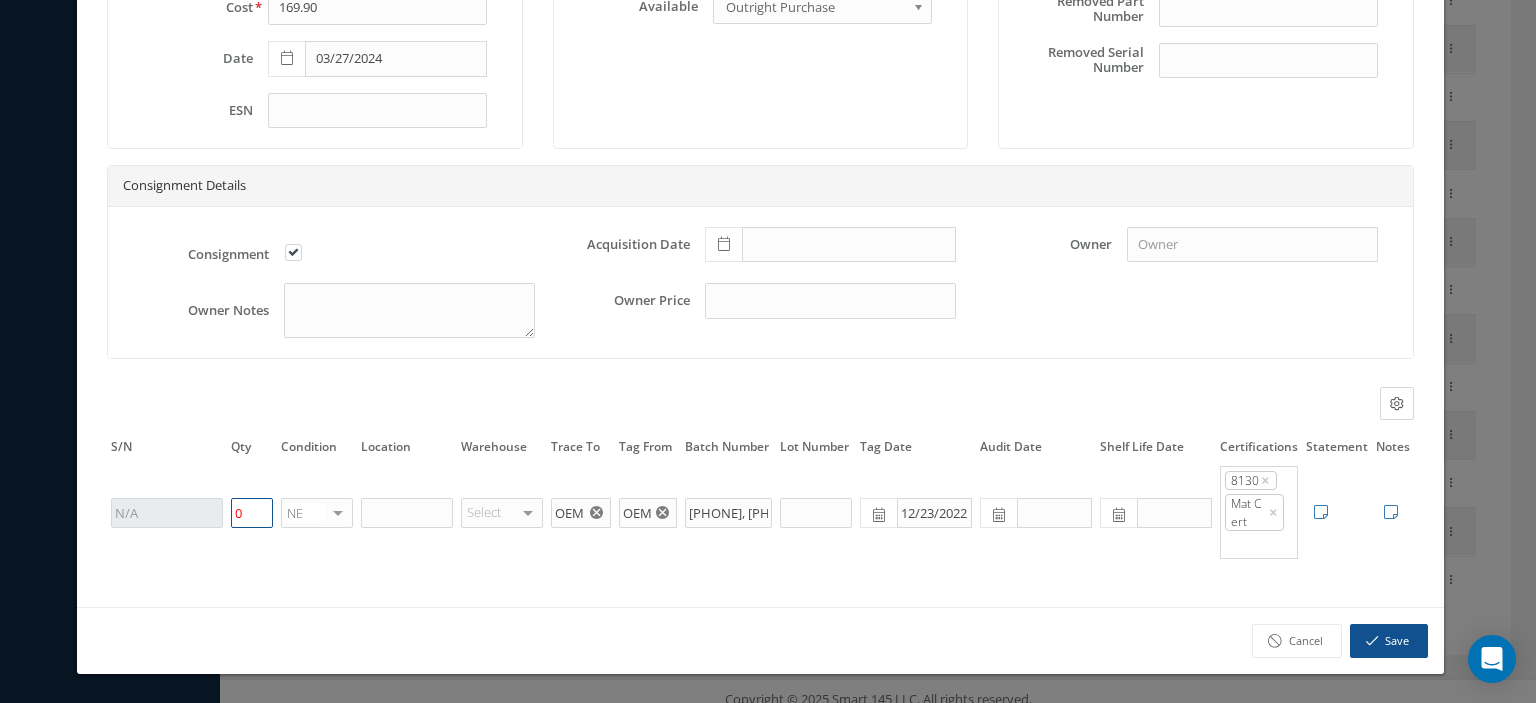 click on "0              NE         OH   SV   RP   AR   NE   FN   NS   RE   FP   BER   N/A   INSP   BC
No elements found.
List is empty.
Select
EARP   Menzies Aviation   Leki Aviation
No elements found.
List is empty.        OEM              OEM           7365922663, 7365833461       12/23/2022
8130
×
Mat Cert
×
×
Loading...
Search a tag
No tags found
No tags found
Edit Tags
Edit Statement 8130" at bounding box center (760, 512) 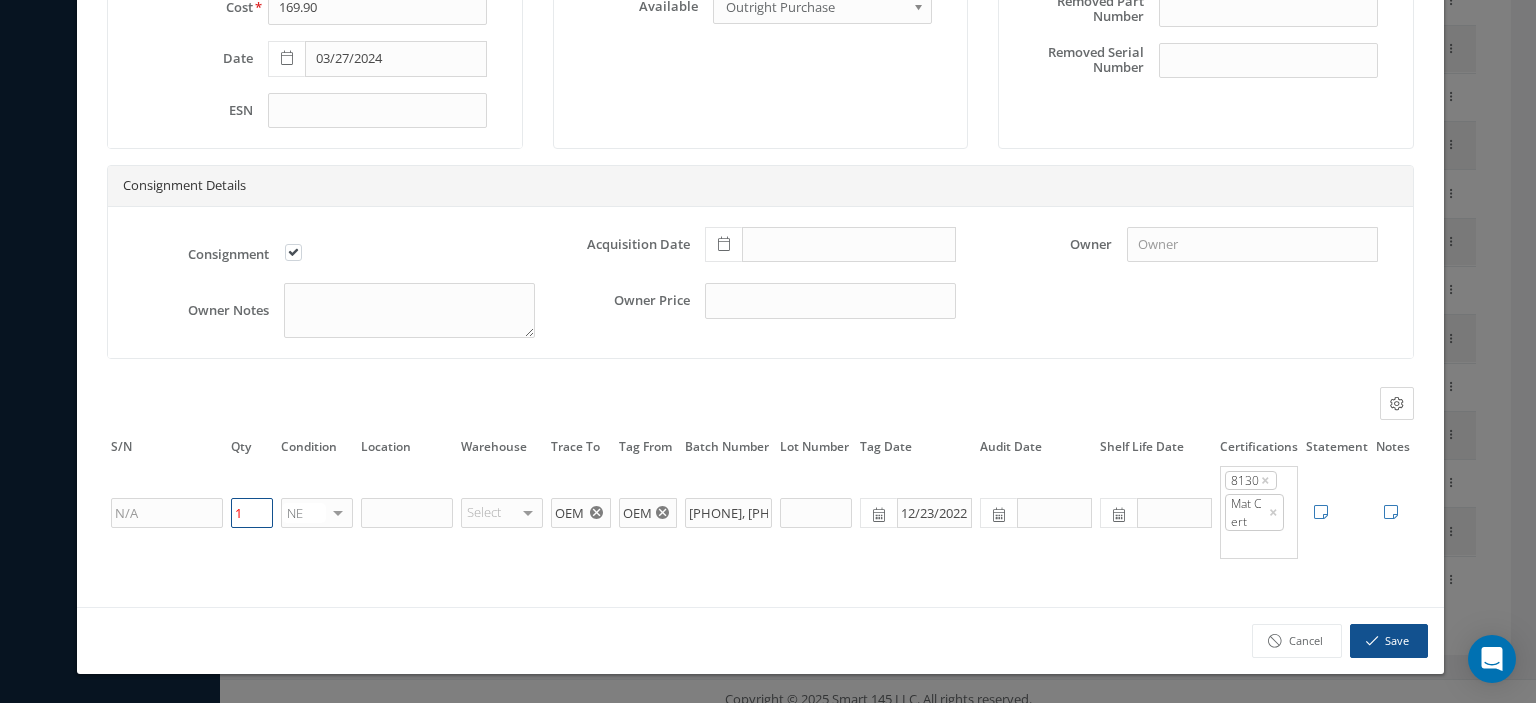 type on "1" 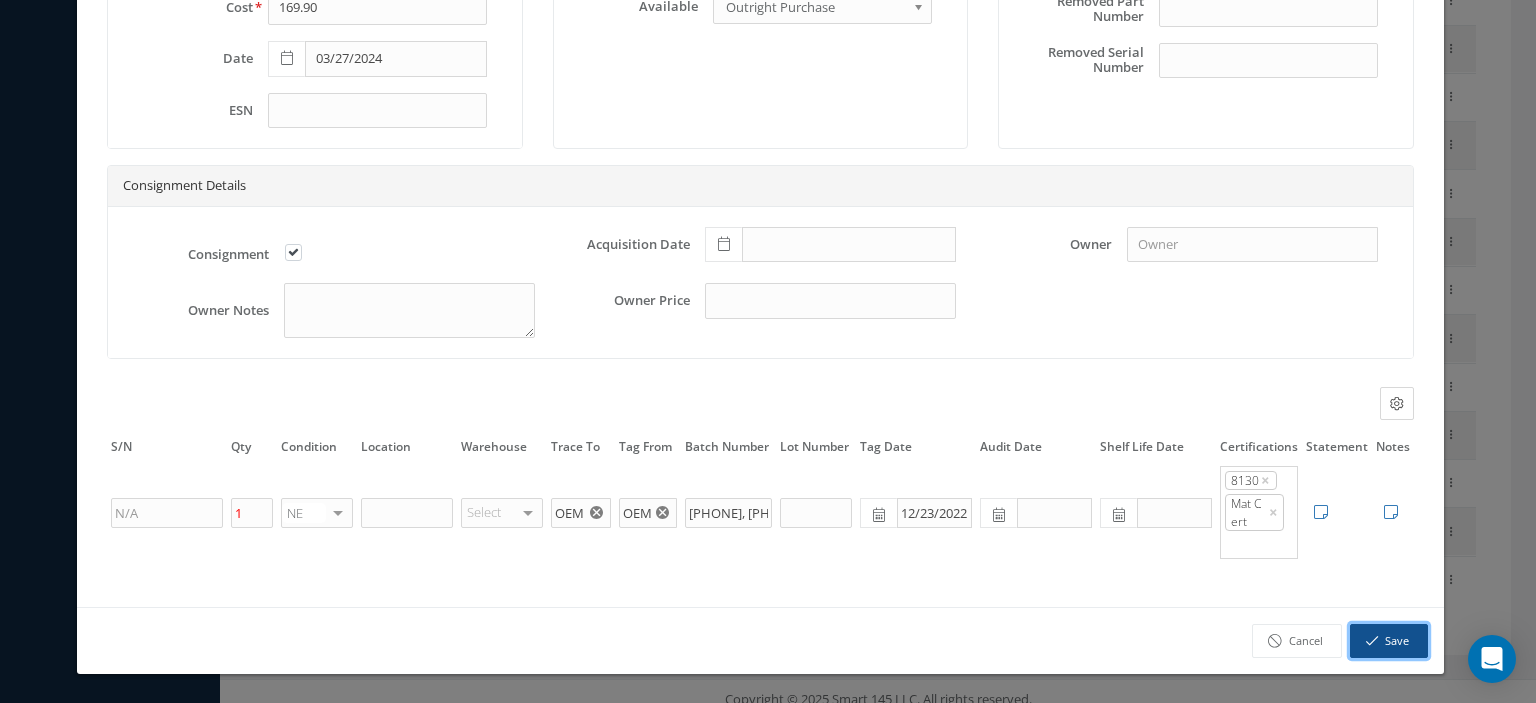 click at bounding box center [1372, 641] 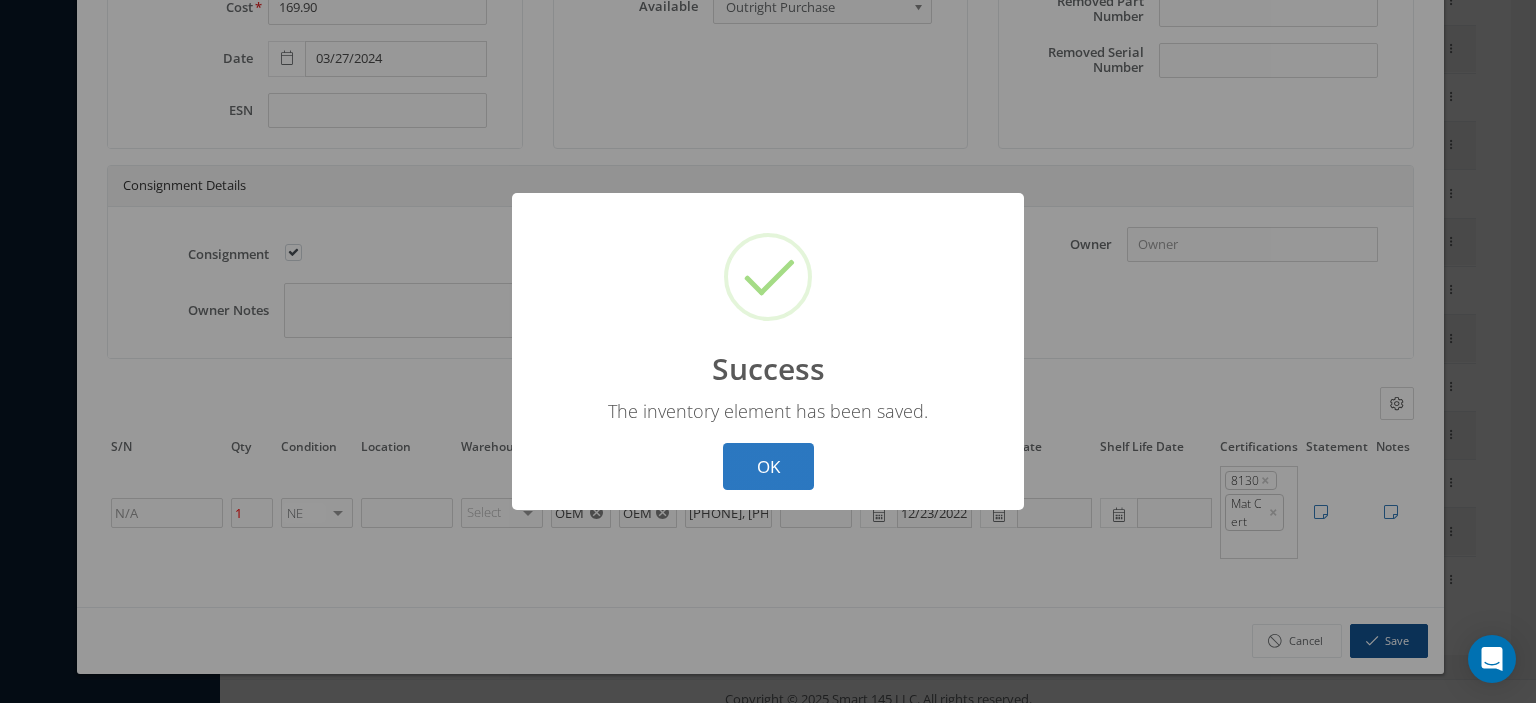 click on "OK" at bounding box center (768, 466) 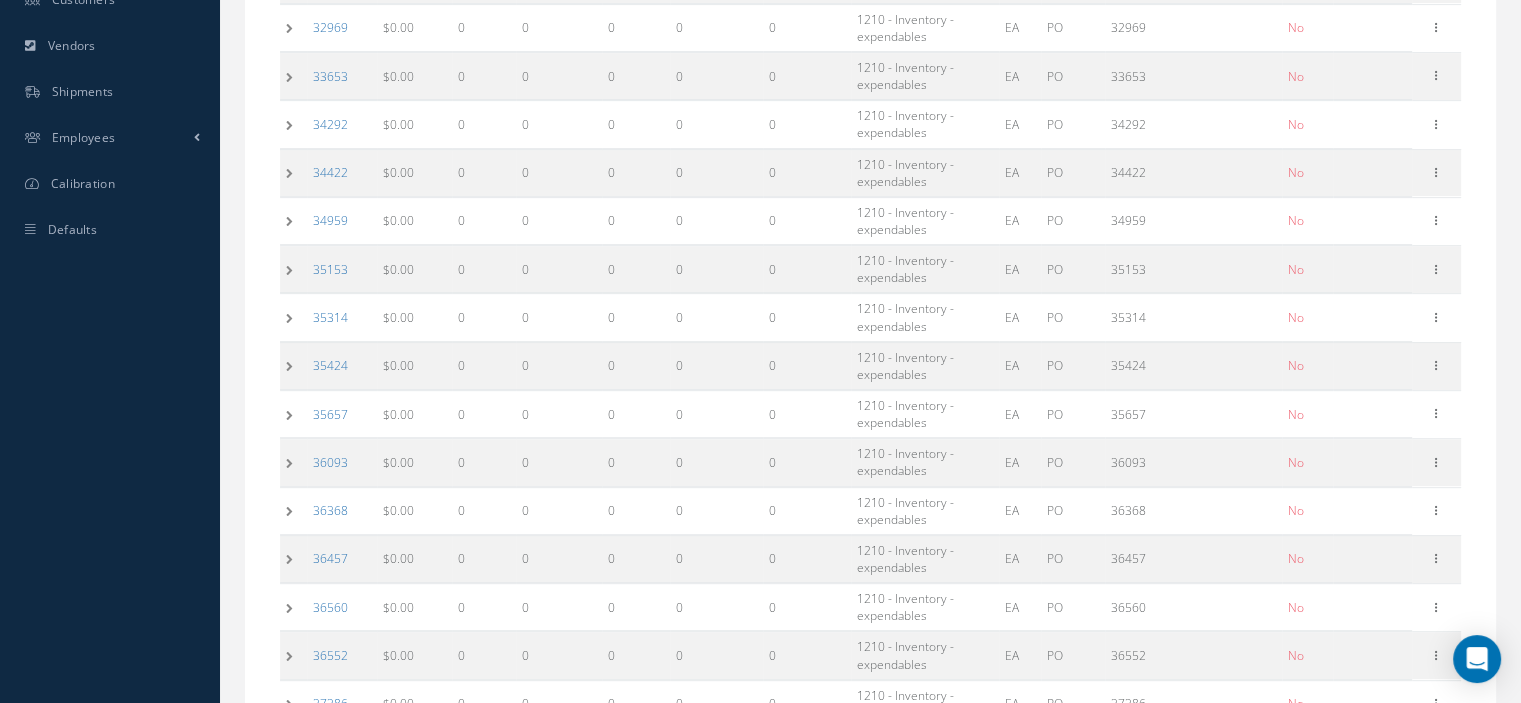 scroll, scrollTop: 0, scrollLeft: 0, axis: both 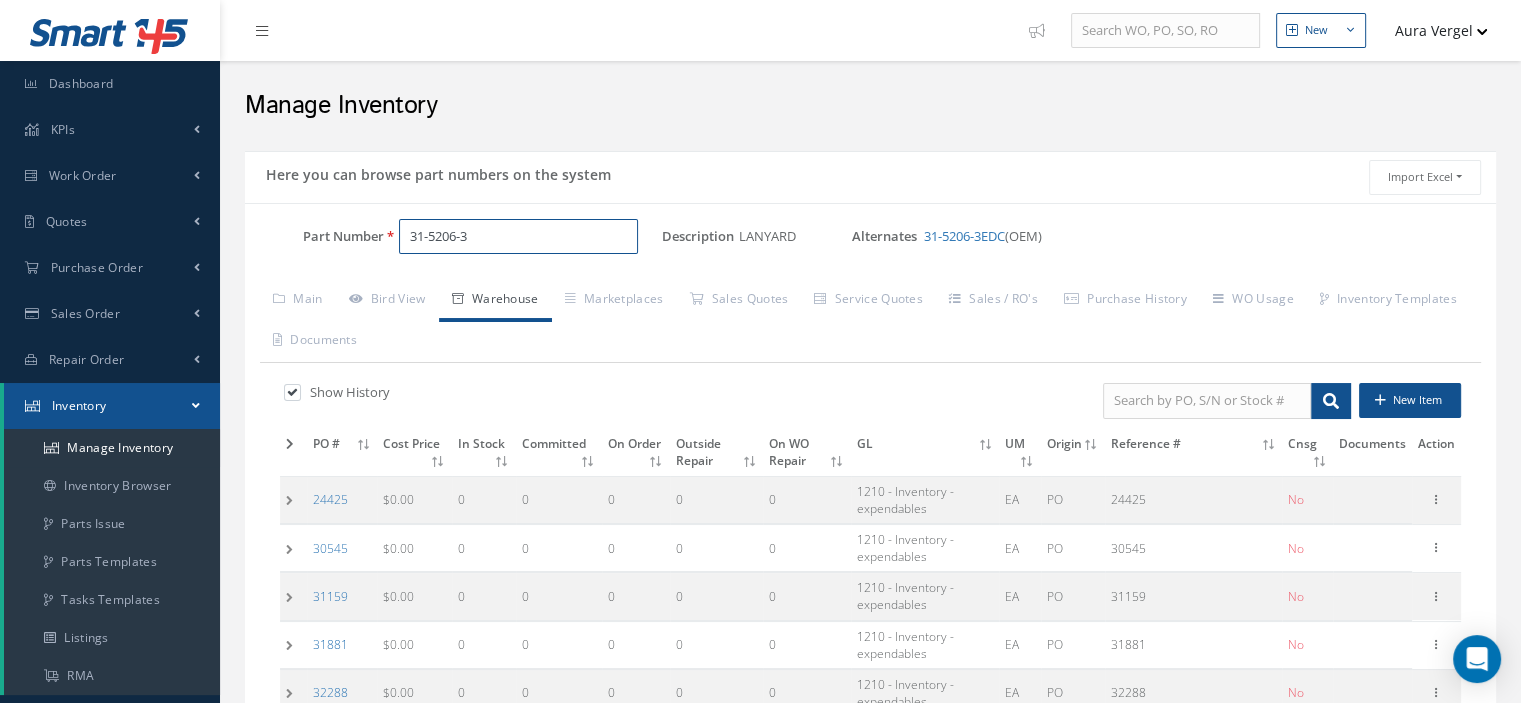 drag, startPoint x: 435, startPoint y: 235, endPoint x: 408, endPoint y: 237, distance: 27.073973 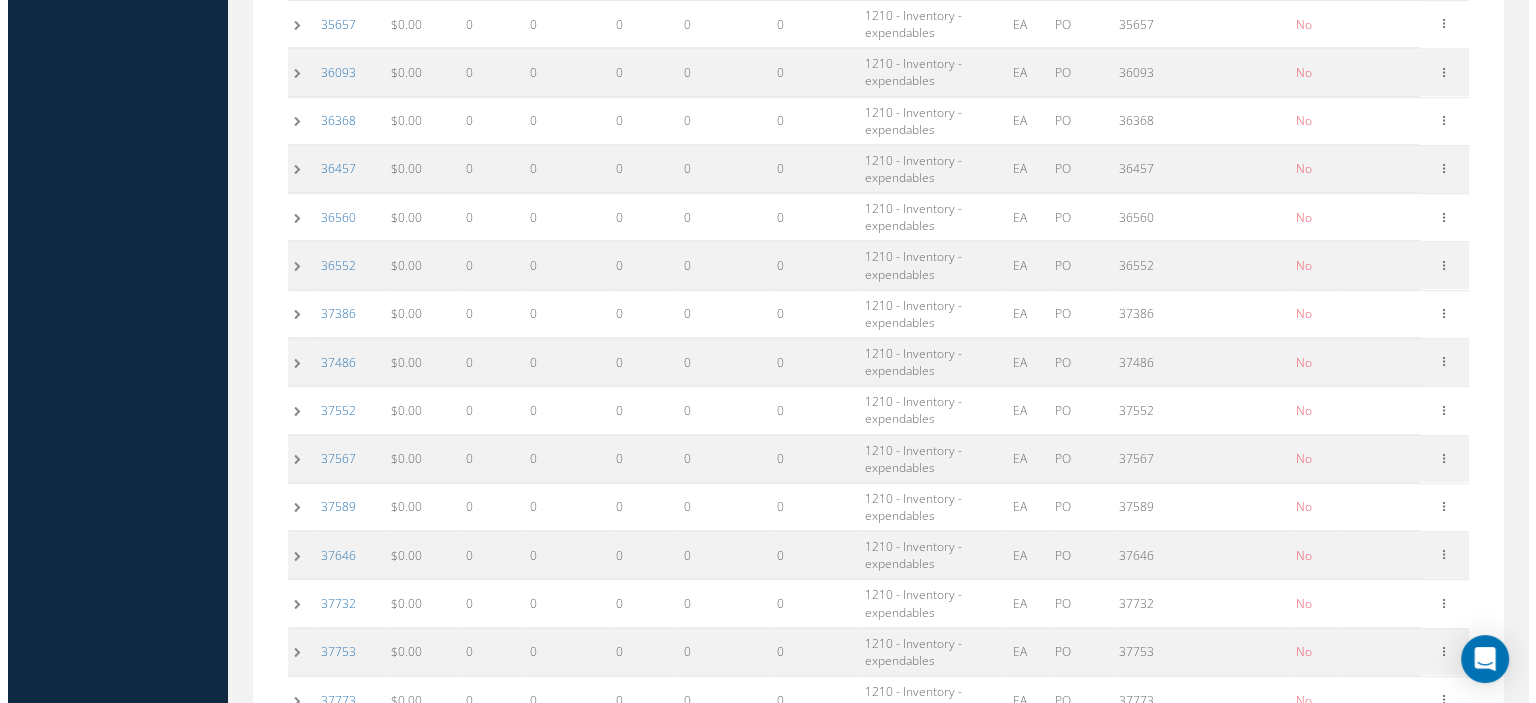scroll, scrollTop: 1610, scrollLeft: 0, axis: vertical 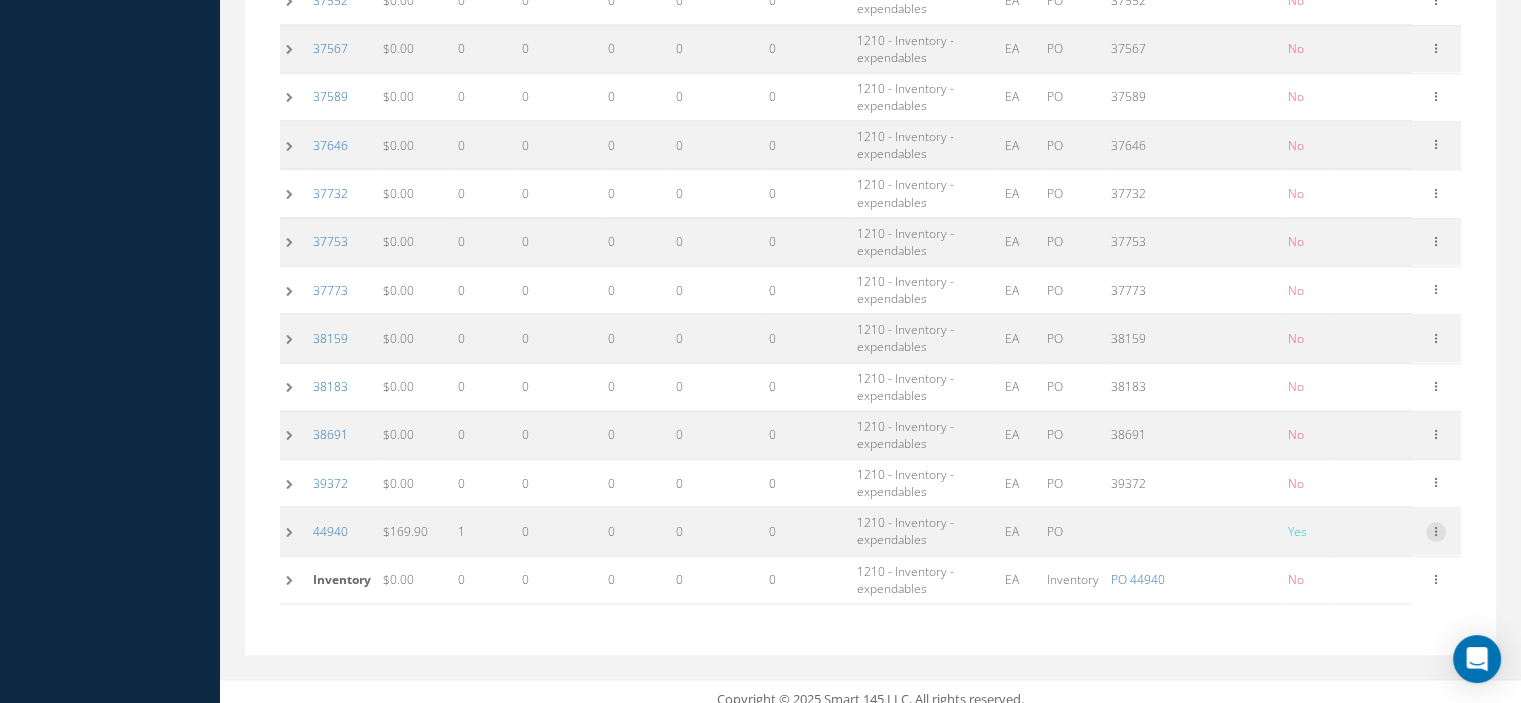 click at bounding box center (1436, 530) 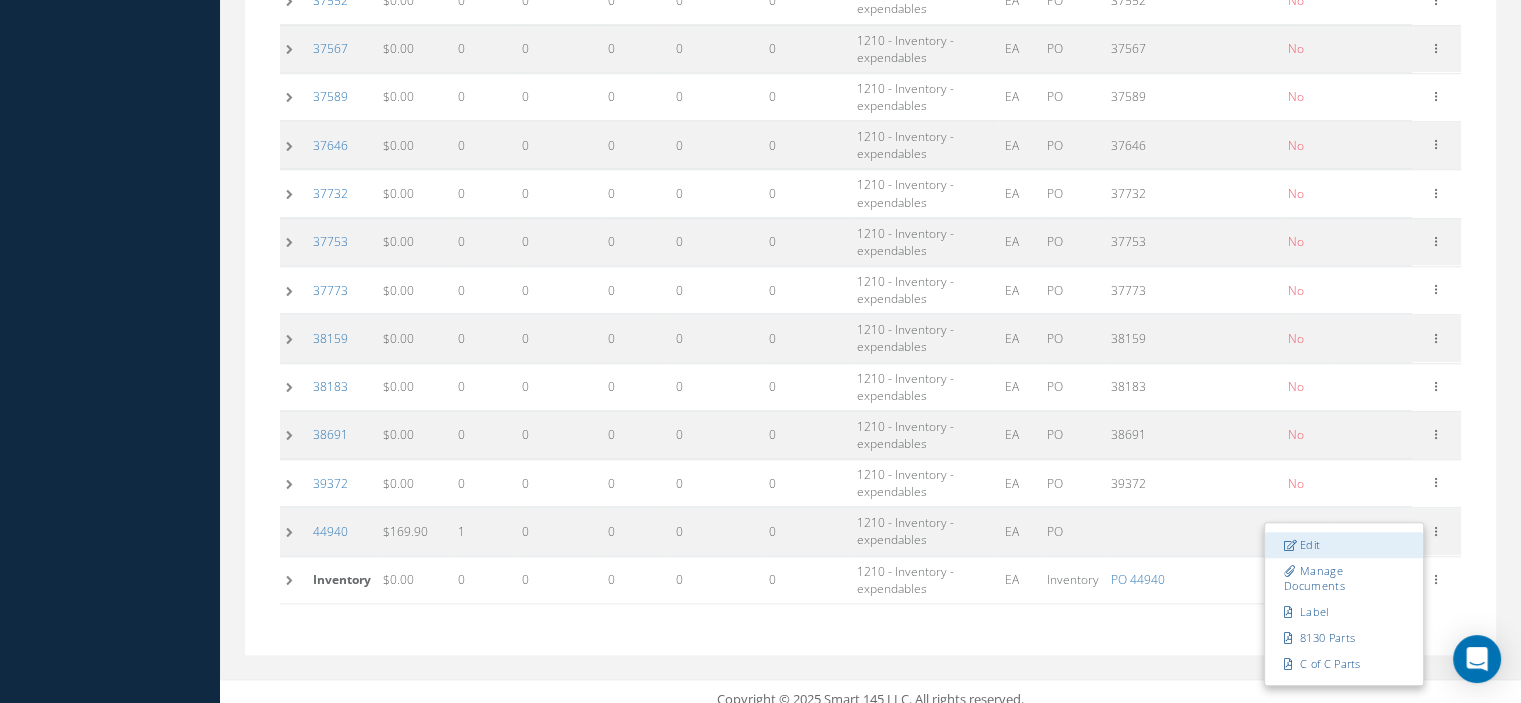 click on "Edit" at bounding box center [1344, 545] 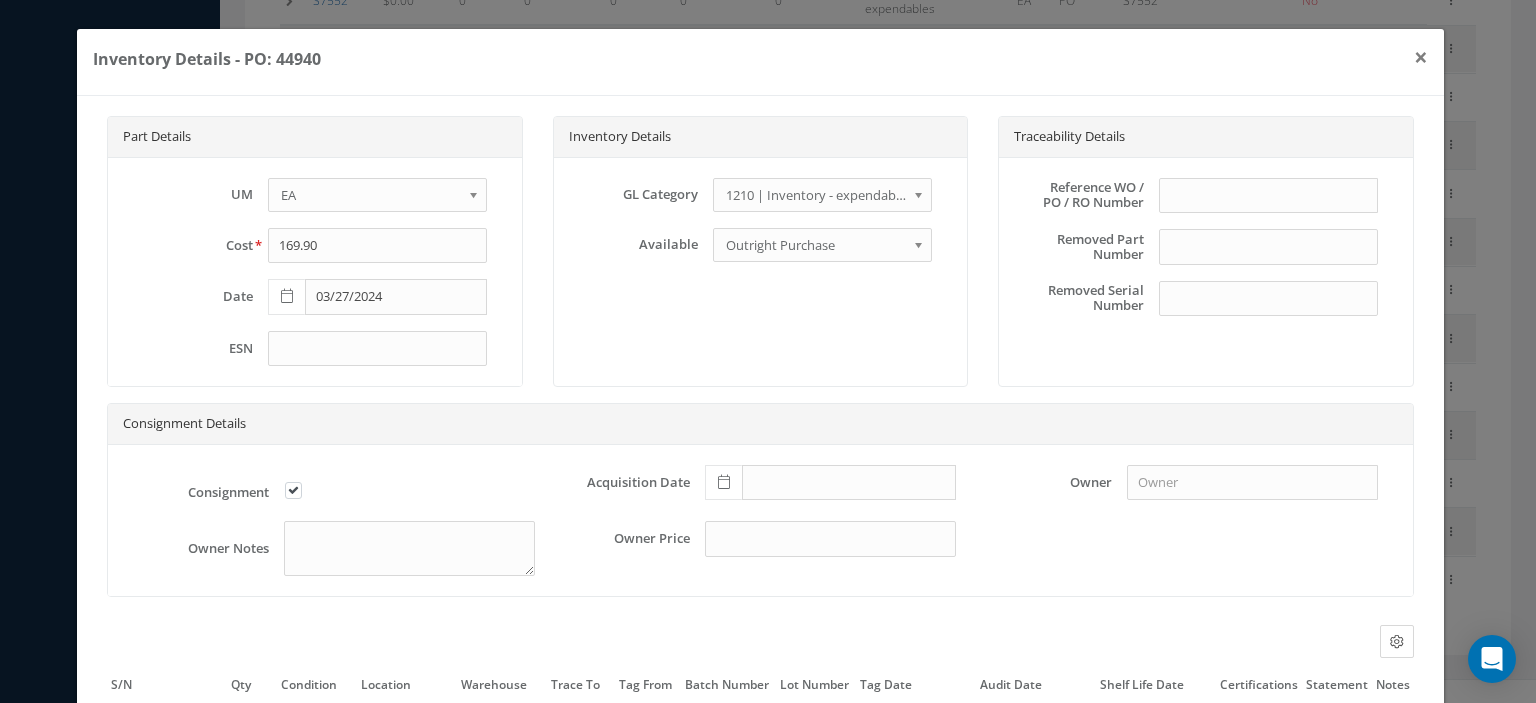 scroll, scrollTop: 248, scrollLeft: 0, axis: vertical 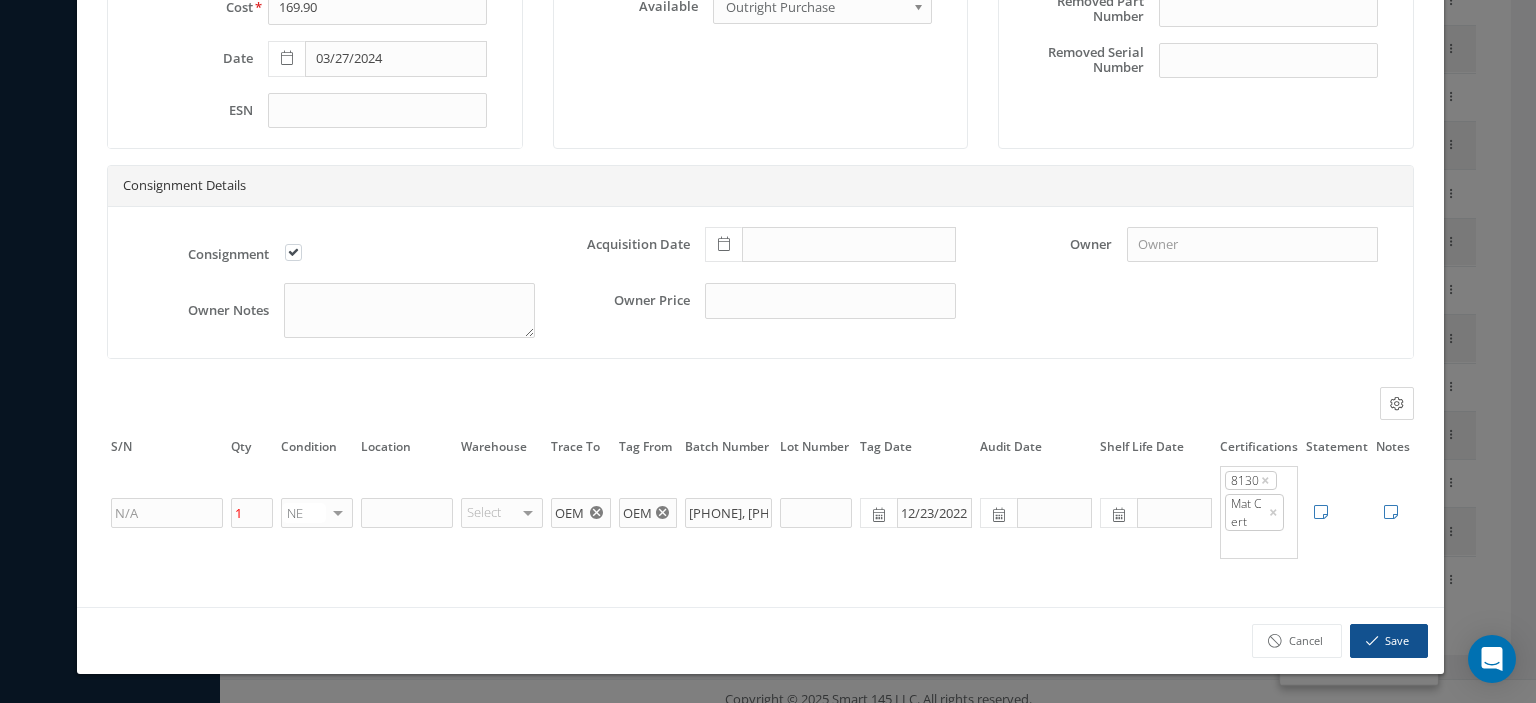 click 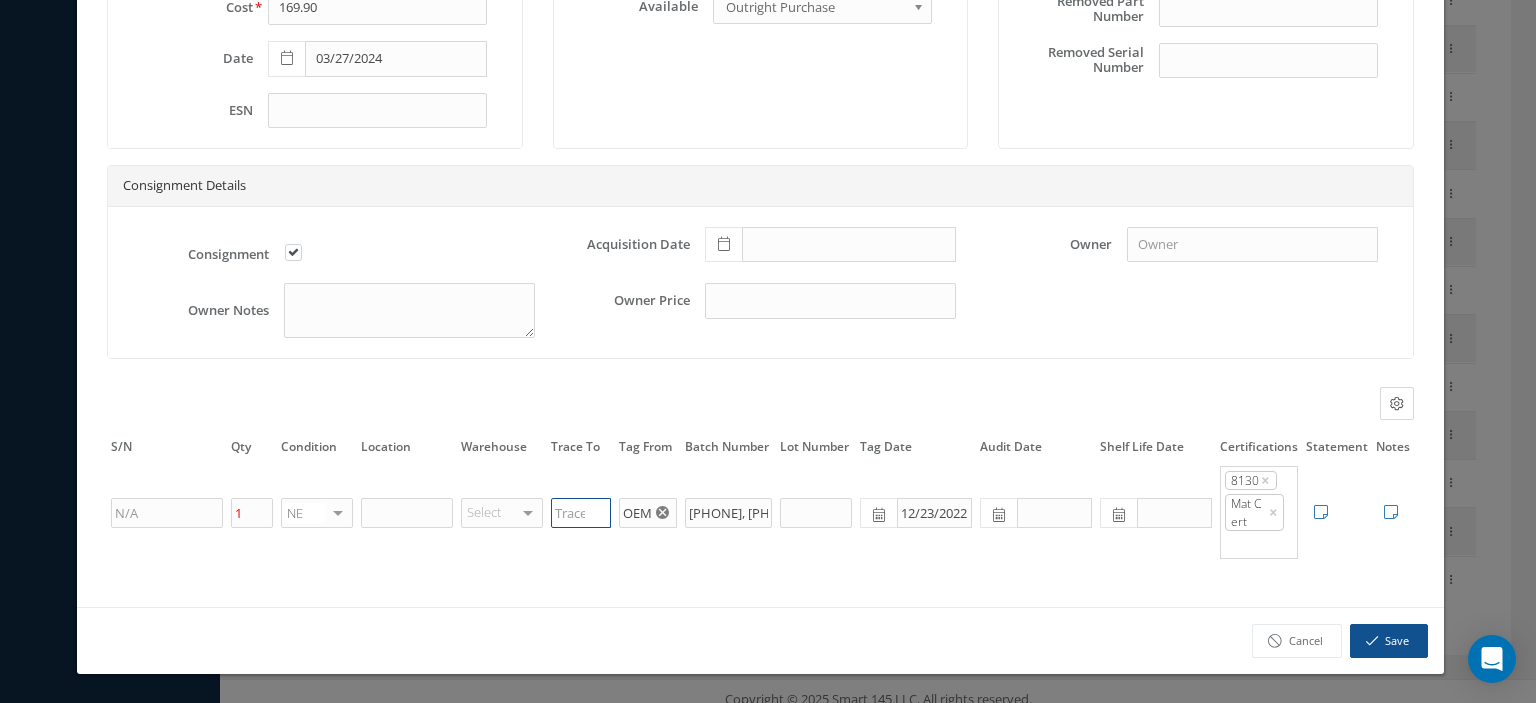 click at bounding box center (581, 513) 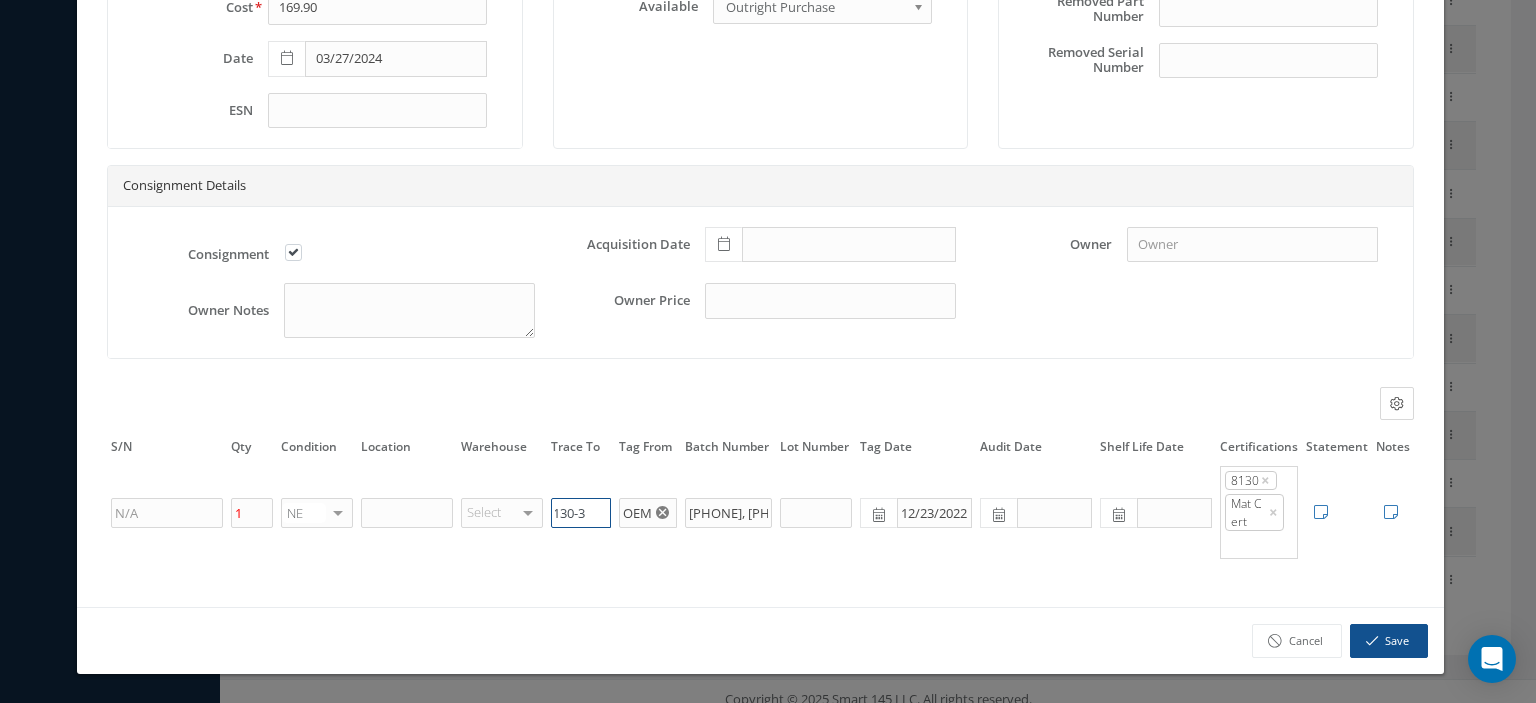 scroll, scrollTop: 0, scrollLeft: 16, axis: horizontal 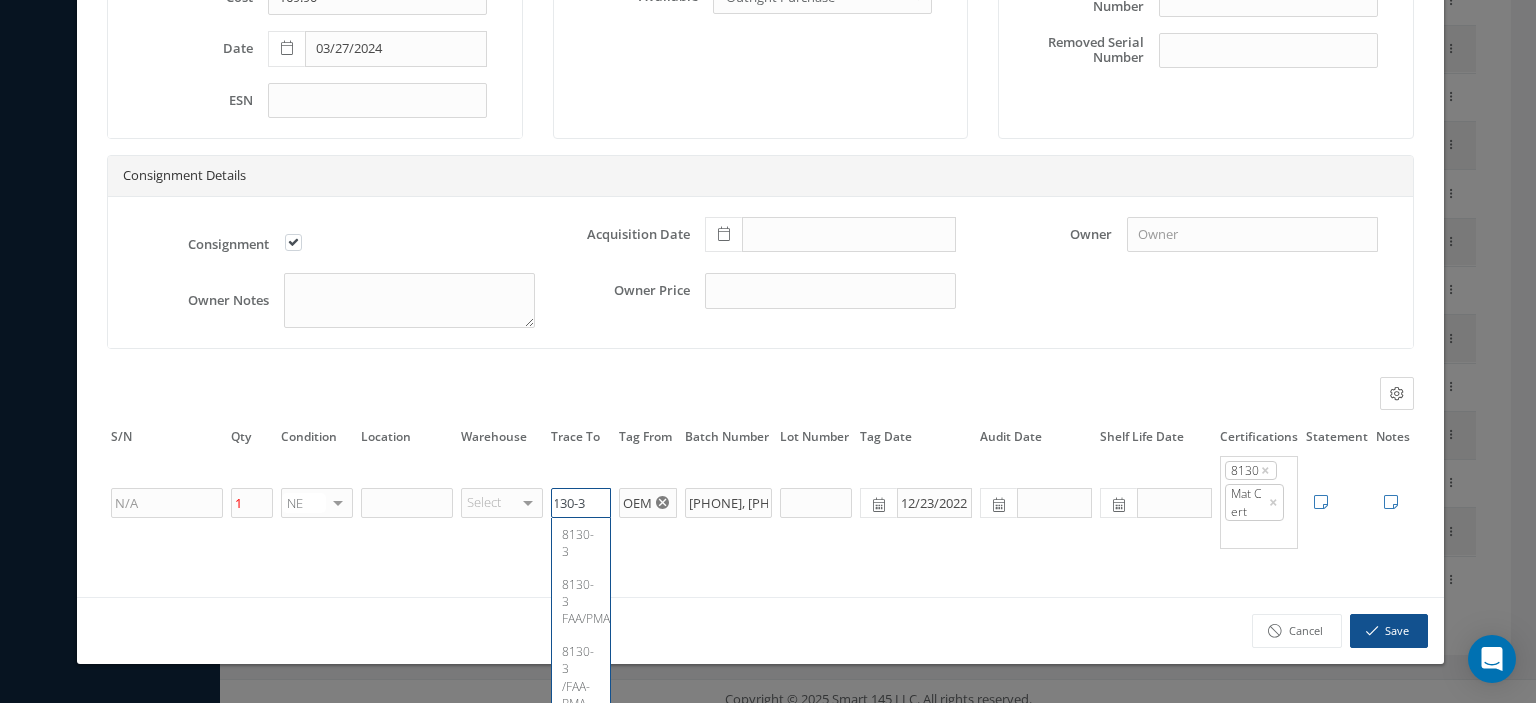 type on "8130-3" 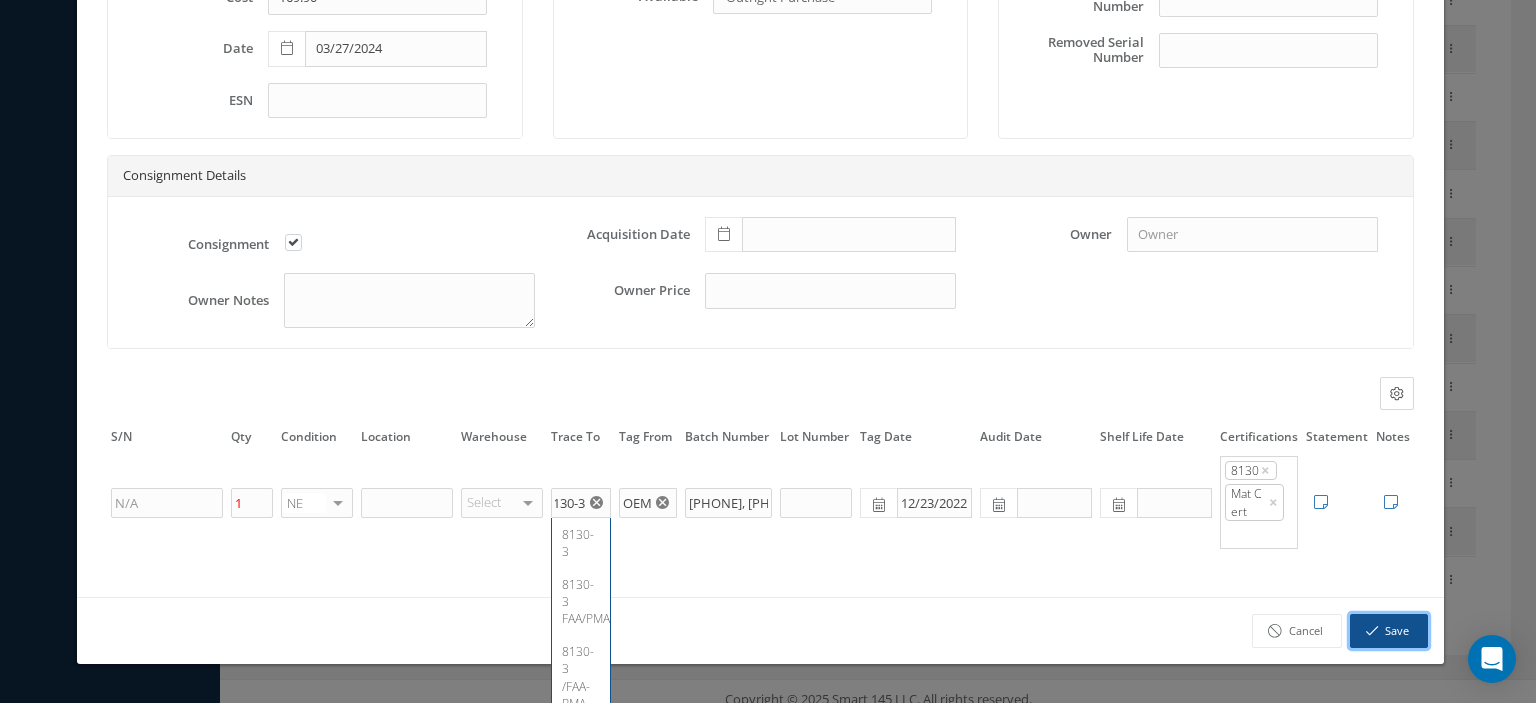 click on "Save" at bounding box center (1389, 631) 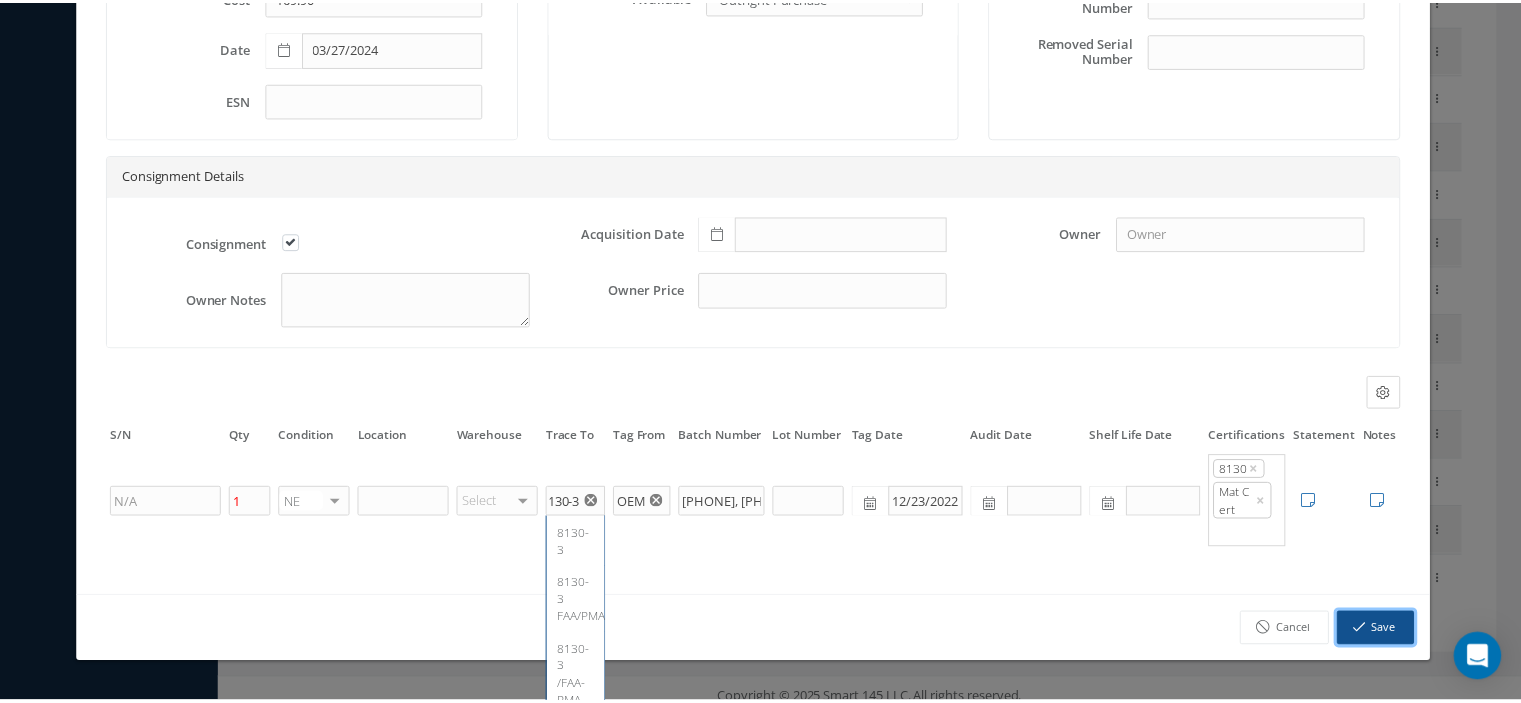 scroll, scrollTop: 0, scrollLeft: 0, axis: both 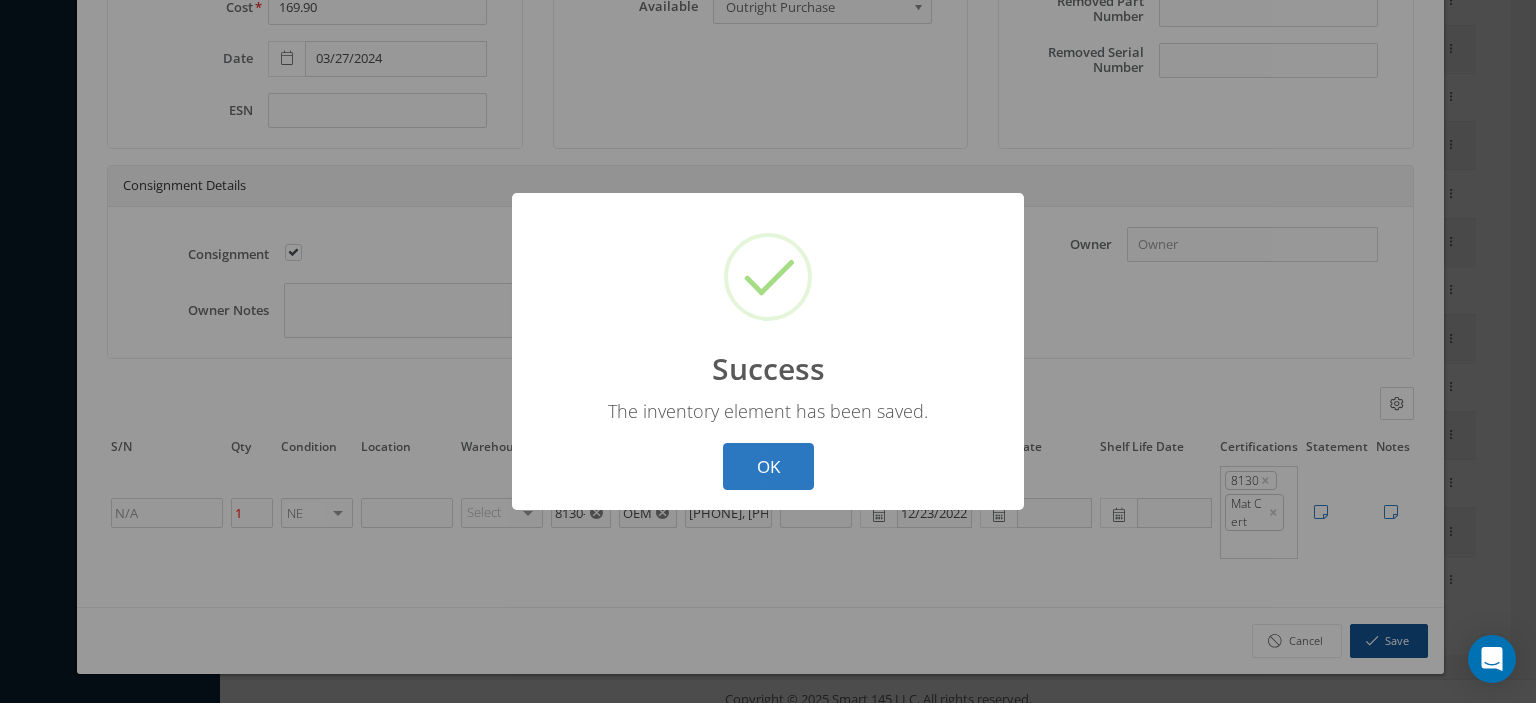 click on "OK" at bounding box center (768, 466) 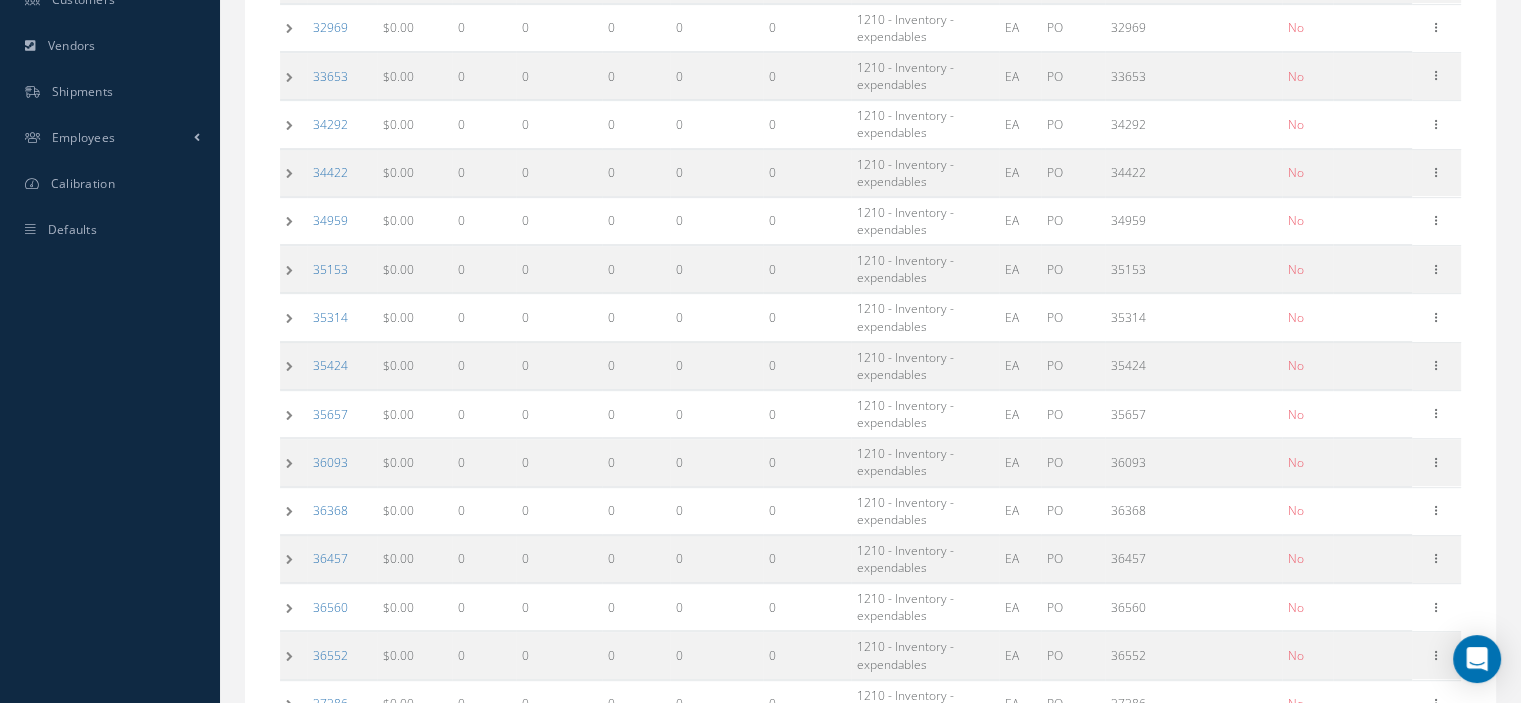 scroll, scrollTop: 0, scrollLeft: 0, axis: both 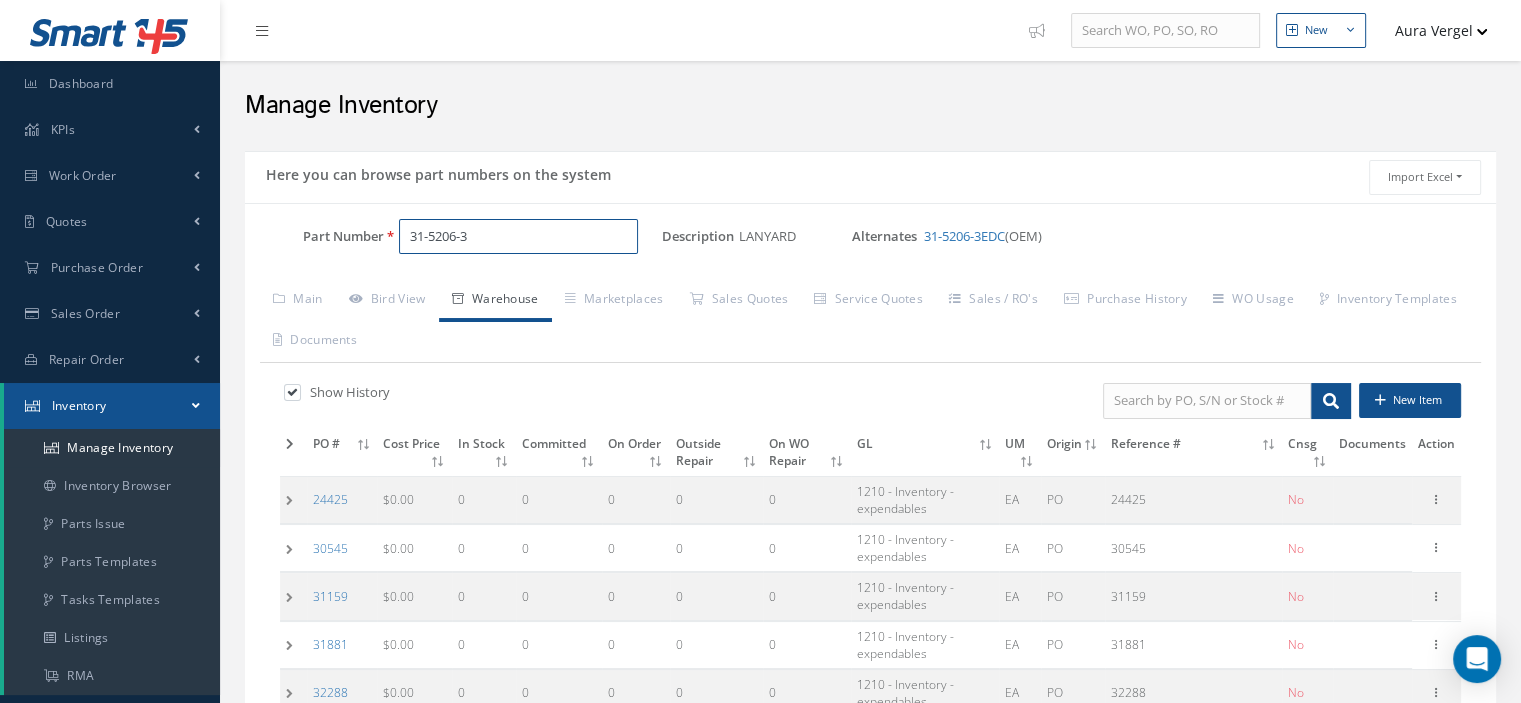 drag, startPoint x: 499, startPoint y: 239, endPoint x: 404, endPoint y: 230, distance: 95.42536 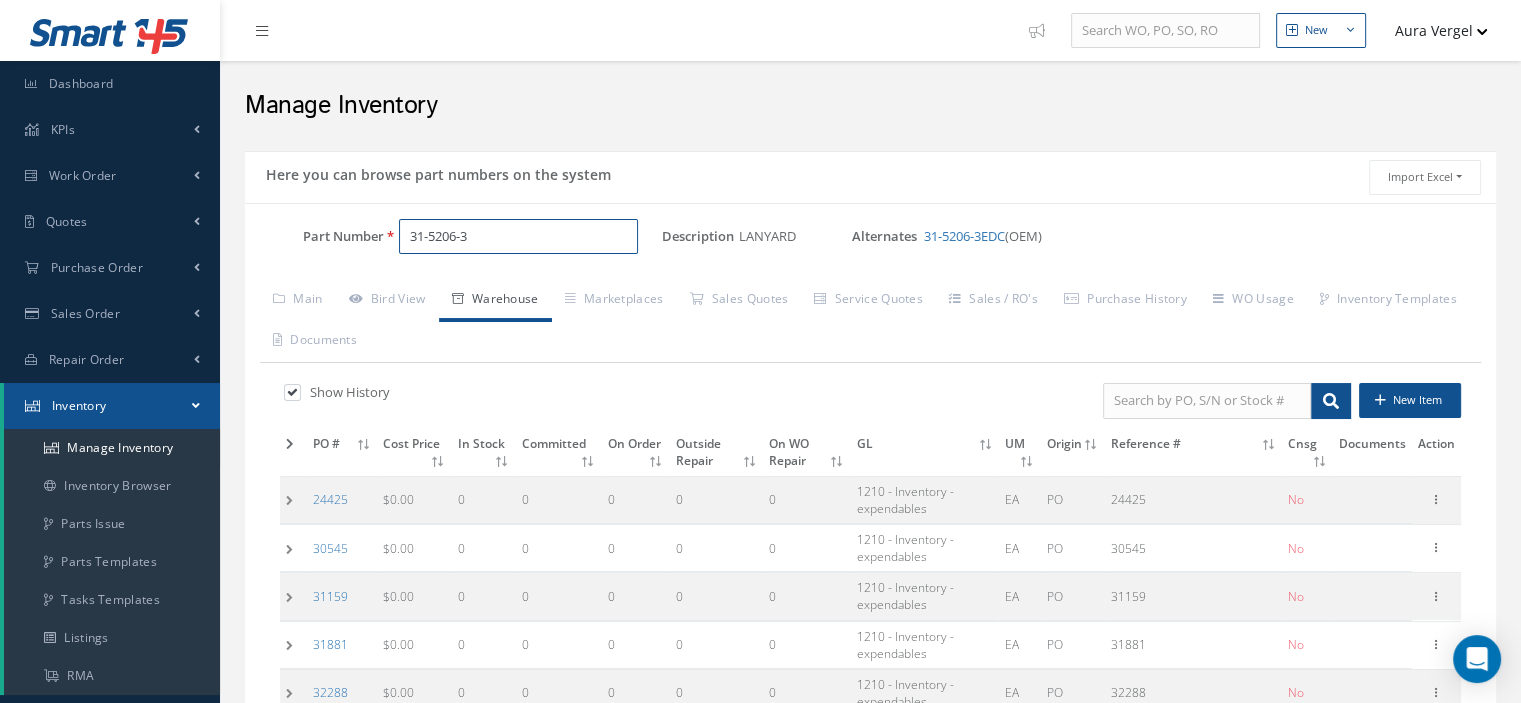 click on "31-5206-3" at bounding box center [518, 237] 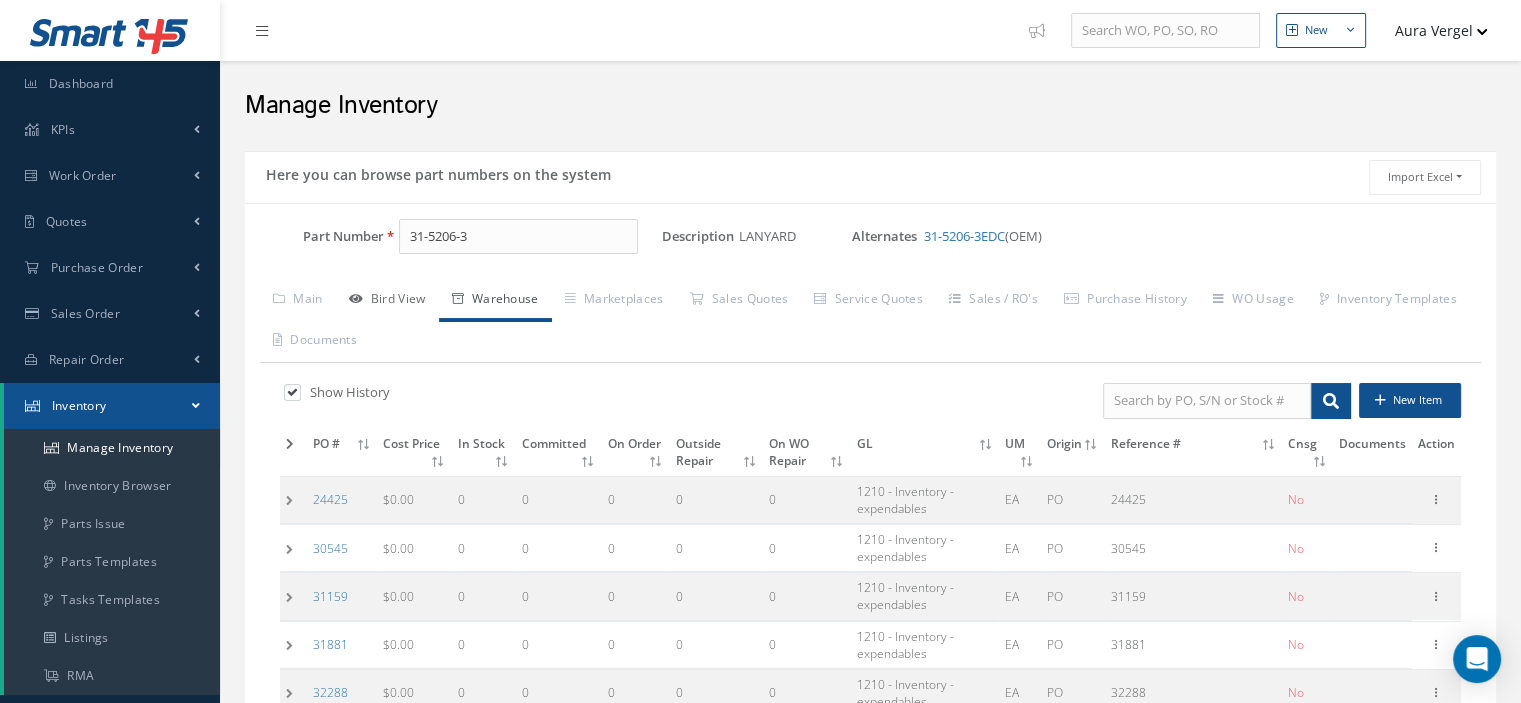click on "Bird View" at bounding box center [387, 301] 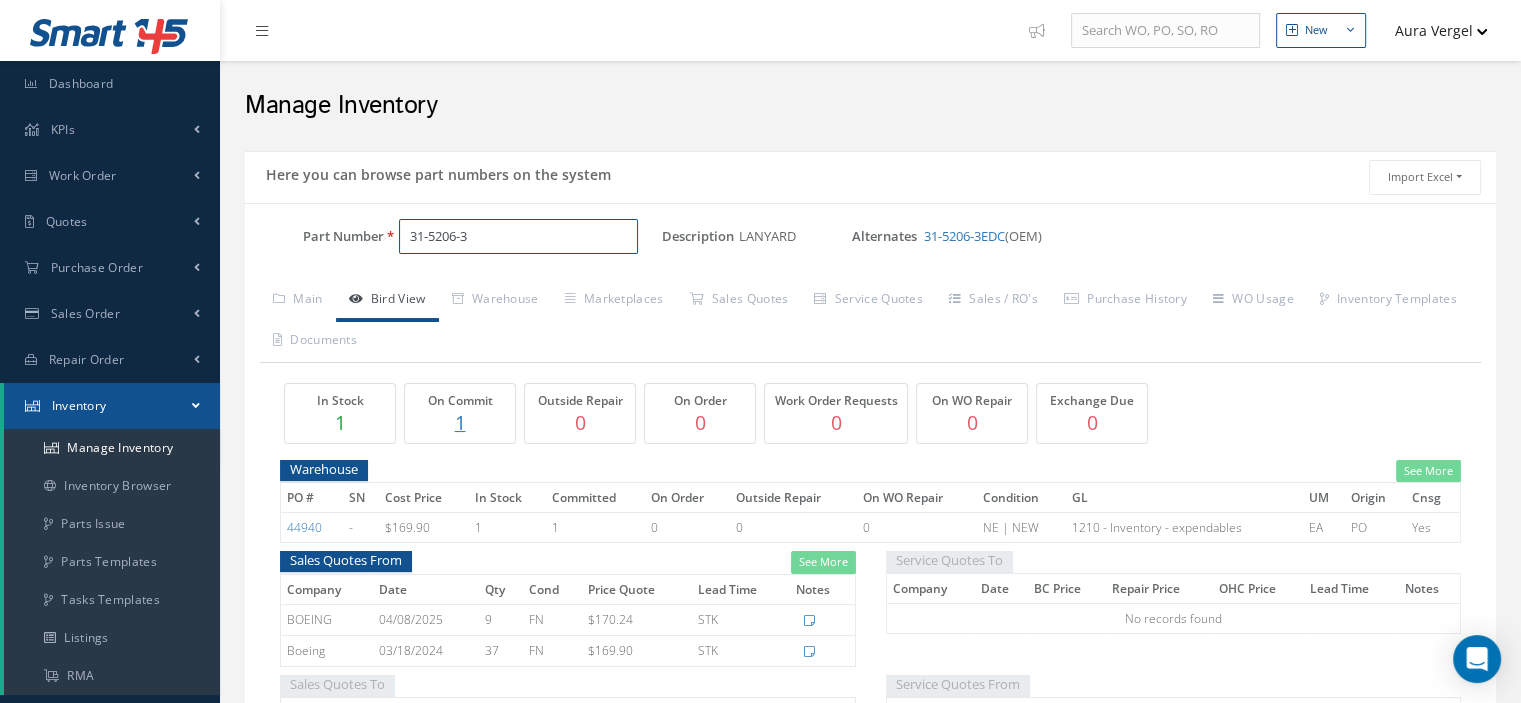 drag, startPoint x: 436, startPoint y: 232, endPoint x: 330, endPoint y: 236, distance: 106.07545 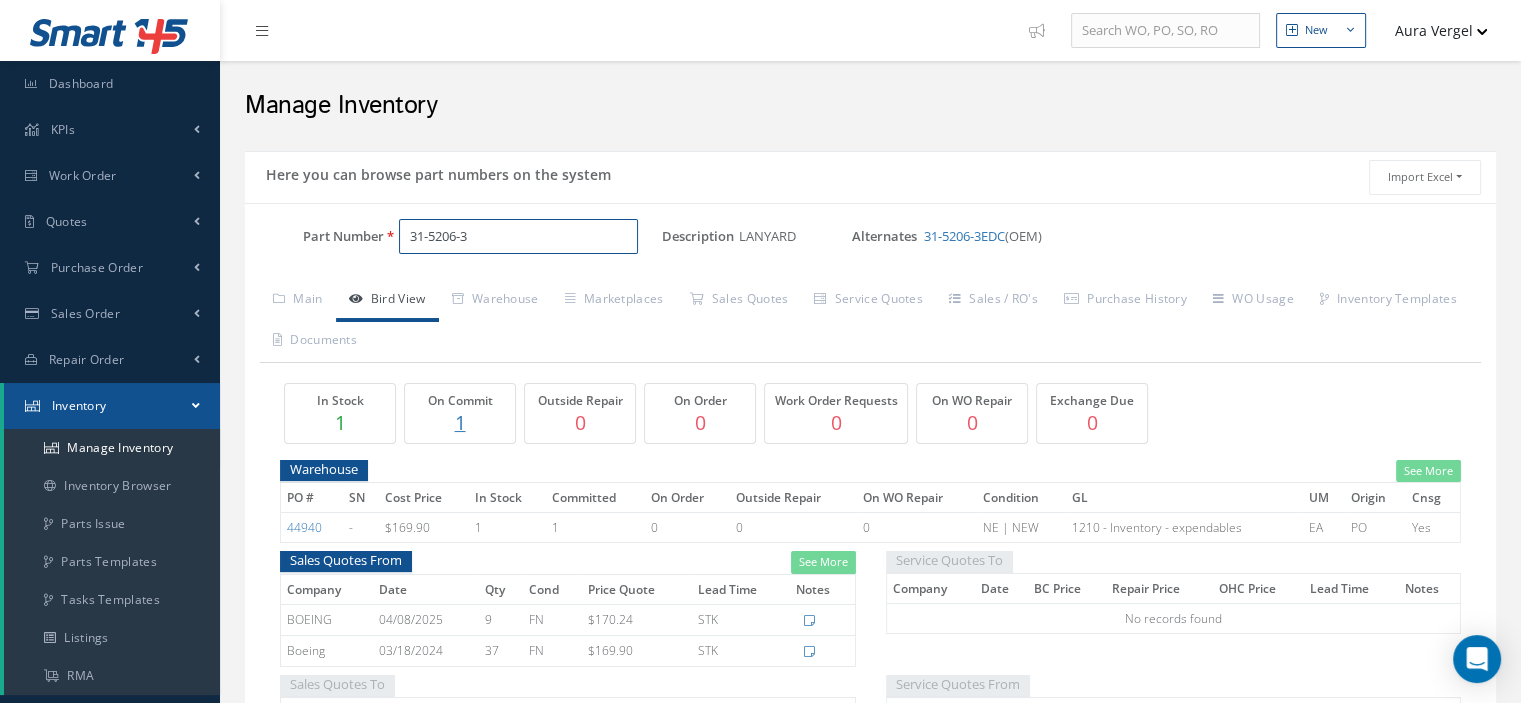 click on "Part Number
31-5206-3" at bounding box center (453, 237) 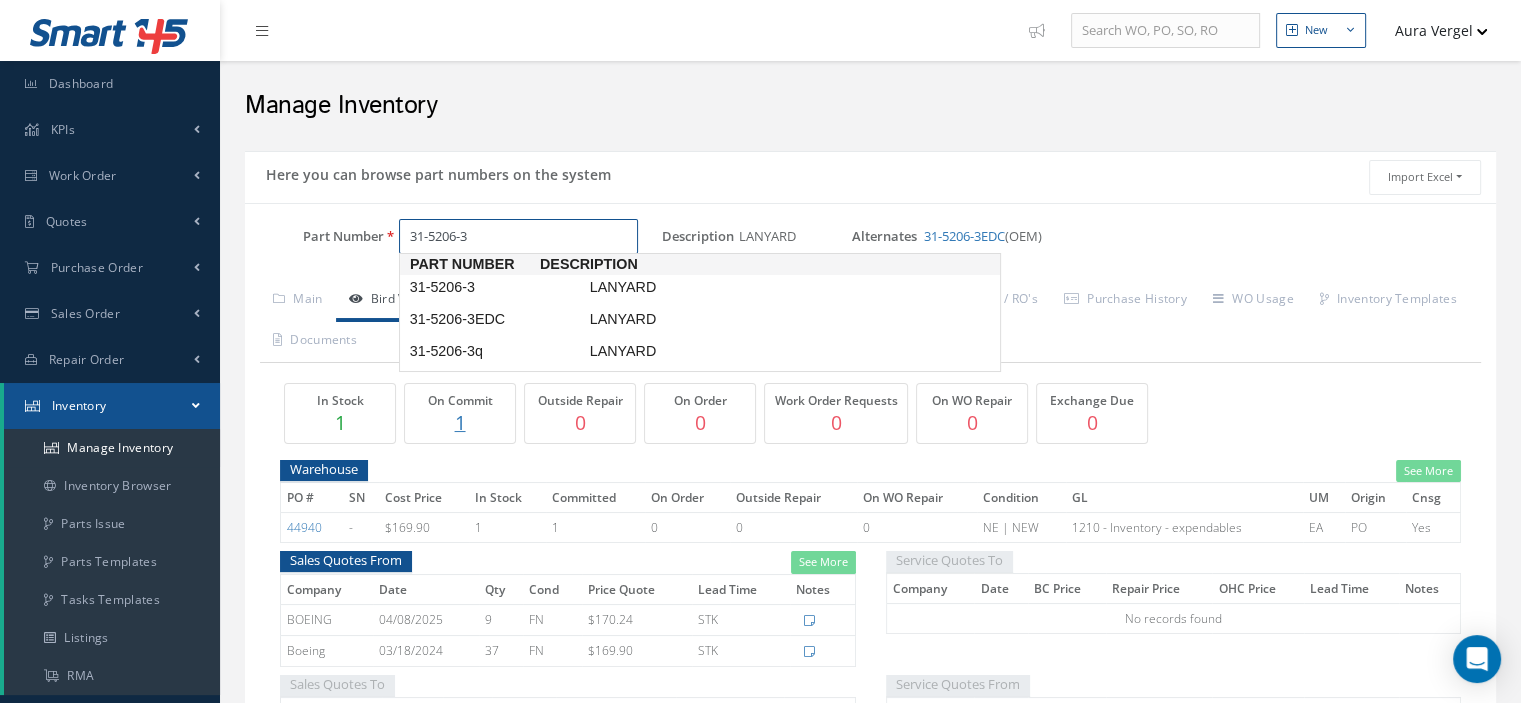 drag, startPoint x: 485, startPoint y: 236, endPoint x: 341, endPoint y: 247, distance: 144.41953 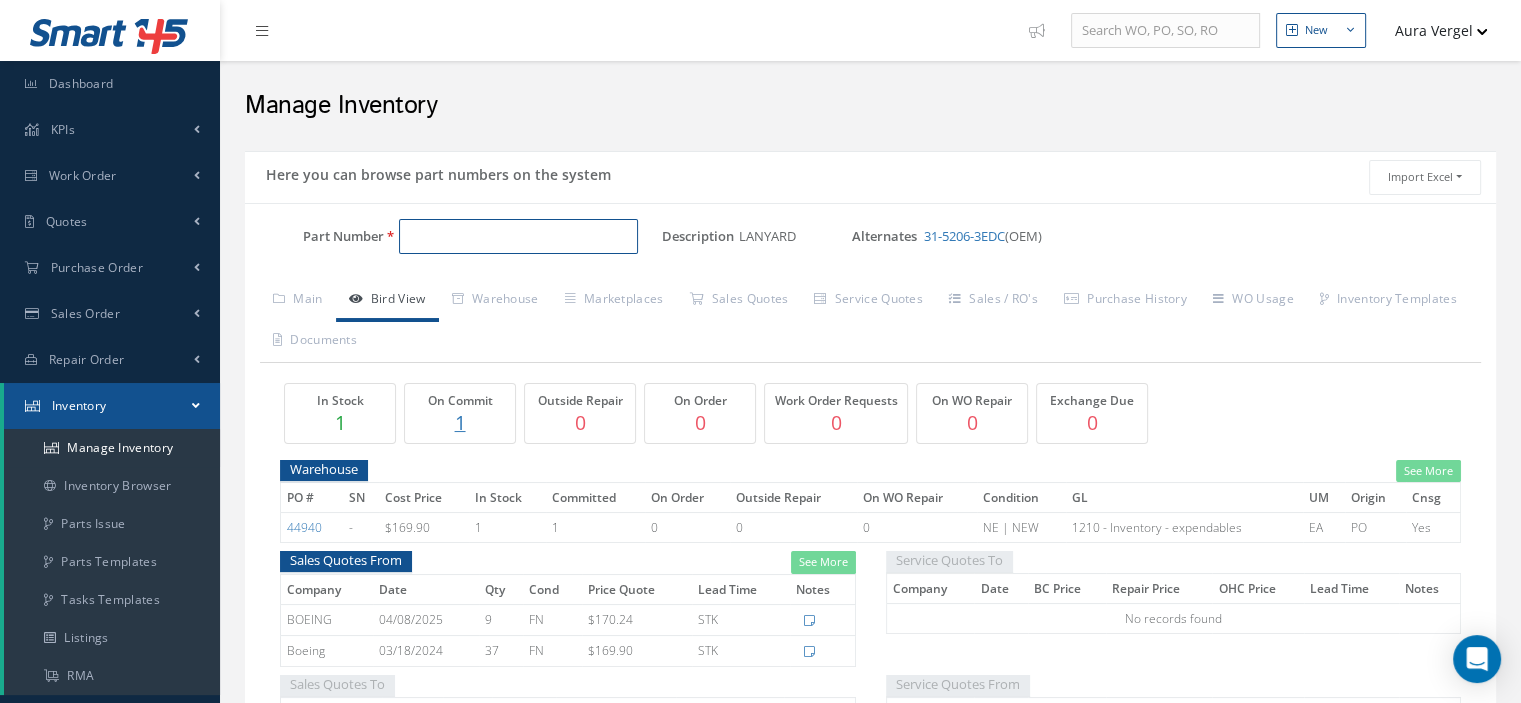 click on "Part Number" at bounding box center [518, 237] 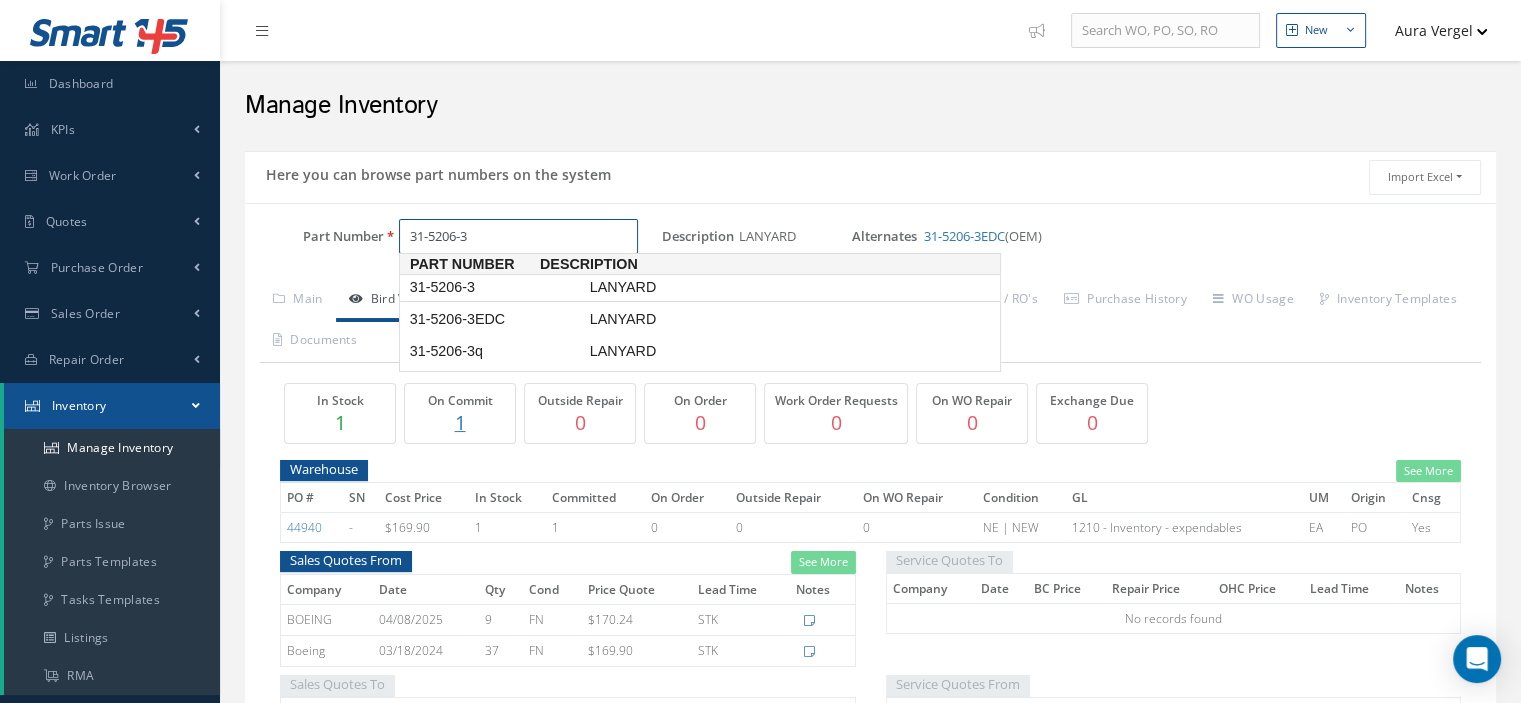 click on "31-5206-3" at bounding box center (496, 287) 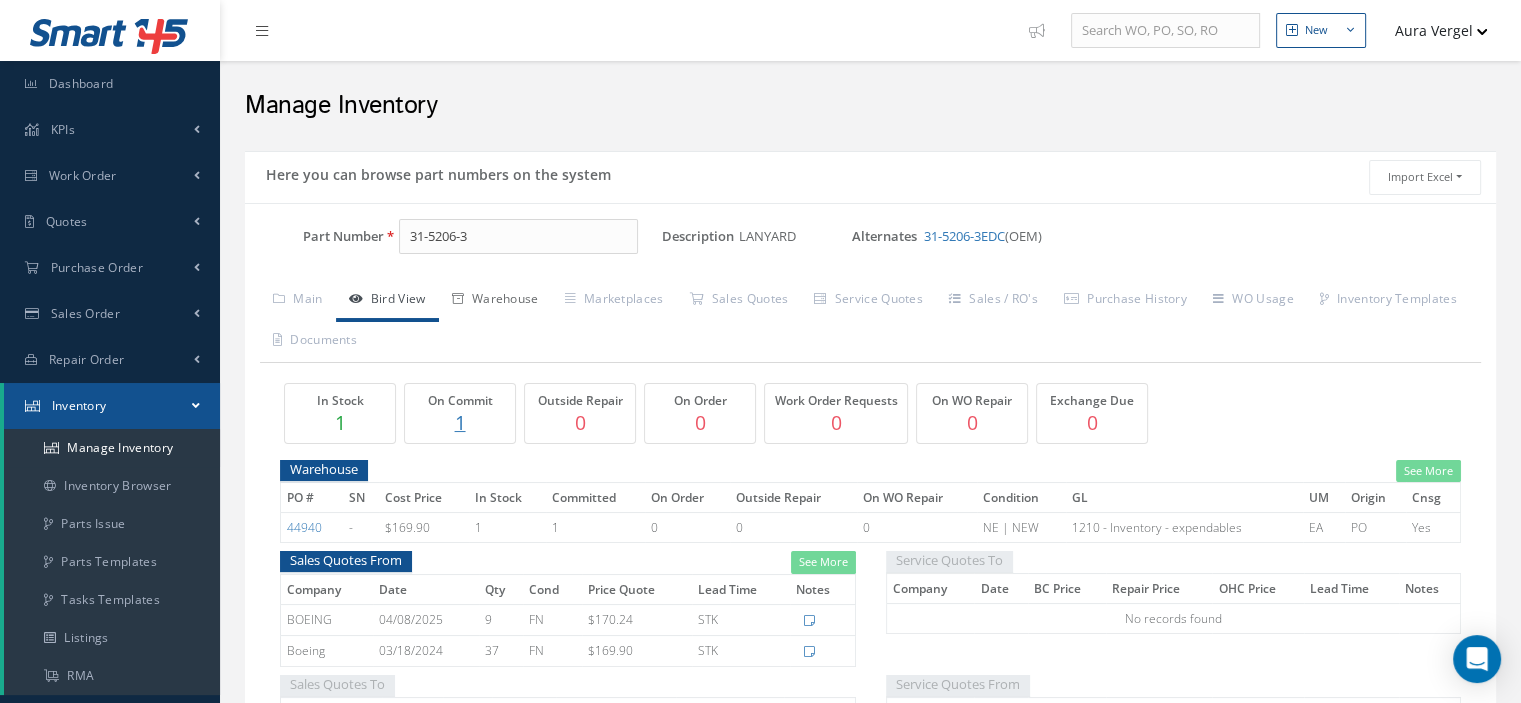 click on "Warehouse" at bounding box center [495, 301] 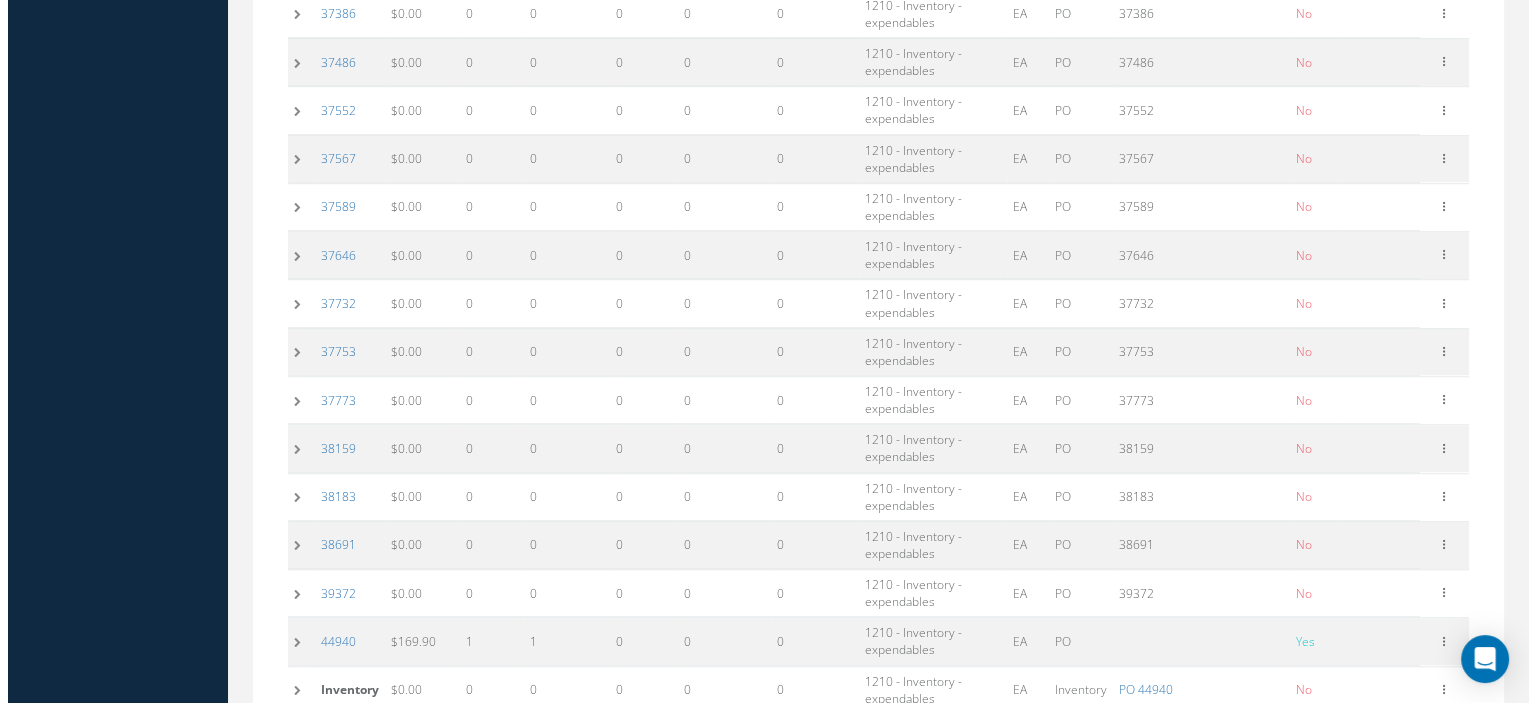 scroll, scrollTop: 1610, scrollLeft: 0, axis: vertical 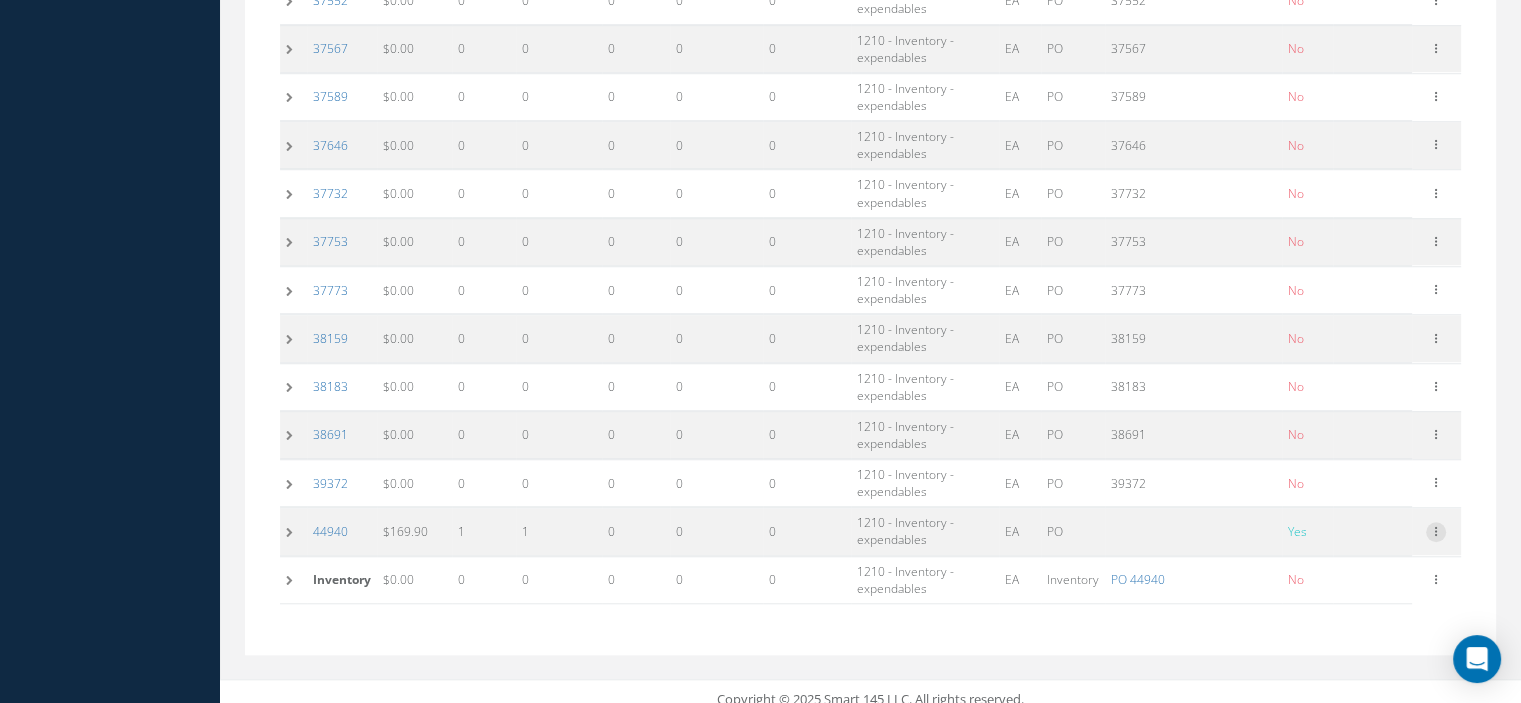 click at bounding box center (1436, 530) 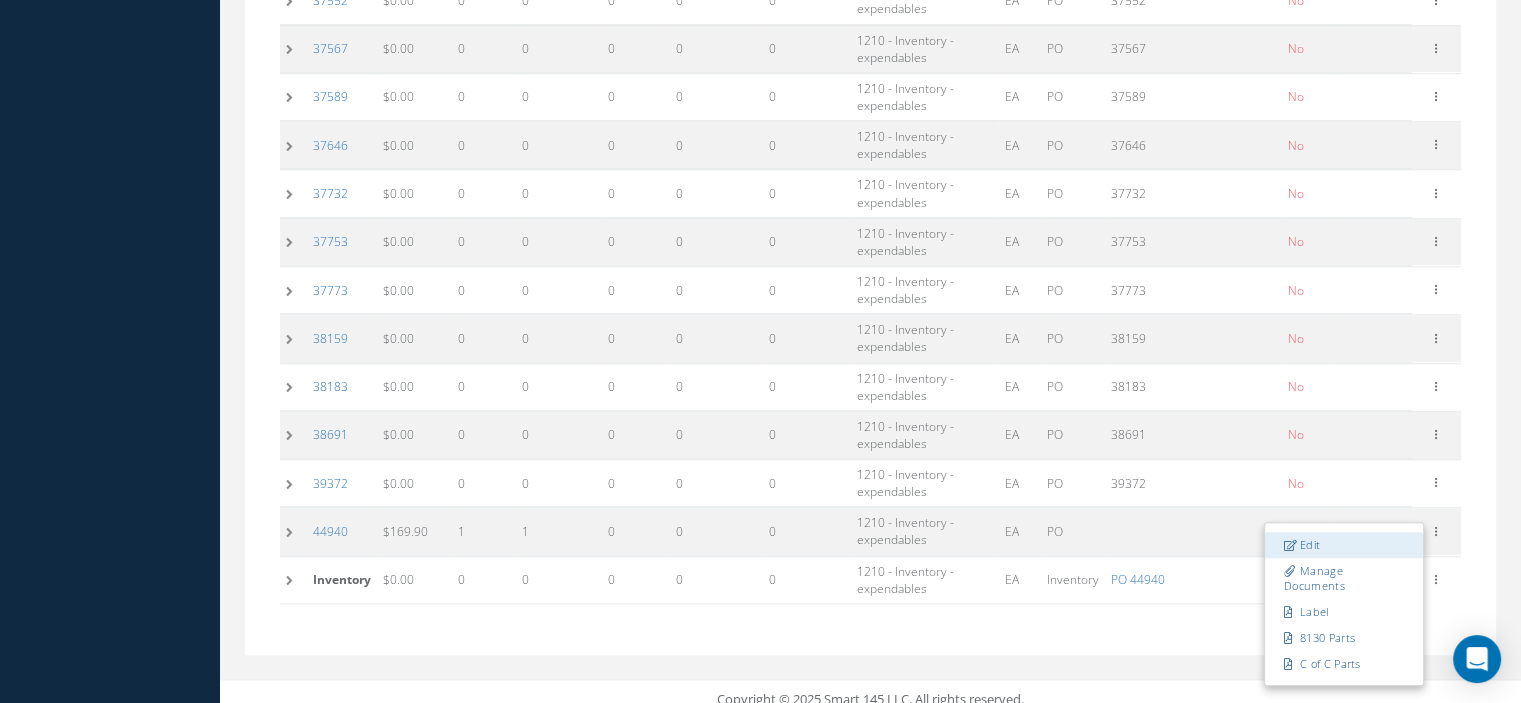 click on "Edit" at bounding box center [1344, 545] 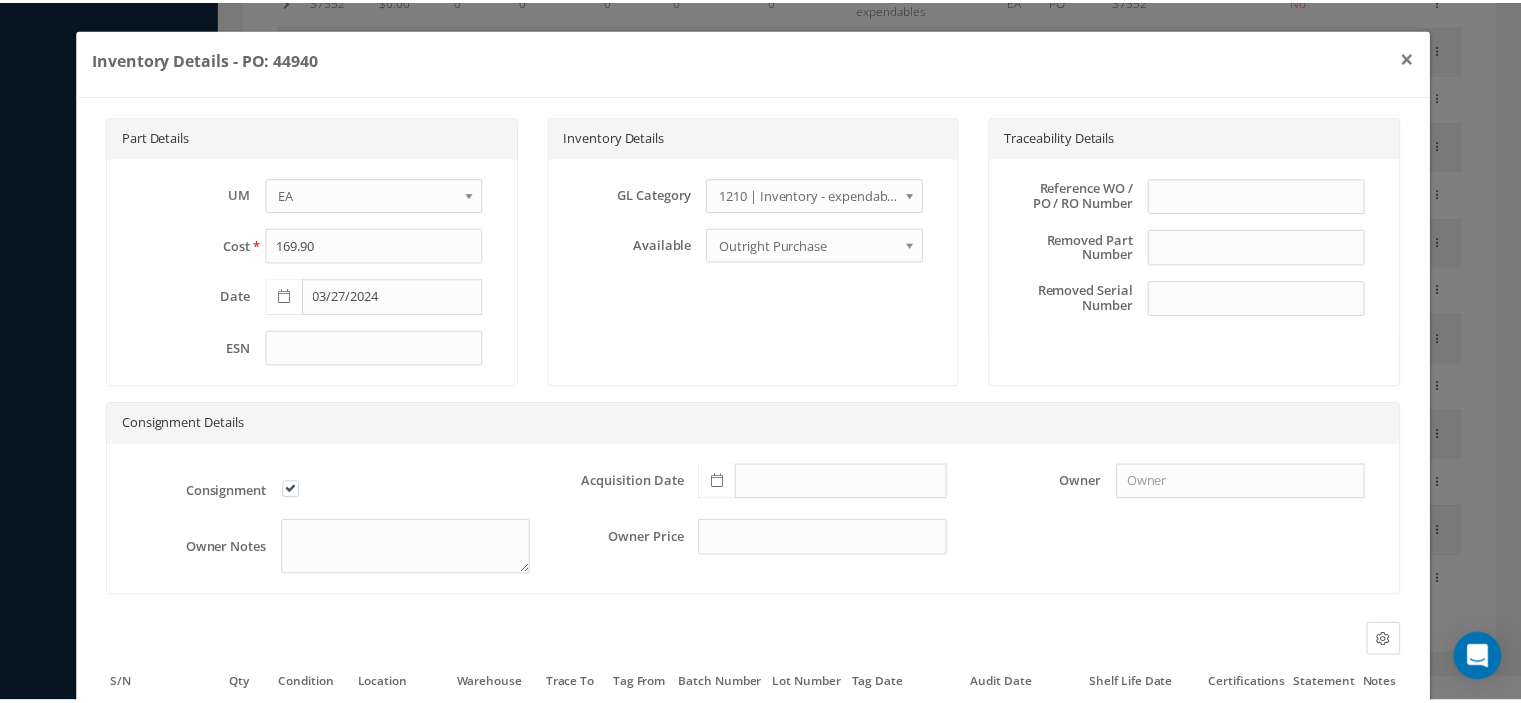 scroll, scrollTop: 248, scrollLeft: 0, axis: vertical 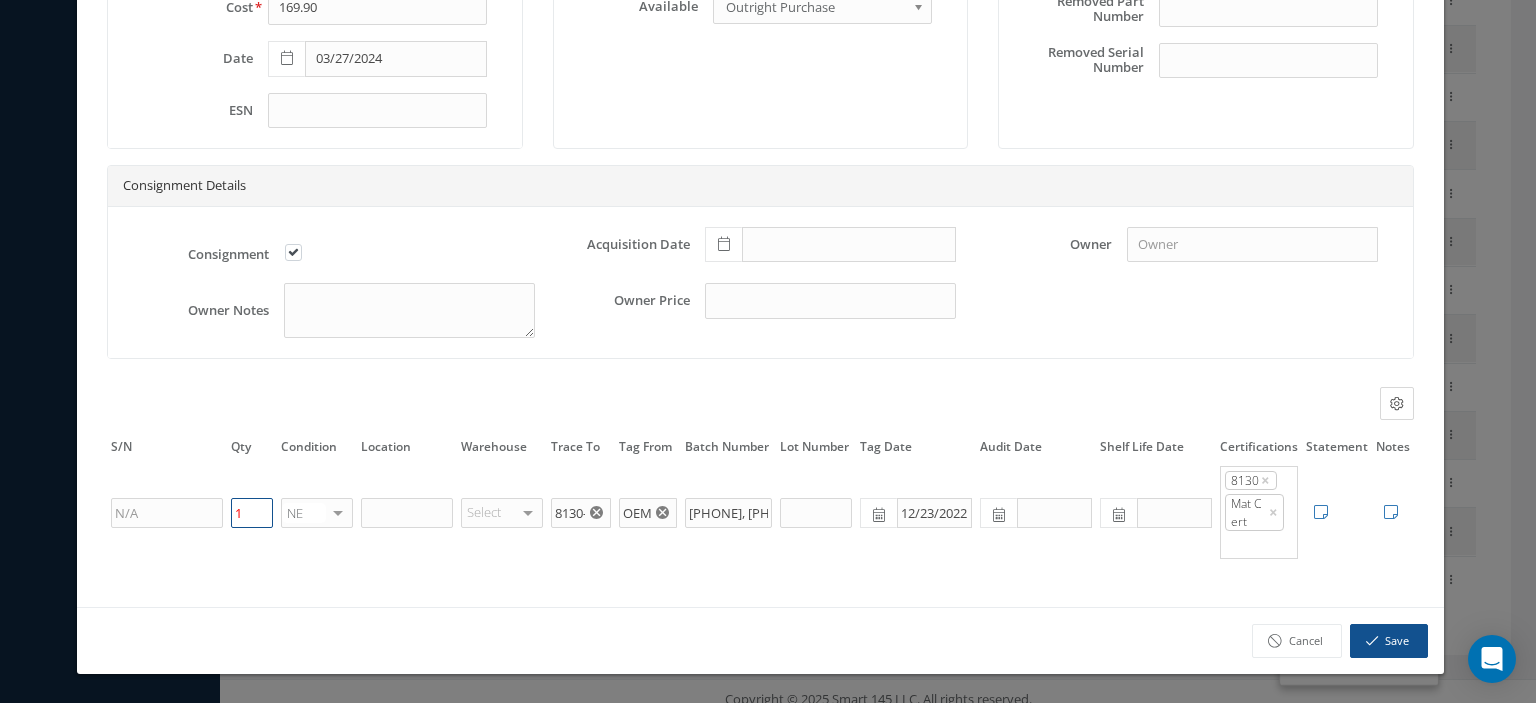 click on "1" at bounding box center (252, 513) 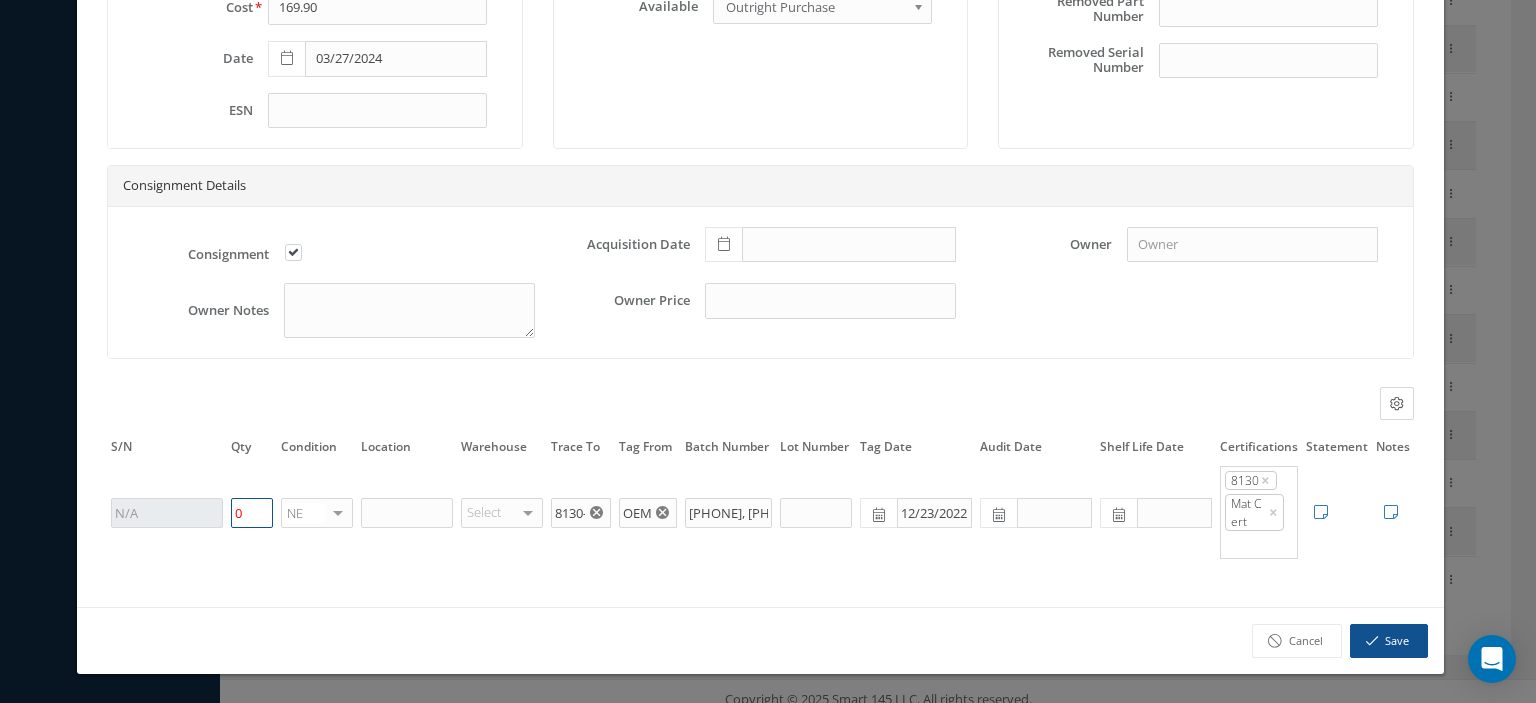 type on "0" 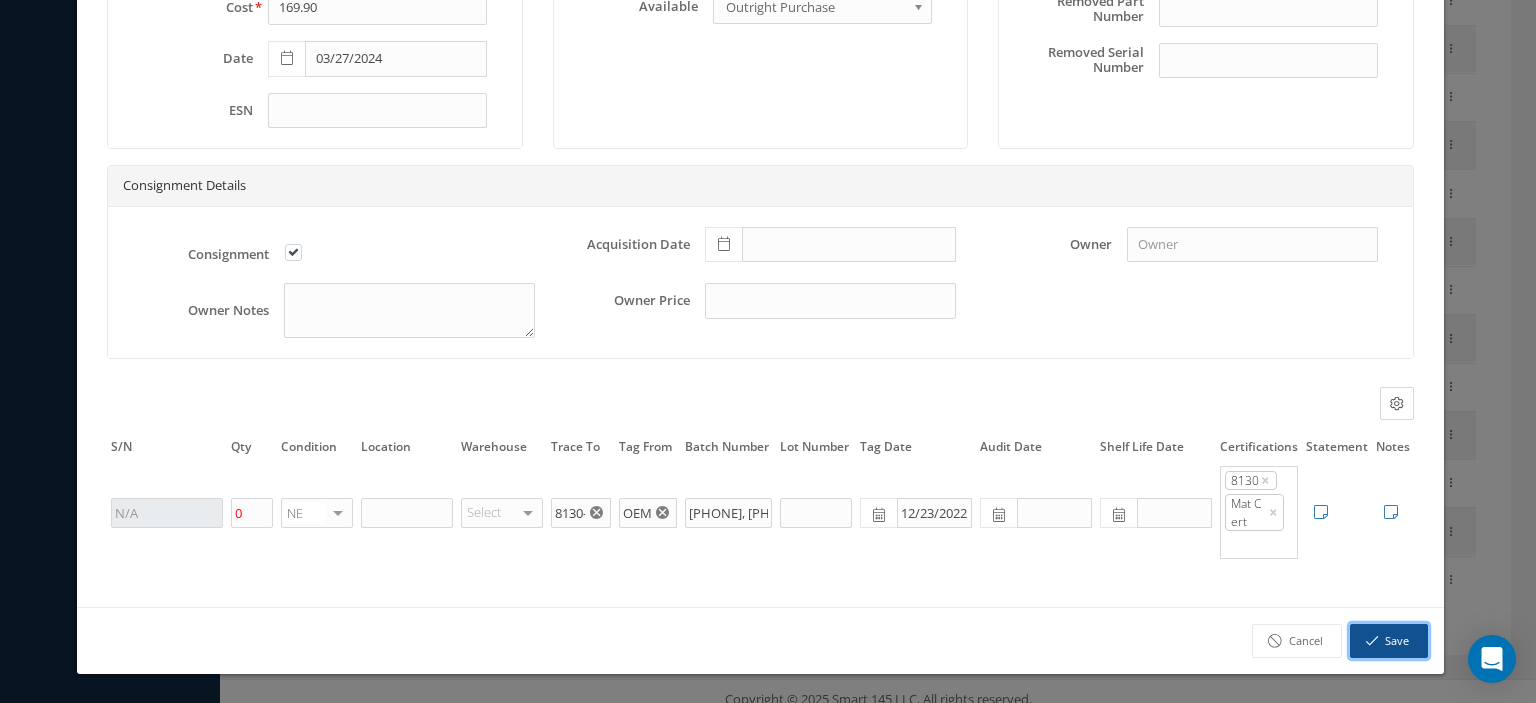 click on "Save" at bounding box center [1389, 641] 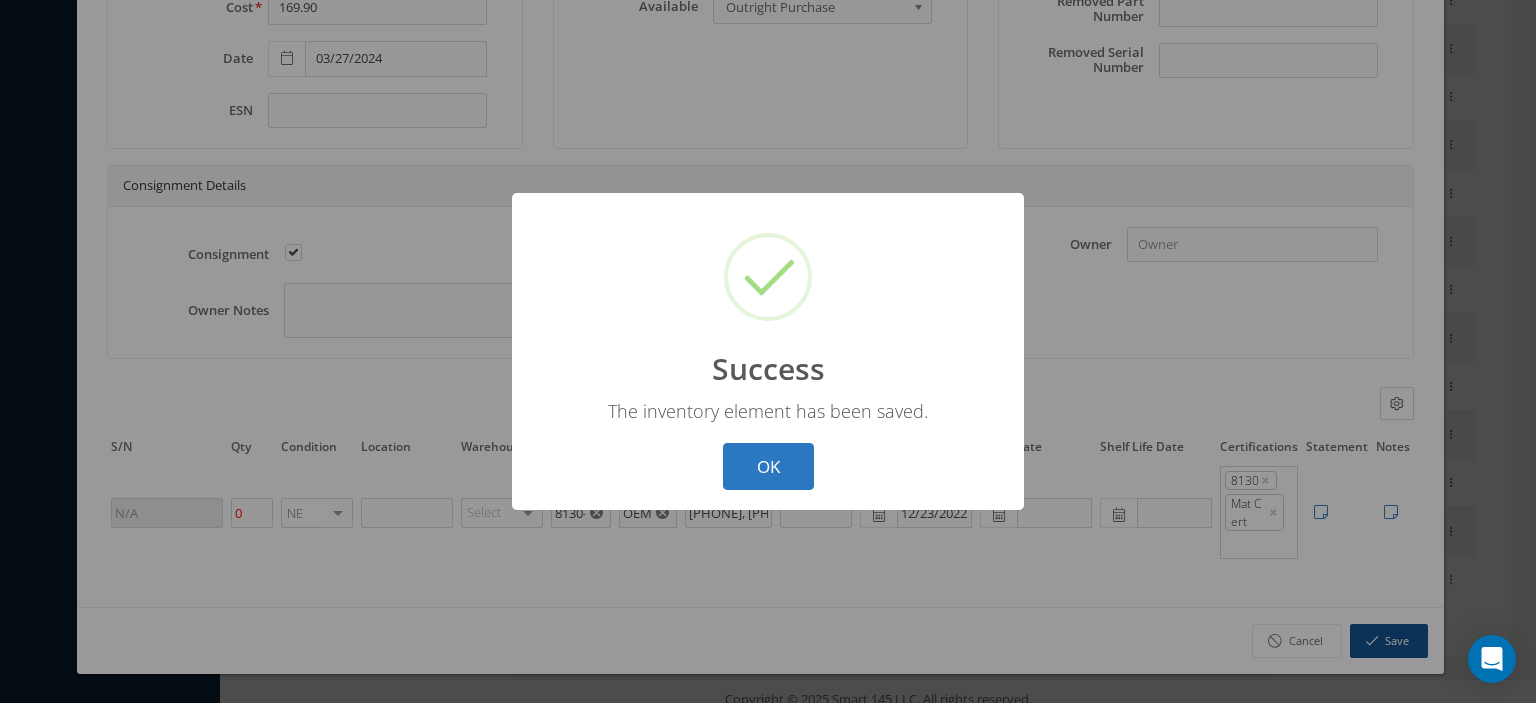 click on "OK" at bounding box center (768, 466) 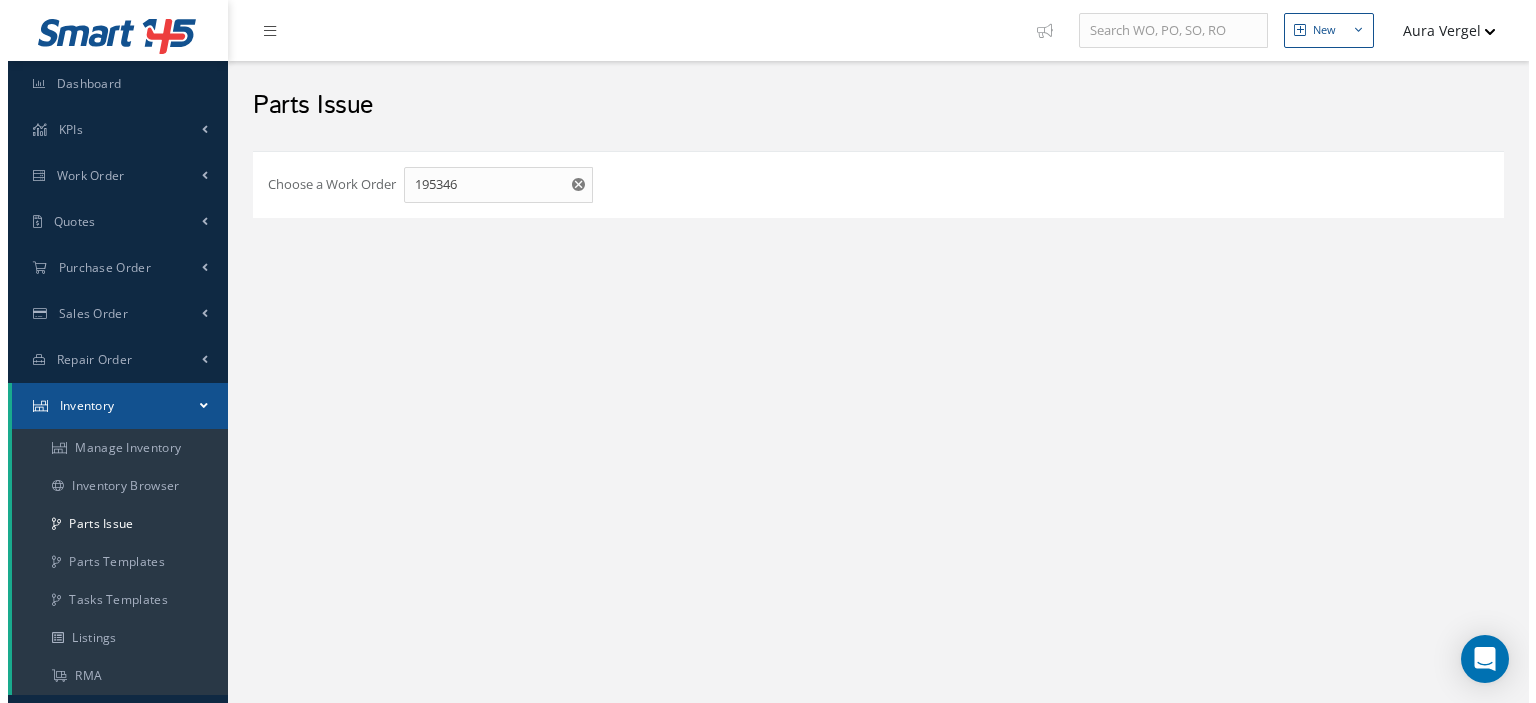 scroll, scrollTop: 0, scrollLeft: 0, axis: both 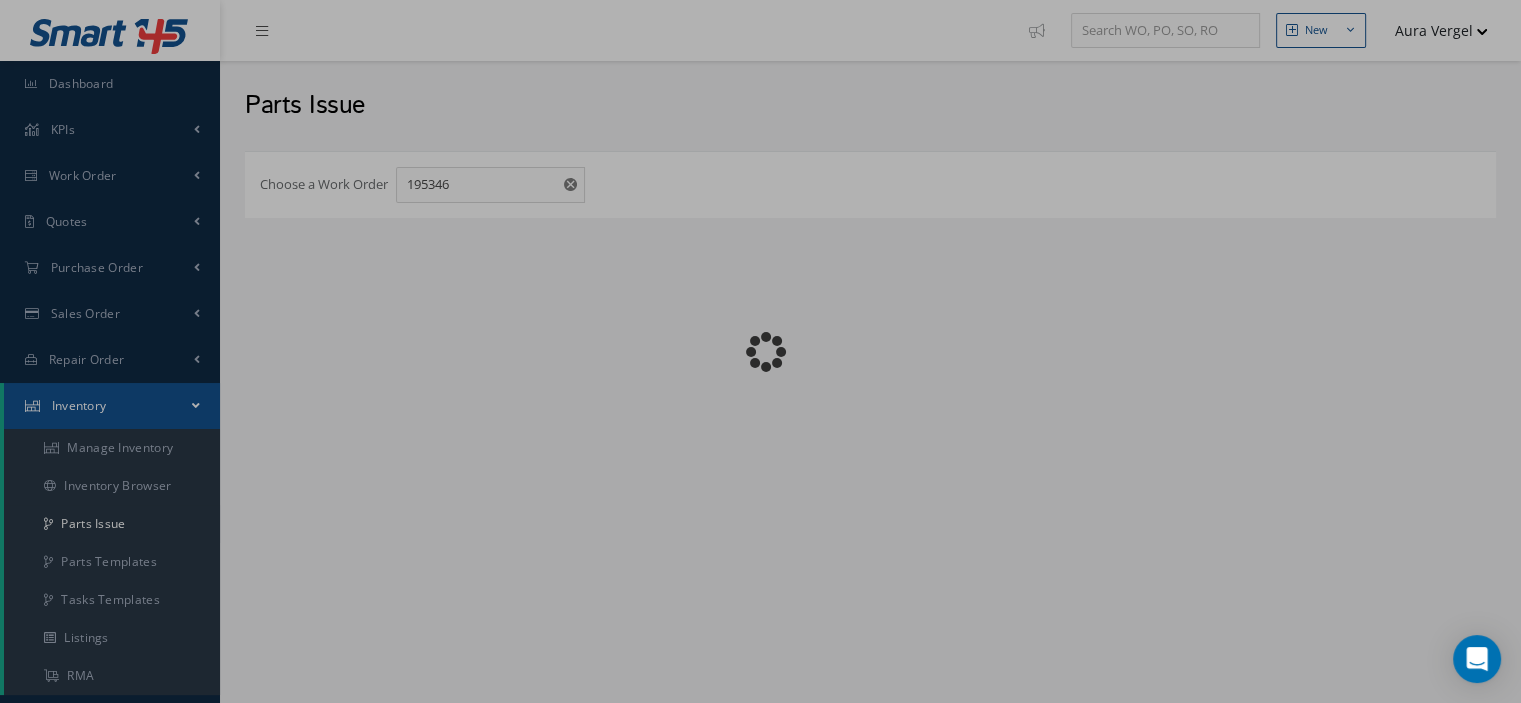 checkbox on "false" 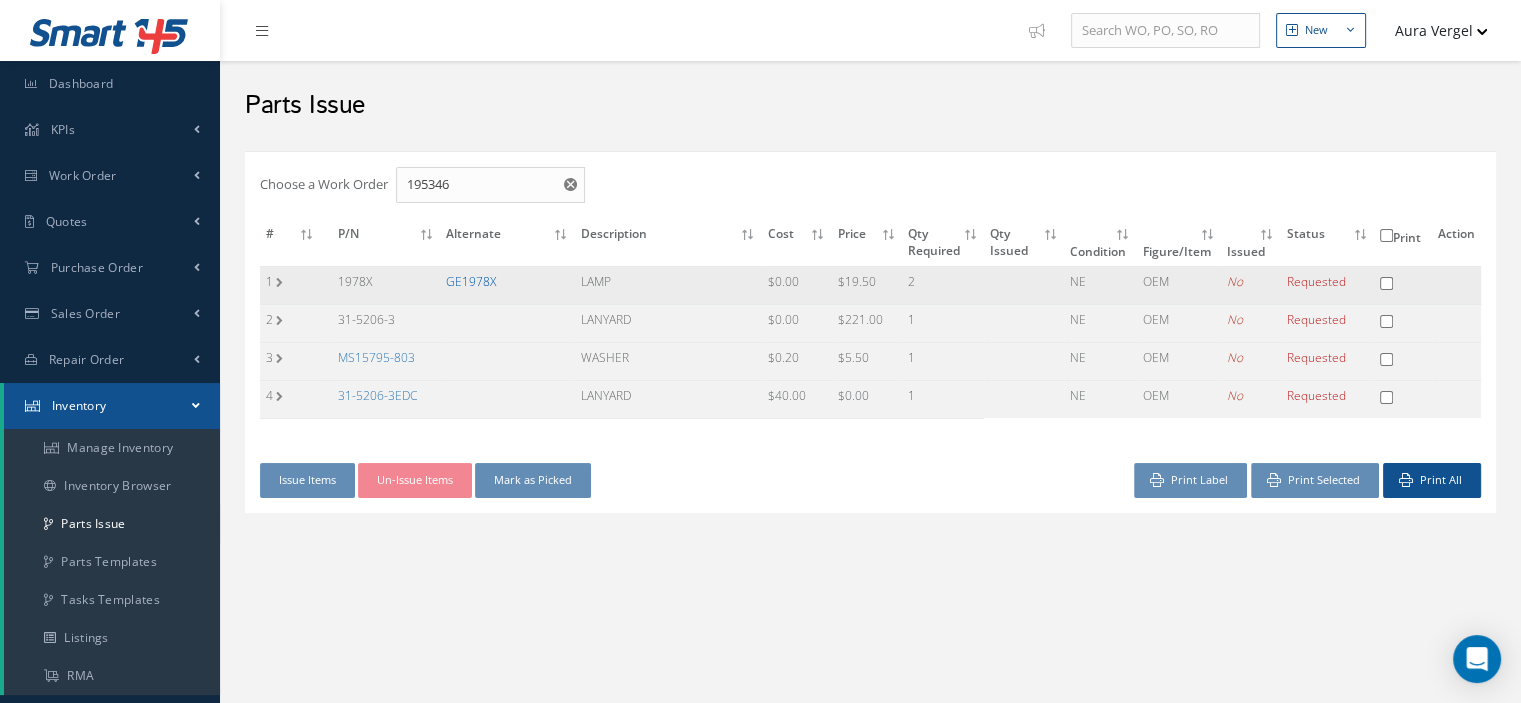 click on "GE1978X" at bounding box center [471, 281] 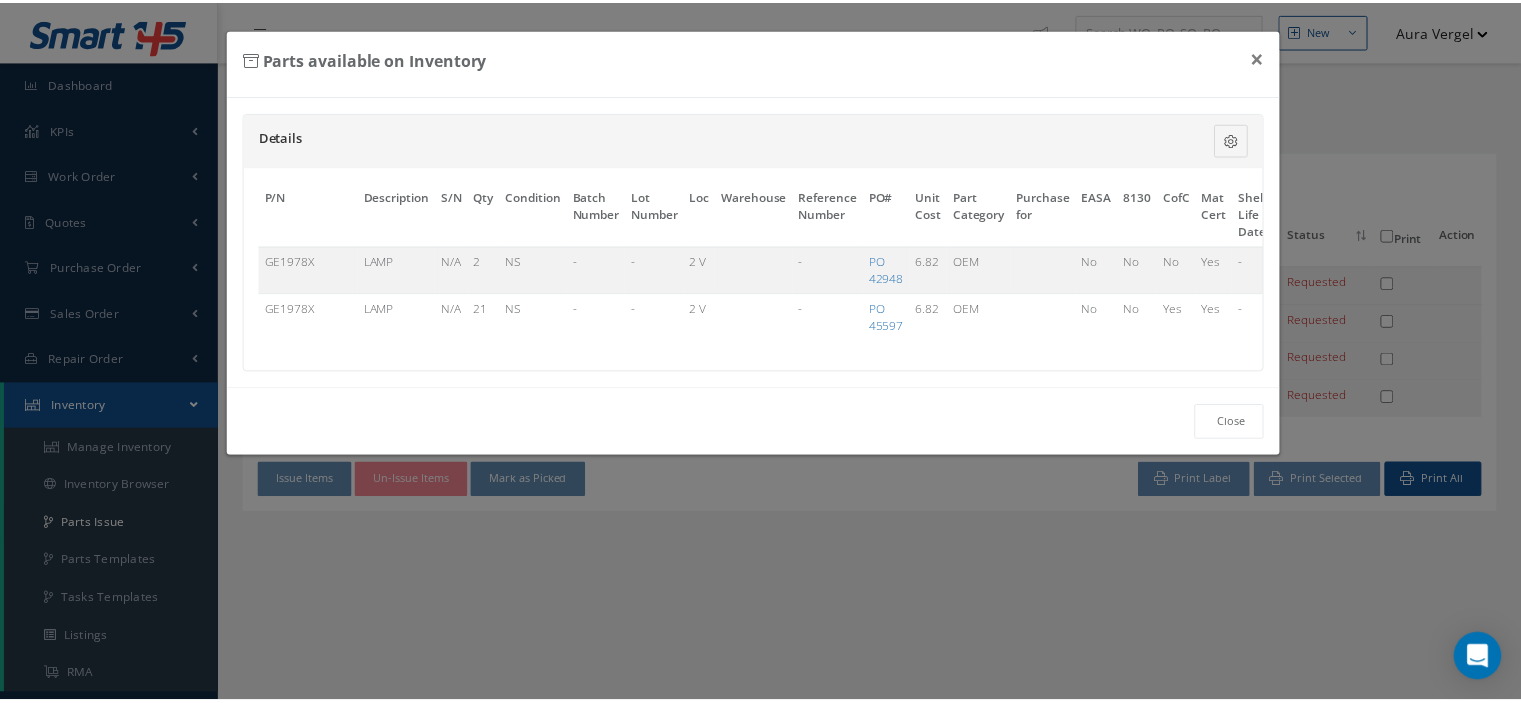 scroll, scrollTop: 0, scrollLeft: 117, axis: horizontal 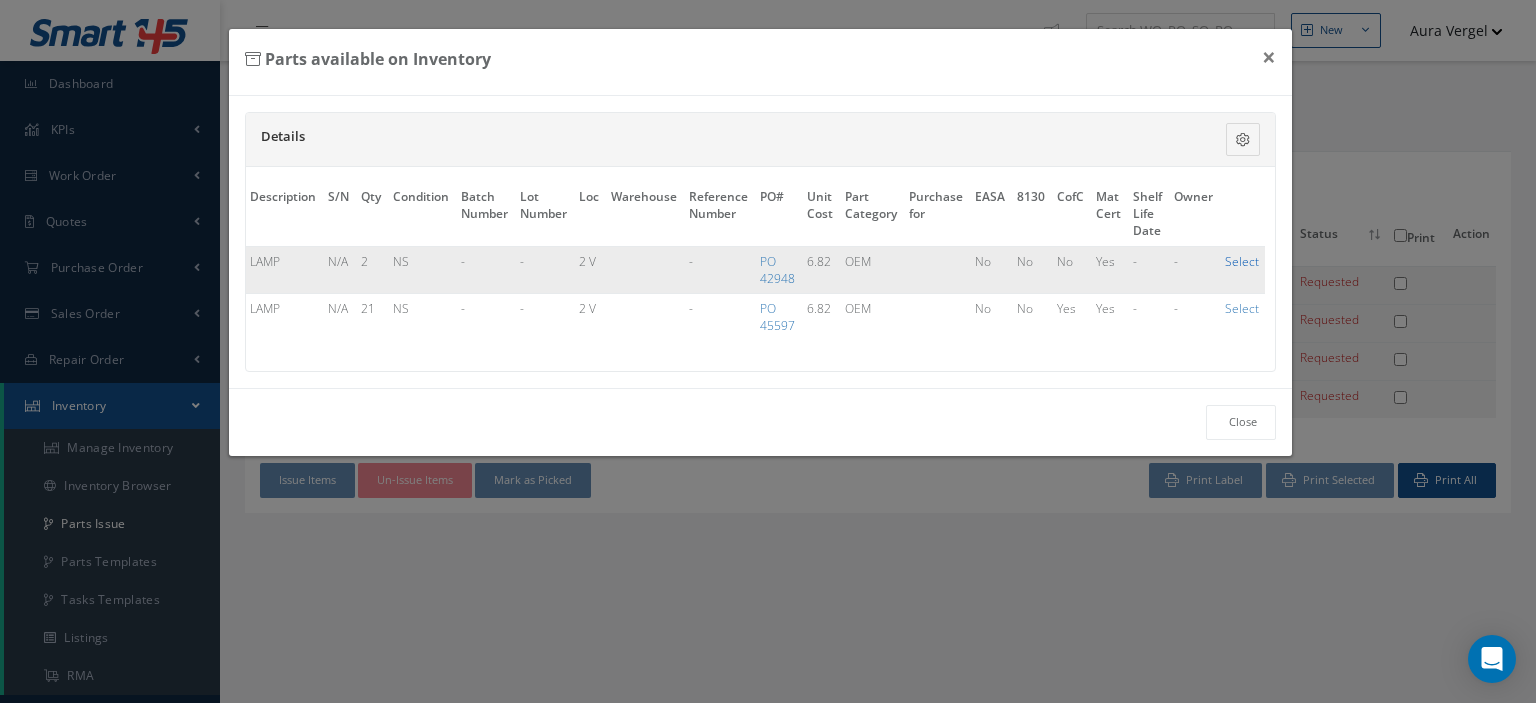 click on "Select" at bounding box center (1242, 261) 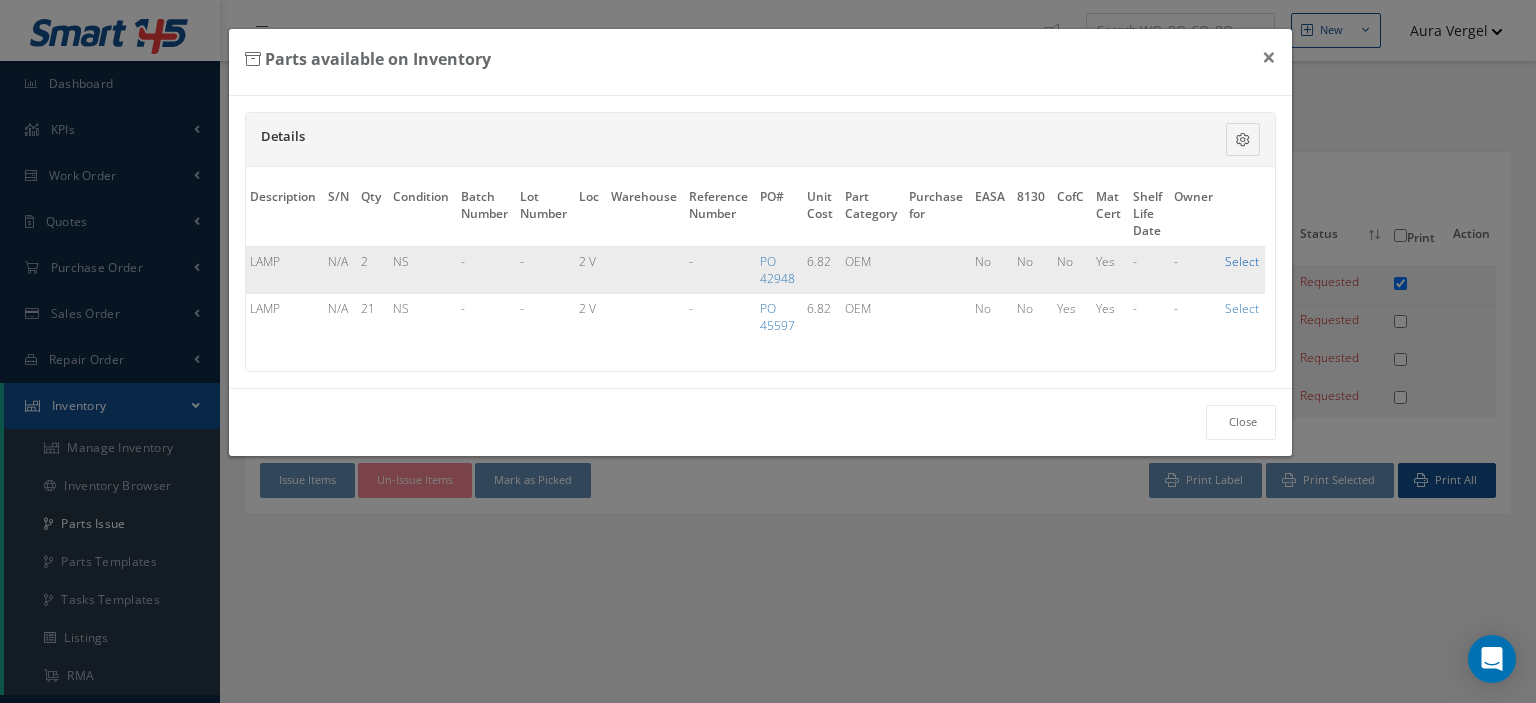 checkbox on "true" 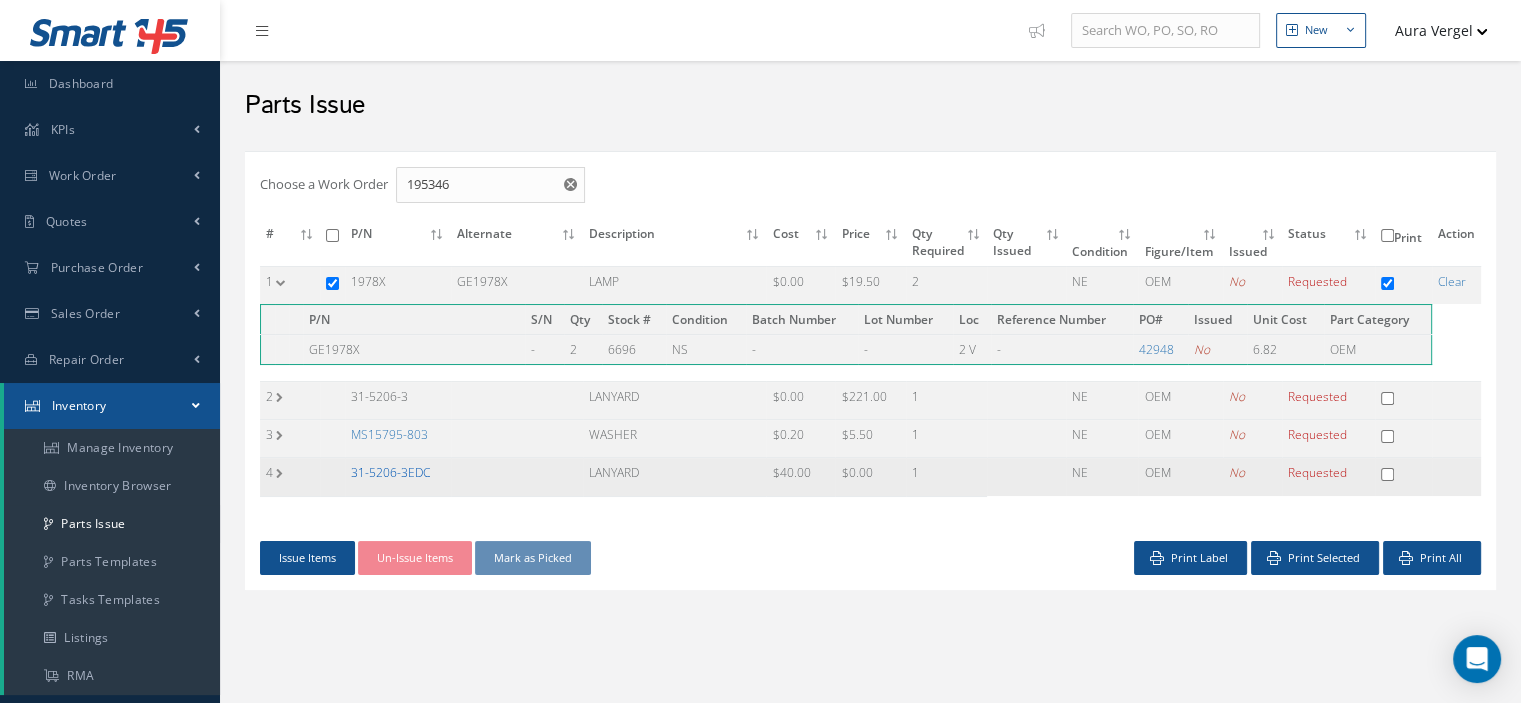 click on "31-5206-3EDC" at bounding box center [390, 472] 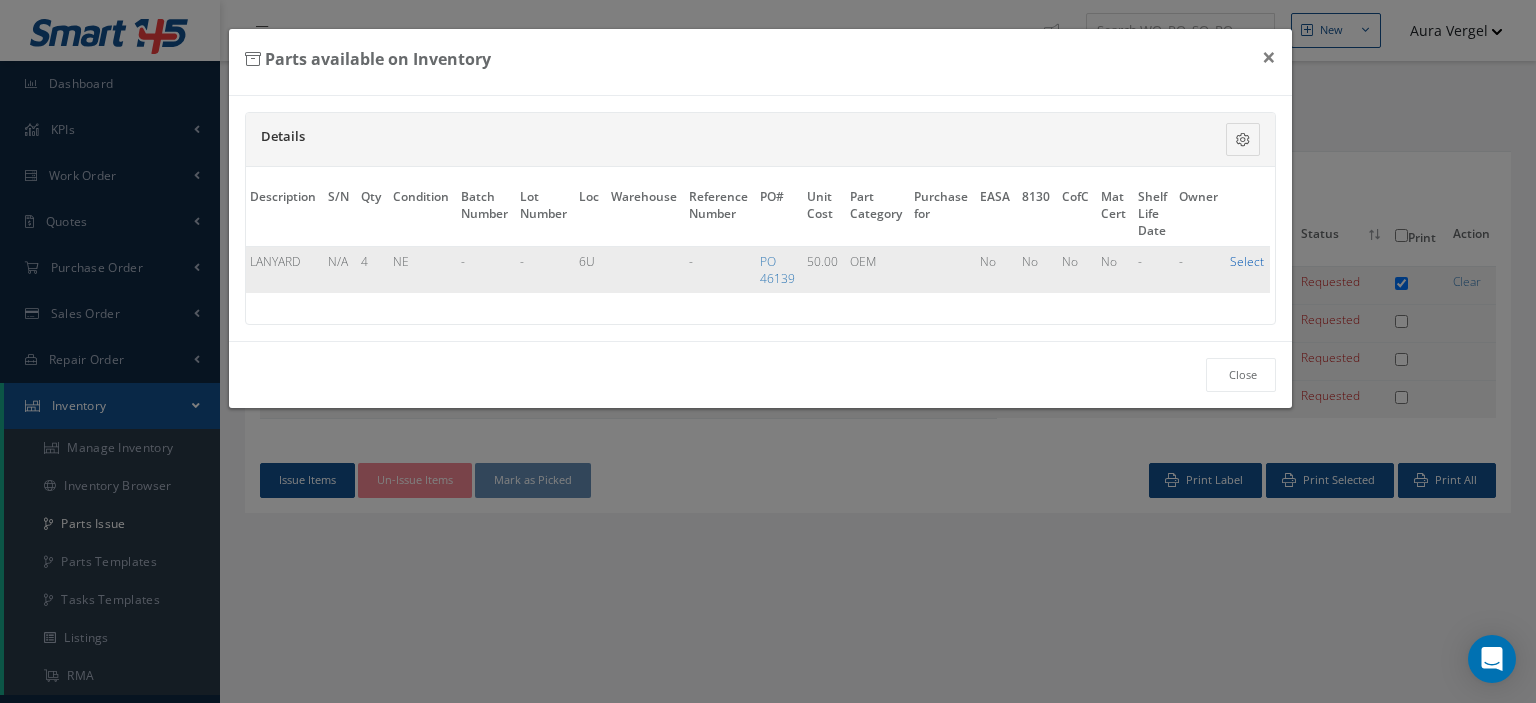click on "Select" at bounding box center (1247, 261) 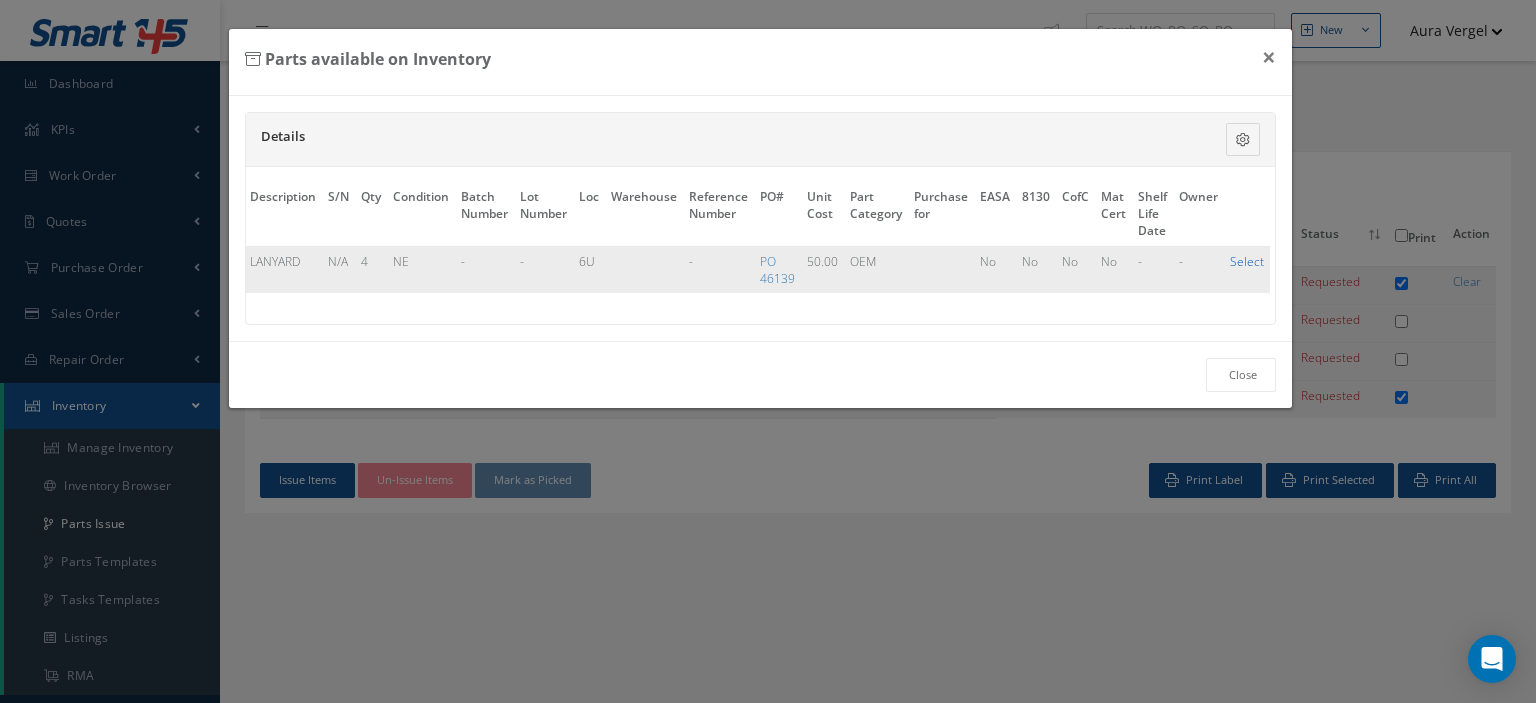 checkbox on "true" 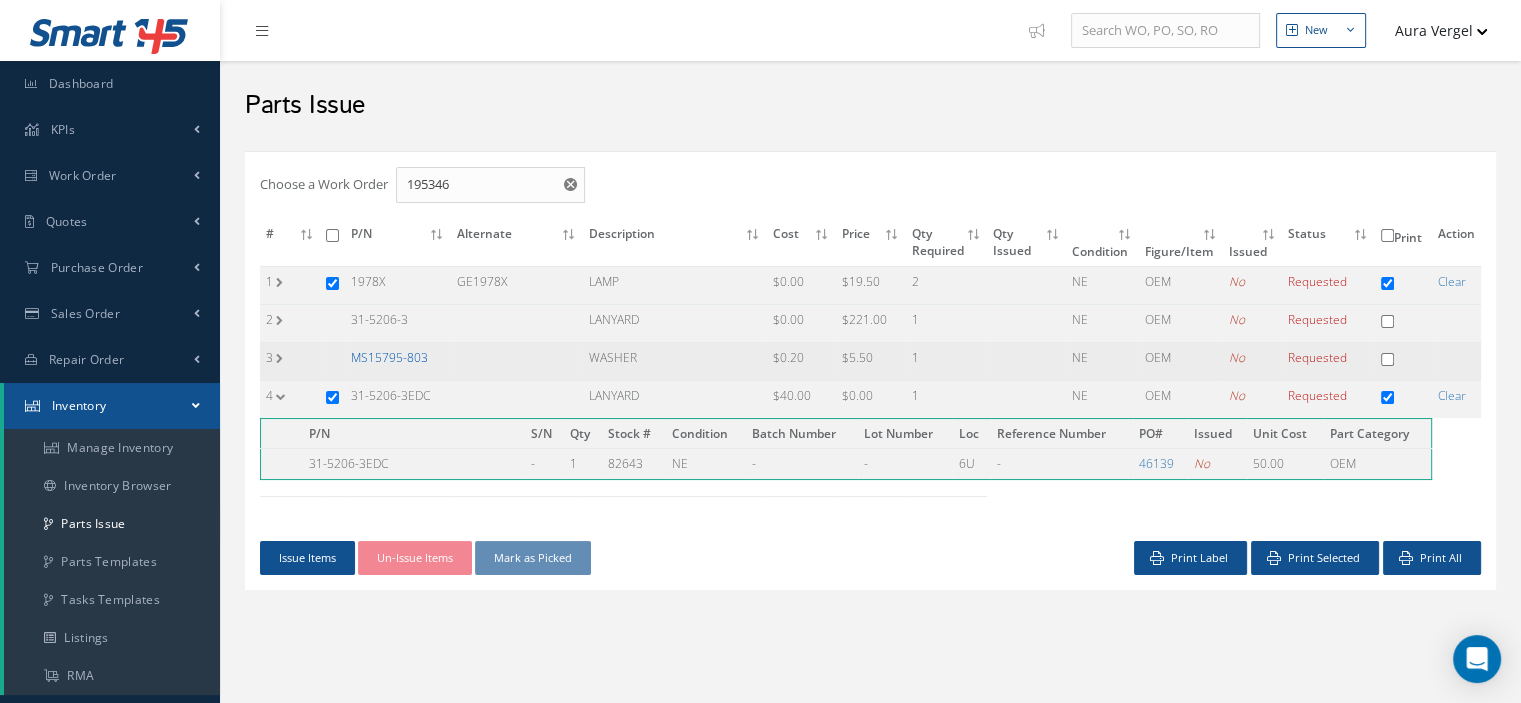 click on "MS15795-803" at bounding box center [389, 357] 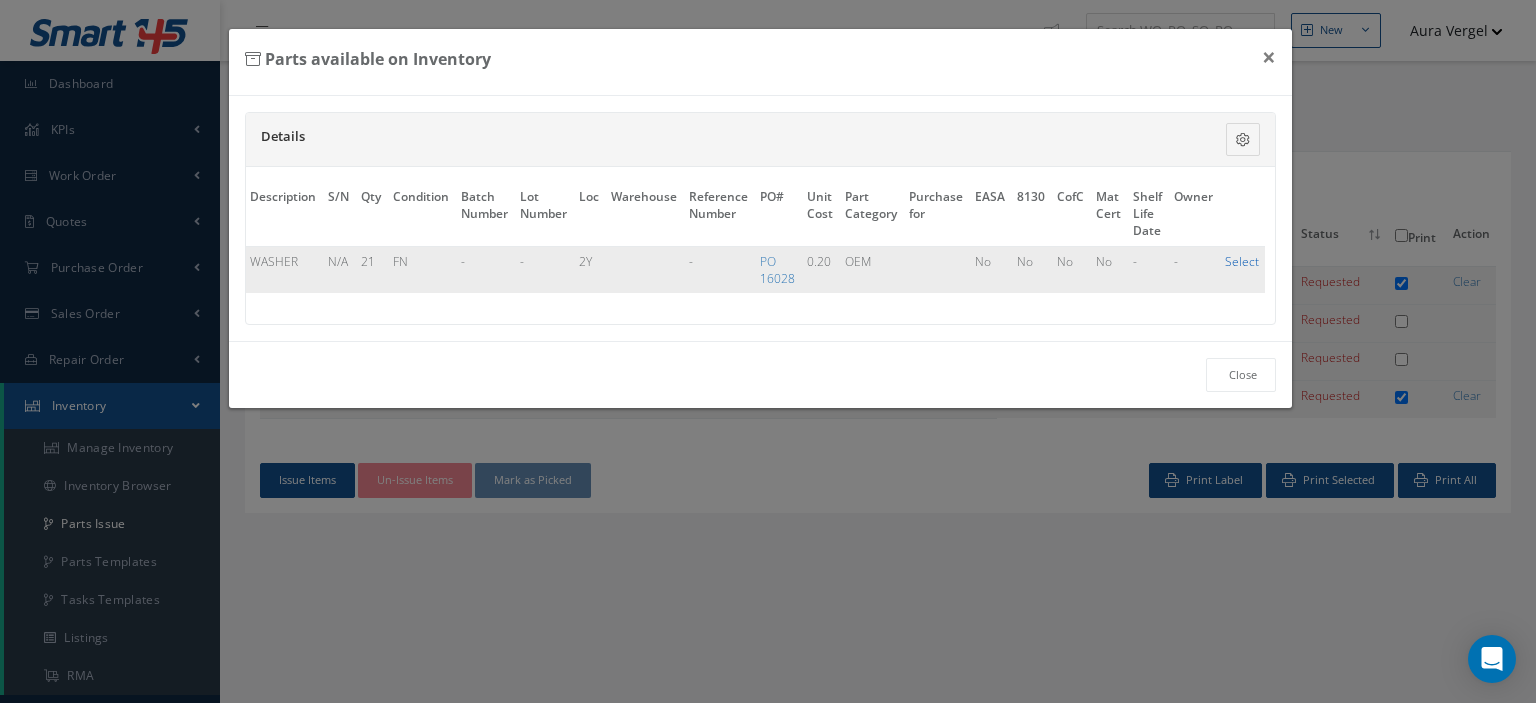 click on "Select" at bounding box center [1242, 261] 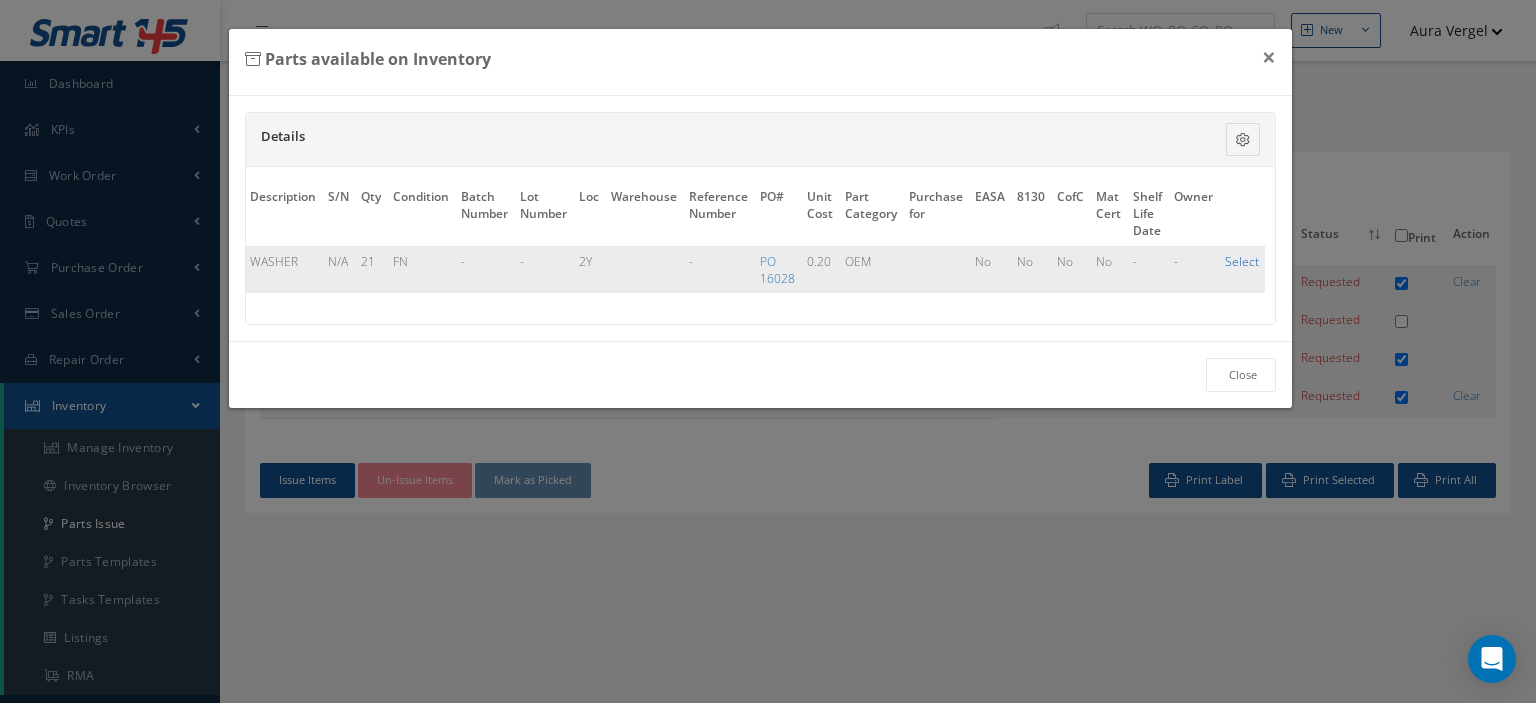 checkbox on "true" 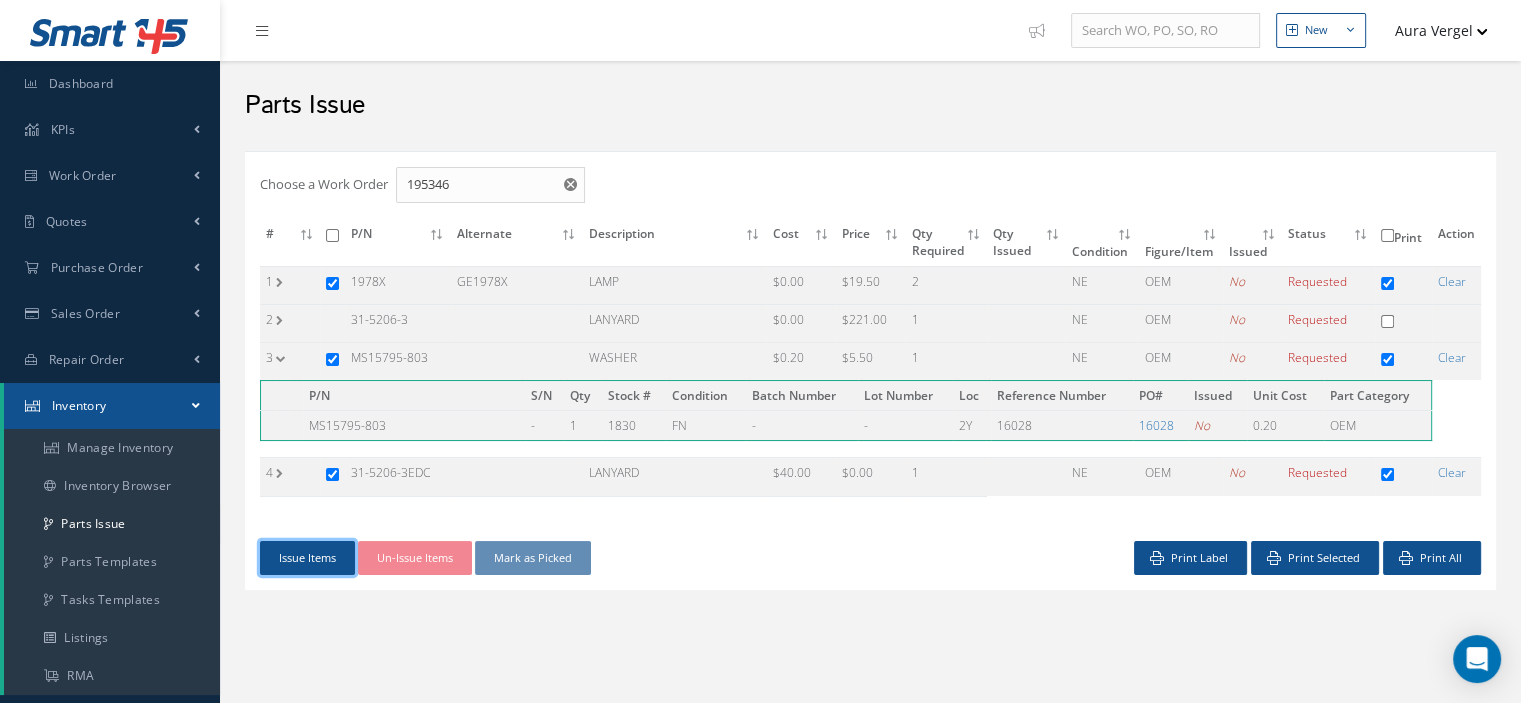 click on "Issue Items" at bounding box center (307, 558) 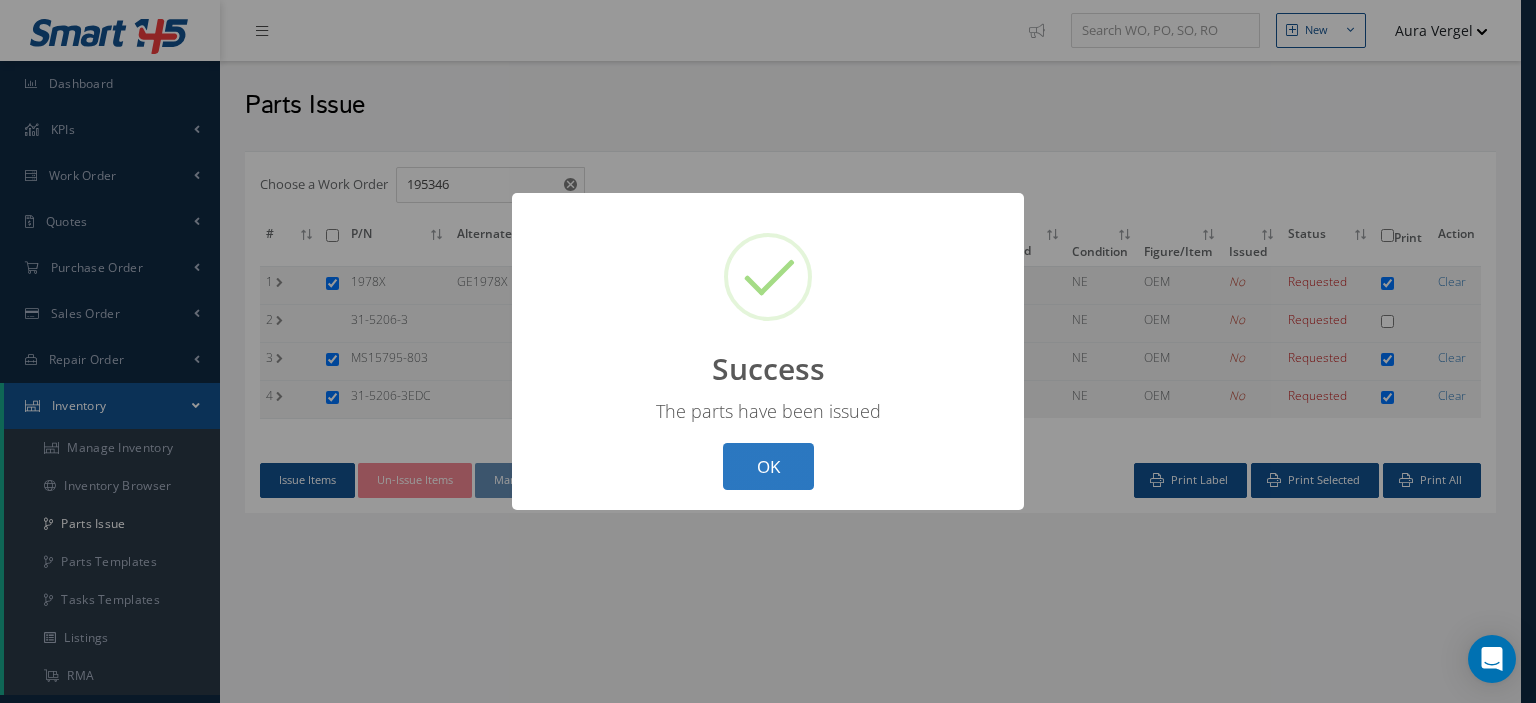 click on "OK" at bounding box center [768, 466] 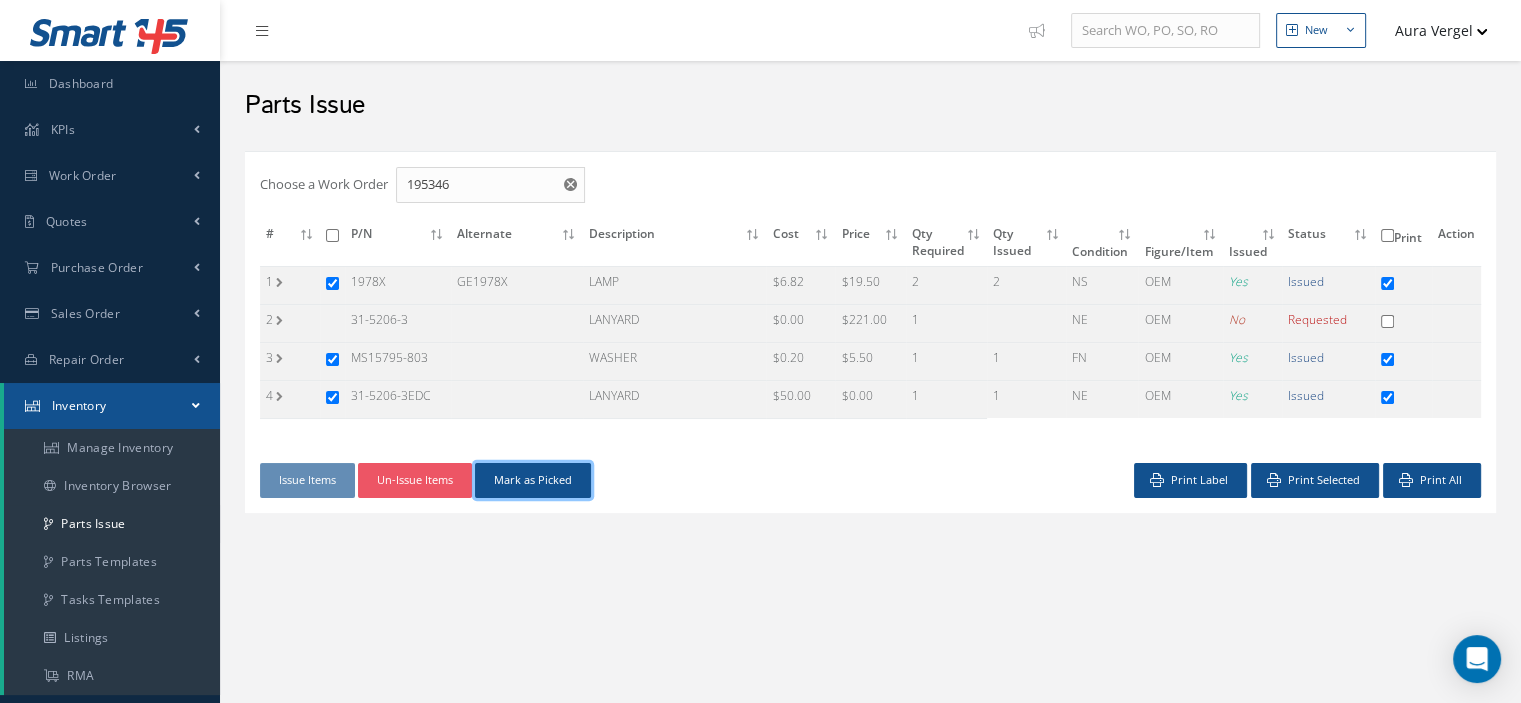 click on "Mark as Picked" at bounding box center [533, 480] 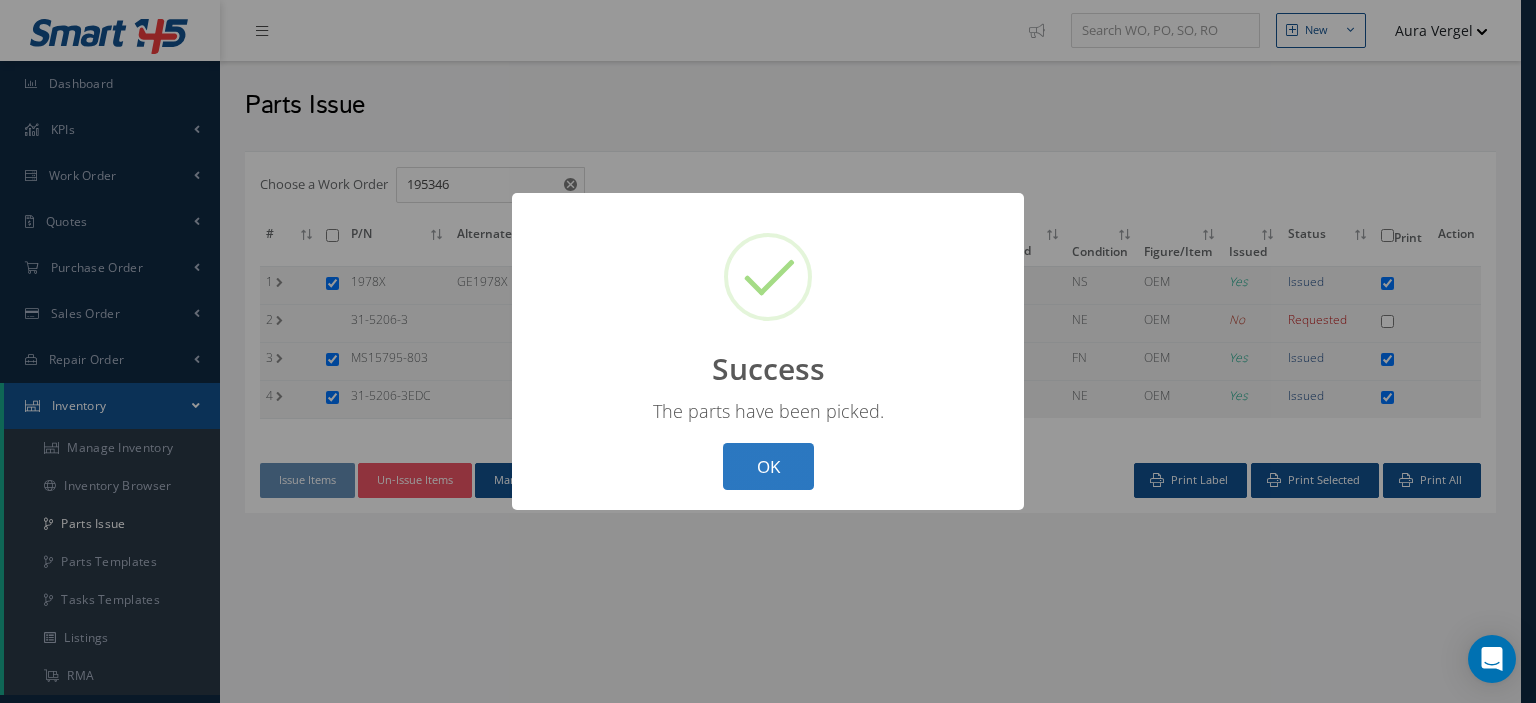 click on "OK" at bounding box center [768, 466] 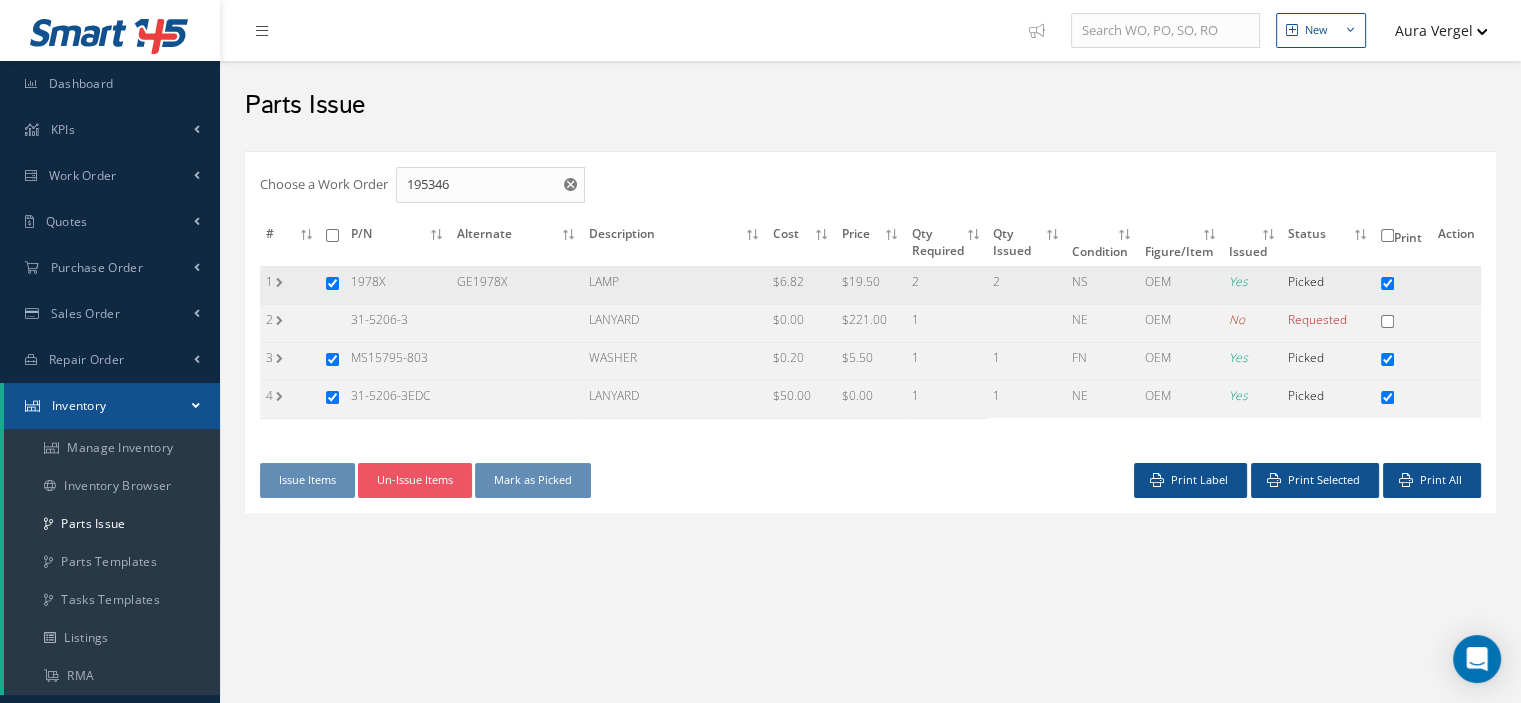 click on "1" at bounding box center [290, 285] 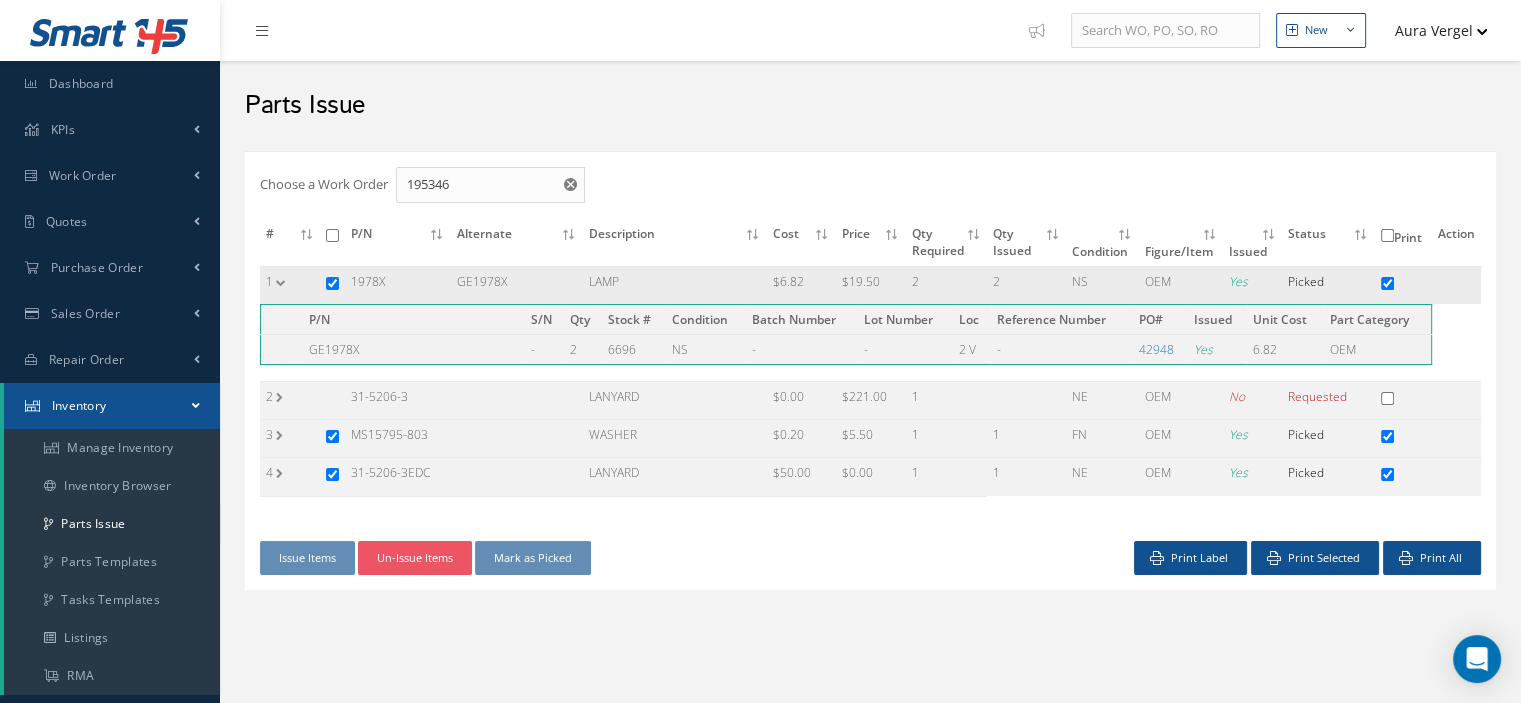 click on "1" at bounding box center (290, 285) 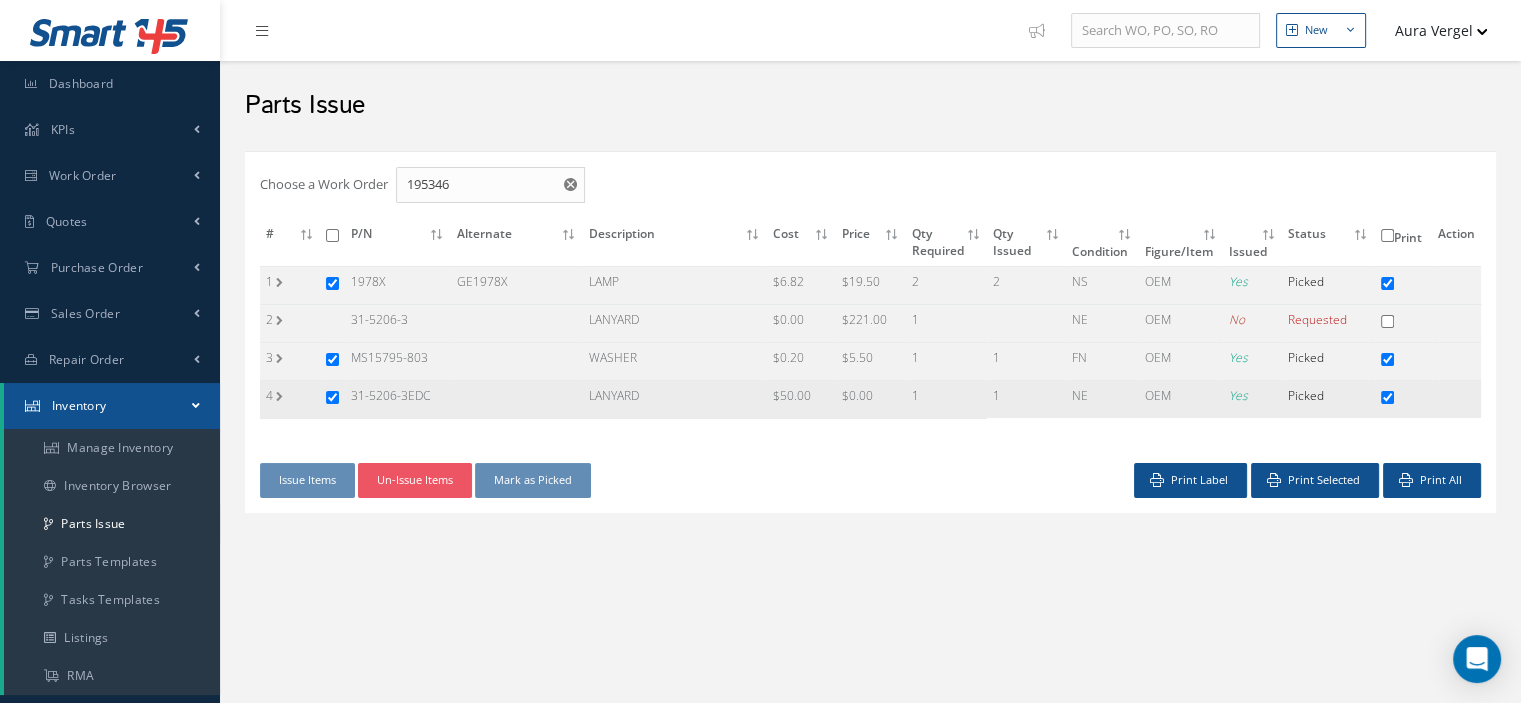 drag, startPoint x: 472, startPoint y: 399, endPoint x: 352, endPoint y: 386, distance: 120.70211 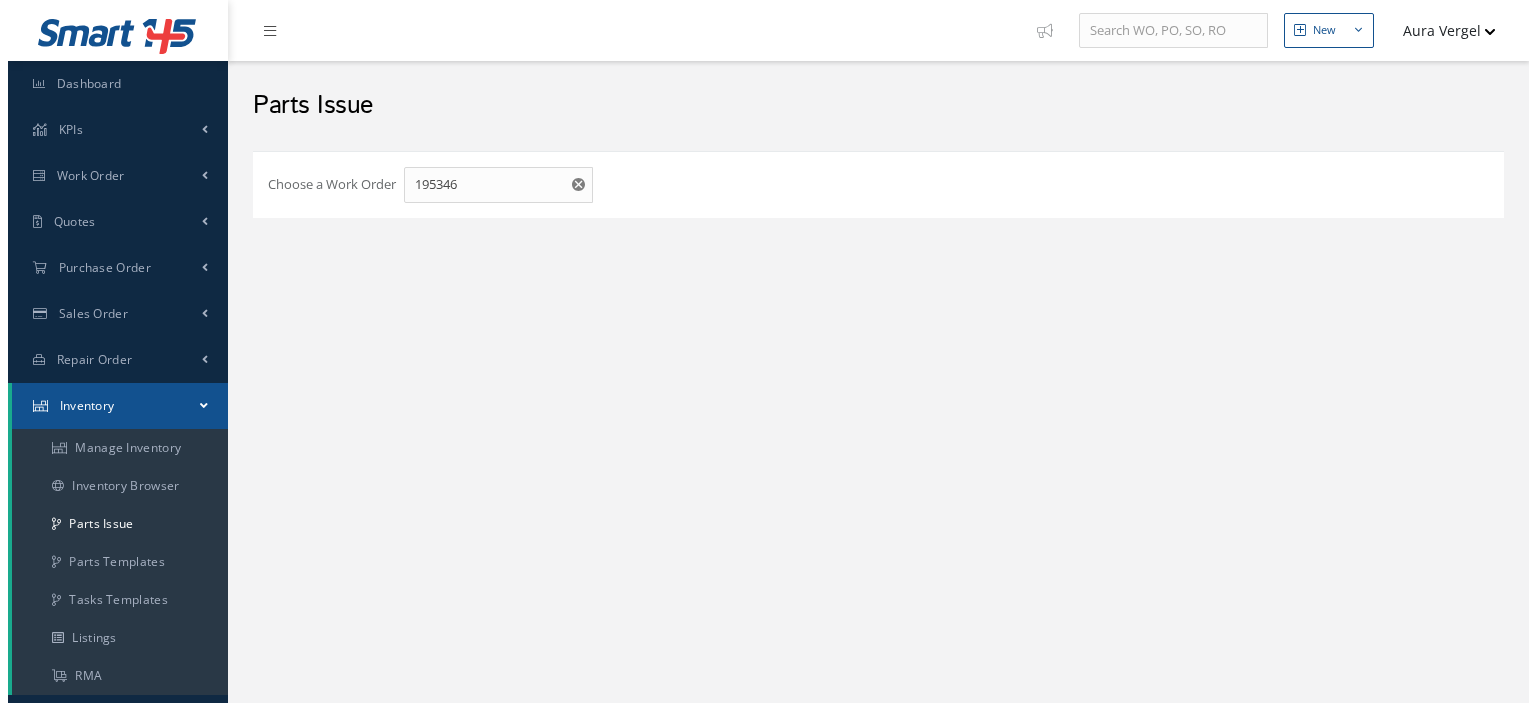 scroll, scrollTop: 0, scrollLeft: 0, axis: both 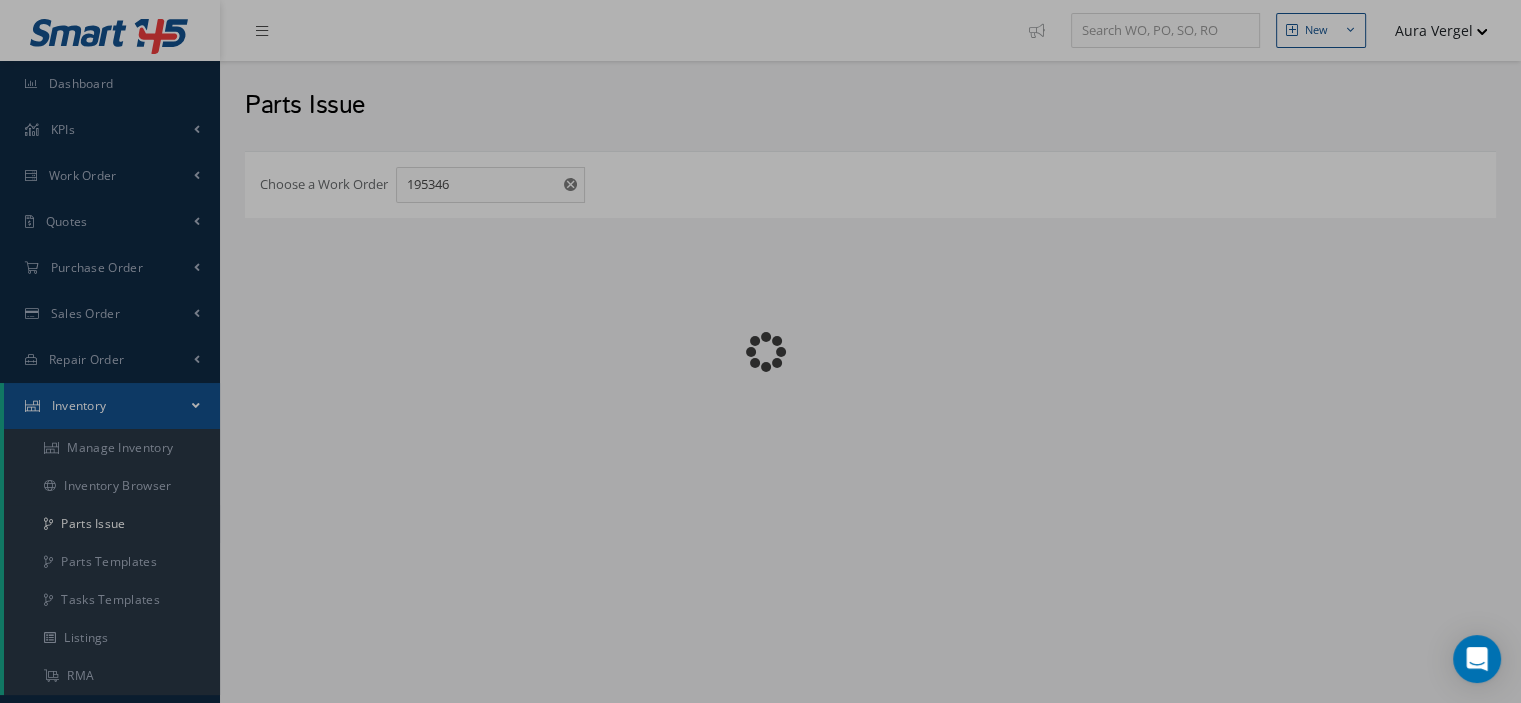 checkbox on "false" 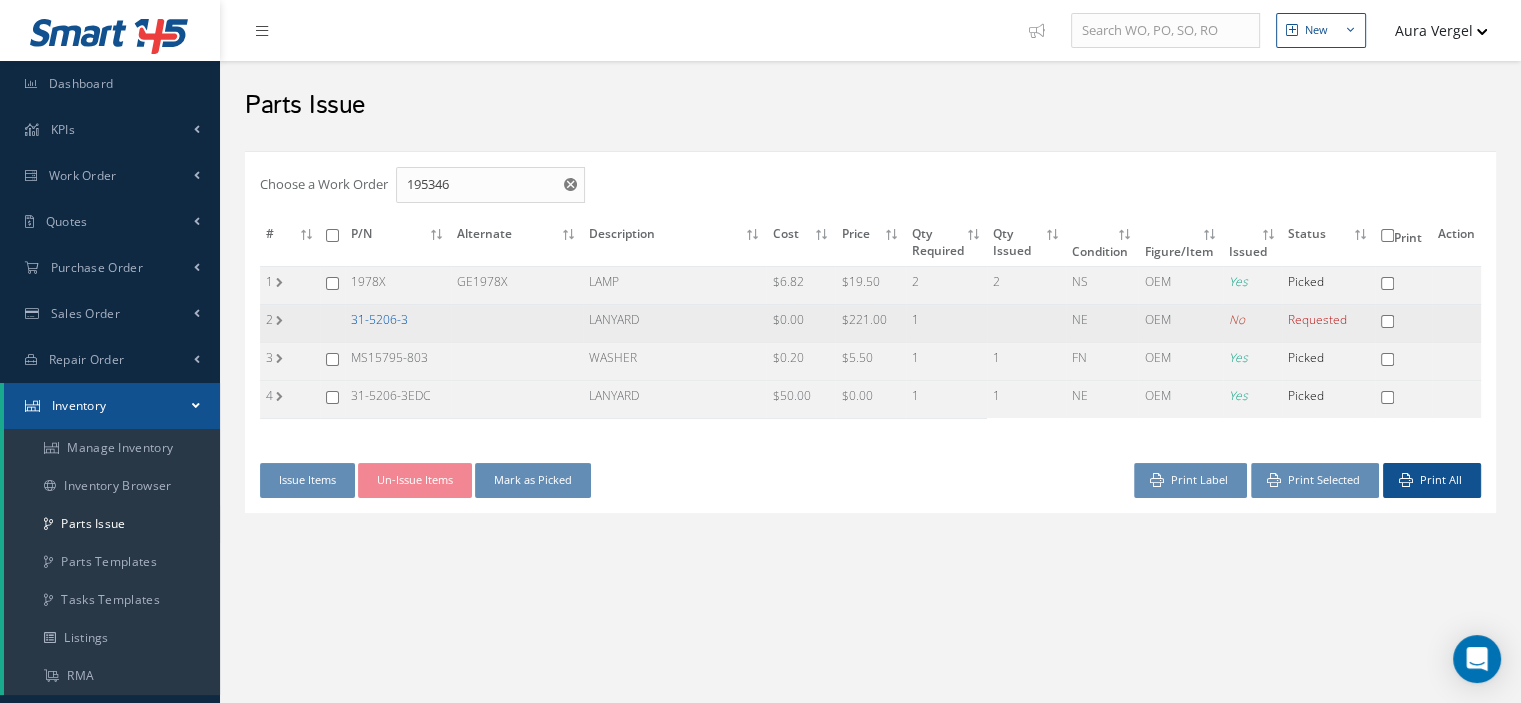 click on "31-5206-3" at bounding box center [379, 319] 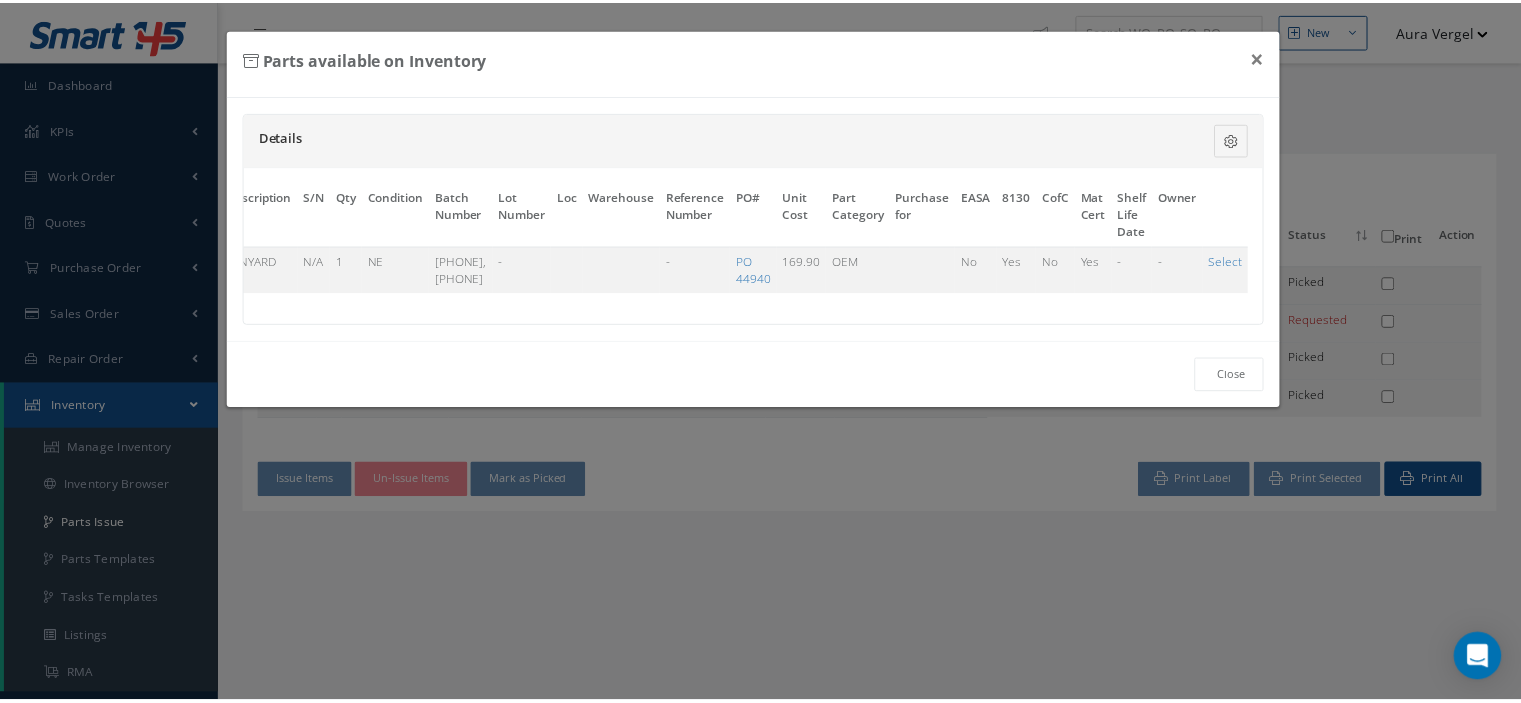 scroll, scrollTop: 0, scrollLeft: 152, axis: horizontal 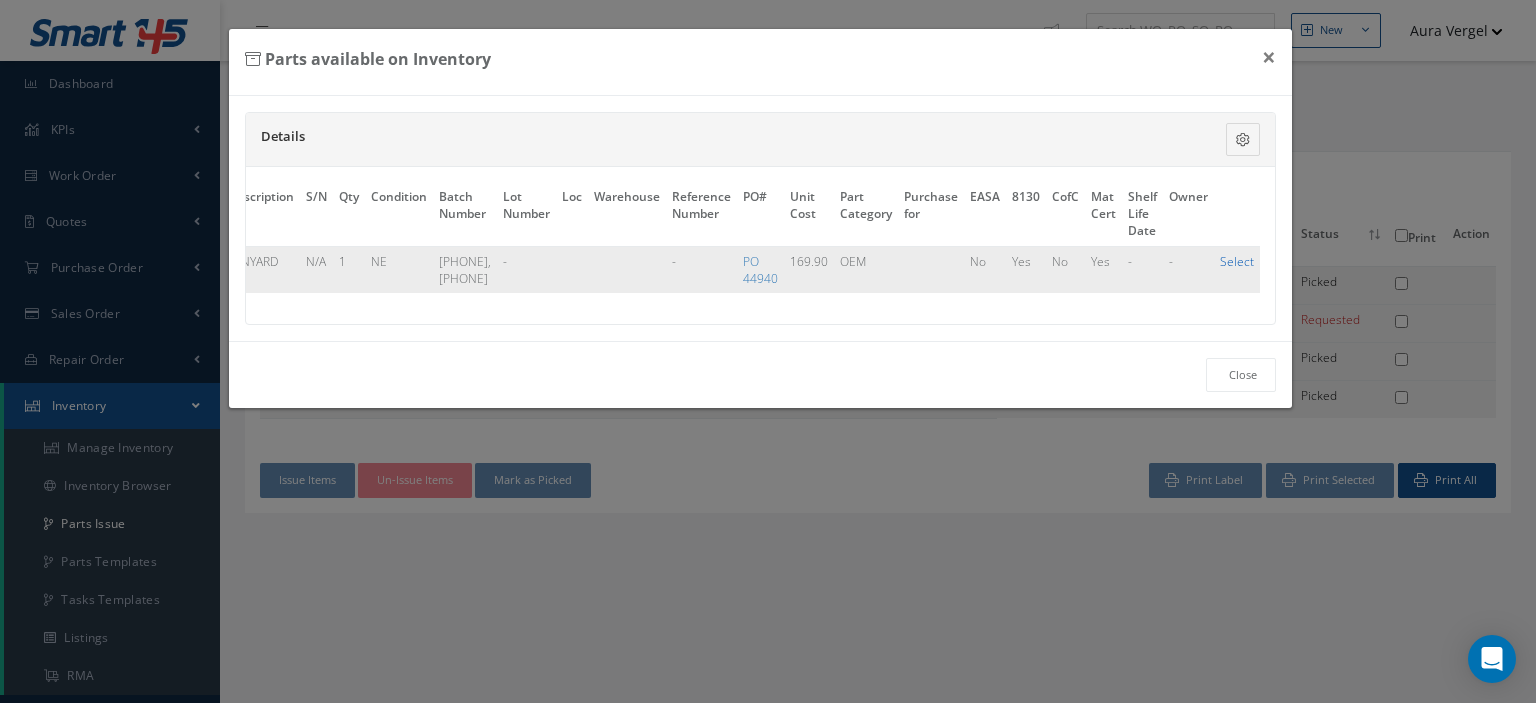 click on "Select" at bounding box center (1237, 261) 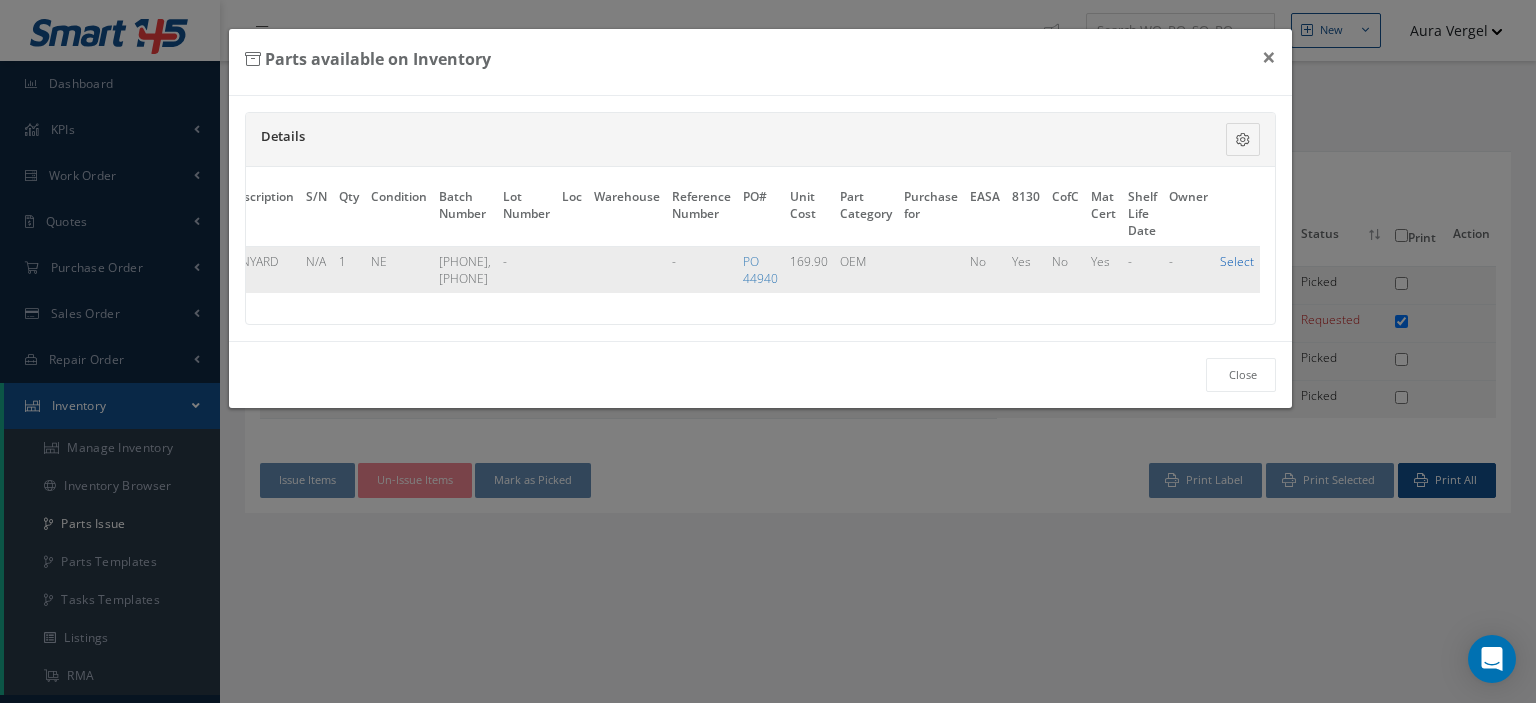 checkbox on "true" 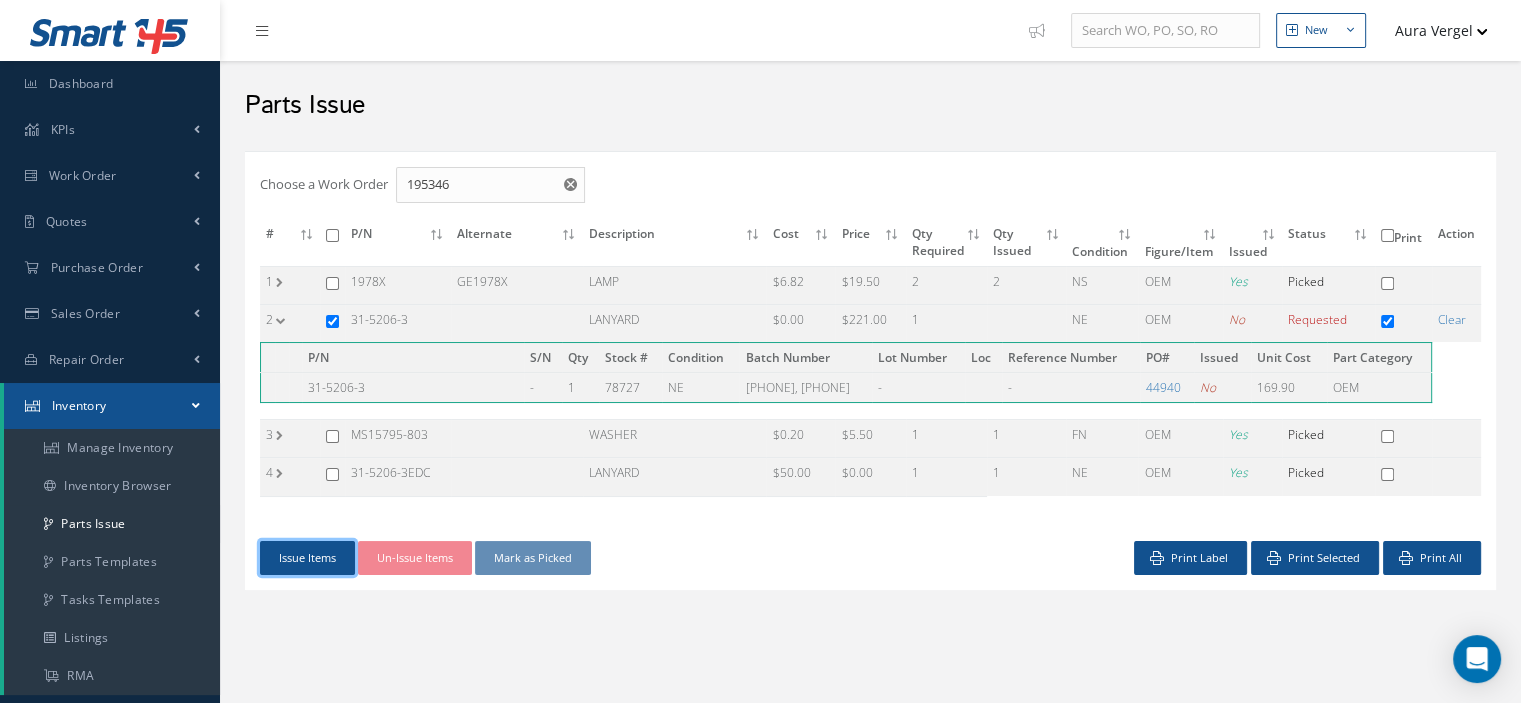 click on "Issue Items" at bounding box center [307, 558] 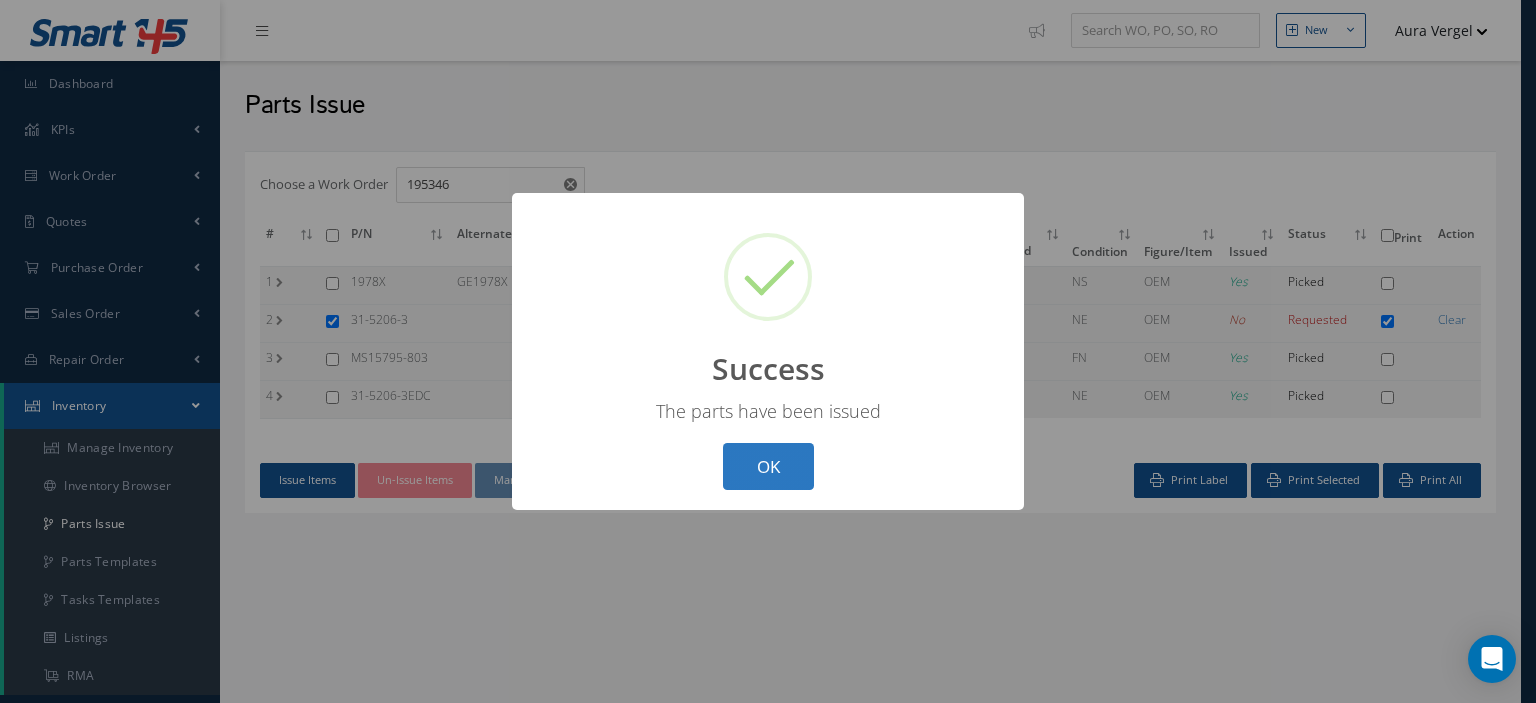 click on "OK" at bounding box center (768, 466) 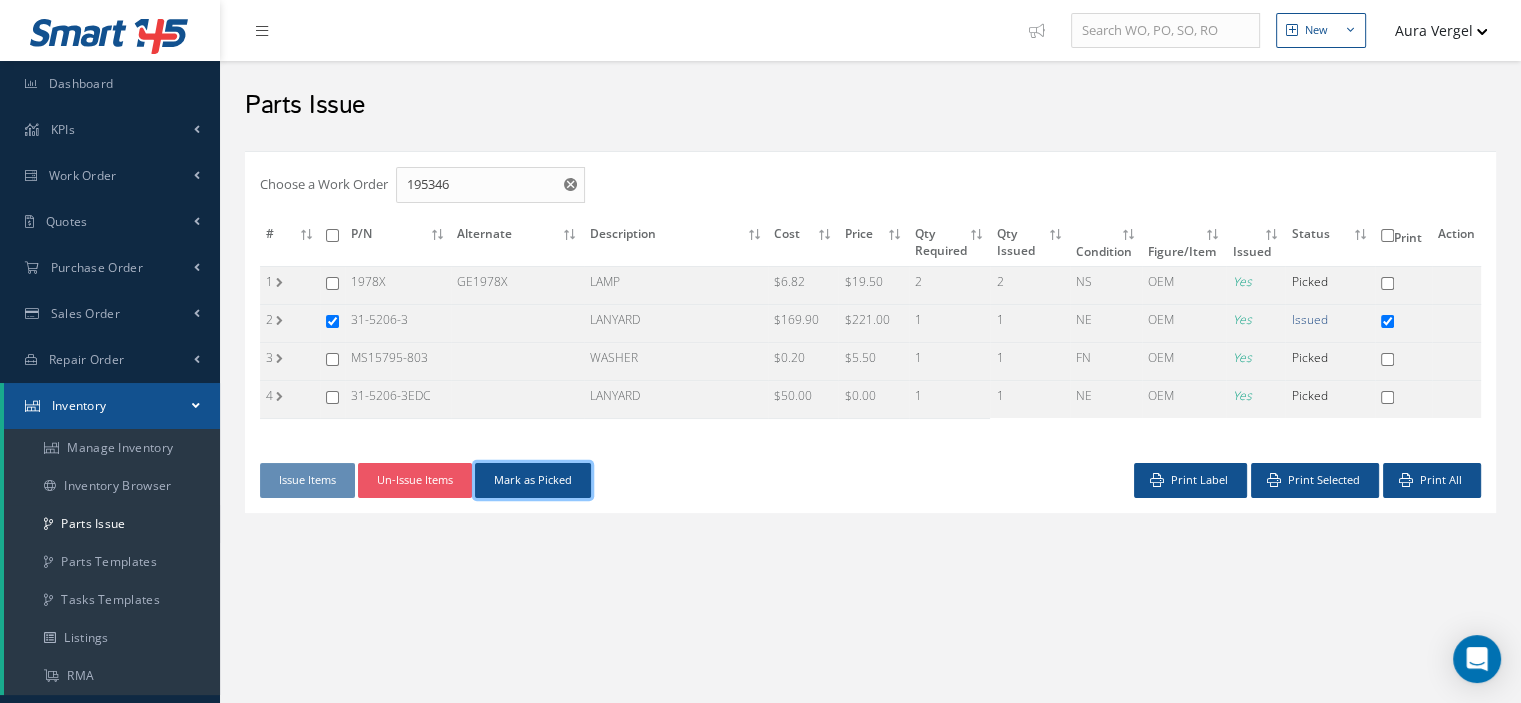 click on "Mark as Picked" at bounding box center (533, 480) 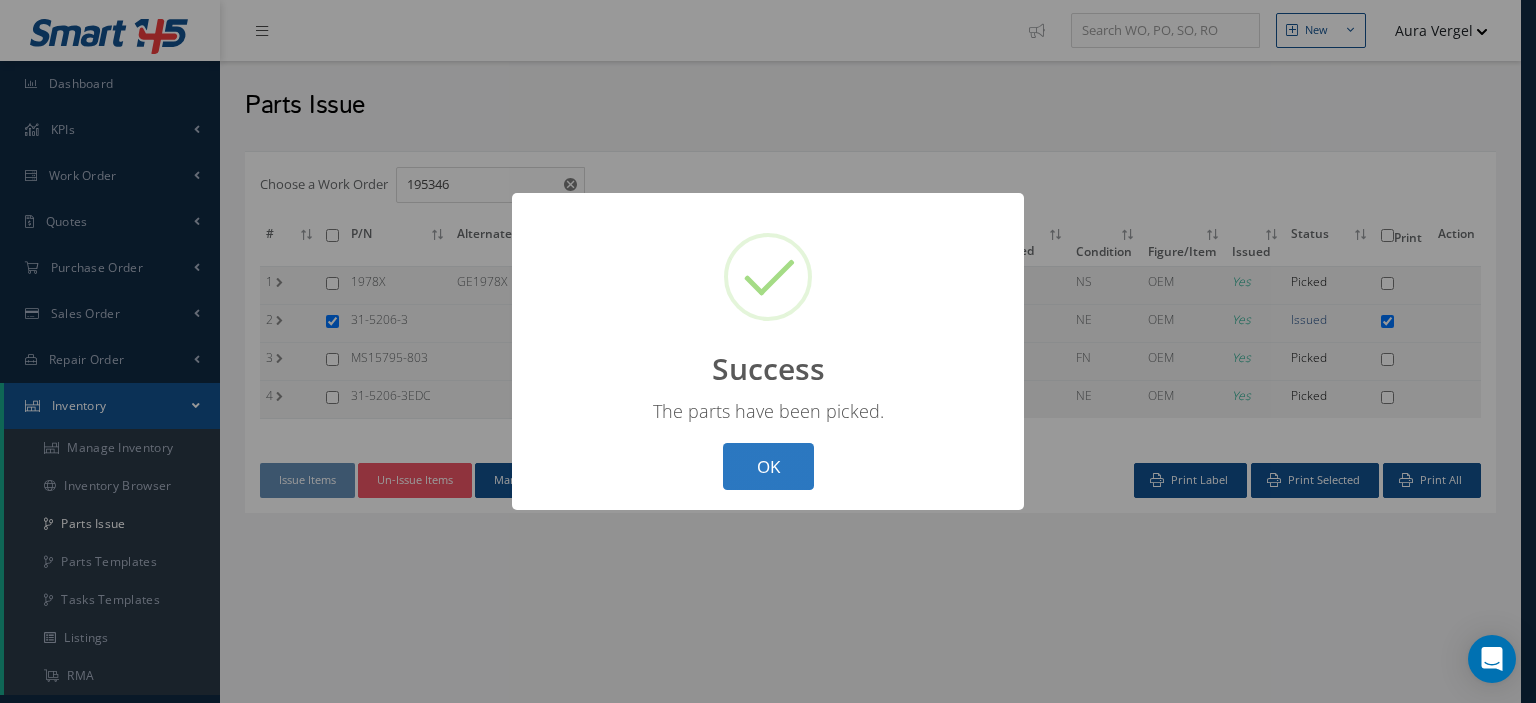 click on "OK" at bounding box center [768, 466] 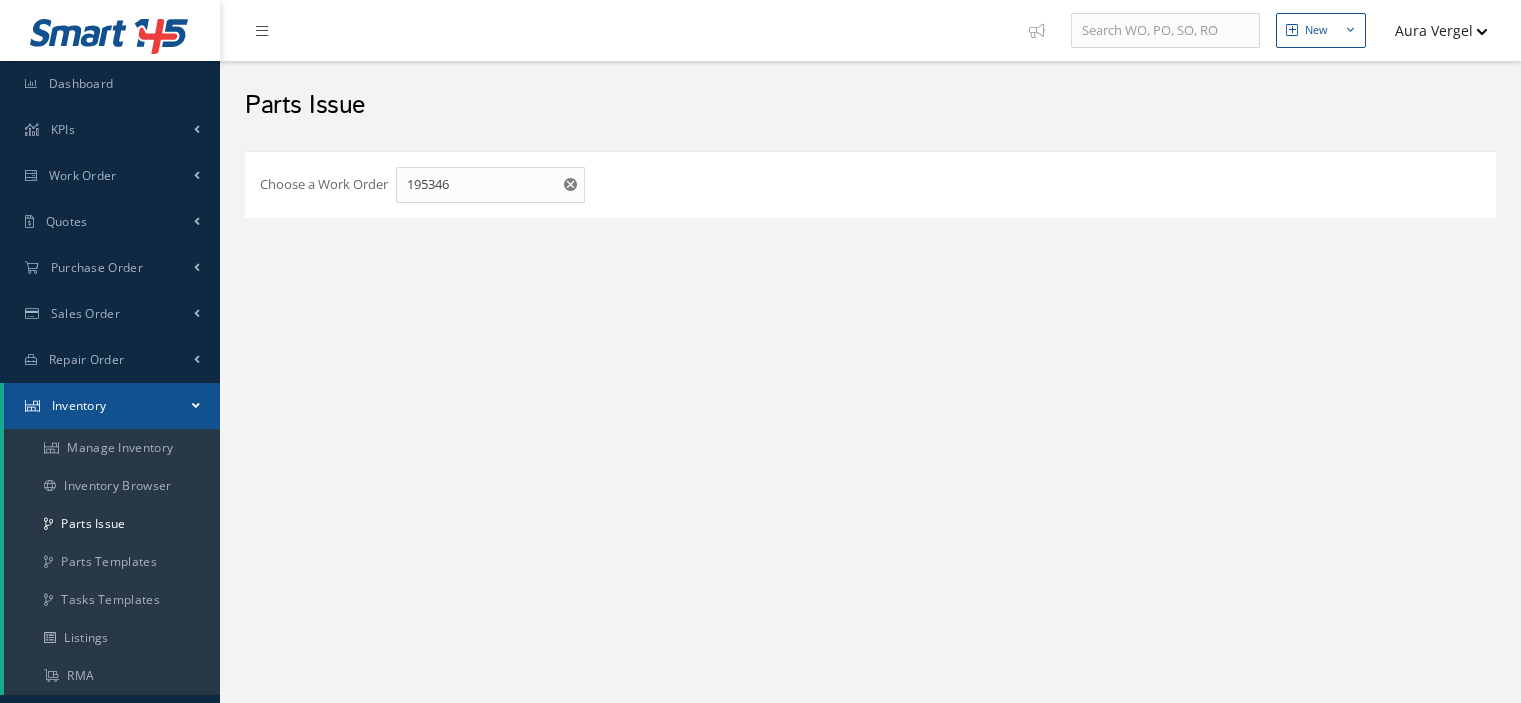 scroll, scrollTop: 0, scrollLeft: 0, axis: both 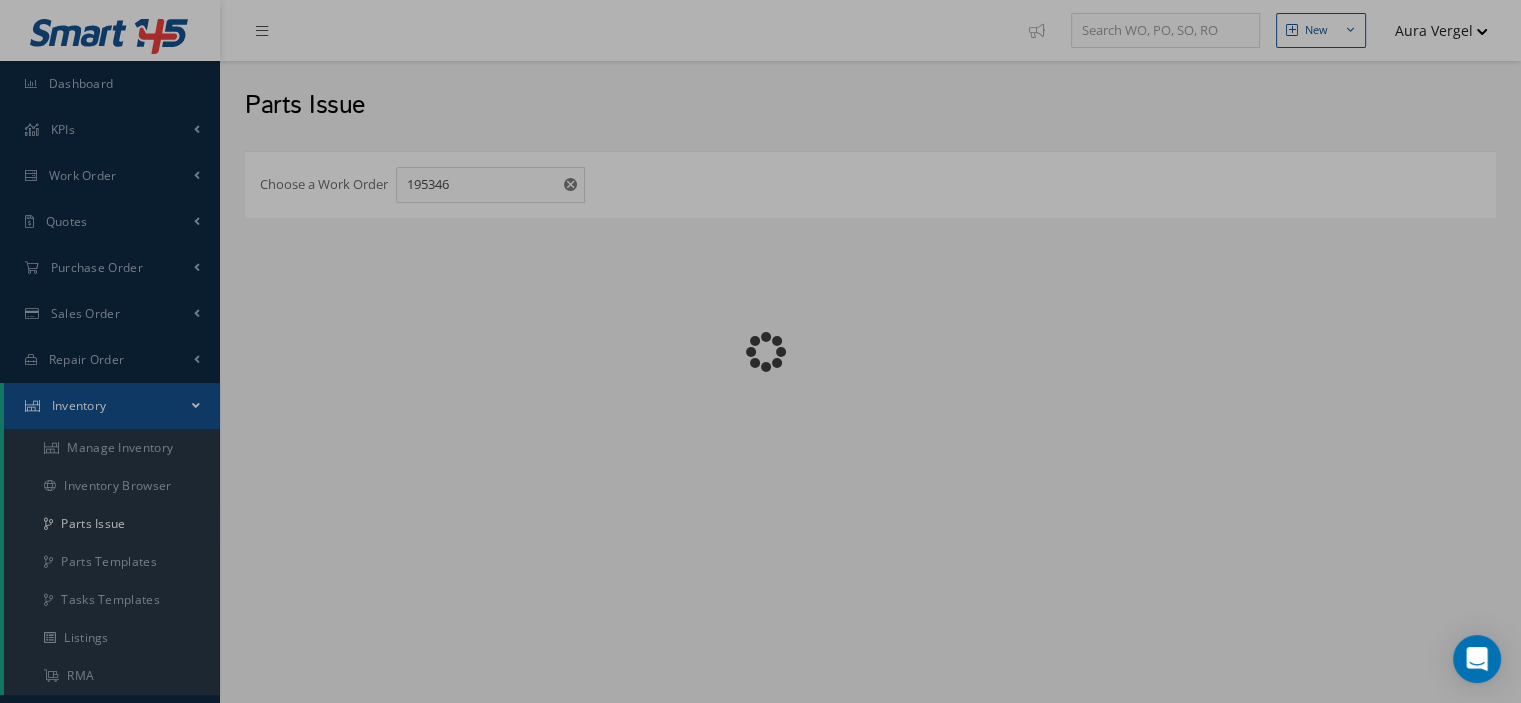checkbox on "false" 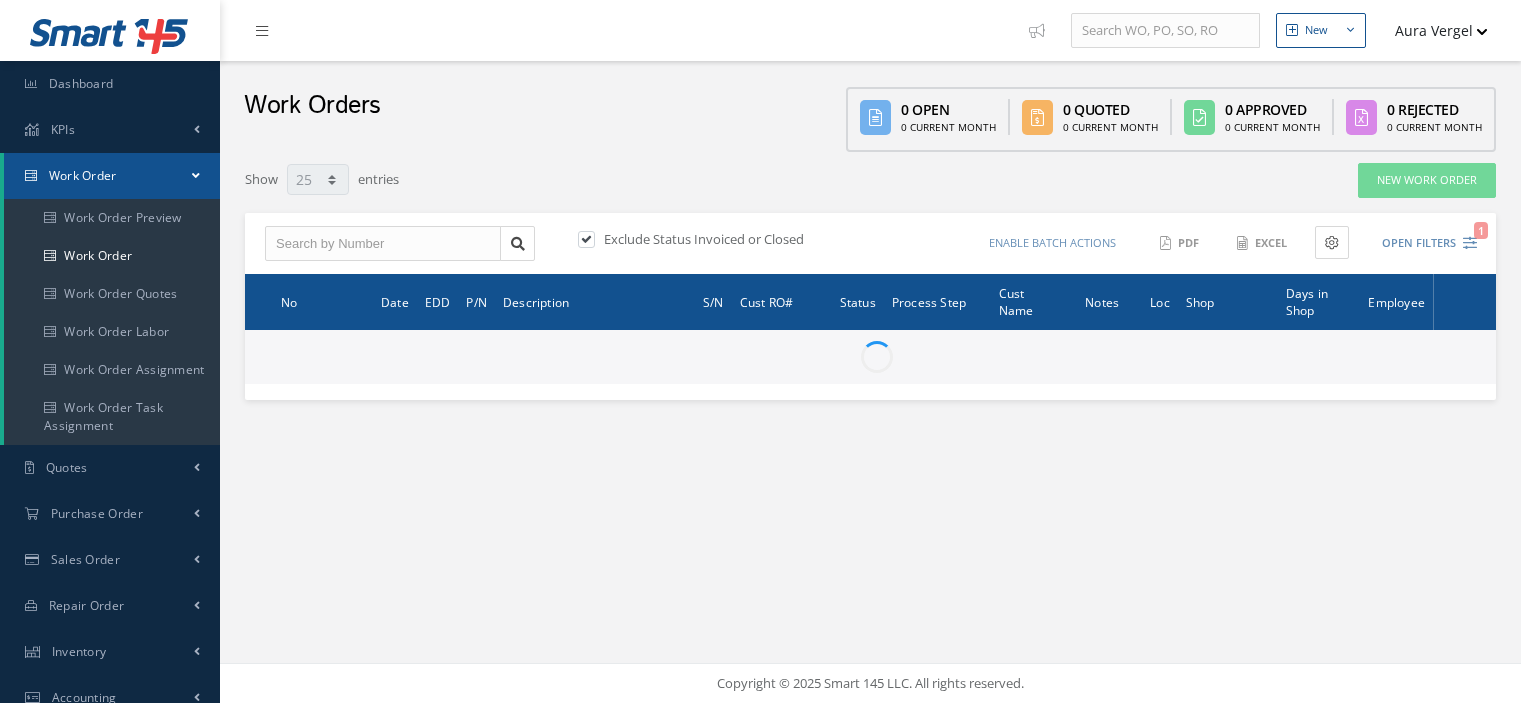 select on "25" 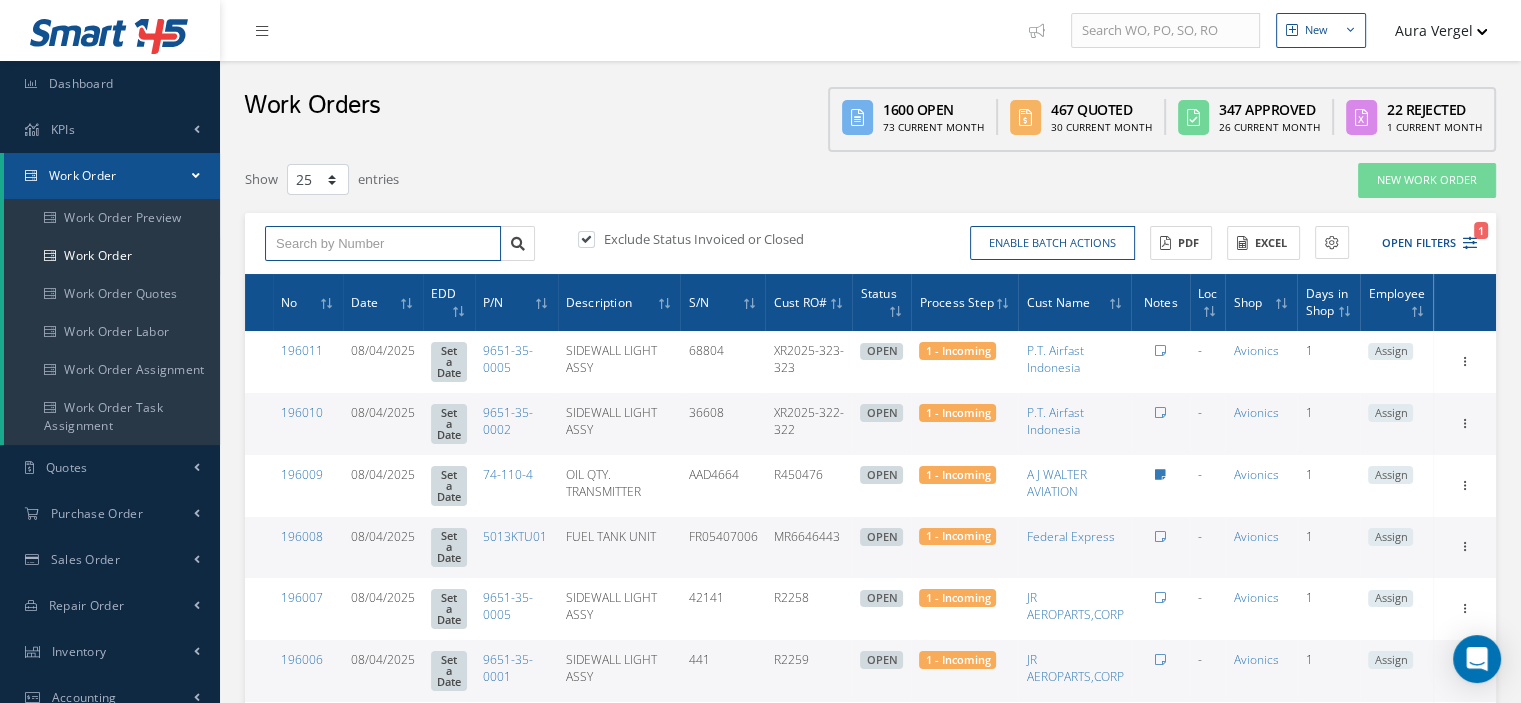 click at bounding box center [383, 244] 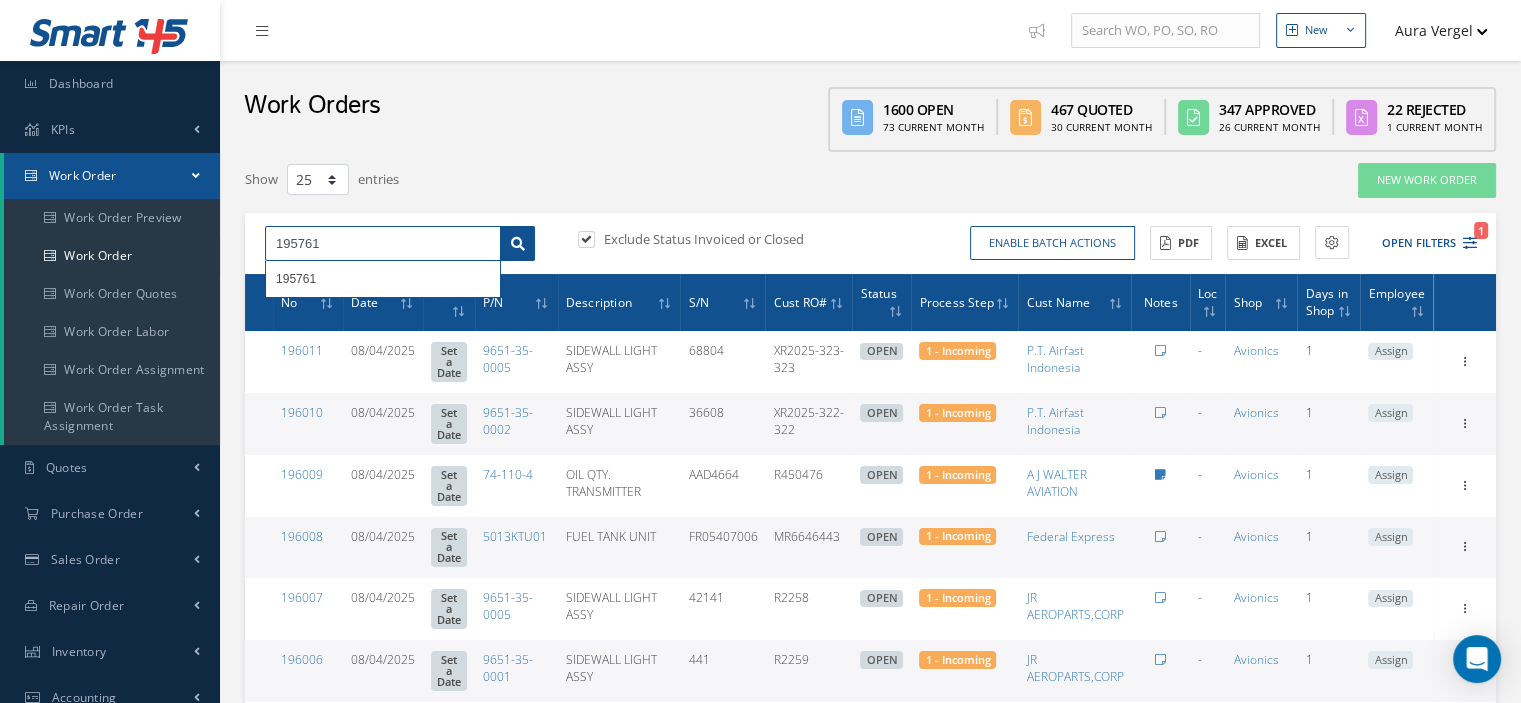 type on "195761" 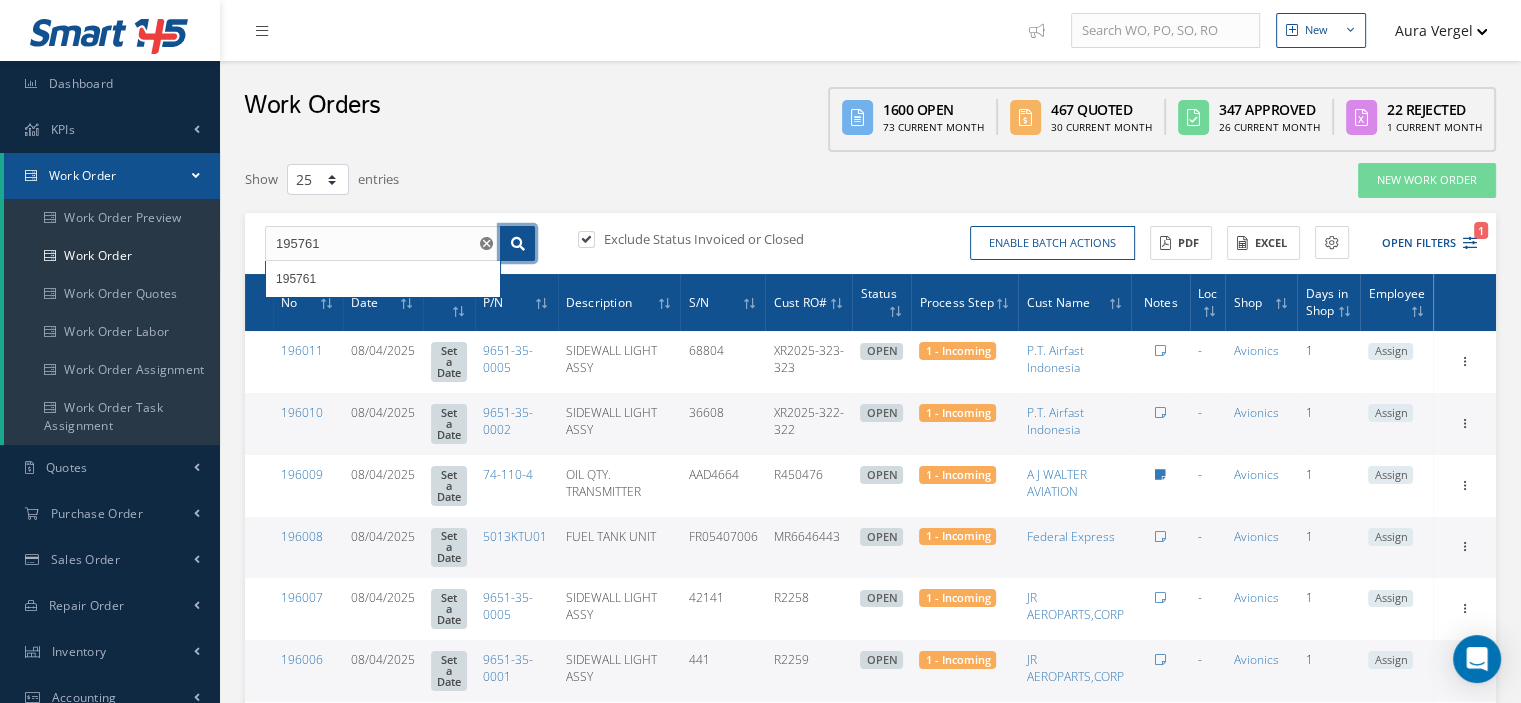 click at bounding box center [517, 244] 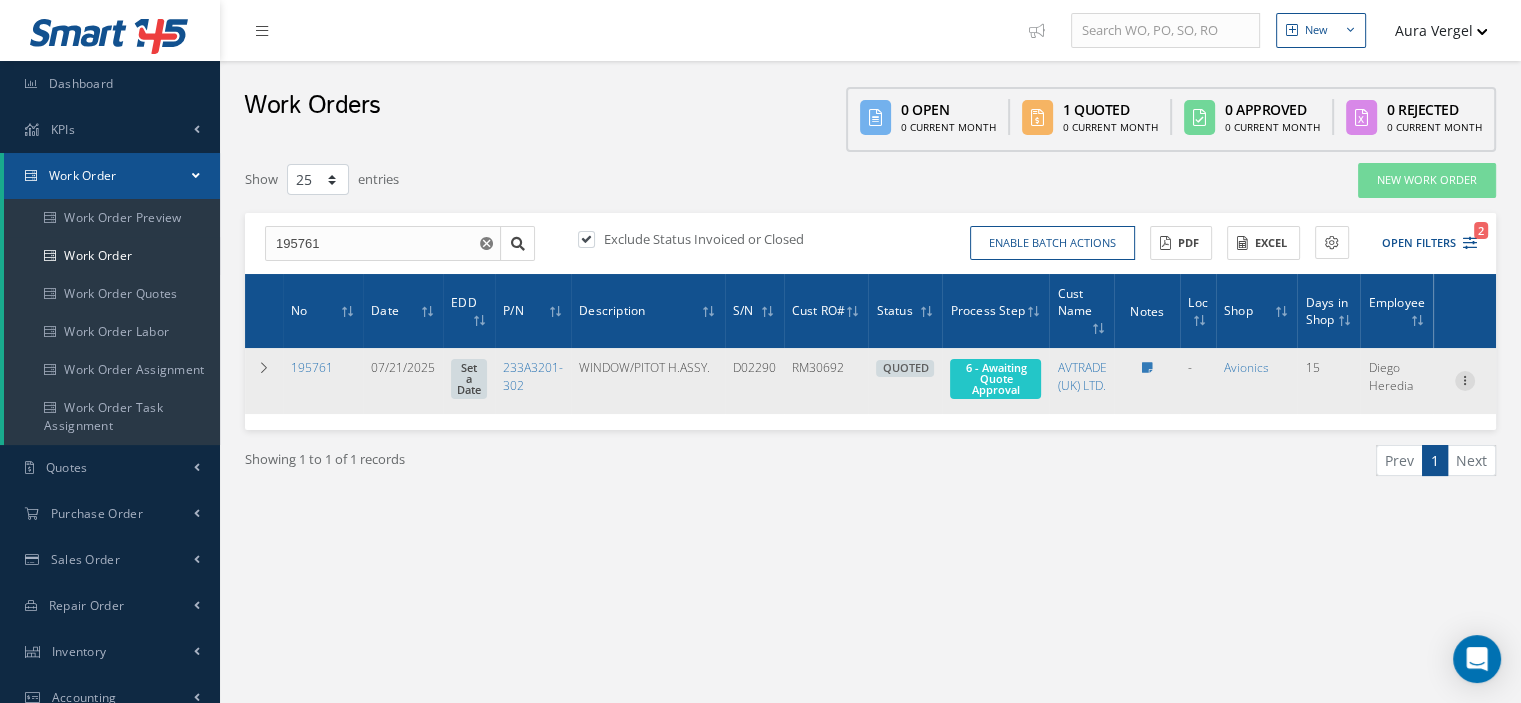click at bounding box center [1465, 379] 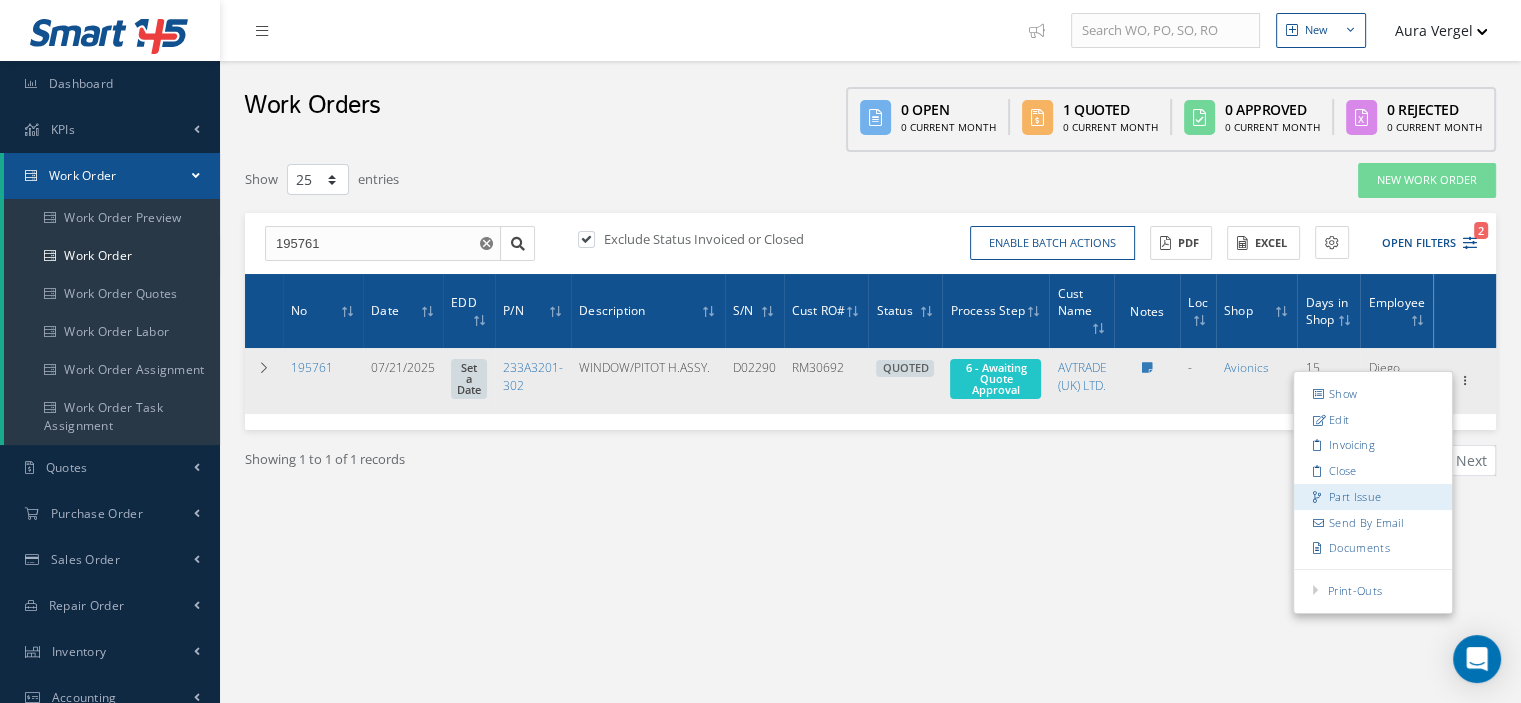 click on "Part Issue" at bounding box center [1373, 497] 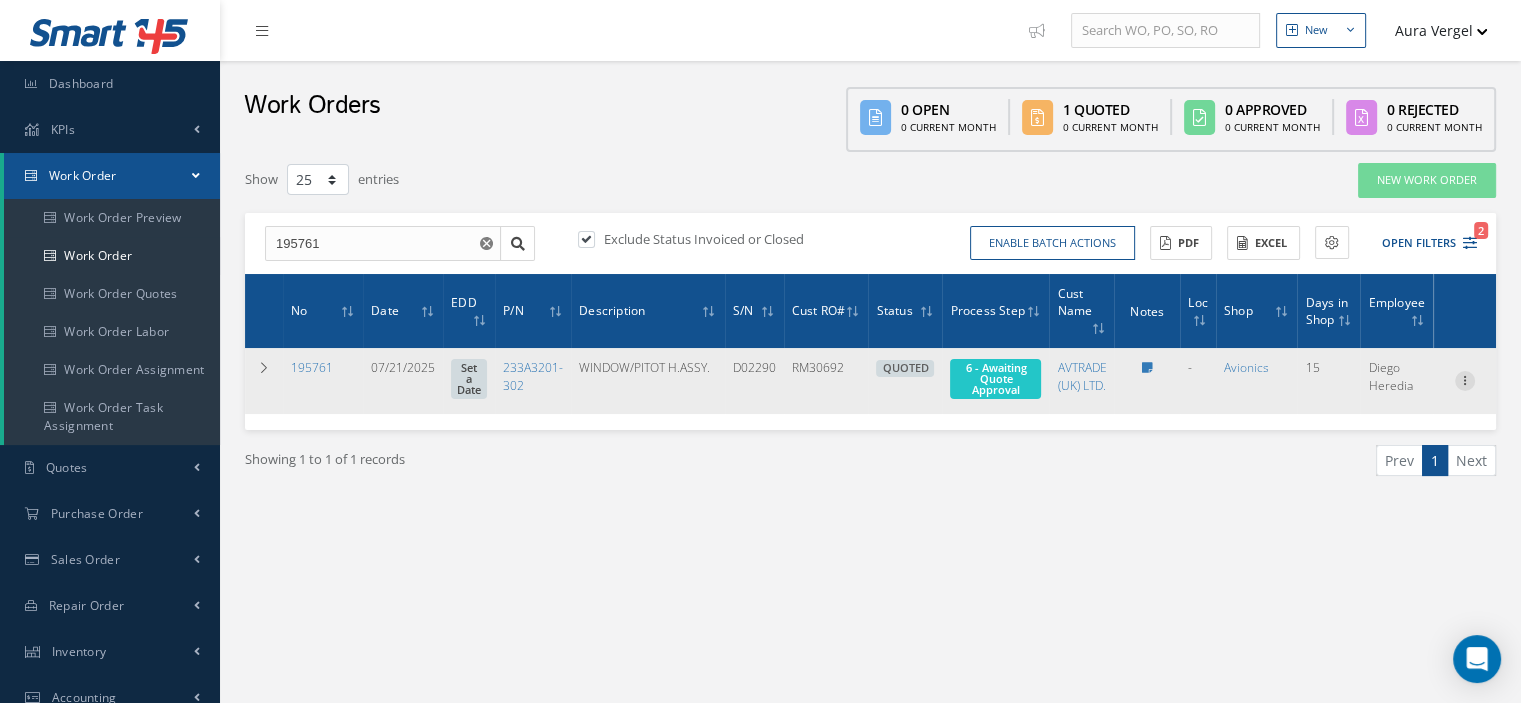 click at bounding box center [1465, 379] 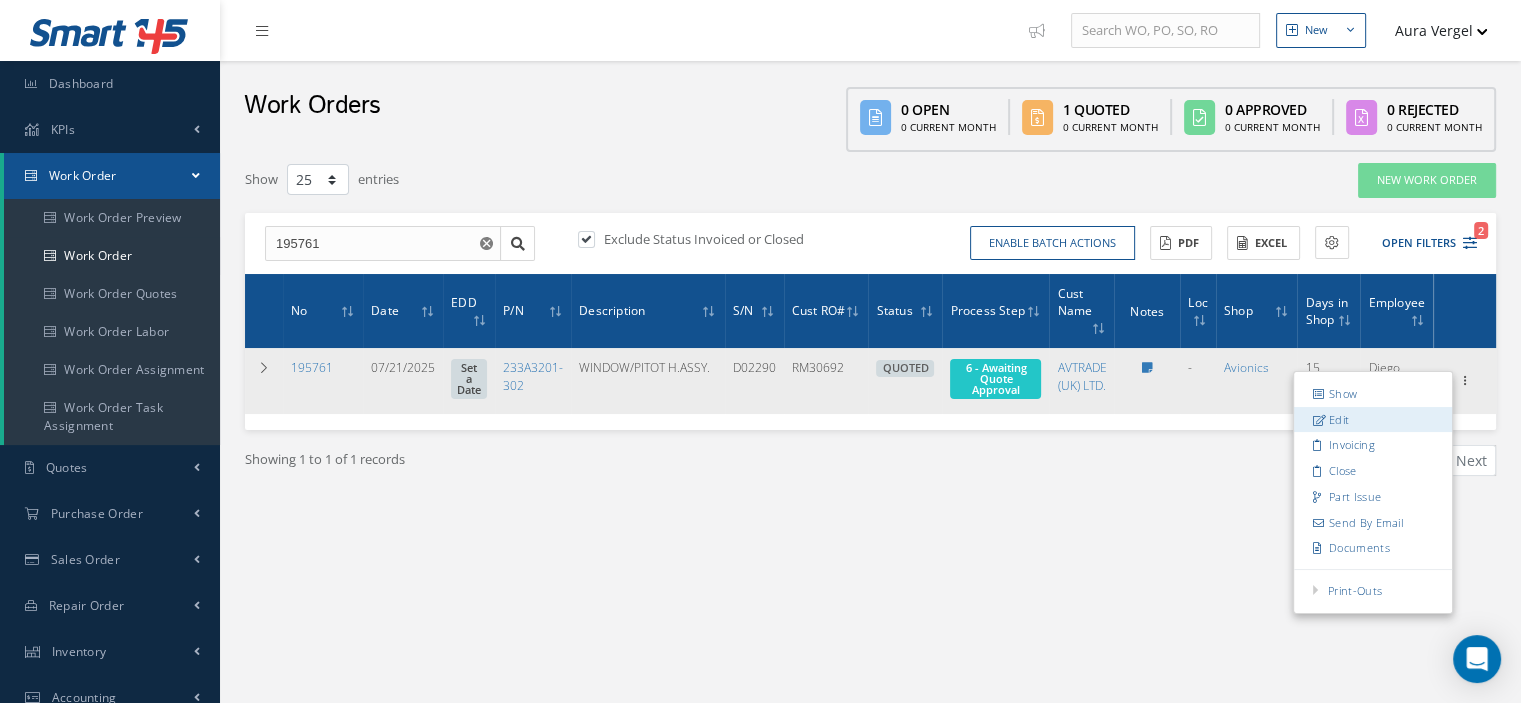 click on "Edit" at bounding box center (1373, 420) 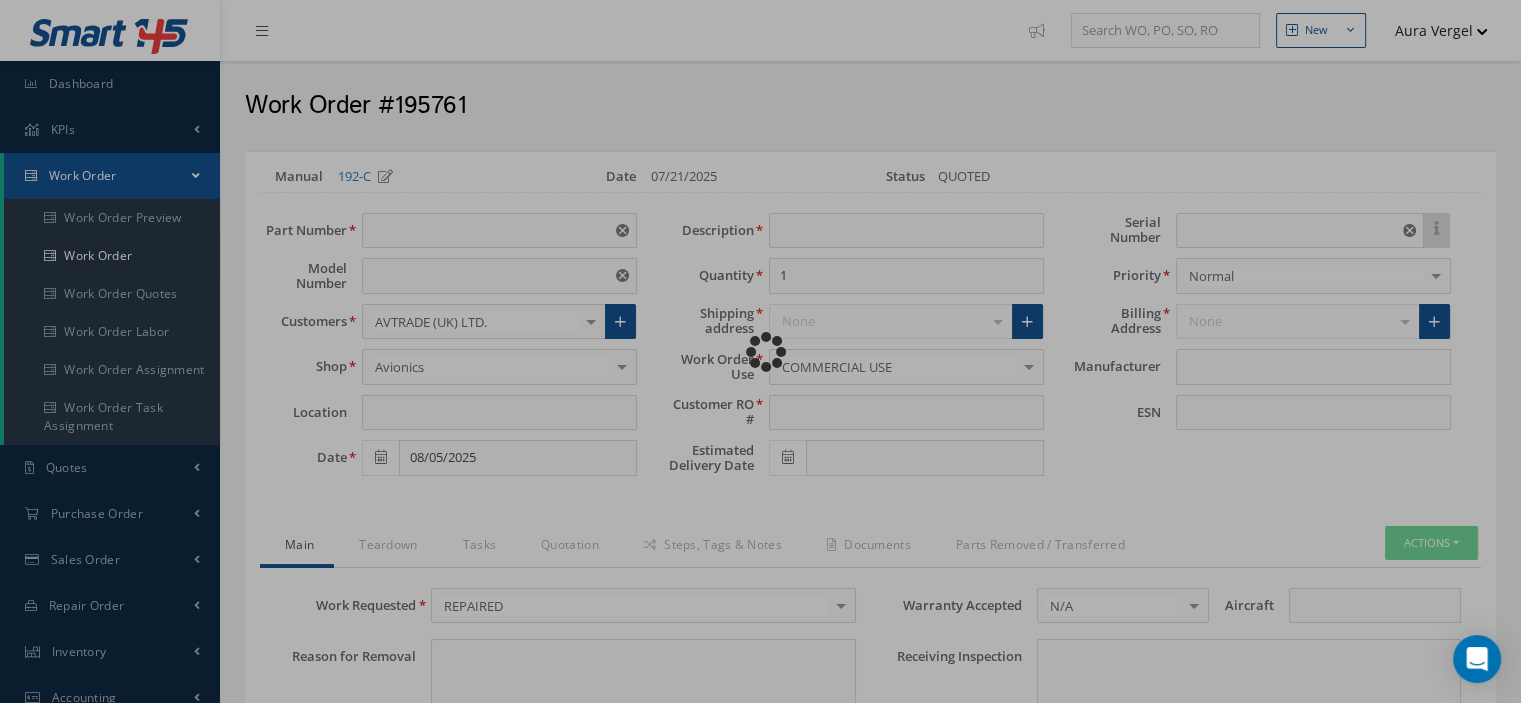 type on "233A3201-302" 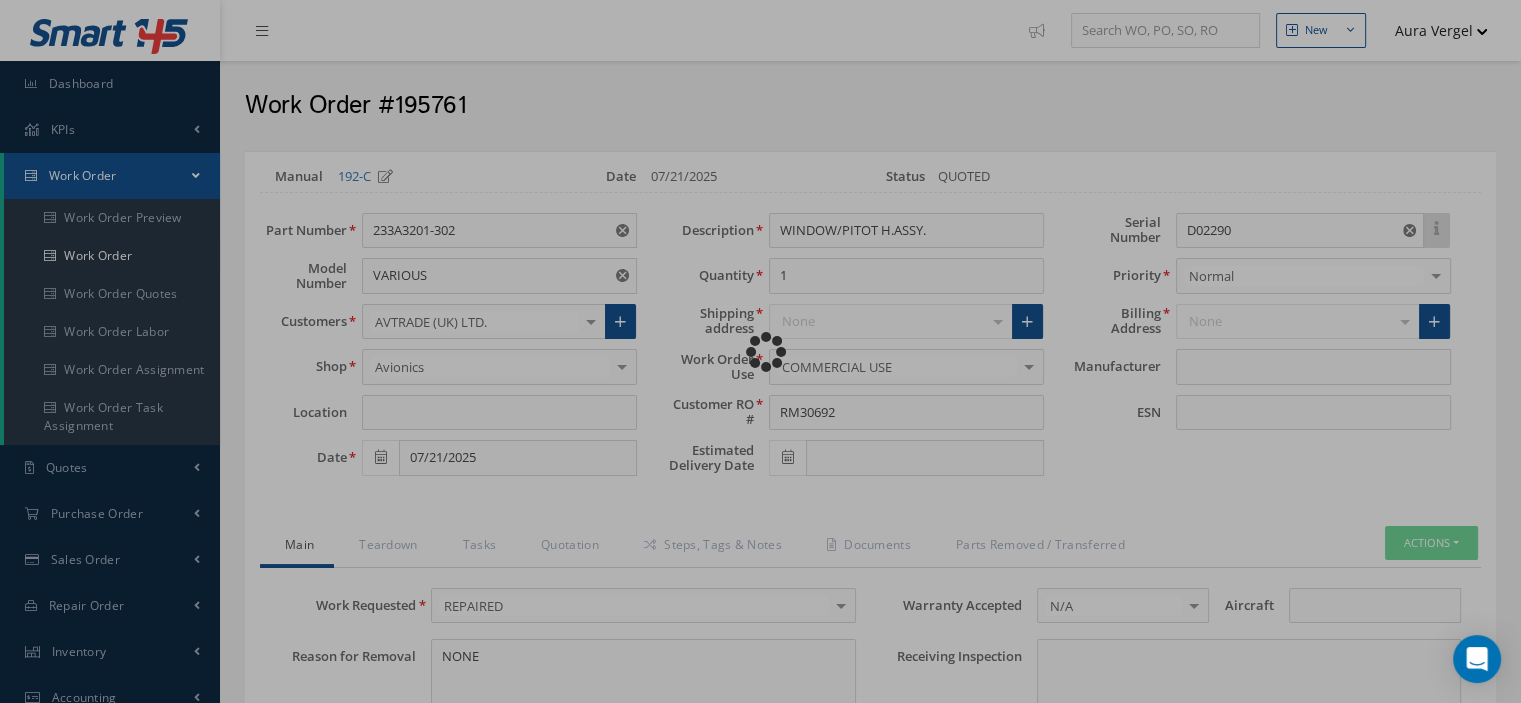 type on "BAE SYSTEMS" 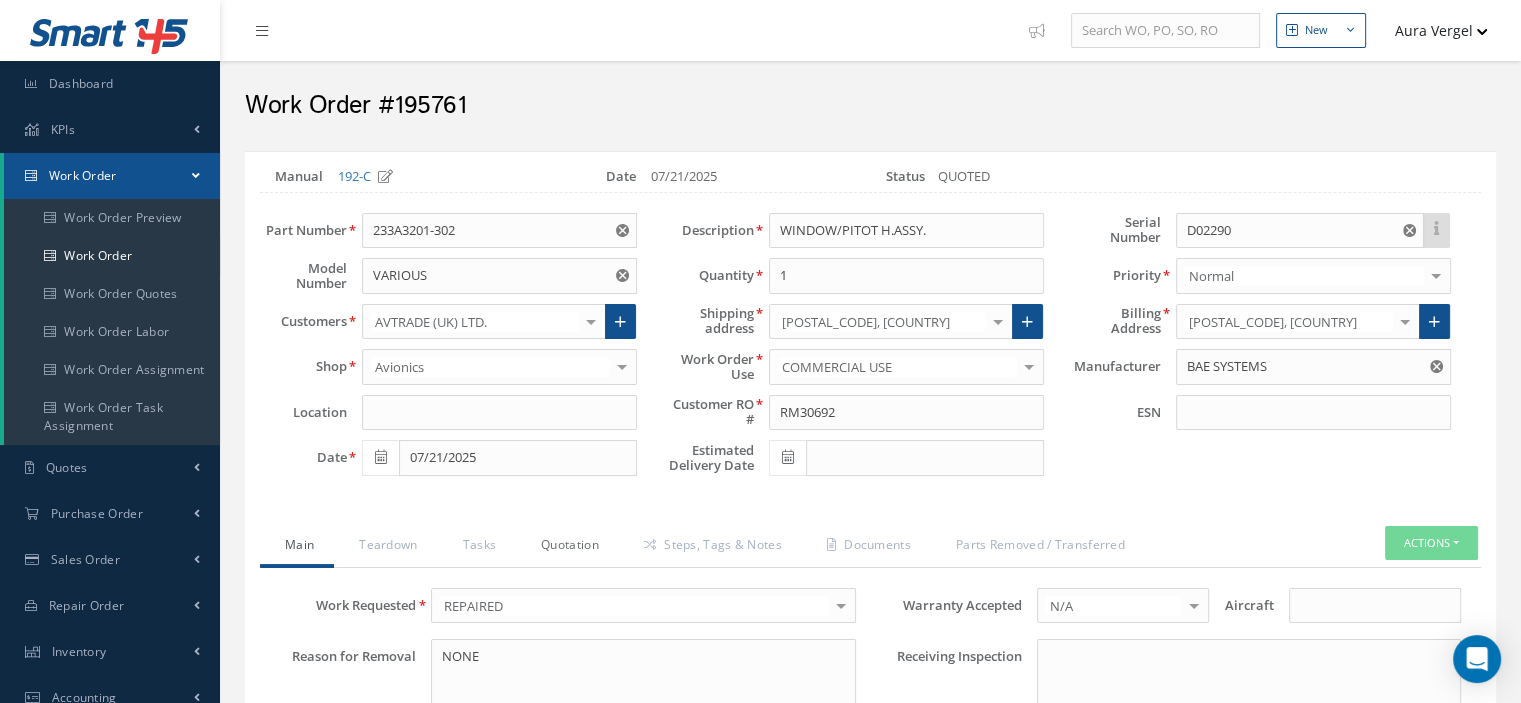 click on "Quotation" at bounding box center (567, 547) 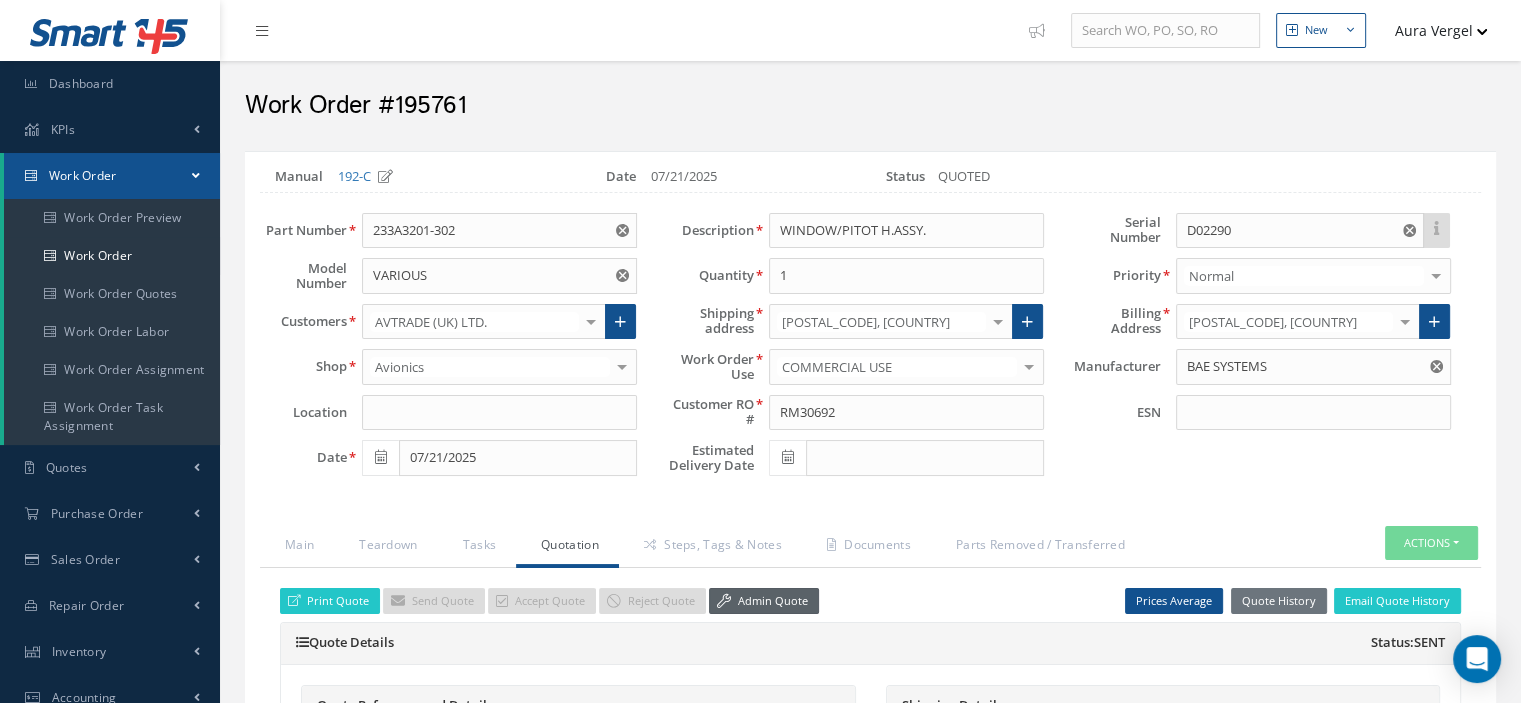 click on "Admin Quote" at bounding box center [764, 601] 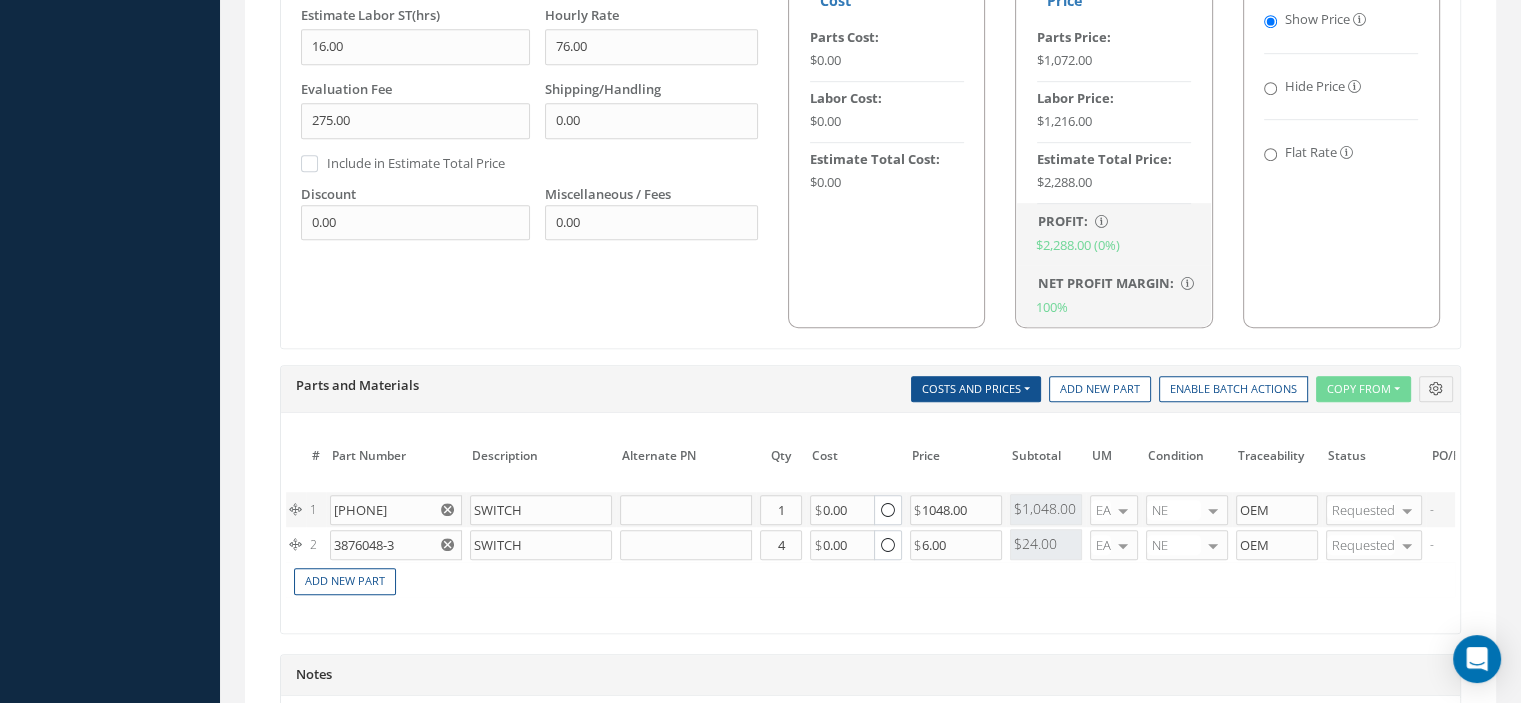 scroll, scrollTop: 1513, scrollLeft: 0, axis: vertical 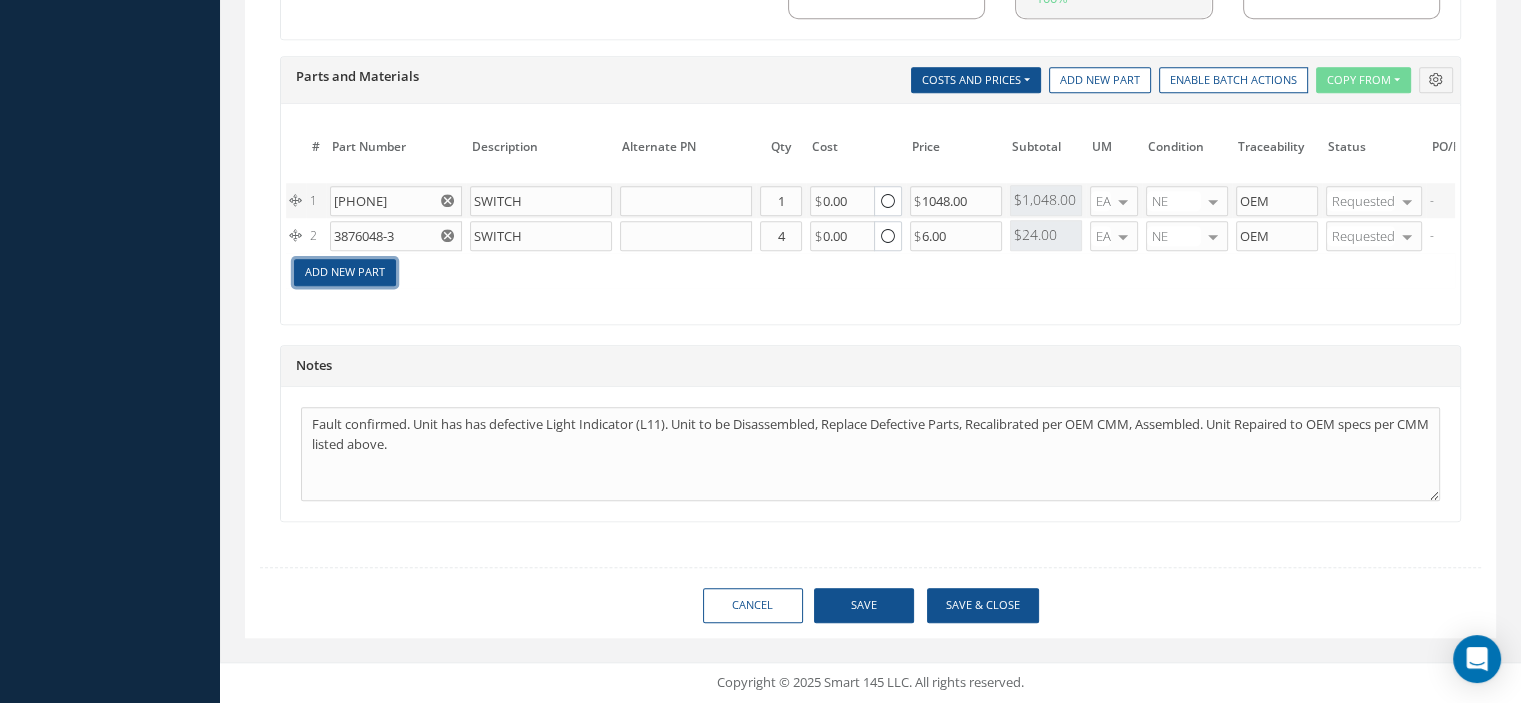 click on "Add New Part" at bounding box center (345, 272) 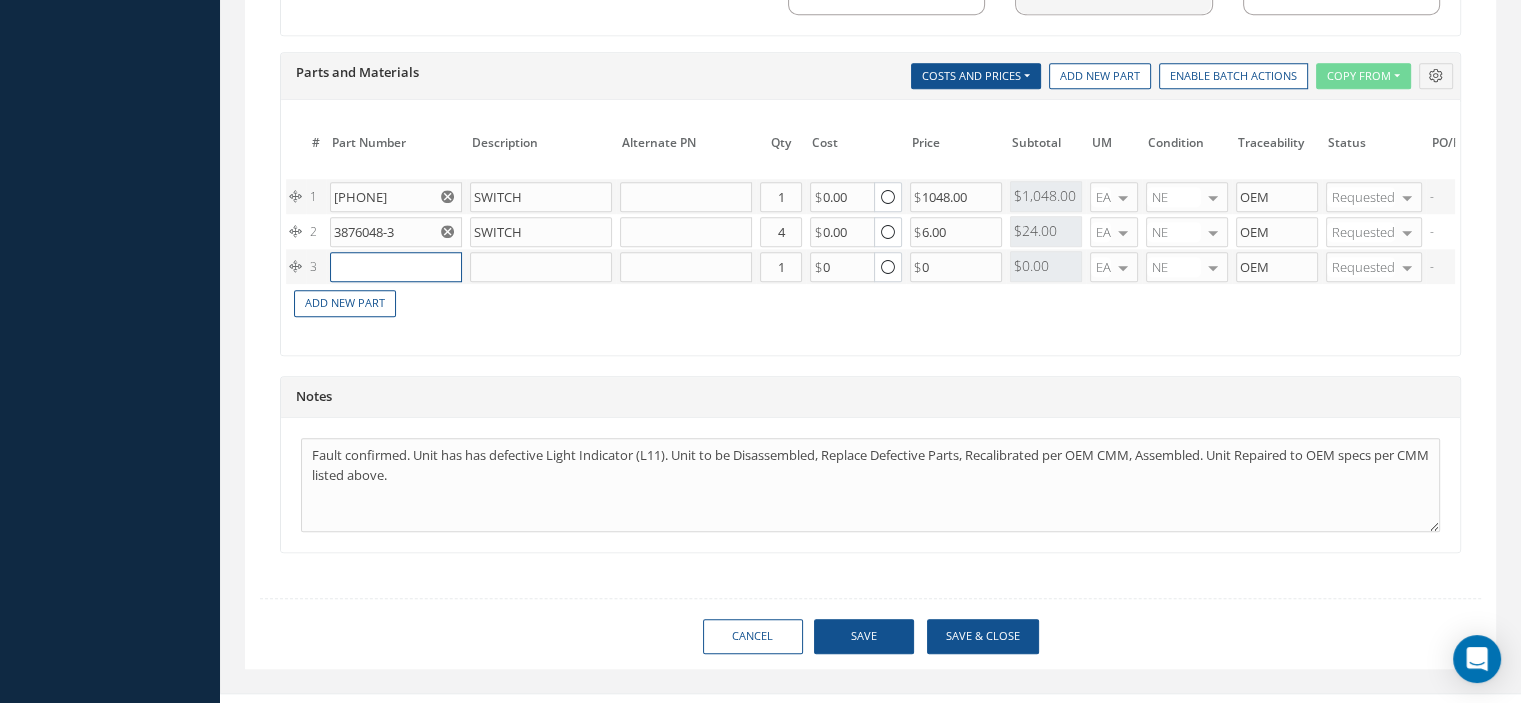 click at bounding box center (396, 267) 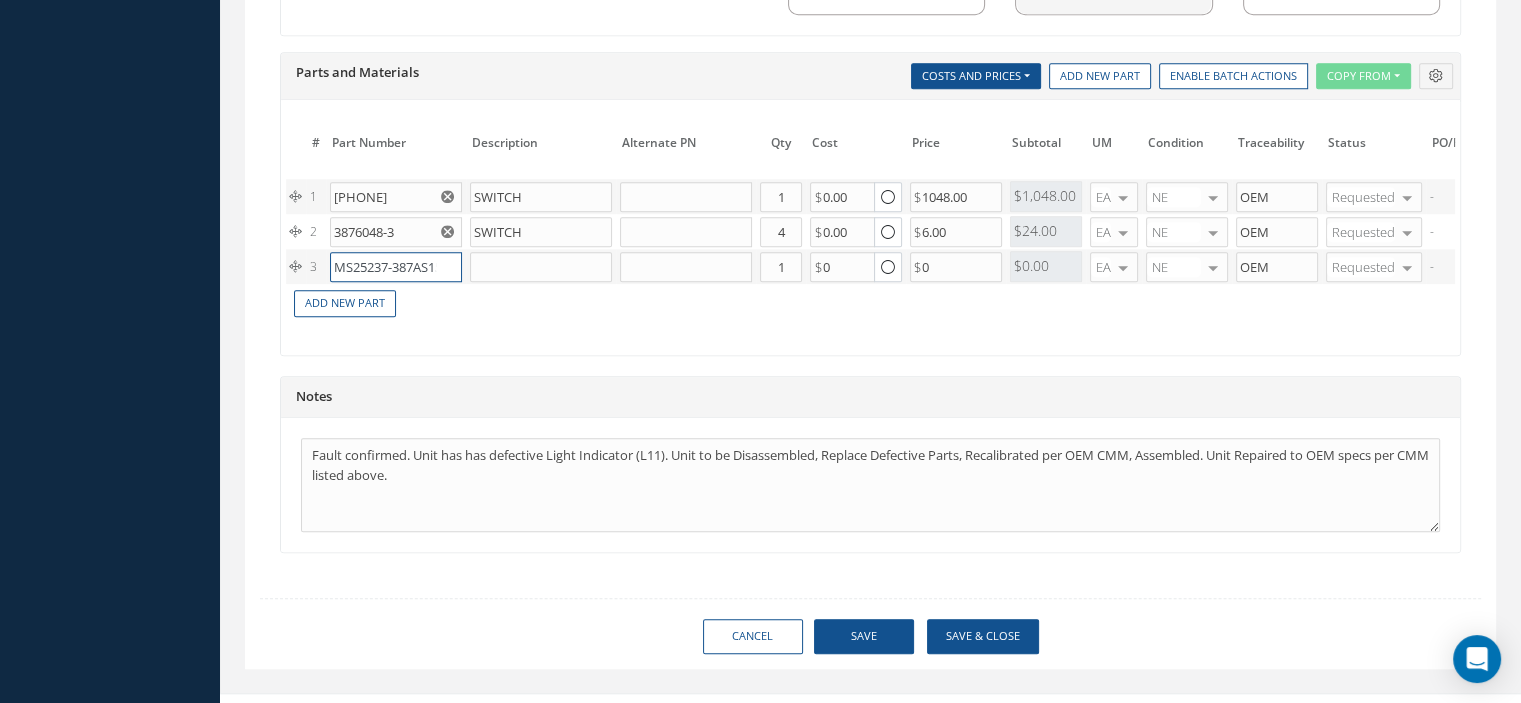 scroll, scrollTop: 0, scrollLeft: 9, axis: horizontal 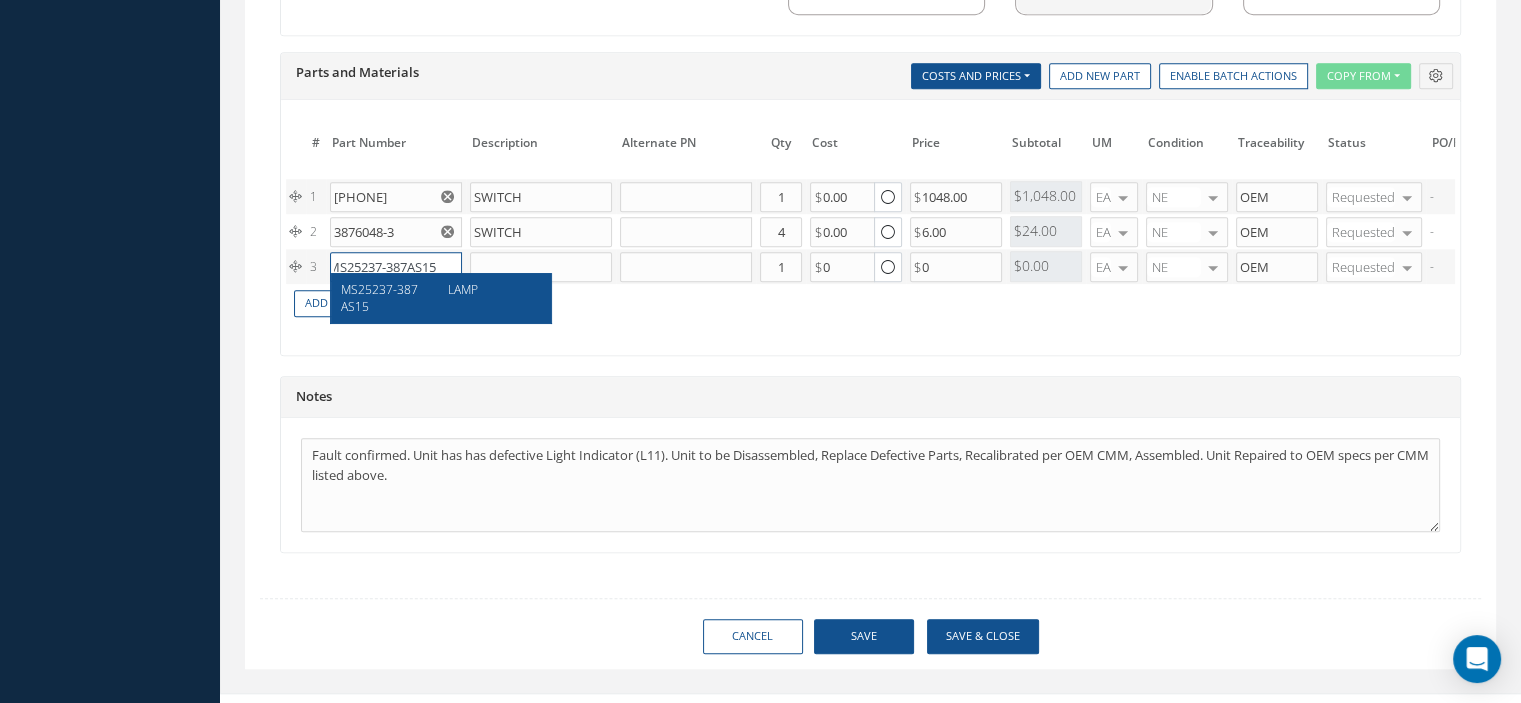 type on "MS25237-387AS15" 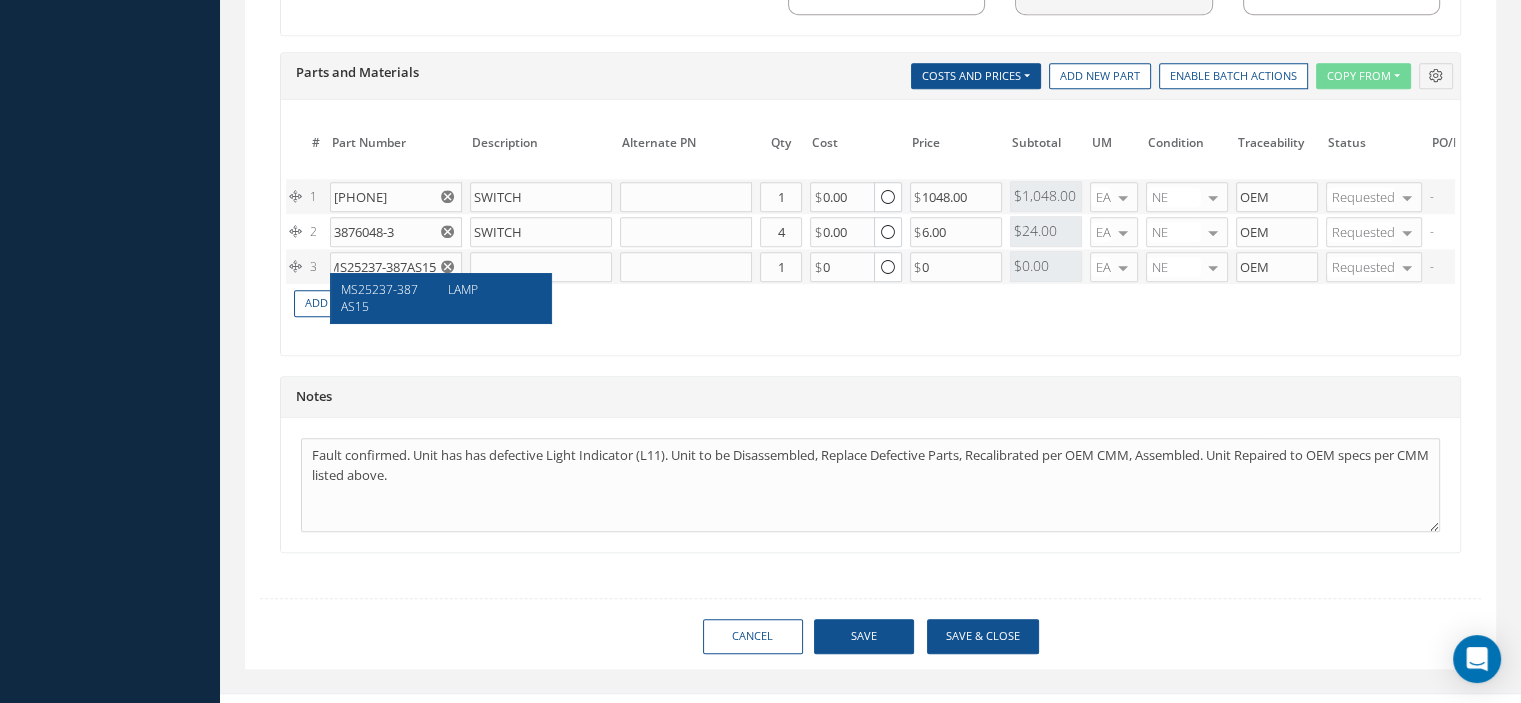click on "MS25237-387AS15" at bounding box center (387, 298) 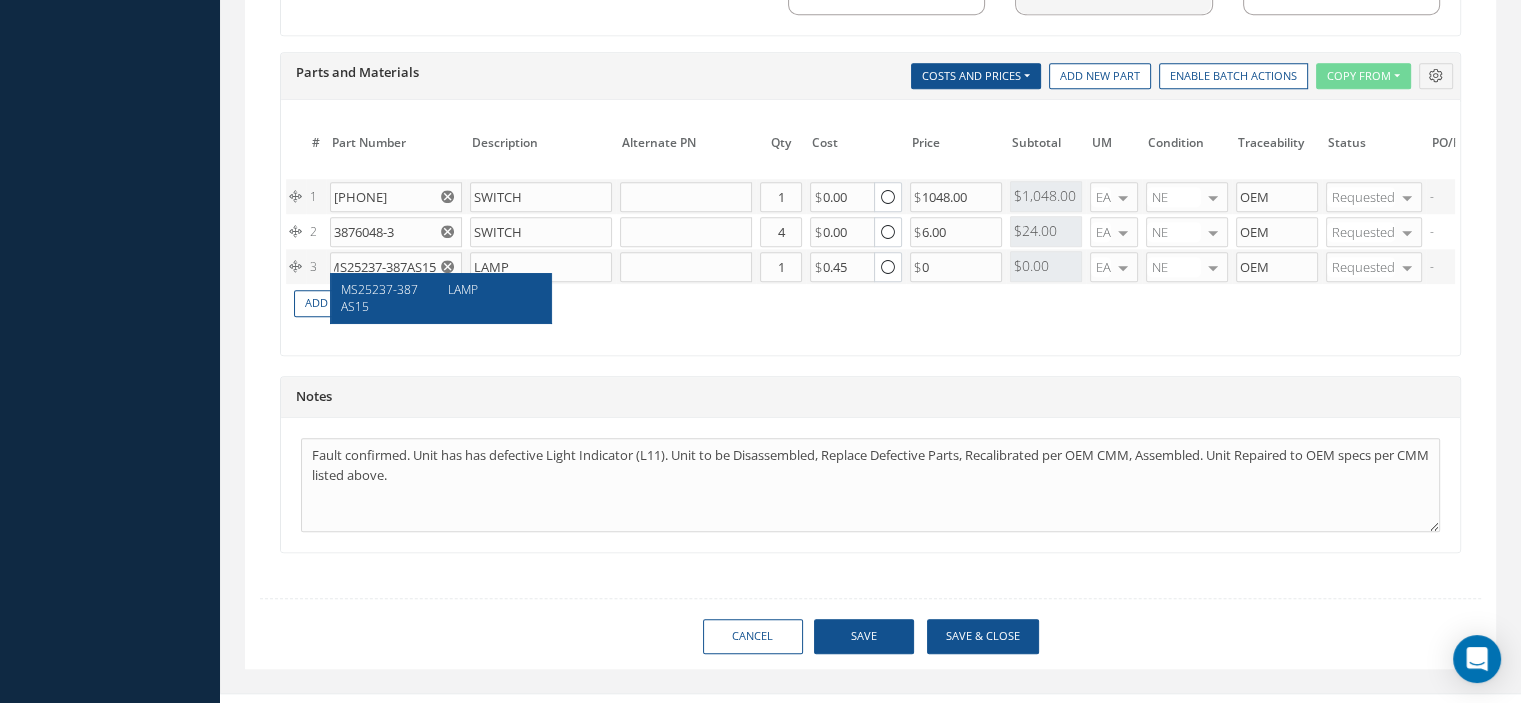 scroll, scrollTop: 0, scrollLeft: 0, axis: both 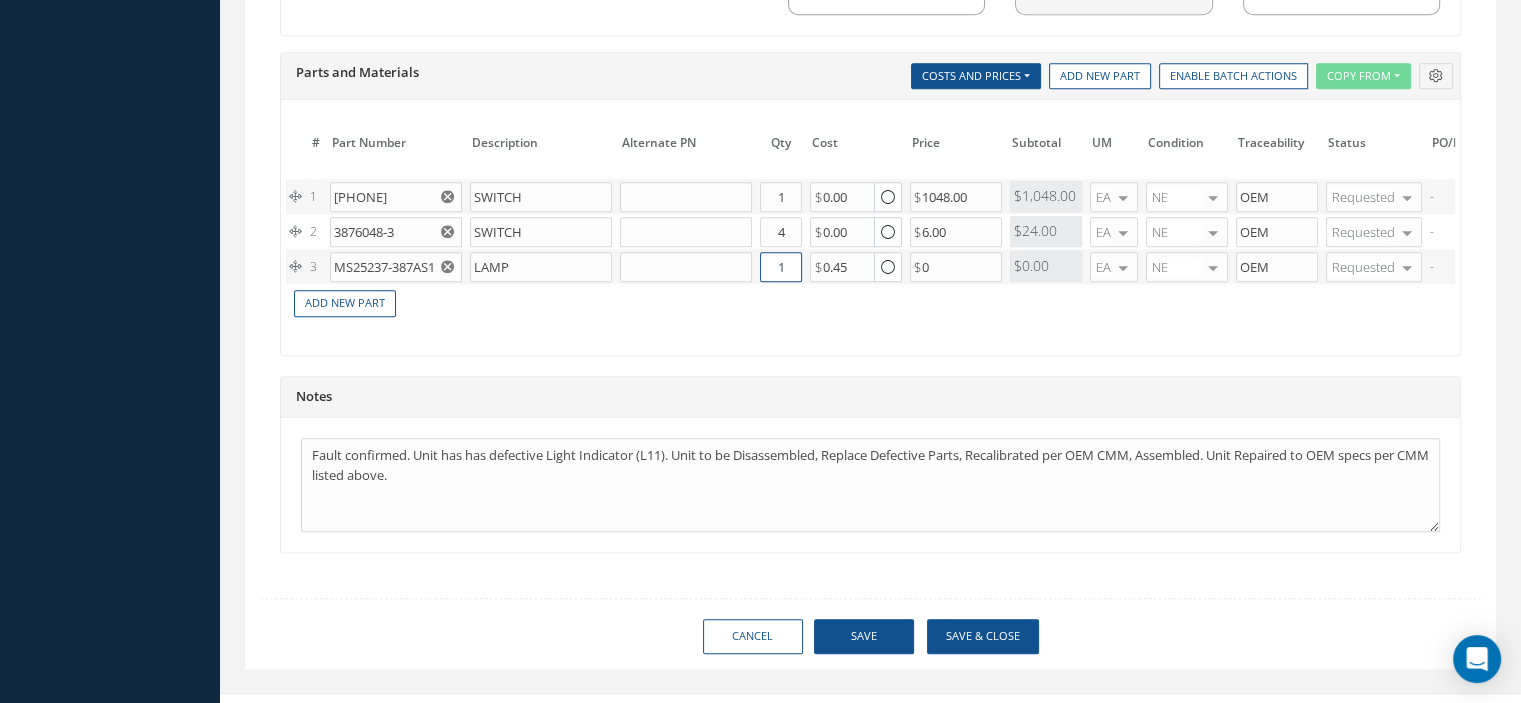 drag, startPoint x: 769, startPoint y: 262, endPoint x: 784, endPoint y: 262, distance: 15 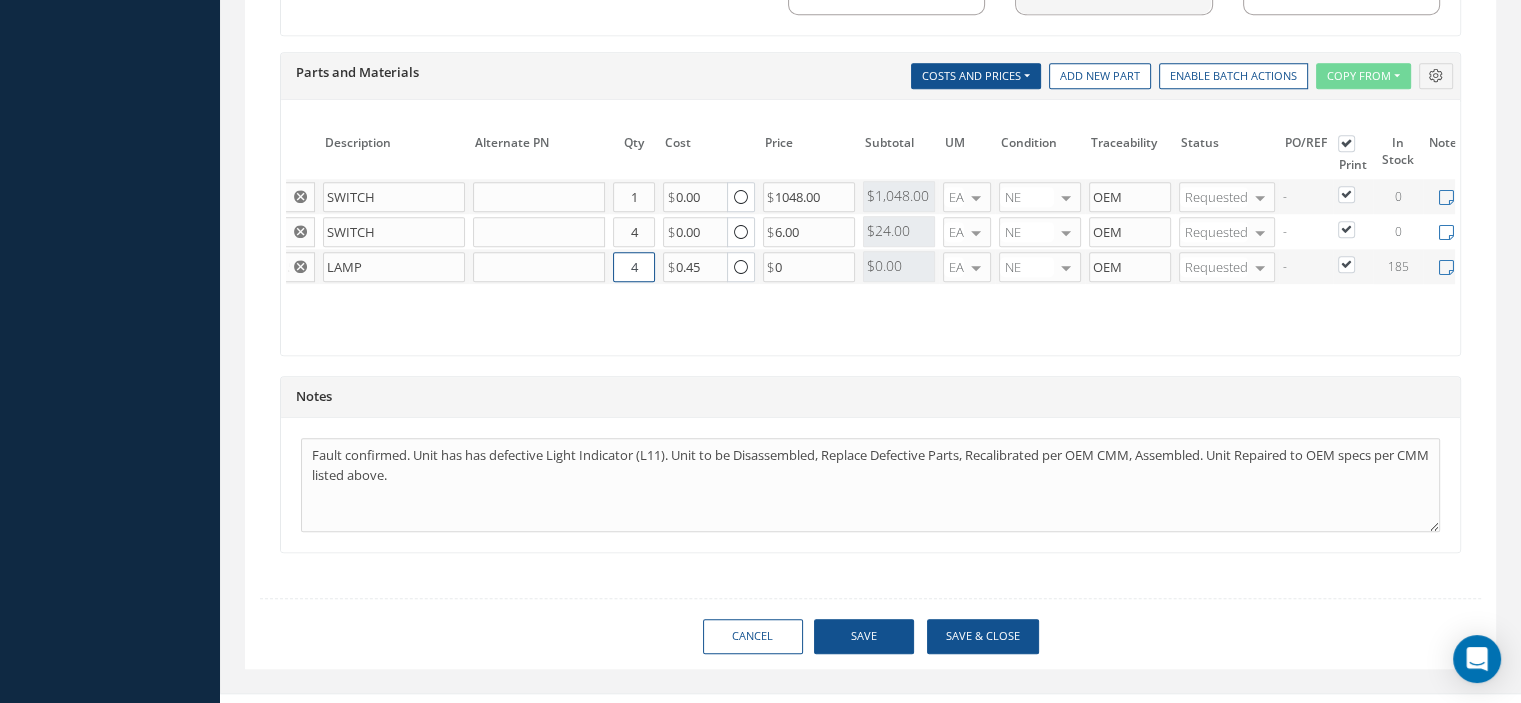 scroll, scrollTop: 0, scrollLeft: 208, axis: horizontal 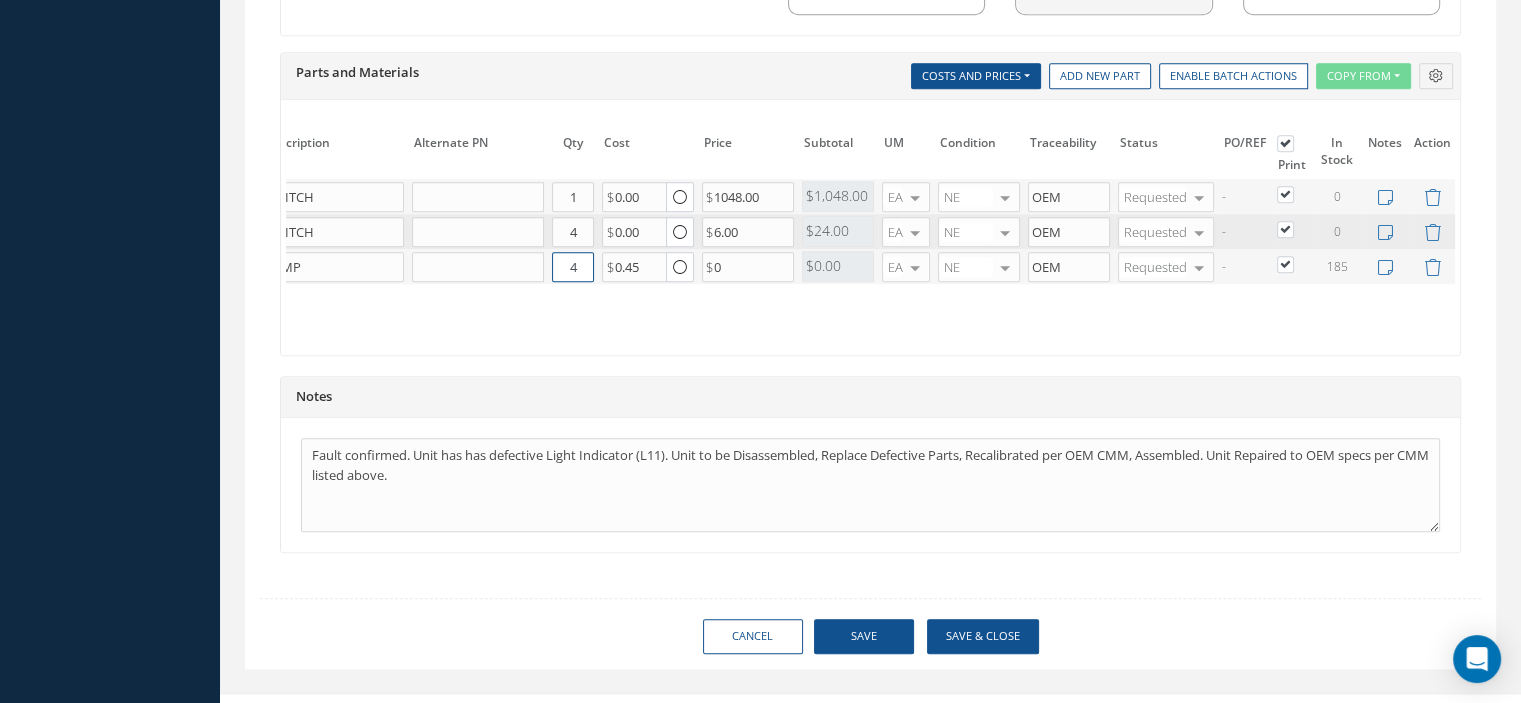 type on "4" 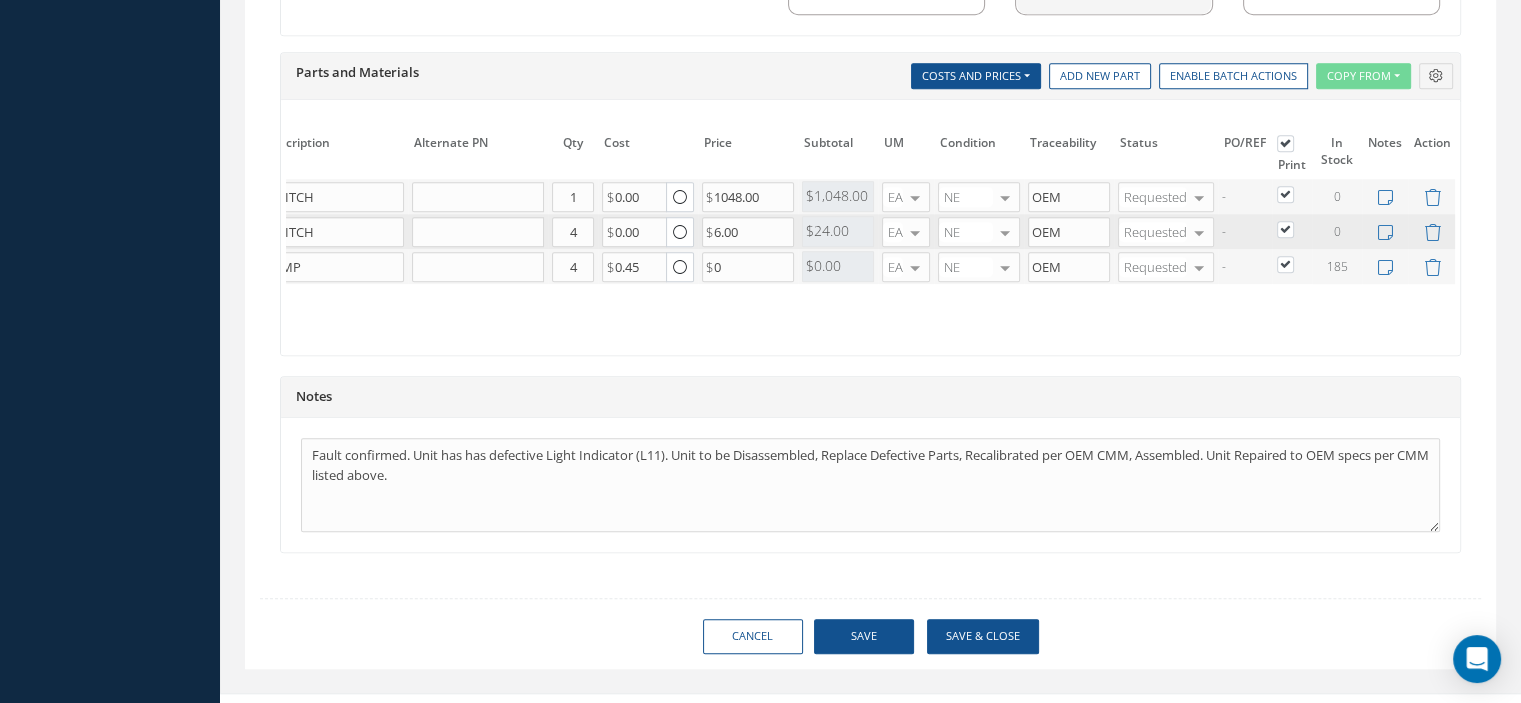 click at bounding box center [1295, 228] 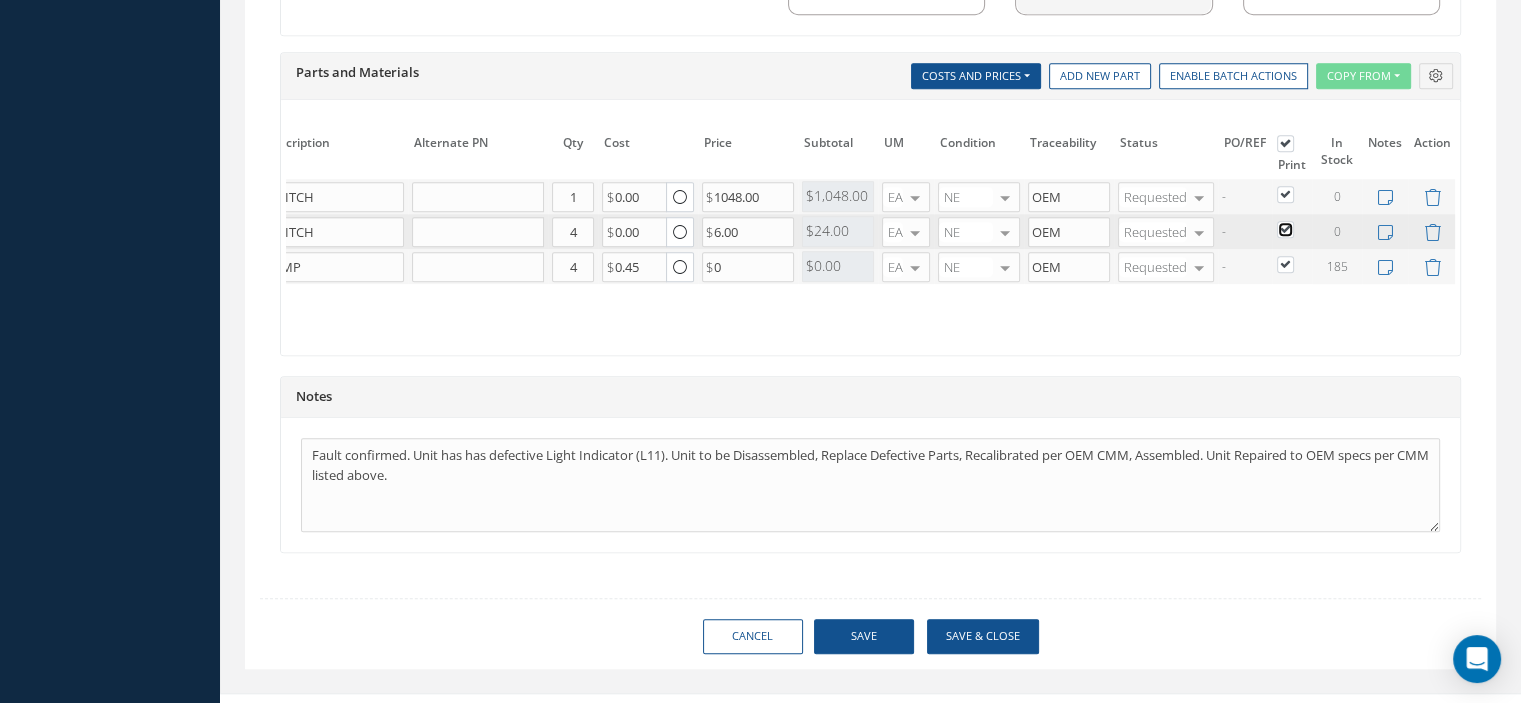 click at bounding box center (1286, 231) 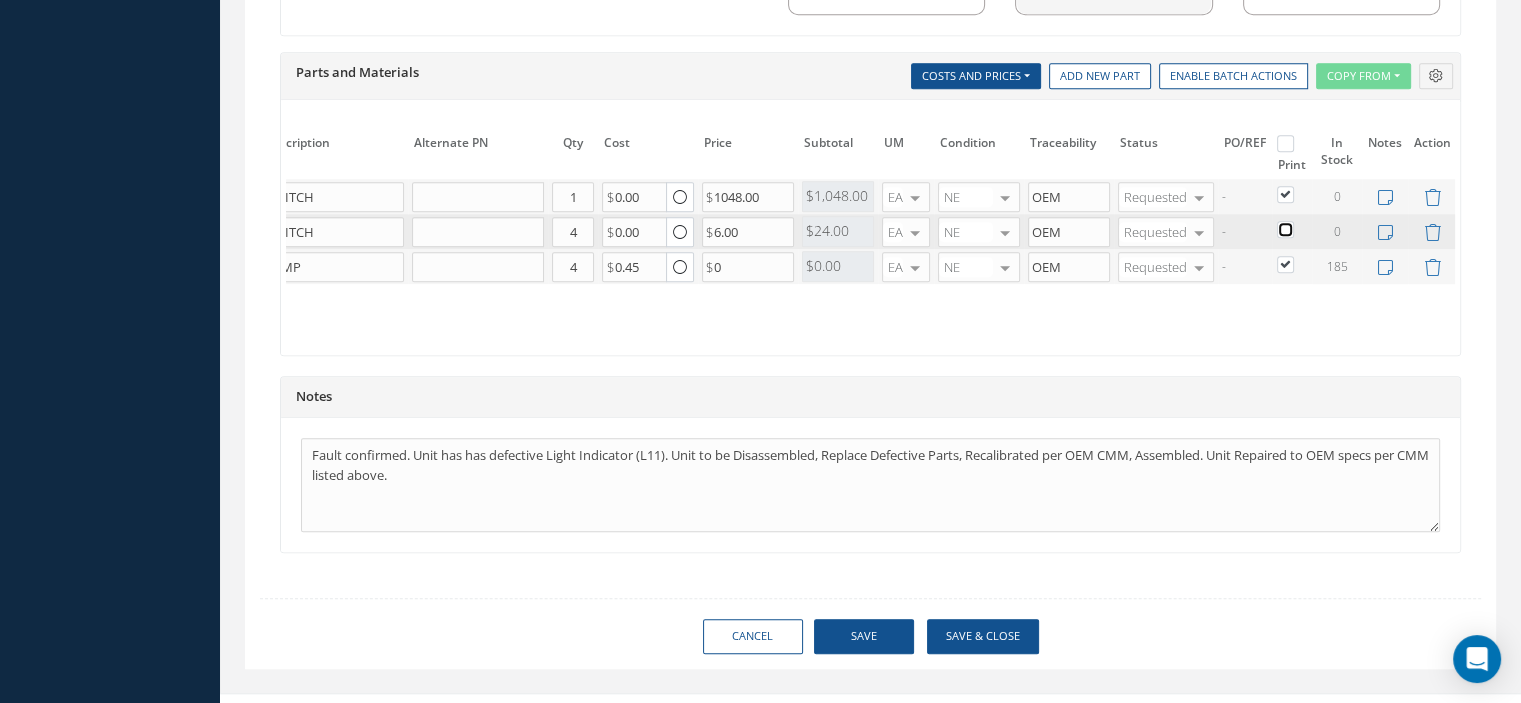 checkbox on "false" 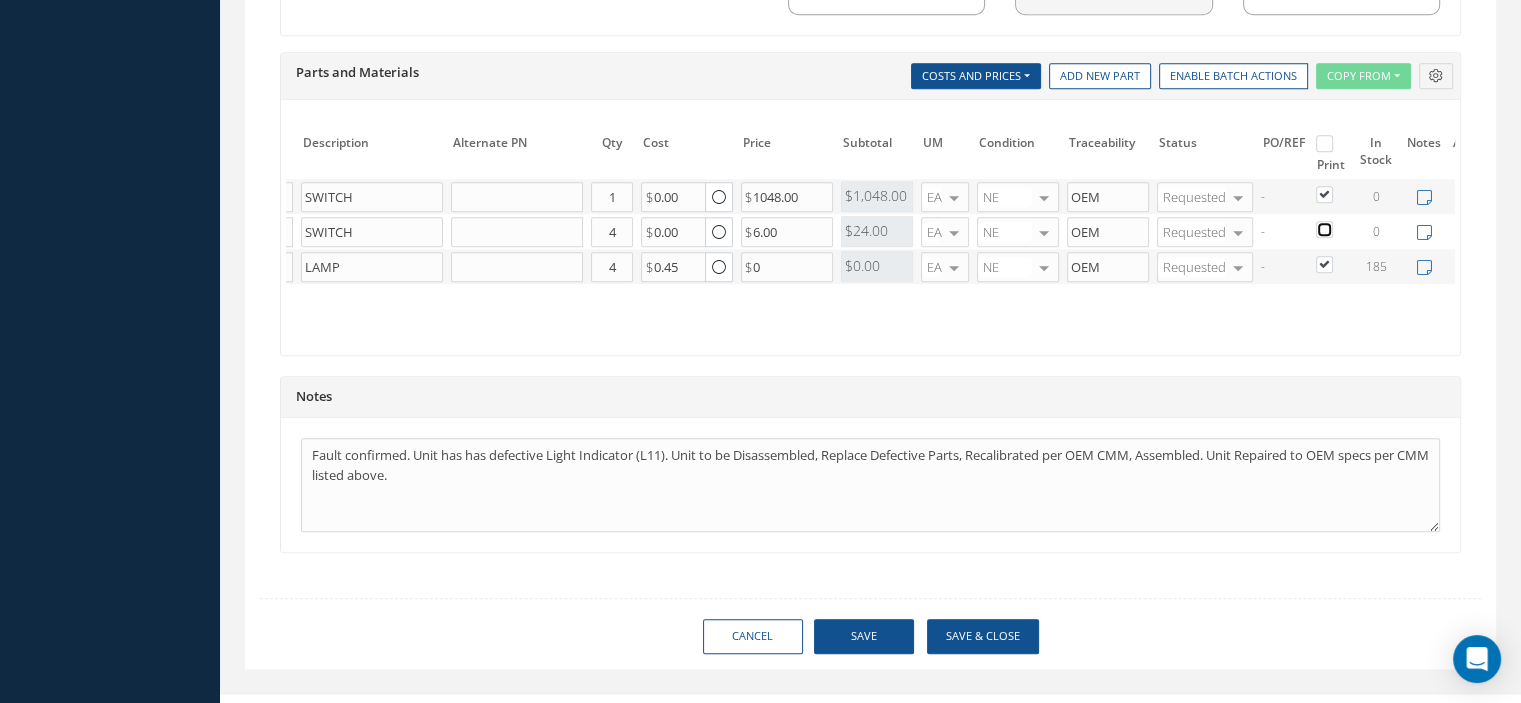 scroll, scrollTop: 0, scrollLeft: 0, axis: both 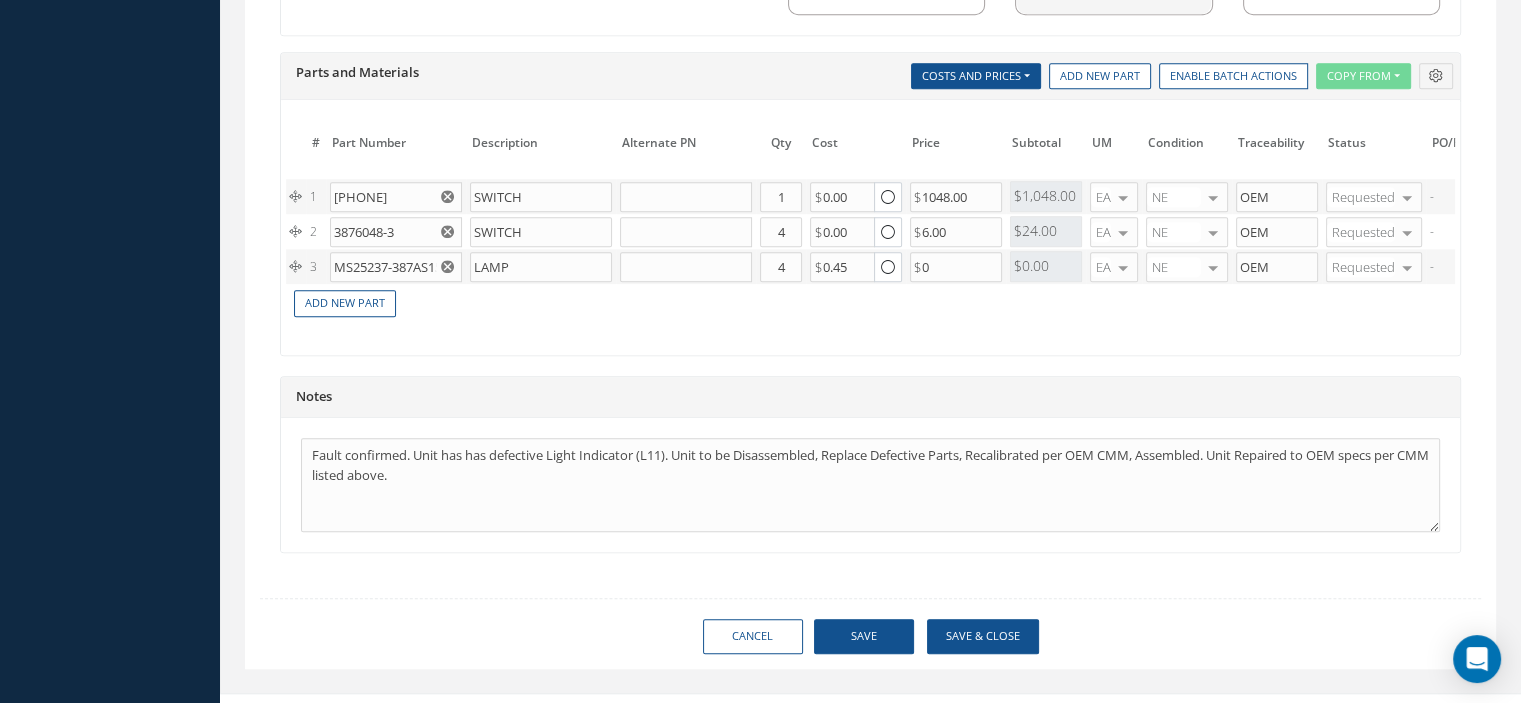 click on "Loading…
Manual
192-C
Date
07/21/2025
Status
QUOTED
Part Number      233A3201-302
Model Number
VARIOUS
Customers
AVTRADE (UK) LTD.          AeroSur    I.M.S.G.,INC.   10 Tanker Air Carrier   108 AEROSPACE   111 Repair, LLC.   111REPAIR LLC   1ST CHOICE AEROSPACE   1st Class Air Services   21 AIR LLC.   3 GEN   3 GEN AVIATION   3 GEN AVIATION TRADING   3 GEN AVION TRADING   3 Gen Avion Trading, LLC   3 TOP AVIATION   316 Aviation Company Inc.   360 CORP   360 Corporation   3Point Aviation           7AIR" at bounding box center (870, -347) 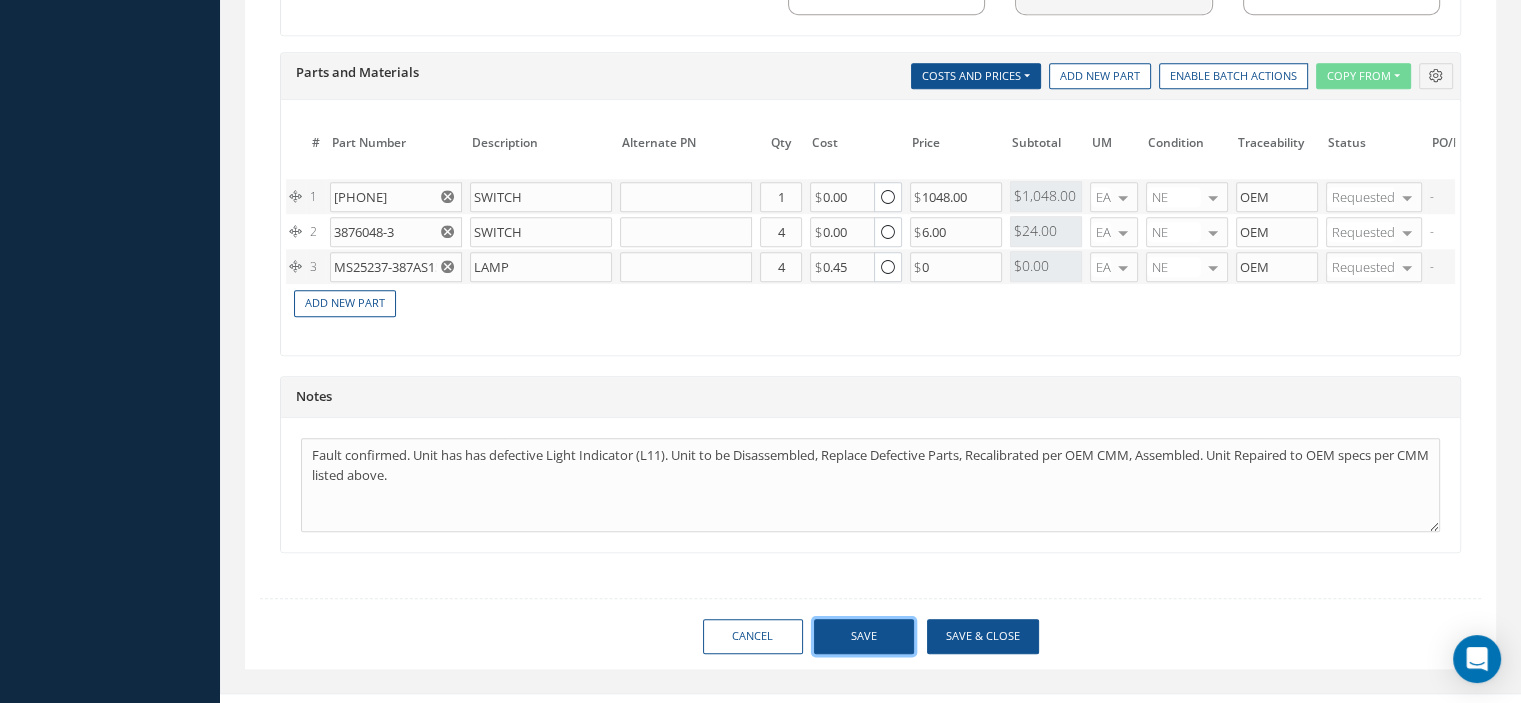 click on "Save" at bounding box center [864, 636] 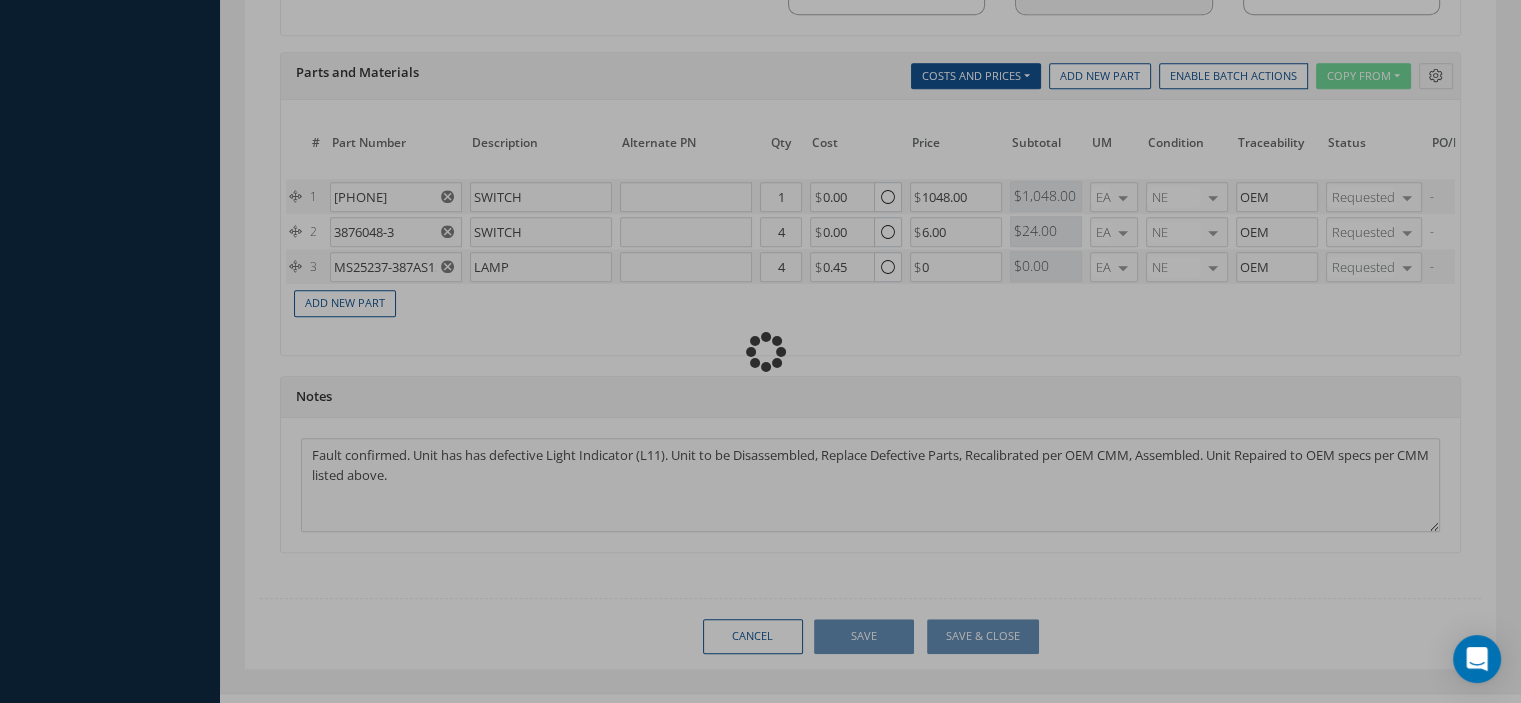 type 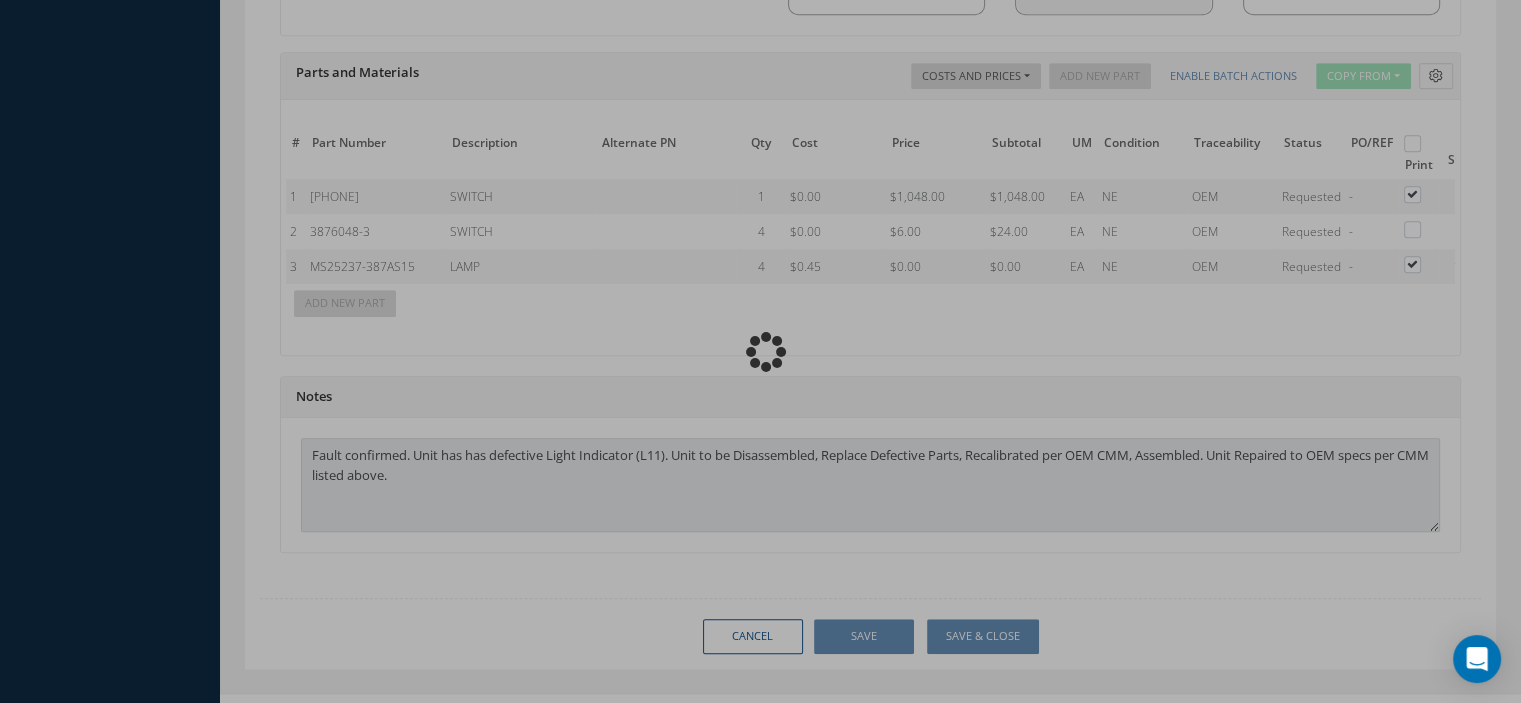 type on "BAE SYSTEMS" 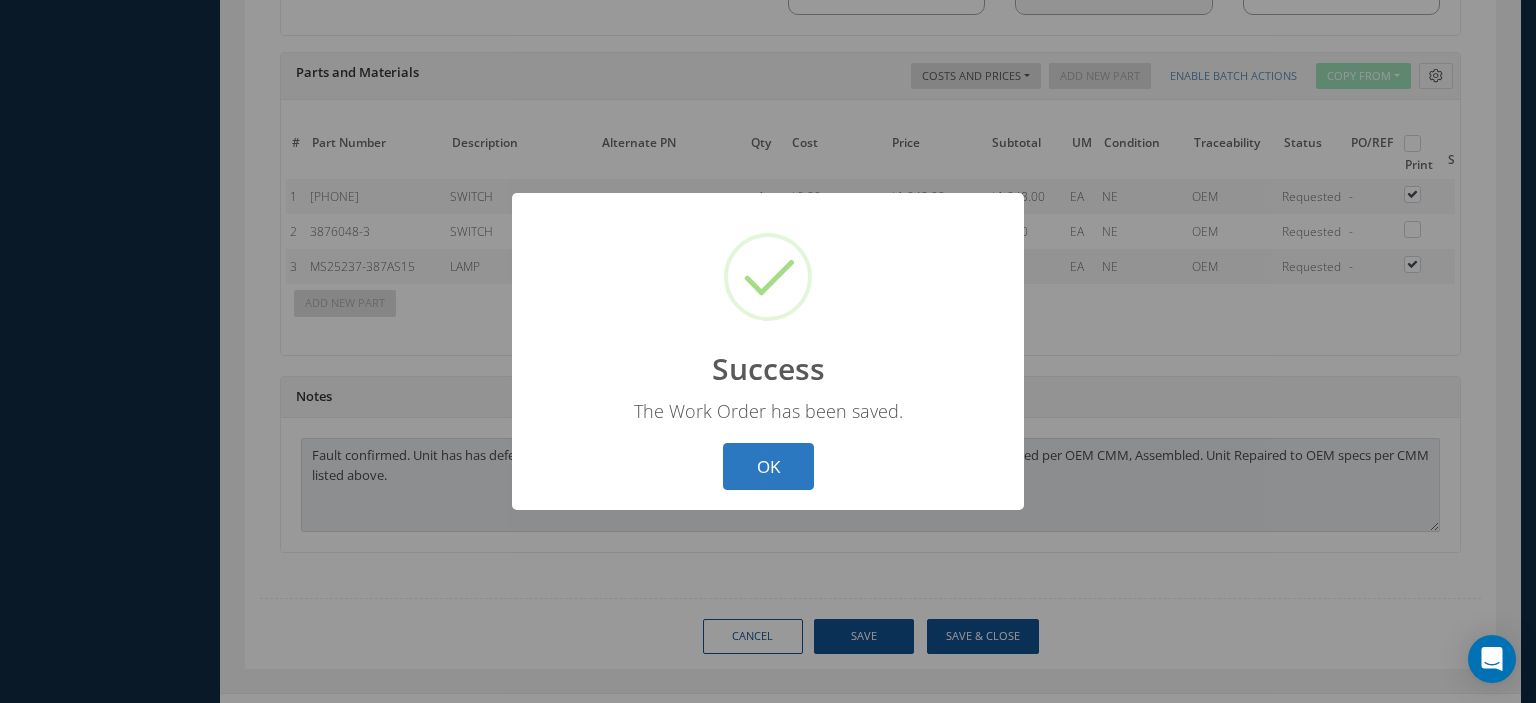 click on "OK" at bounding box center (768, 466) 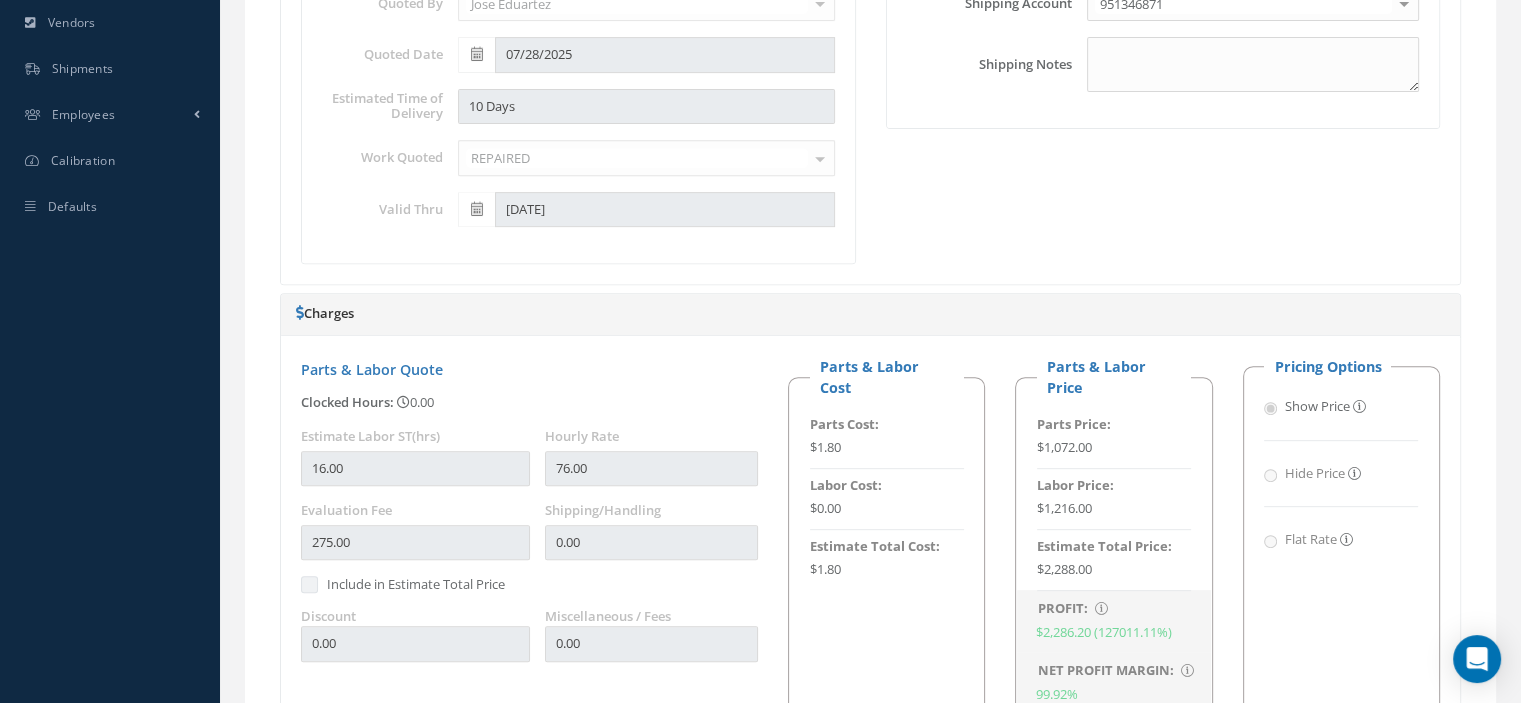 scroll, scrollTop: 213, scrollLeft: 0, axis: vertical 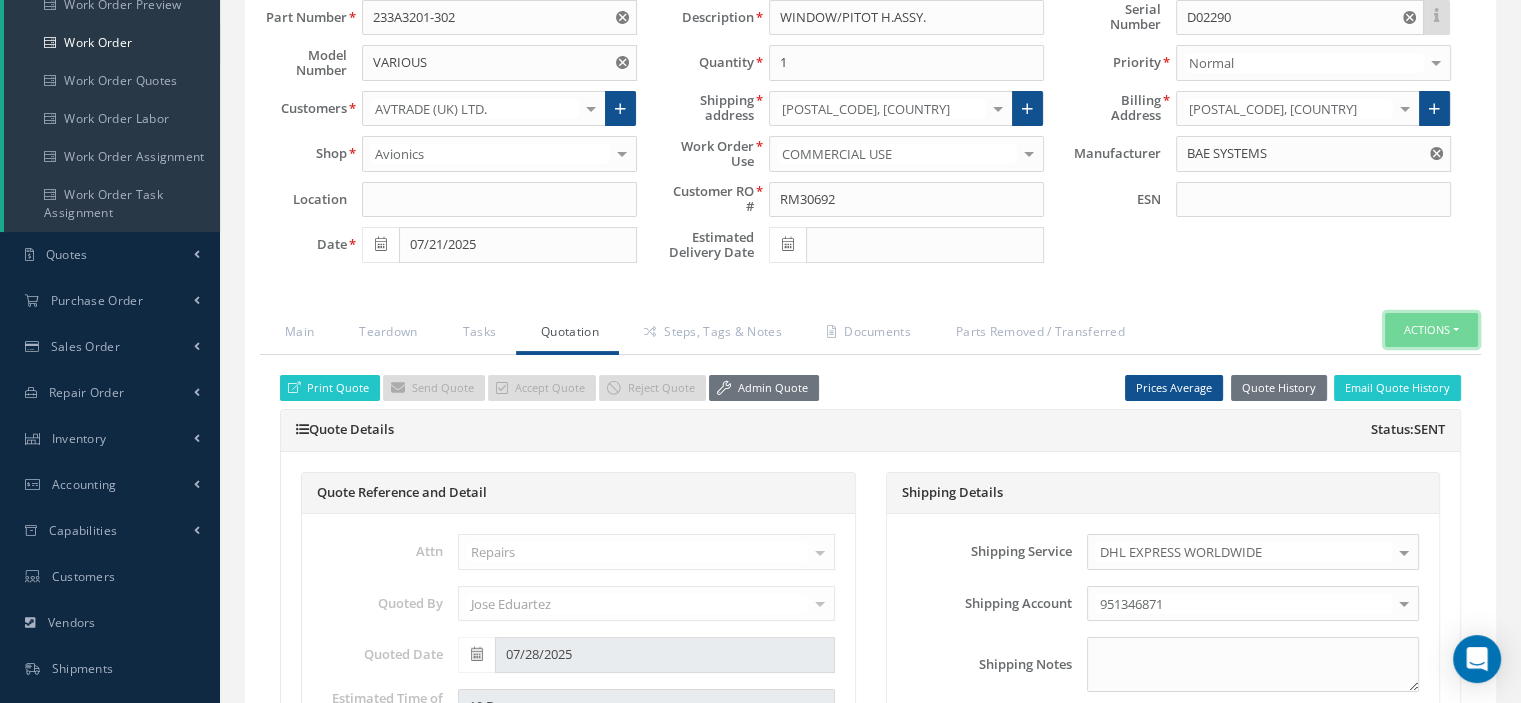 click on "Actions" at bounding box center [1431, 330] 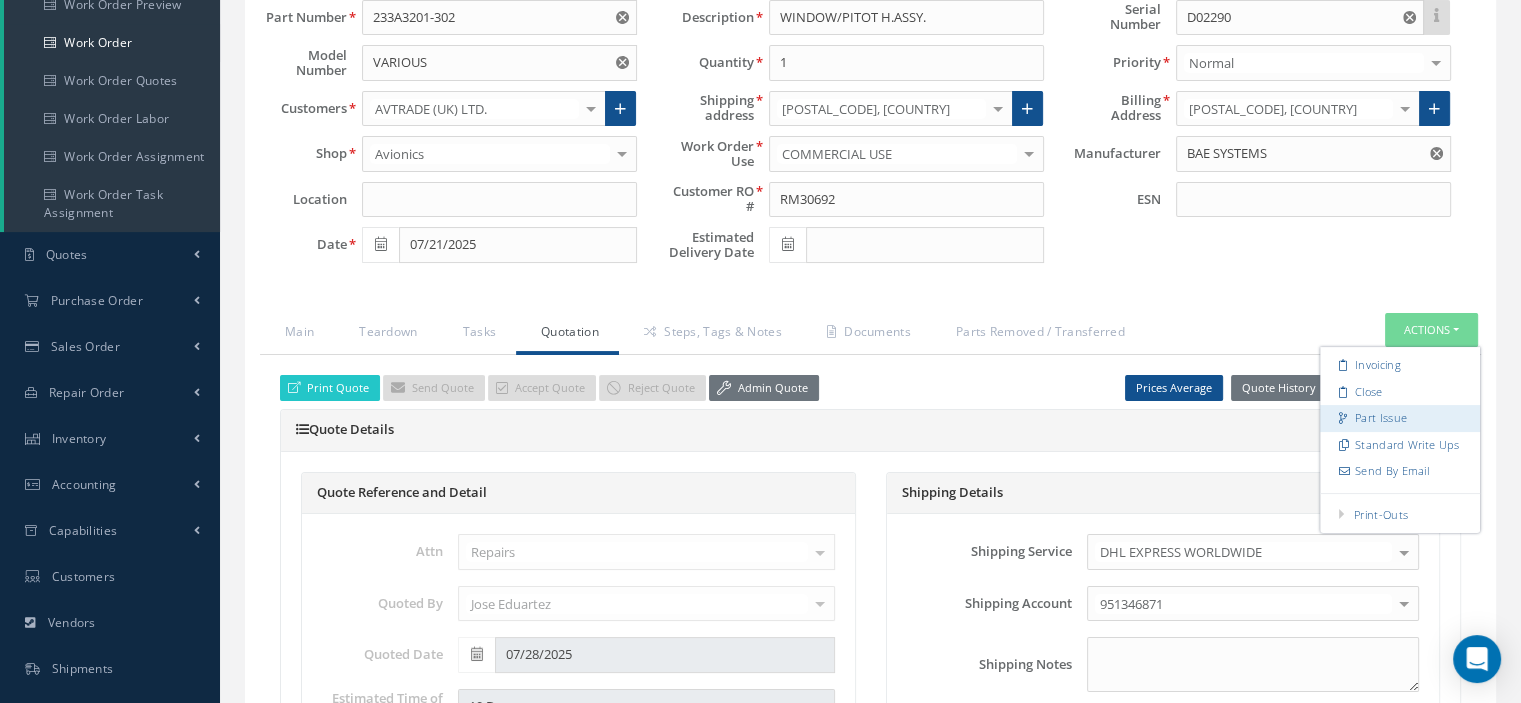 click on "Part Issue" at bounding box center [1400, 418] 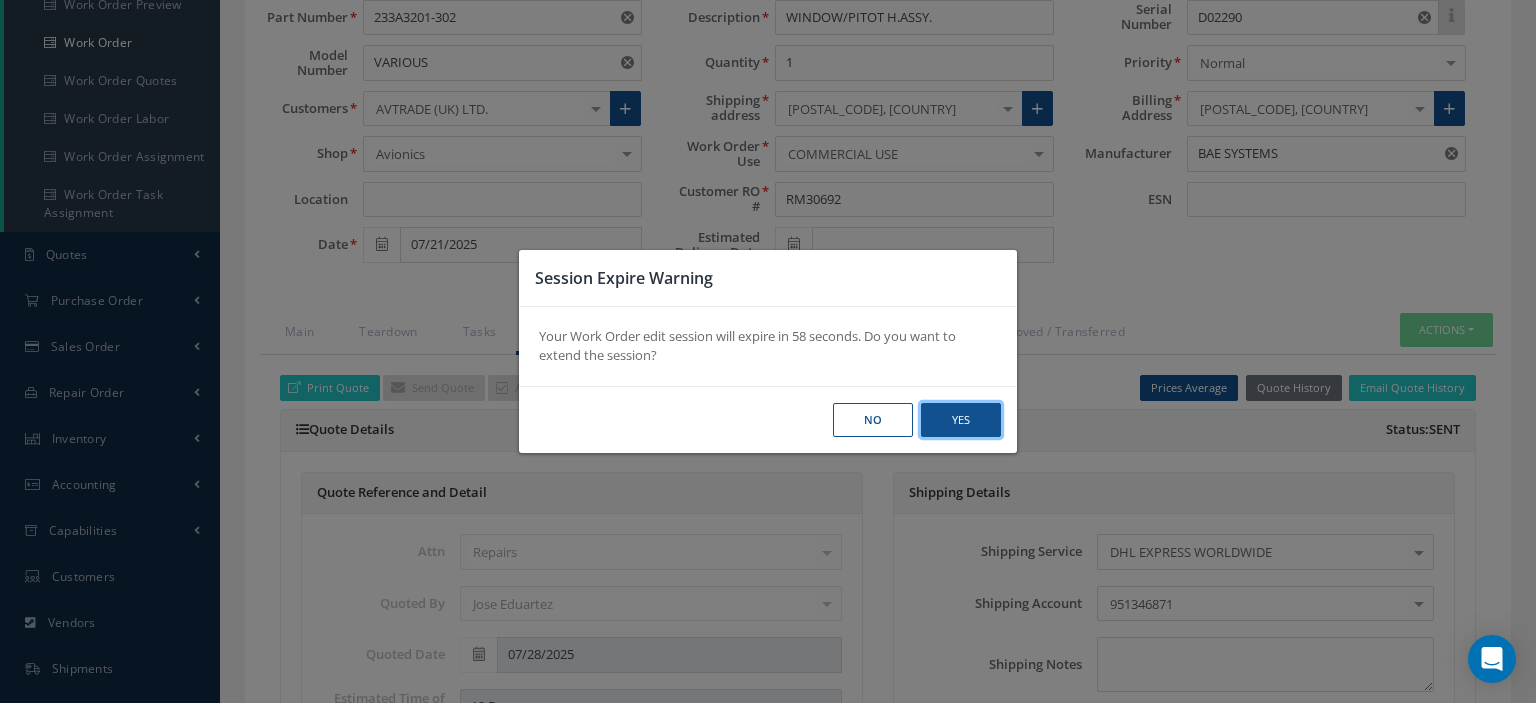 click on "Yes" at bounding box center (0, 0) 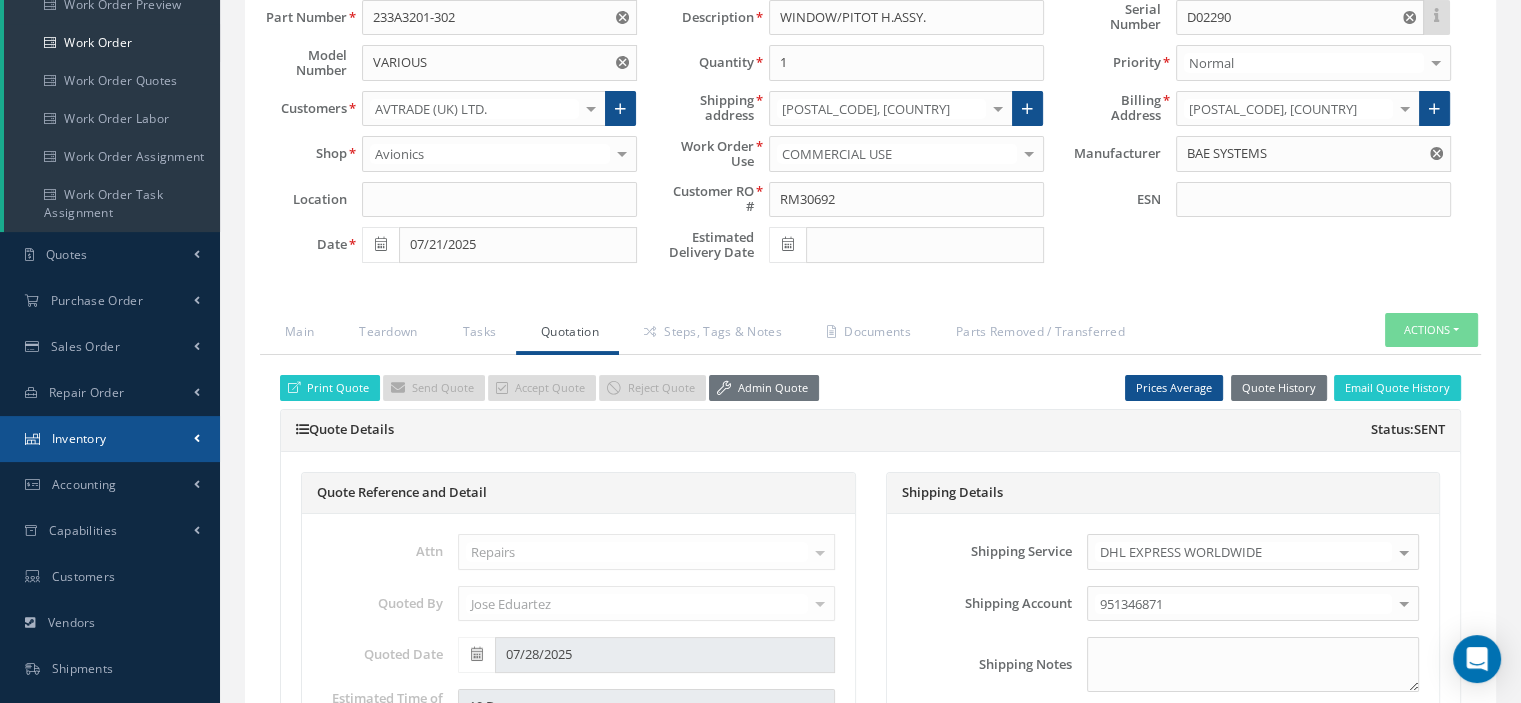 click on "Inventory" at bounding box center [110, 439] 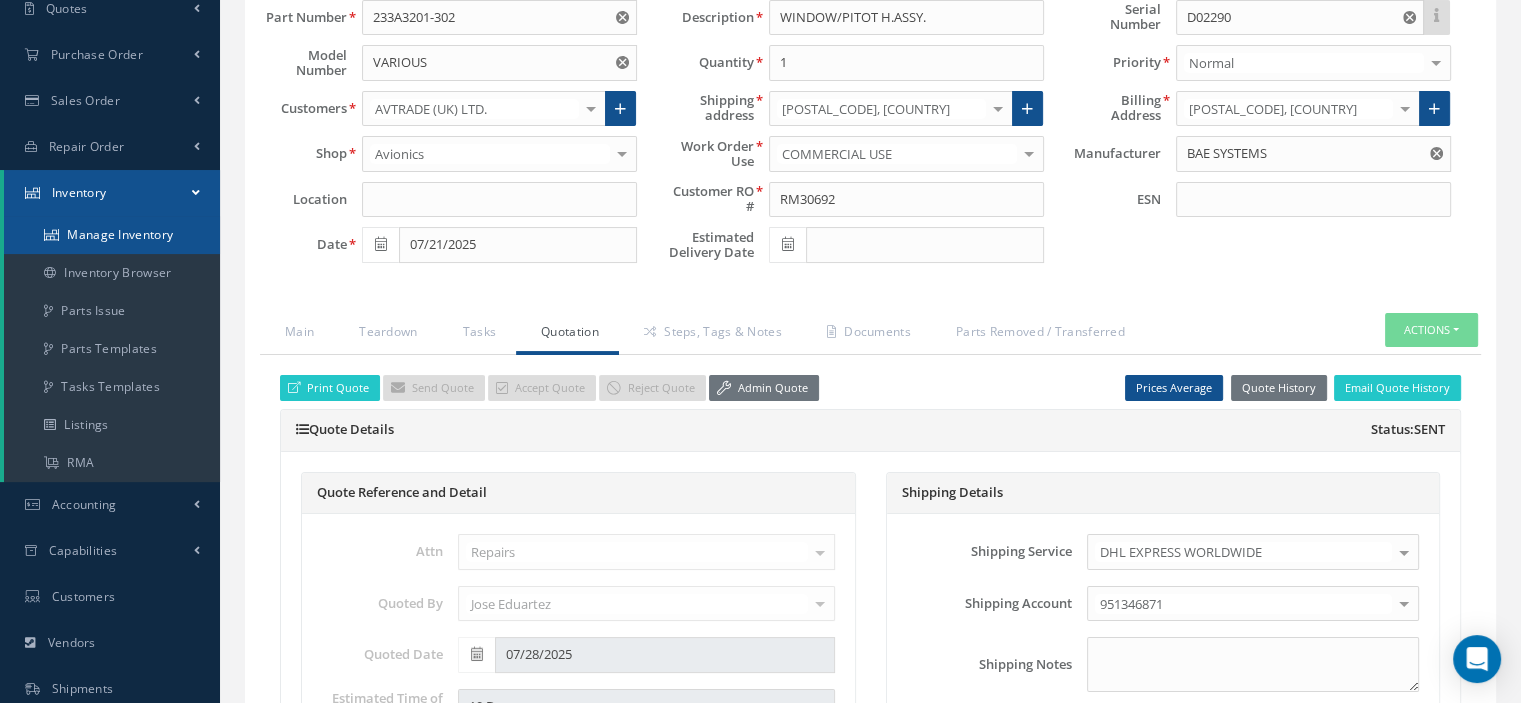 click on "Manage Inventory" at bounding box center (112, 235) 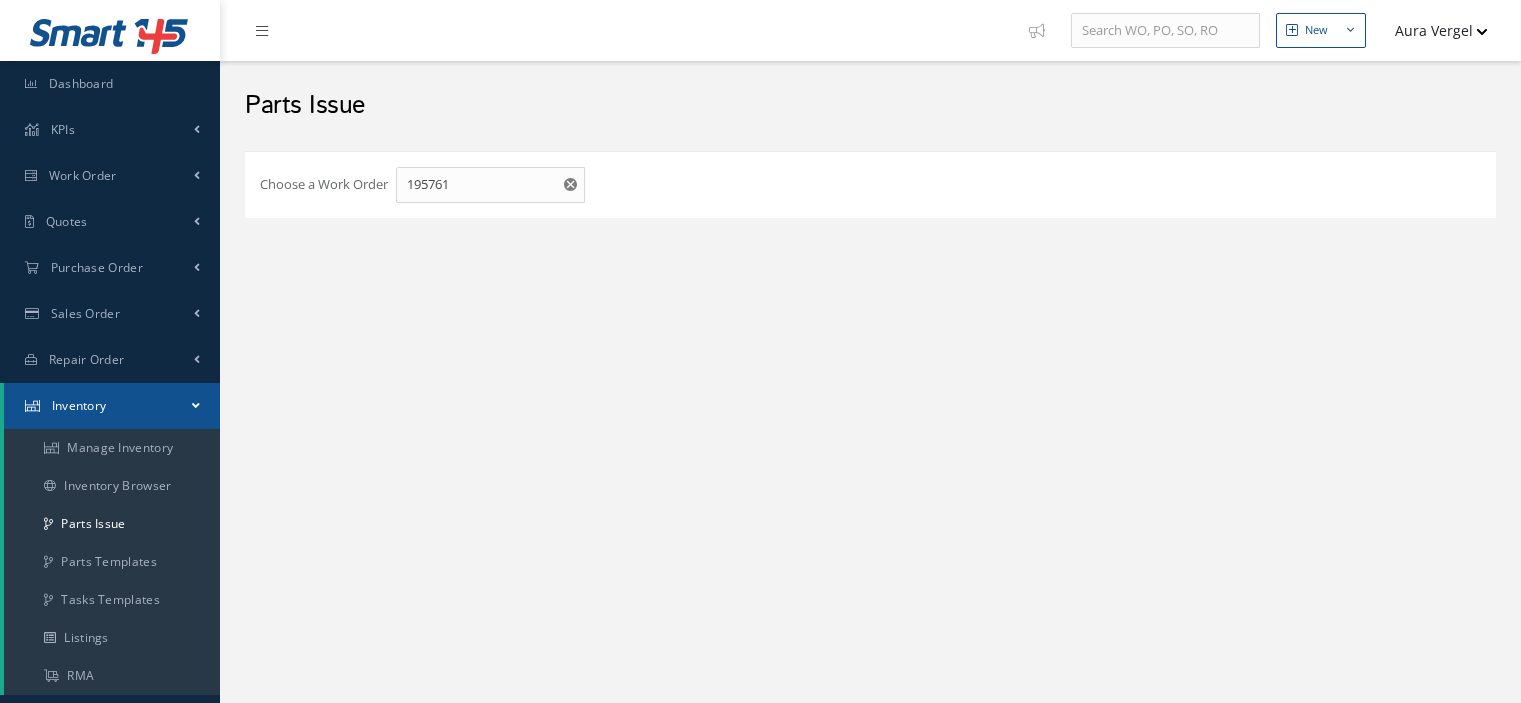 scroll, scrollTop: 0, scrollLeft: 0, axis: both 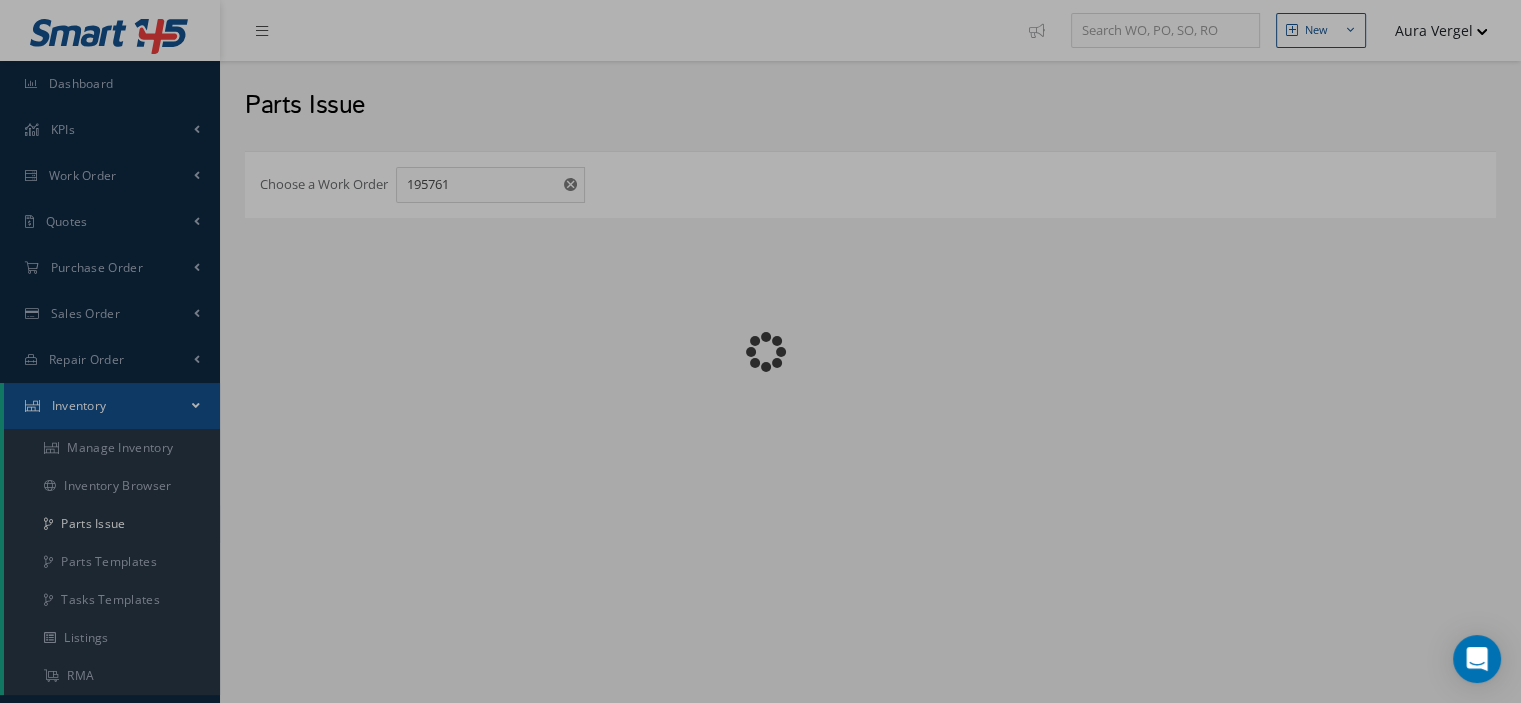 checkbox on "false" 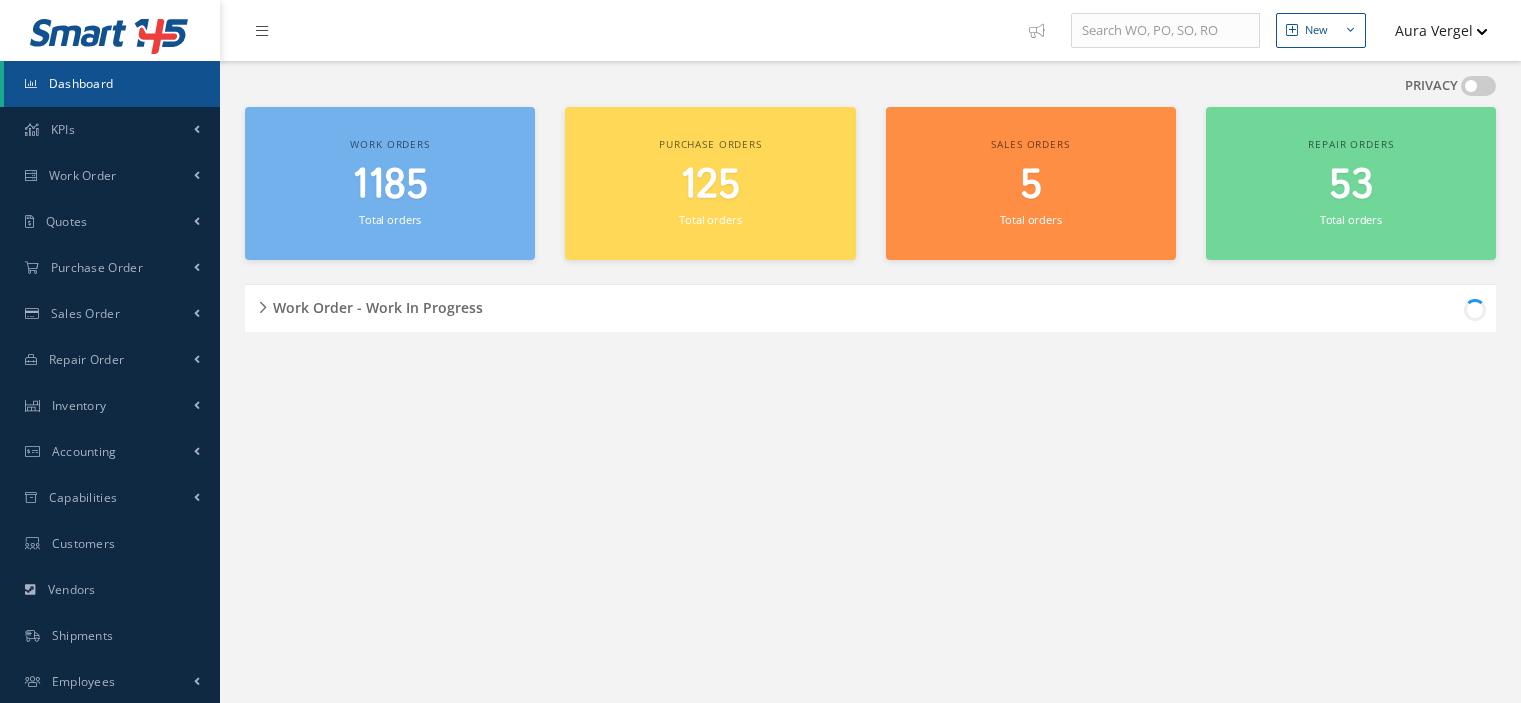 scroll, scrollTop: 0, scrollLeft: 0, axis: both 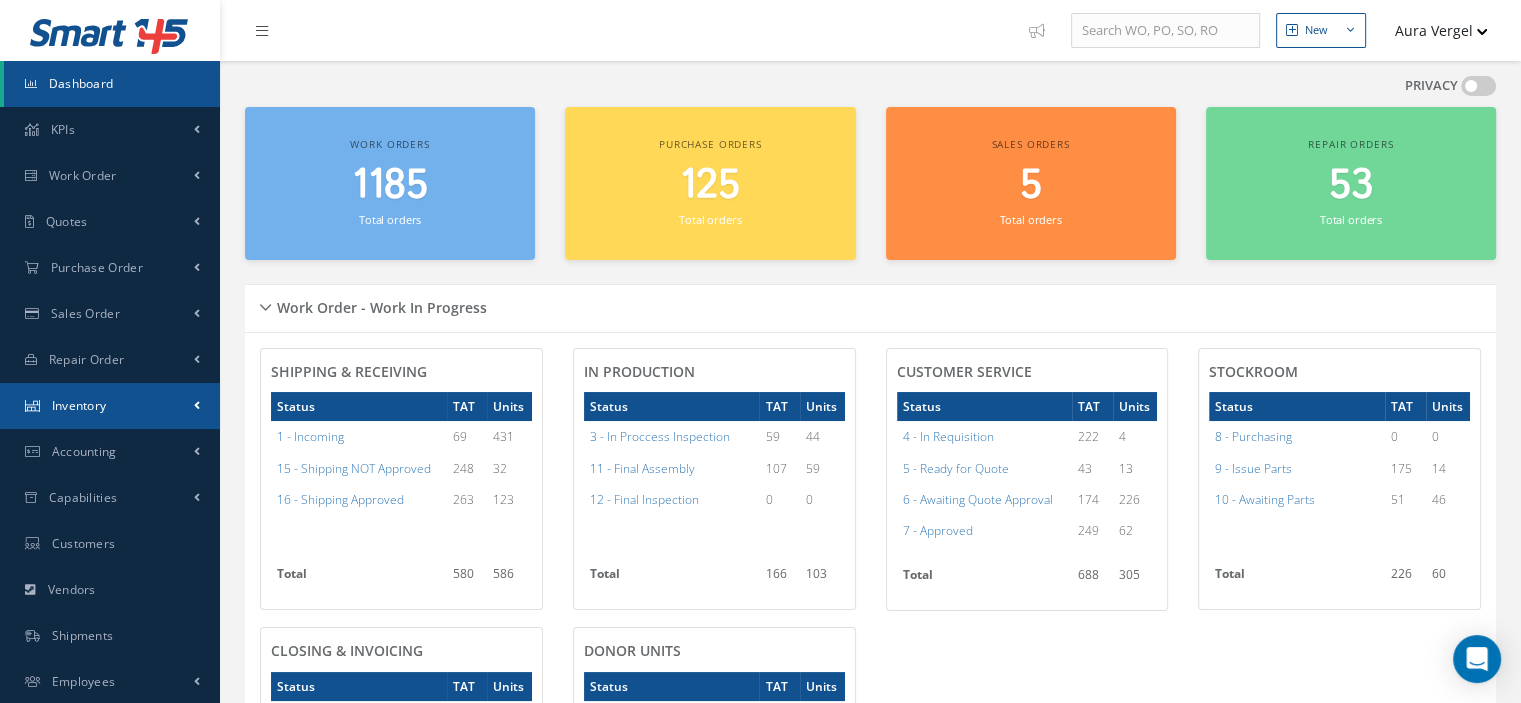 click on "Inventory" at bounding box center [79, 405] 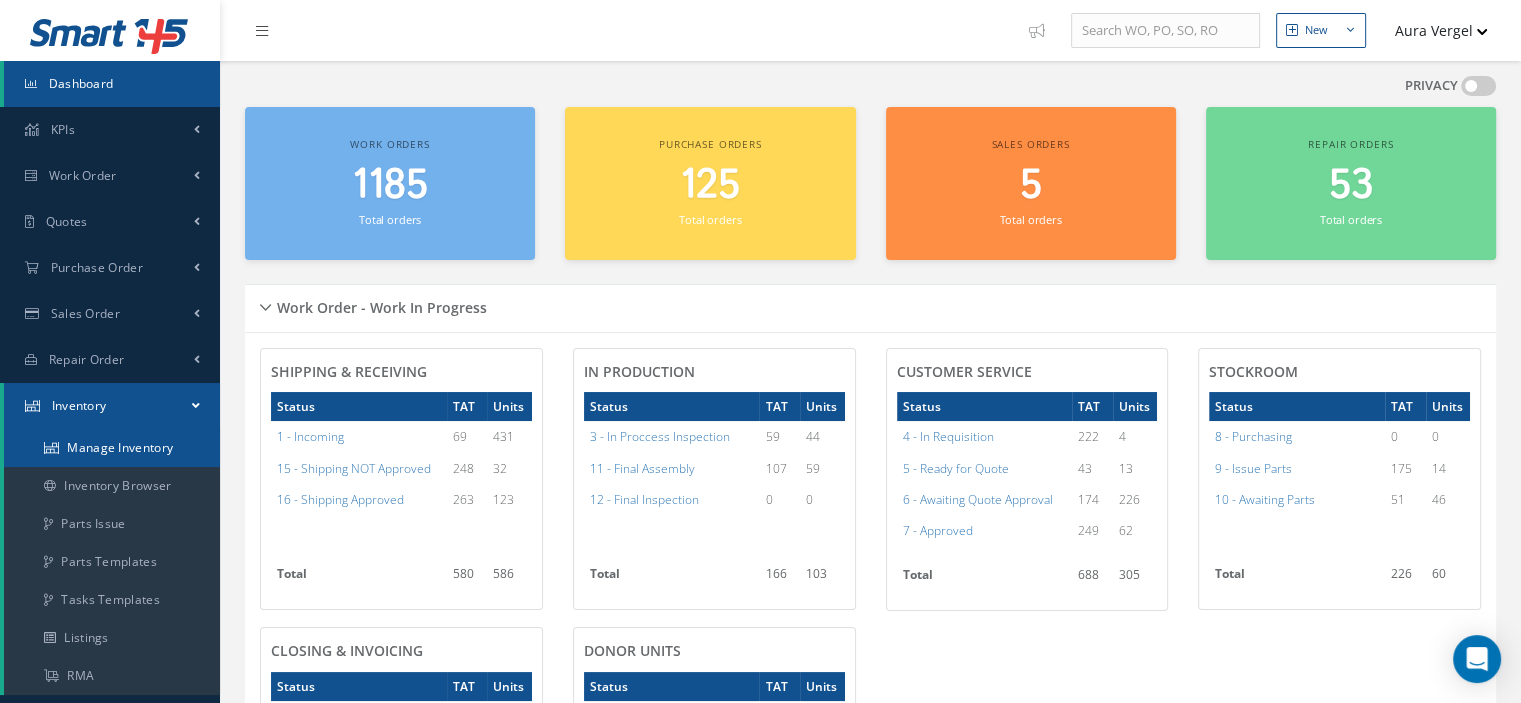 click on "Manage Inventory" at bounding box center (112, 448) 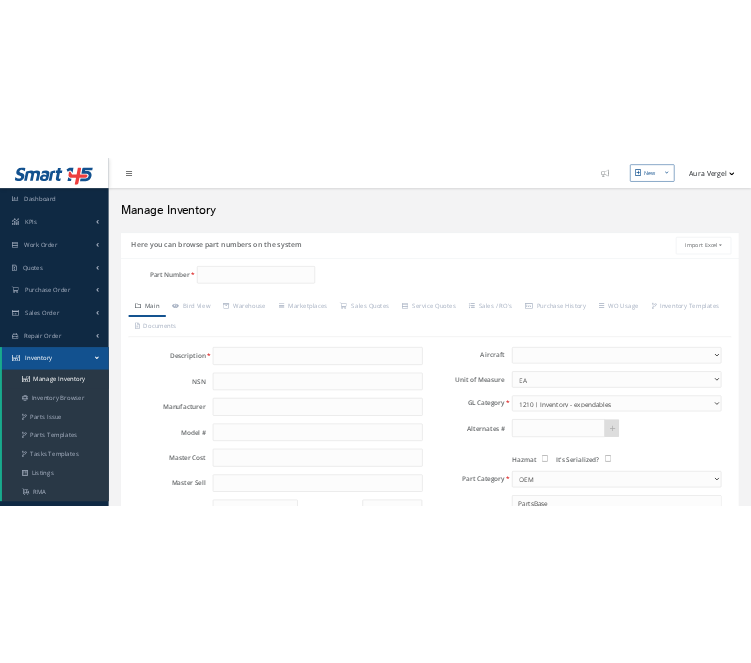 scroll, scrollTop: 0, scrollLeft: 0, axis: both 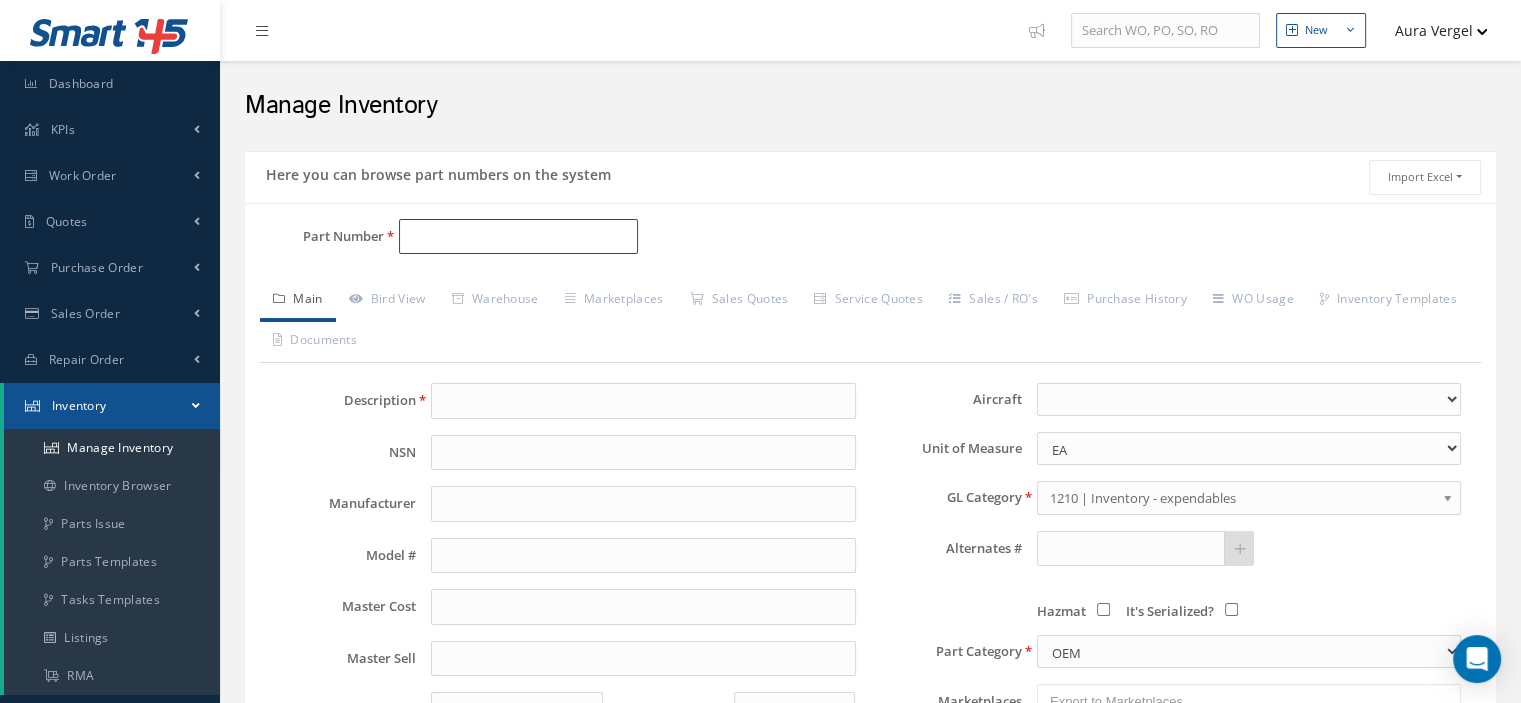 click on "Part Number" at bounding box center [518, 237] 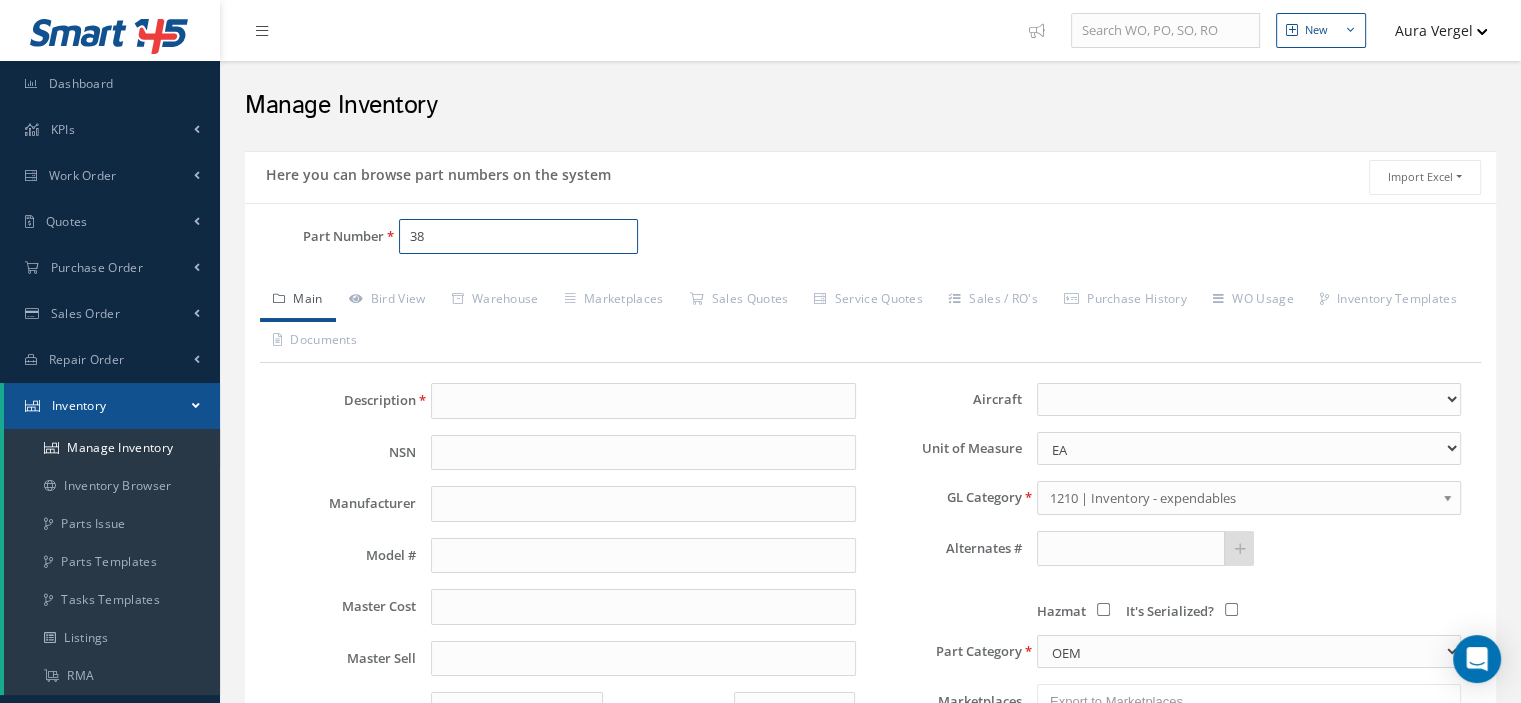 type on "387" 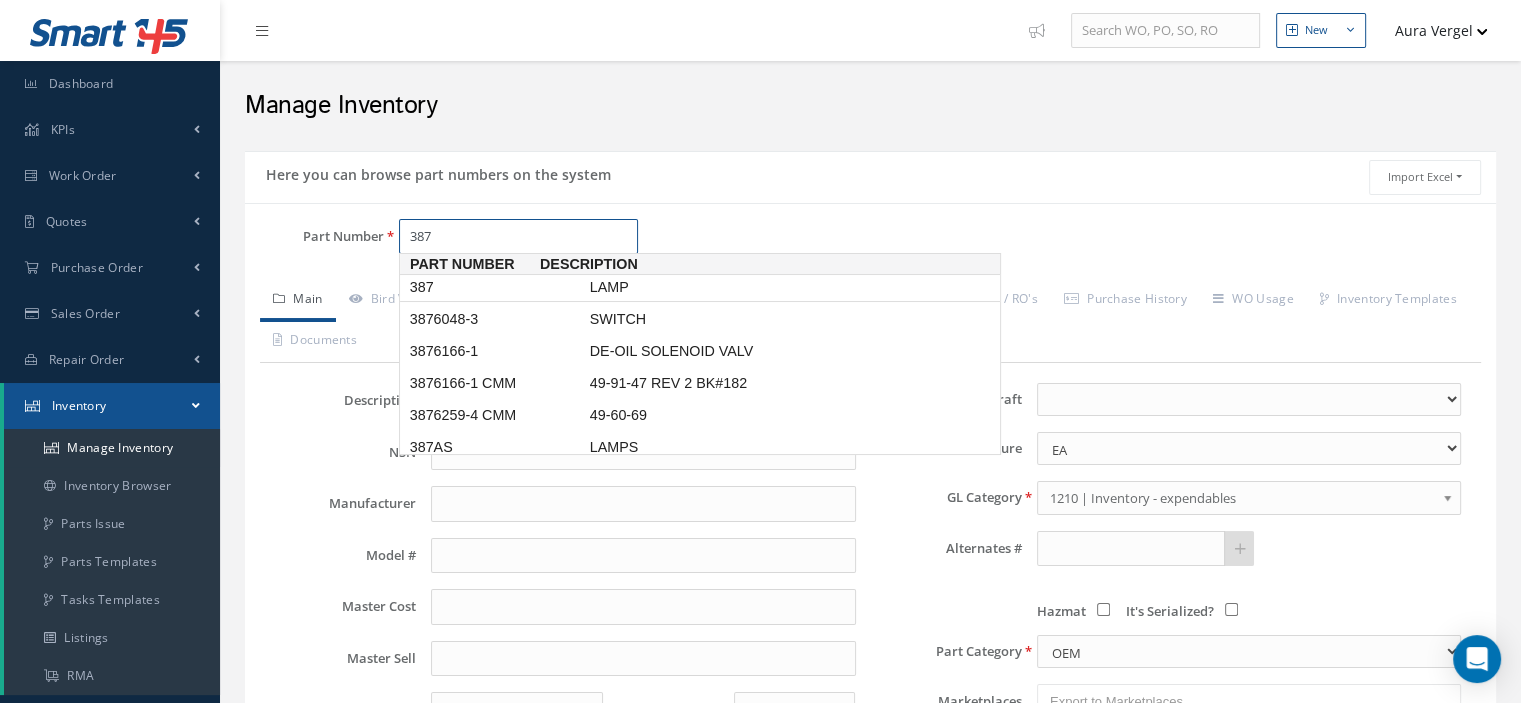 click on "387" at bounding box center [496, 287] 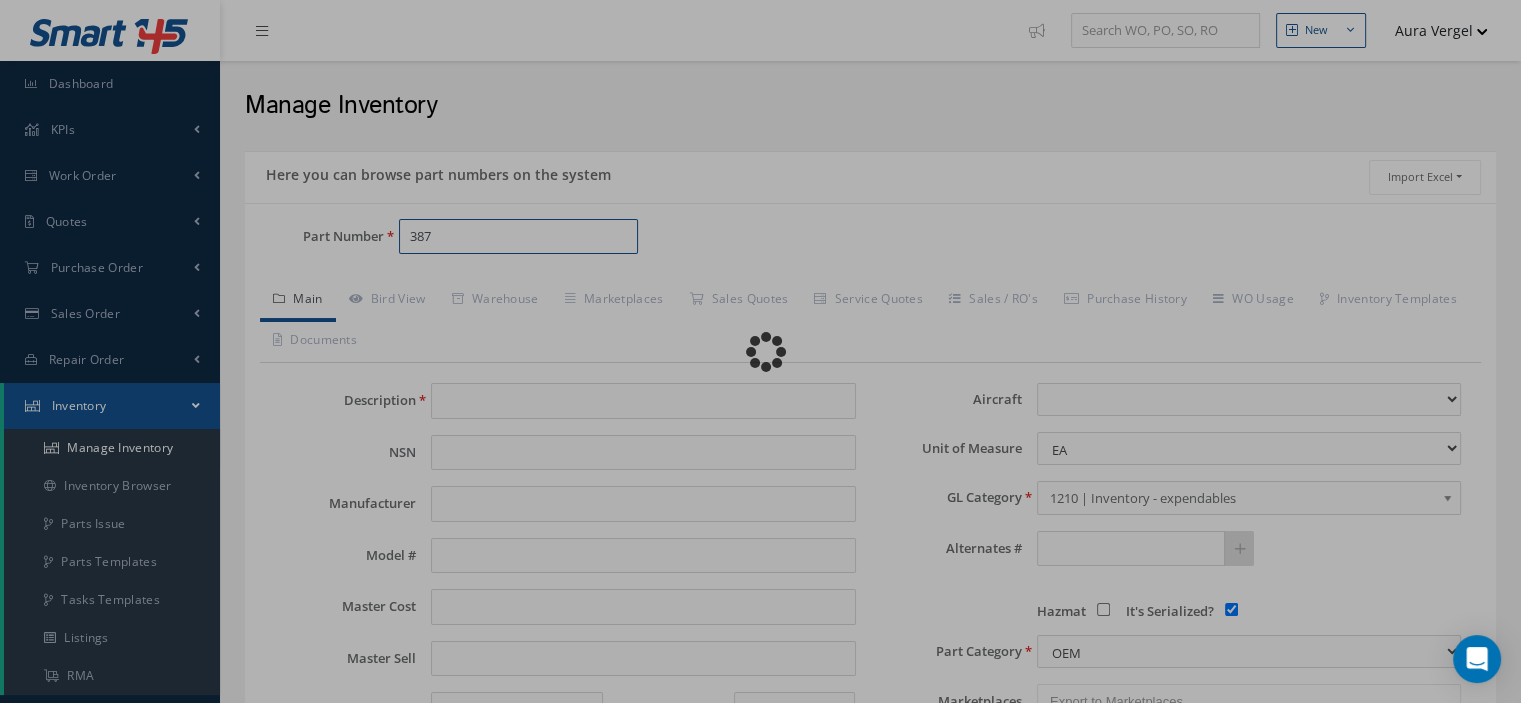 type on "LAMP" 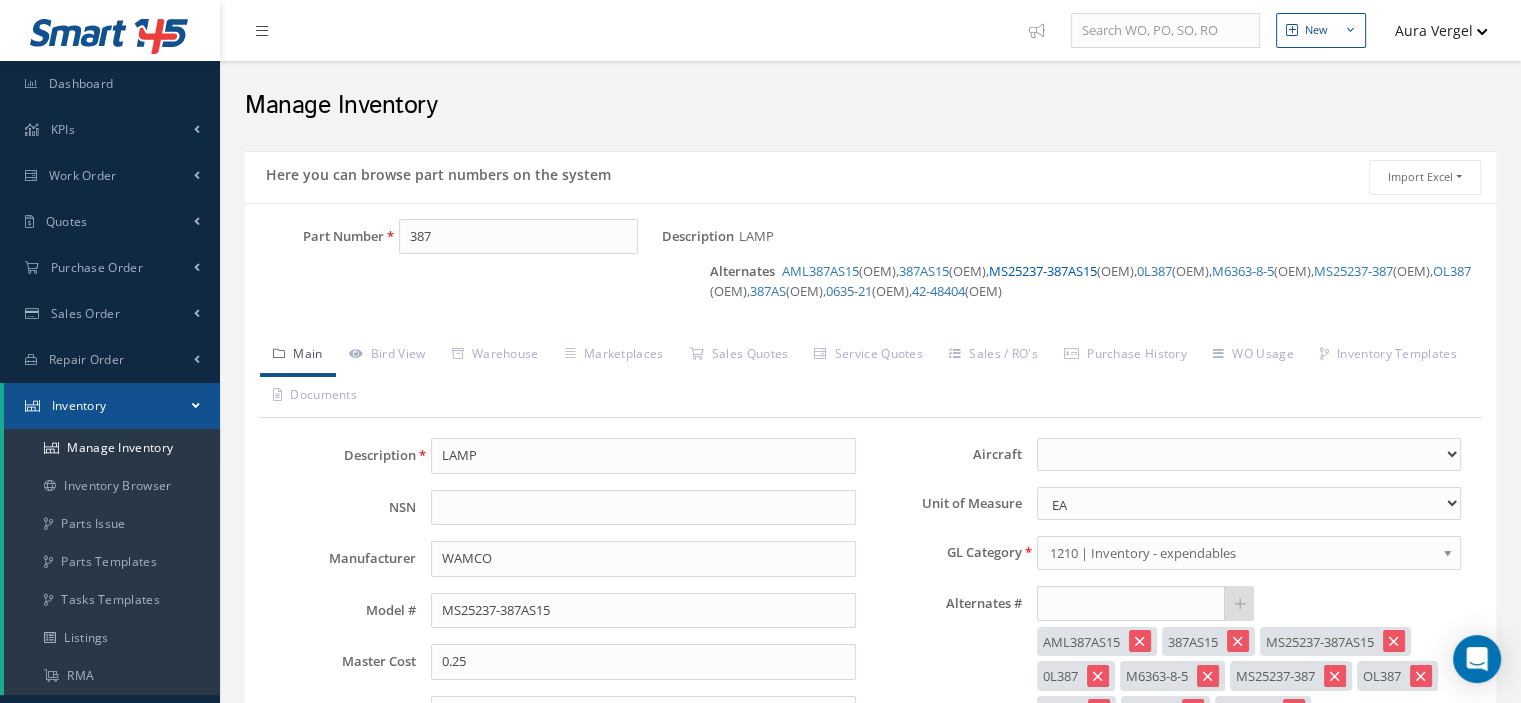 click on "MS25237-387AS15" at bounding box center (1043, 271) 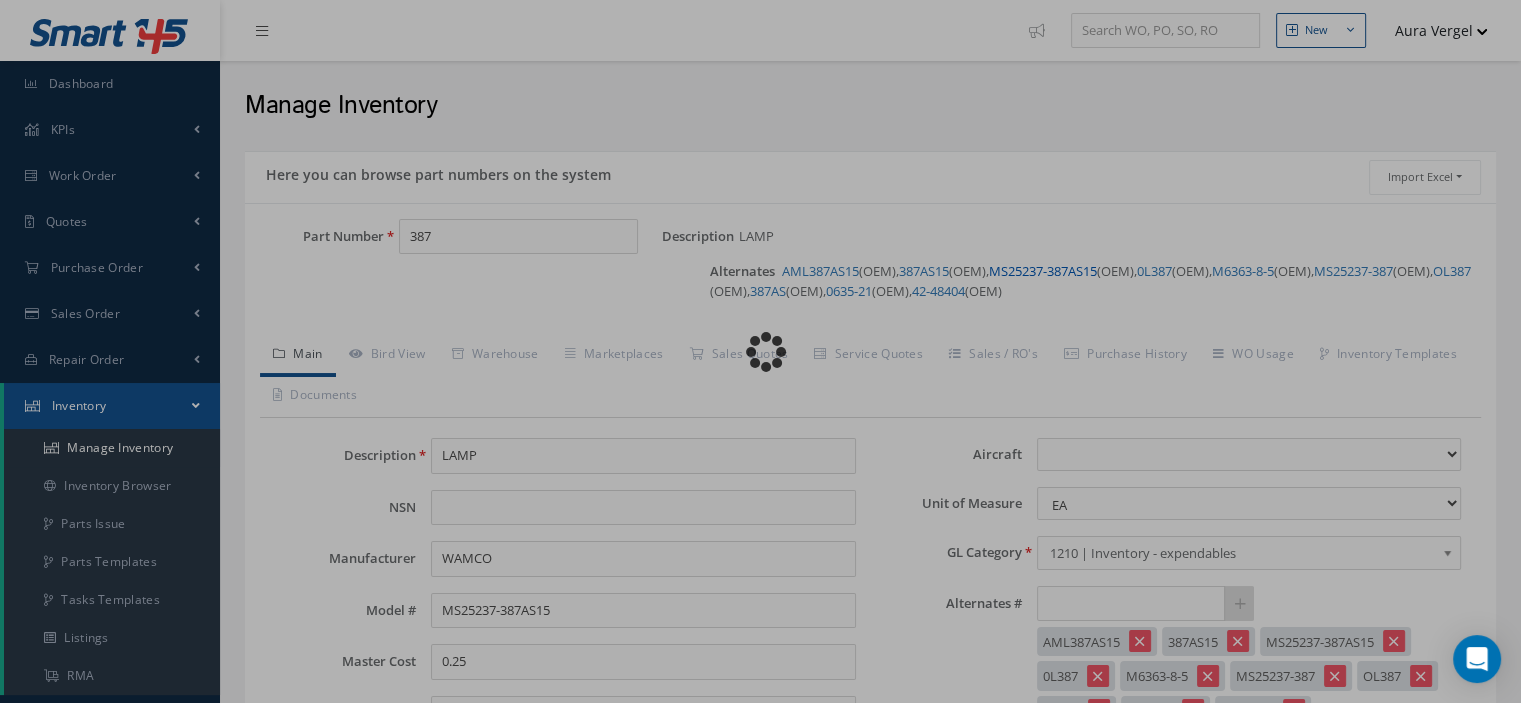 type on "MS25237-387AS15" 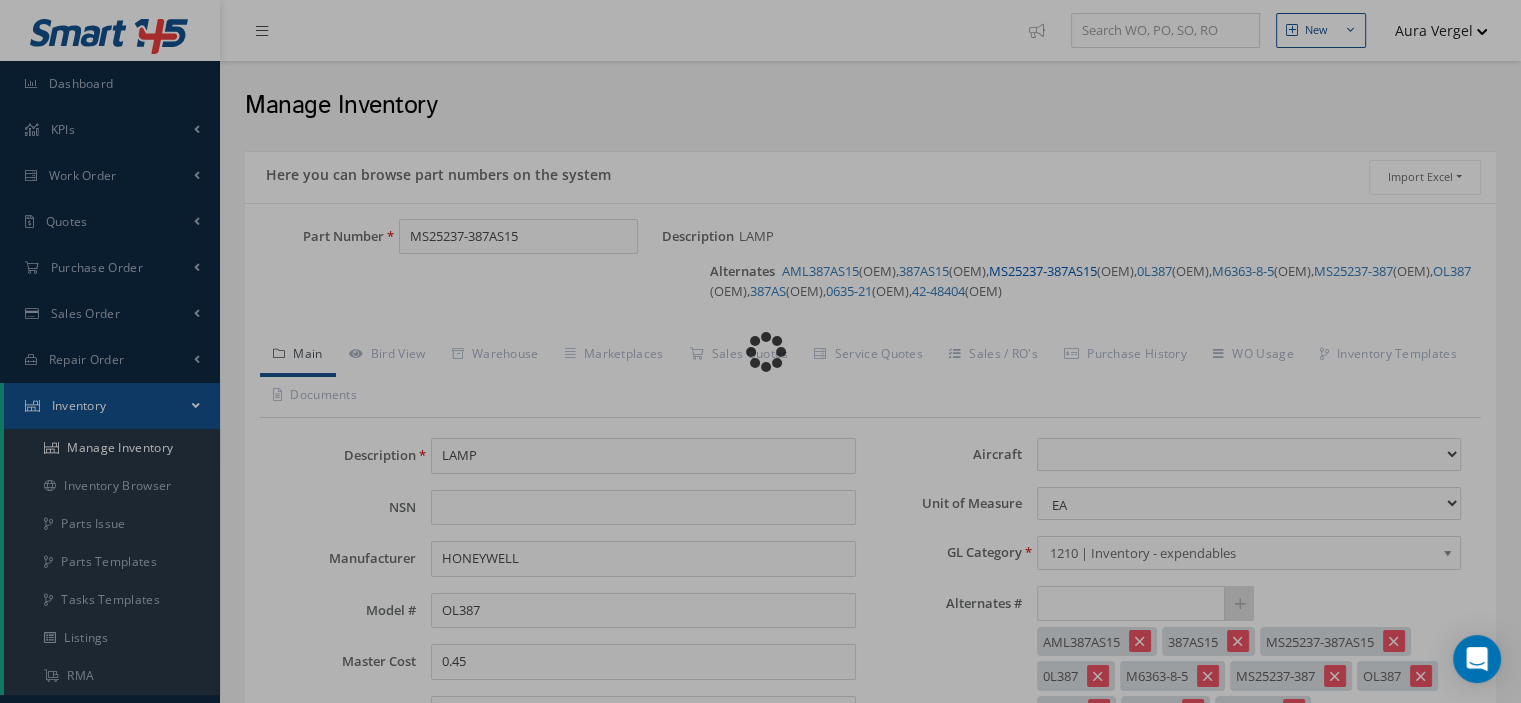 select 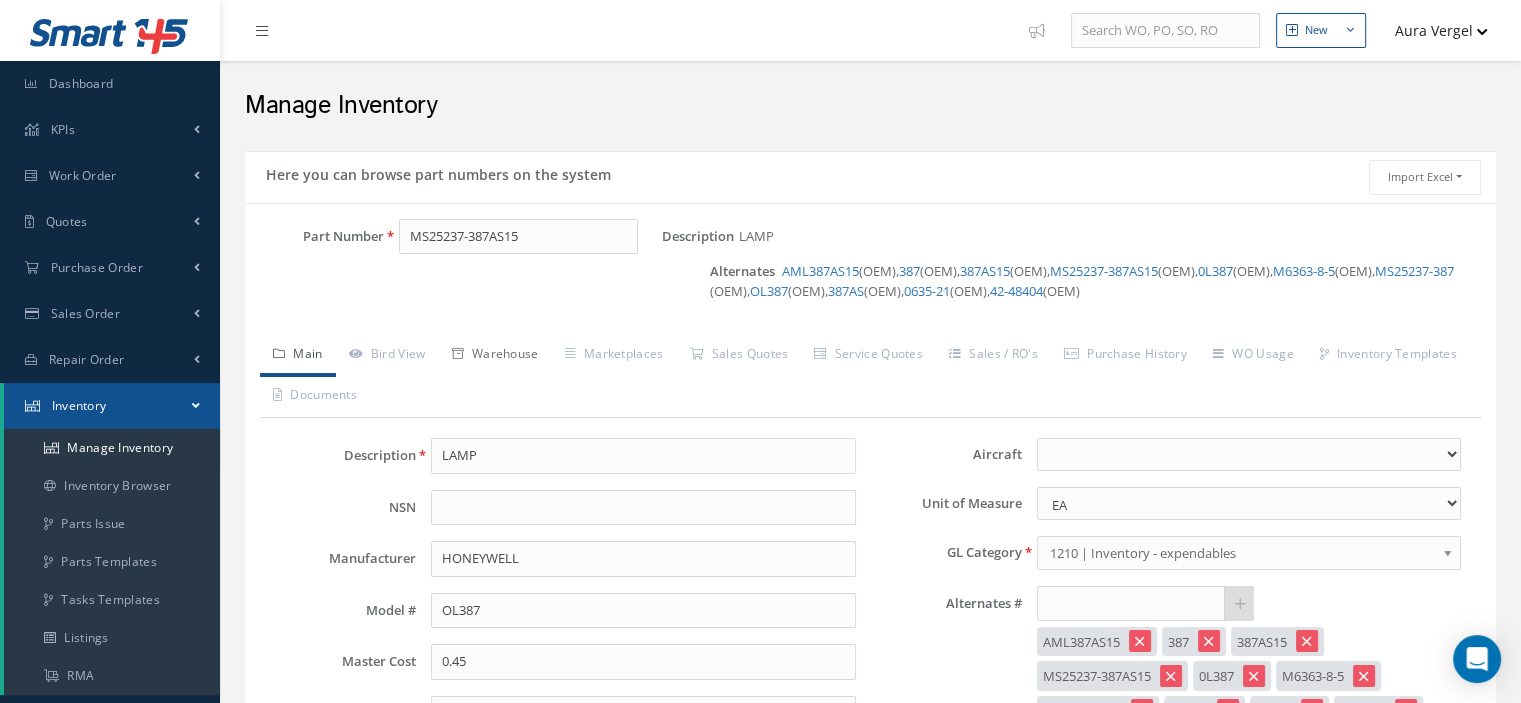 click on "Warehouse" at bounding box center (495, 356) 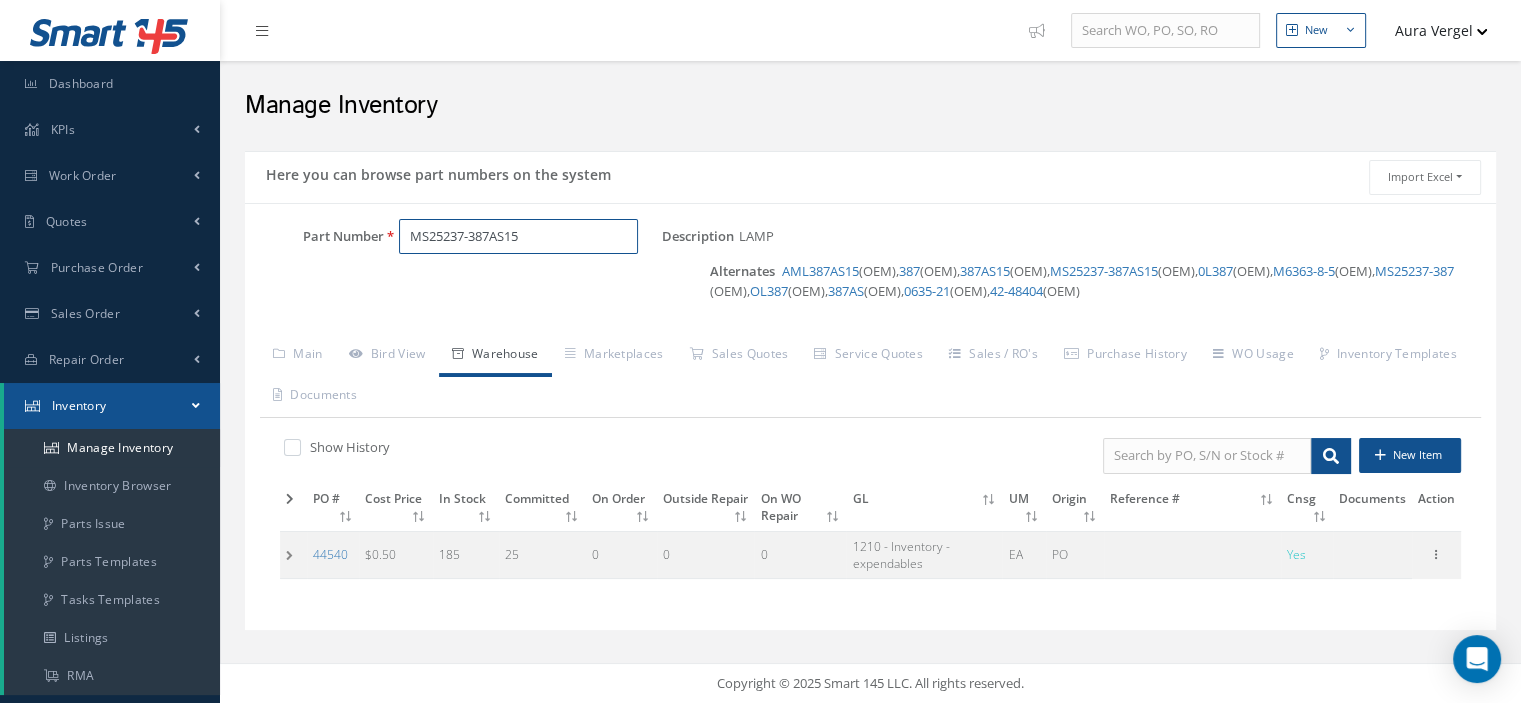 drag, startPoint x: 526, startPoint y: 230, endPoint x: 409, endPoint y: 223, distance: 117.20921 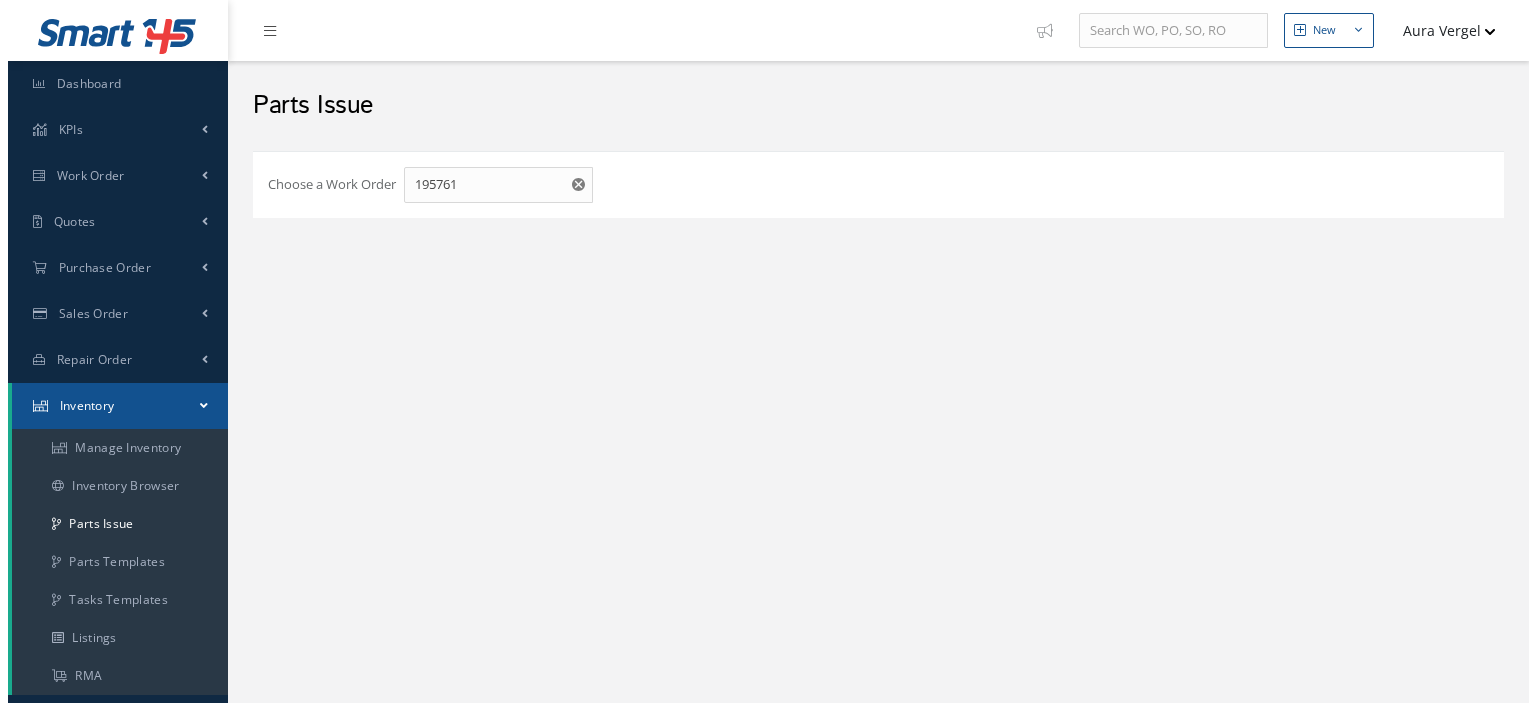 scroll, scrollTop: 0, scrollLeft: 0, axis: both 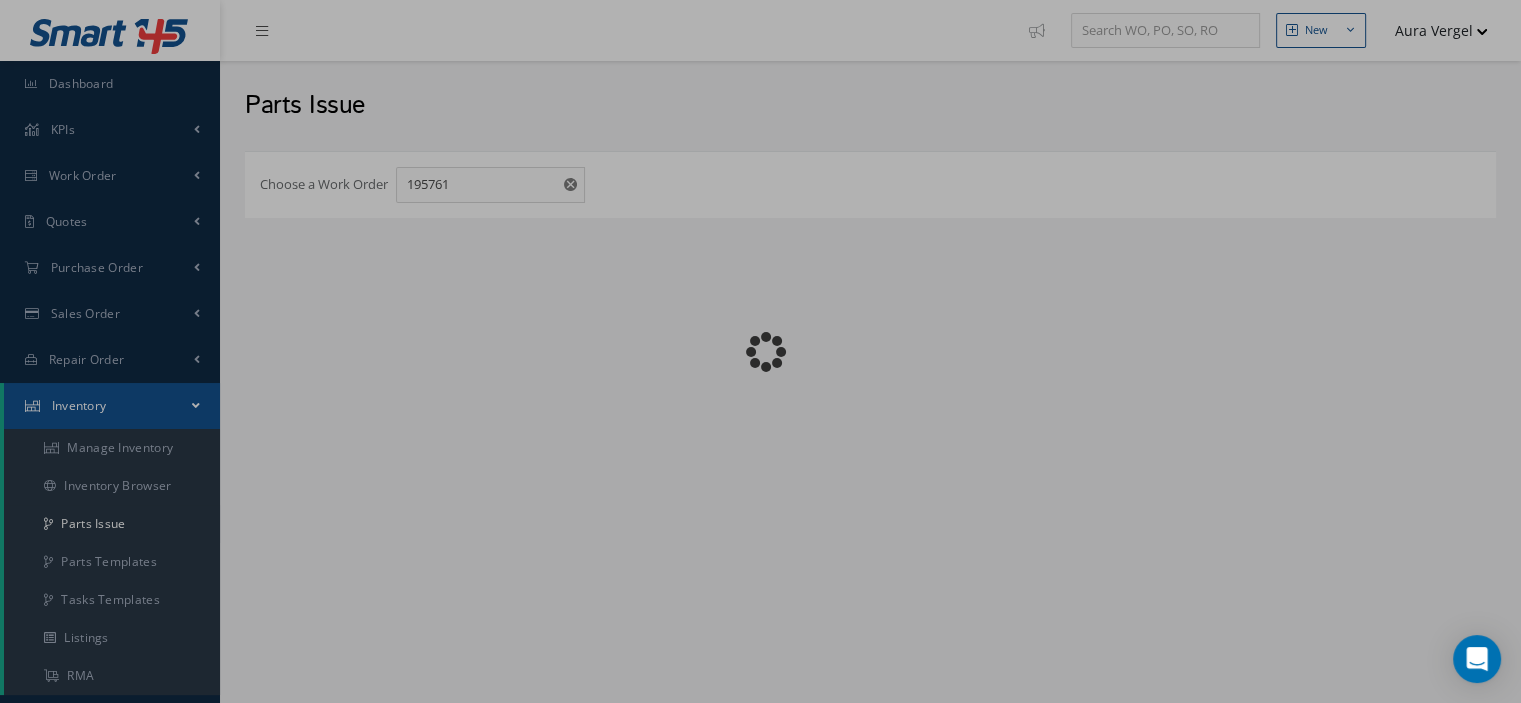 checkbox on "false" 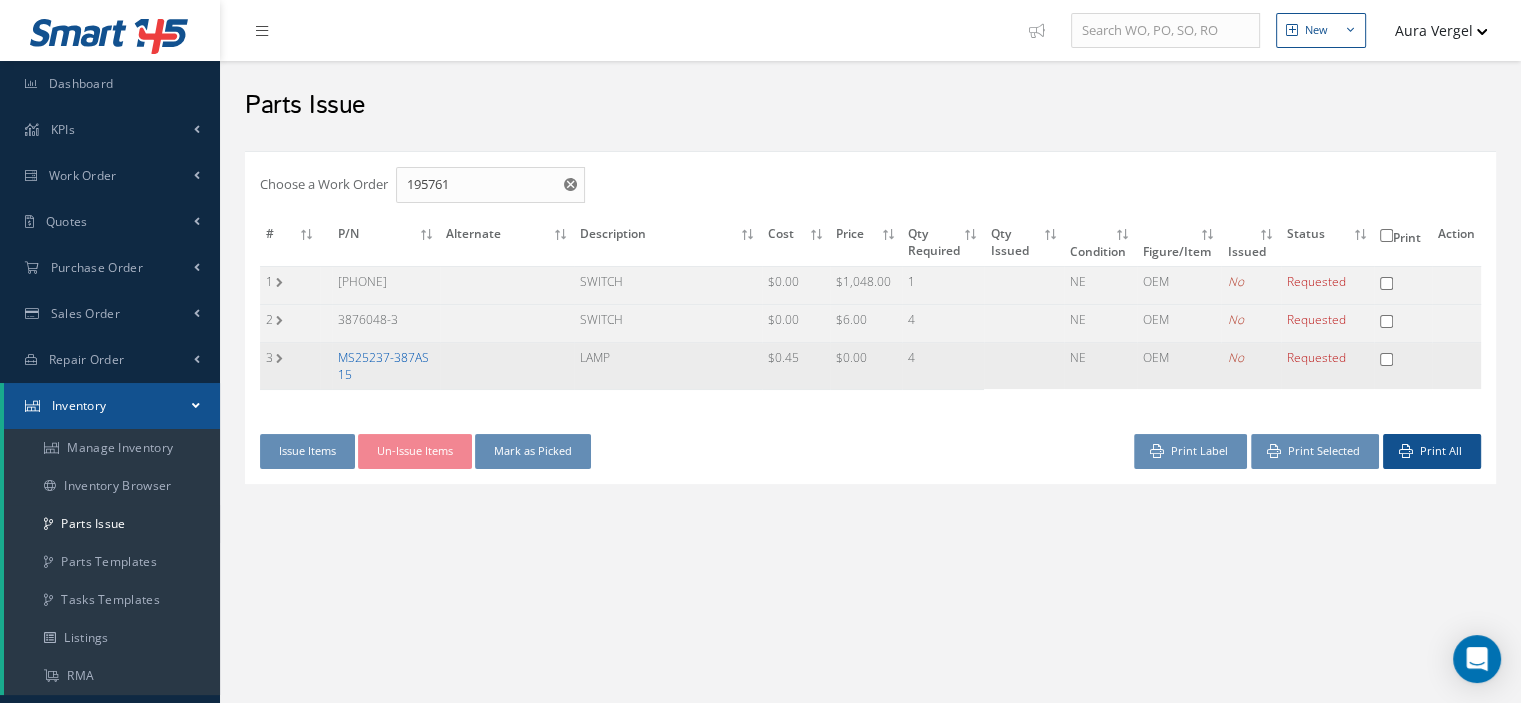 click on "MS25237-387AS15" at bounding box center (383, 366) 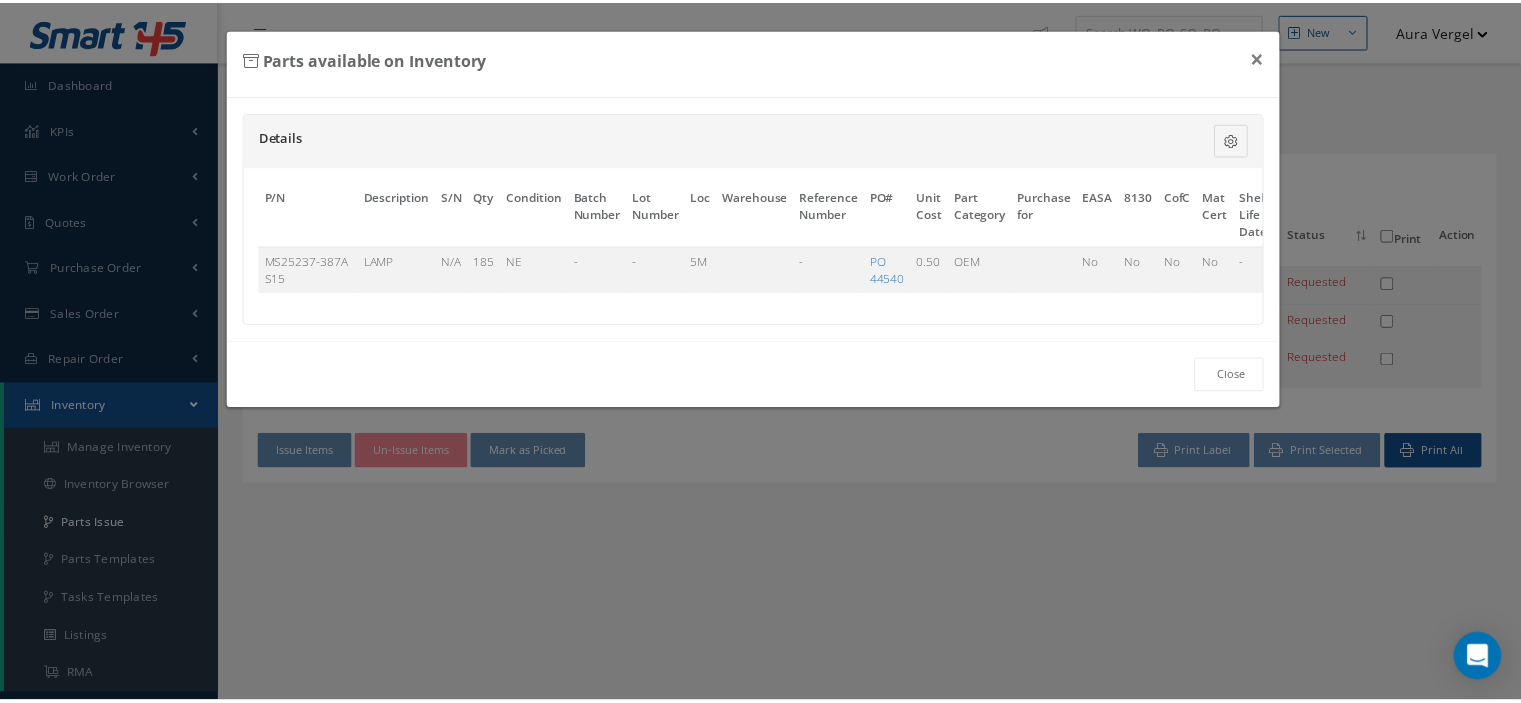 scroll, scrollTop: 0, scrollLeft: 117, axis: horizontal 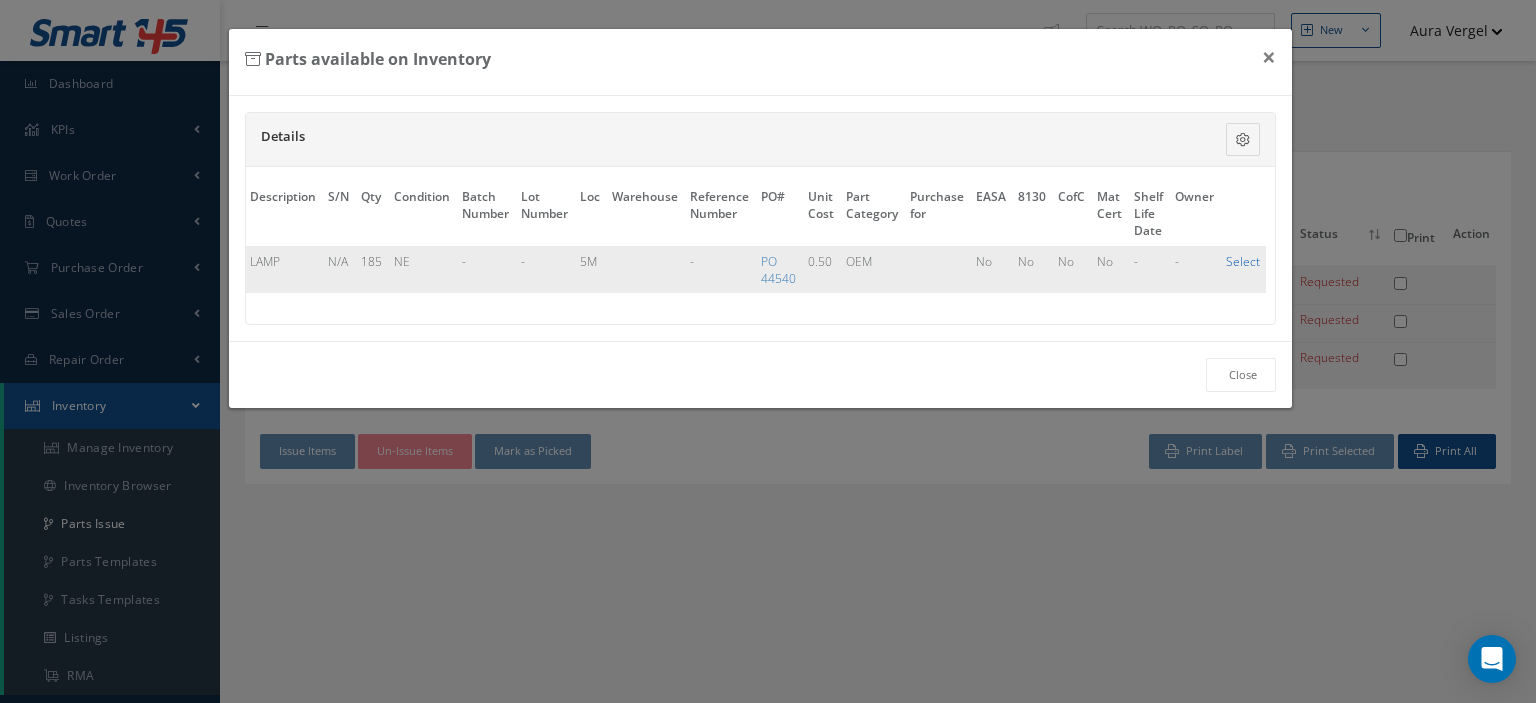 click on "Select" at bounding box center (1243, 261) 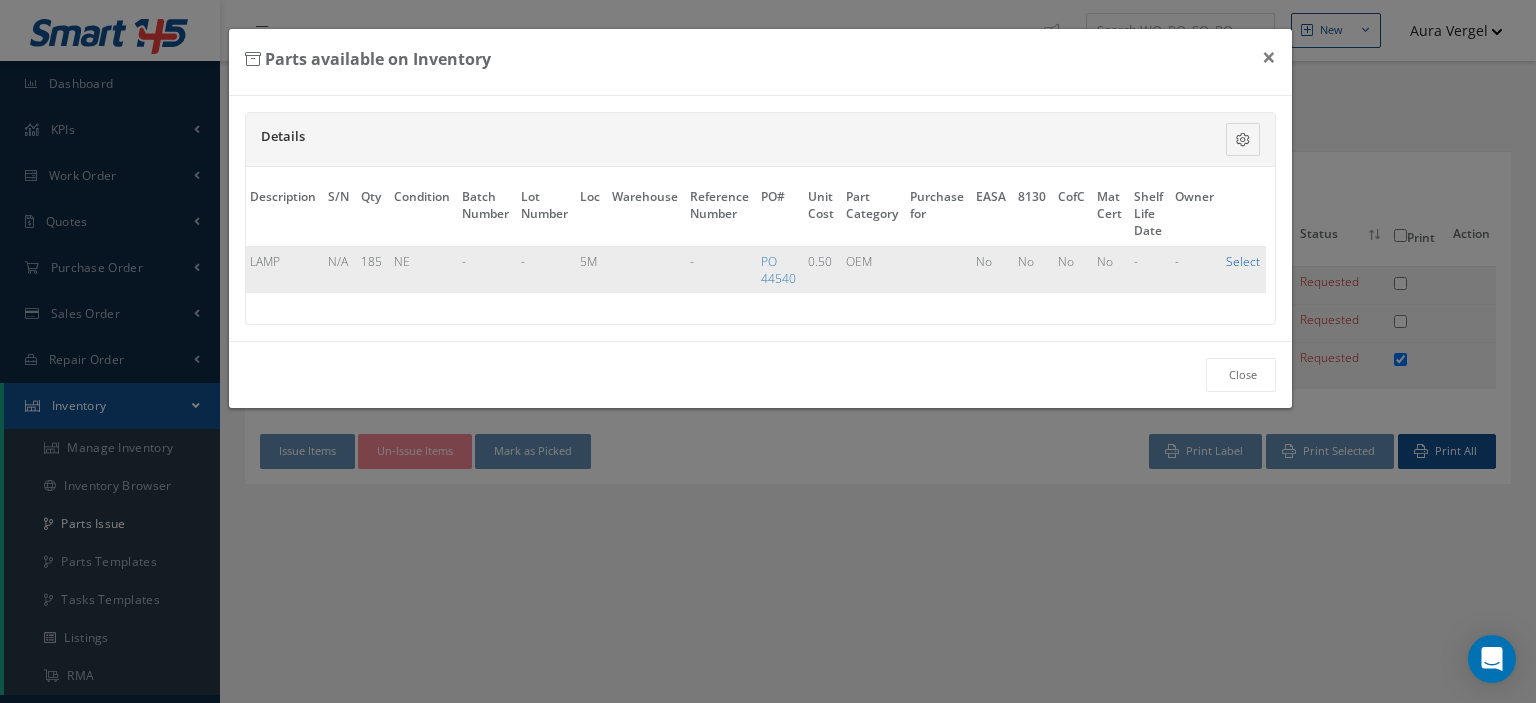 checkbox on "true" 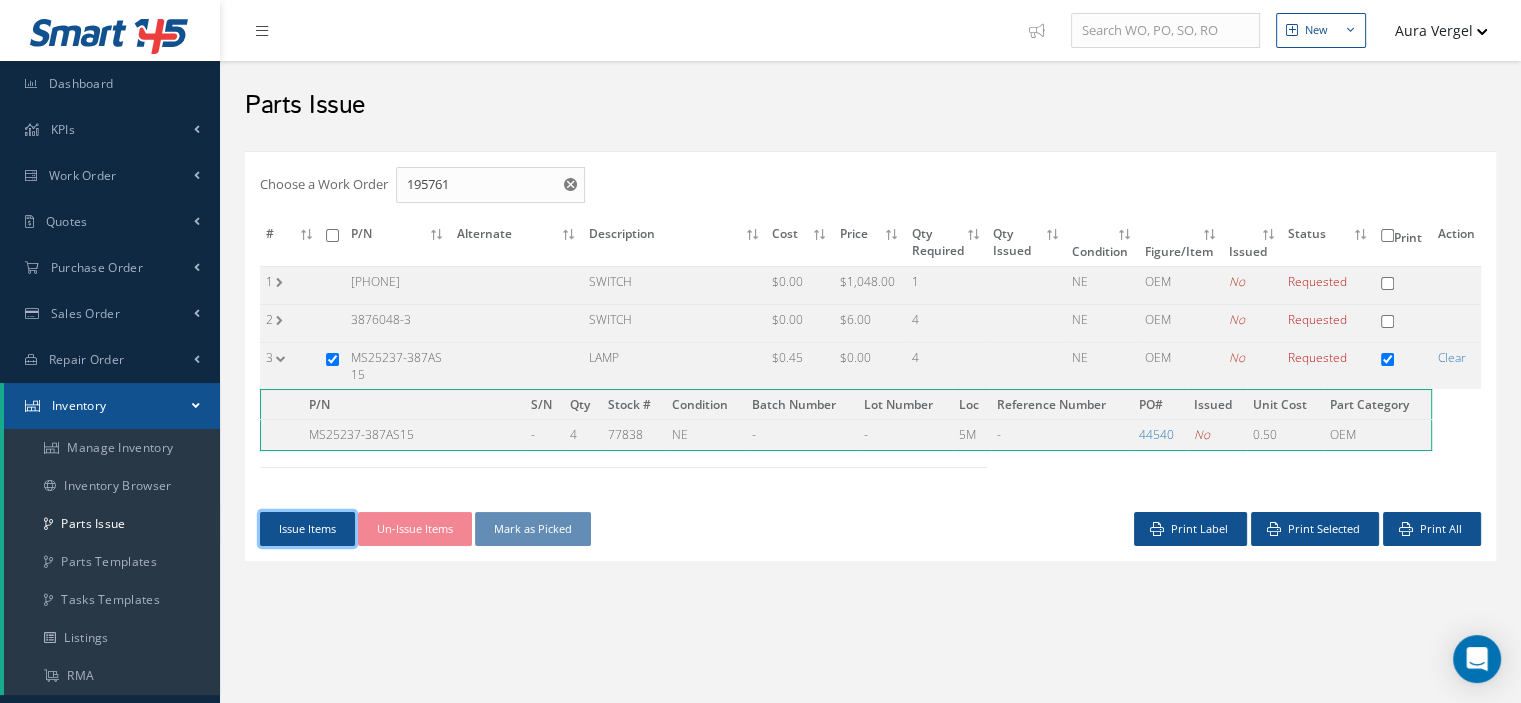 click on "Issue Items" at bounding box center [307, 529] 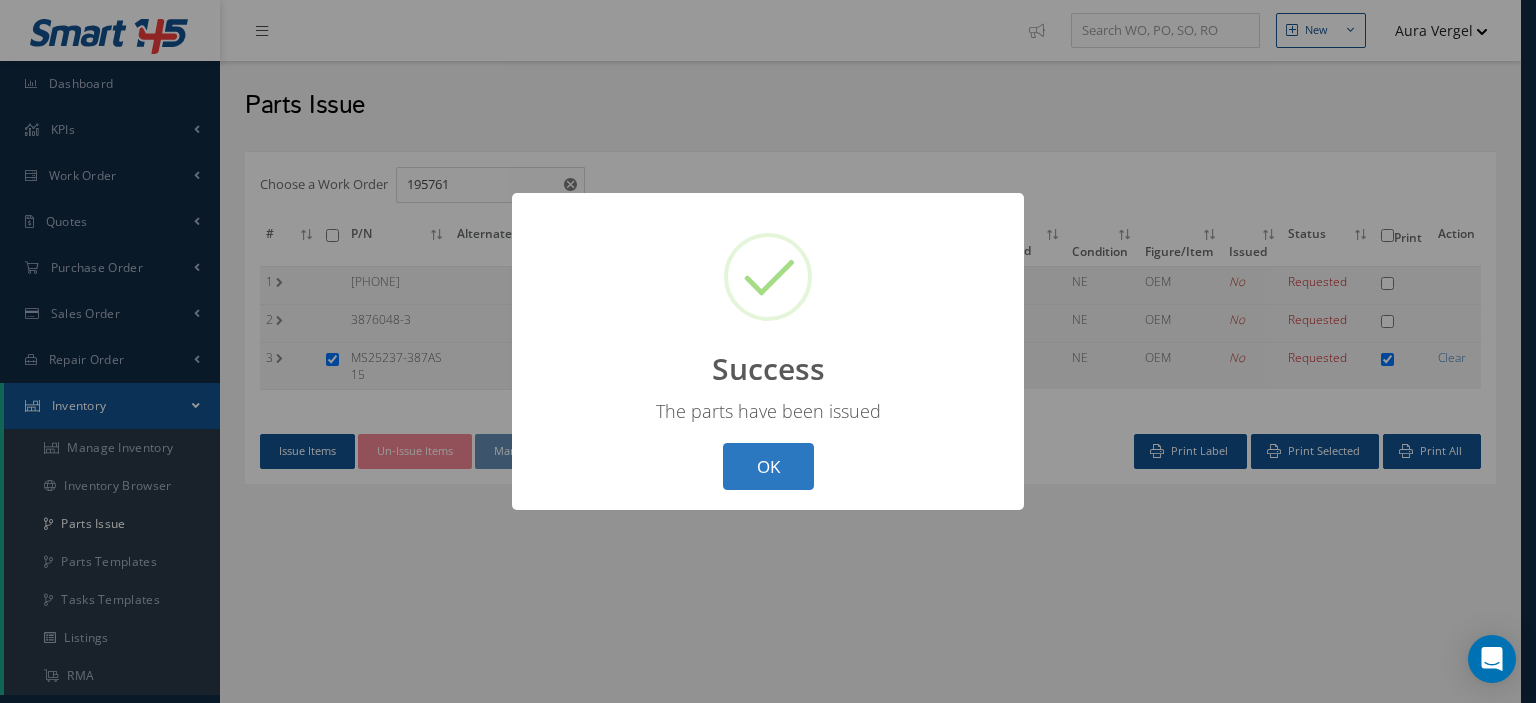 click on "OK" at bounding box center [768, 466] 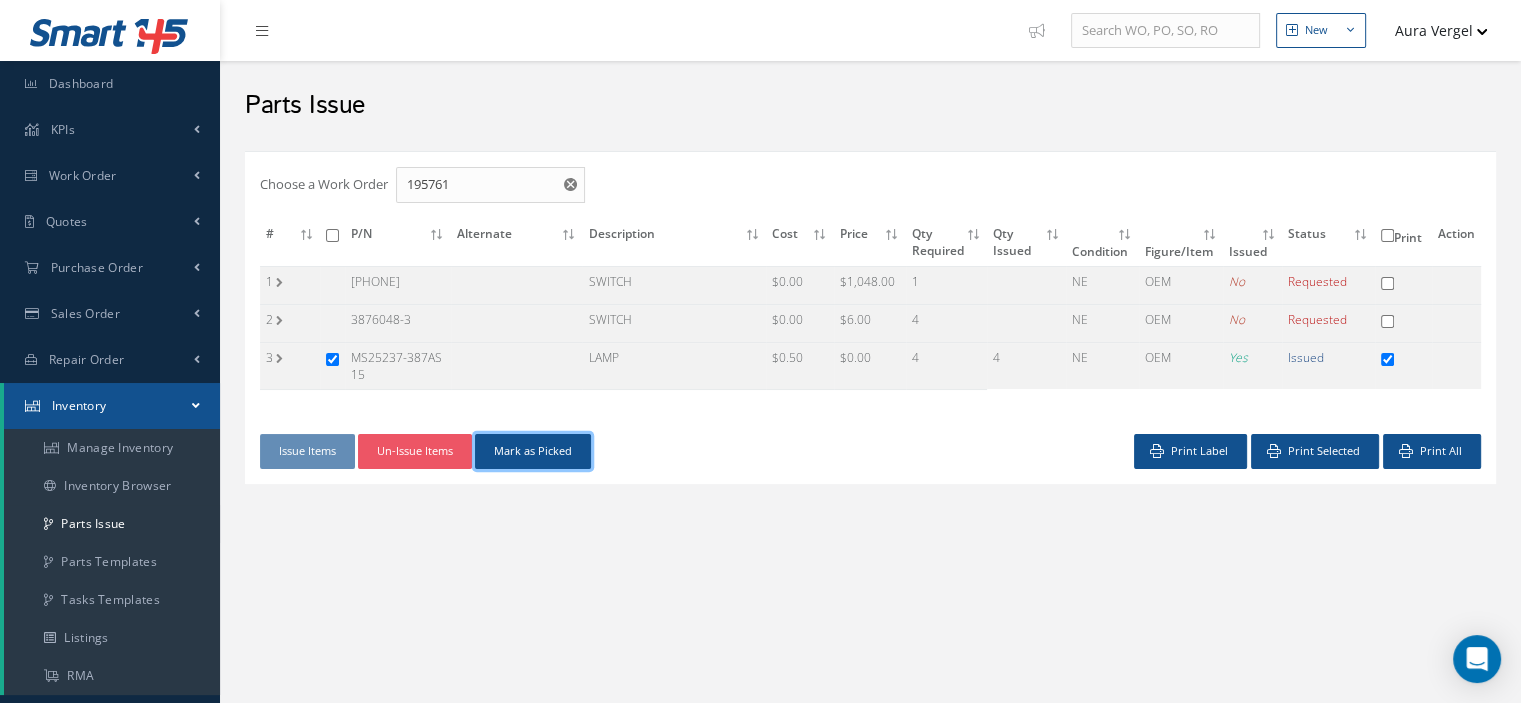 click on "Mark as Picked" at bounding box center (533, 451) 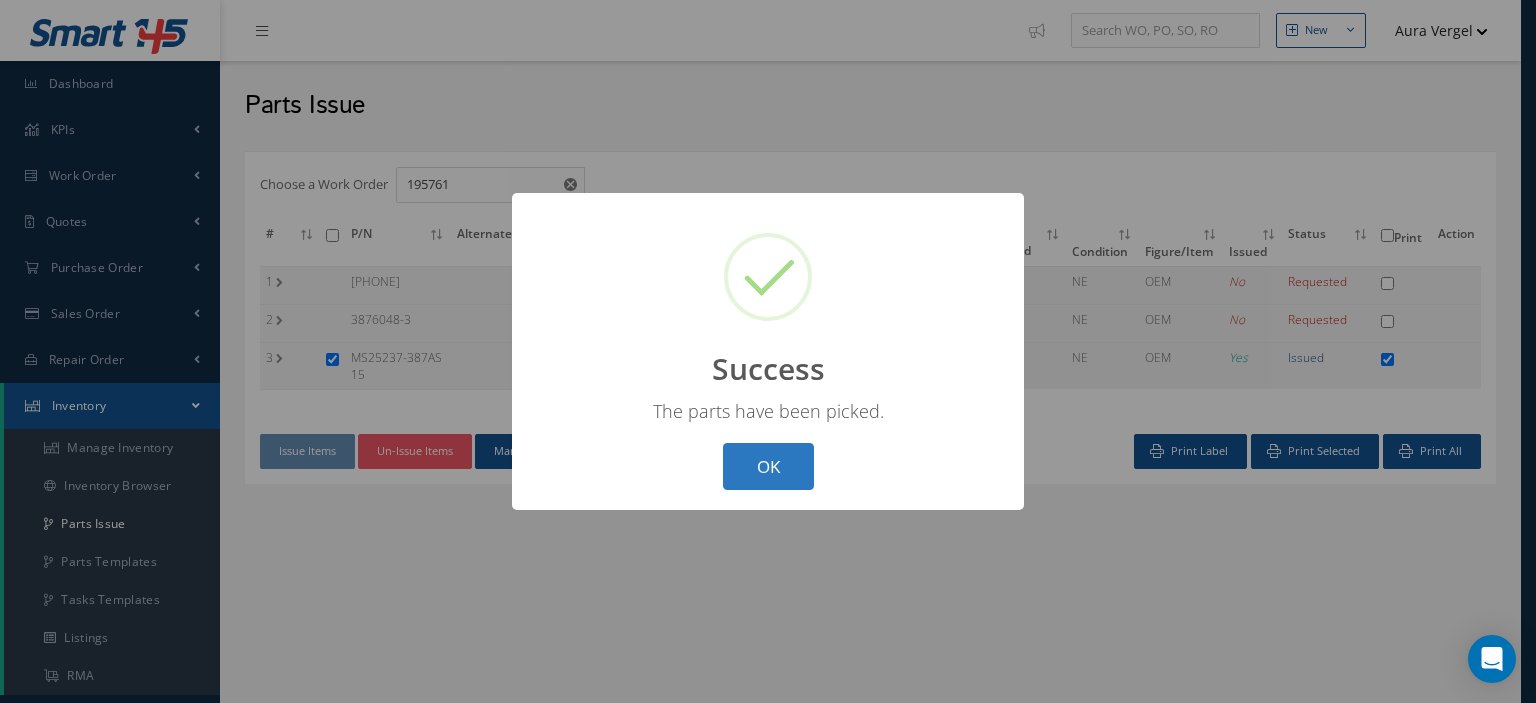 click on "OK" at bounding box center (768, 466) 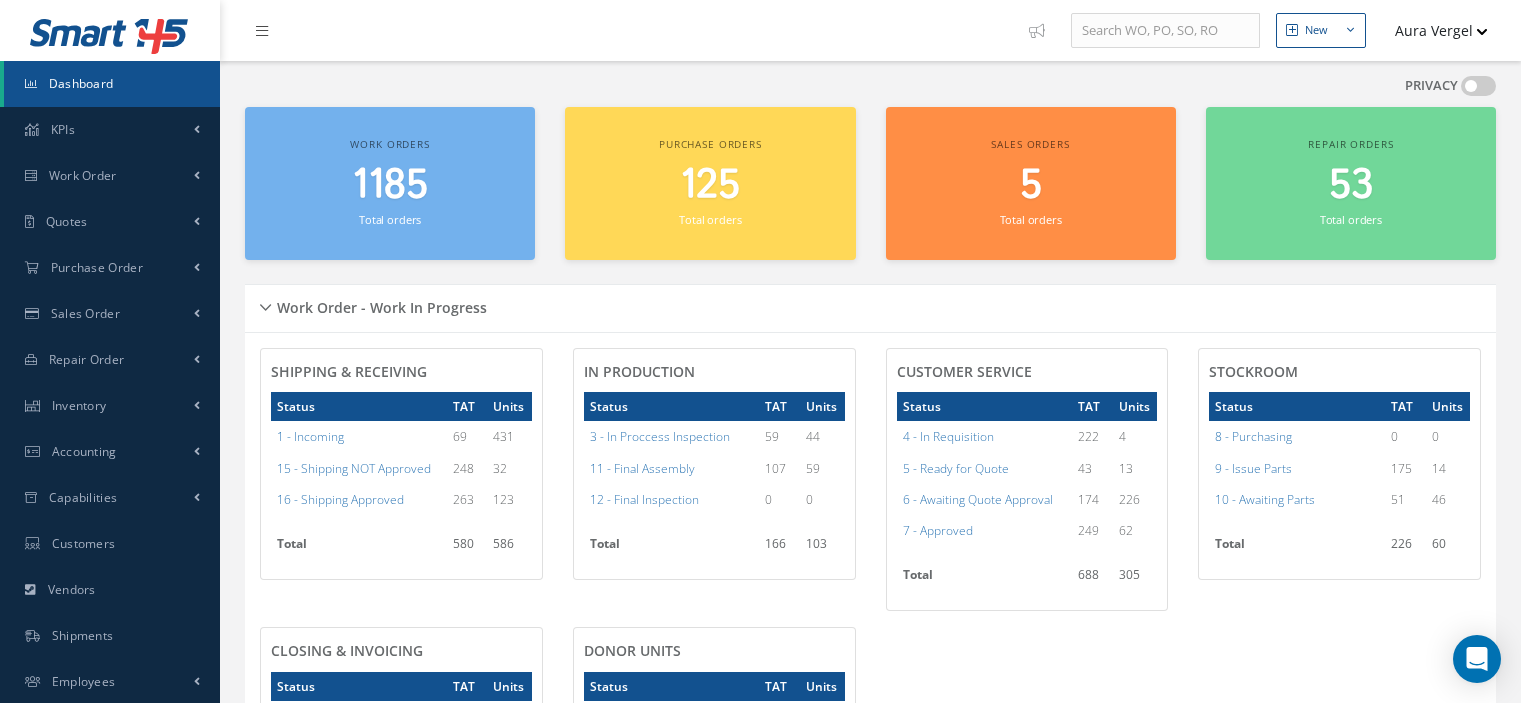 scroll, scrollTop: 0, scrollLeft: 0, axis: both 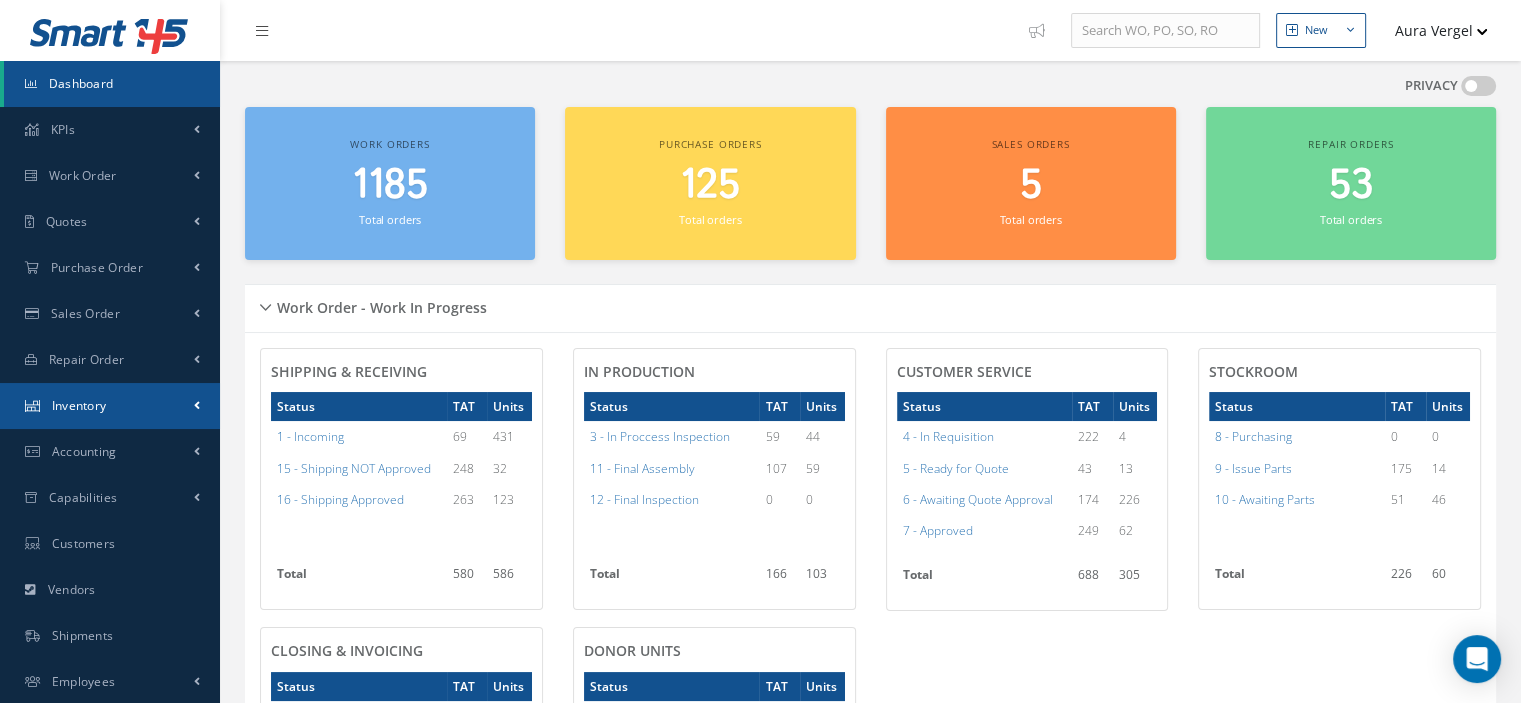 click on "Inventory" at bounding box center (110, 406) 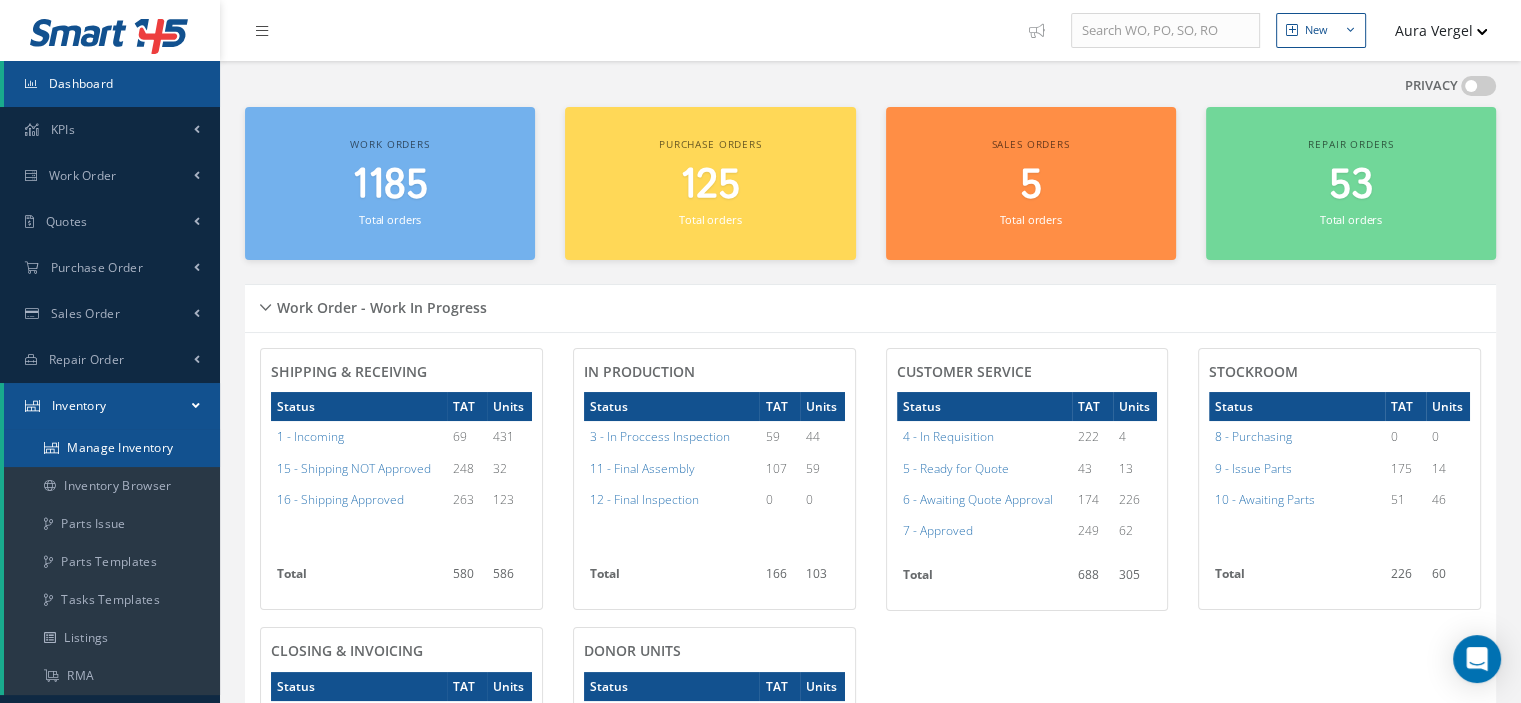 click on "Manage Inventory" at bounding box center [112, 448] 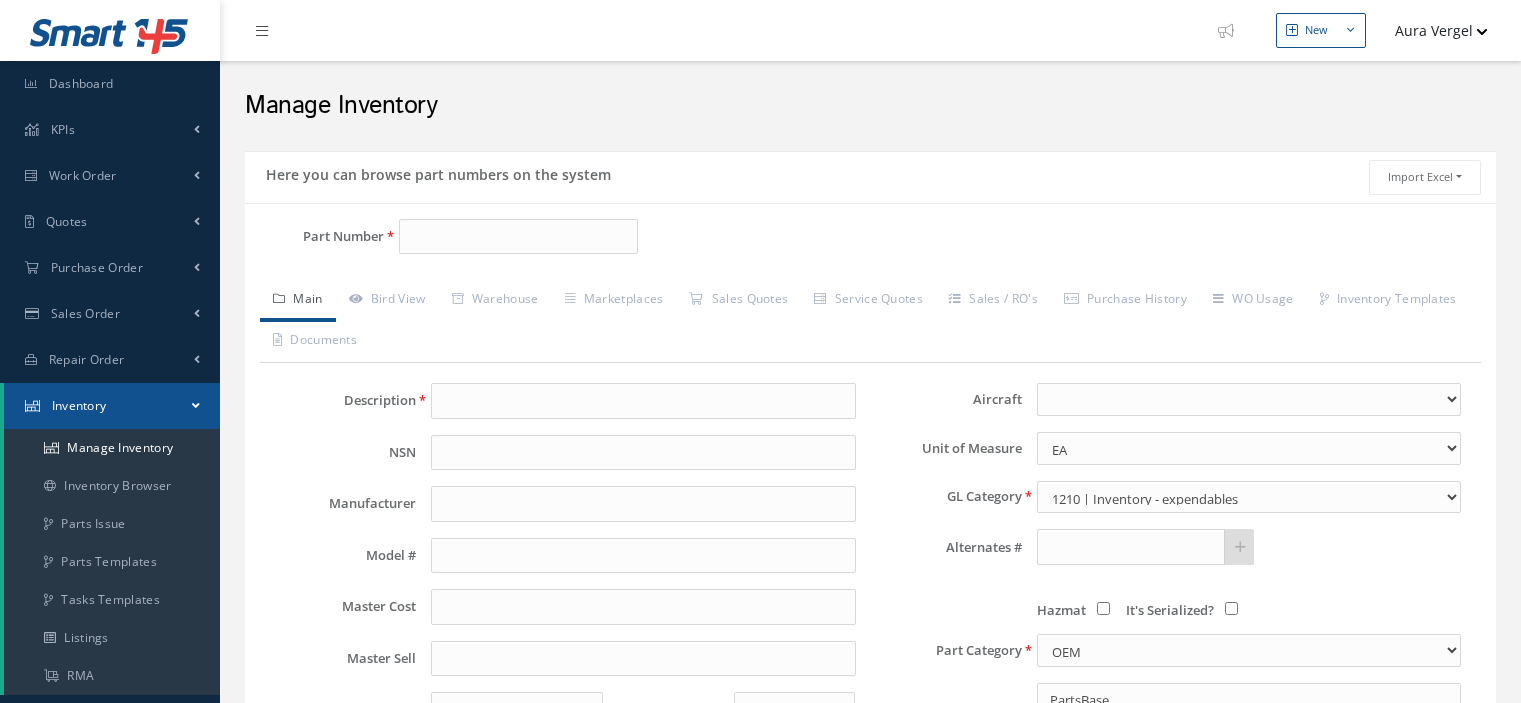 scroll, scrollTop: 0, scrollLeft: 0, axis: both 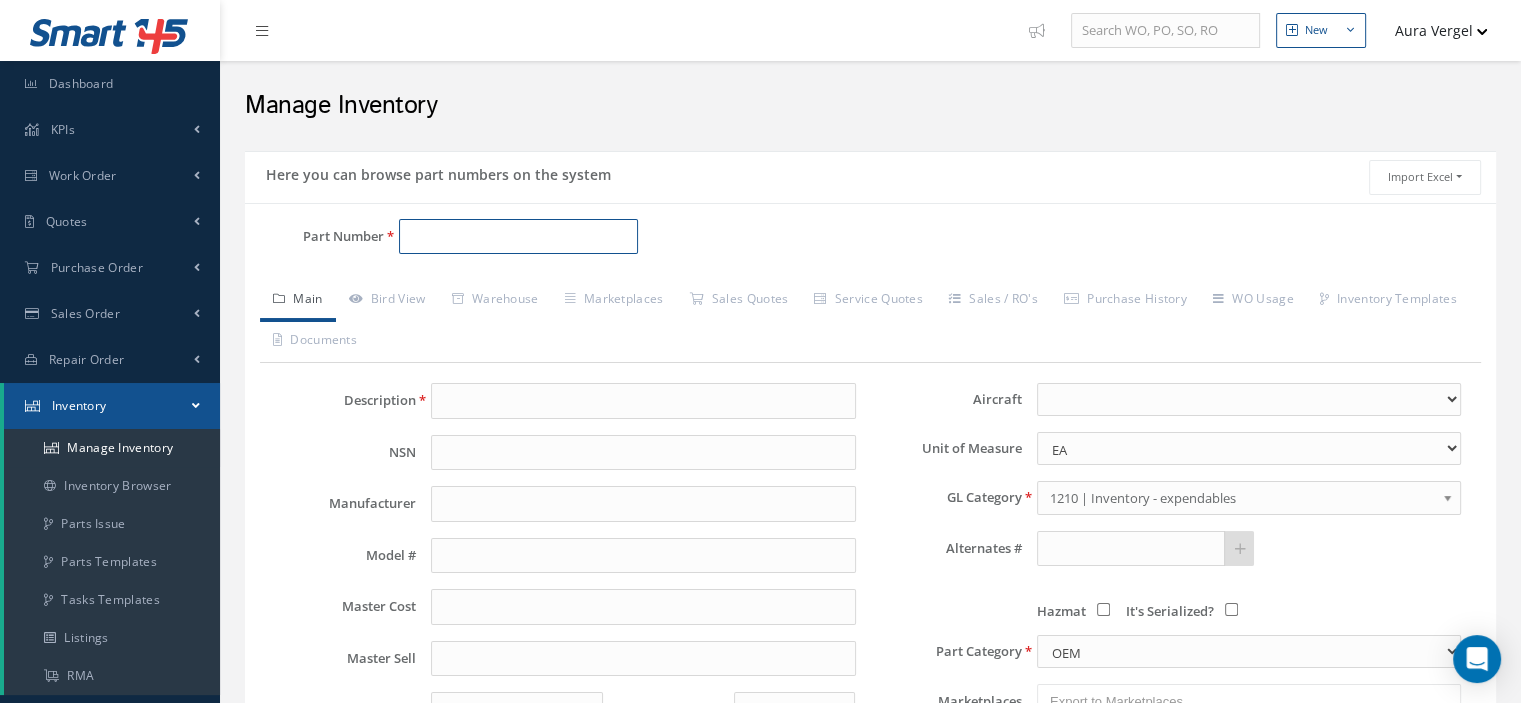 click on "Part Number" at bounding box center (518, 237) 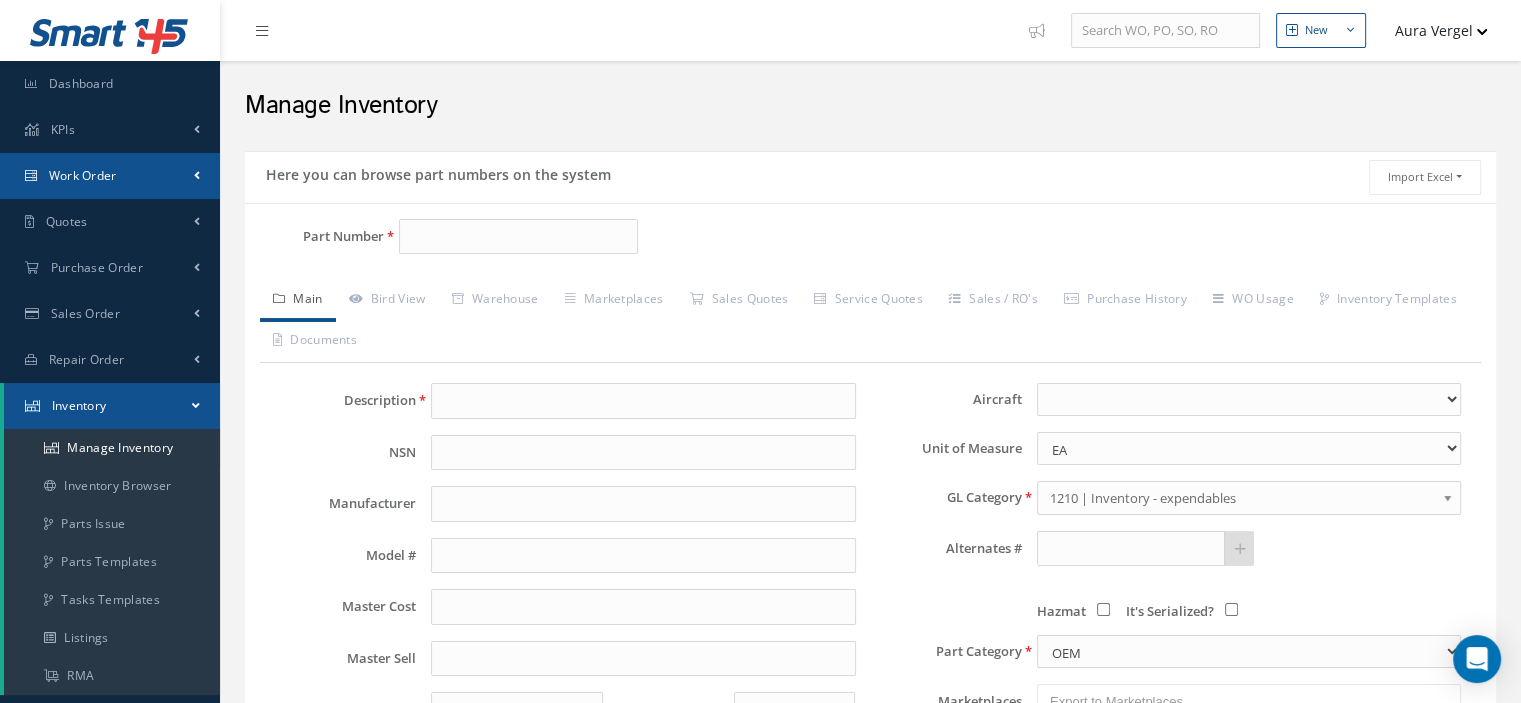 click on "Work Order" at bounding box center [110, 176] 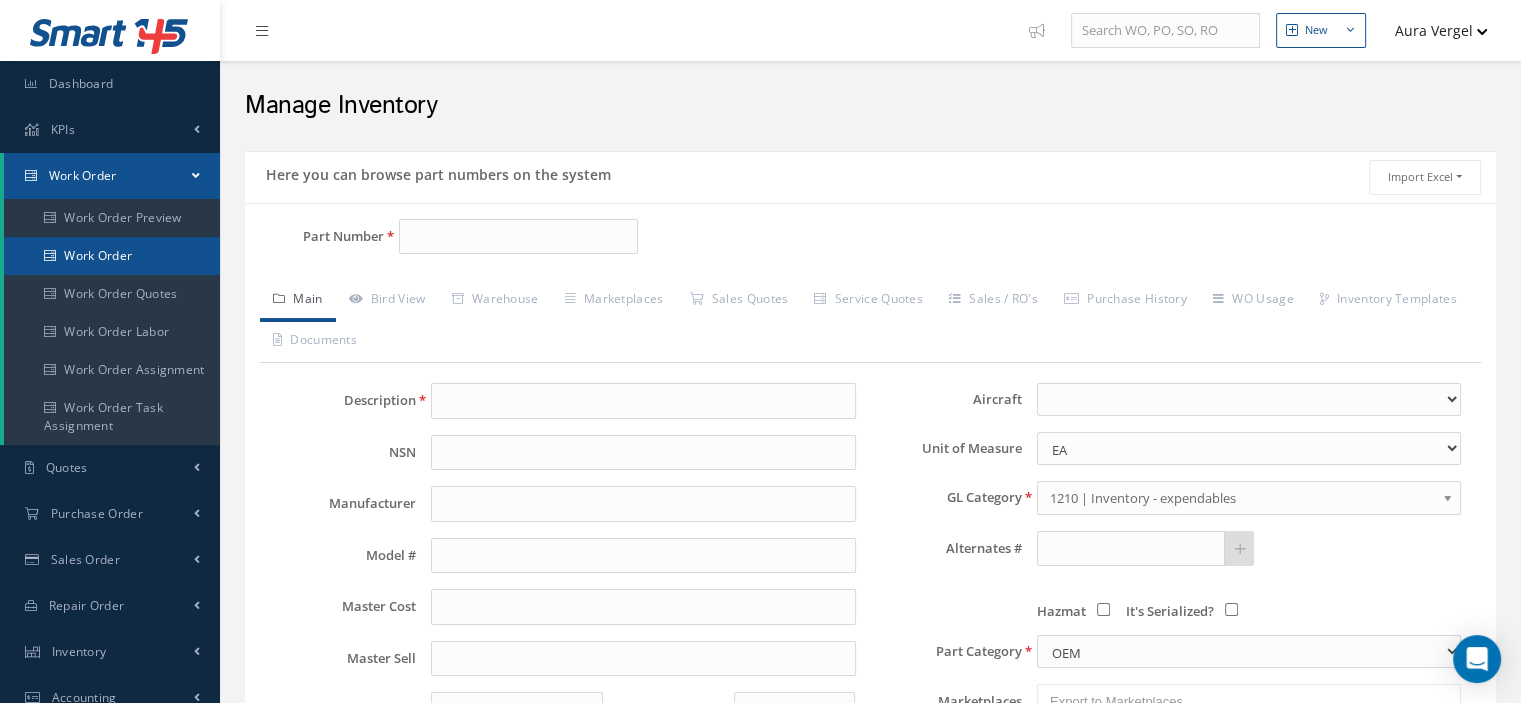 click on "Work Order" at bounding box center [112, 256] 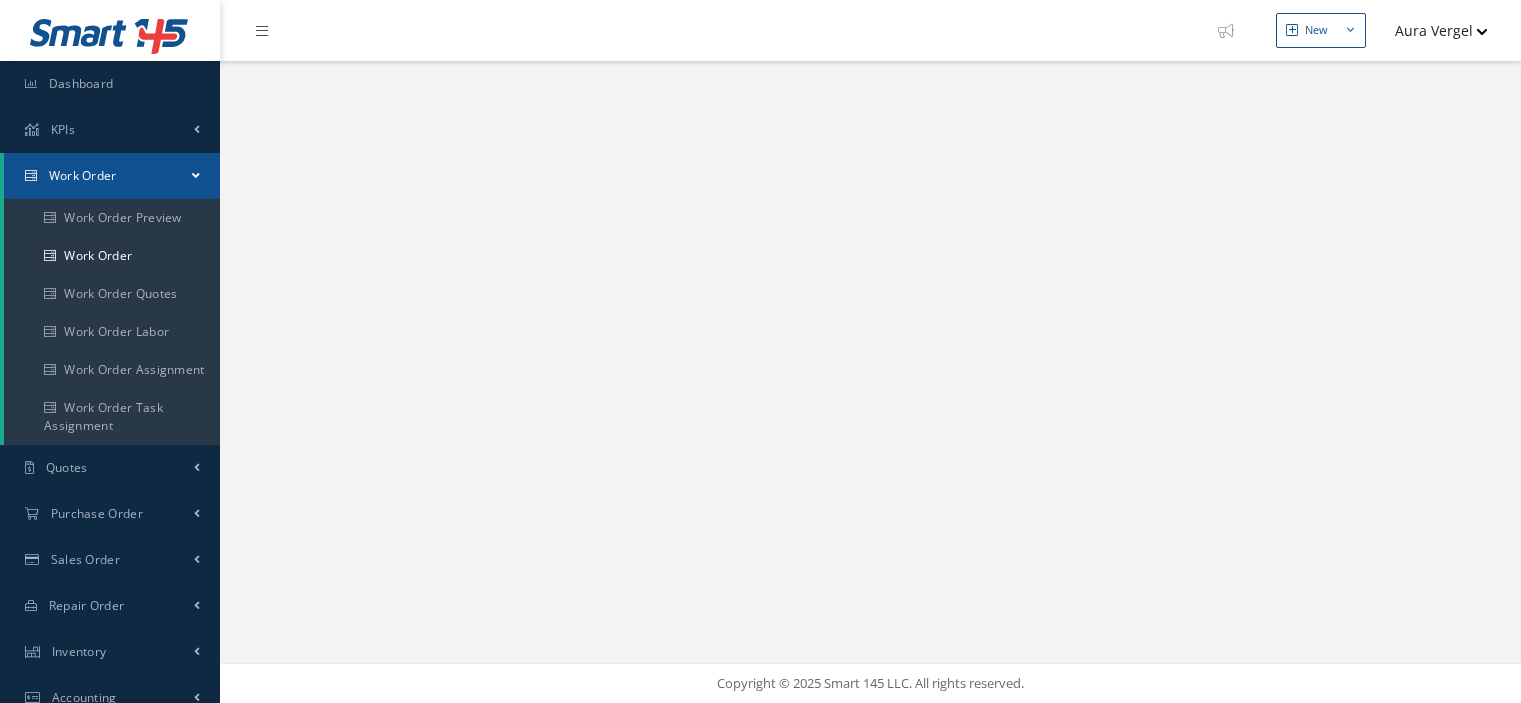scroll, scrollTop: 0, scrollLeft: 0, axis: both 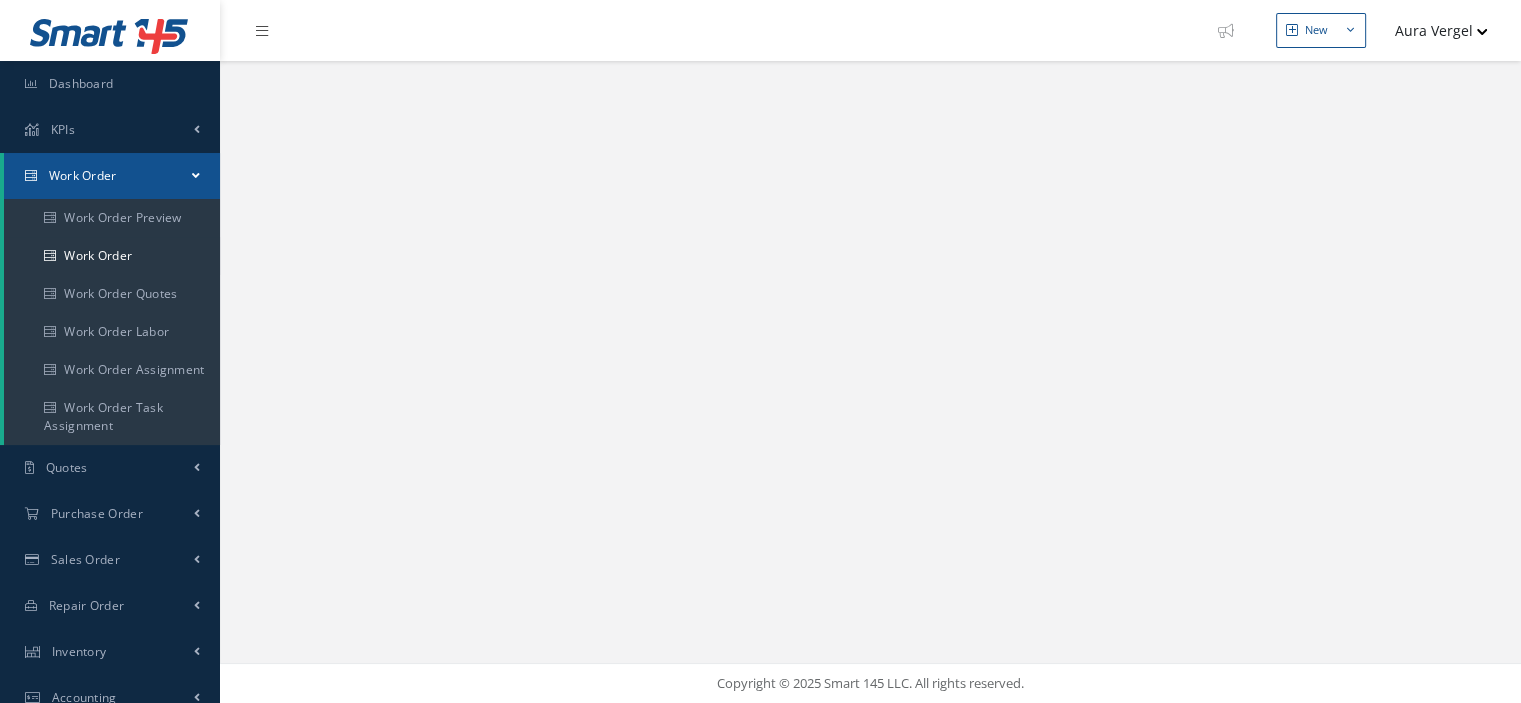 select on "25" 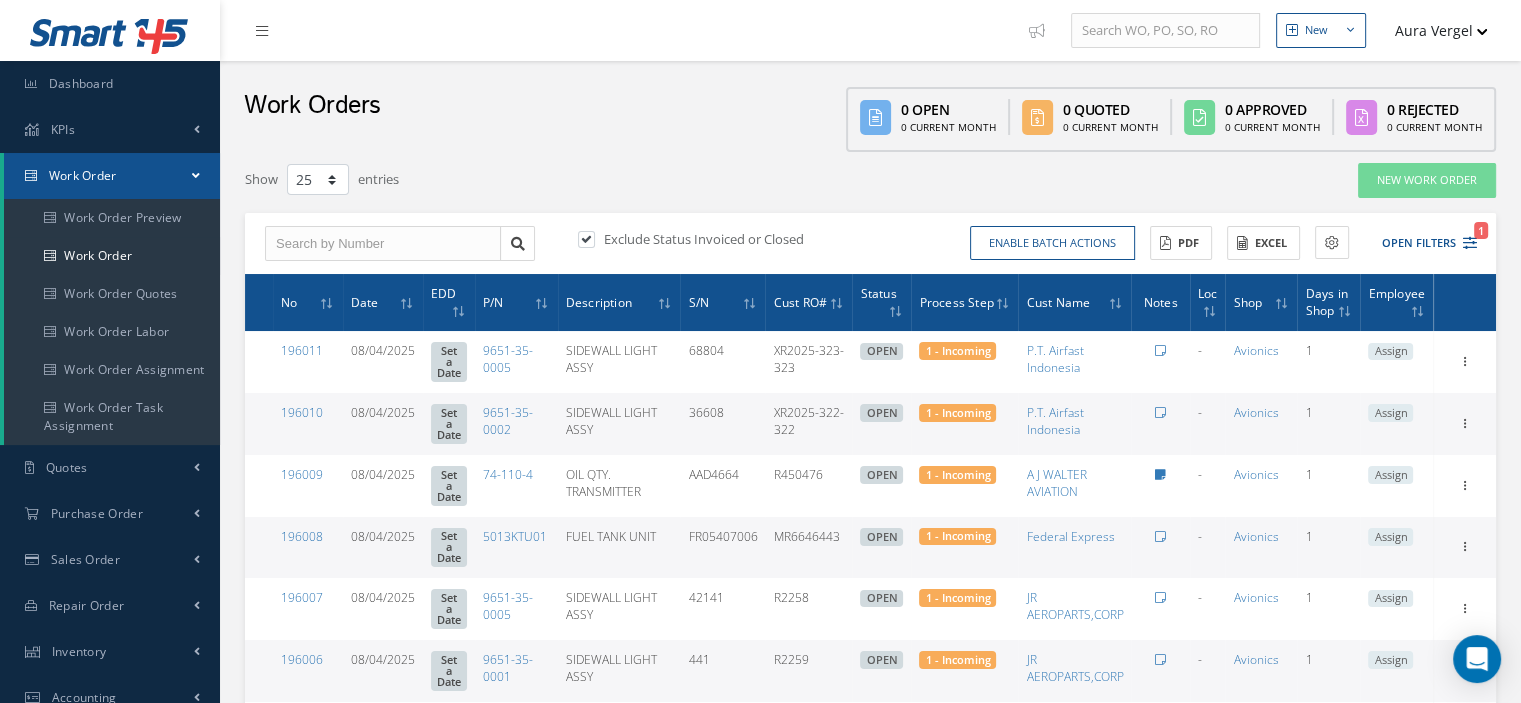type on "All Work Request" 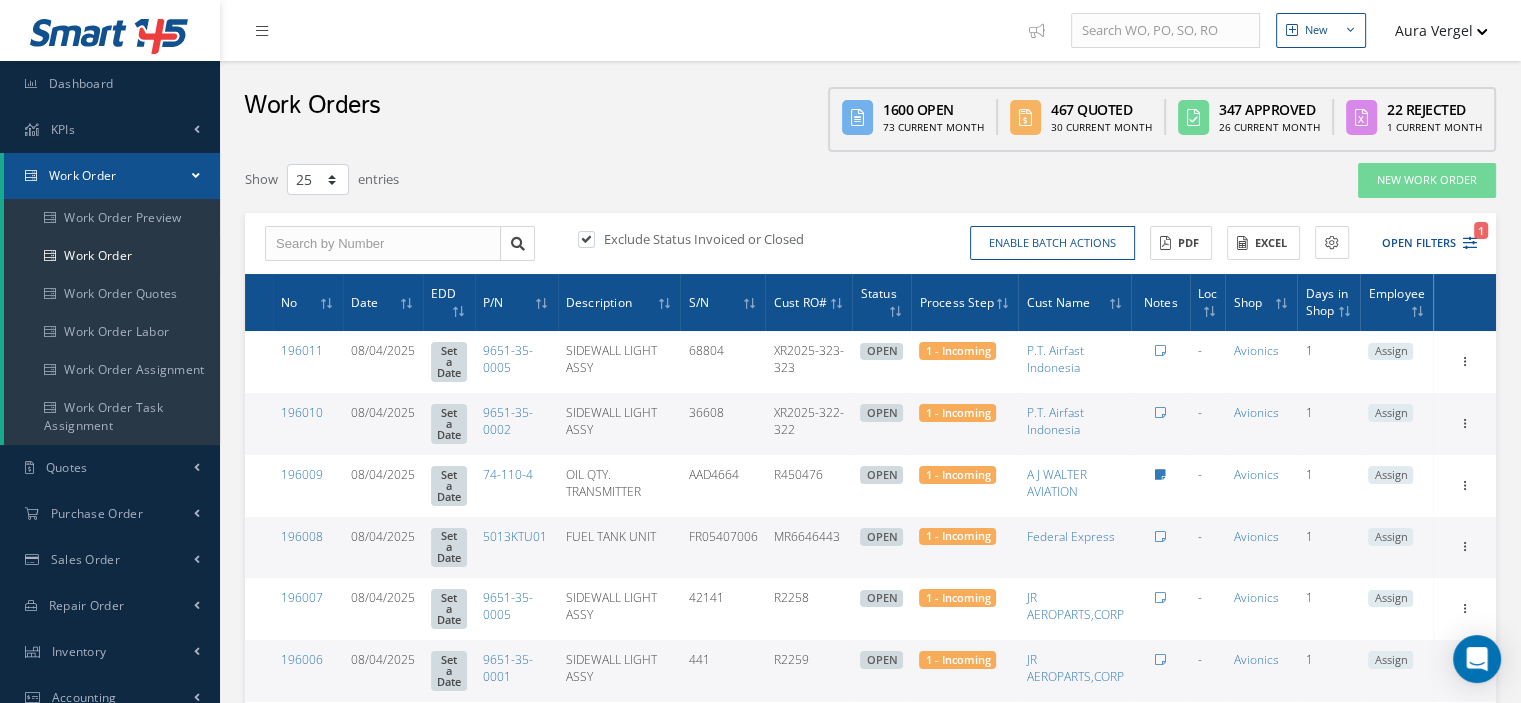 click at bounding box center [596, 239] 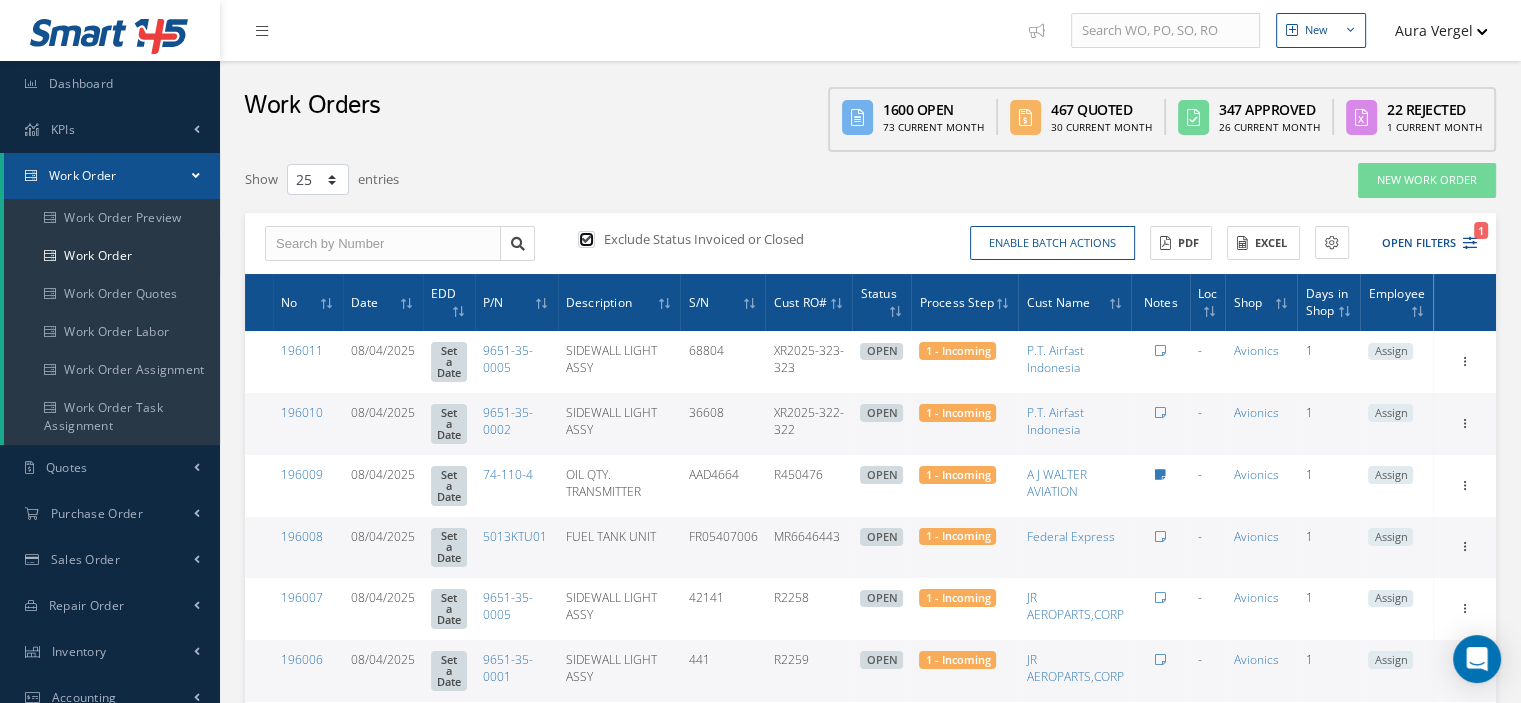 click at bounding box center (584, 240) 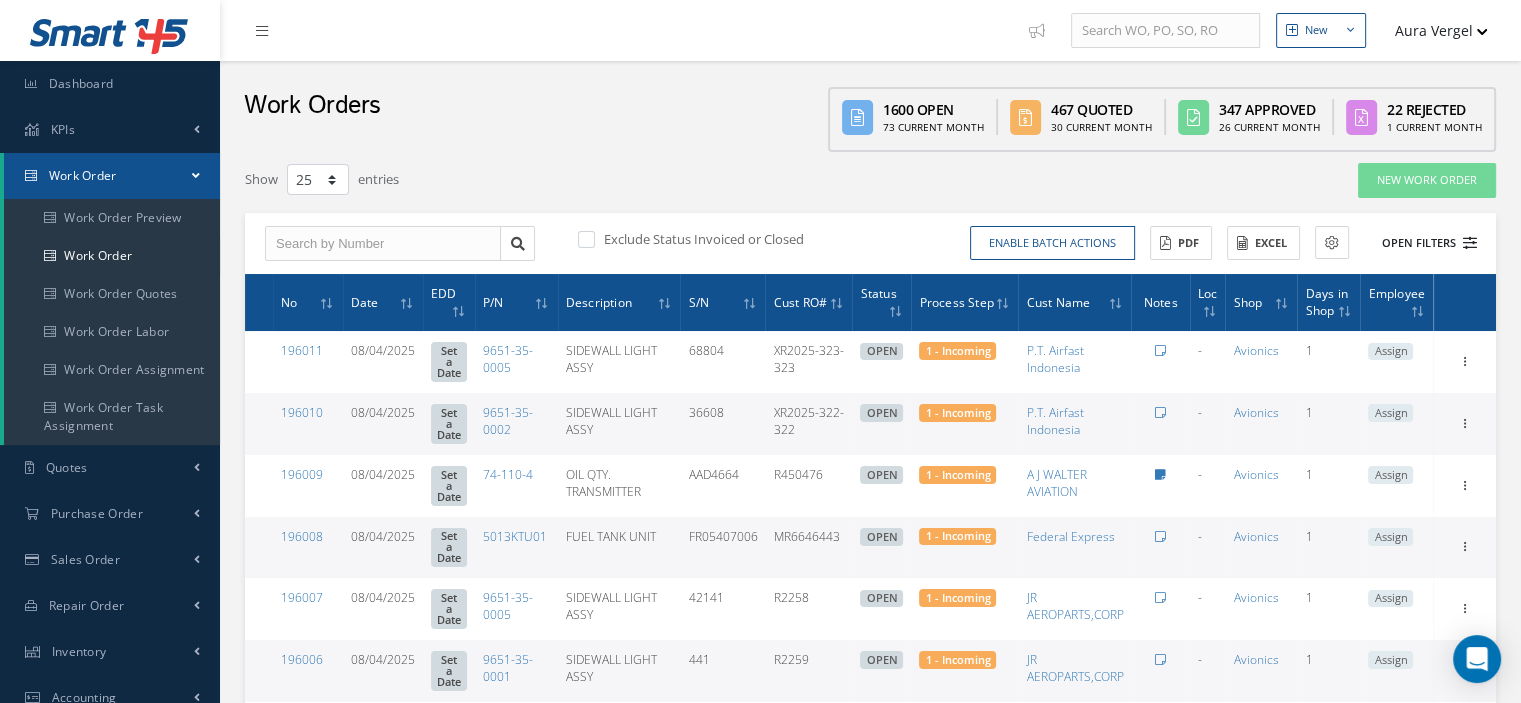 click at bounding box center (1470, 243) 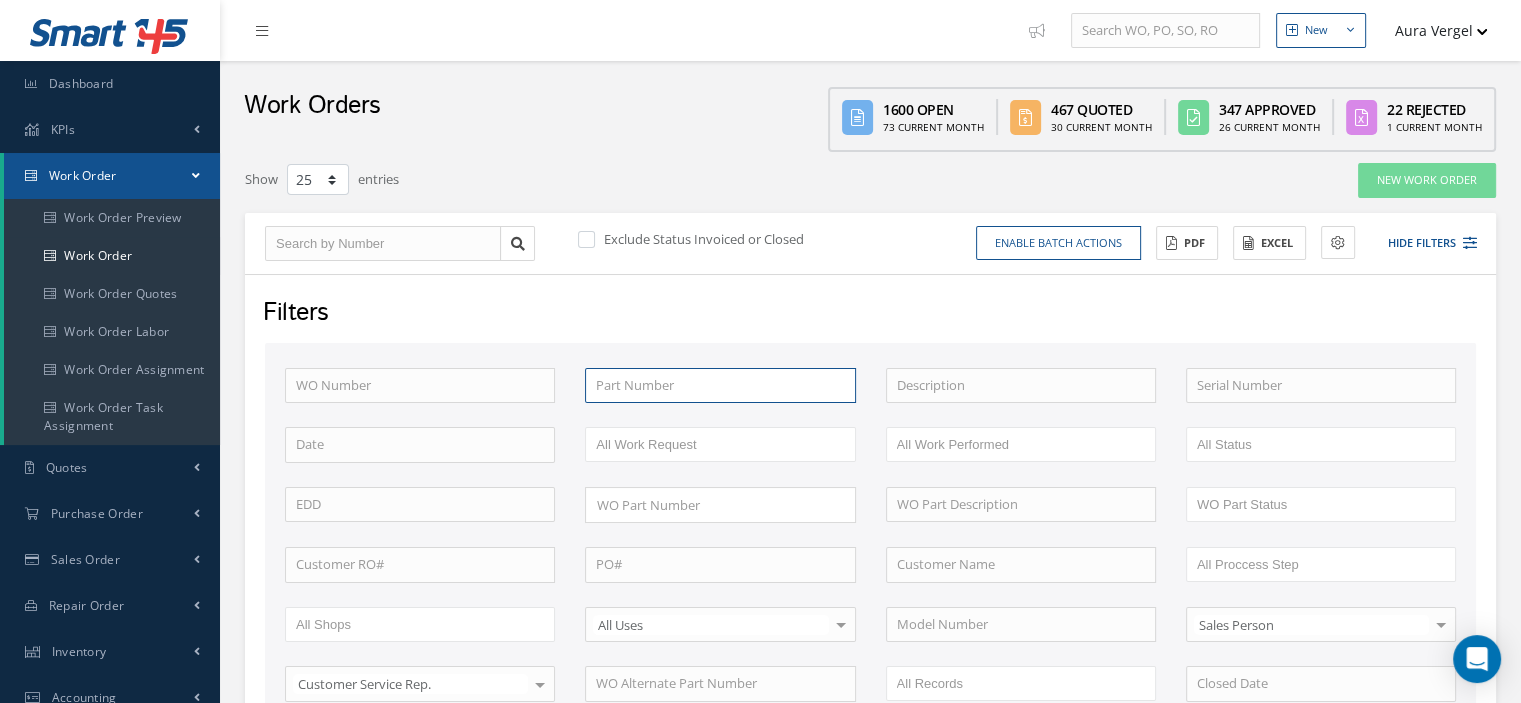 click at bounding box center (720, 386) 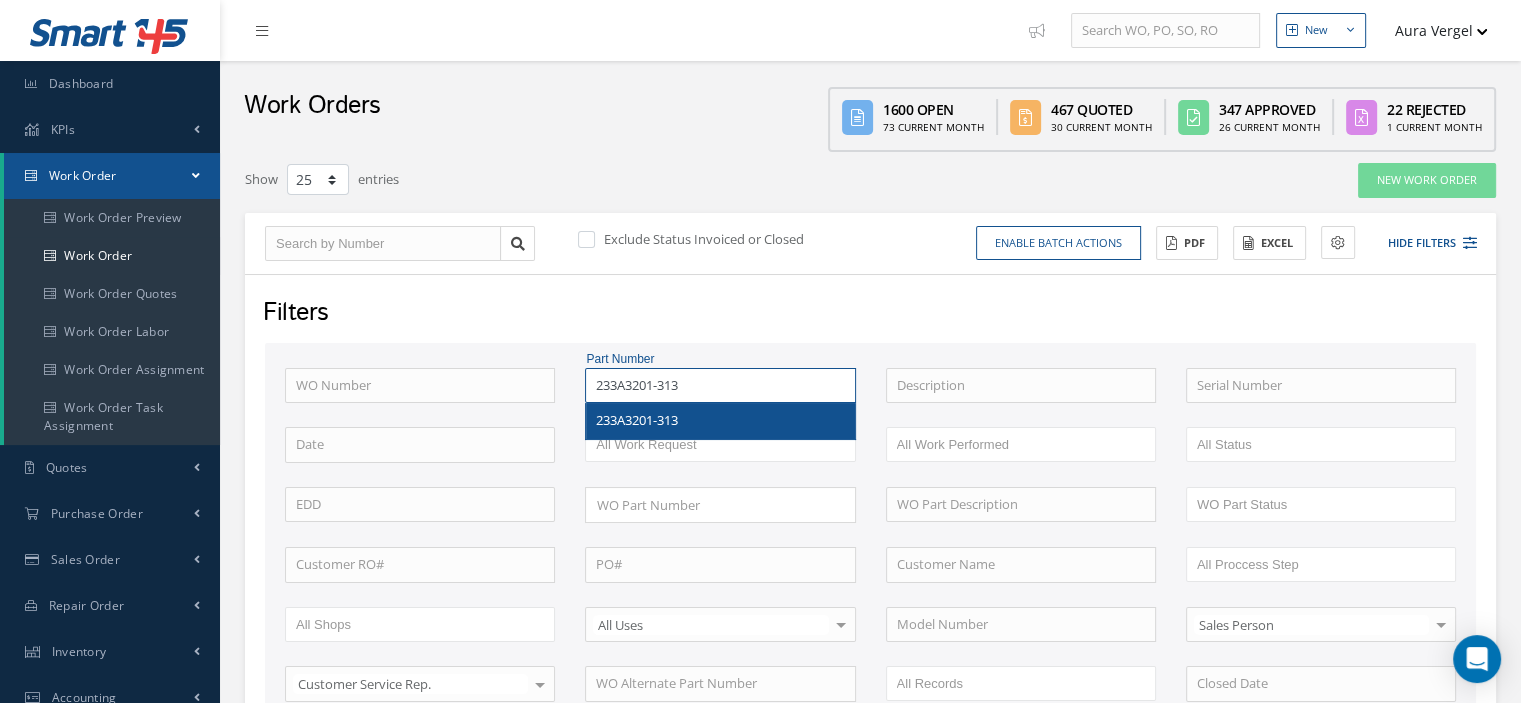 type on "233A3201-313" 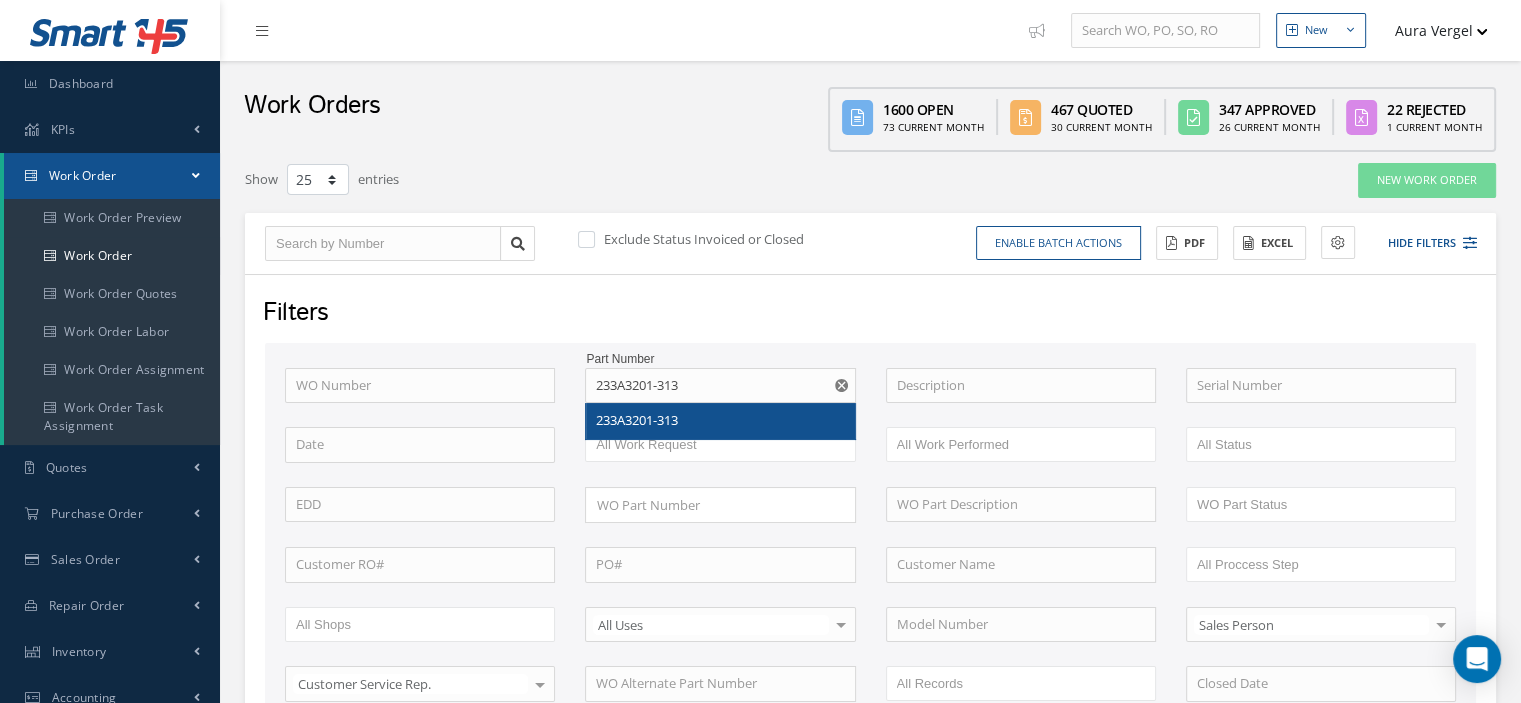click on "233A3201-313" at bounding box center [720, 421] 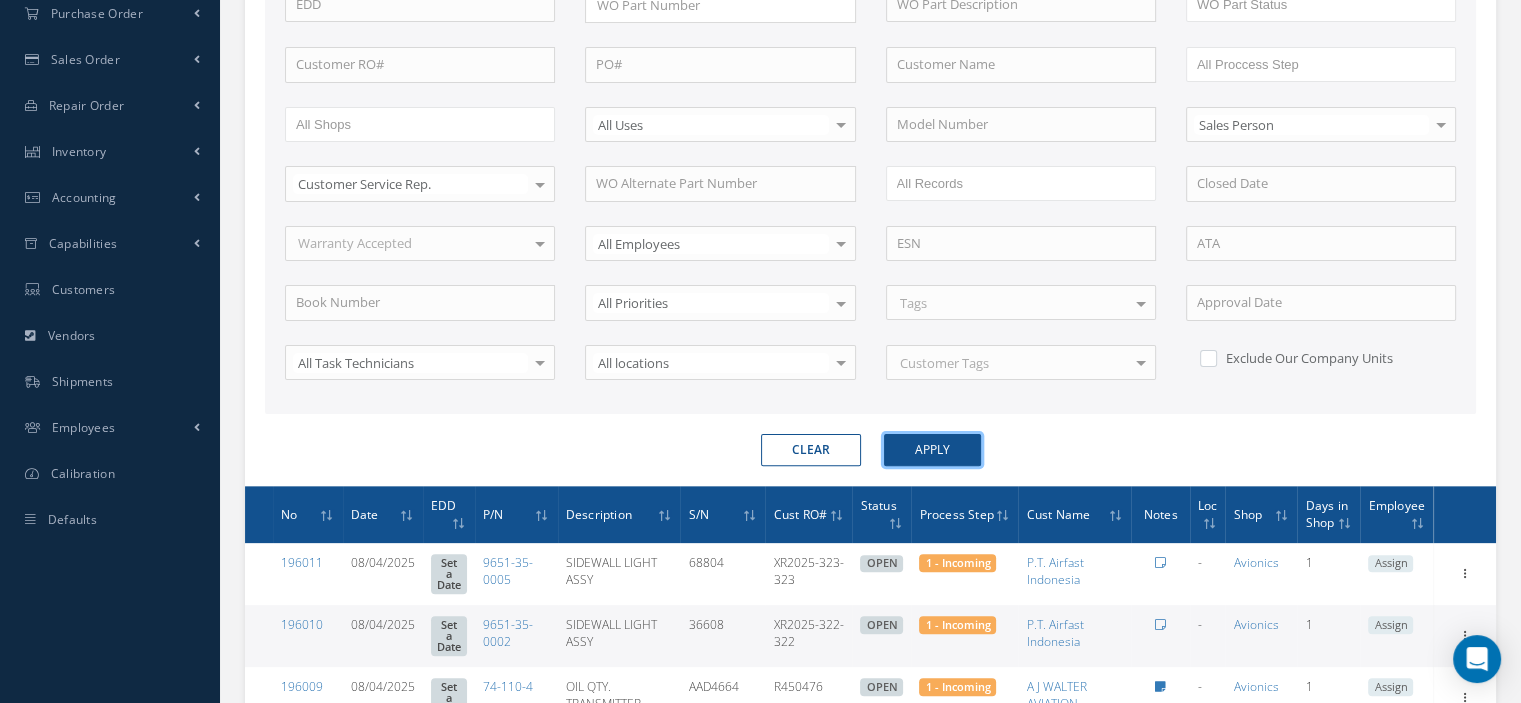 click on "Apply" at bounding box center [932, 450] 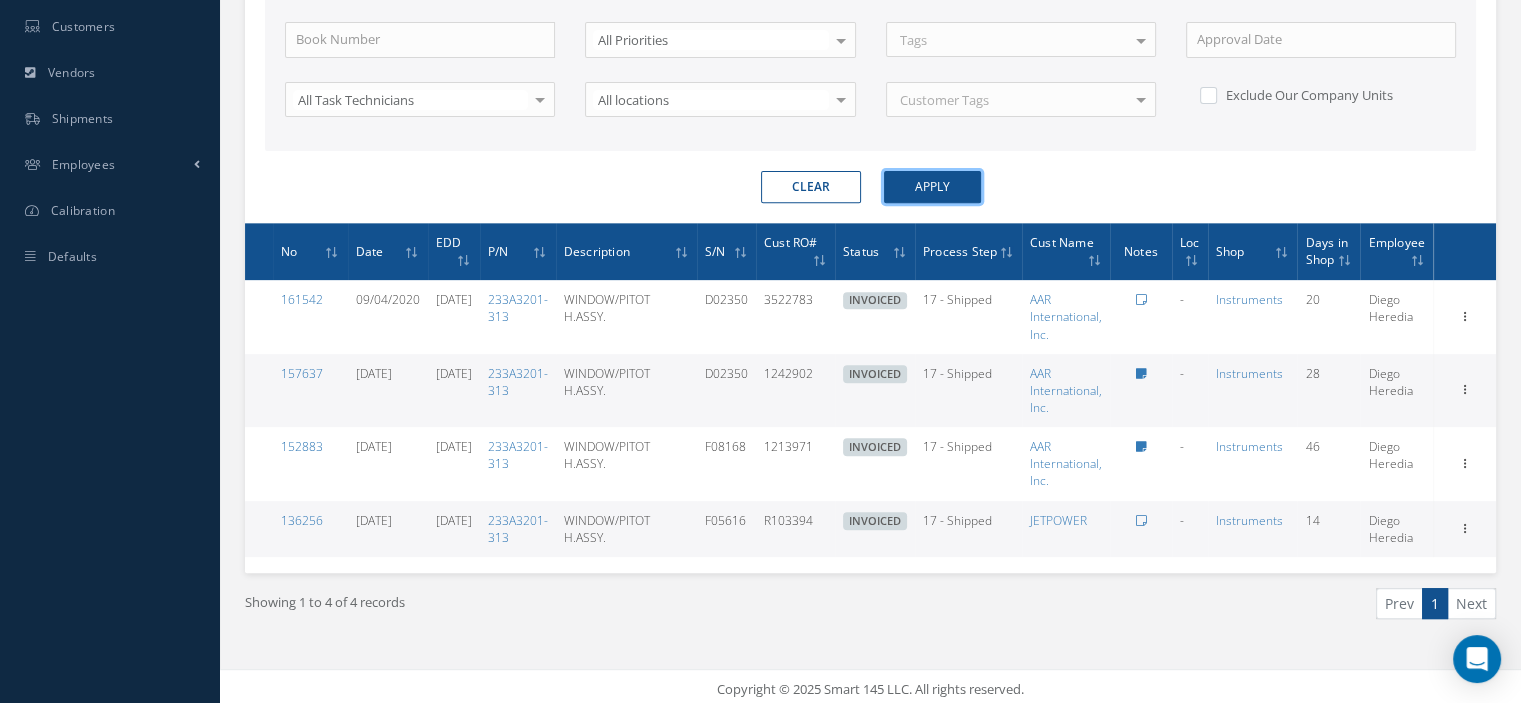 scroll, scrollTop: 63, scrollLeft: 0, axis: vertical 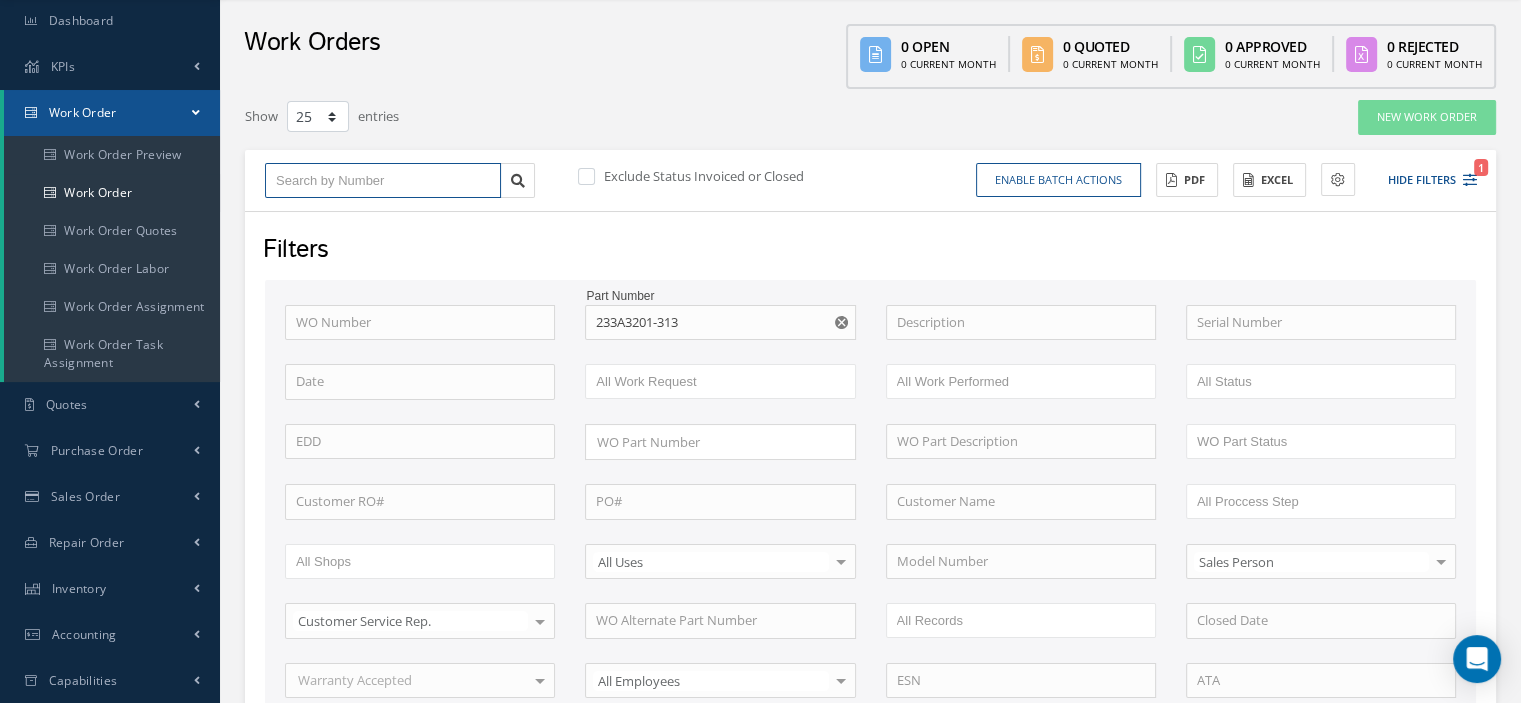 click at bounding box center (383, 181) 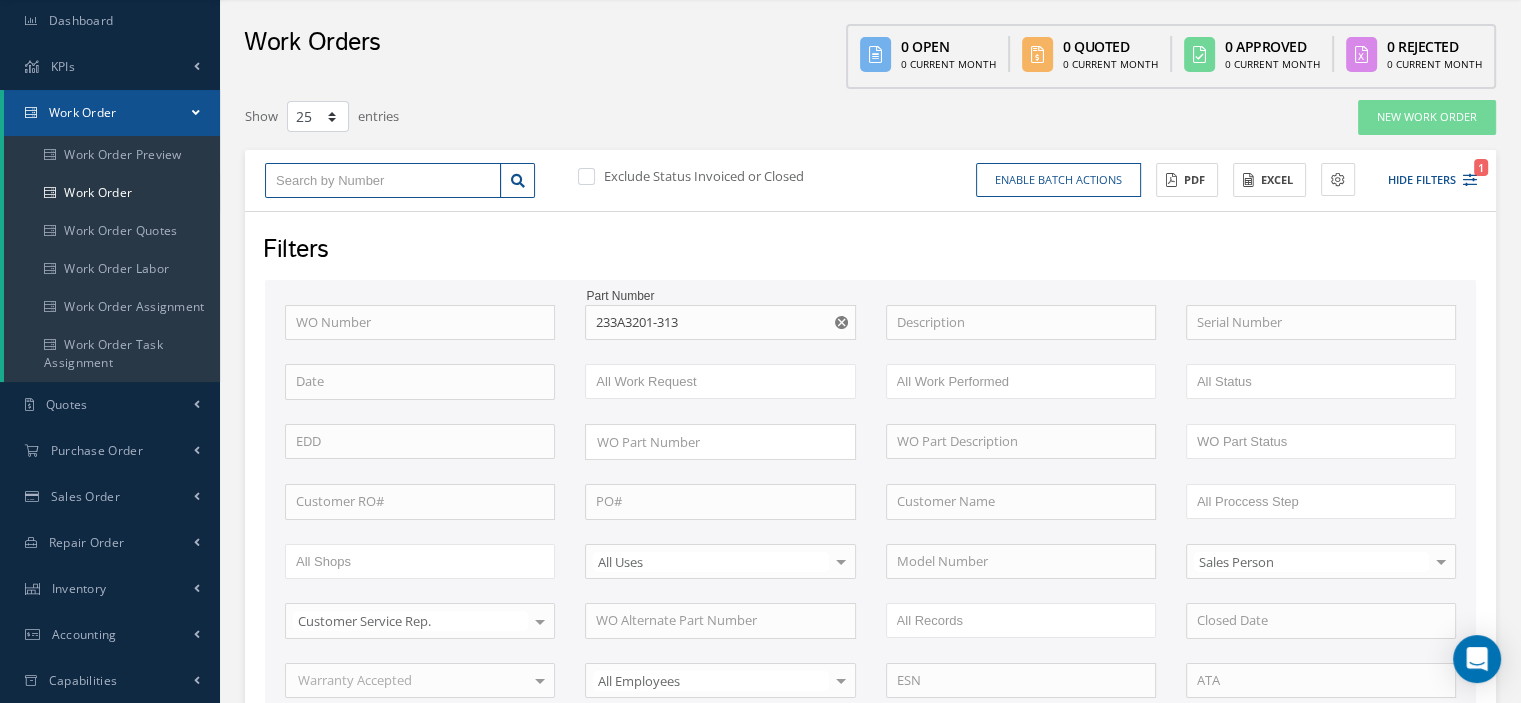 type on "1" 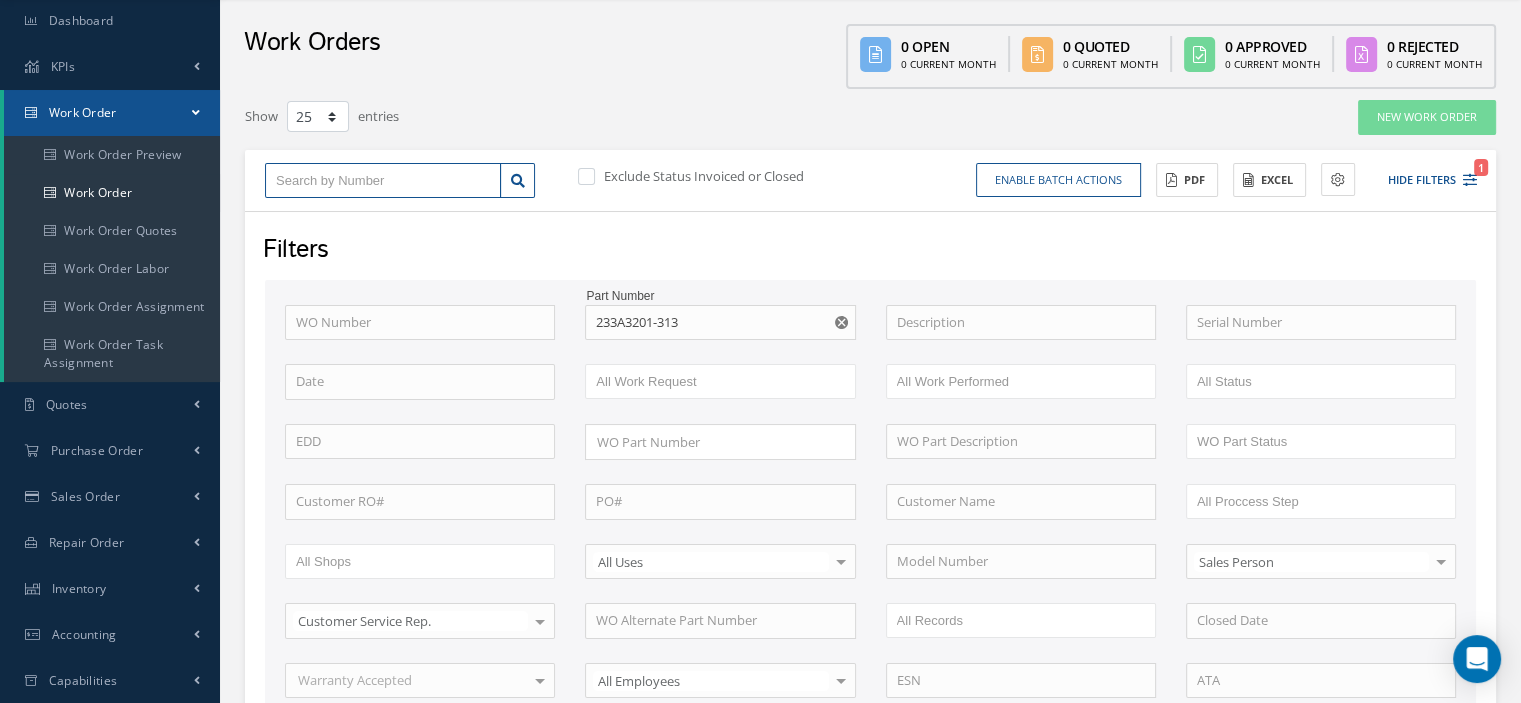type on "1" 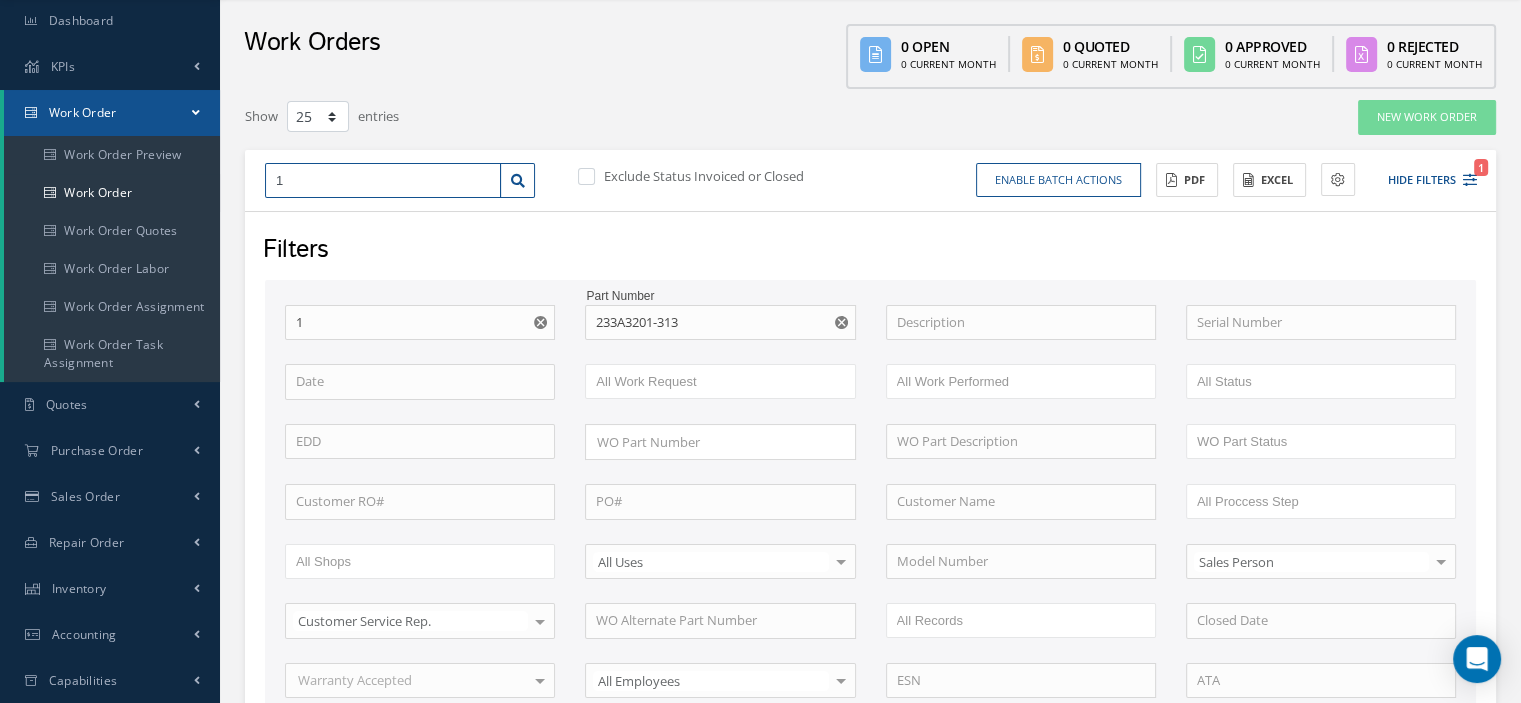 type on "19" 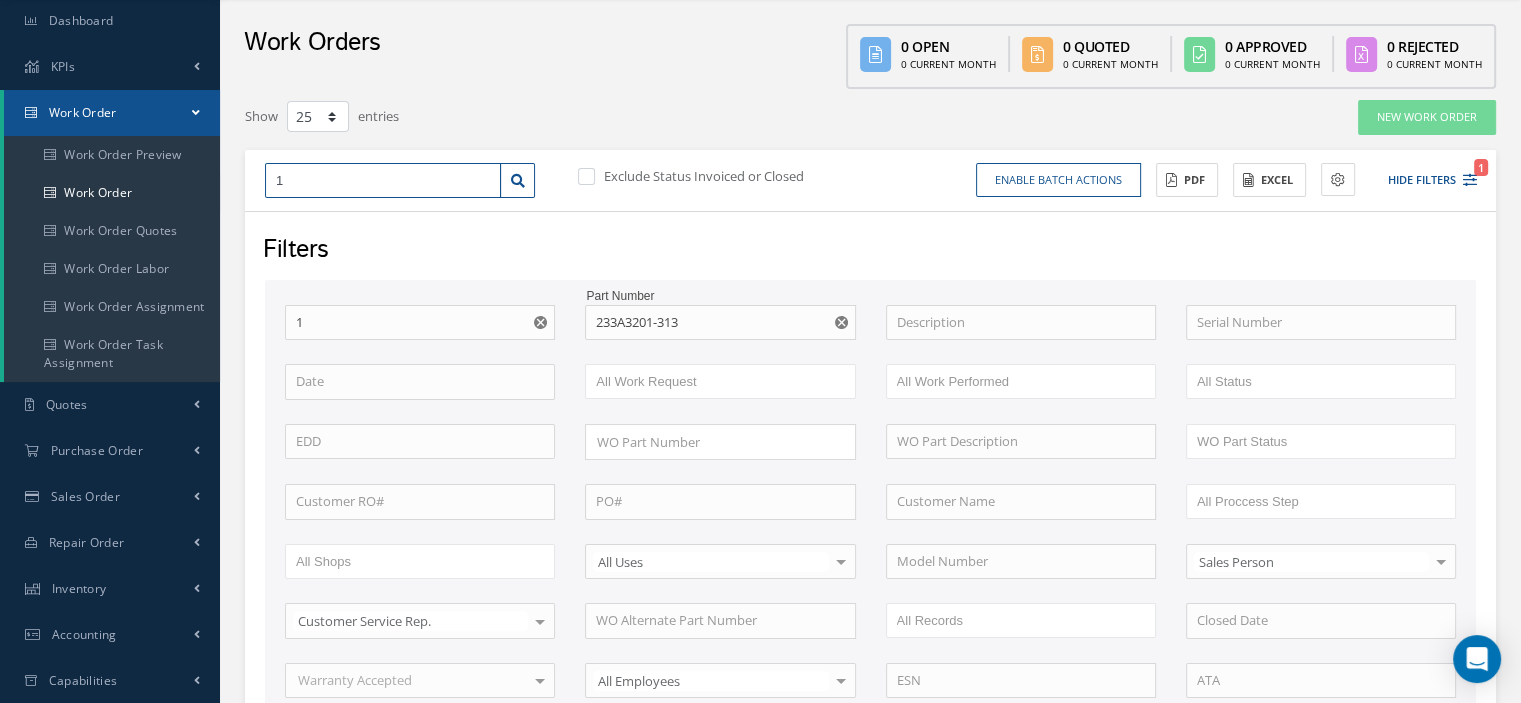 type on "19" 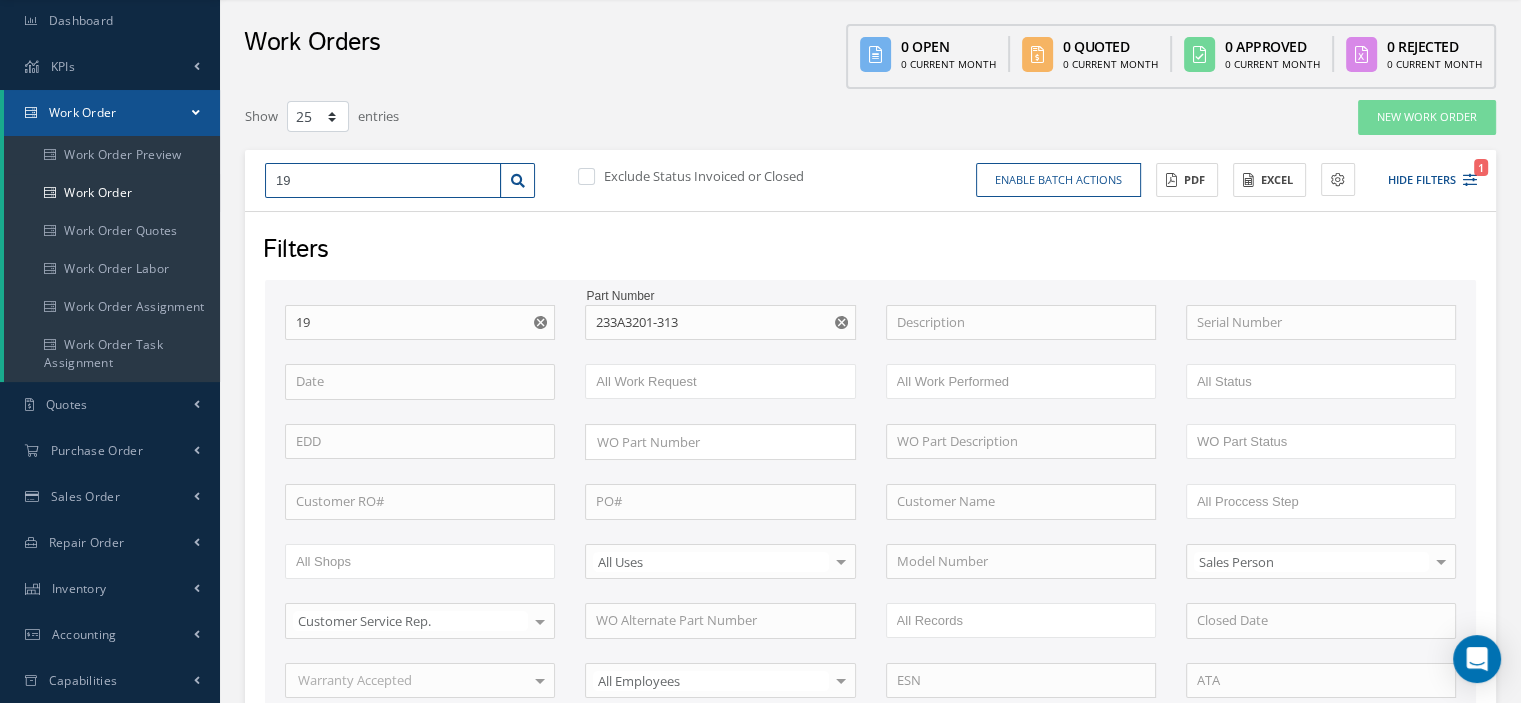 type on "195" 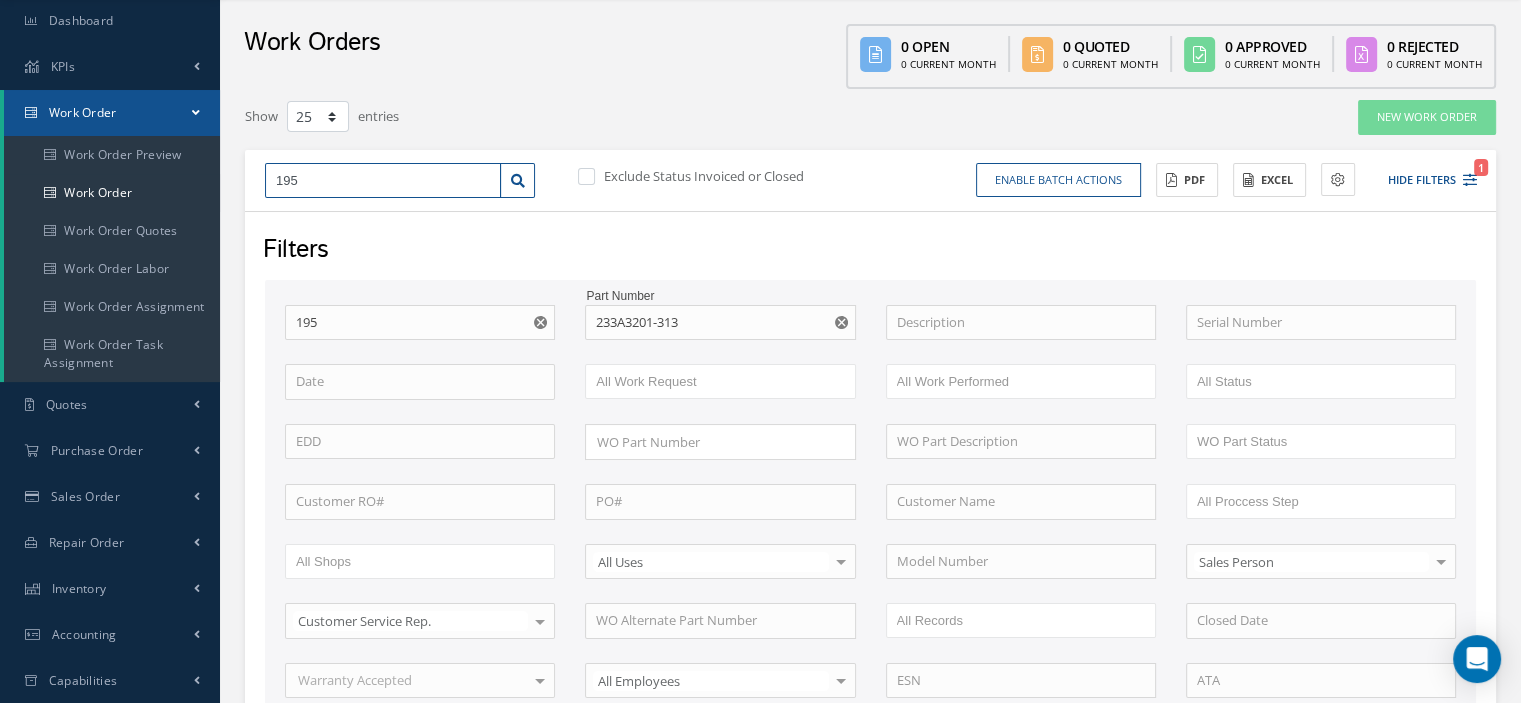 type on "1953" 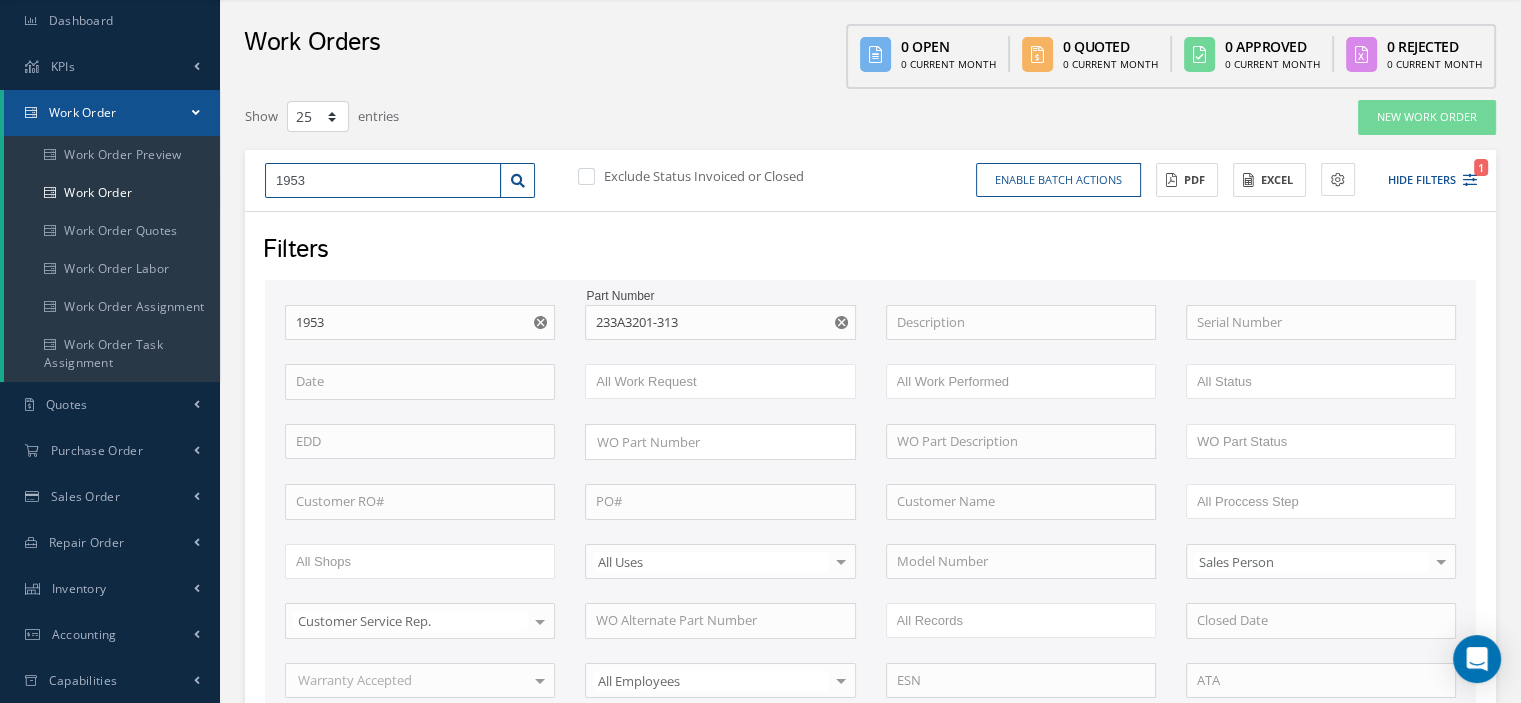 type on "19531" 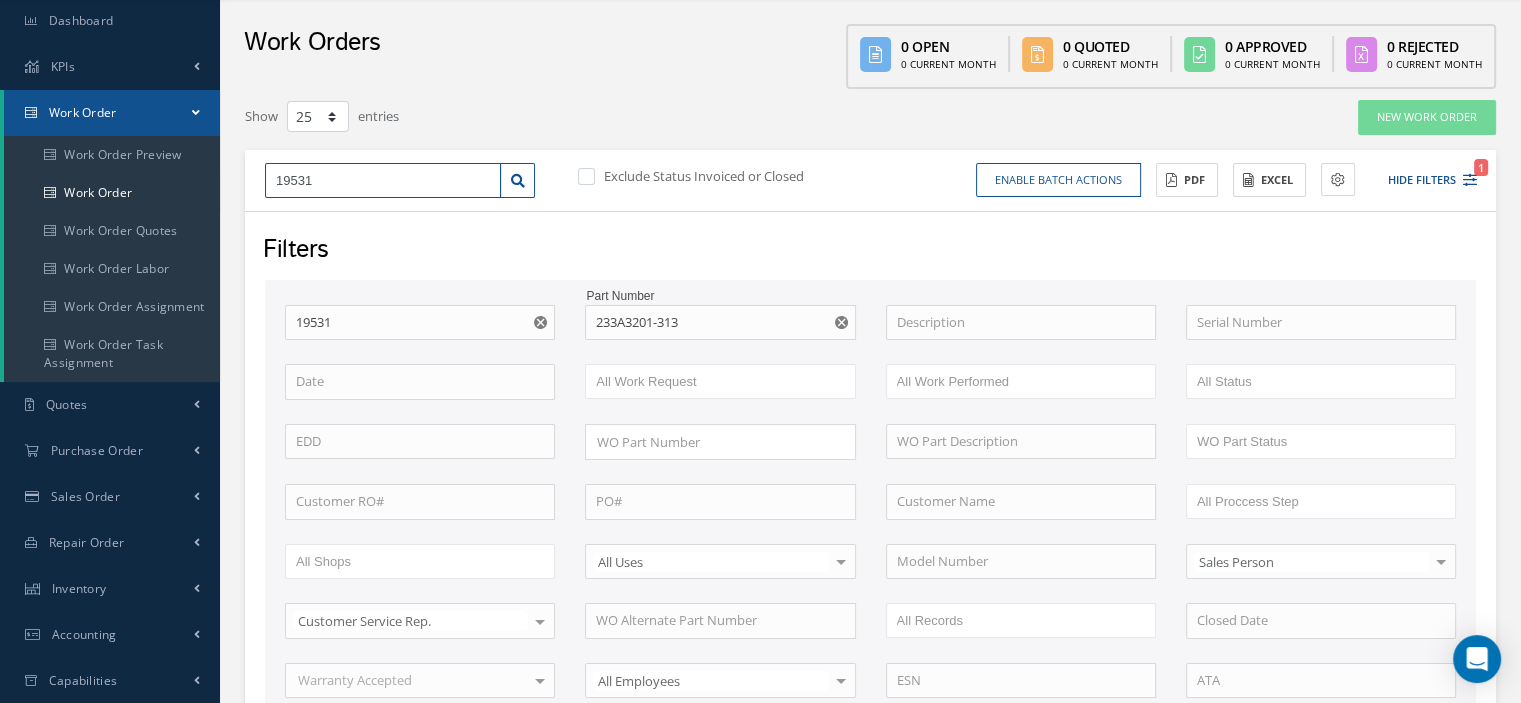 type on "195317" 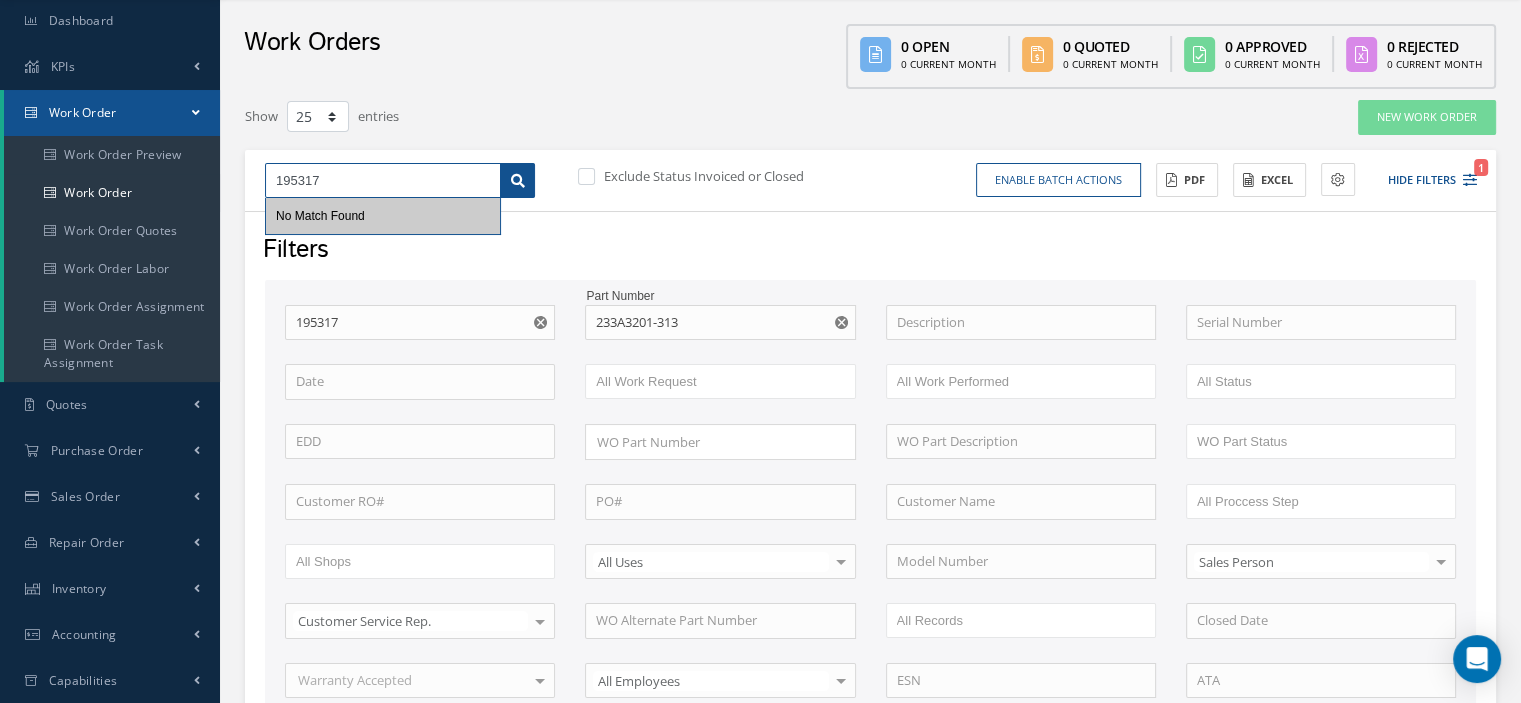 type on "195317" 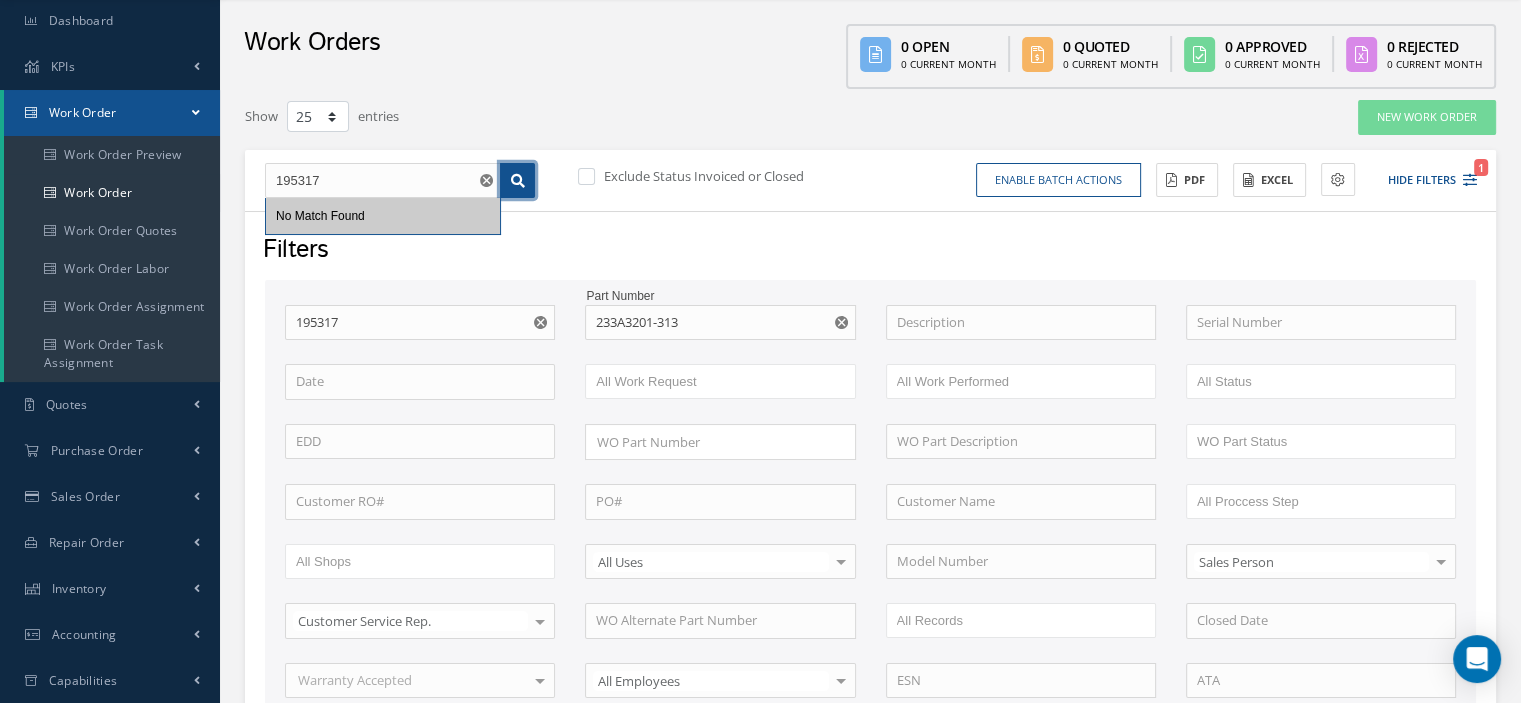 click at bounding box center [517, 181] 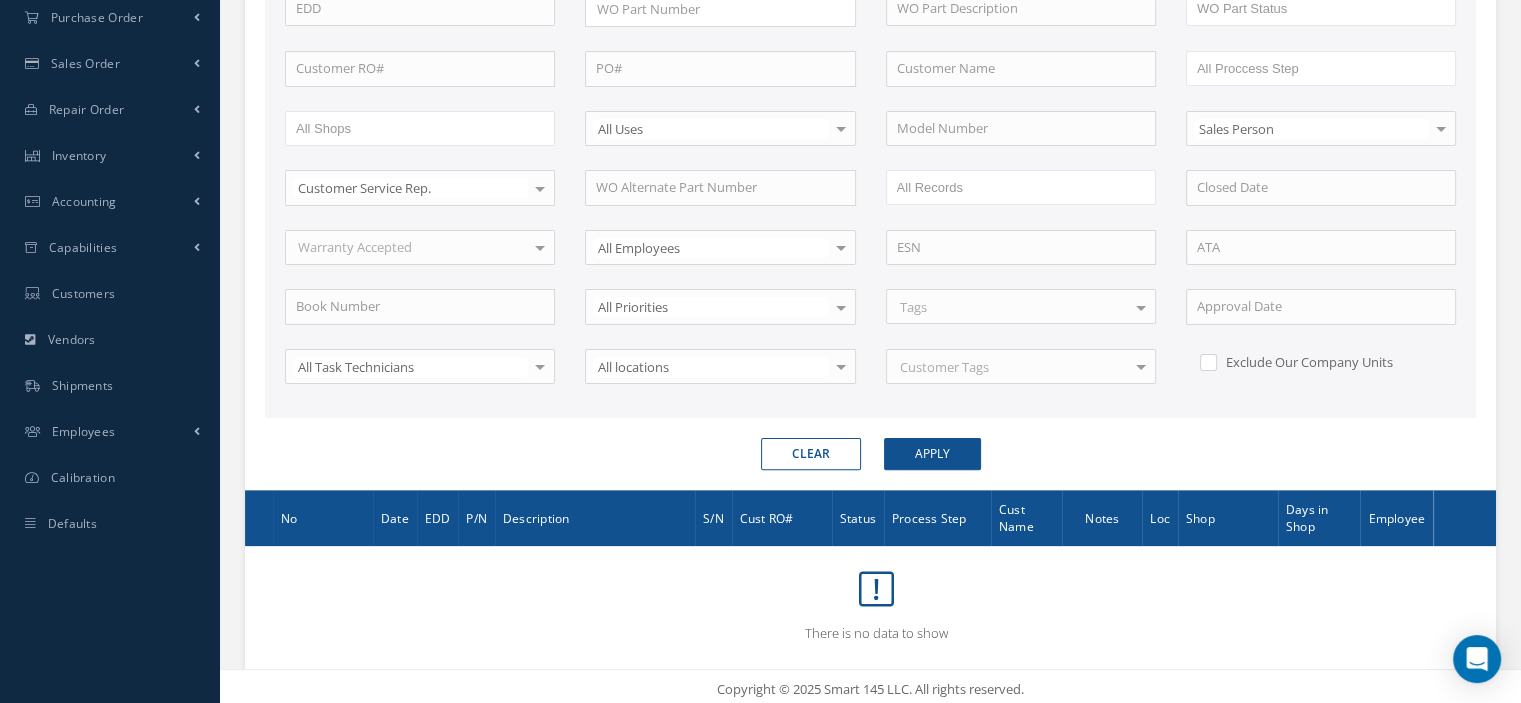 click on "Clear" at bounding box center [811, 454] 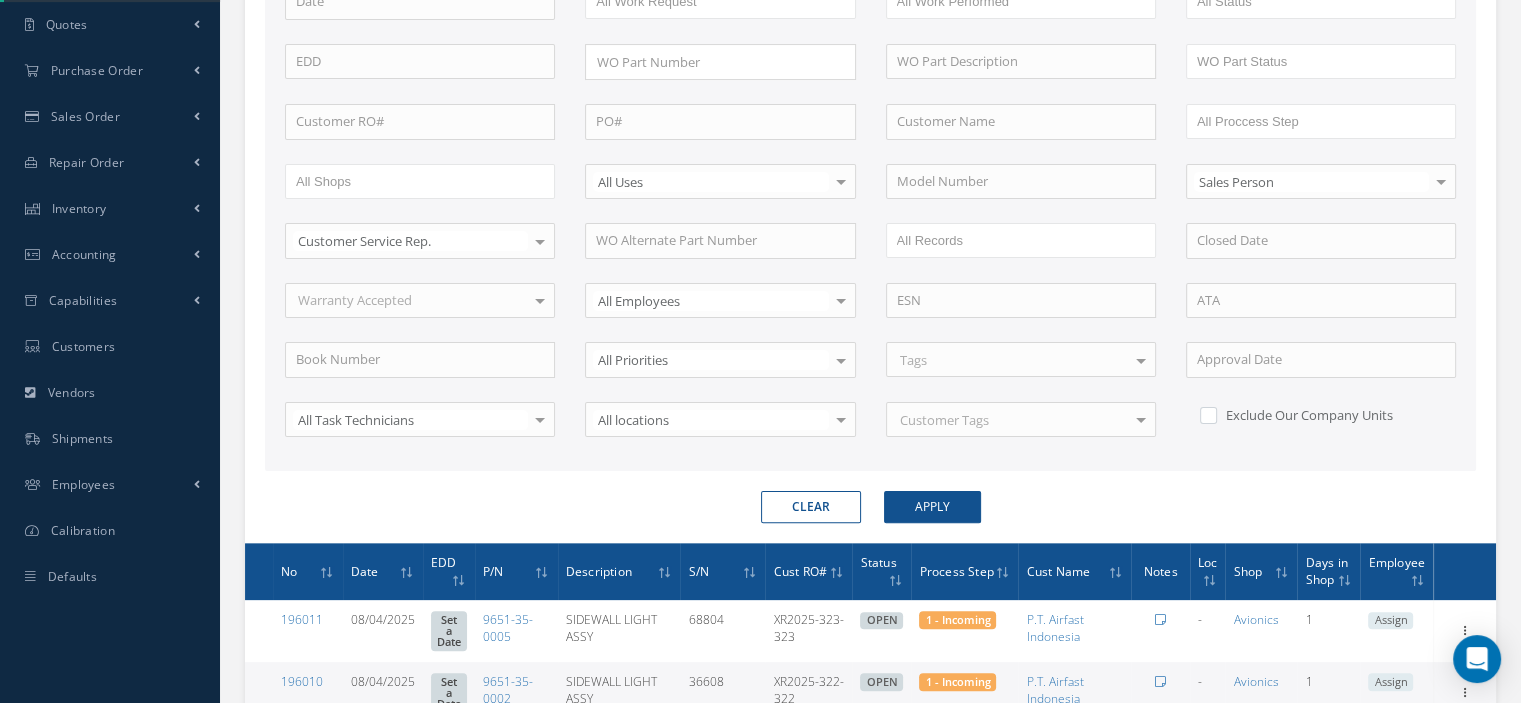 scroll, scrollTop: 0, scrollLeft: 0, axis: both 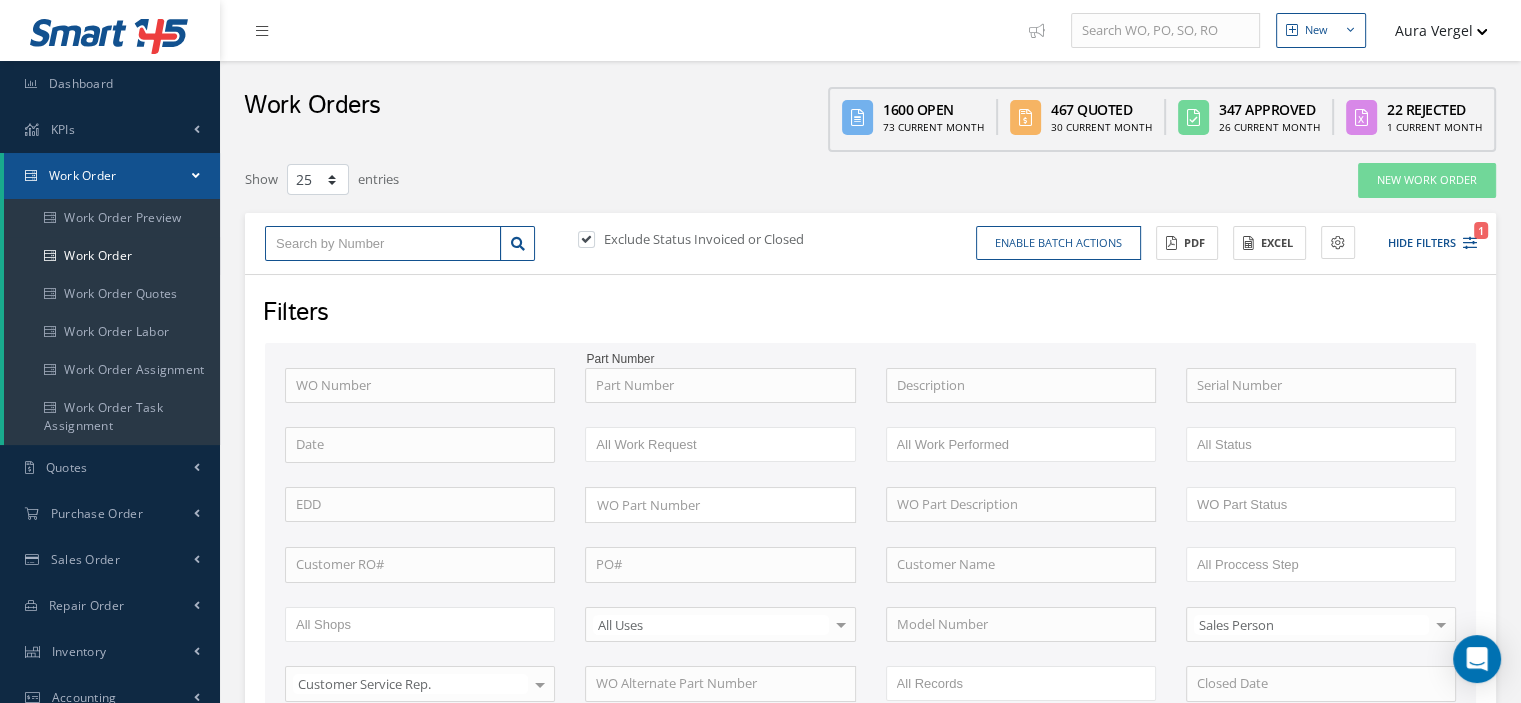 click at bounding box center [383, 244] 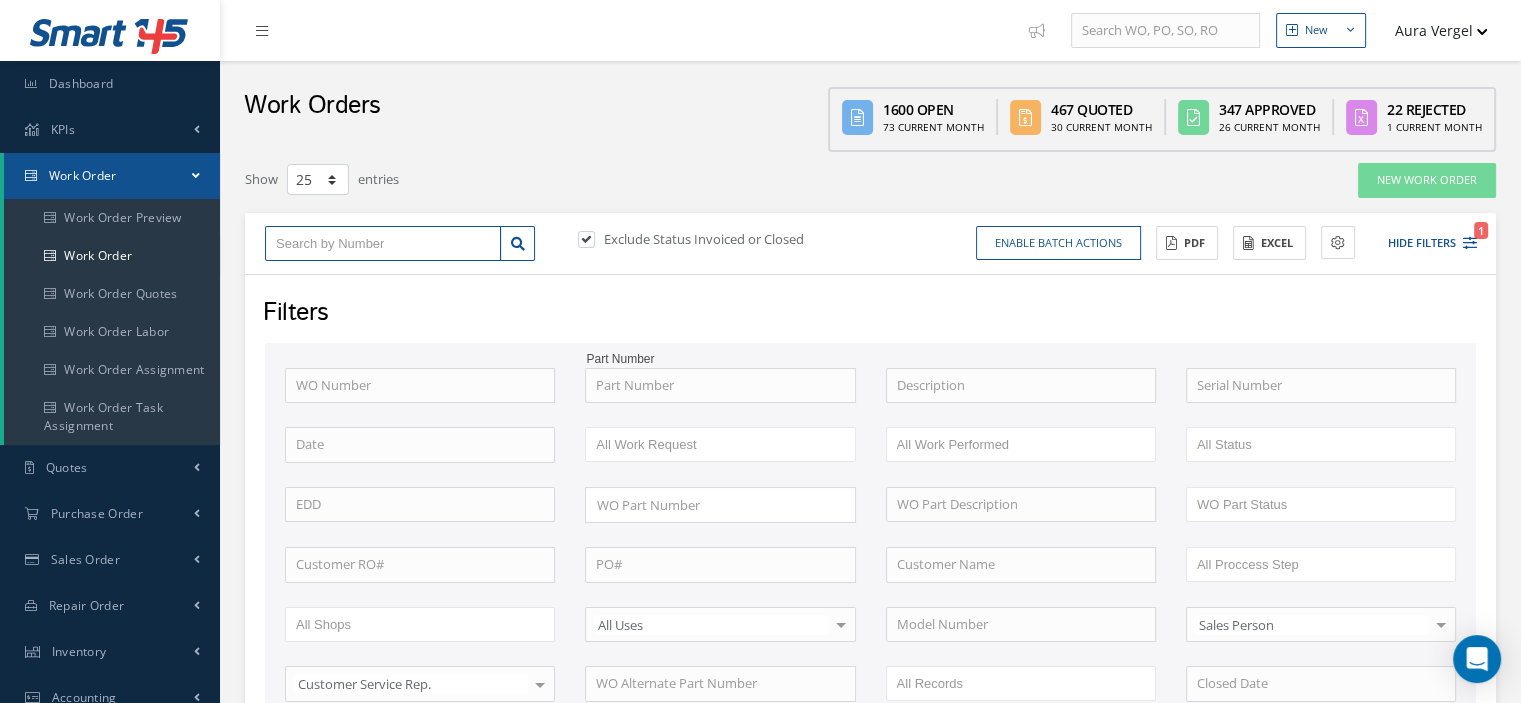 type on "1" 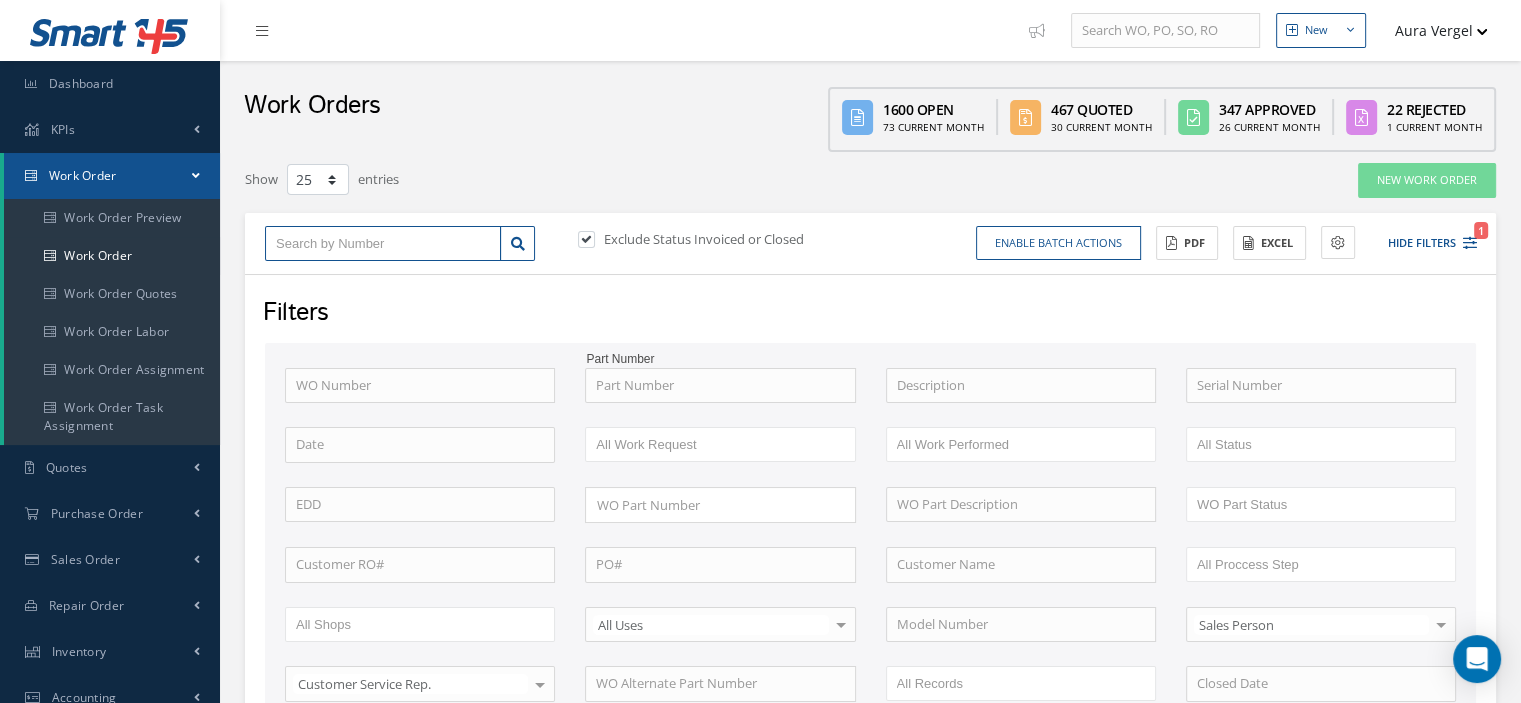 type on "1" 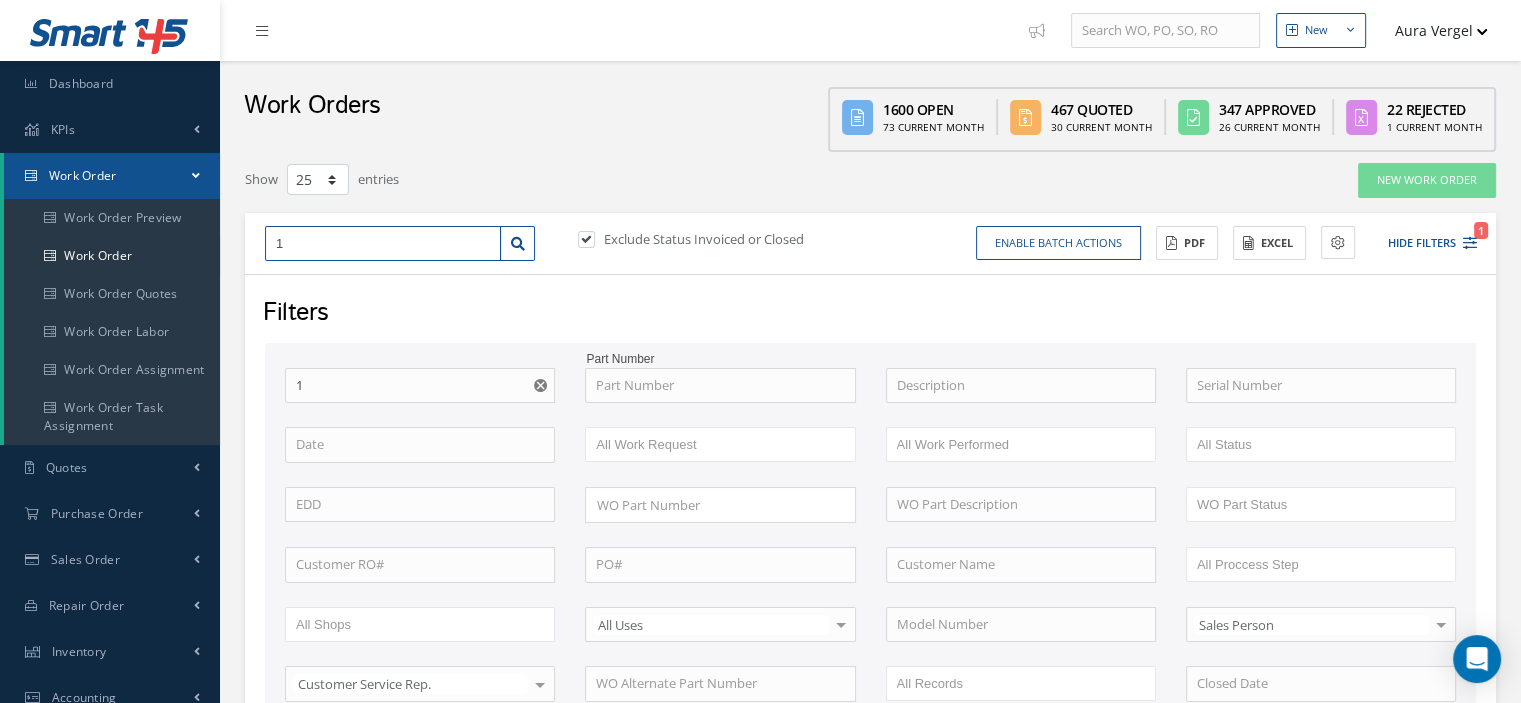 type on "19" 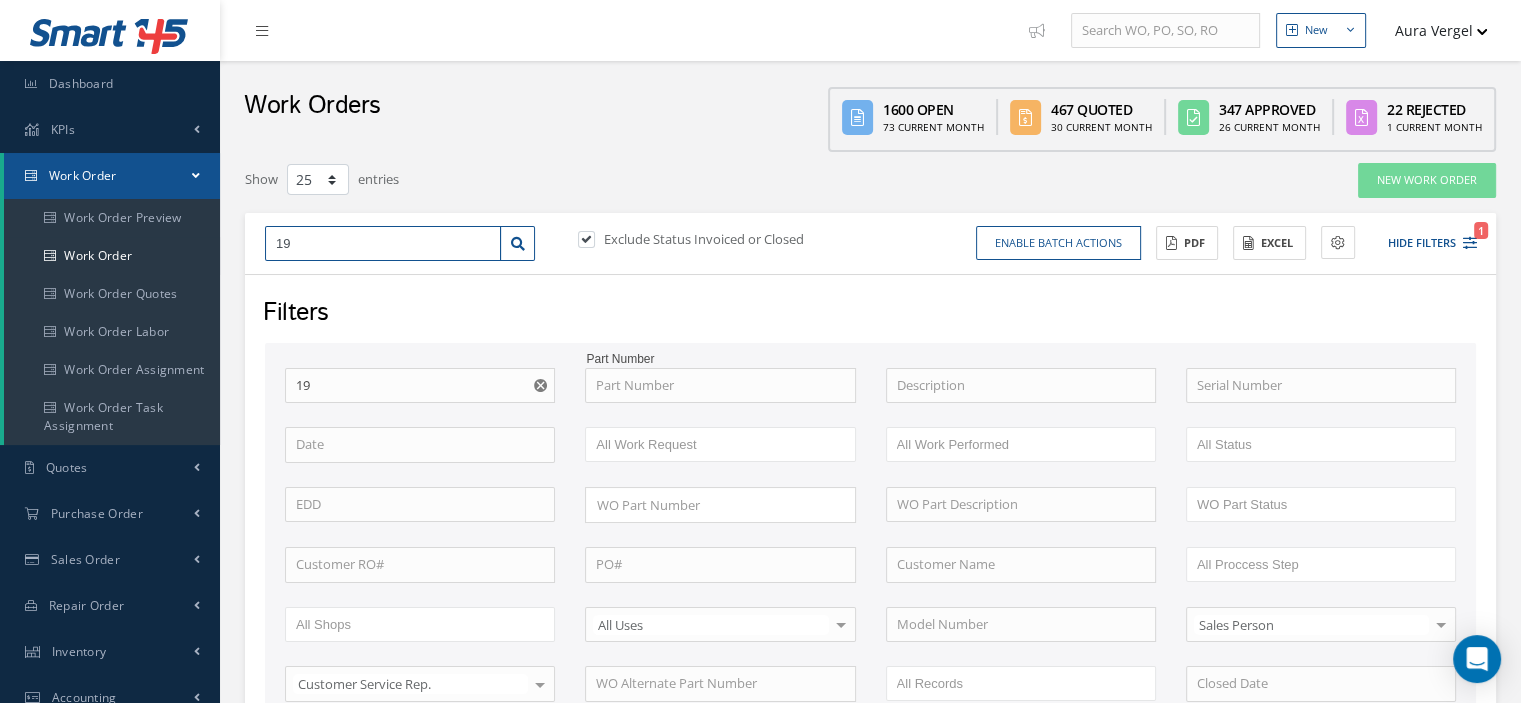 type on "195" 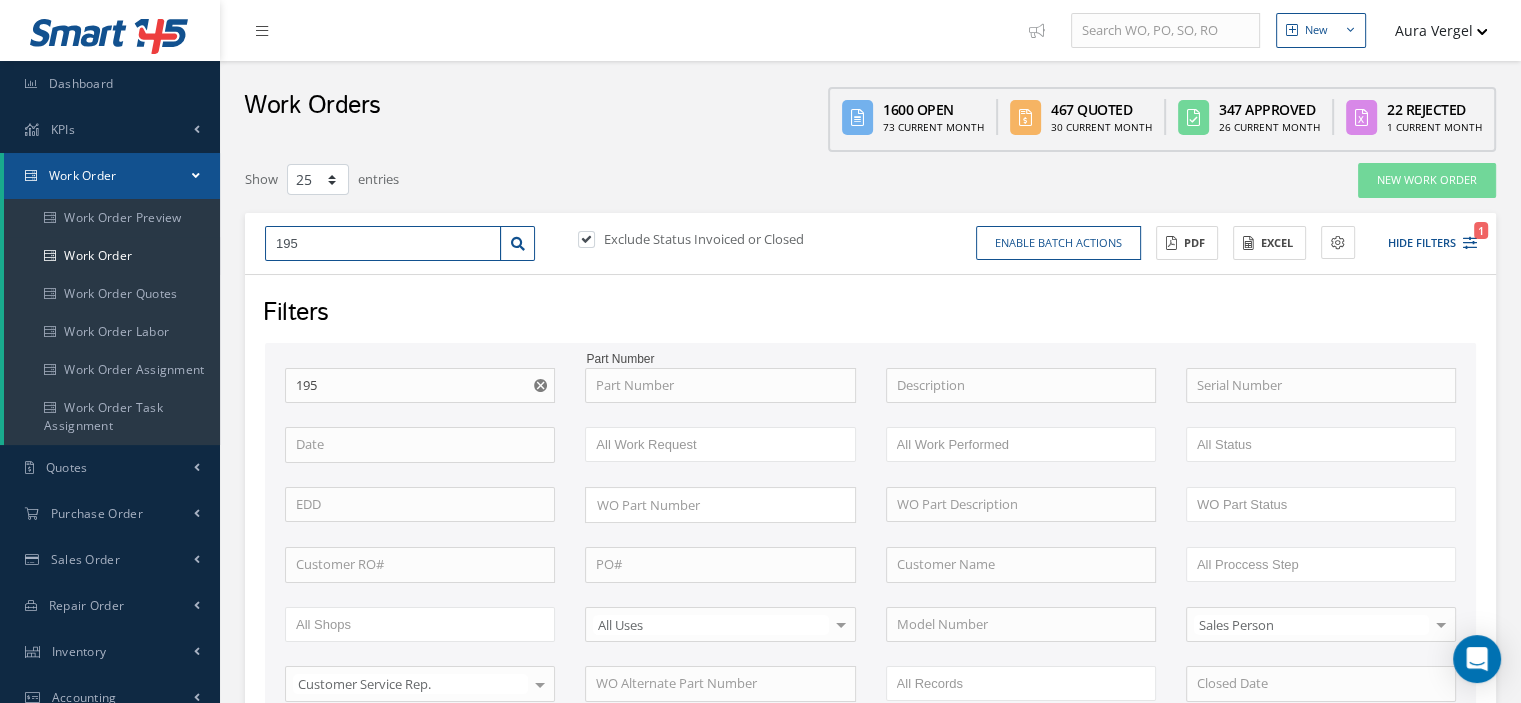 type on "1953" 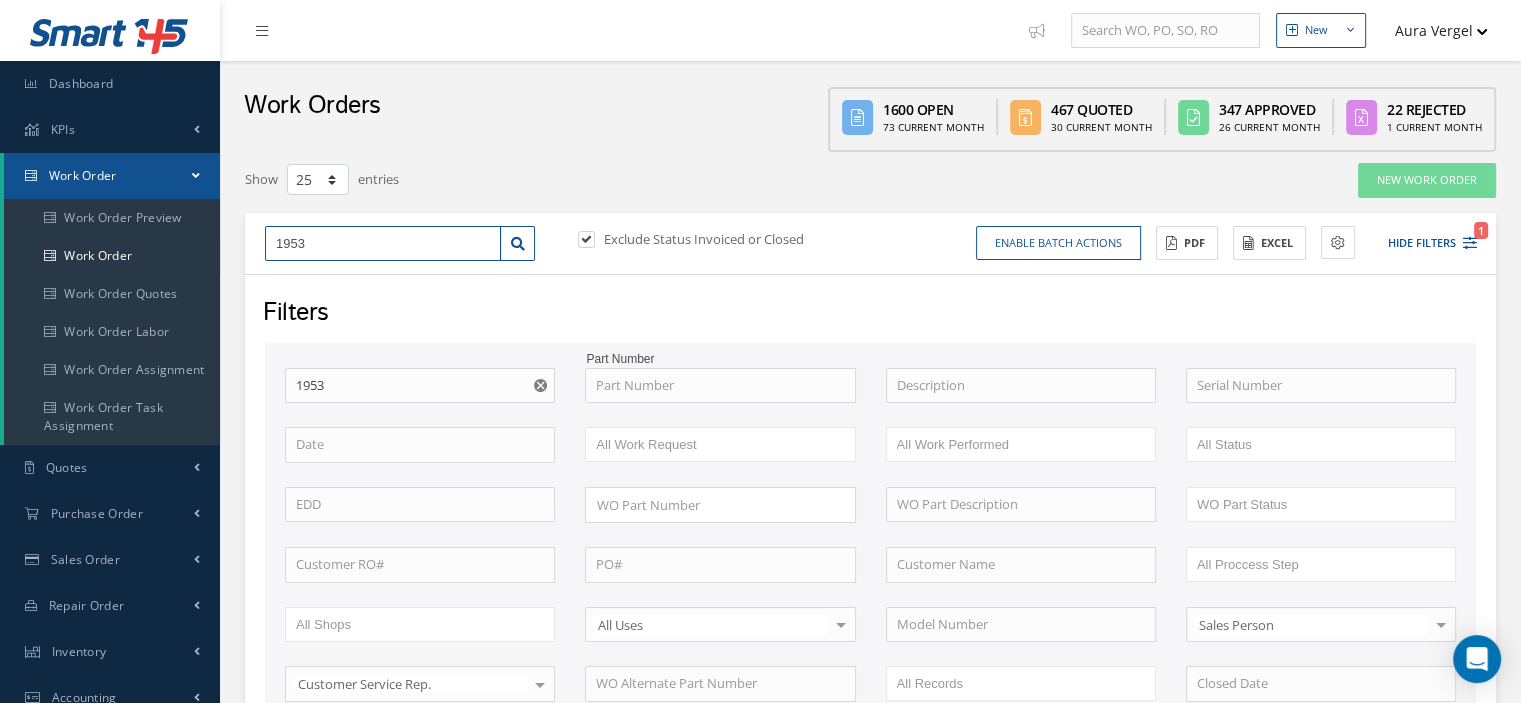 type on "19531" 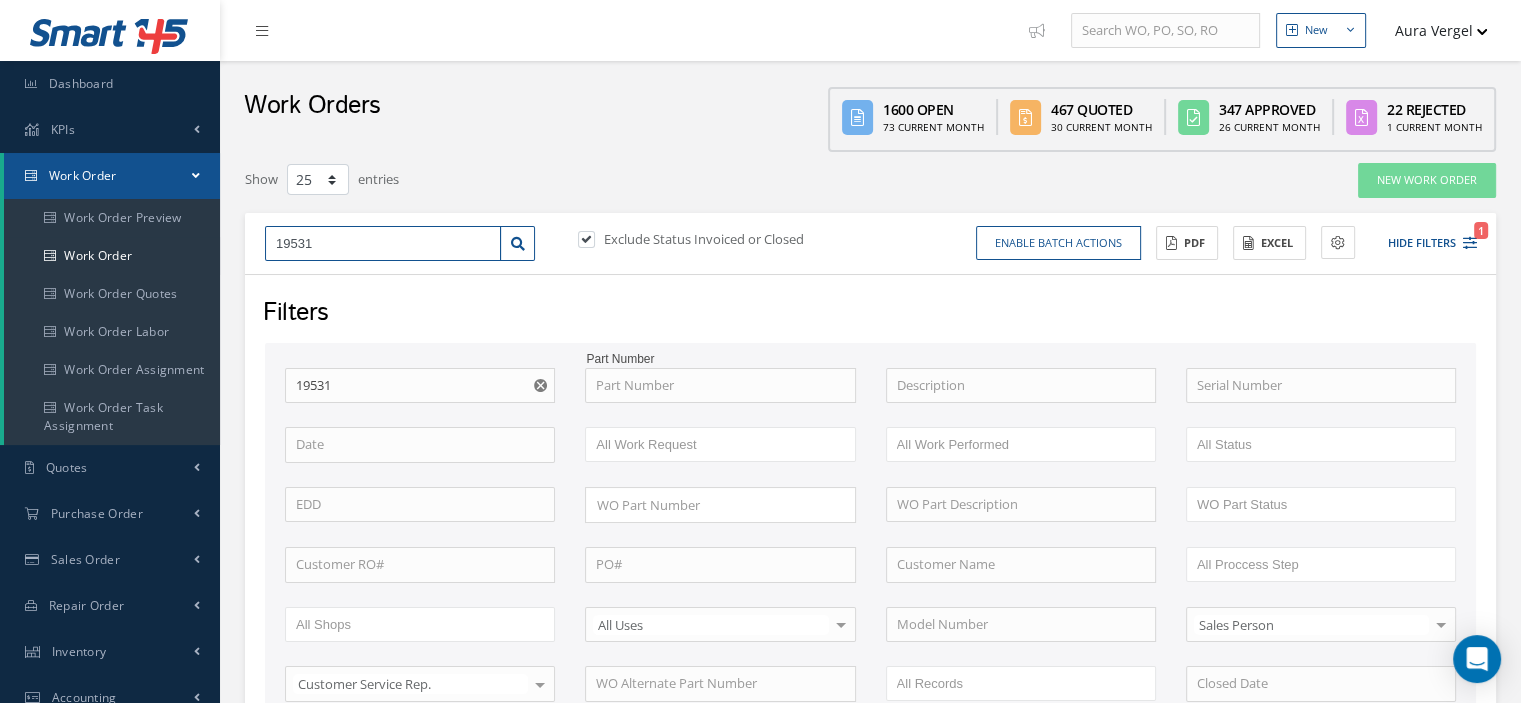 type on "195317" 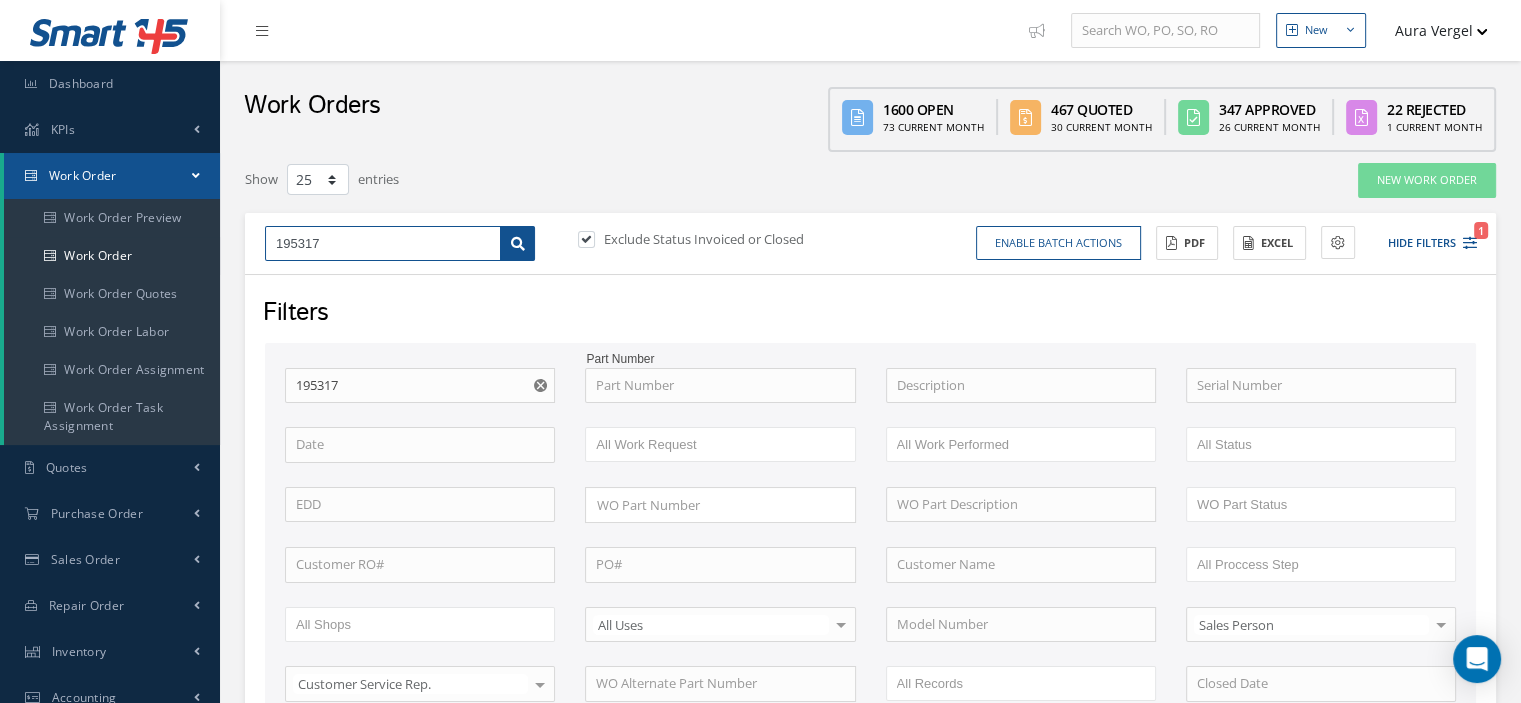 type on "195317" 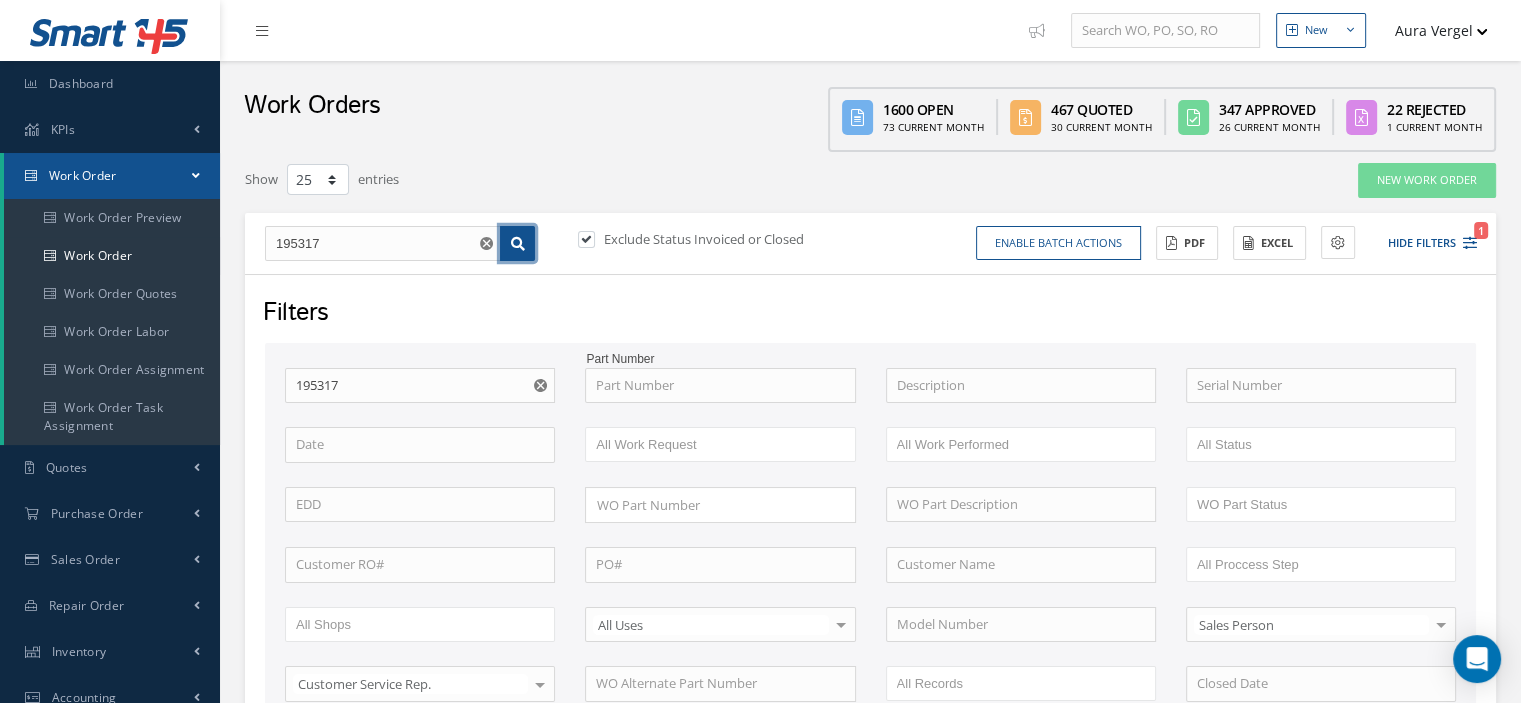 click at bounding box center (517, 244) 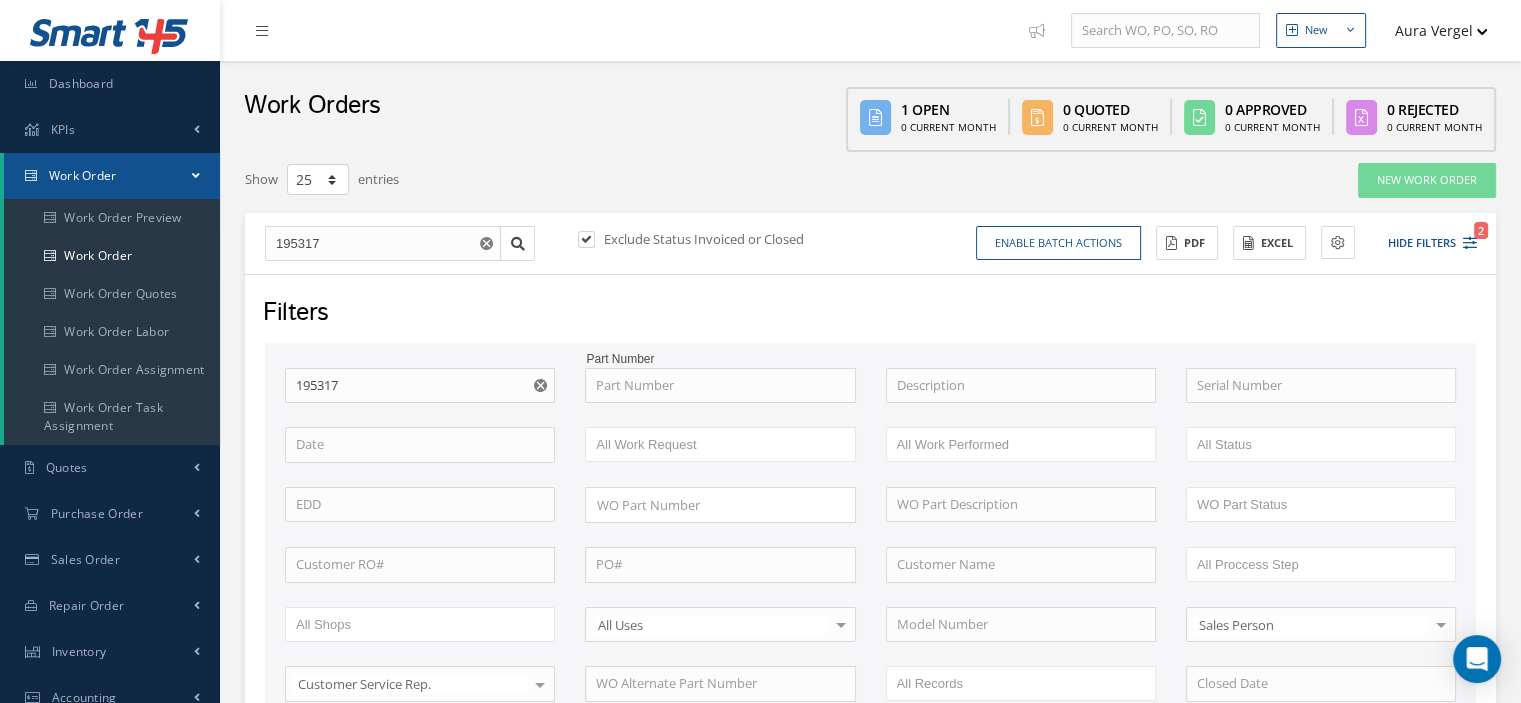 click at bounding box center (596, 239) 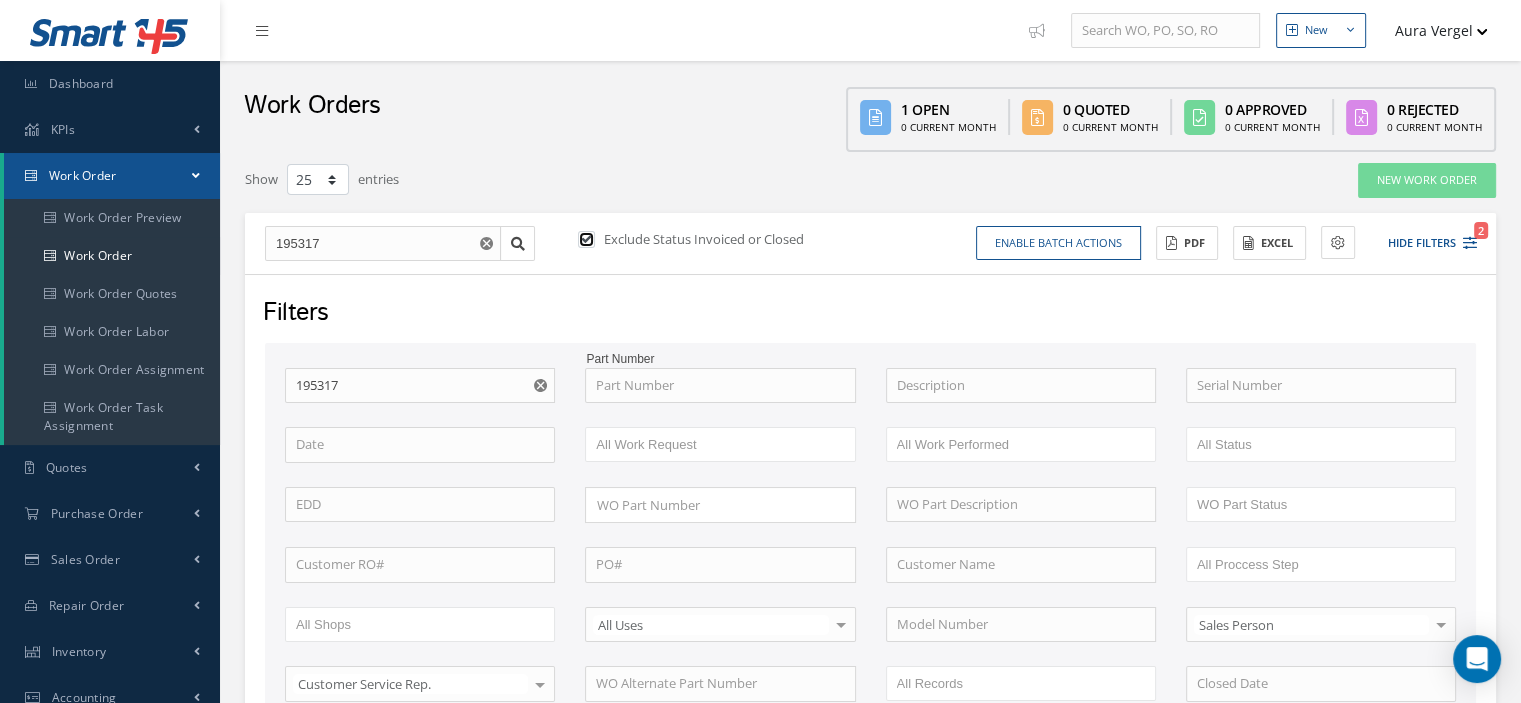 click at bounding box center [584, 240] 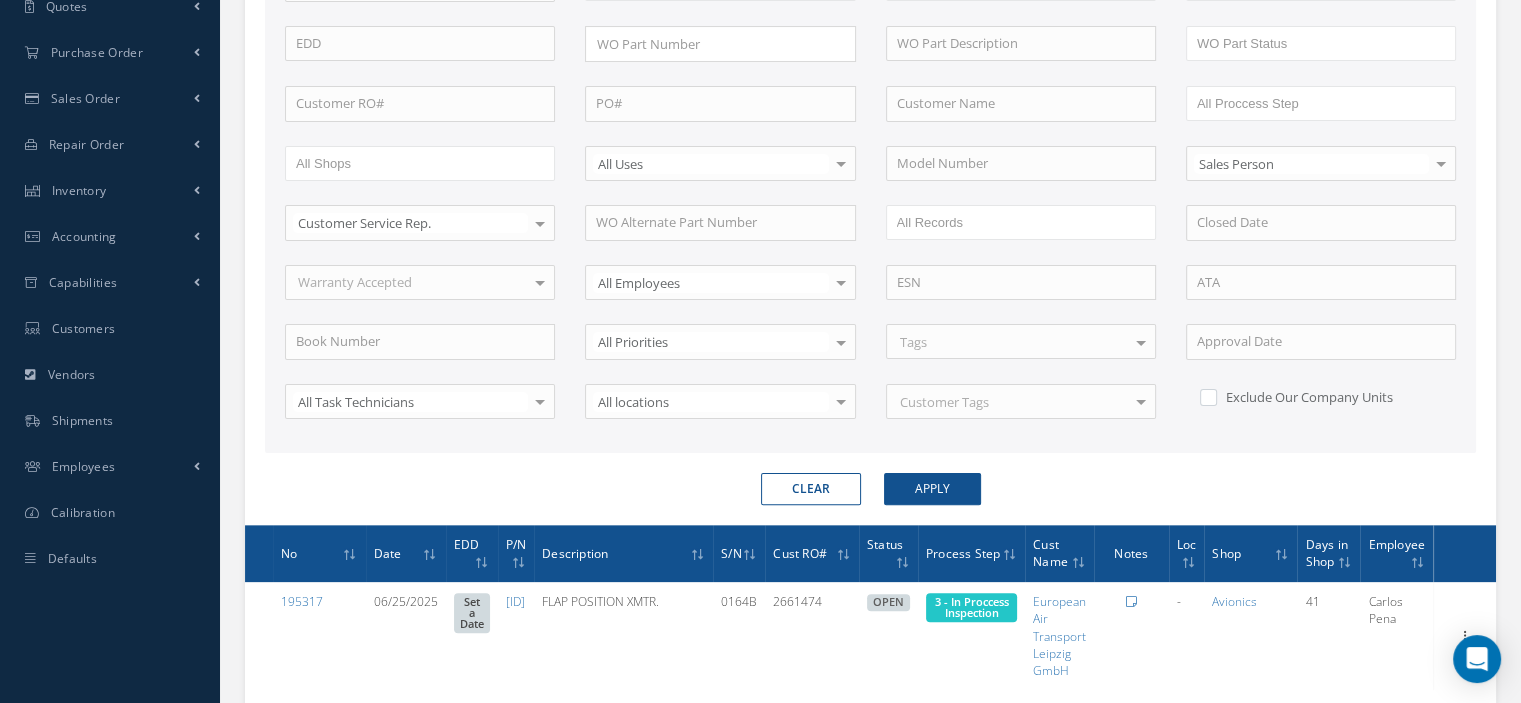 scroll, scrollTop: 561, scrollLeft: 0, axis: vertical 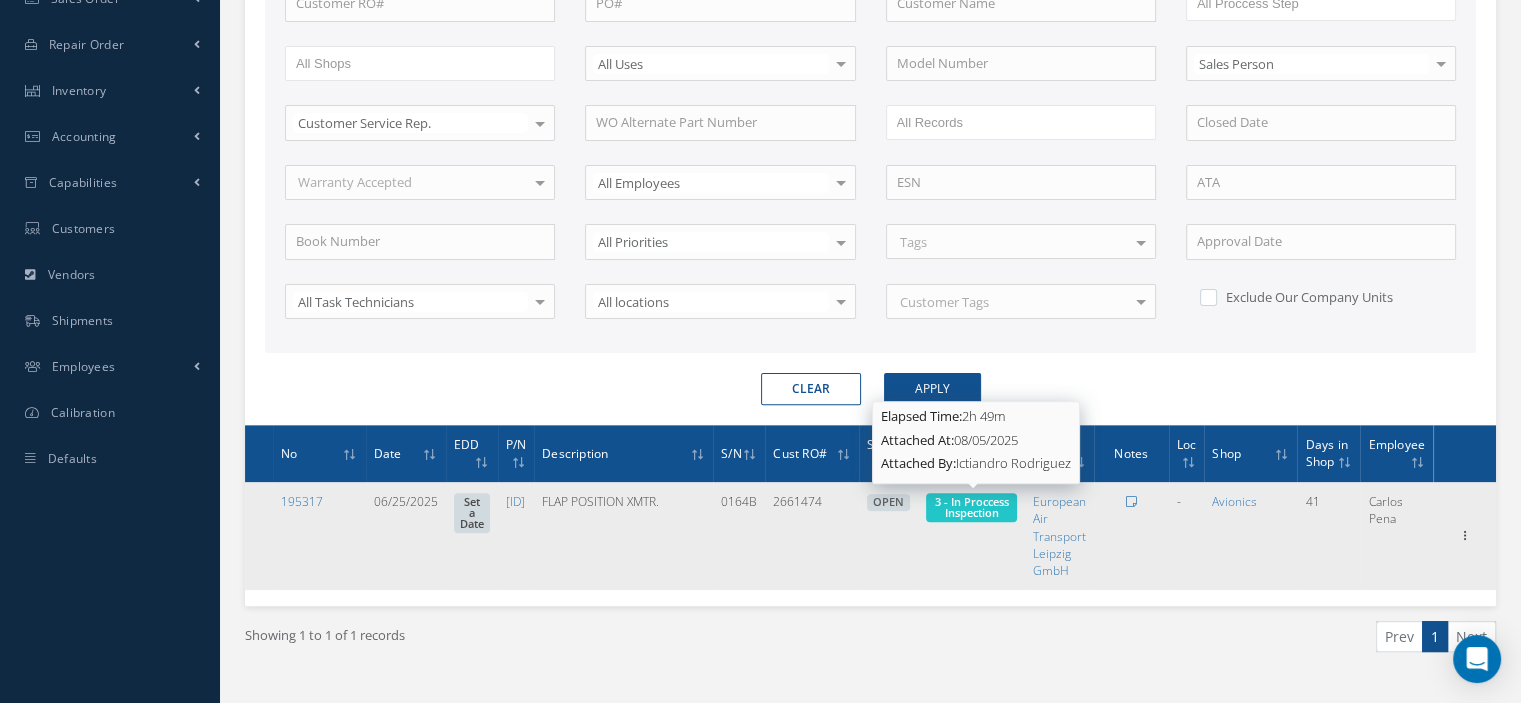 click on "3 - In Proccess Inspection" at bounding box center [971, 507] 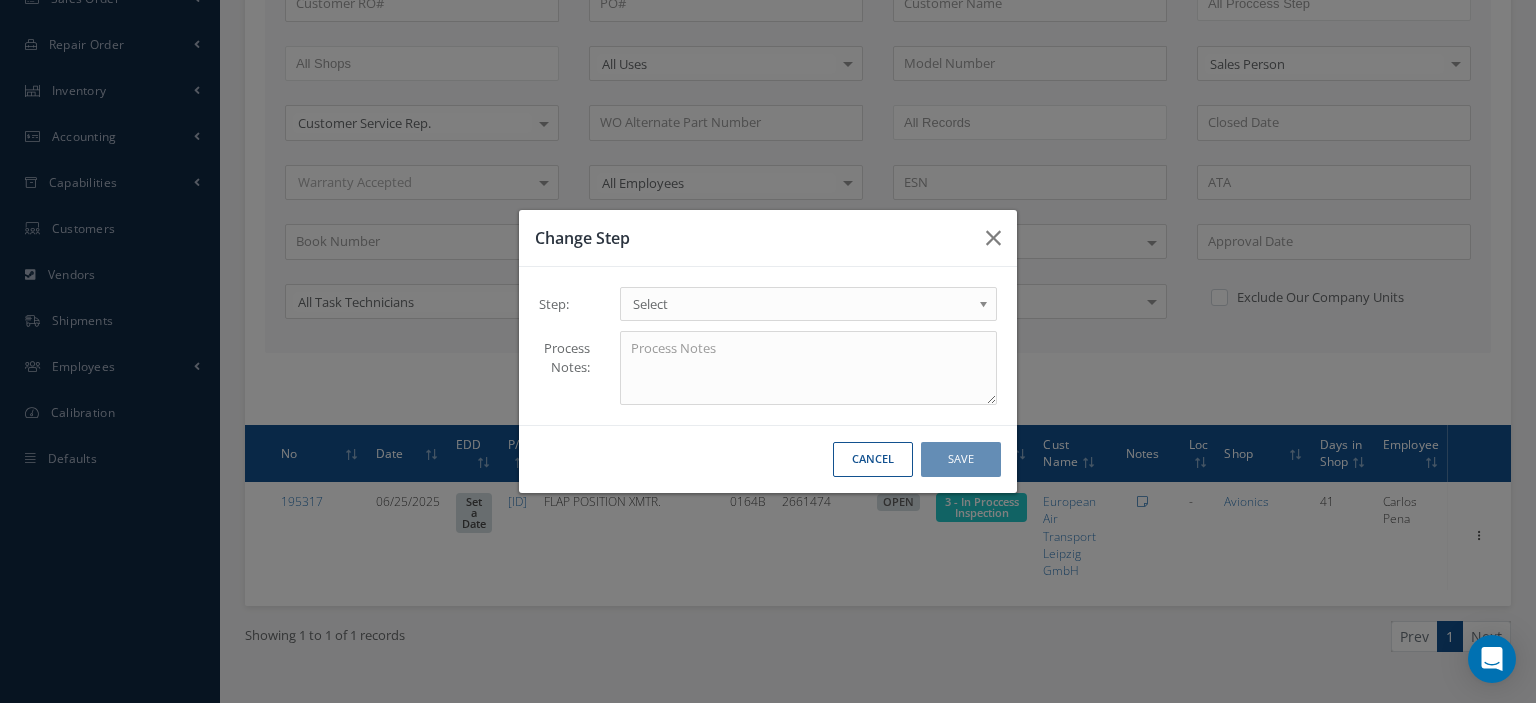 click at bounding box center (987, 309) 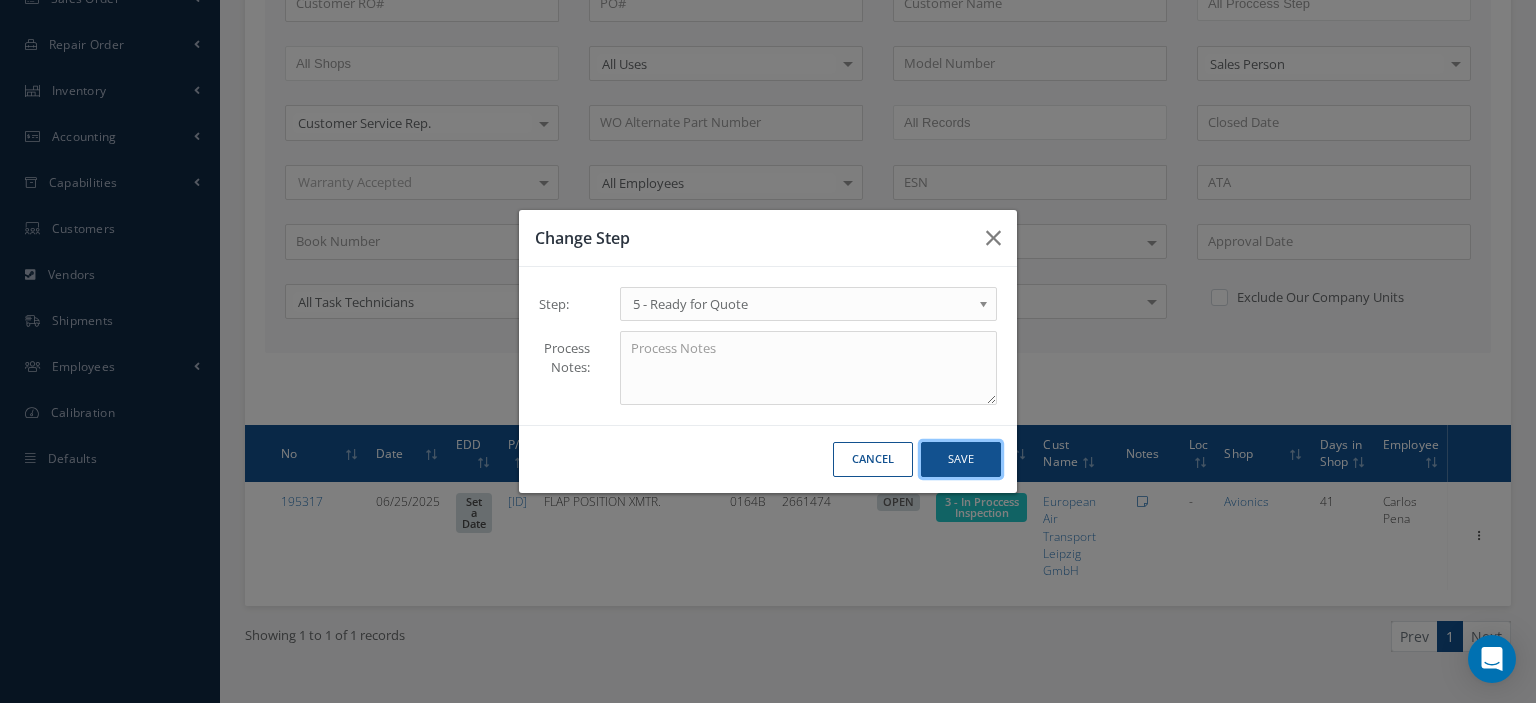 click on "Save" at bounding box center (961, 459) 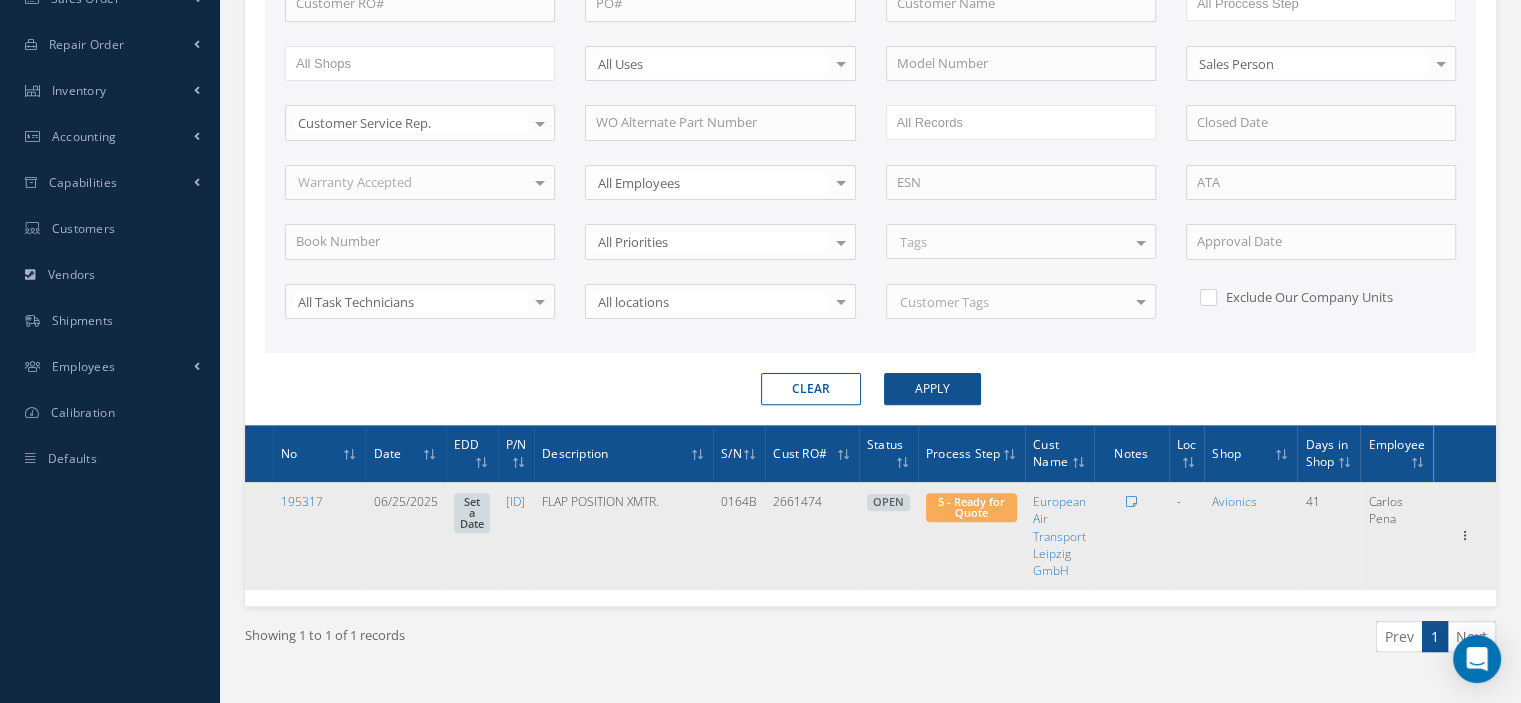 scroll, scrollTop: 0, scrollLeft: 0, axis: both 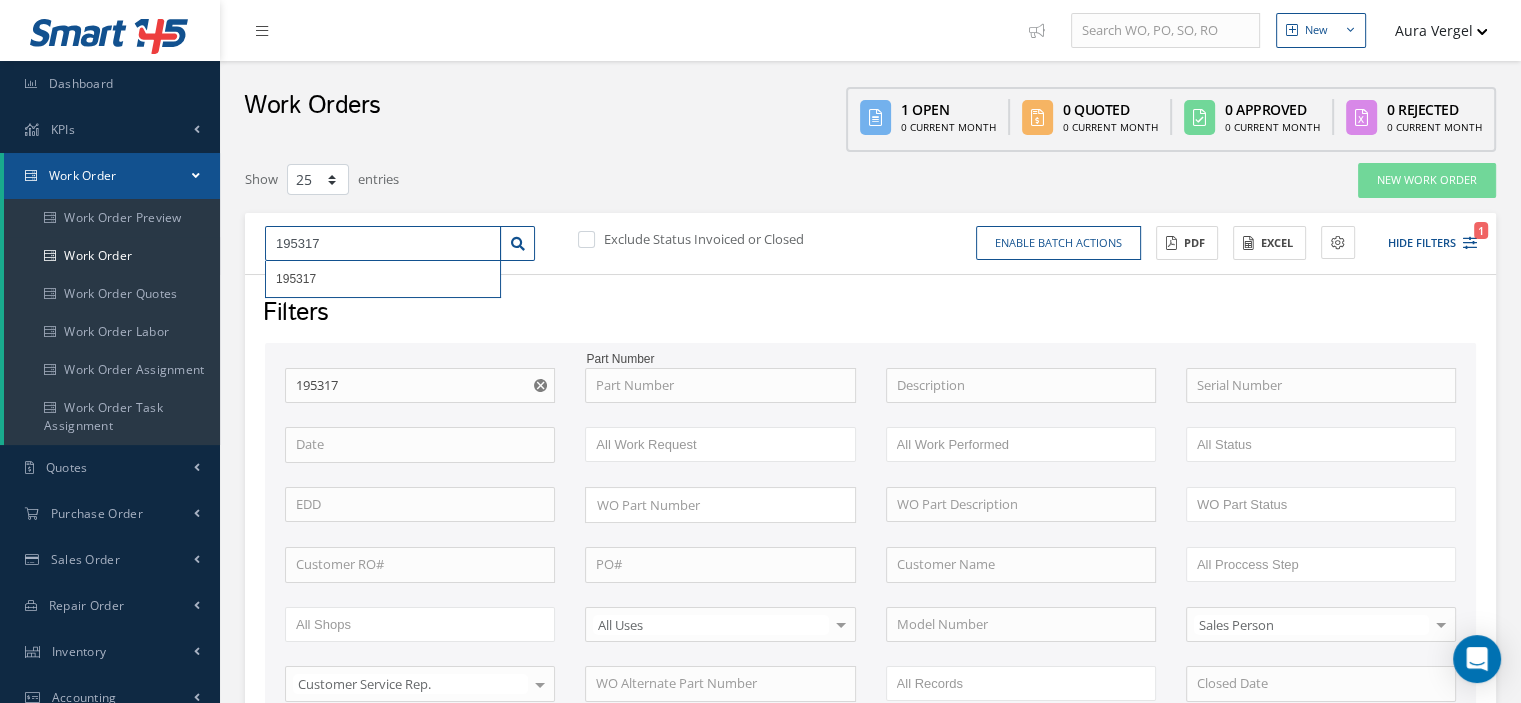 drag, startPoint x: 334, startPoint y: 242, endPoint x: 247, endPoint y: 243, distance: 87.005745 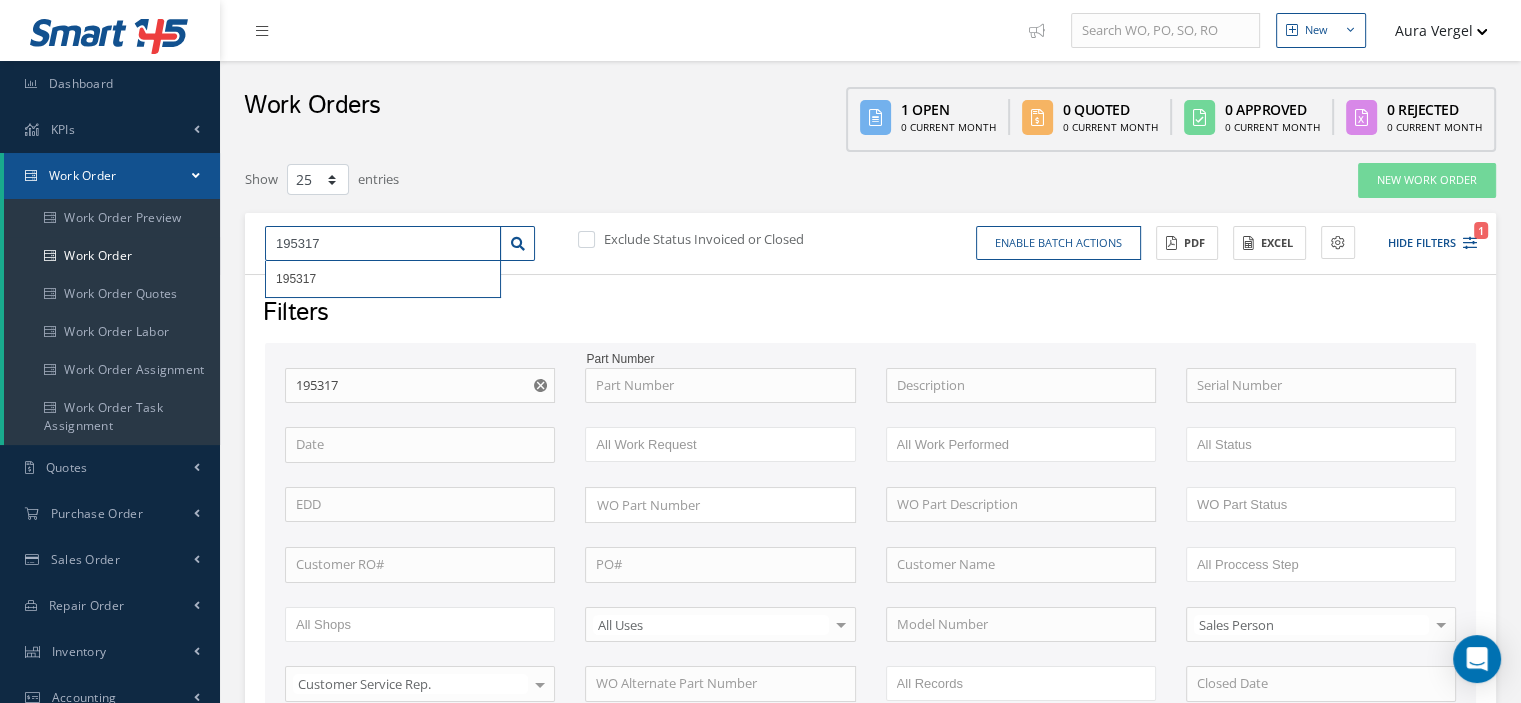click on "195317
195317
Exclude Status Invoiced or Closed
Enable batch actions
Update Work Orders
Close Work Orders
ACTIONS
Receive Payments
Select Customer
Aviation Instruments Repair Specialists, Inc. (dba A.I.R.S.)   American Aviation Traders Inc.   American South Aviation Inc.   AIR ACCESSORIES & AVIONICS, INC.   Jet Aviation Trading   Lee Air Company   Med-Air, Inc.   Matrix Aviation   Merpati Maintenance Facility   National Airspares, Inc.   Nortek Repair Center, Inc.   Ocean Air, Inc.   Falcon USA, Inc.   Fatair, Inc.   Flight Director, Inc.   The Flying P, Inc." at bounding box center (870, 244) 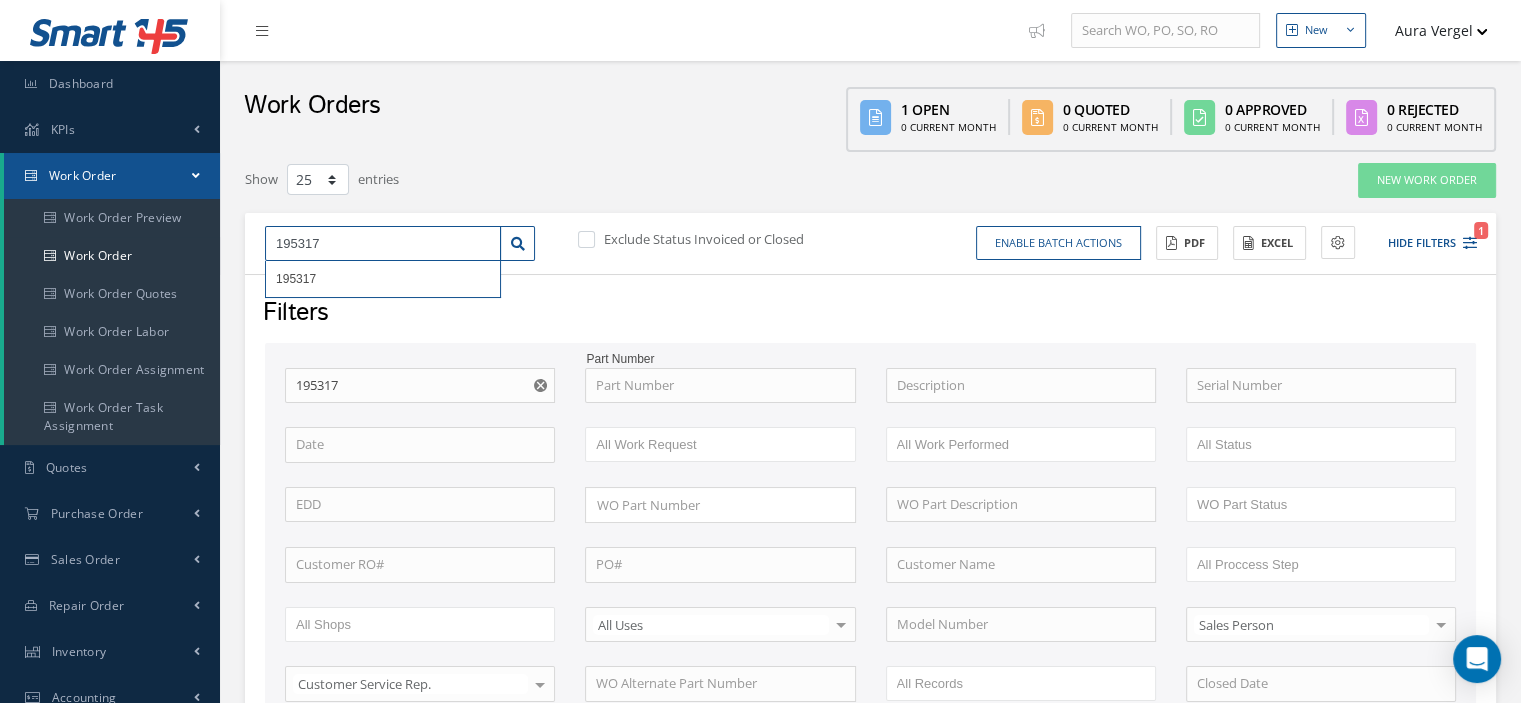type on "1" 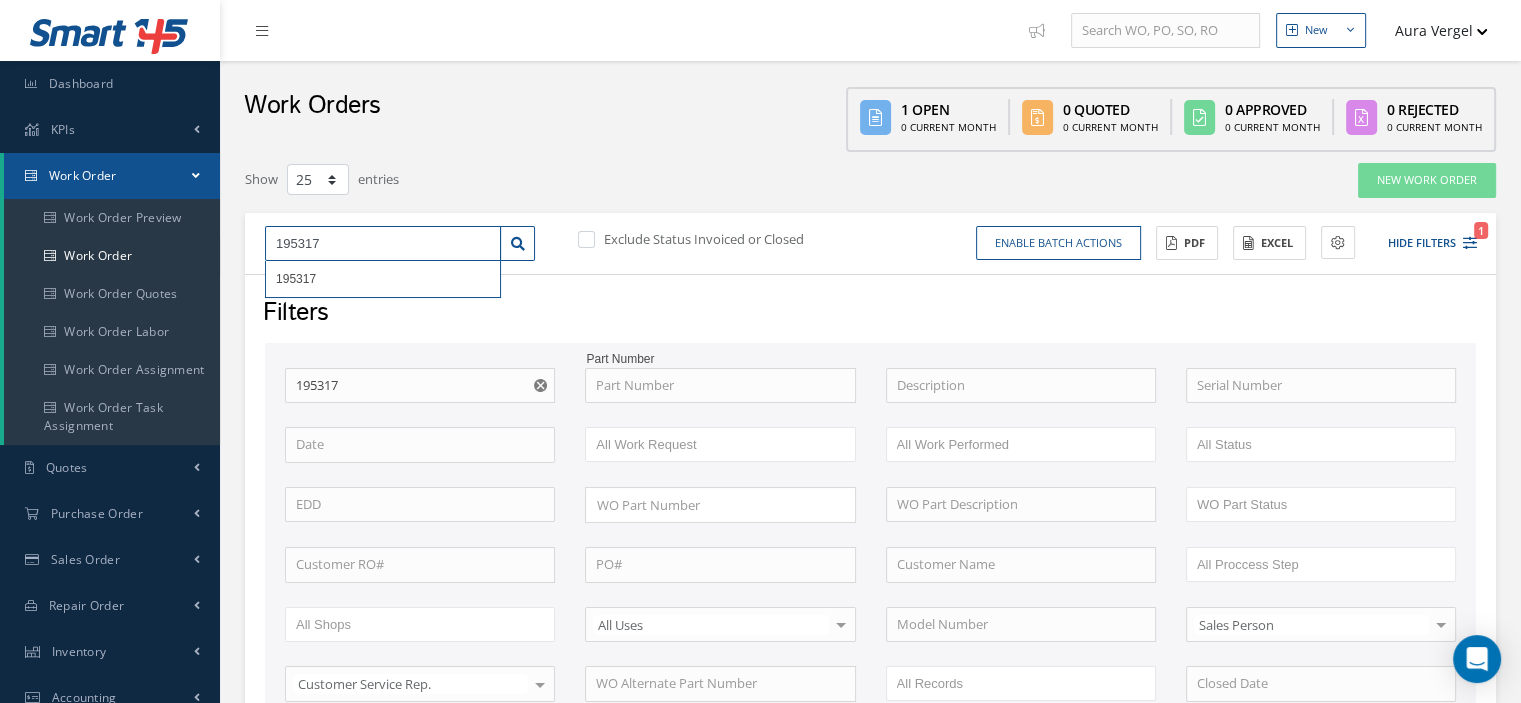 type on "1" 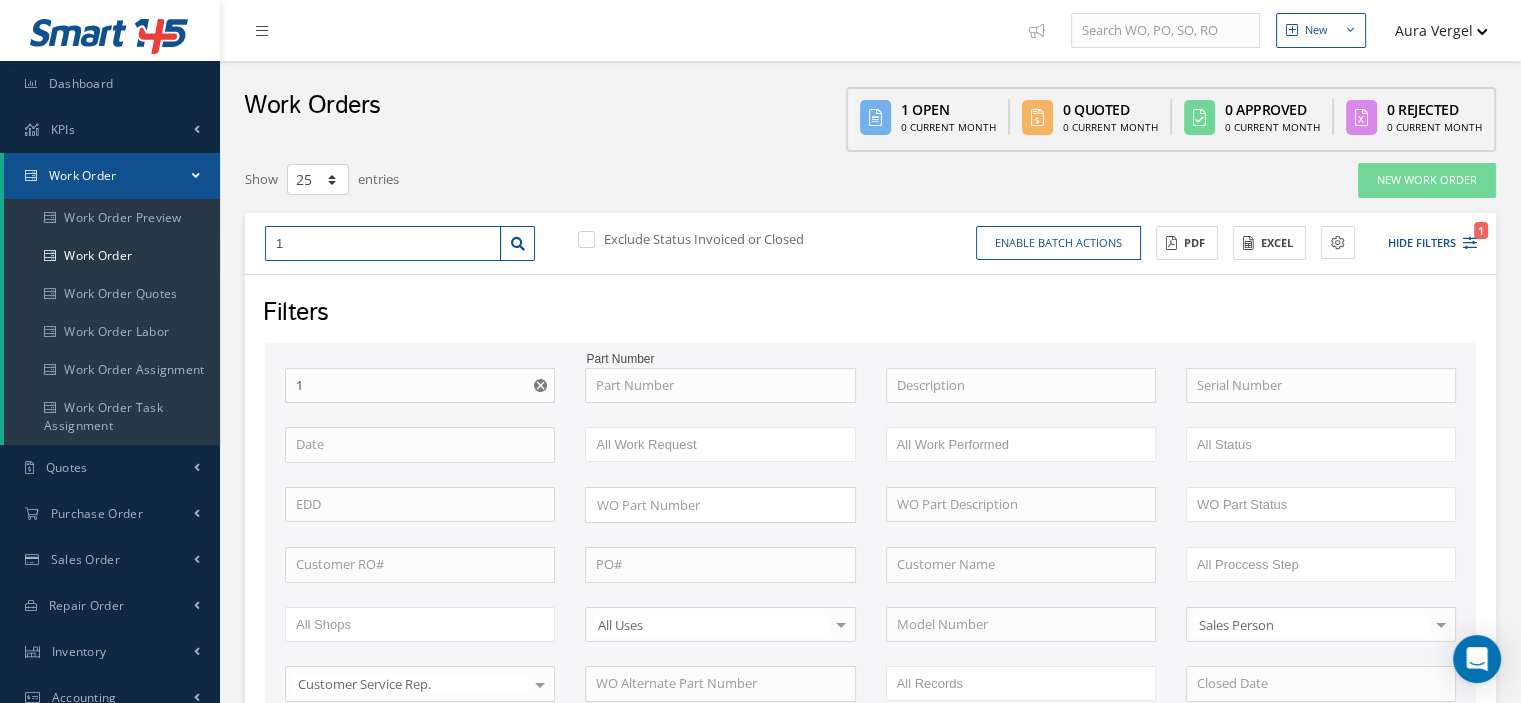 type on "19" 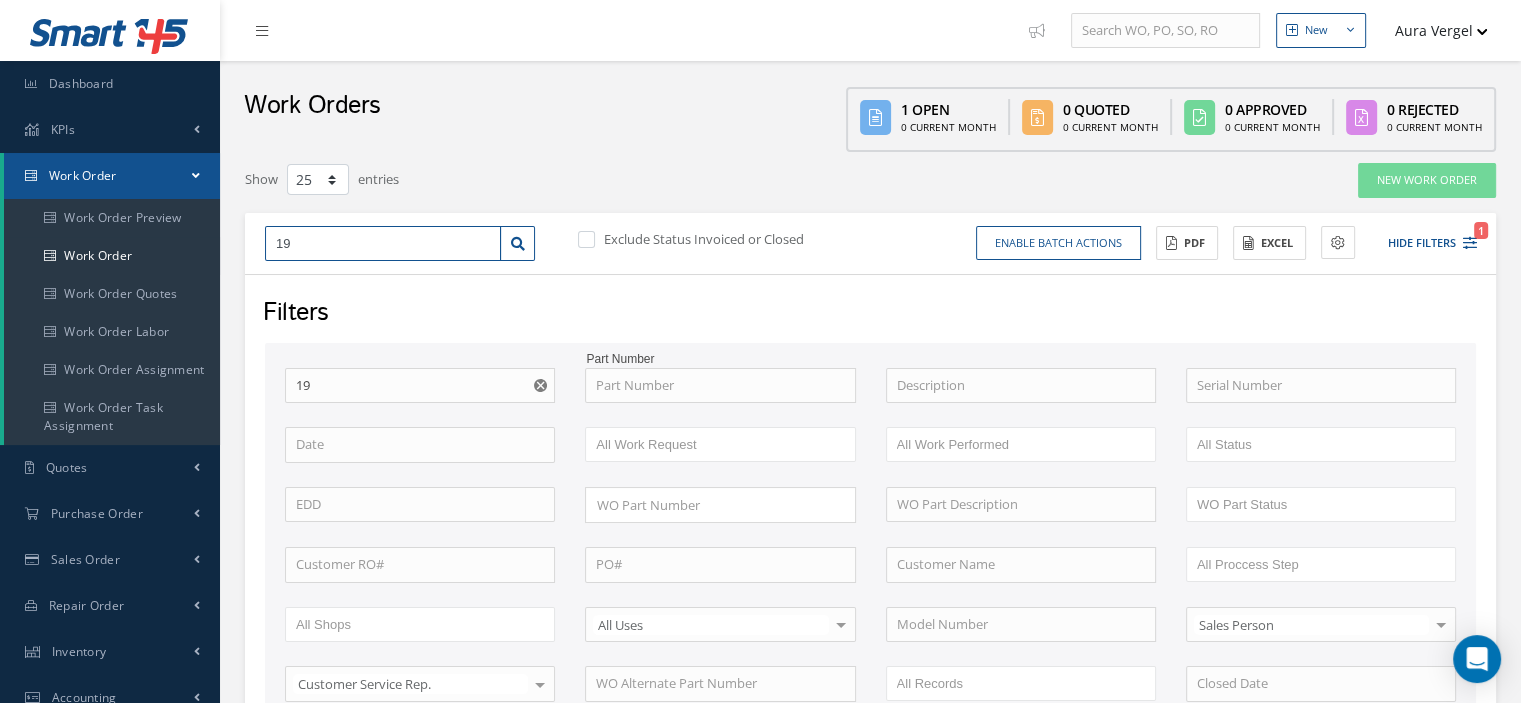 type on "195" 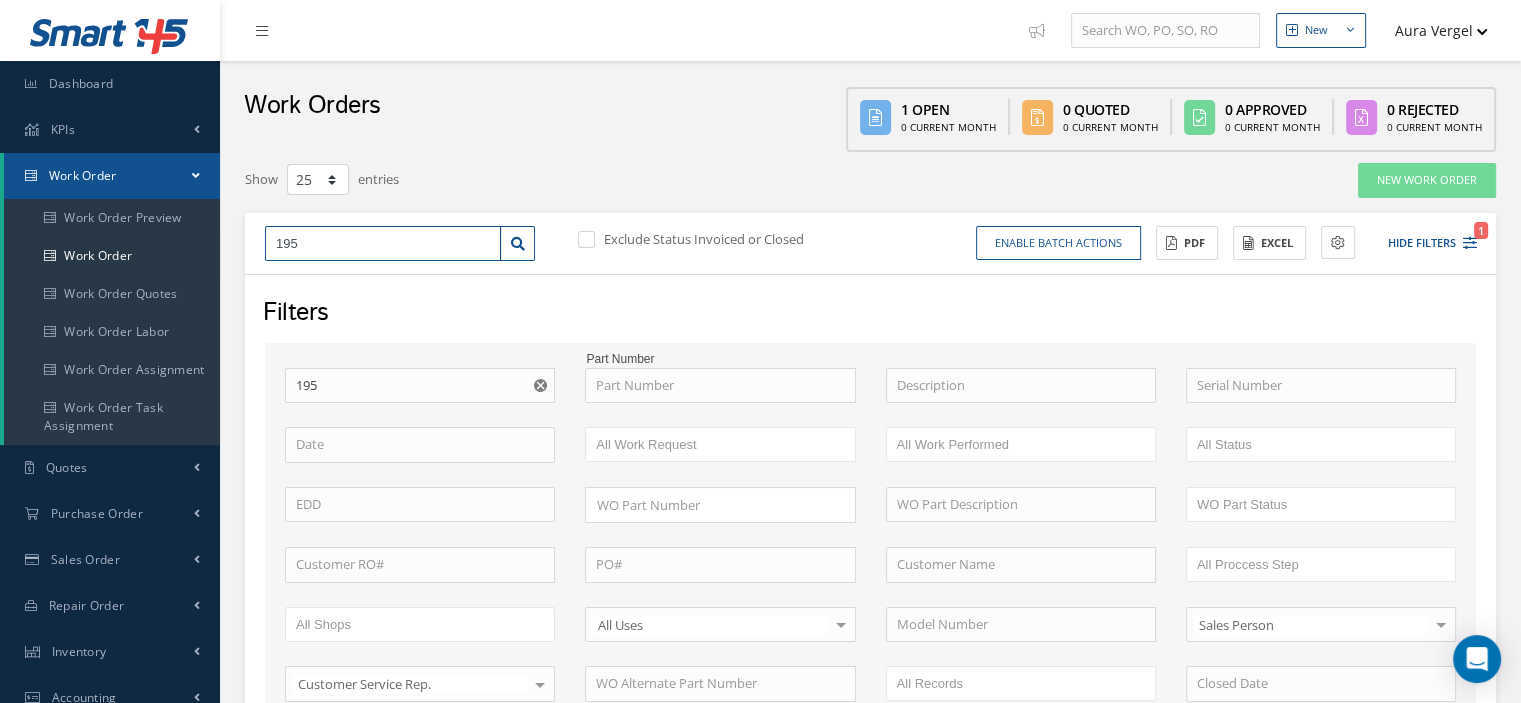 type on "1953" 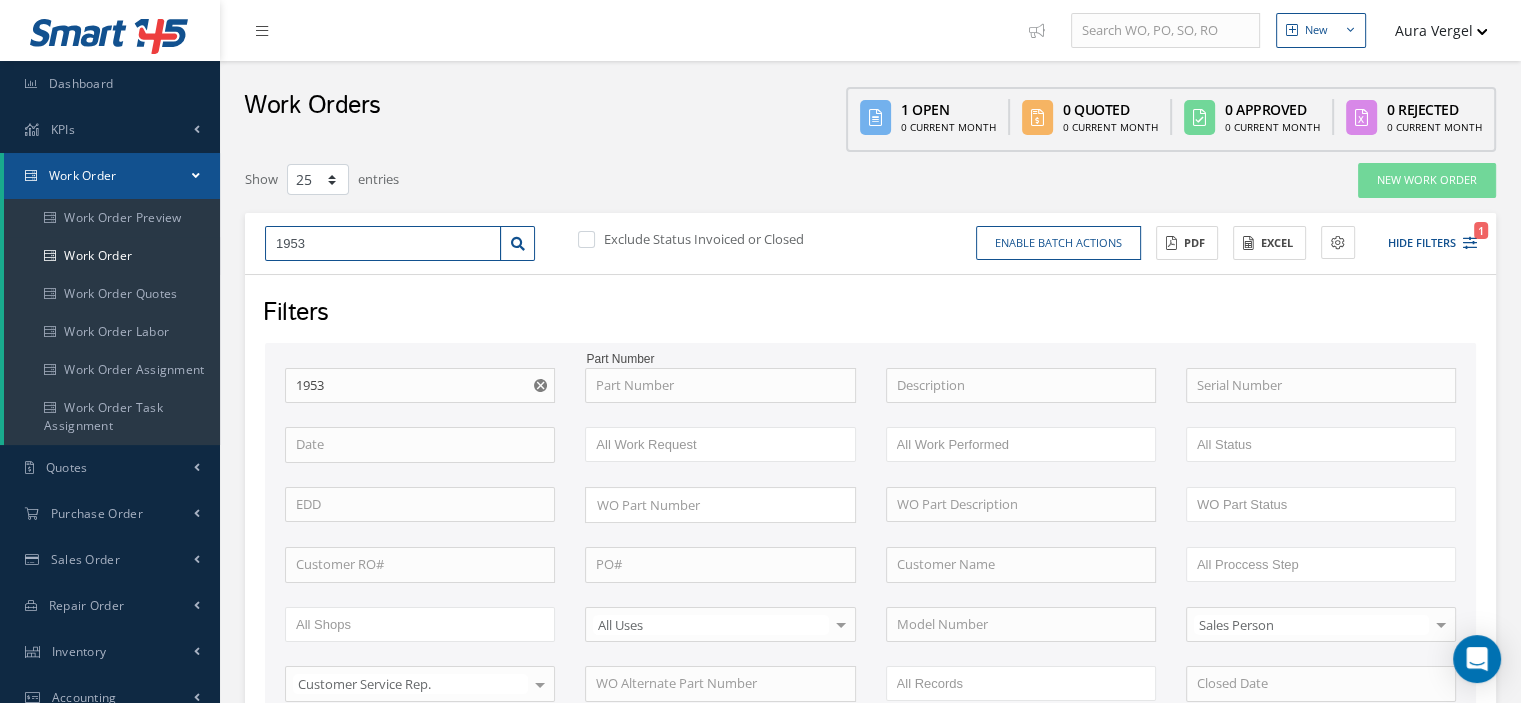 type on "19534" 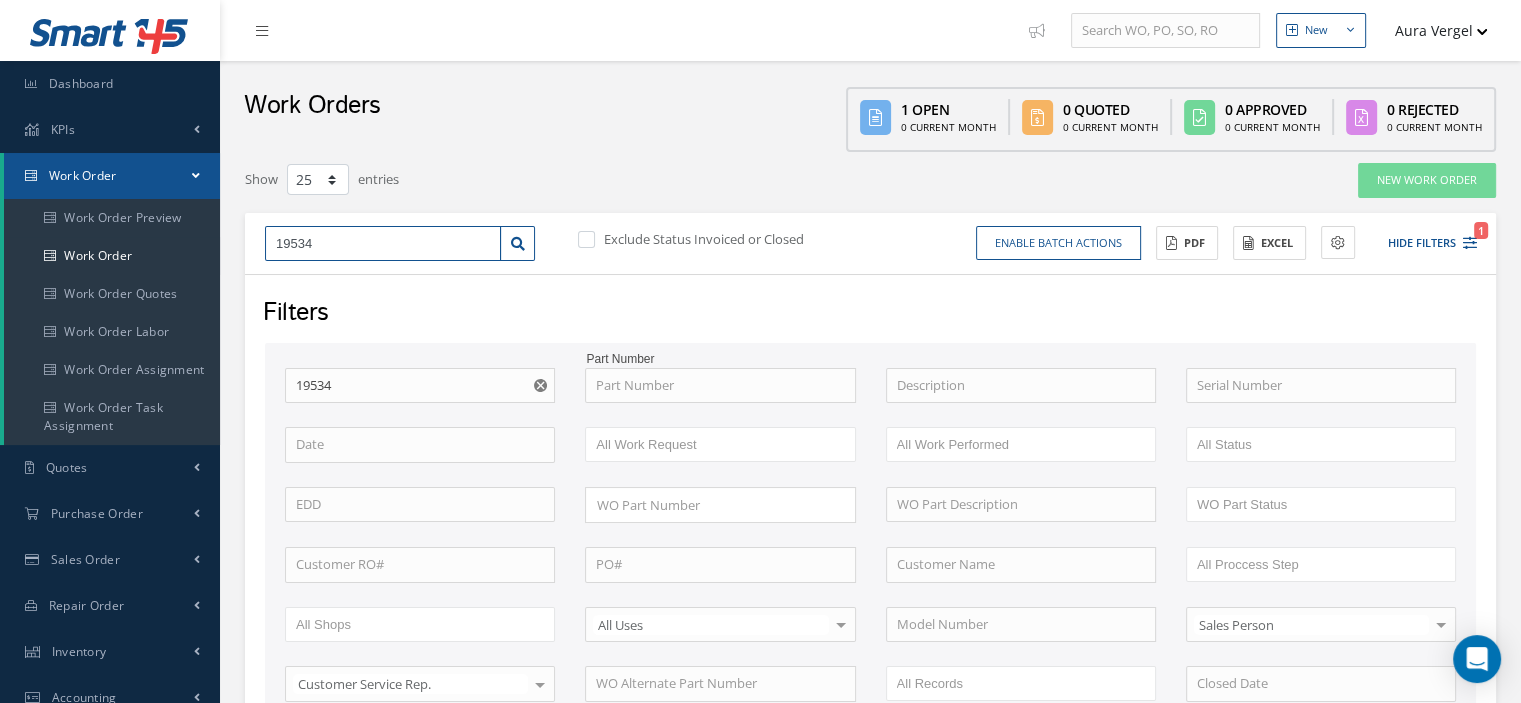 type on "195346" 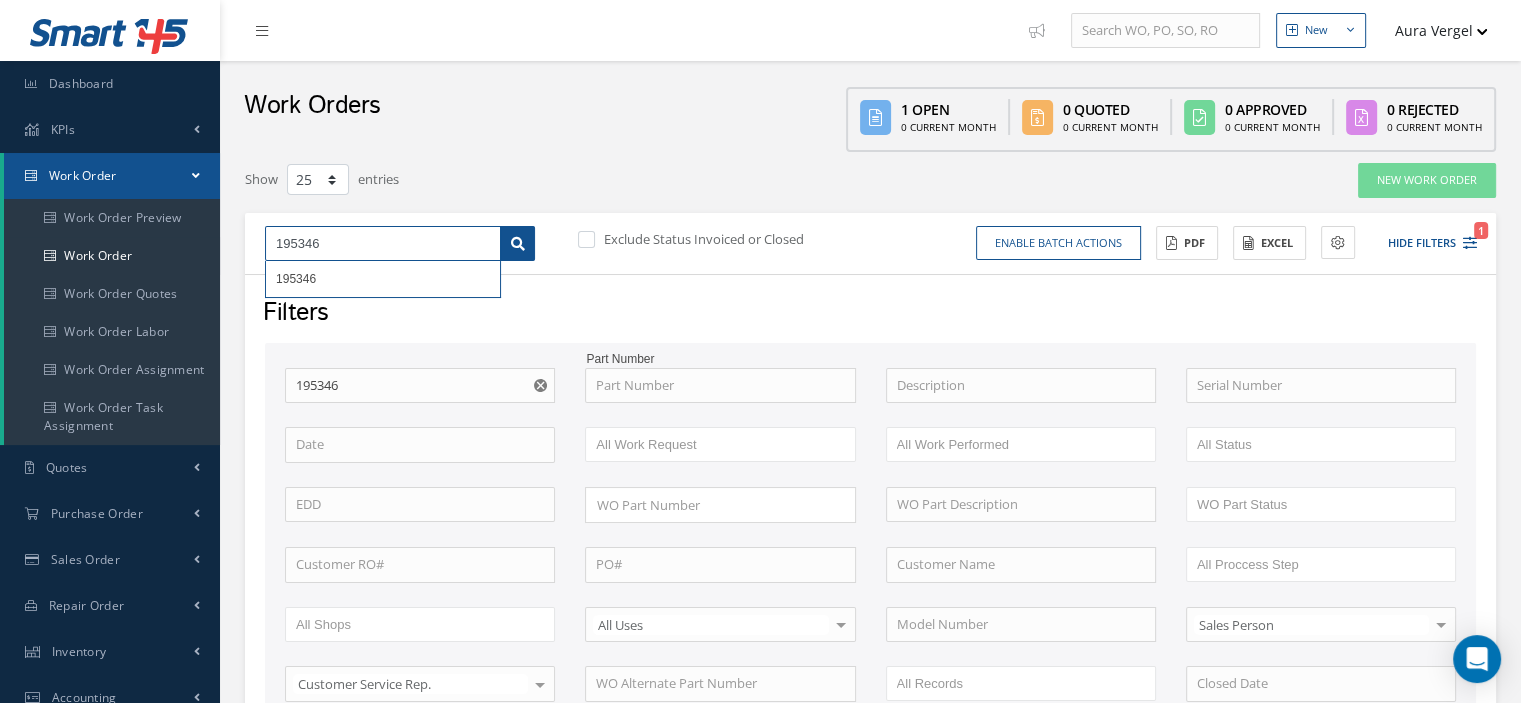 type on "195346" 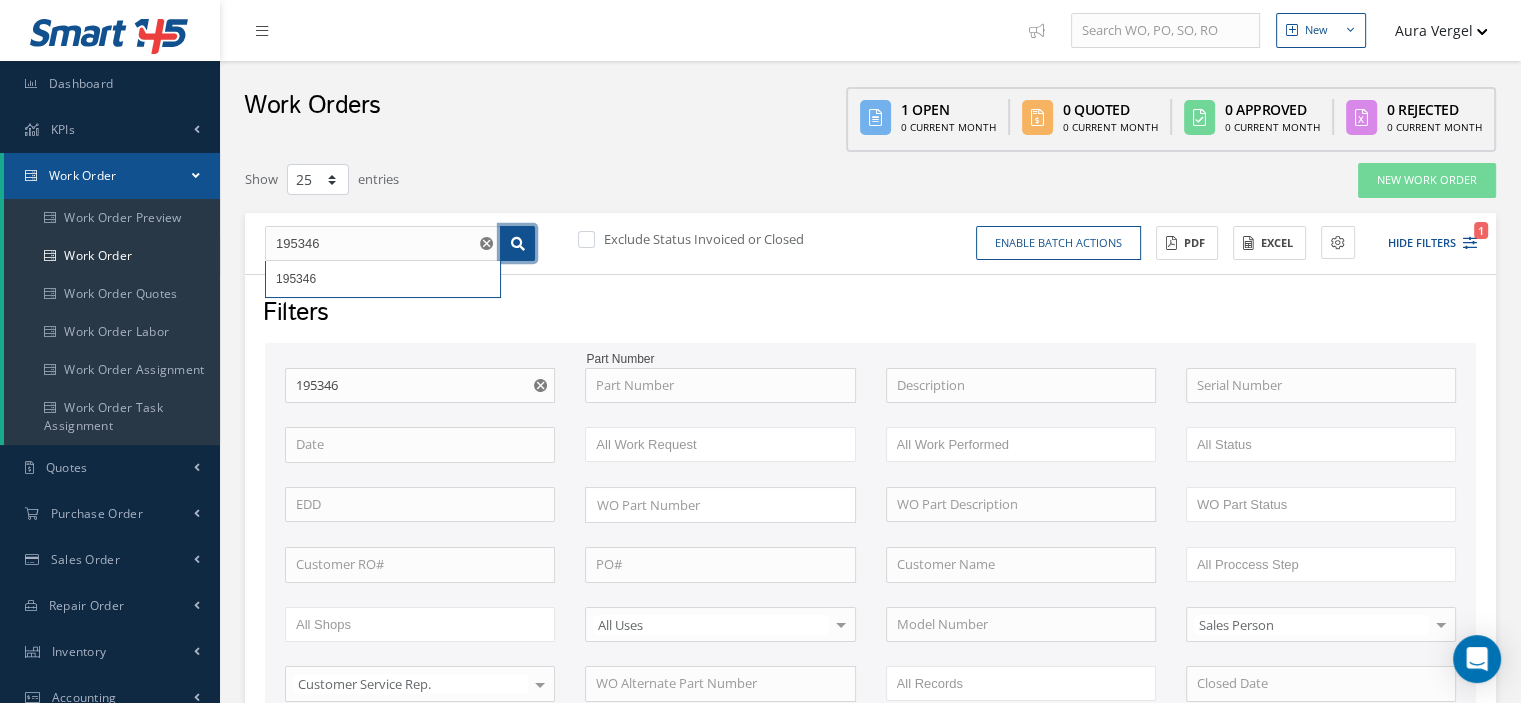 click at bounding box center [518, 244] 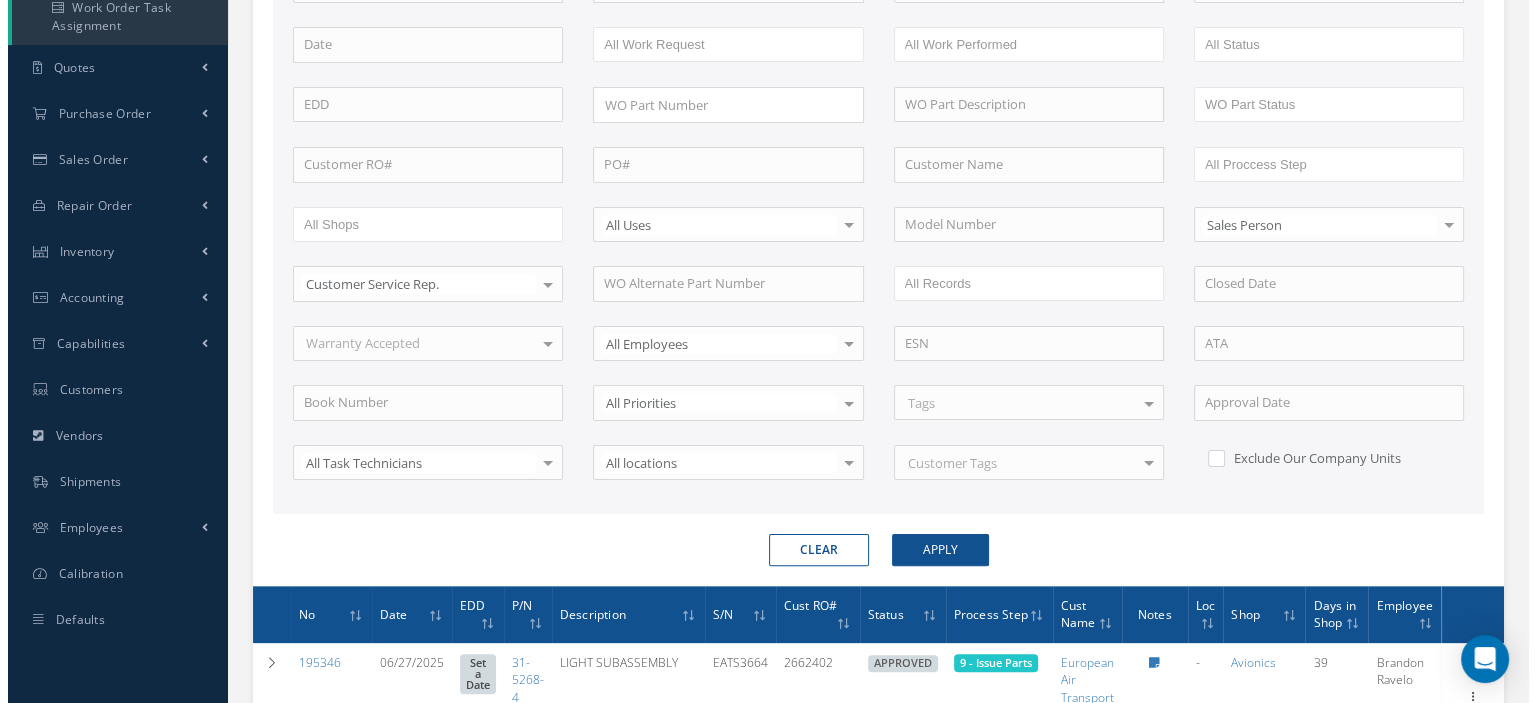 scroll, scrollTop: 594, scrollLeft: 0, axis: vertical 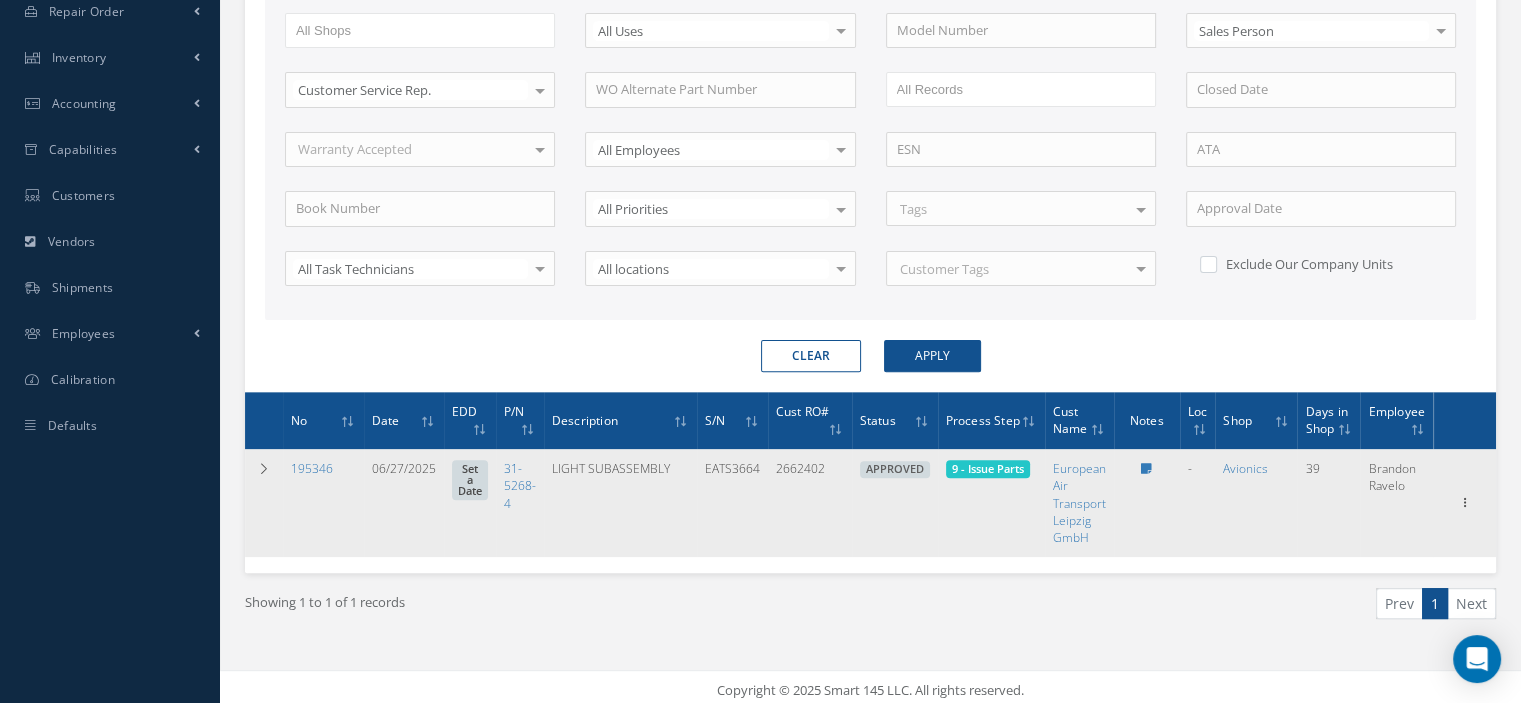 click on "9 - Issue Parts" at bounding box center [988, 469] 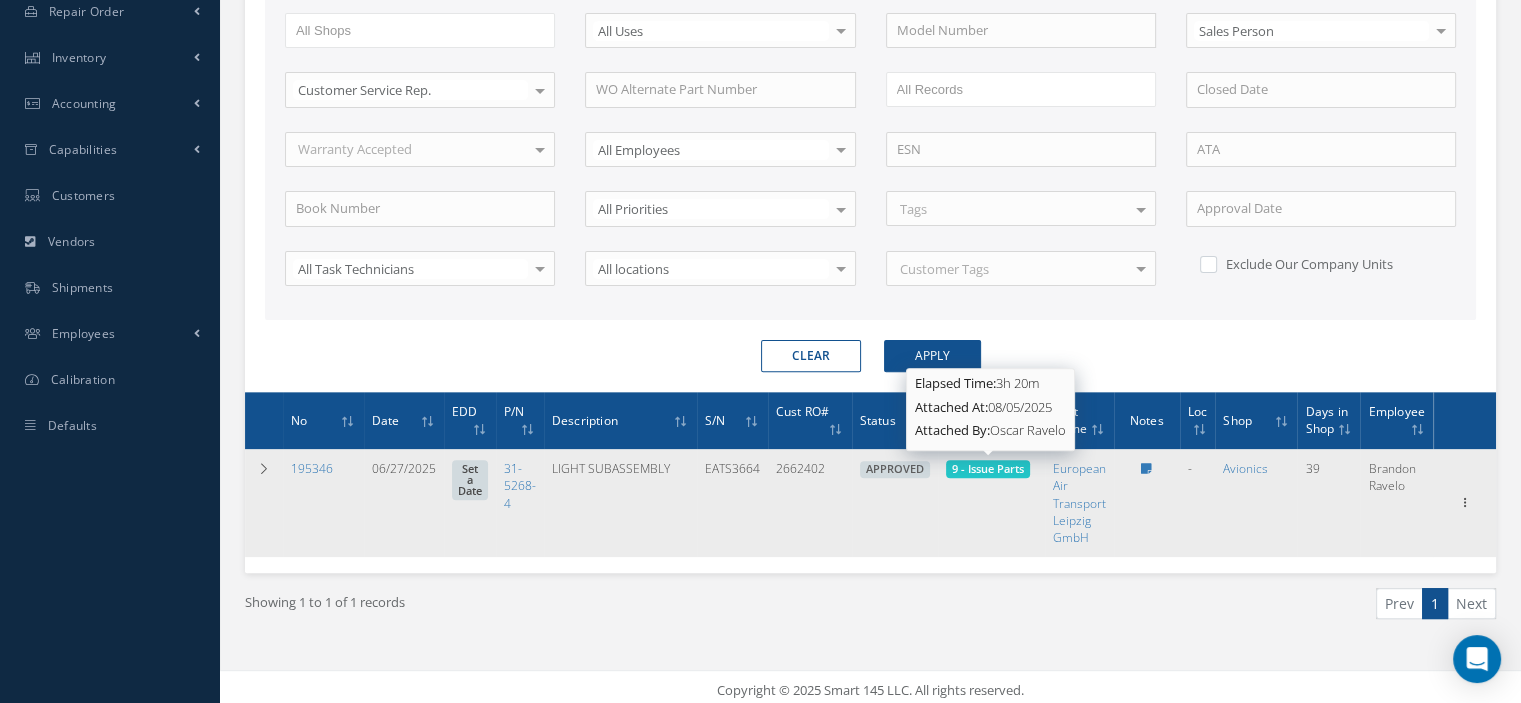 click on "9 - Issue Parts" at bounding box center (988, 468) 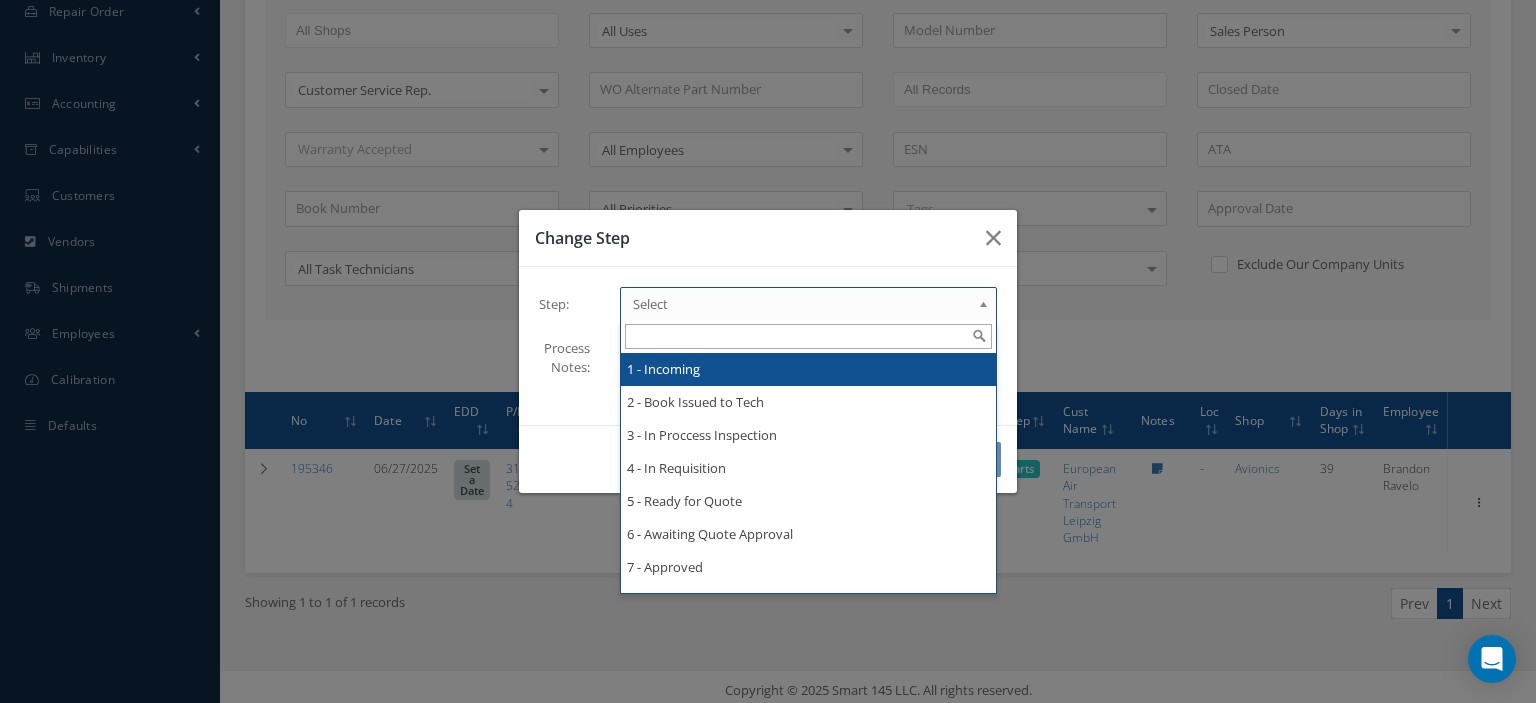 click on "Select" at bounding box center [802, 304] 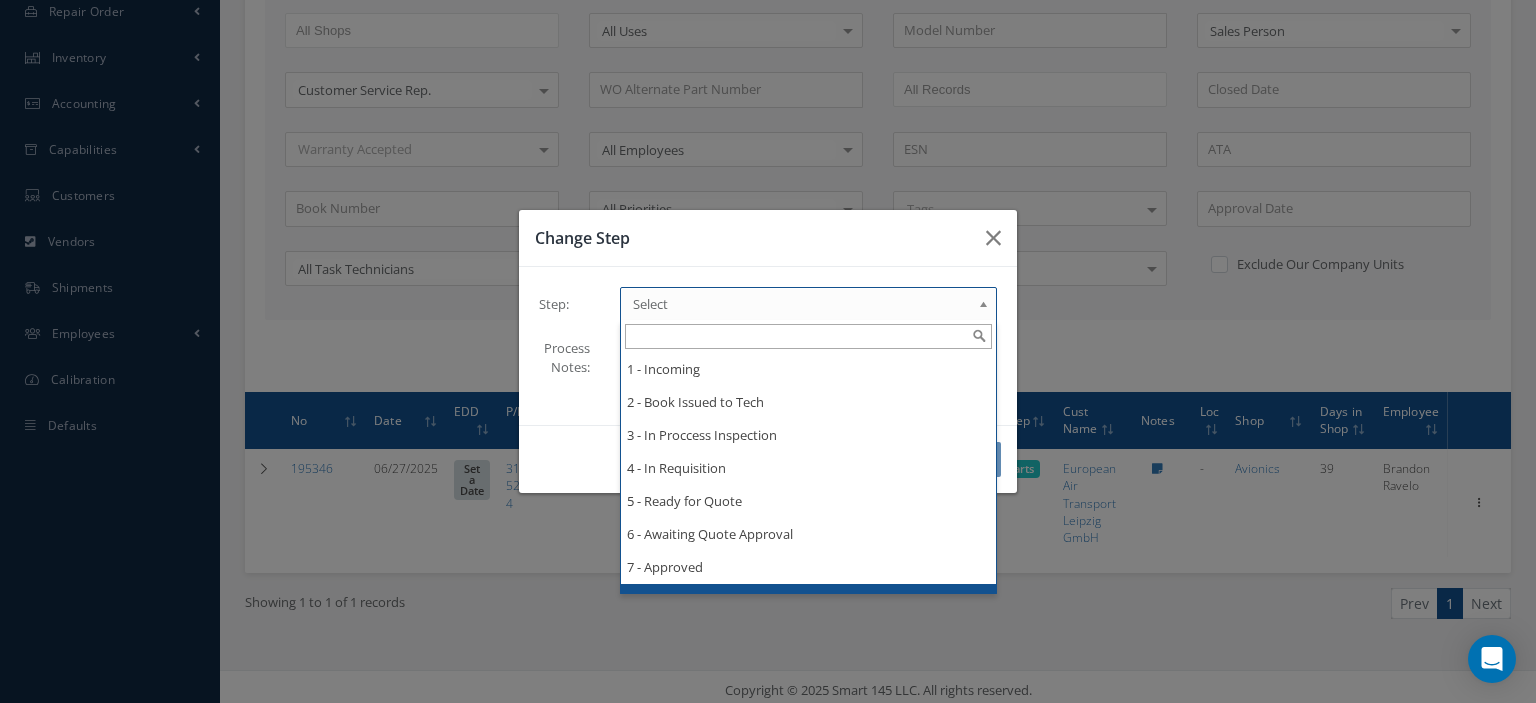 scroll, scrollTop: 100, scrollLeft: 0, axis: vertical 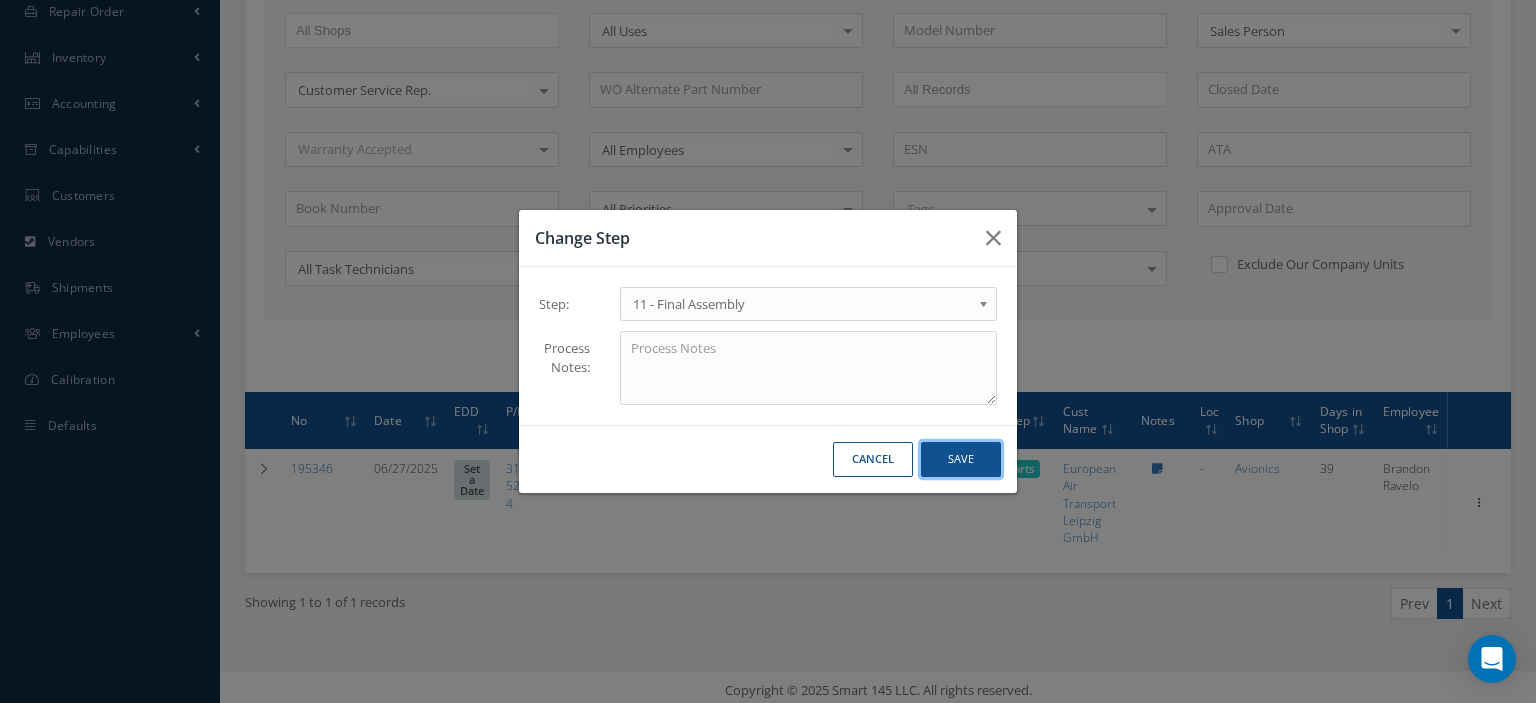 click on "Save" at bounding box center [961, 459] 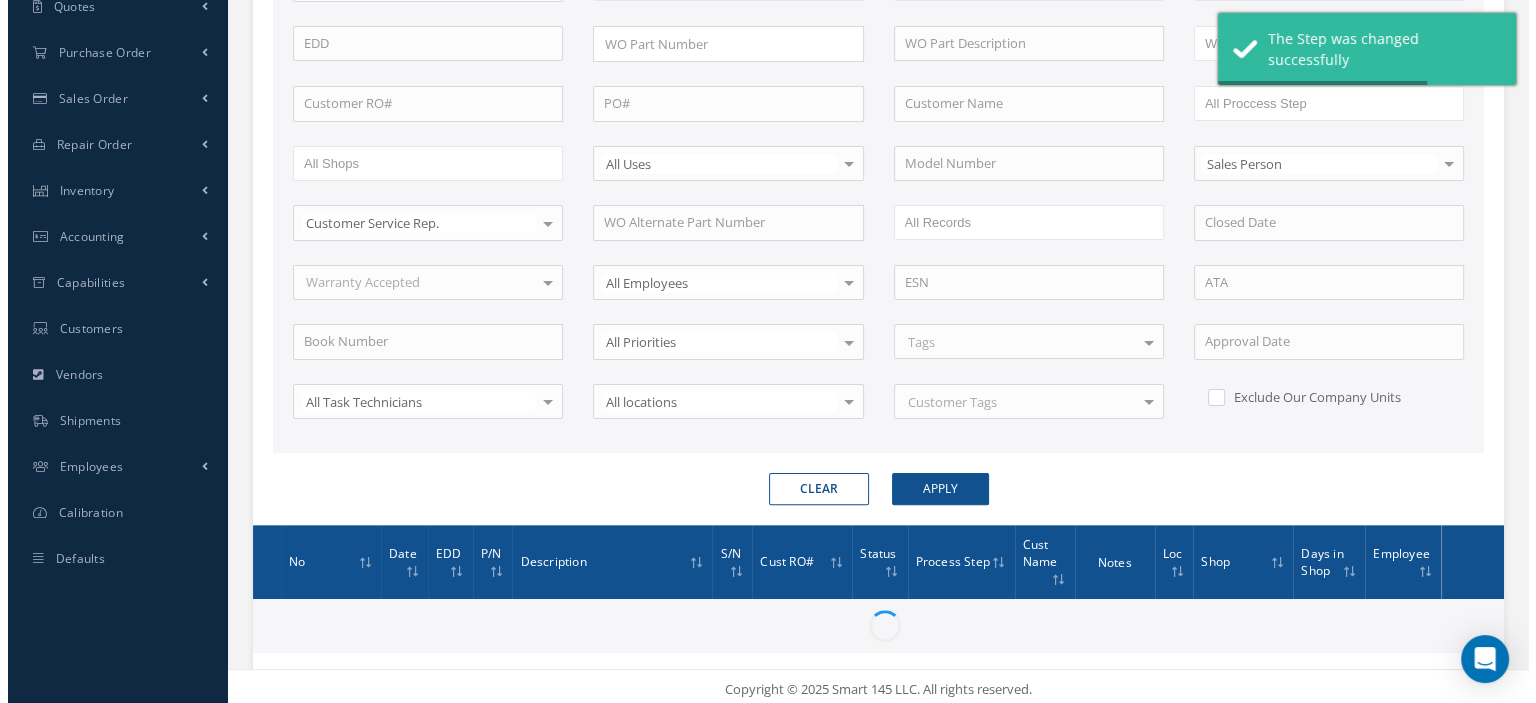 scroll, scrollTop: 594, scrollLeft: 0, axis: vertical 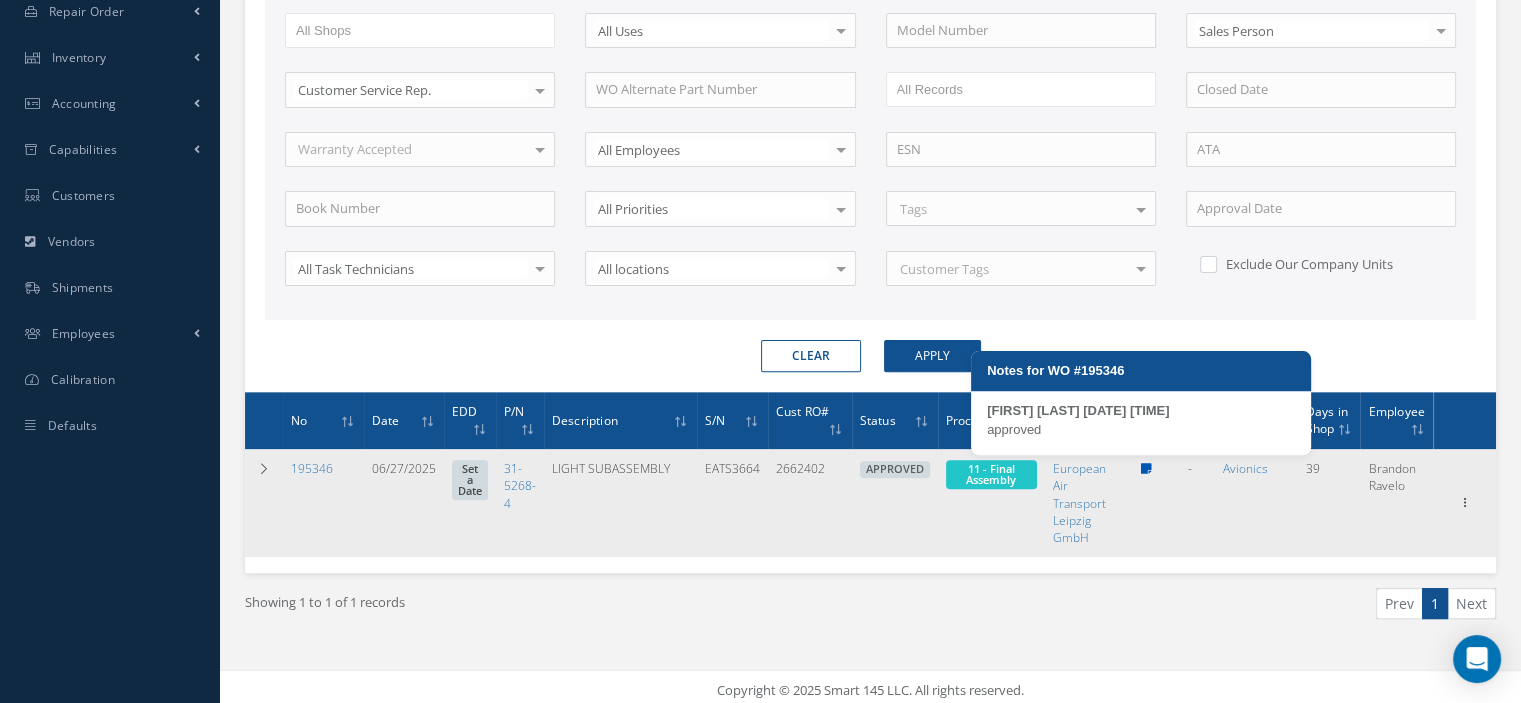 click at bounding box center (1146, 469) 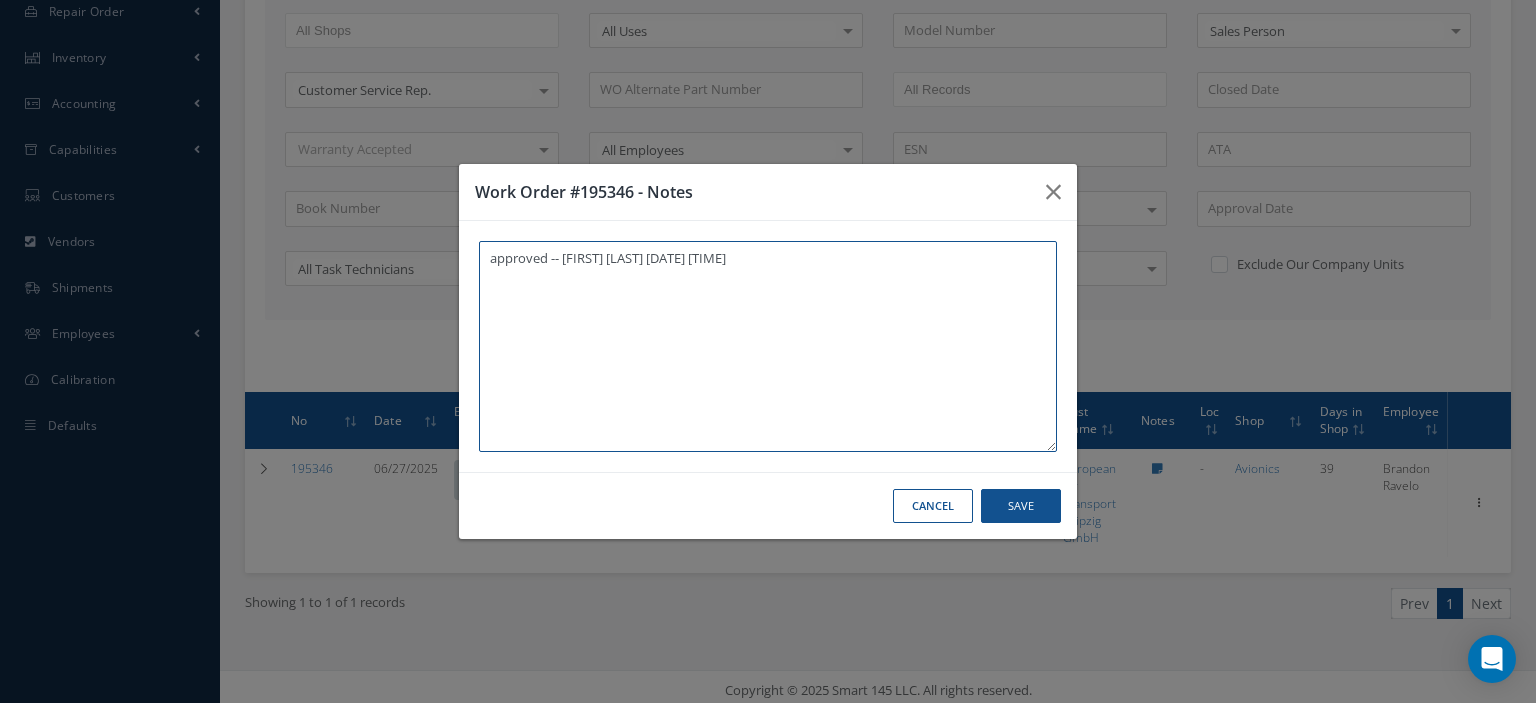 paste on "I already  gave them   to the technician" 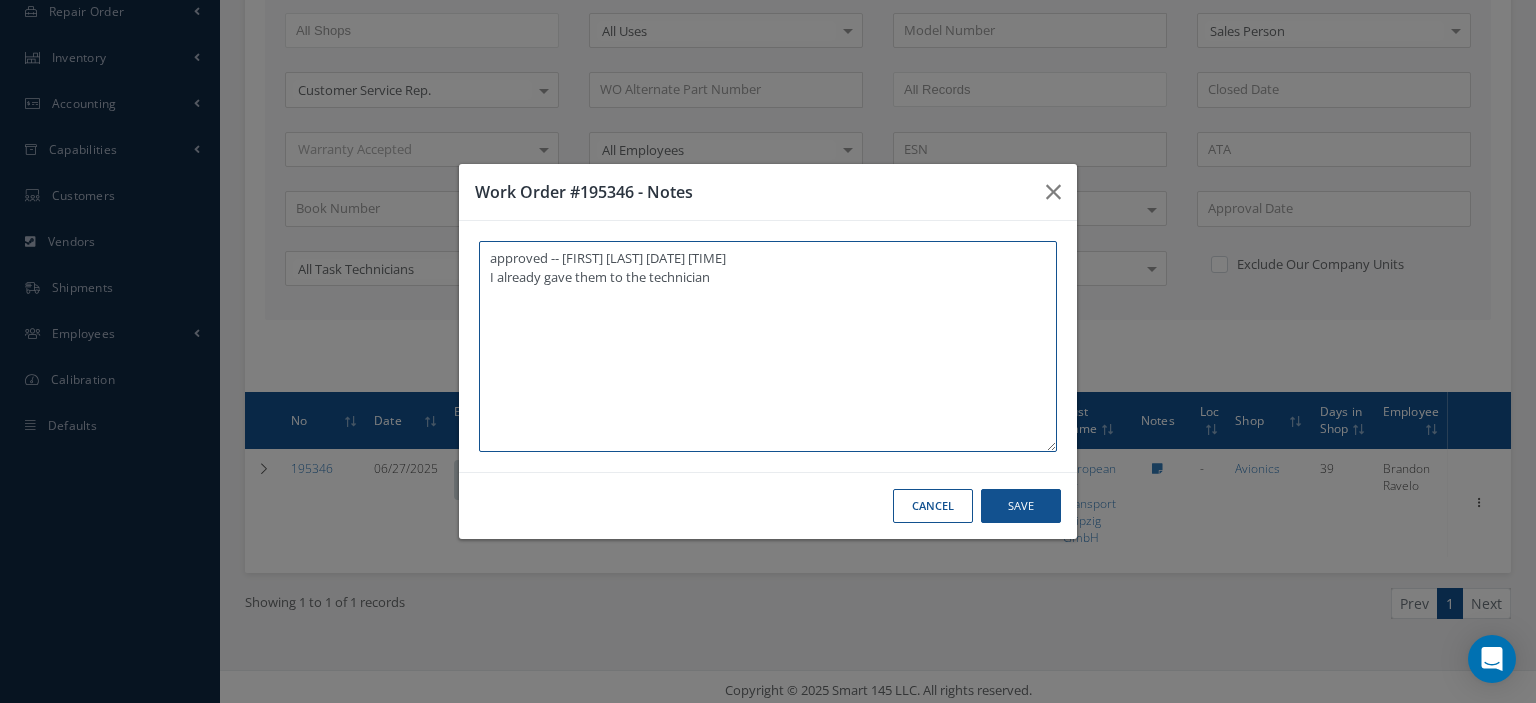 type on "approved -- Oscar Ravelo 08/05/2025 07:49AM
I already  gave them   to the technician" 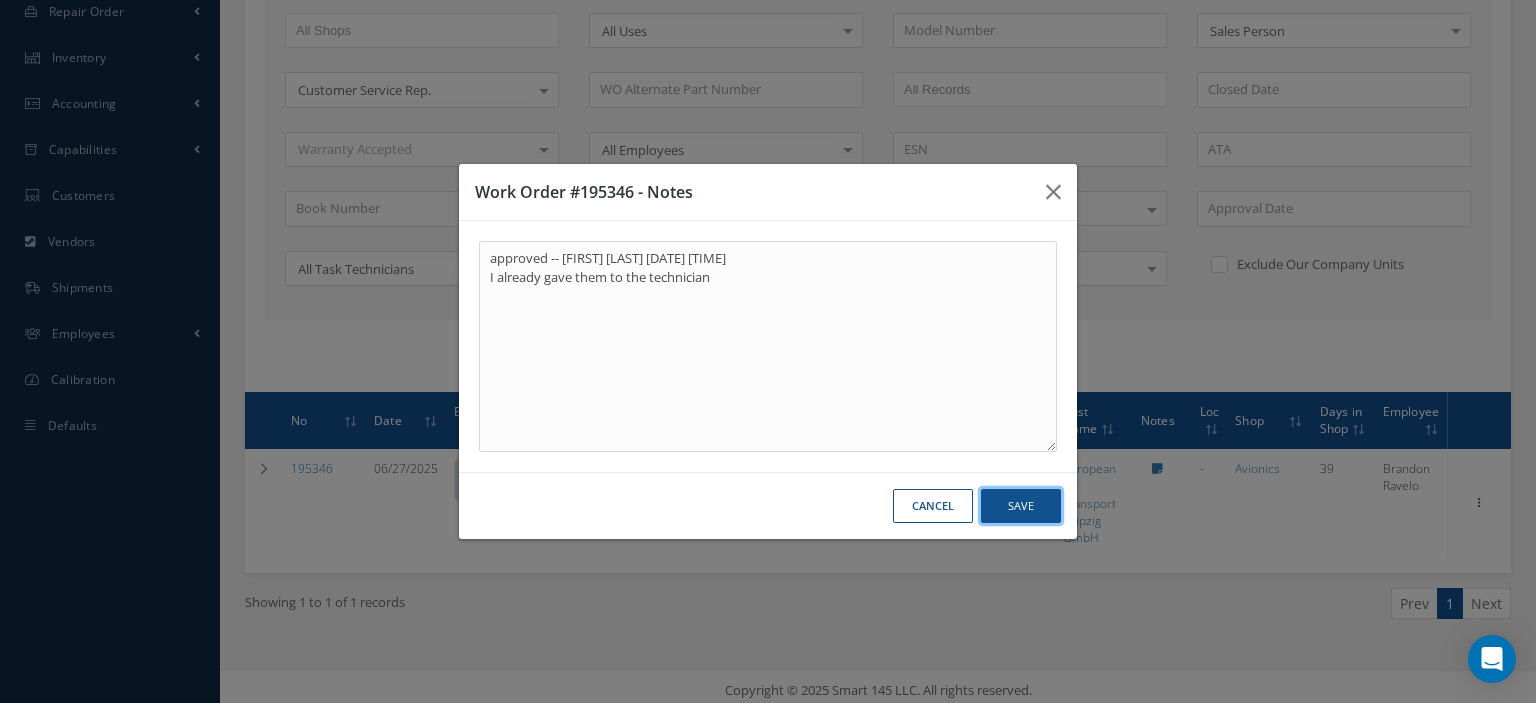 click on "Save" at bounding box center [1021, 506] 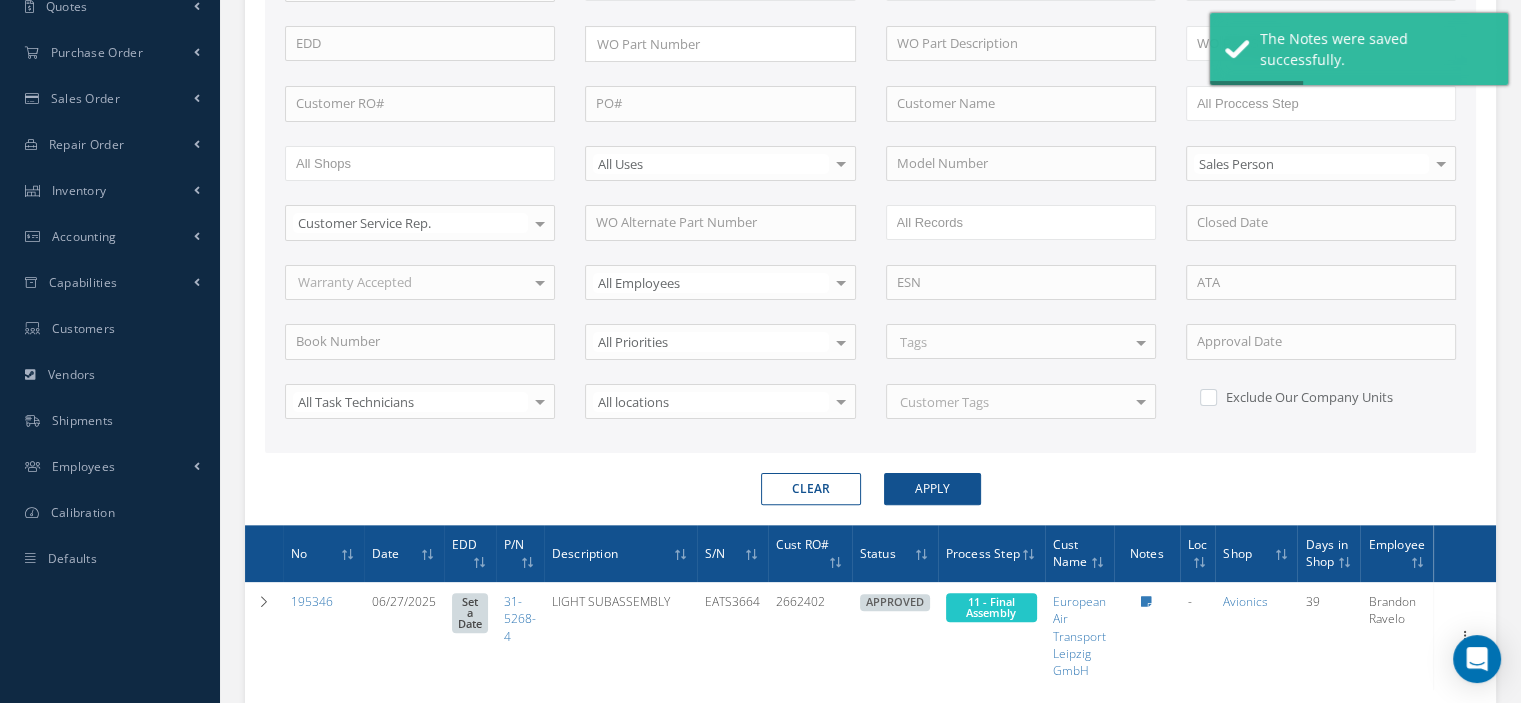 scroll, scrollTop: 0, scrollLeft: 0, axis: both 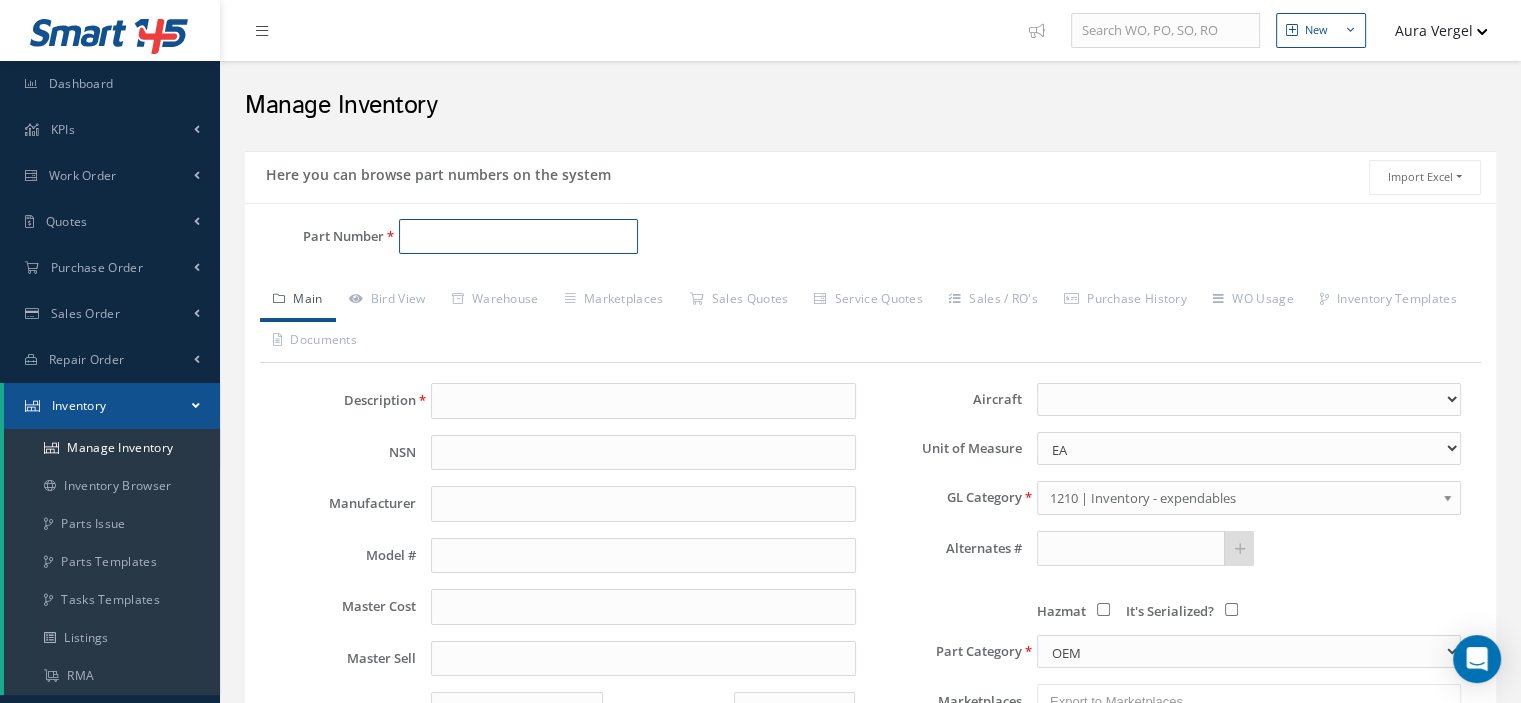 click on "Part Number" at bounding box center [518, 237] 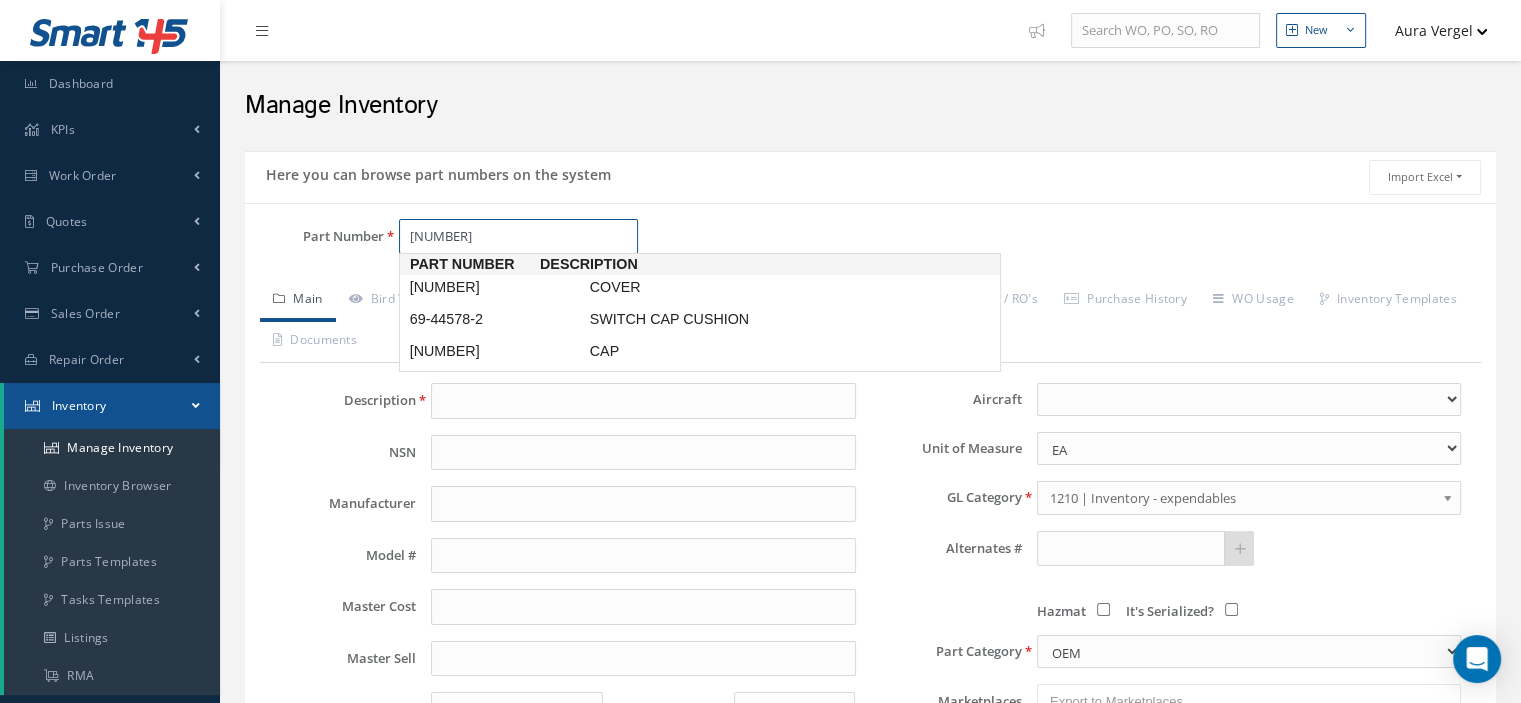 type on "69-44578-2" 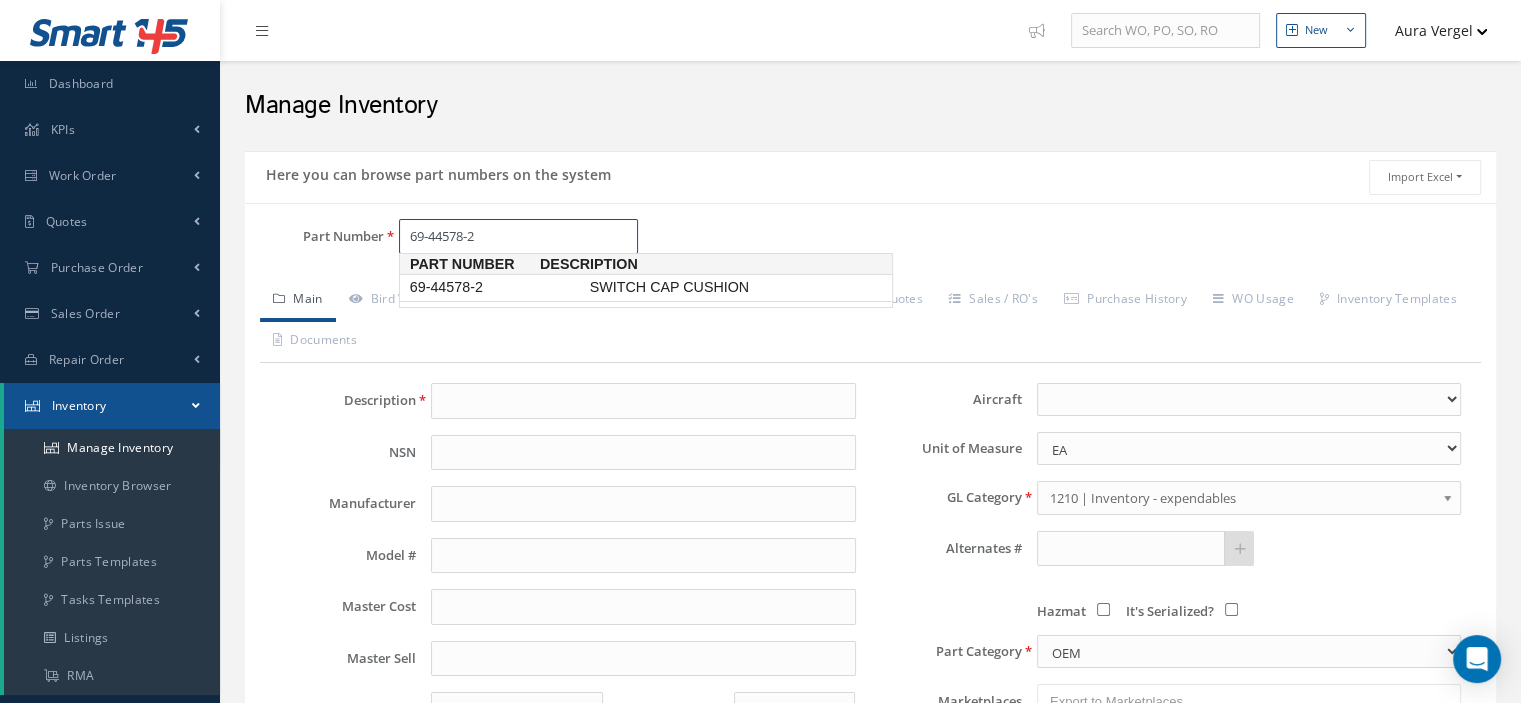 click on "69-44578-2" at bounding box center (496, 287) 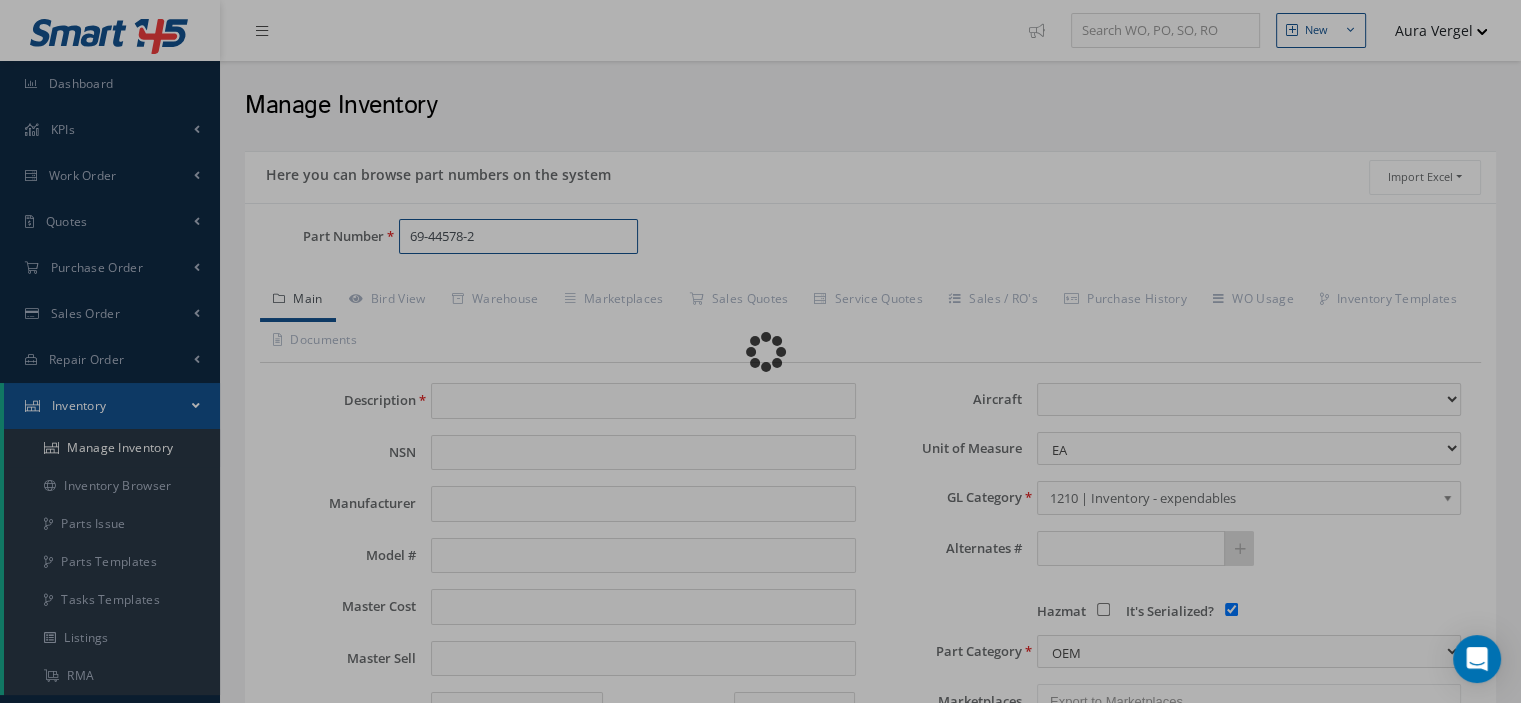type on "SWITCH CAP CUSHION" 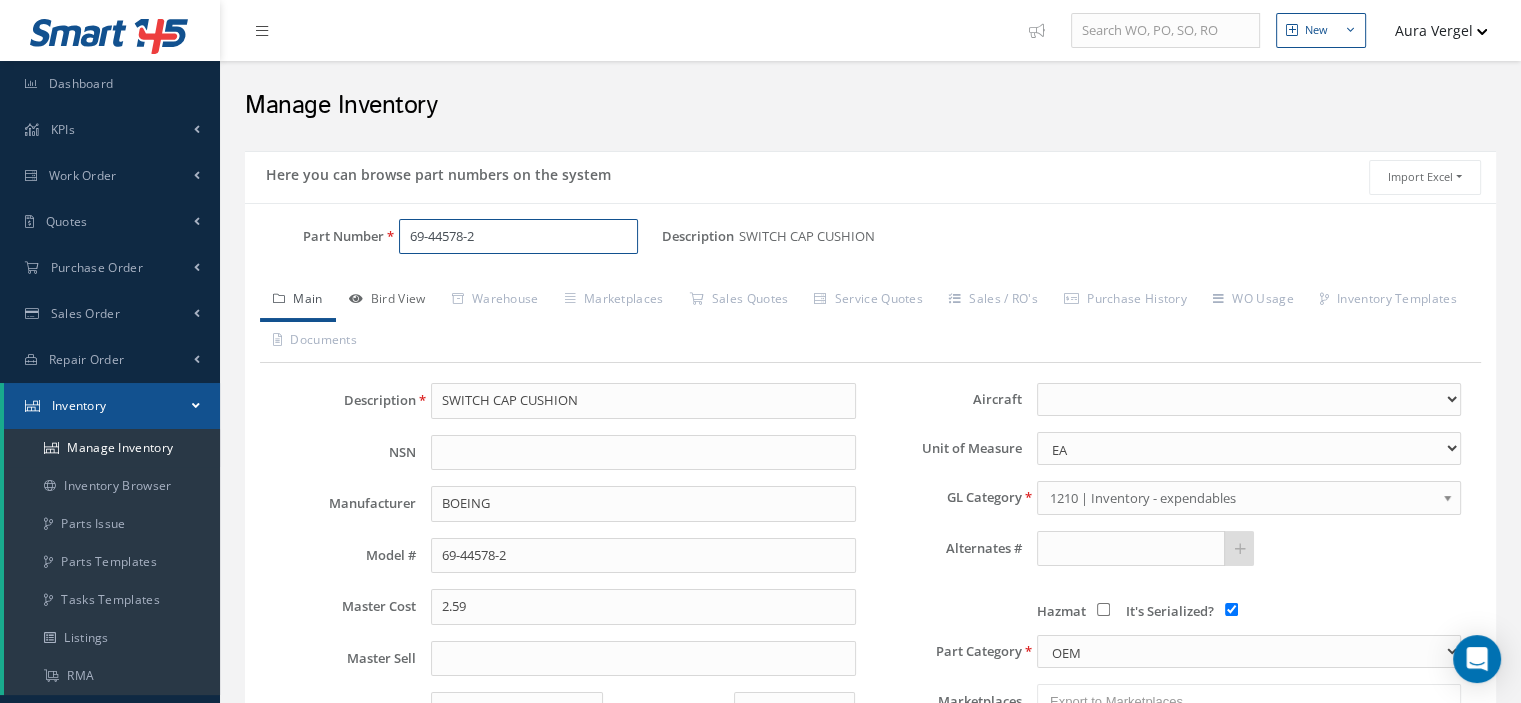 type on "69-44578-2" 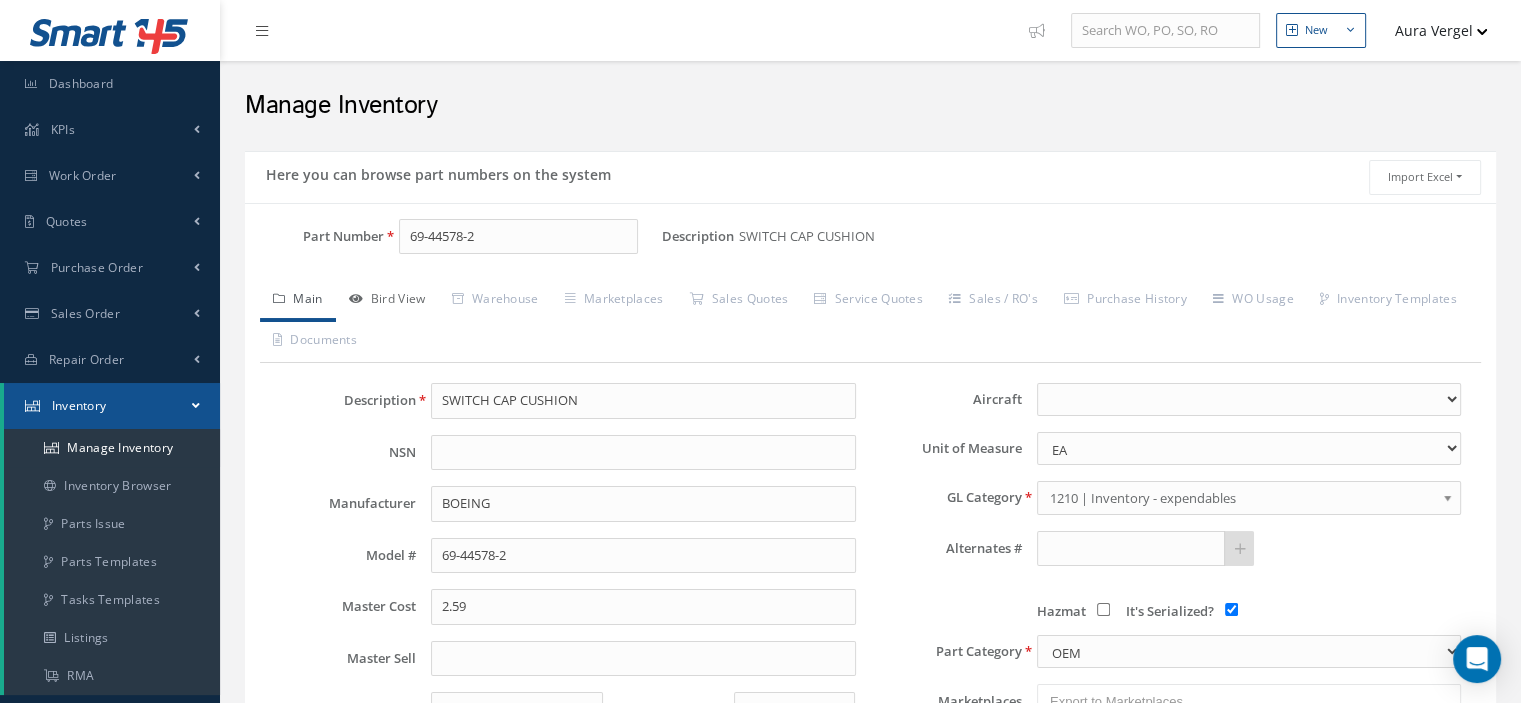 click on "Bird View" at bounding box center [387, 301] 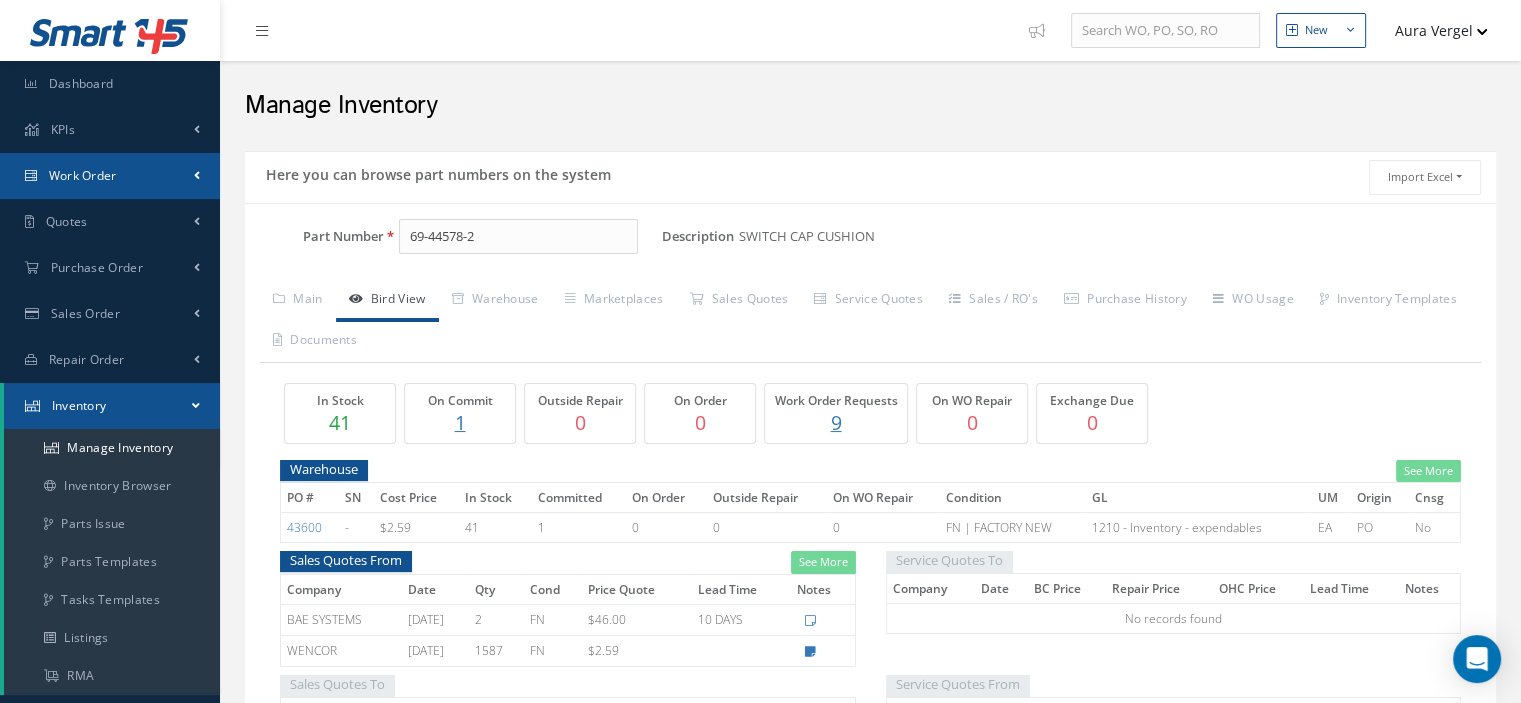 click on "Work Order" at bounding box center [110, 176] 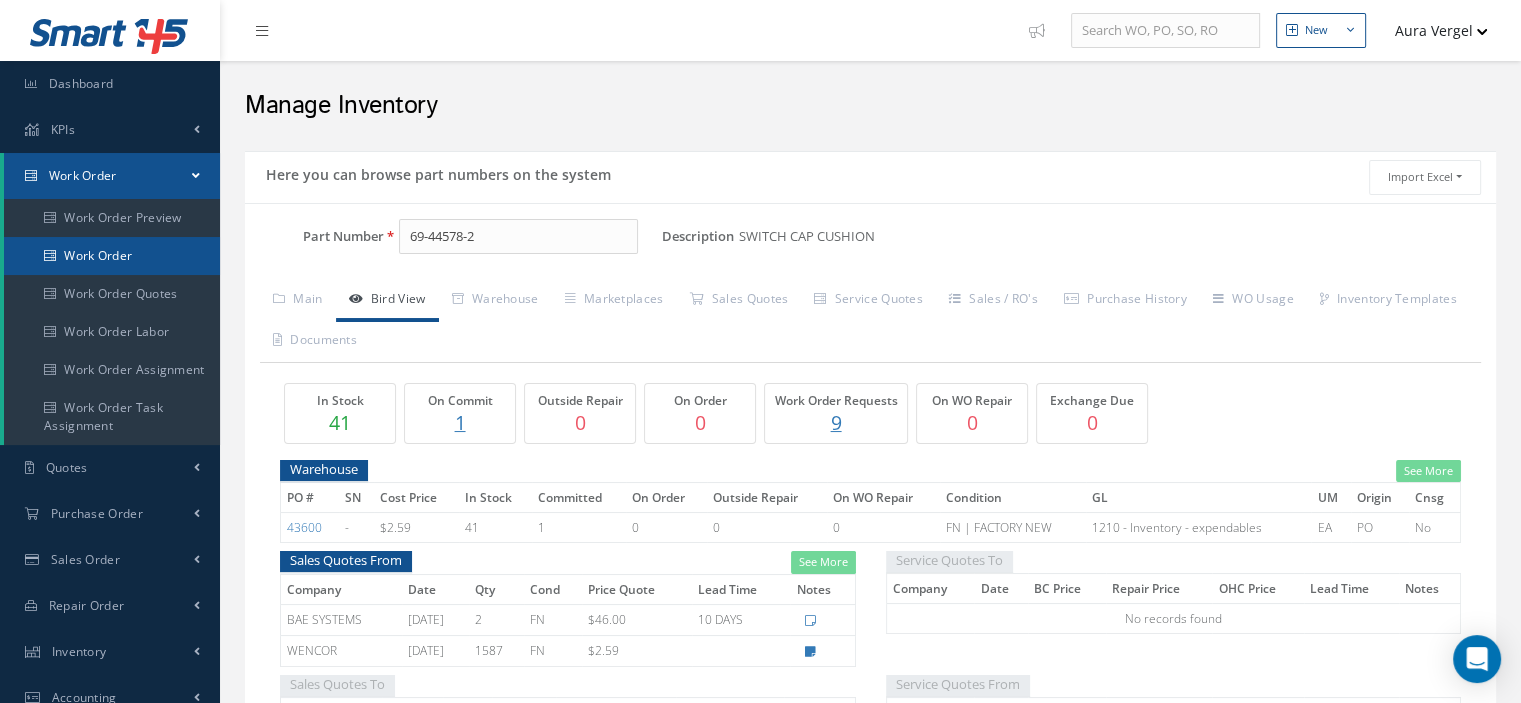 click on "Work Order" at bounding box center [112, 256] 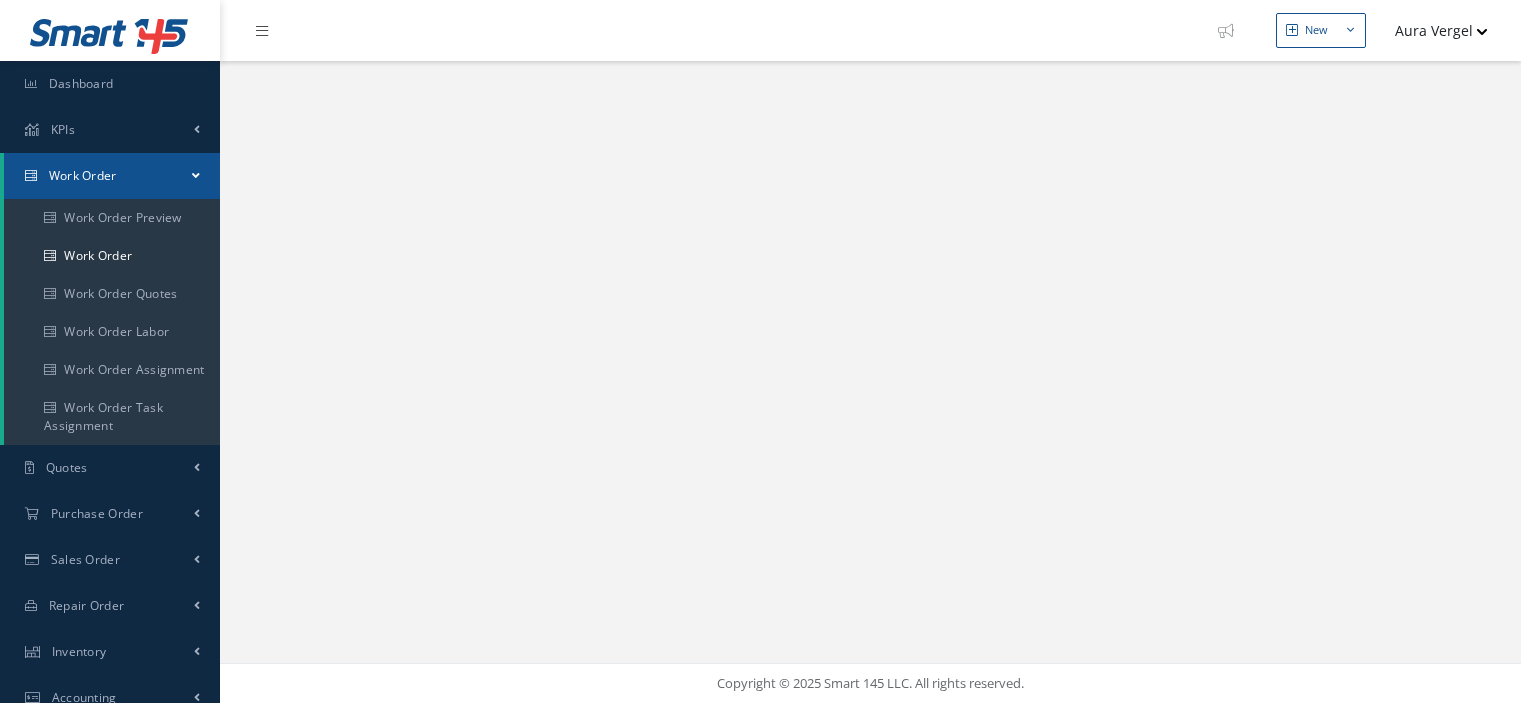 scroll, scrollTop: 0, scrollLeft: 0, axis: both 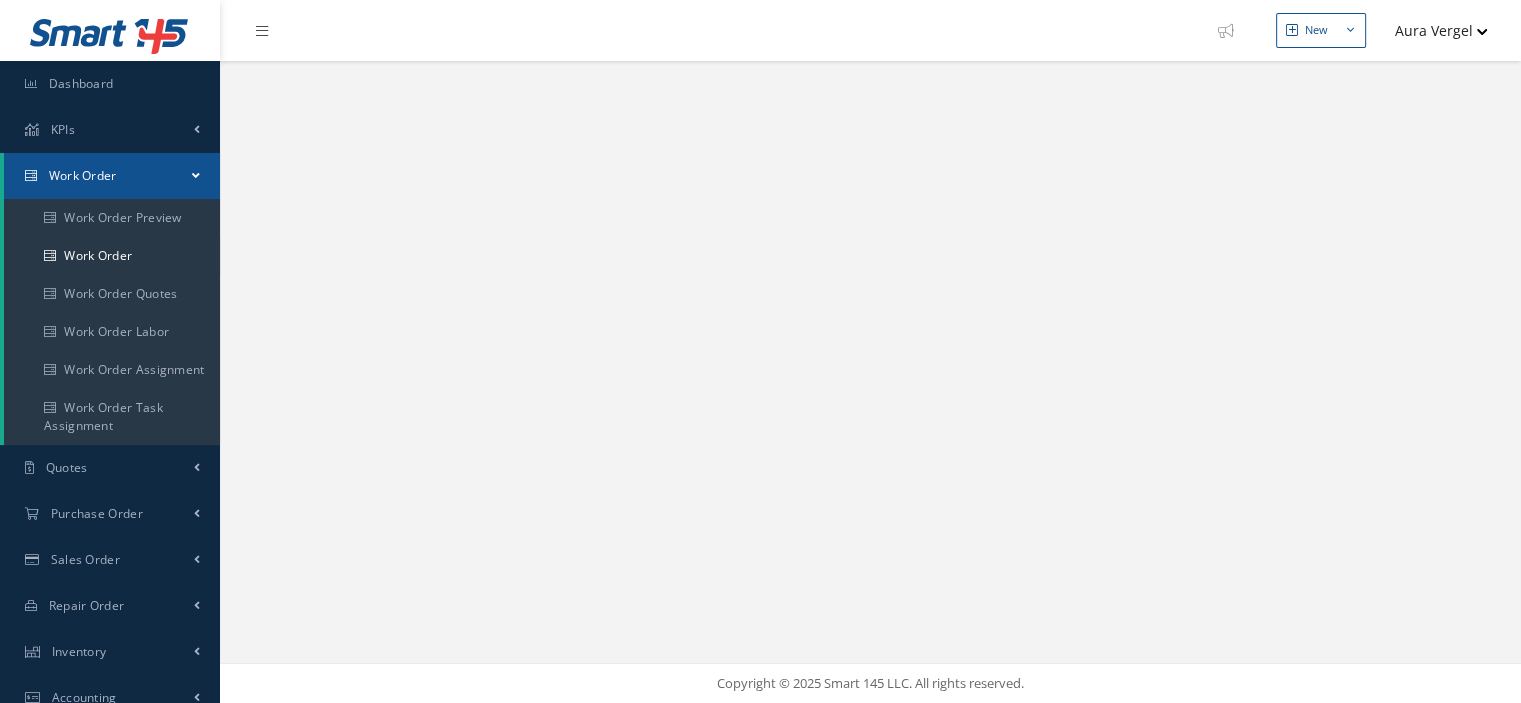 select on "25" 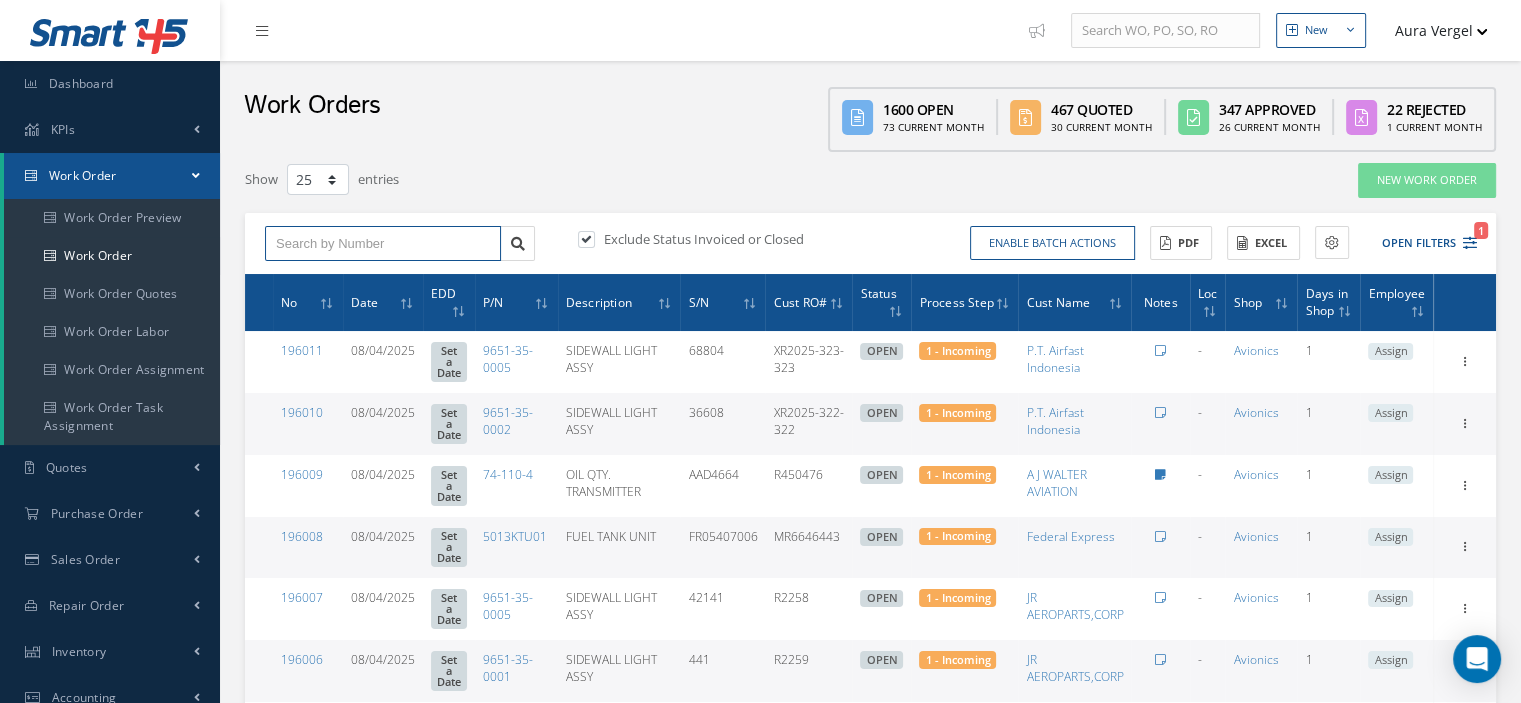 click at bounding box center [383, 244] 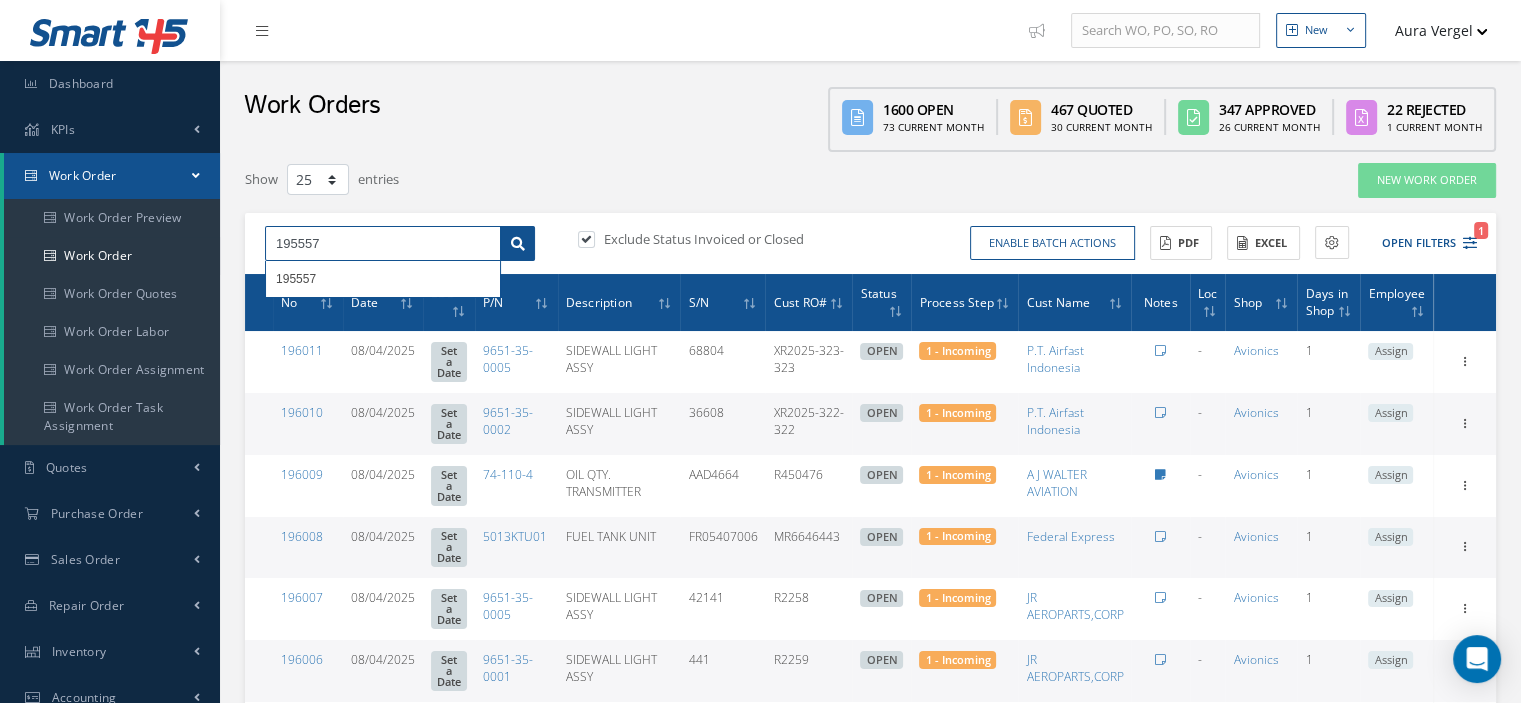 type on "195557" 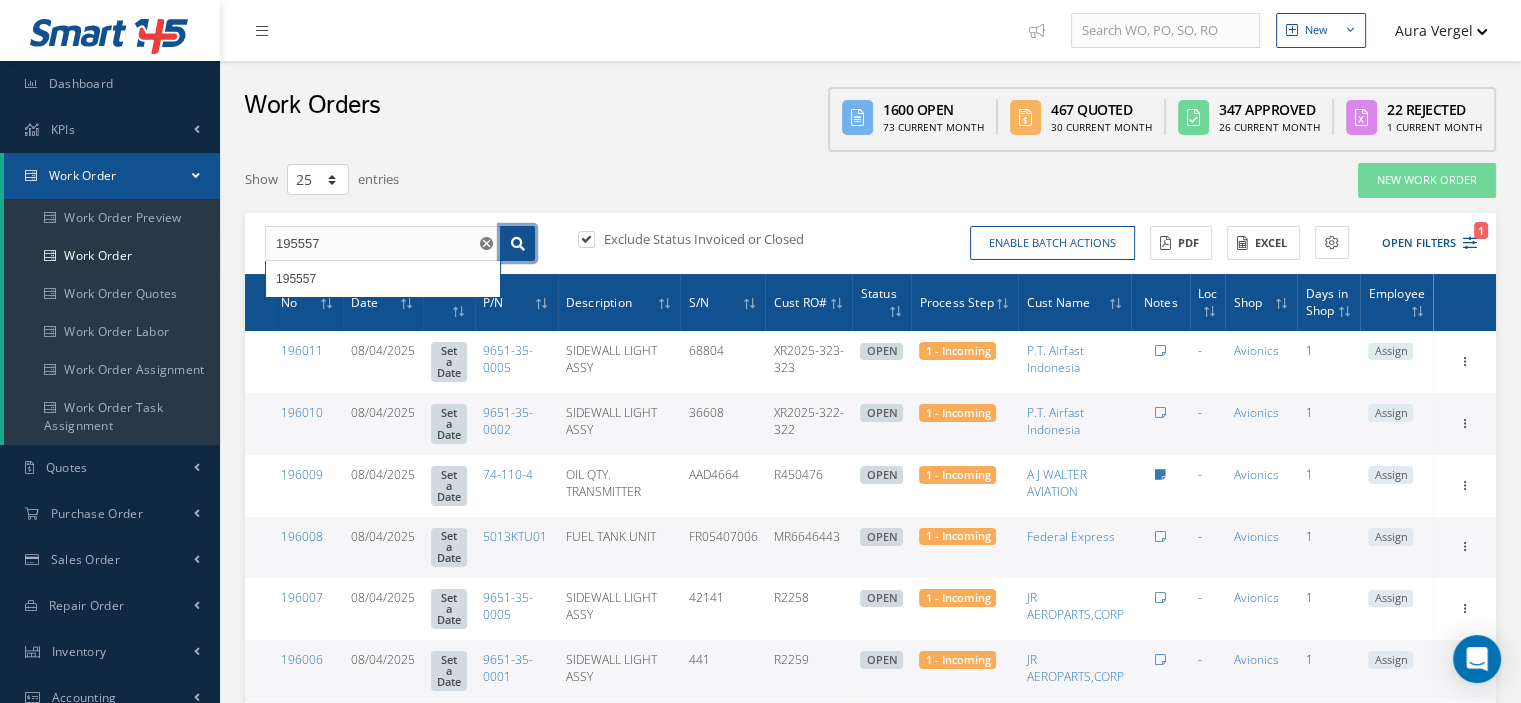 click at bounding box center (518, 244) 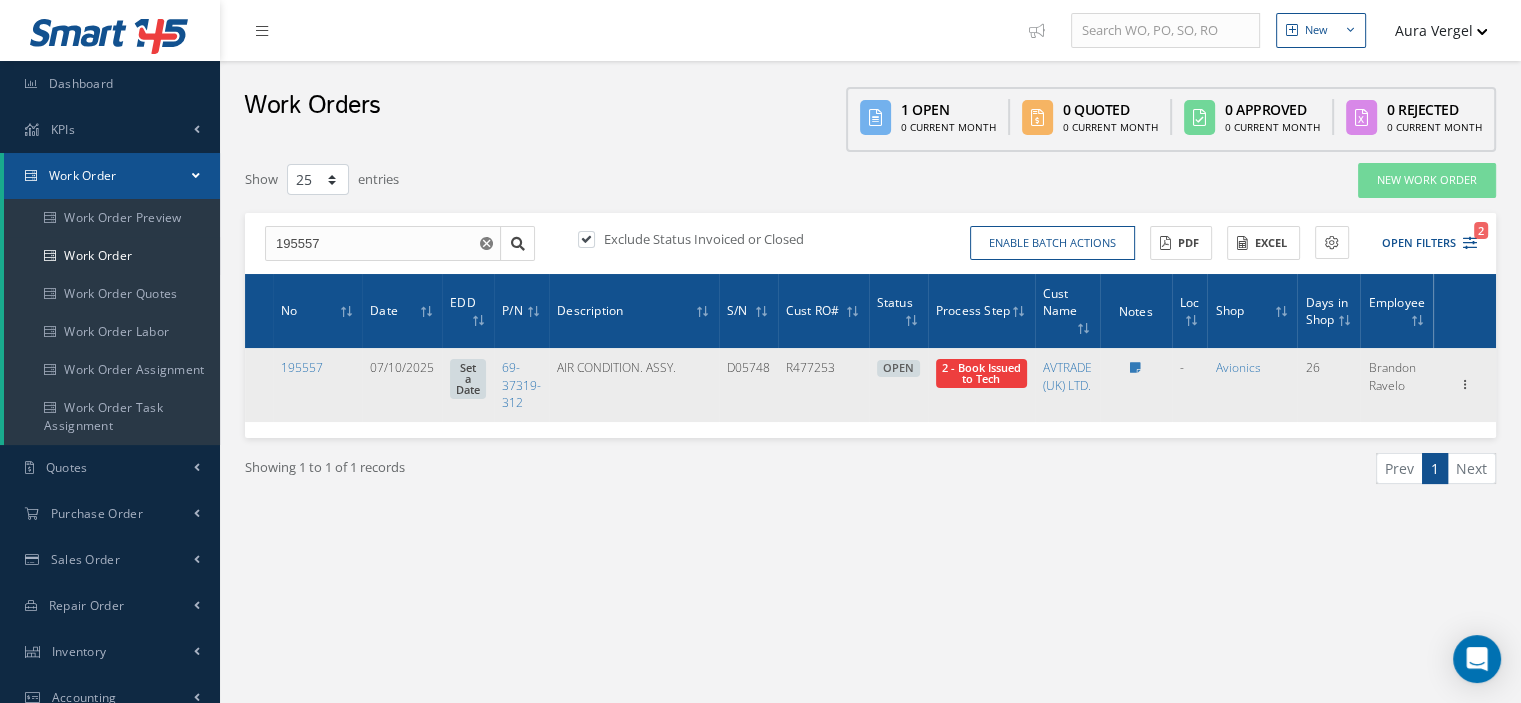 click on "2 - Book Issued to Tech" at bounding box center [981, 373] 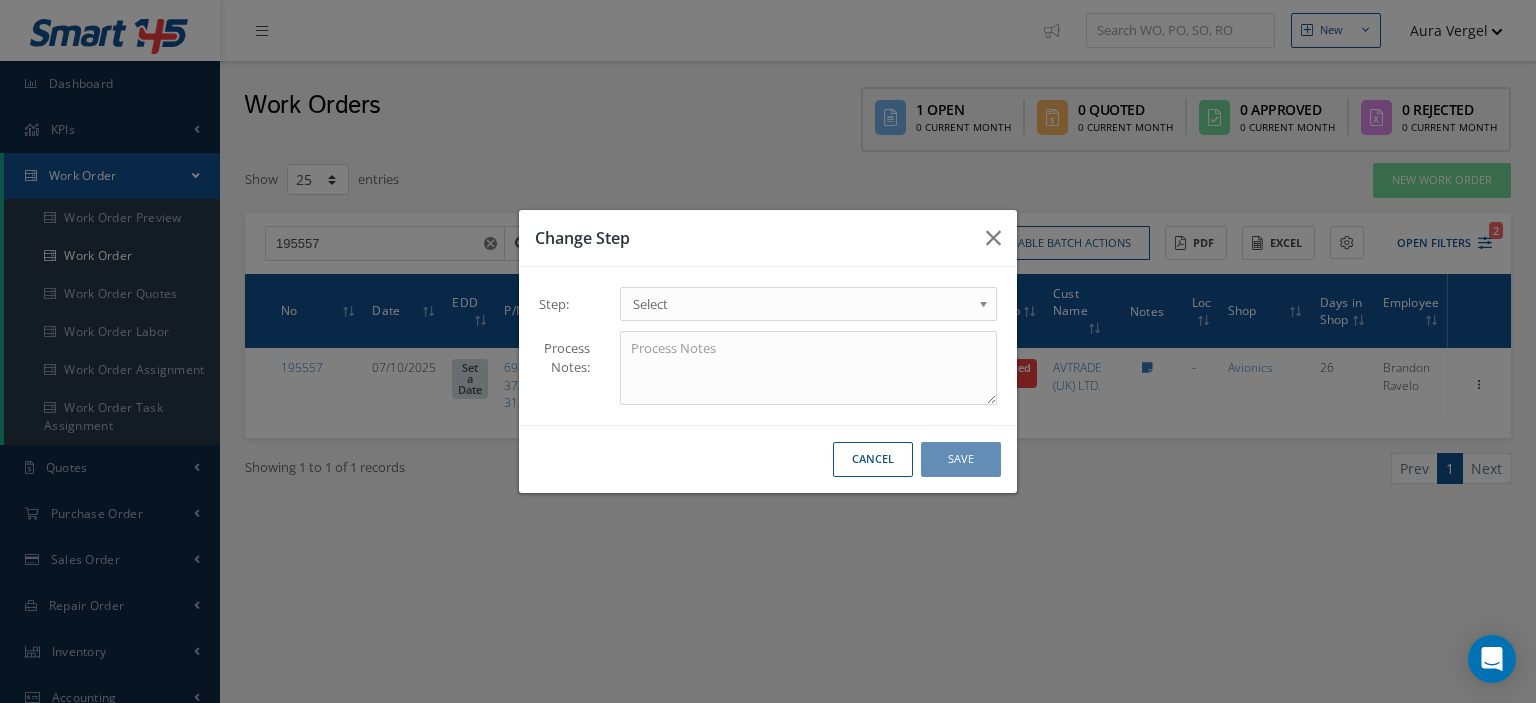 click on "Select" at bounding box center [802, 304] 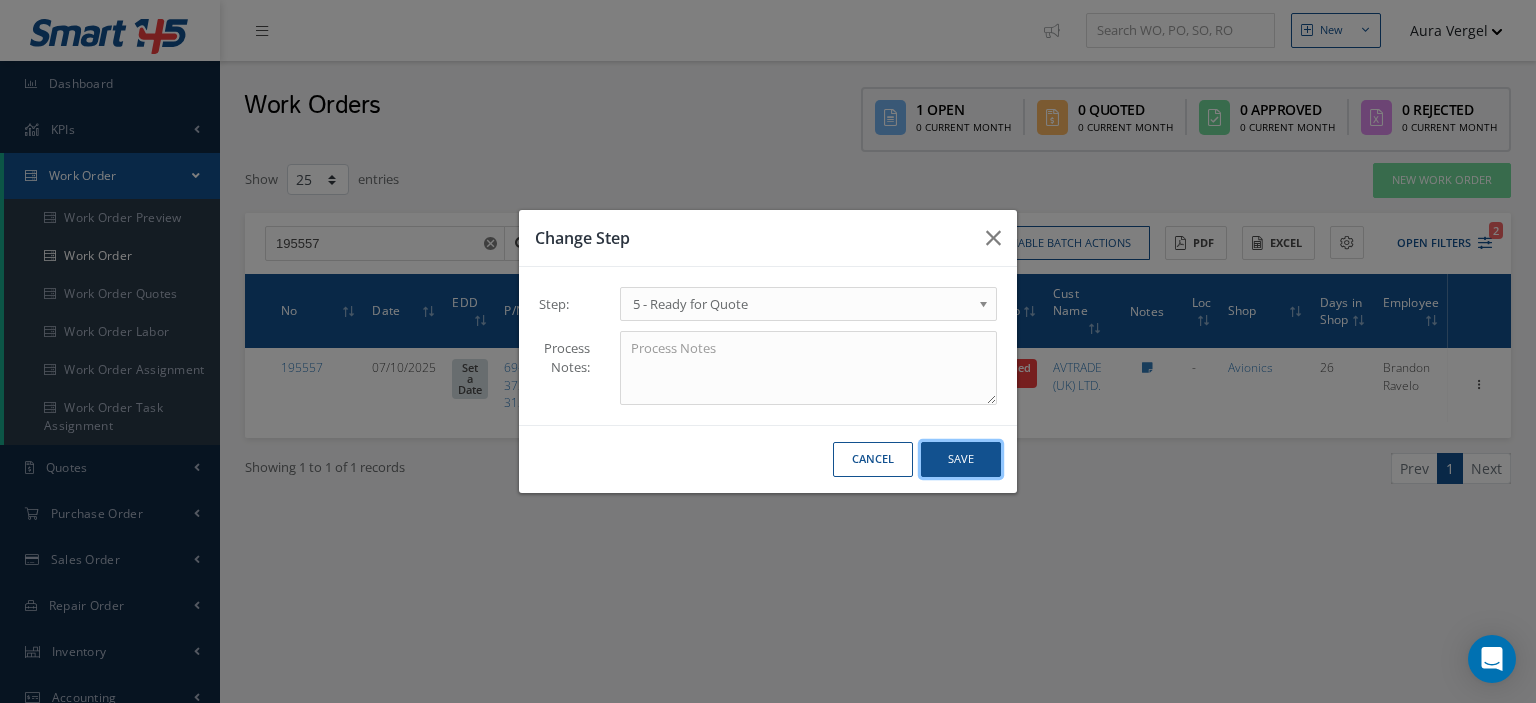 click on "Save" at bounding box center [961, 459] 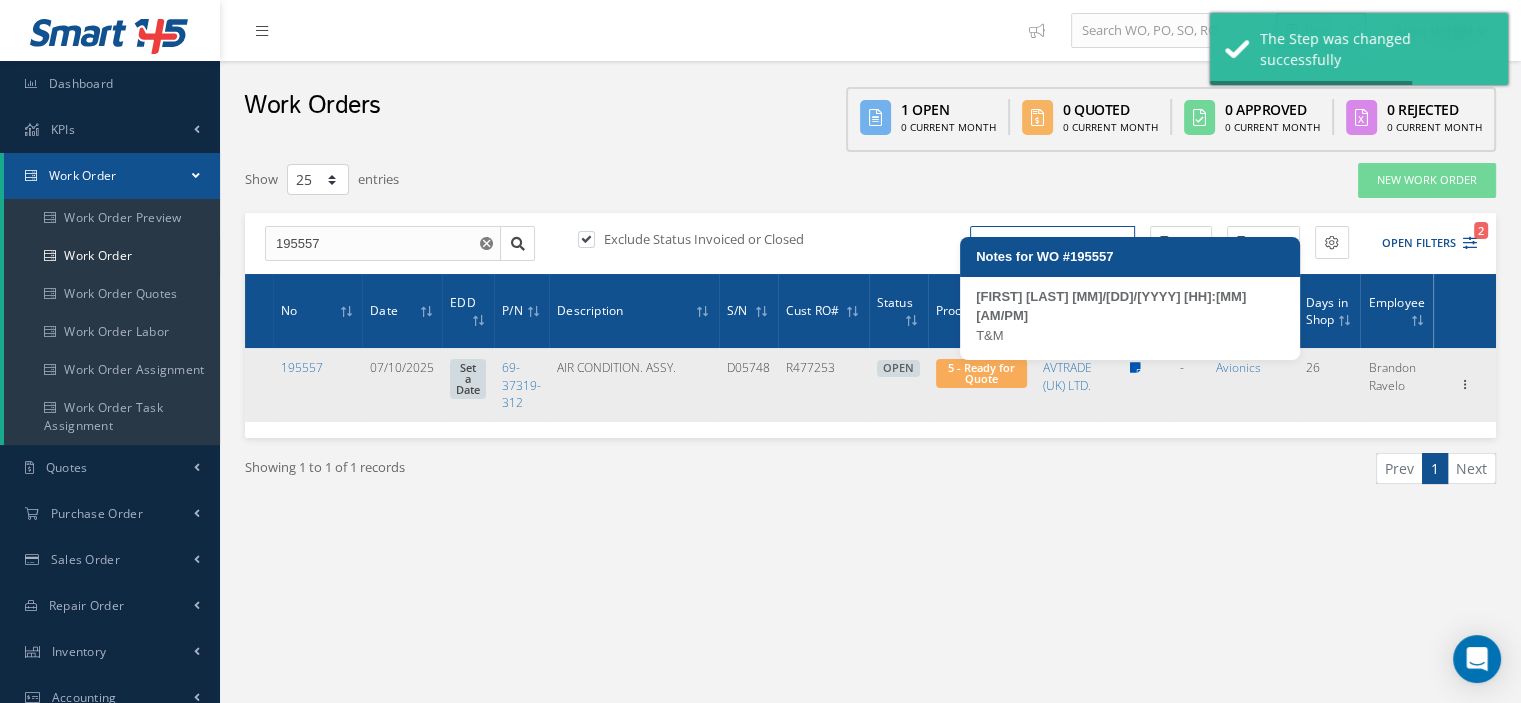 click at bounding box center [1135, 368] 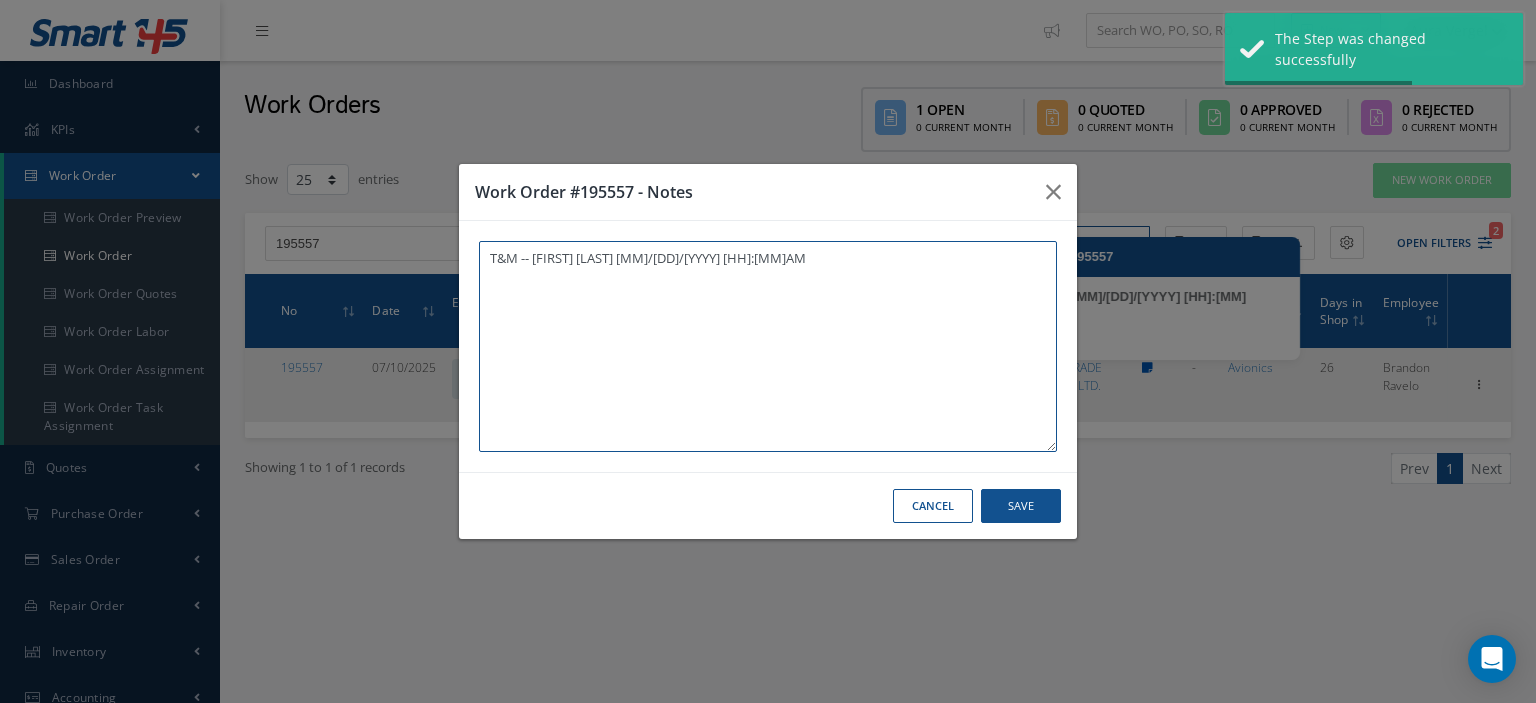 type on "T&M -- Frankie Flores 07/10/2025 10:55AM" 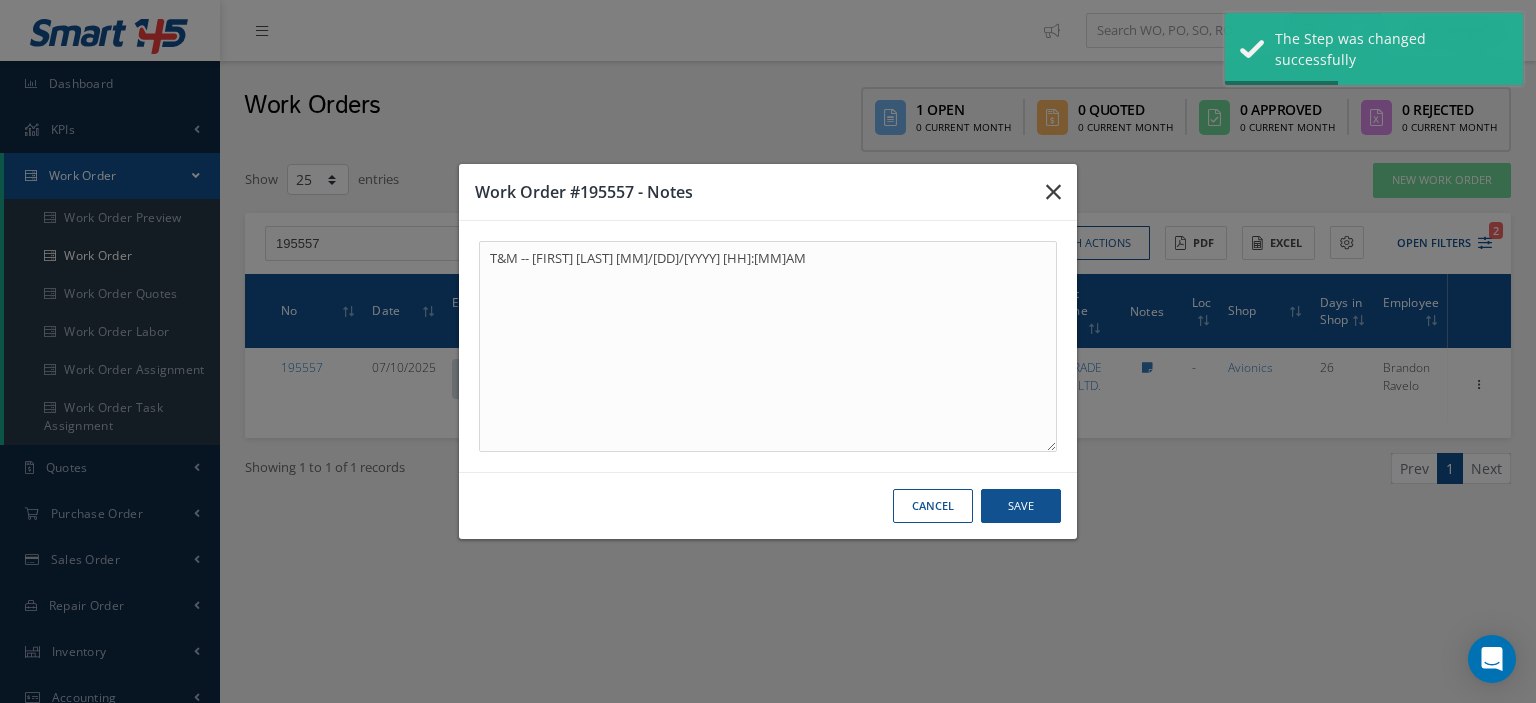 click at bounding box center [1053, 192] 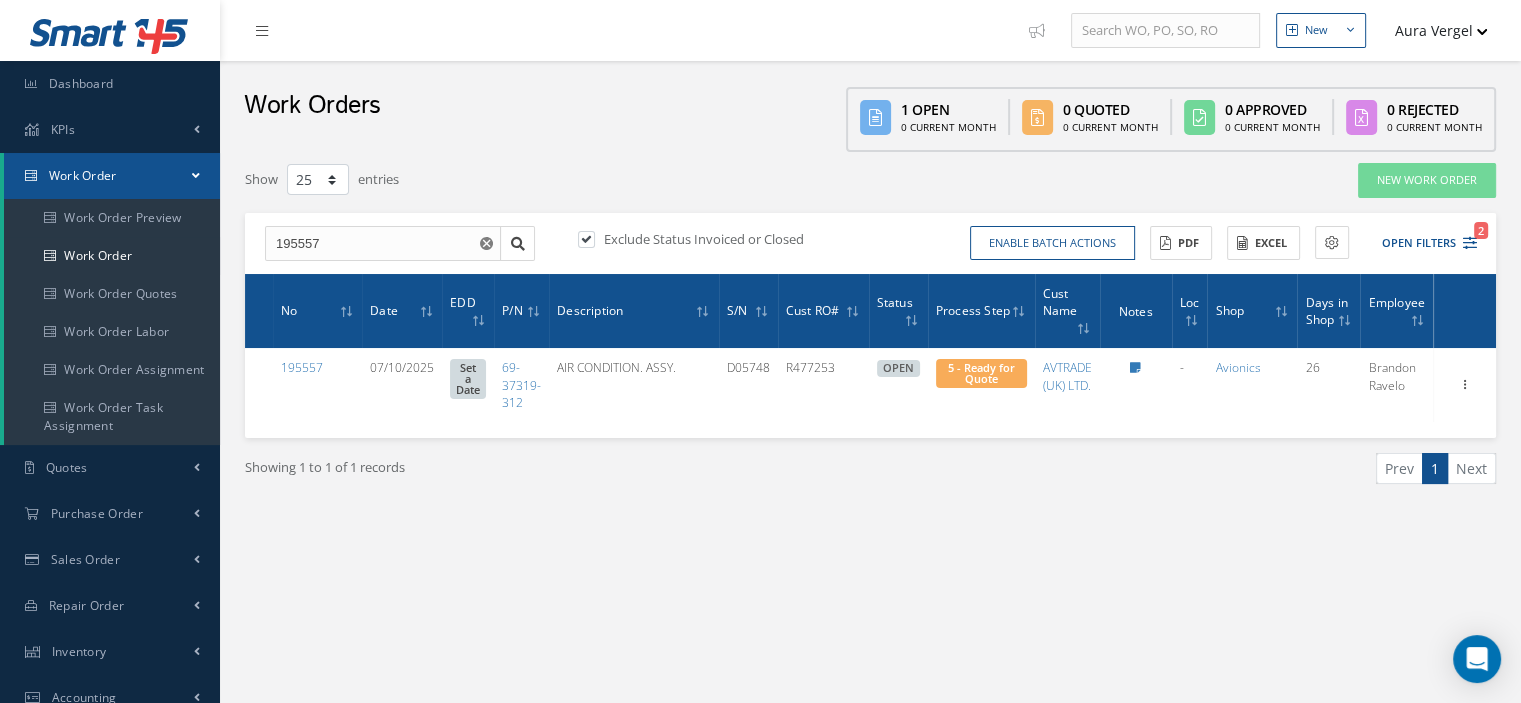 click on "Work Order" at bounding box center (112, 176) 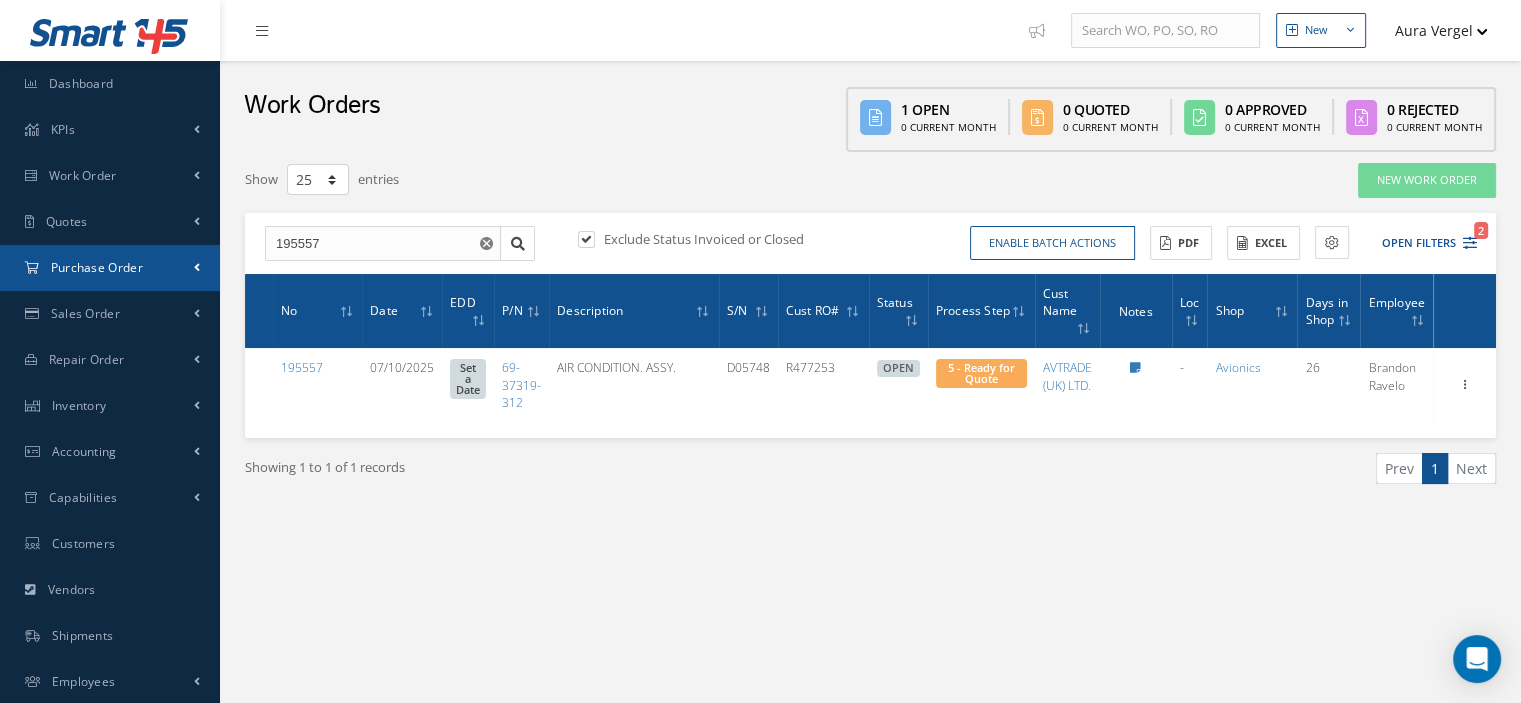 click on "Purchase Order" at bounding box center [97, 267] 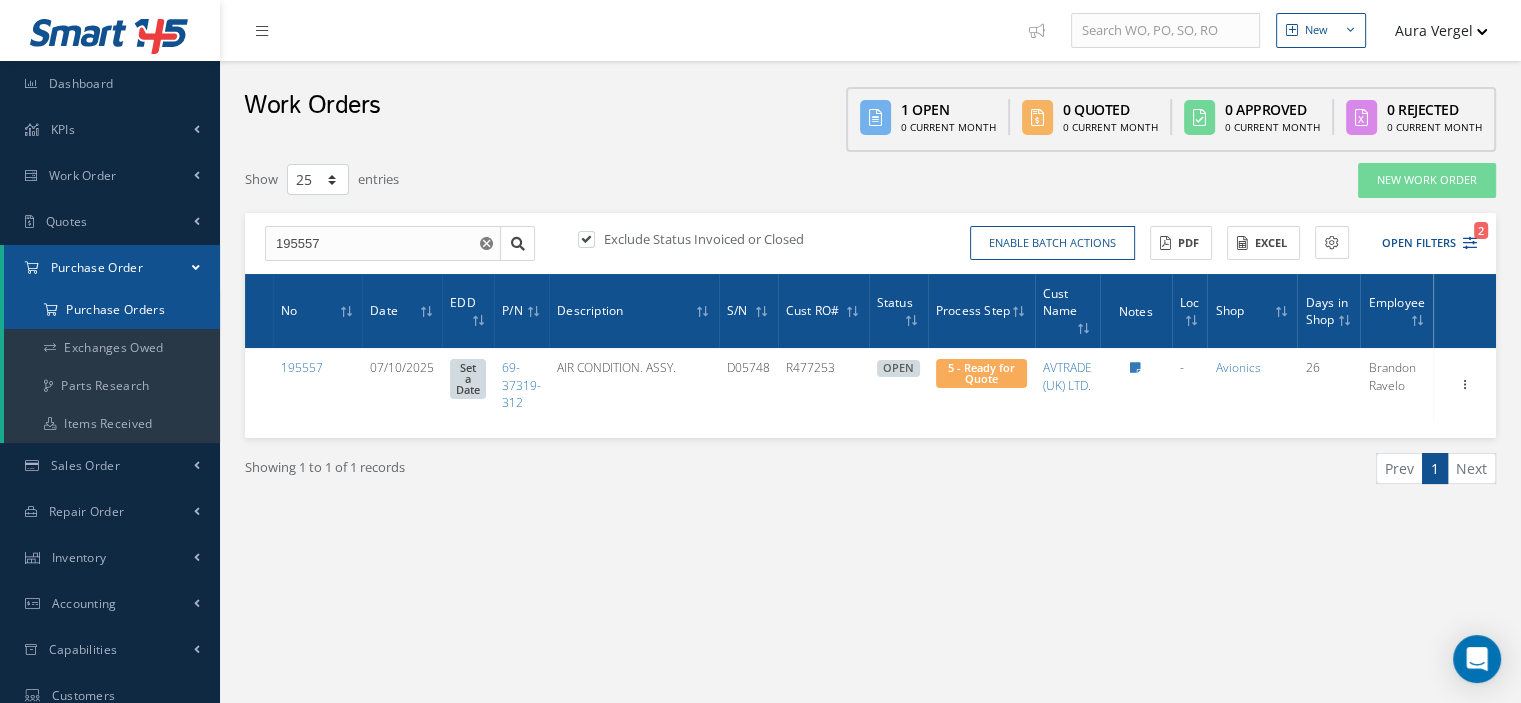 click on "Purchase Orders" at bounding box center [112, 310] 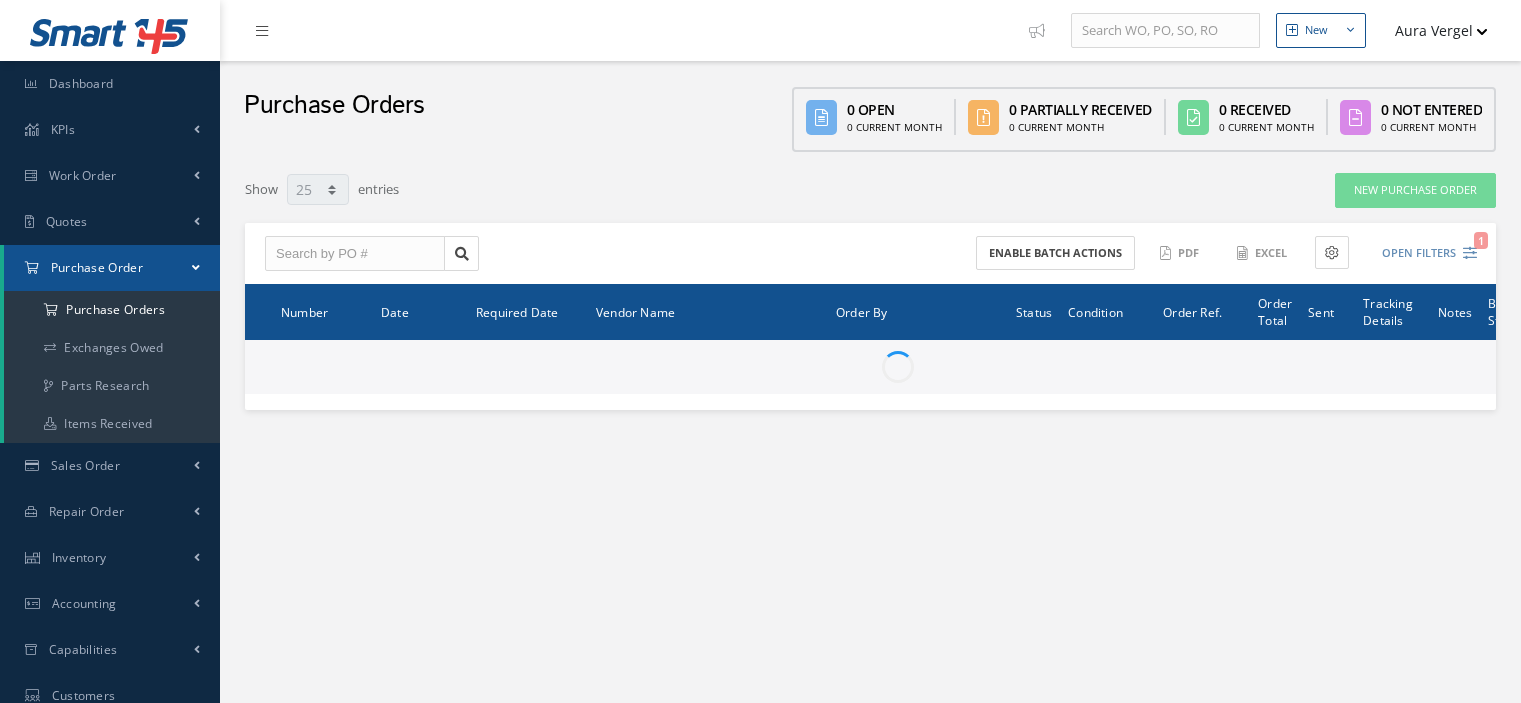 select on "25" 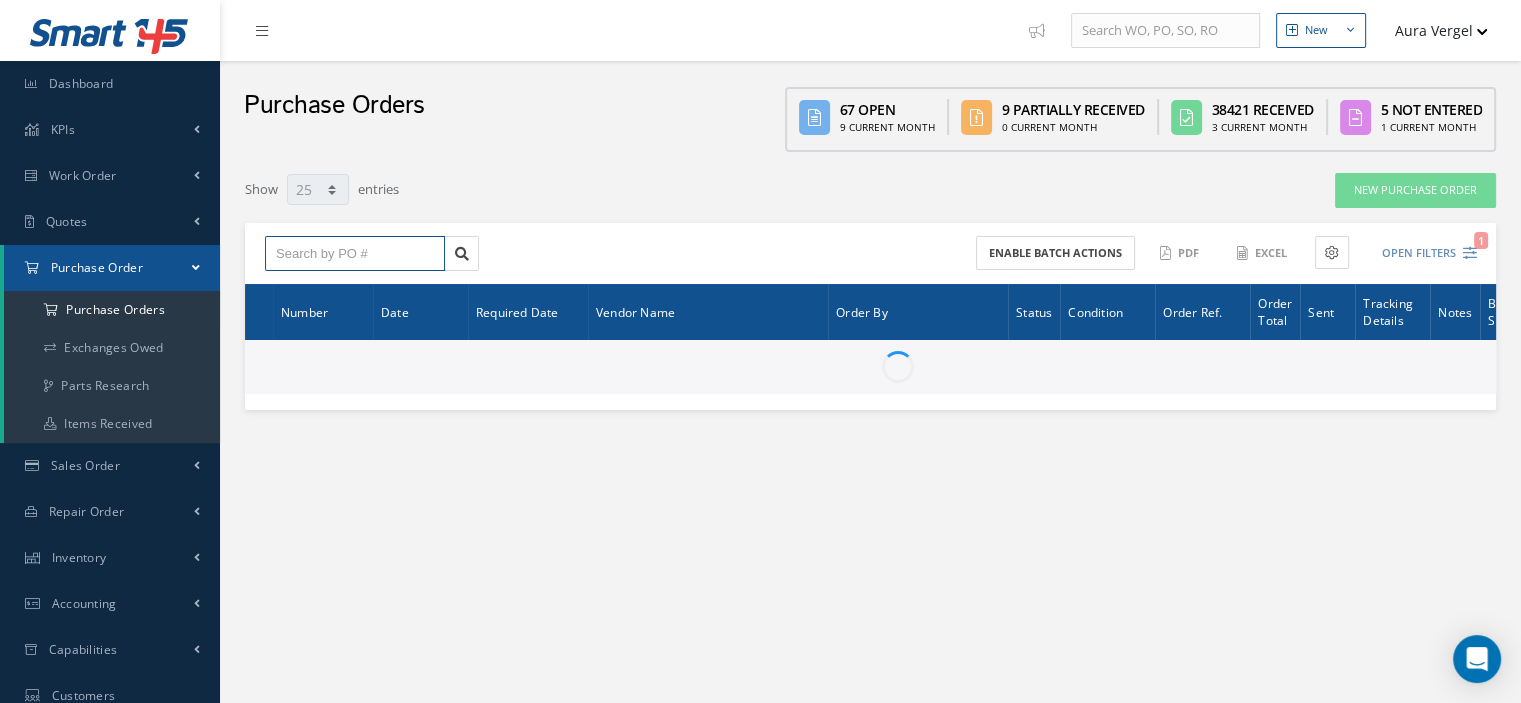 click at bounding box center (355, 254) 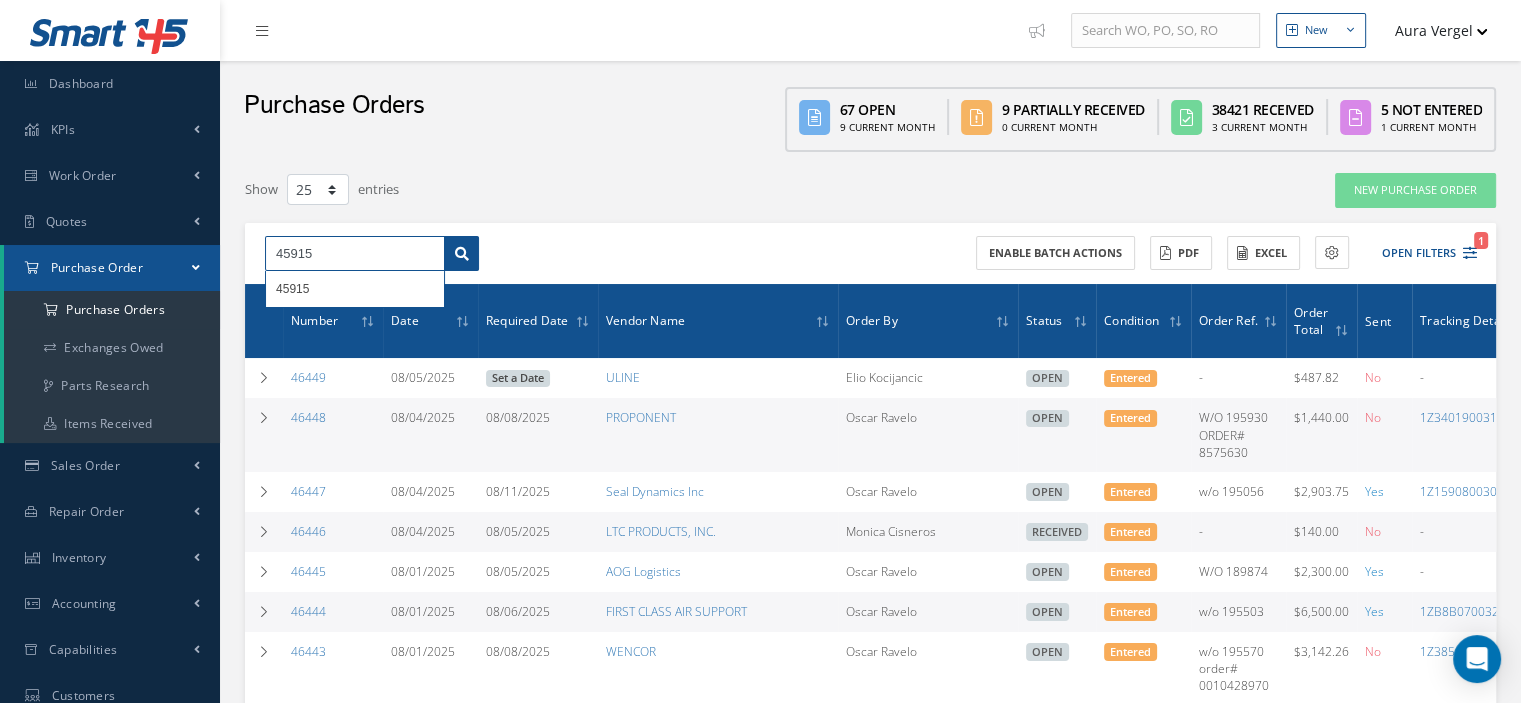 type on "45915" 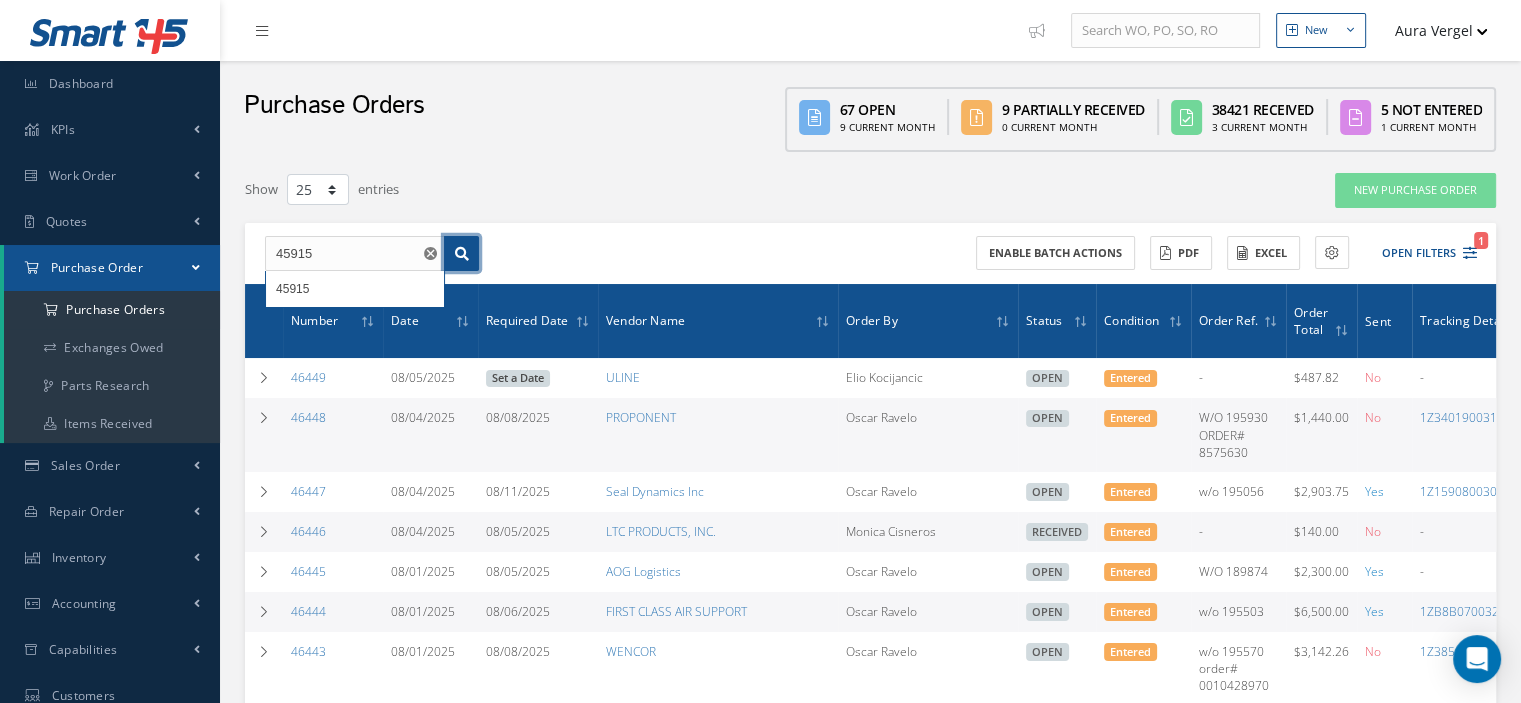 click at bounding box center [462, 254] 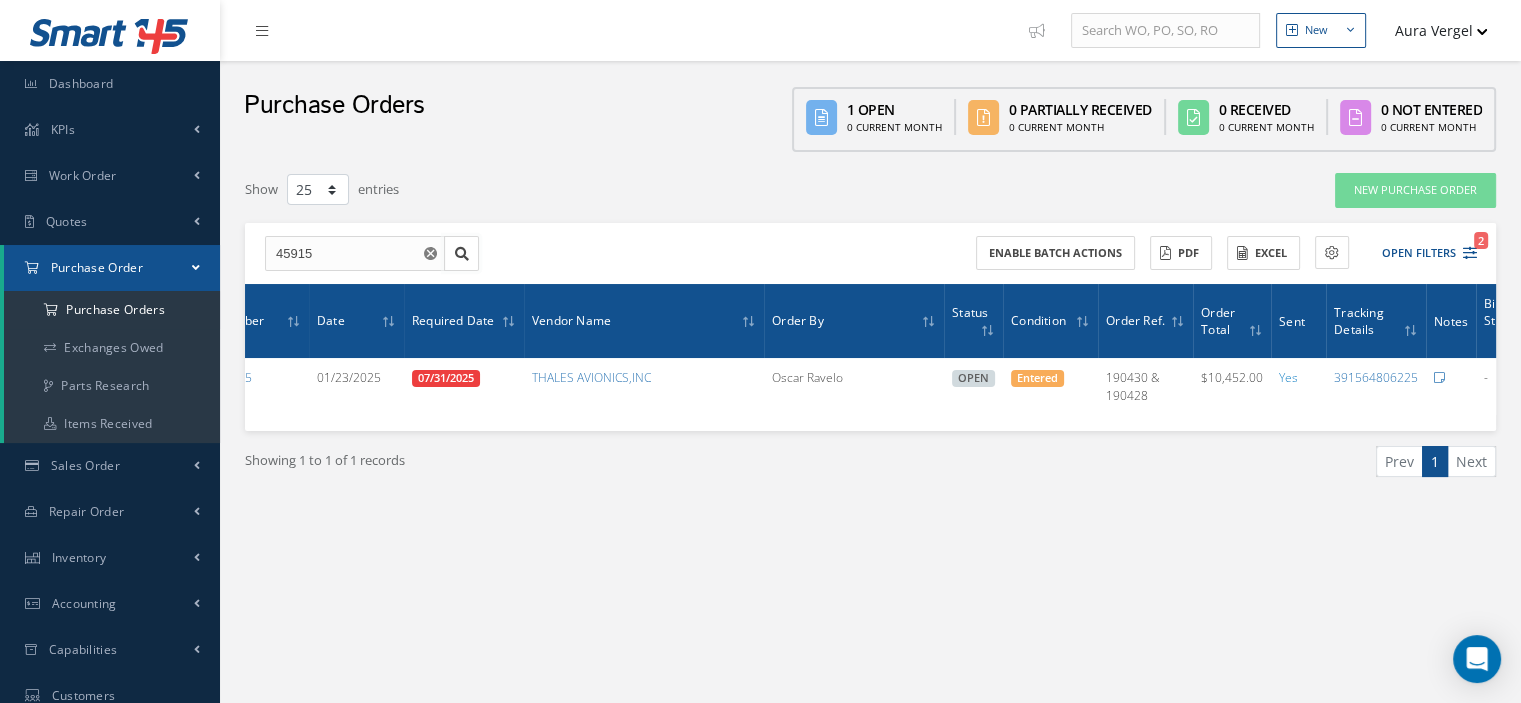 scroll, scrollTop: 0, scrollLeft: 132, axis: horizontal 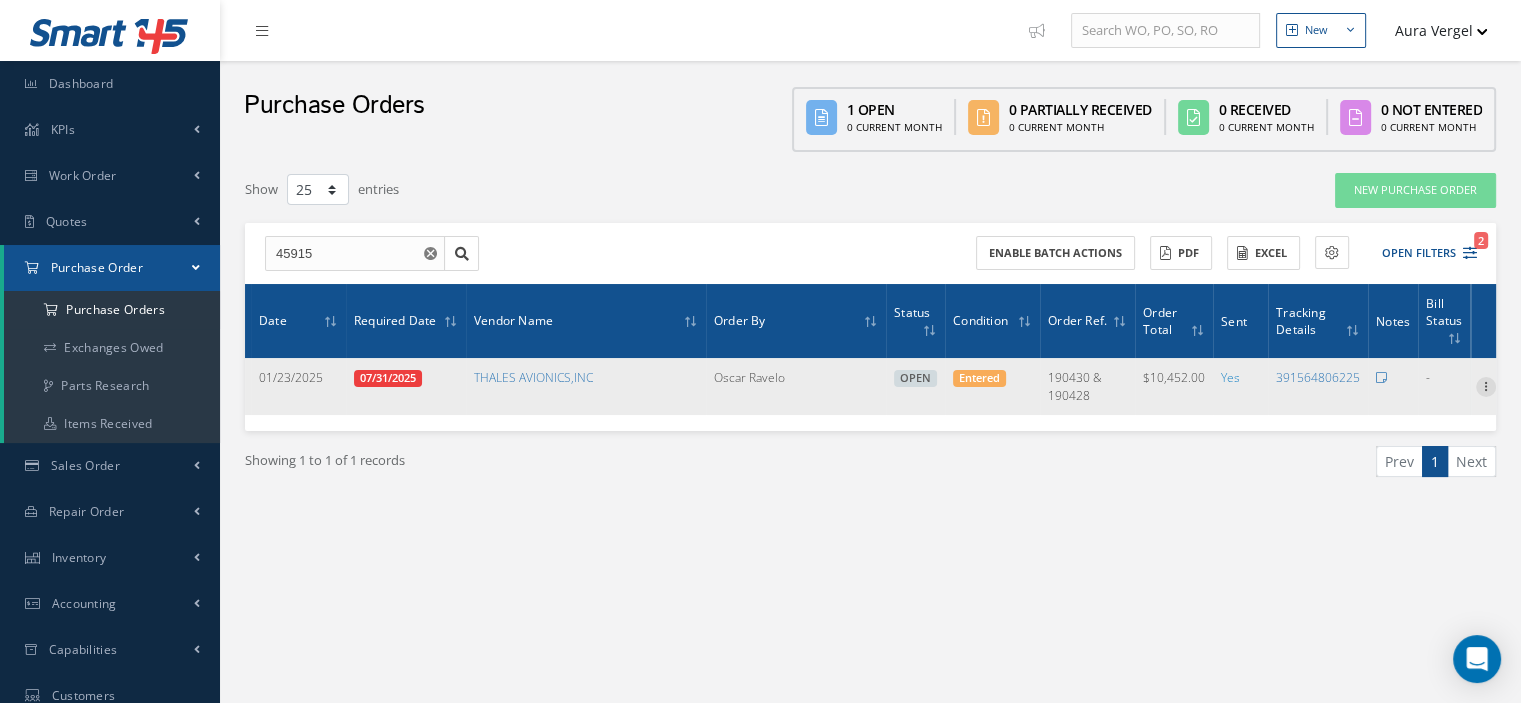 click at bounding box center [1486, 385] 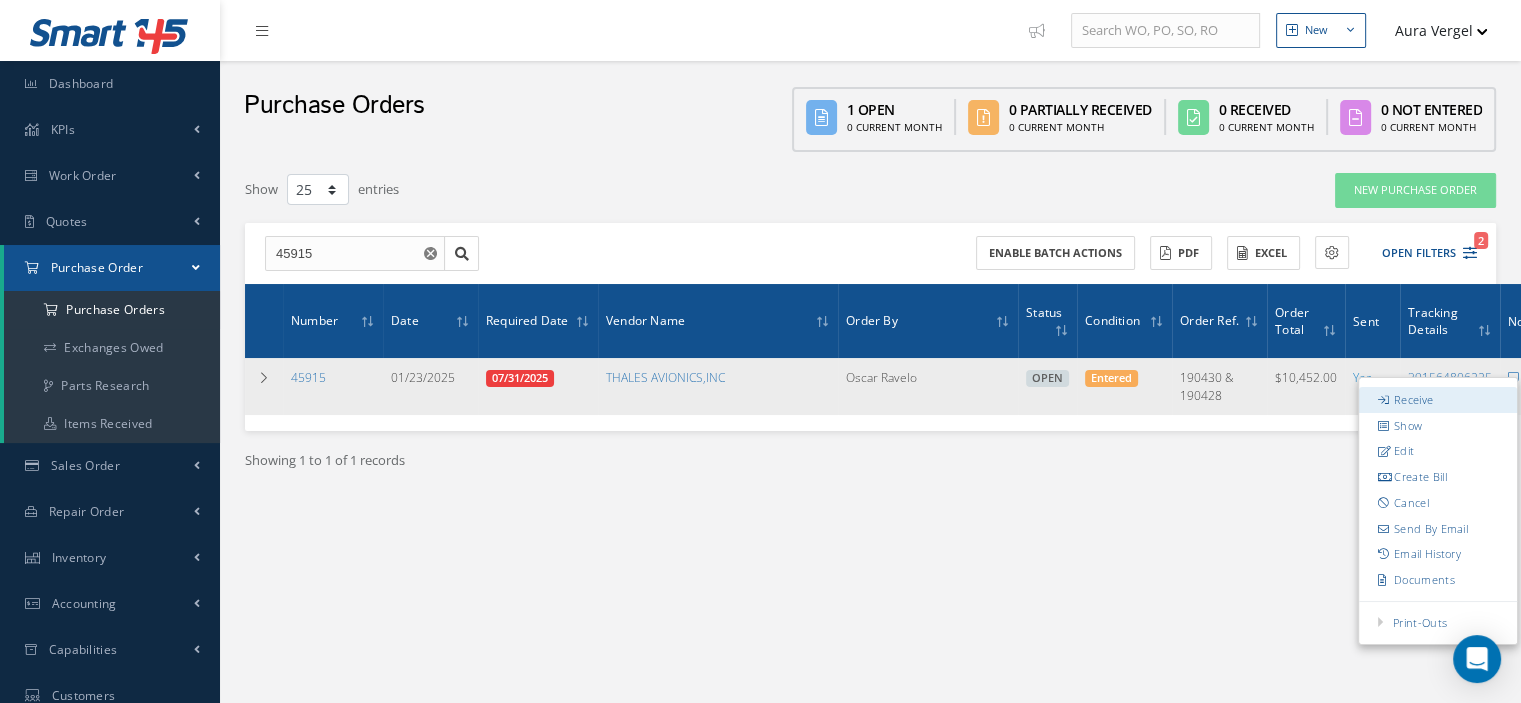 click on "Receive" at bounding box center (1438, 400) 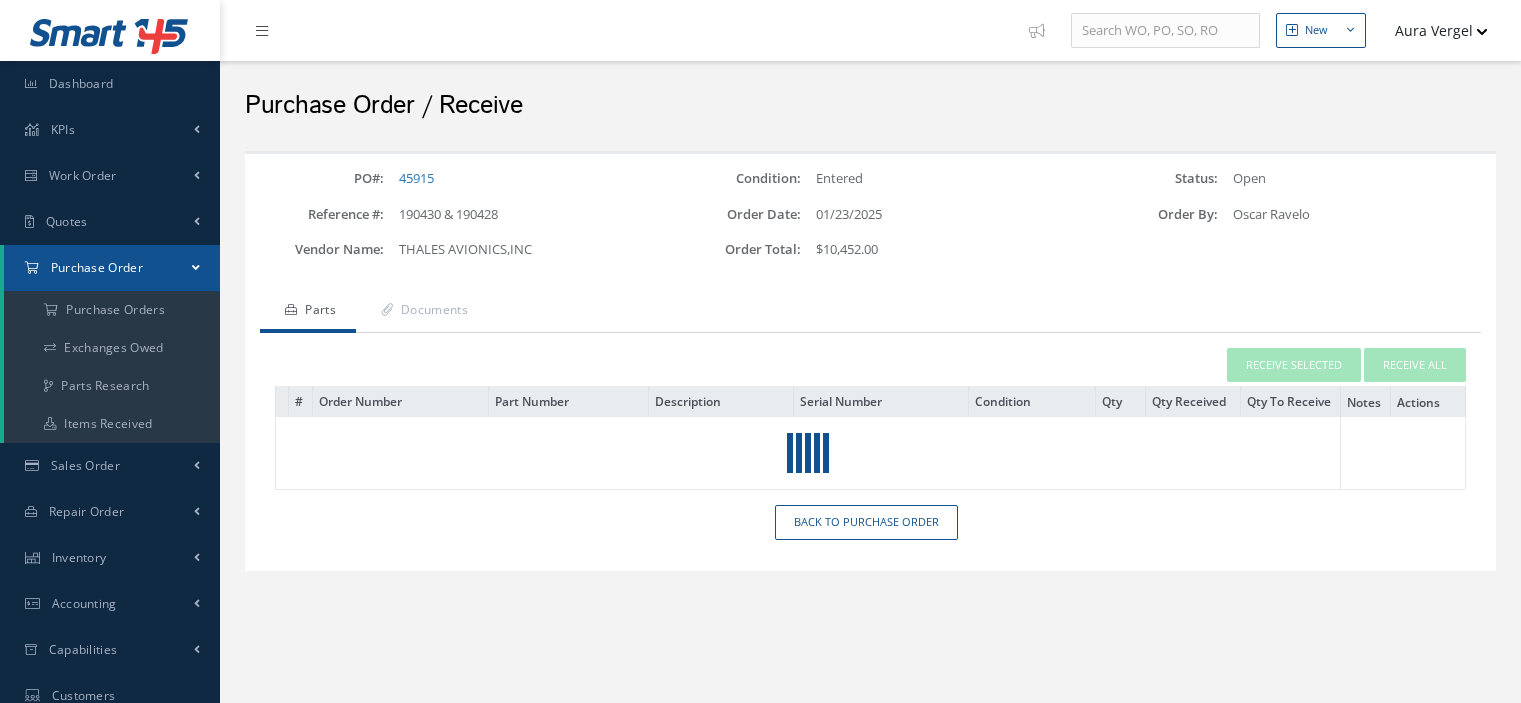 scroll, scrollTop: 0, scrollLeft: 0, axis: both 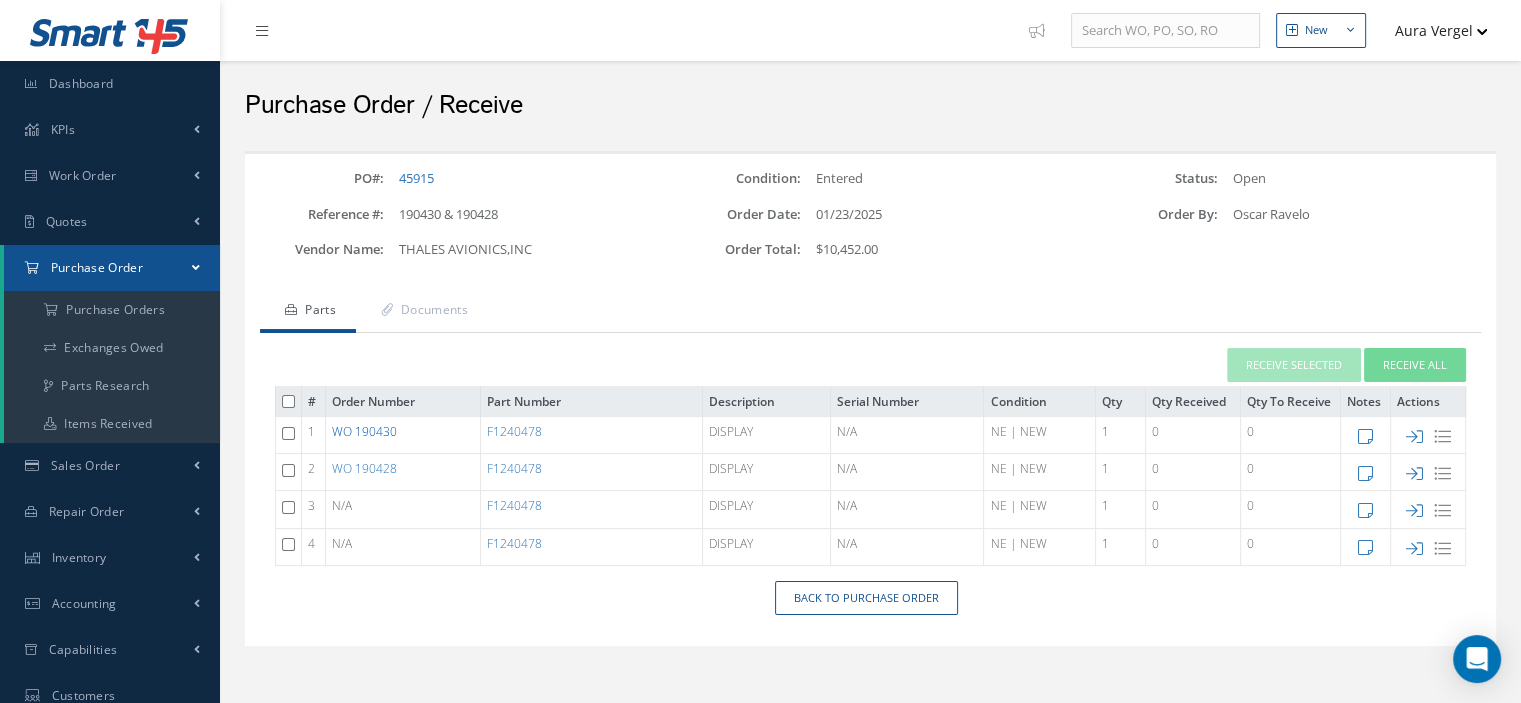click on "WO 190430" at bounding box center [364, 431] 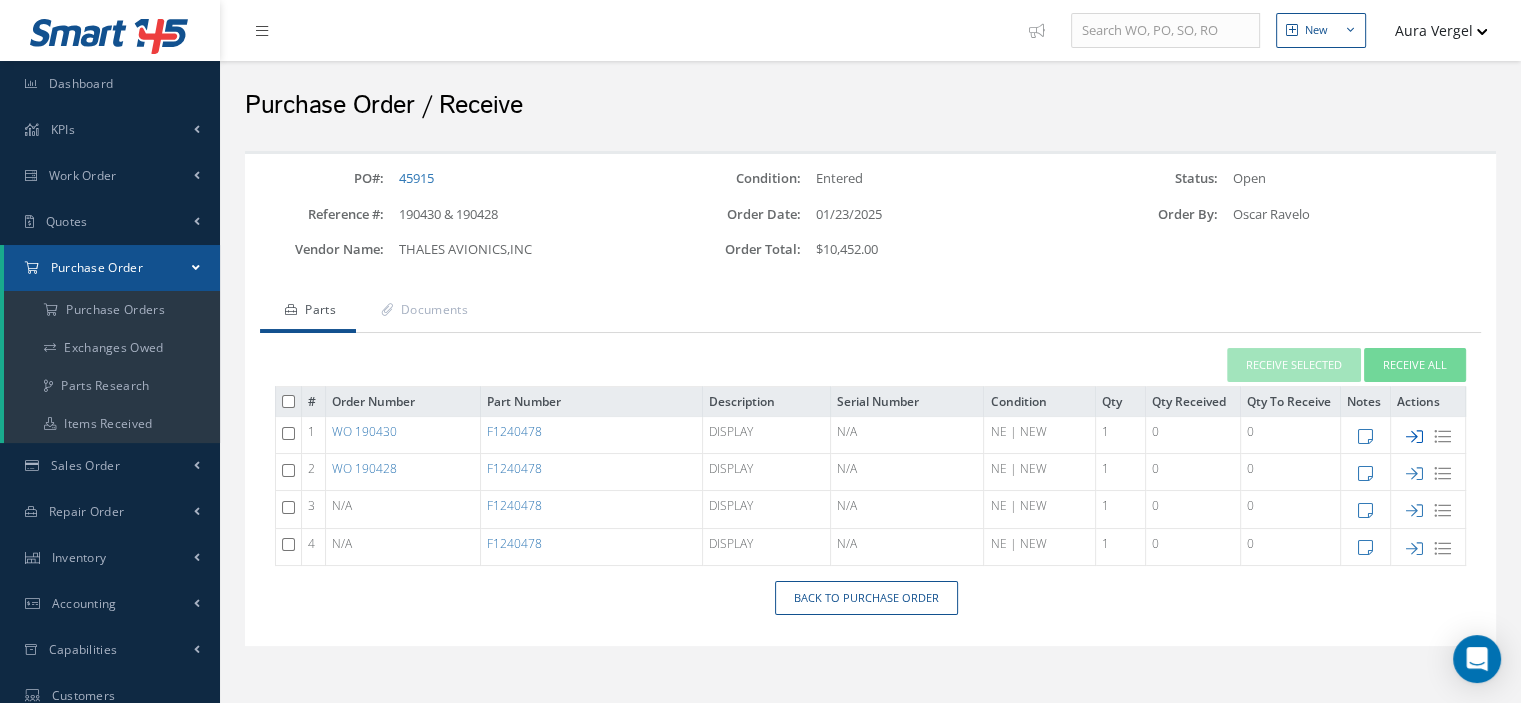 click at bounding box center [1414, 436] 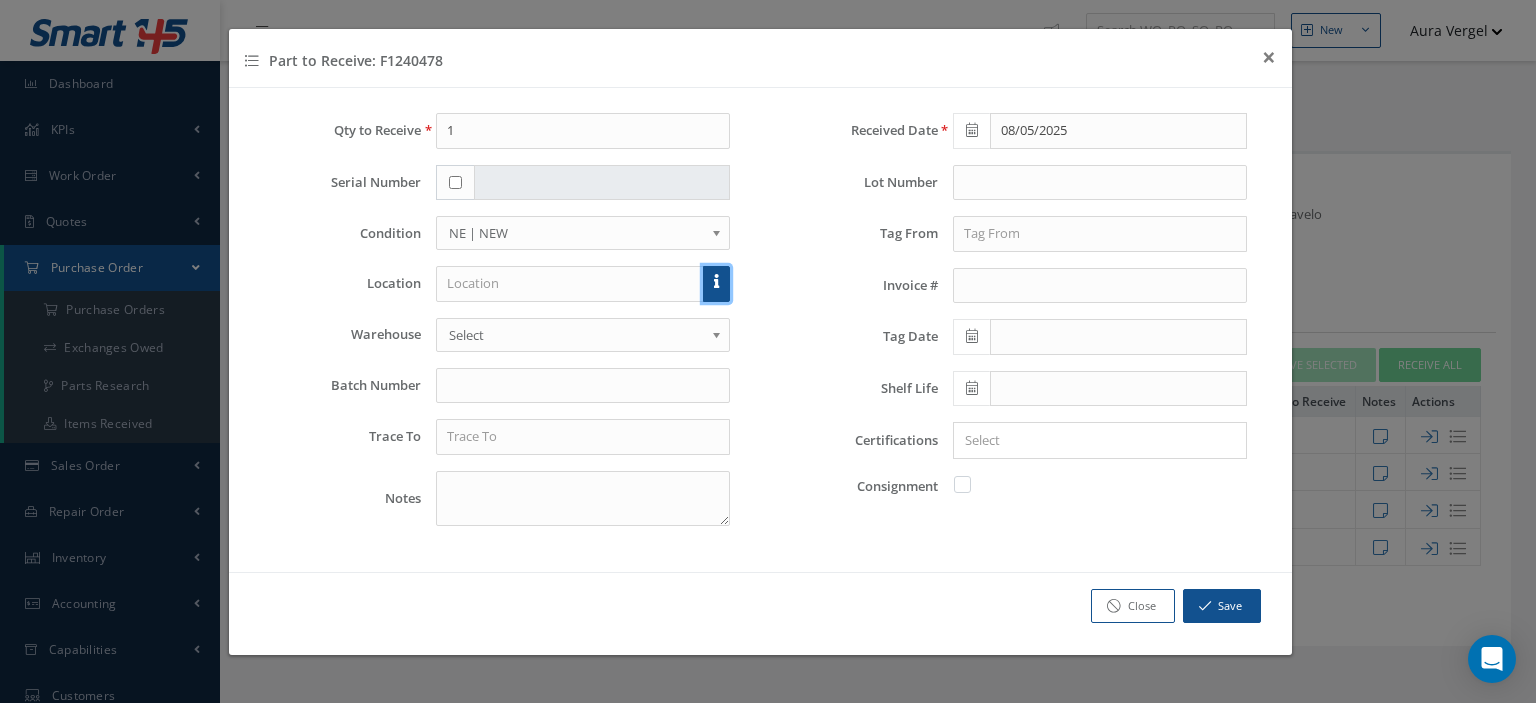 click at bounding box center [716, 284] 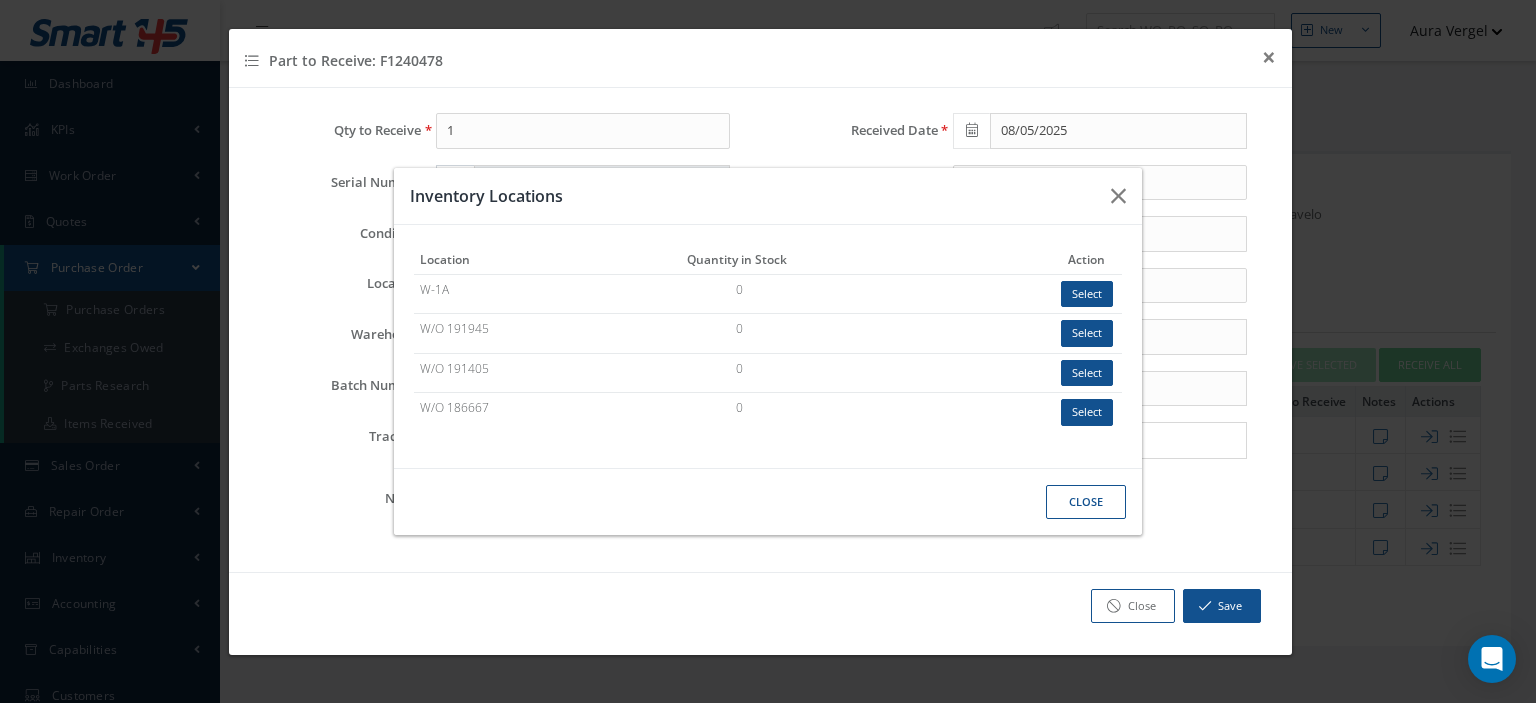 click on "Select" at bounding box center (1087, 294) 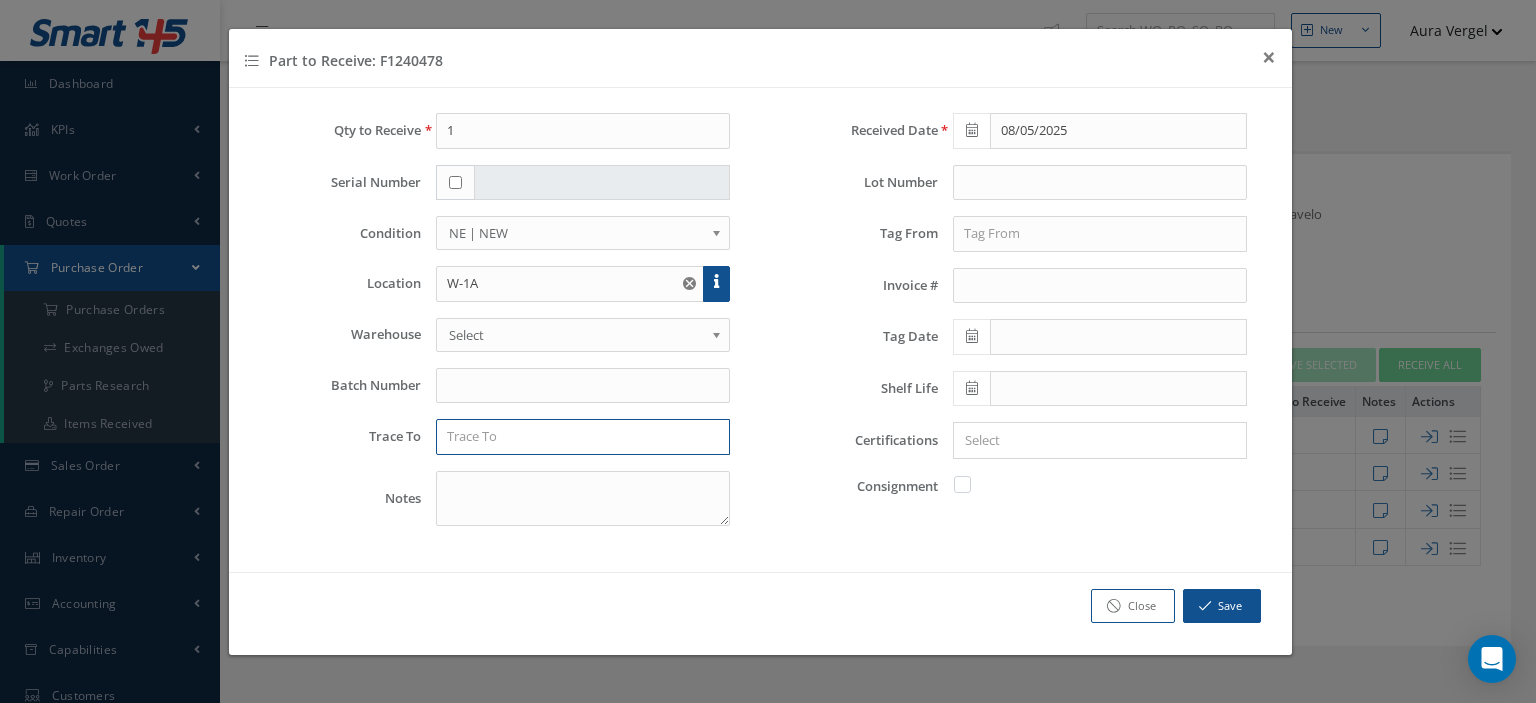 click at bounding box center (583, 437) 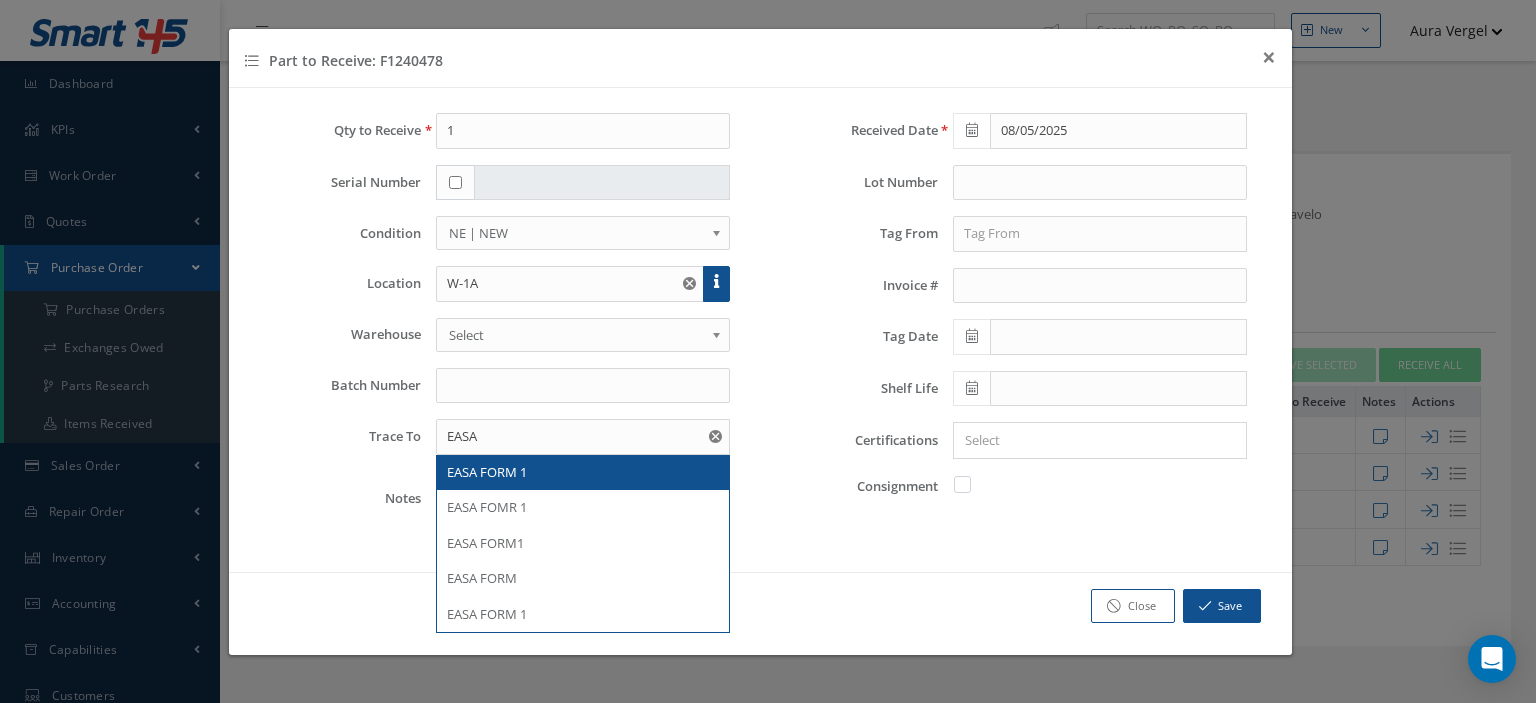 click on "EASA FORM 1" at bounding box center [583, 473] 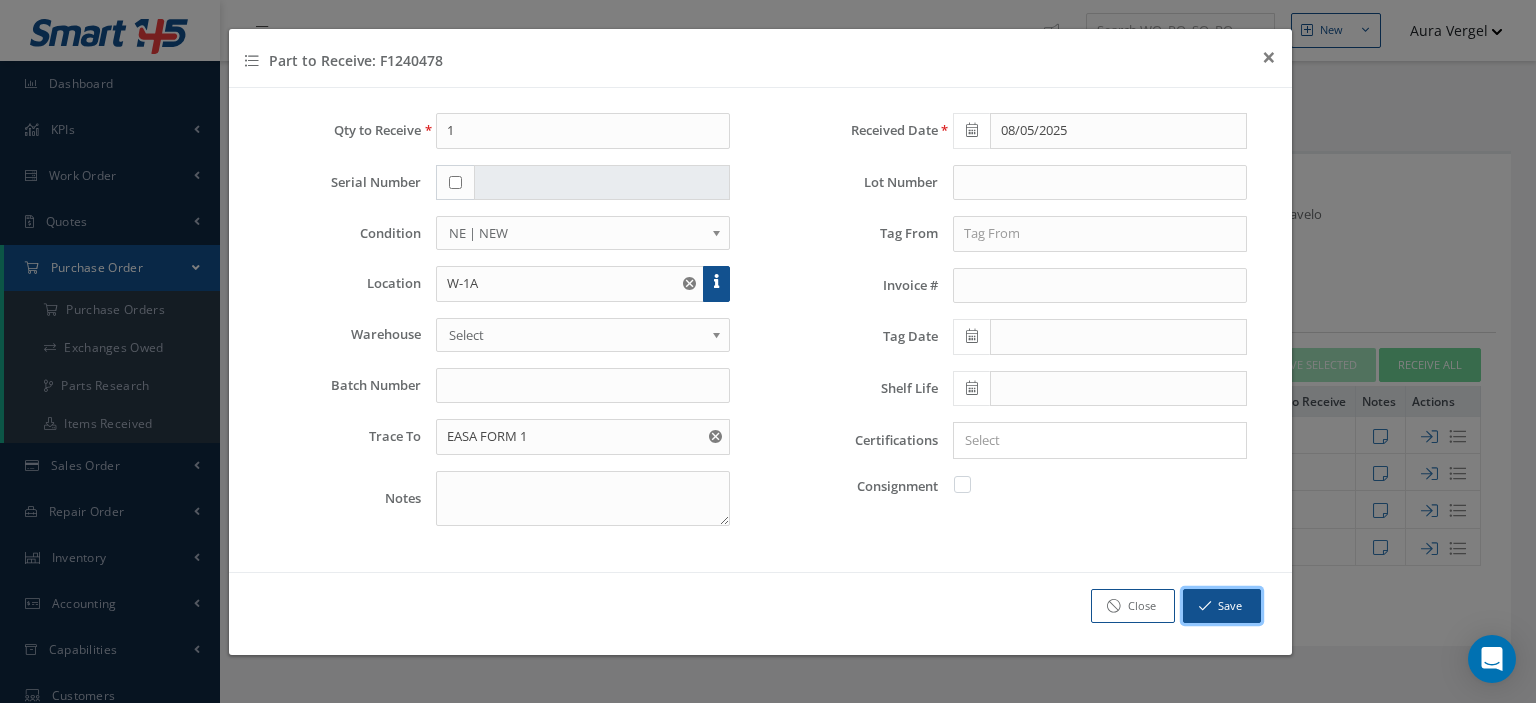 click at bounding box center [1205, 606] 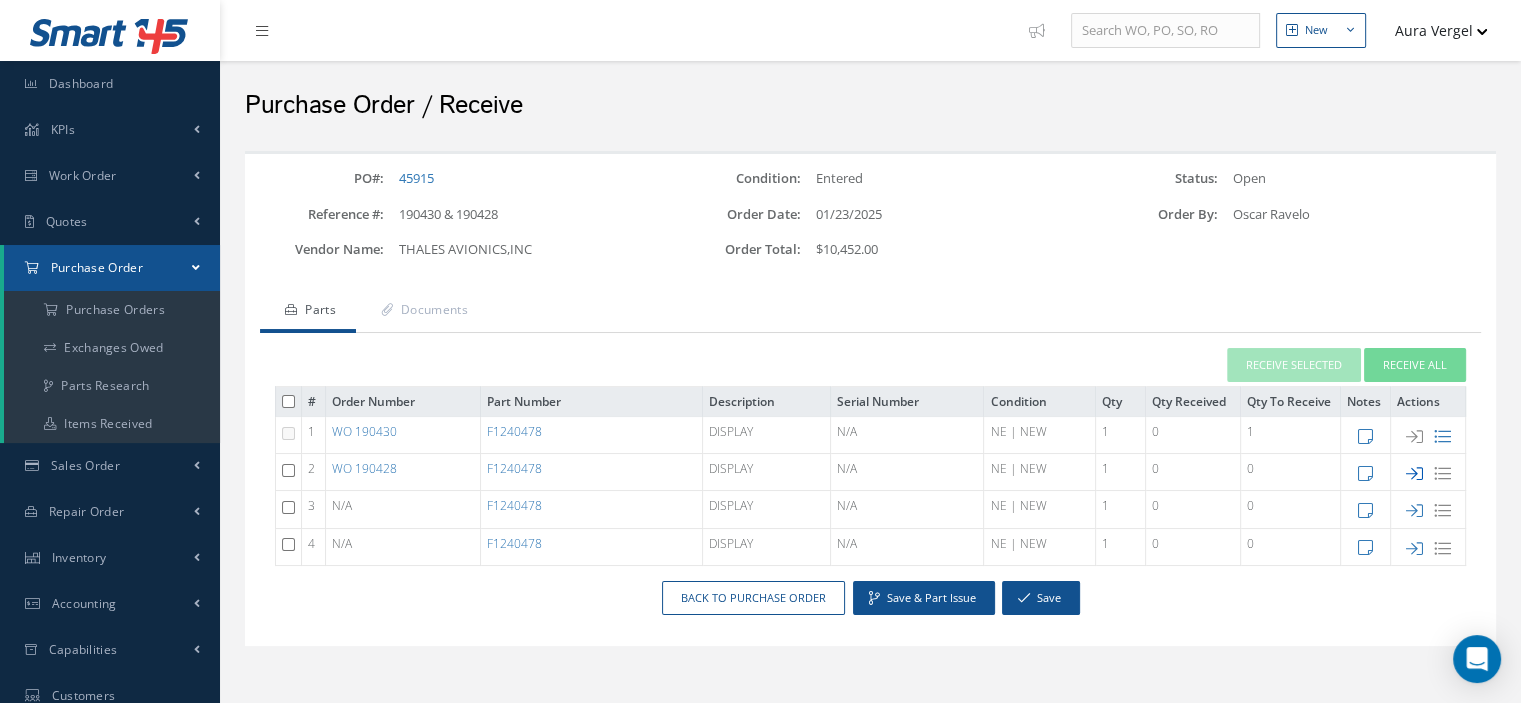 click at bounding box center (1414, 473) 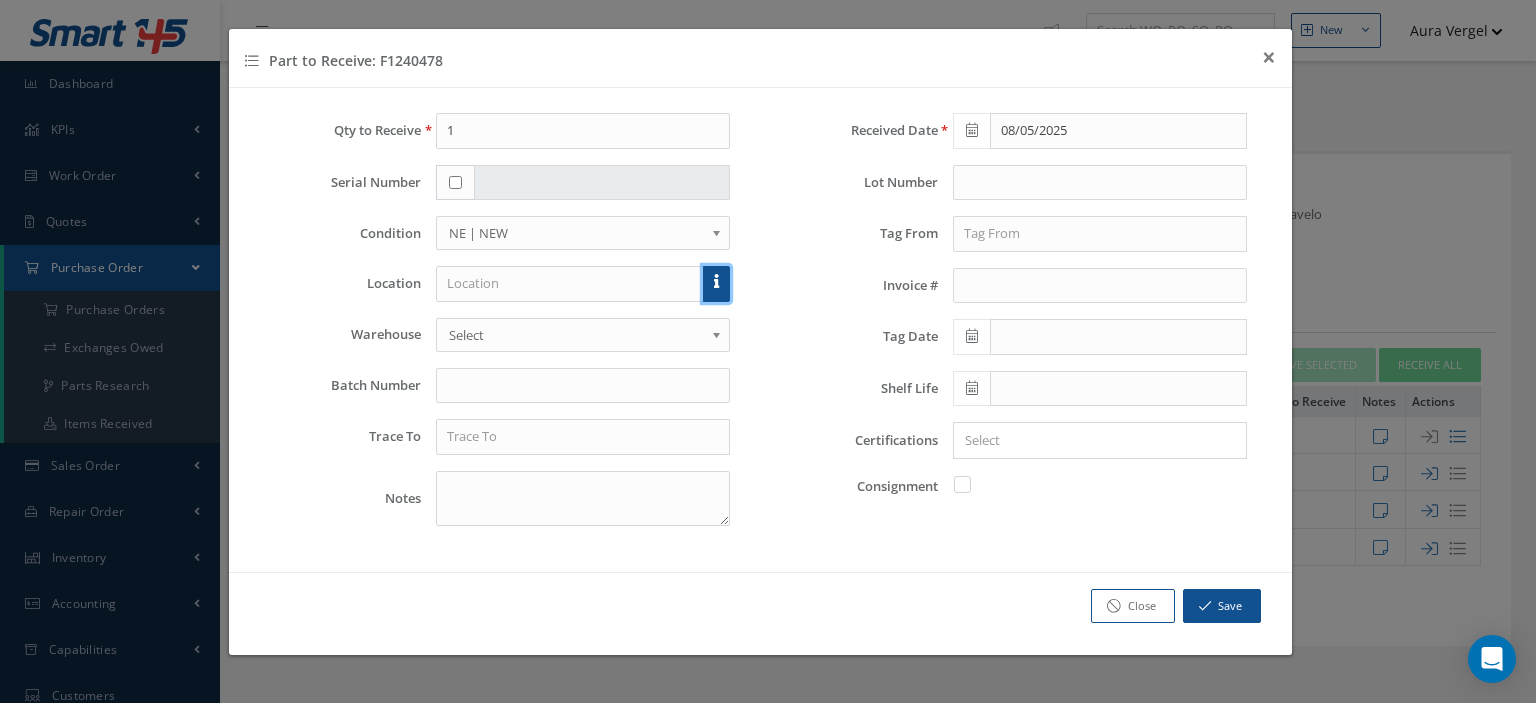 click at bounding box center [716, 284] 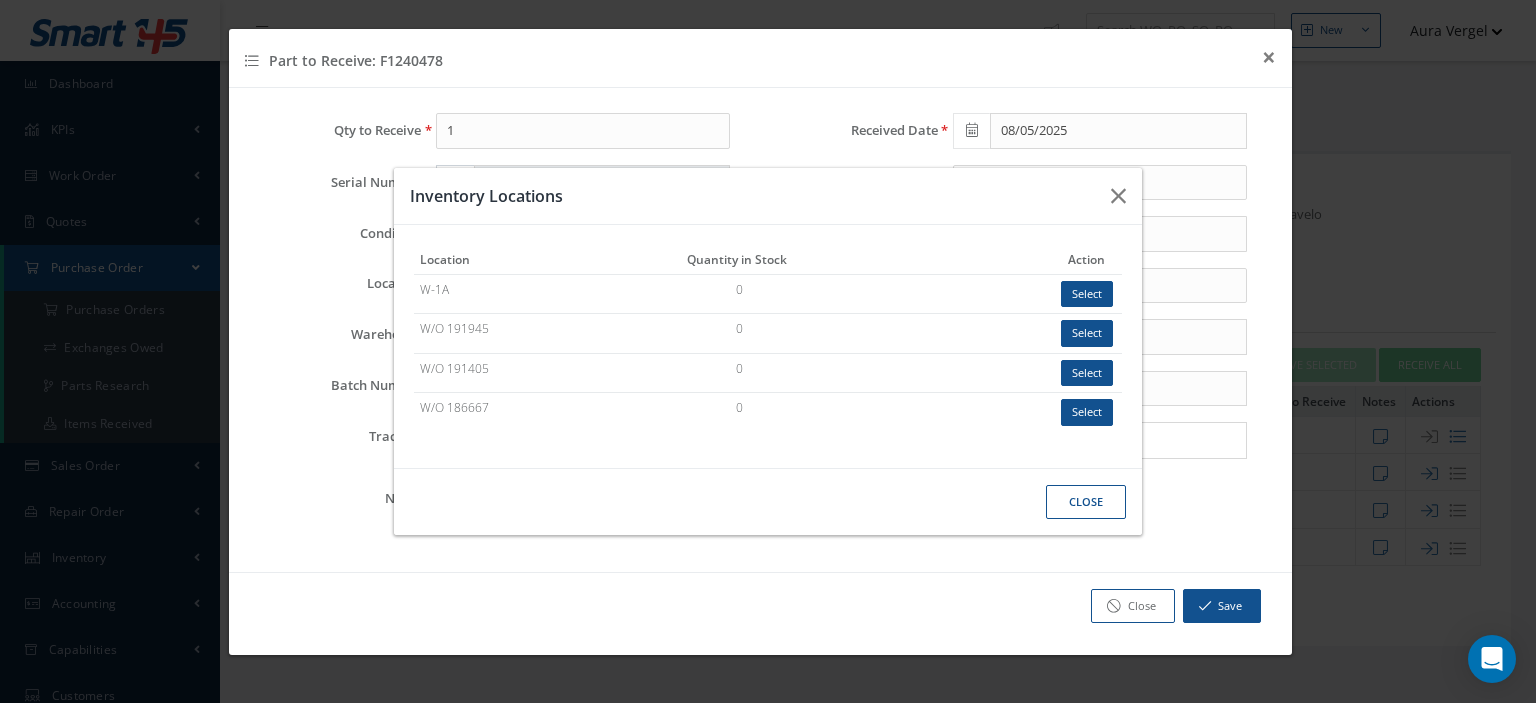 click on "Select" at bounding box center [1087, 294] 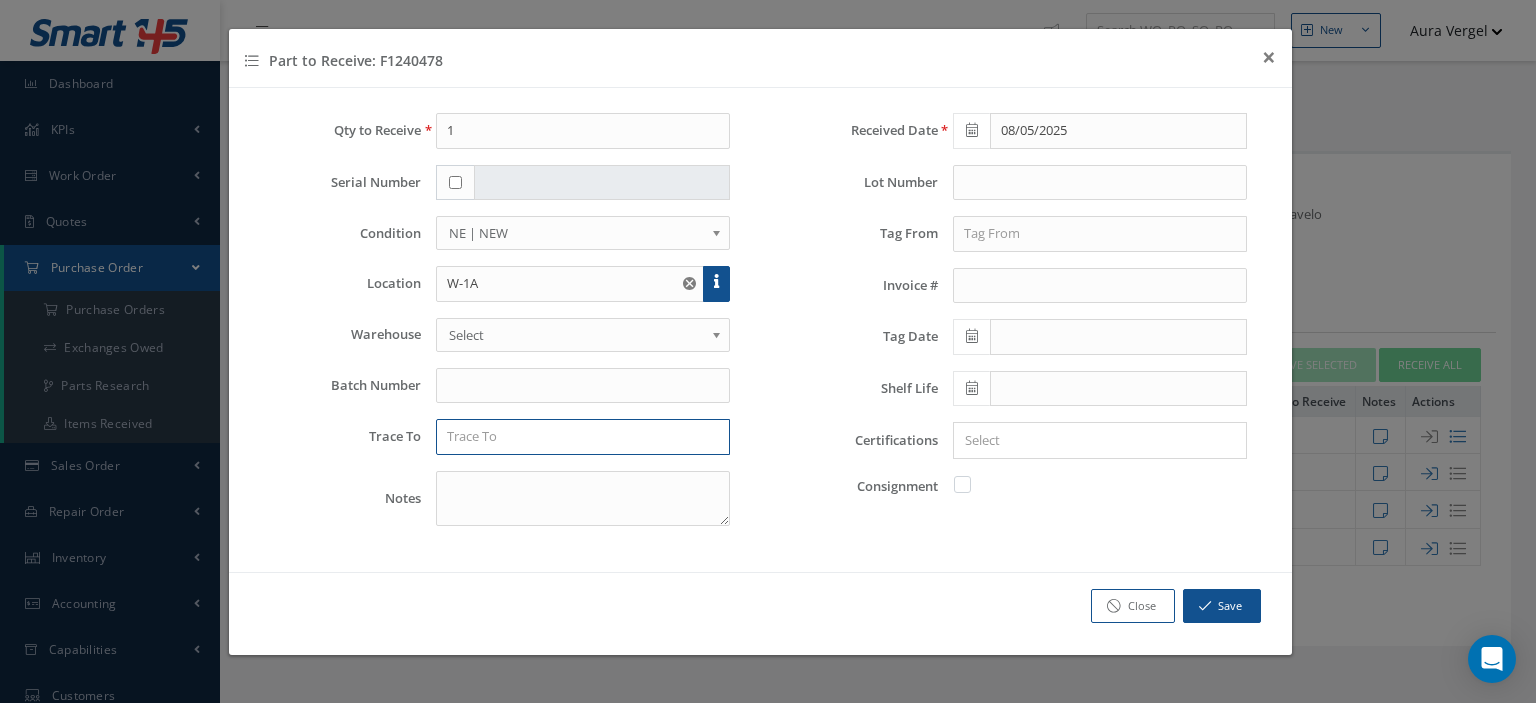 click at bounding box center (583, 437) 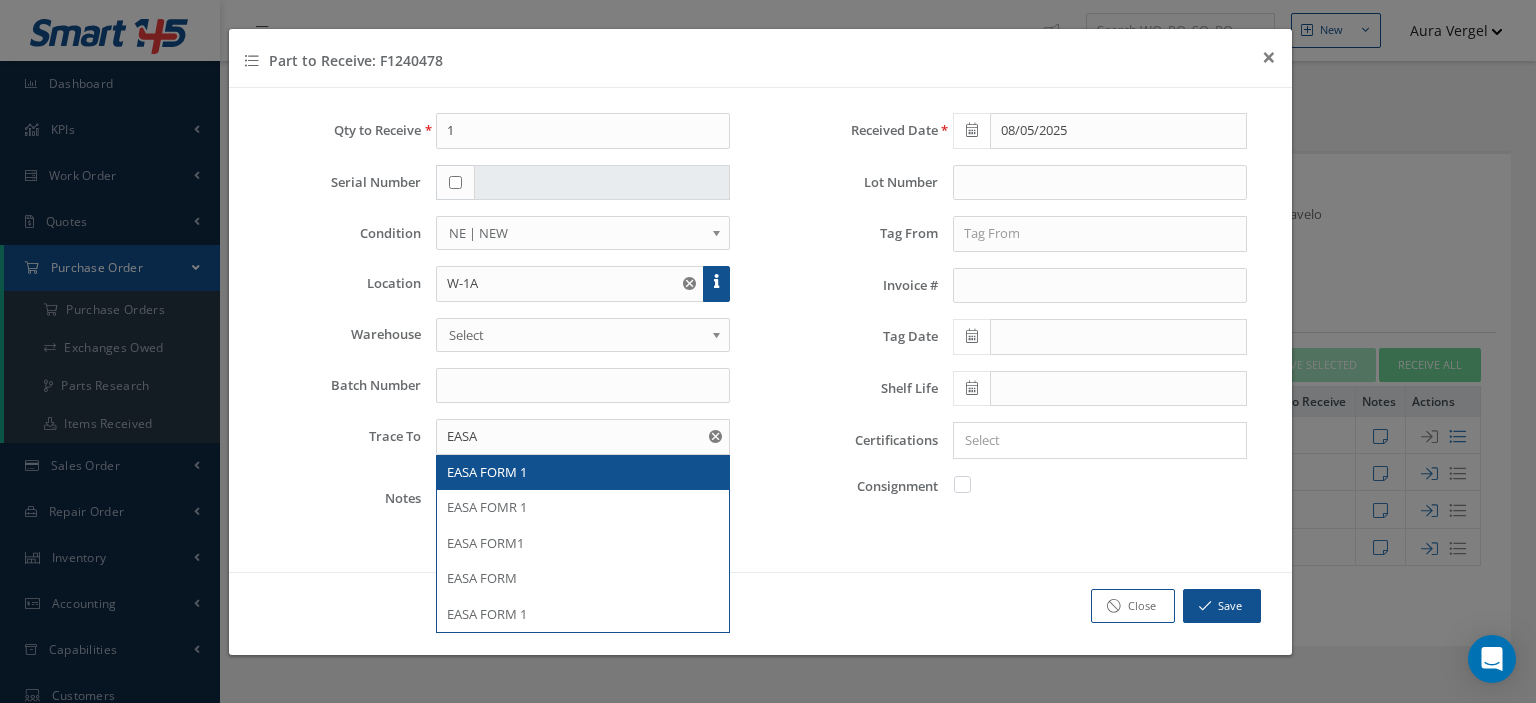 click on "EASA FORM 1" at bounding box center (583, 473) 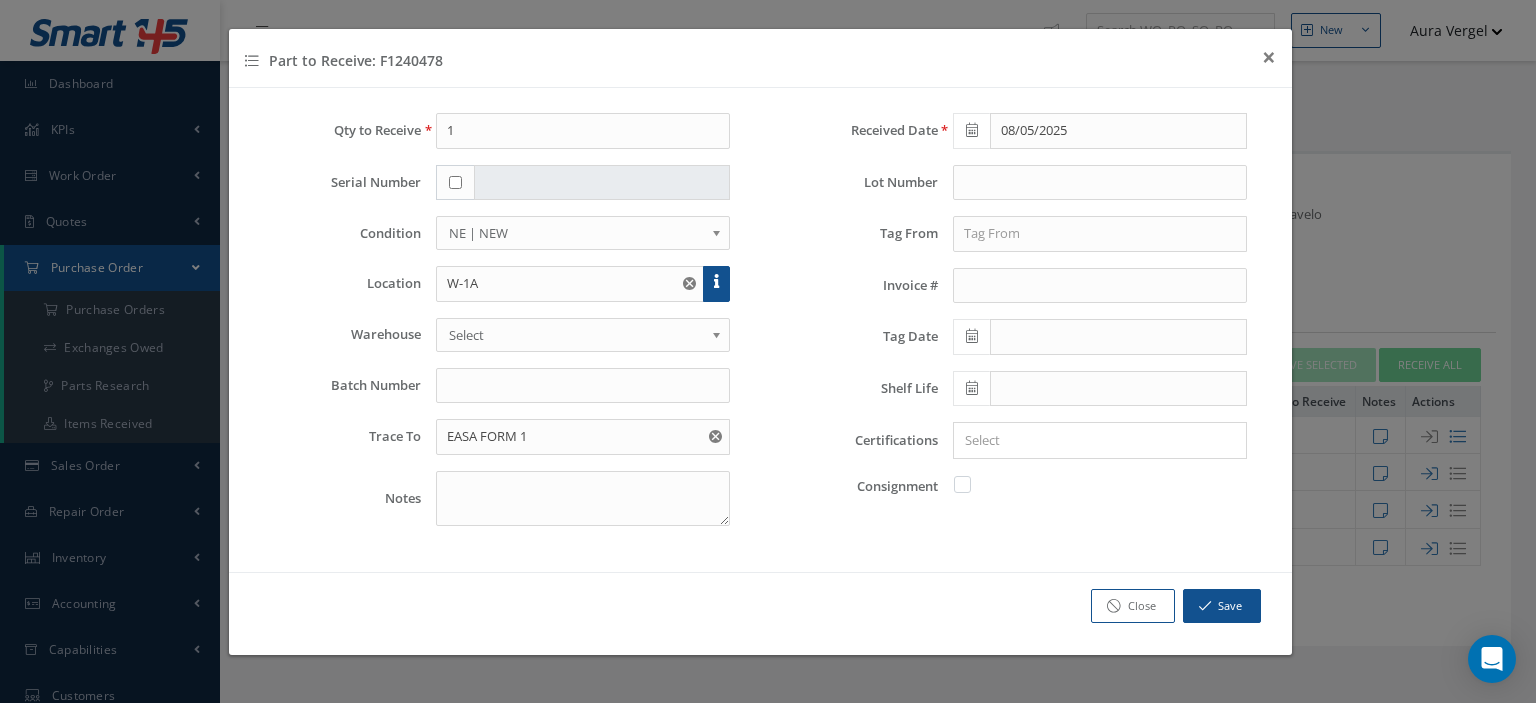 click at bounding box center [972, 484] 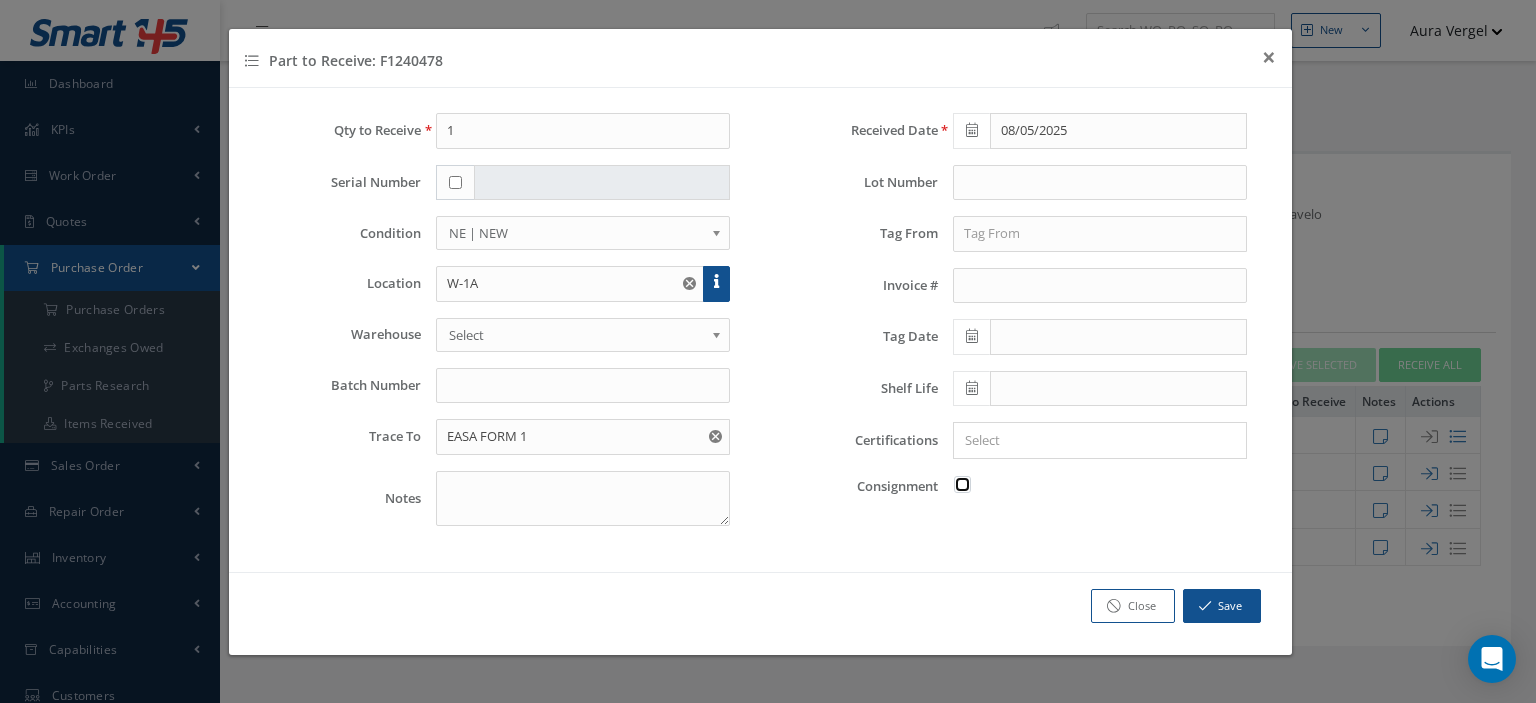 click at bounding box center (963, 482) 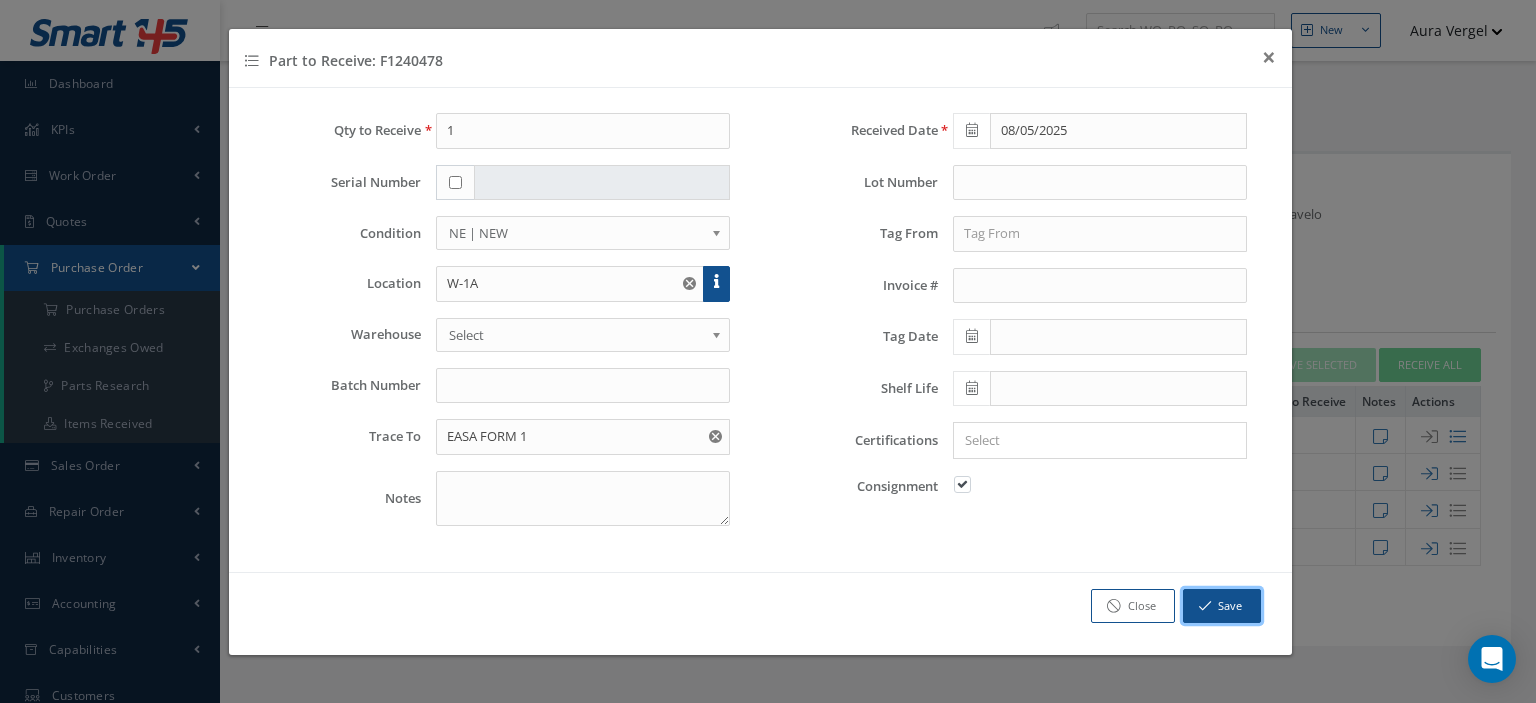 click on "Save" at bounding box center [1222, 606] 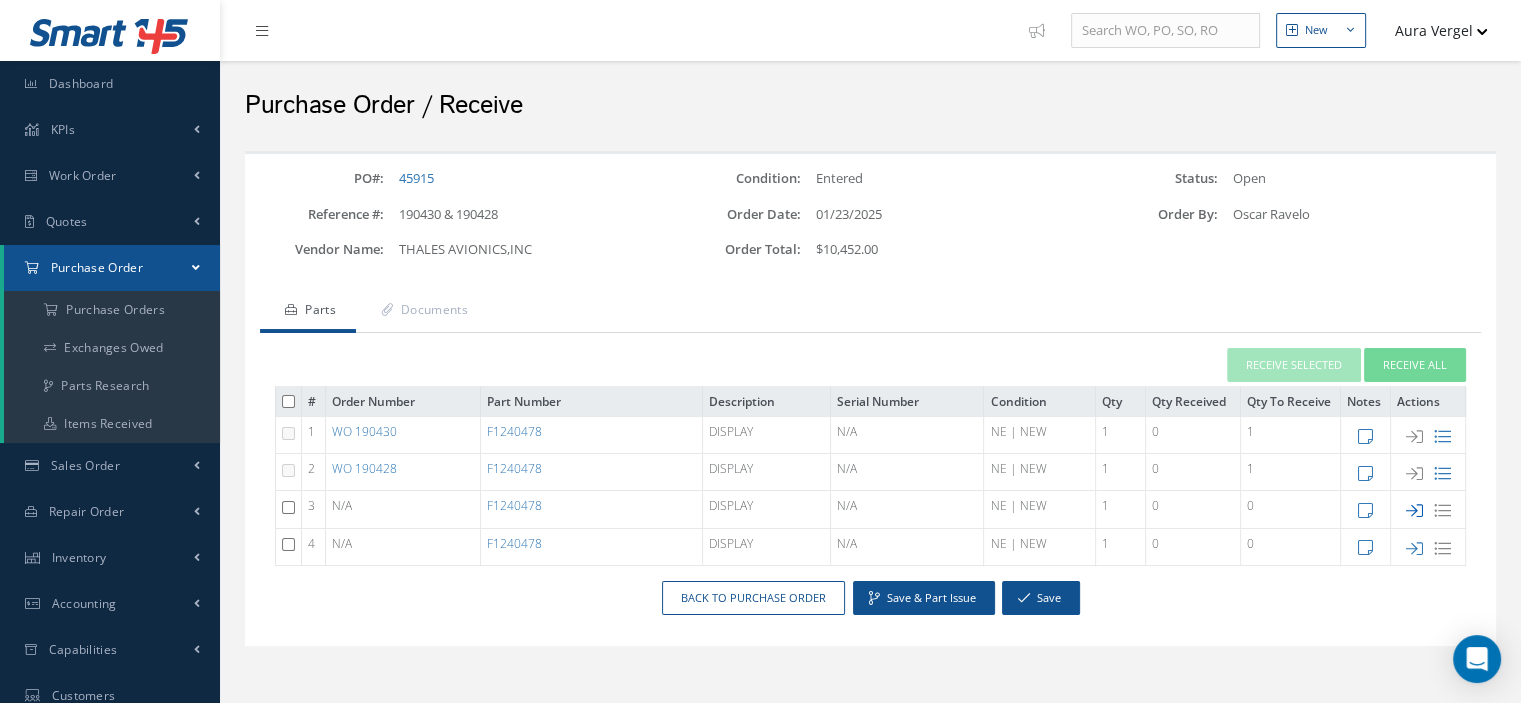 click at bounding box center [1414, 510] 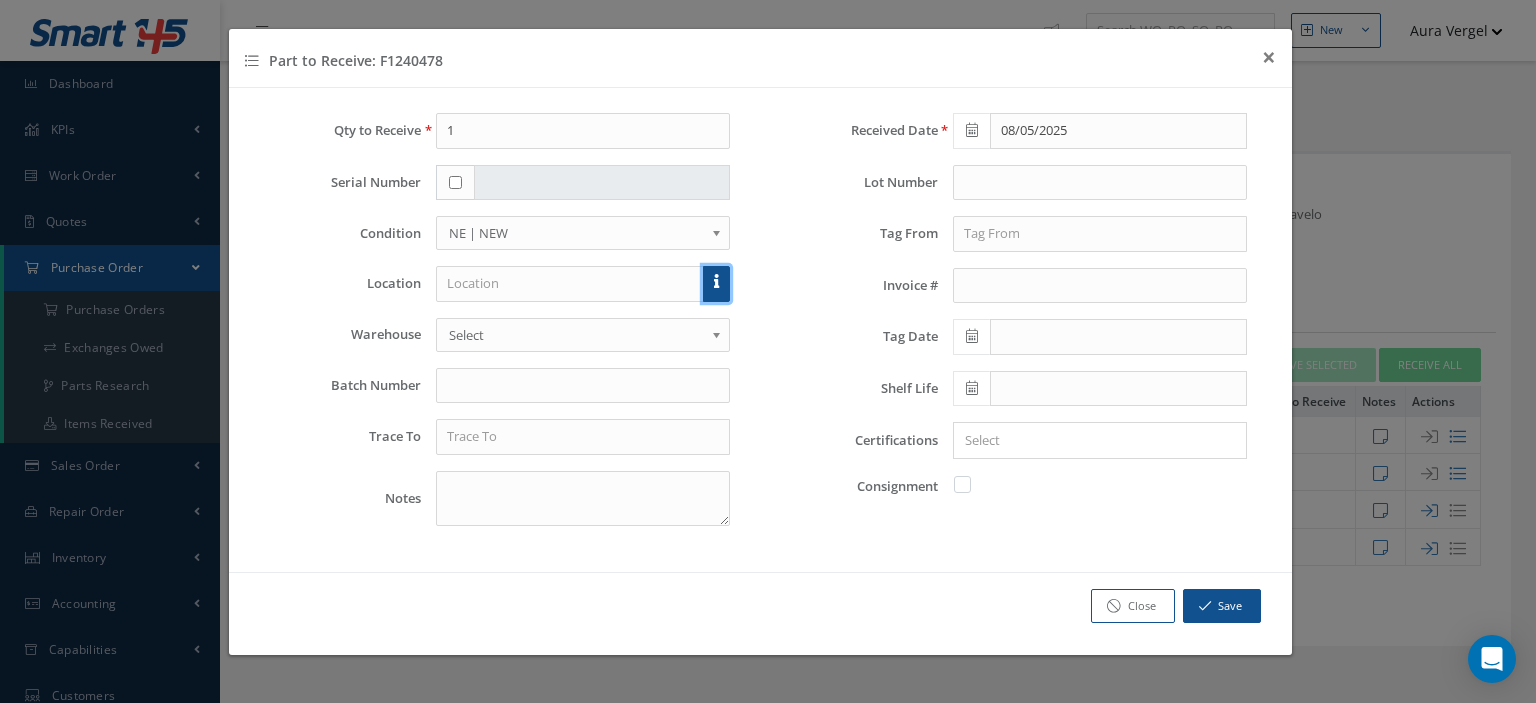 click at bounding box center (716, 284) 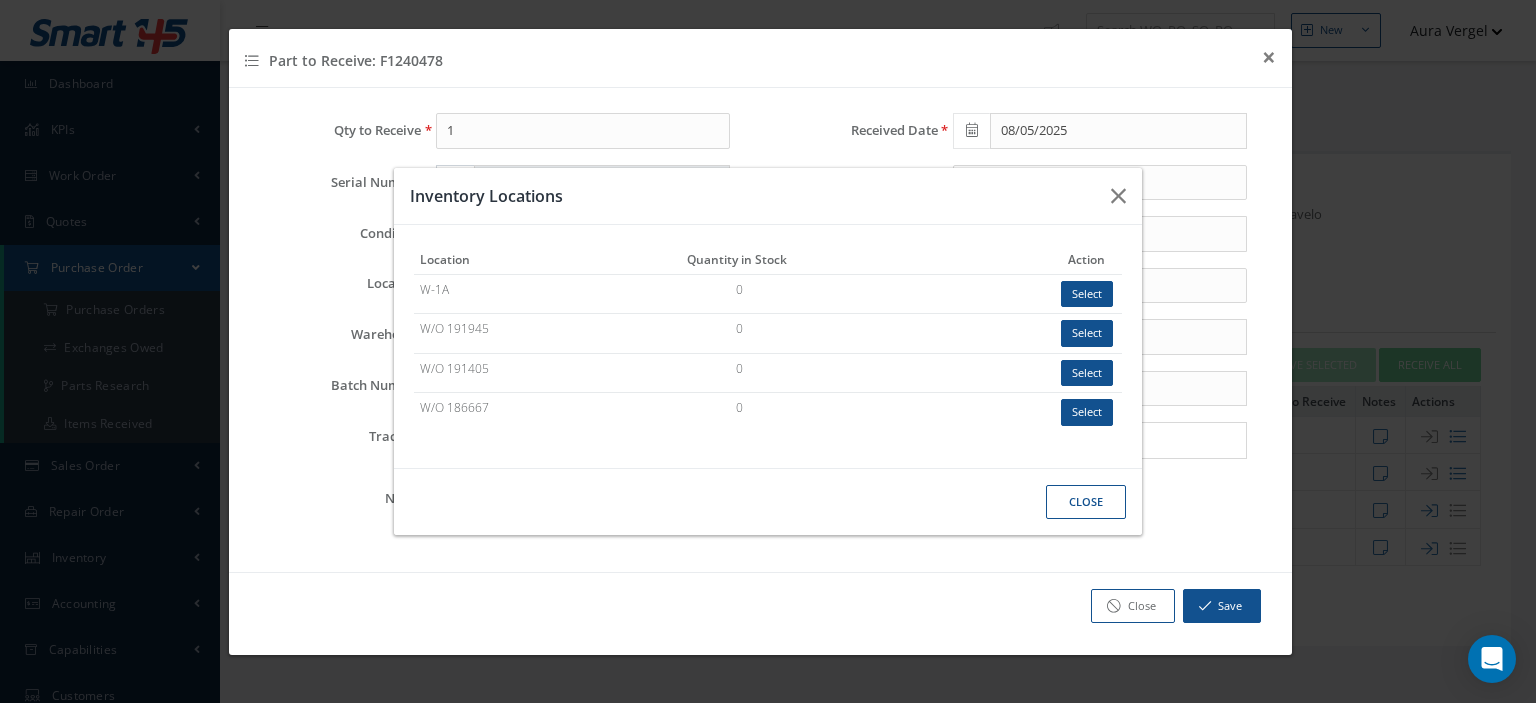 click on "Select" at bounding box center (1087, 294) 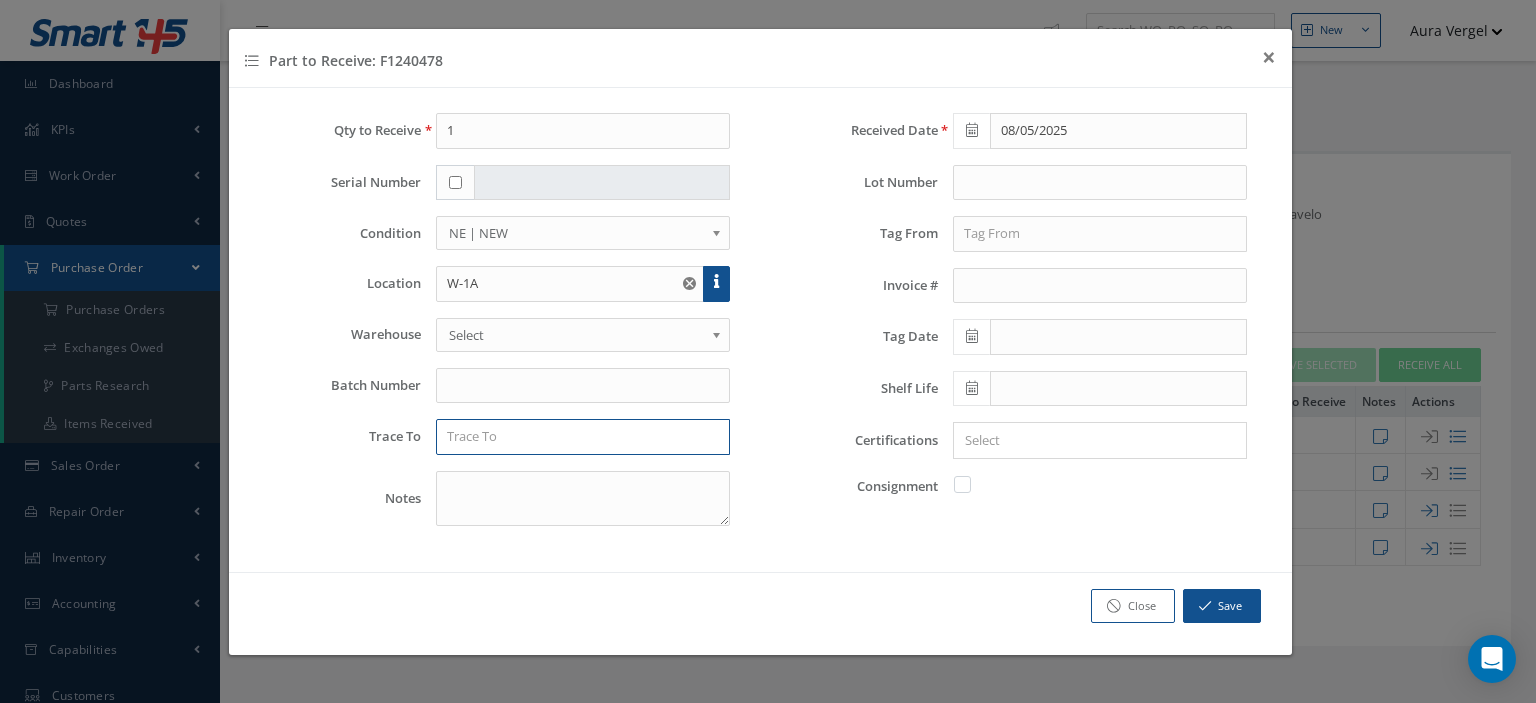 click at bounding box center [583, 437] 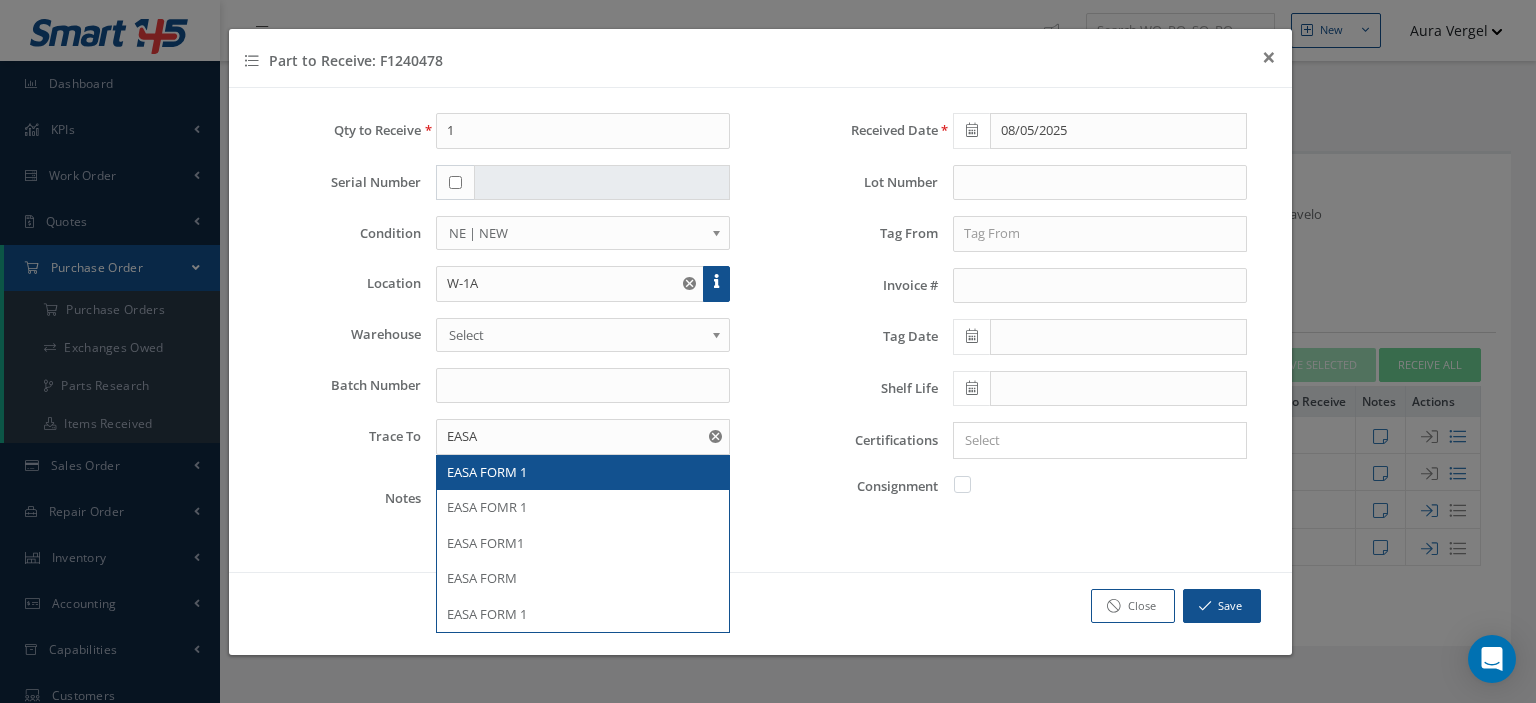 click on "EASA FORM 1" at bounding box center [583, 473] 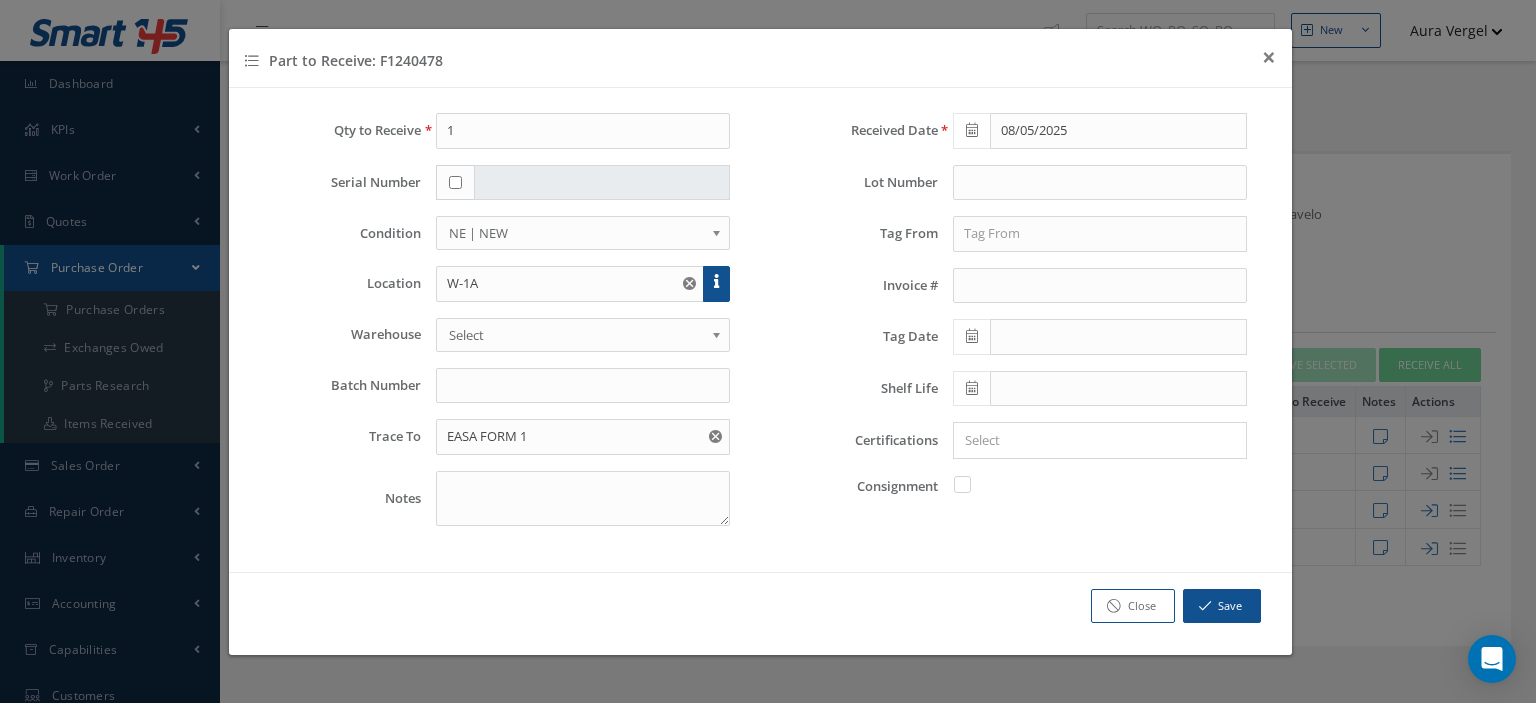 click at bounding box center (972, 484) 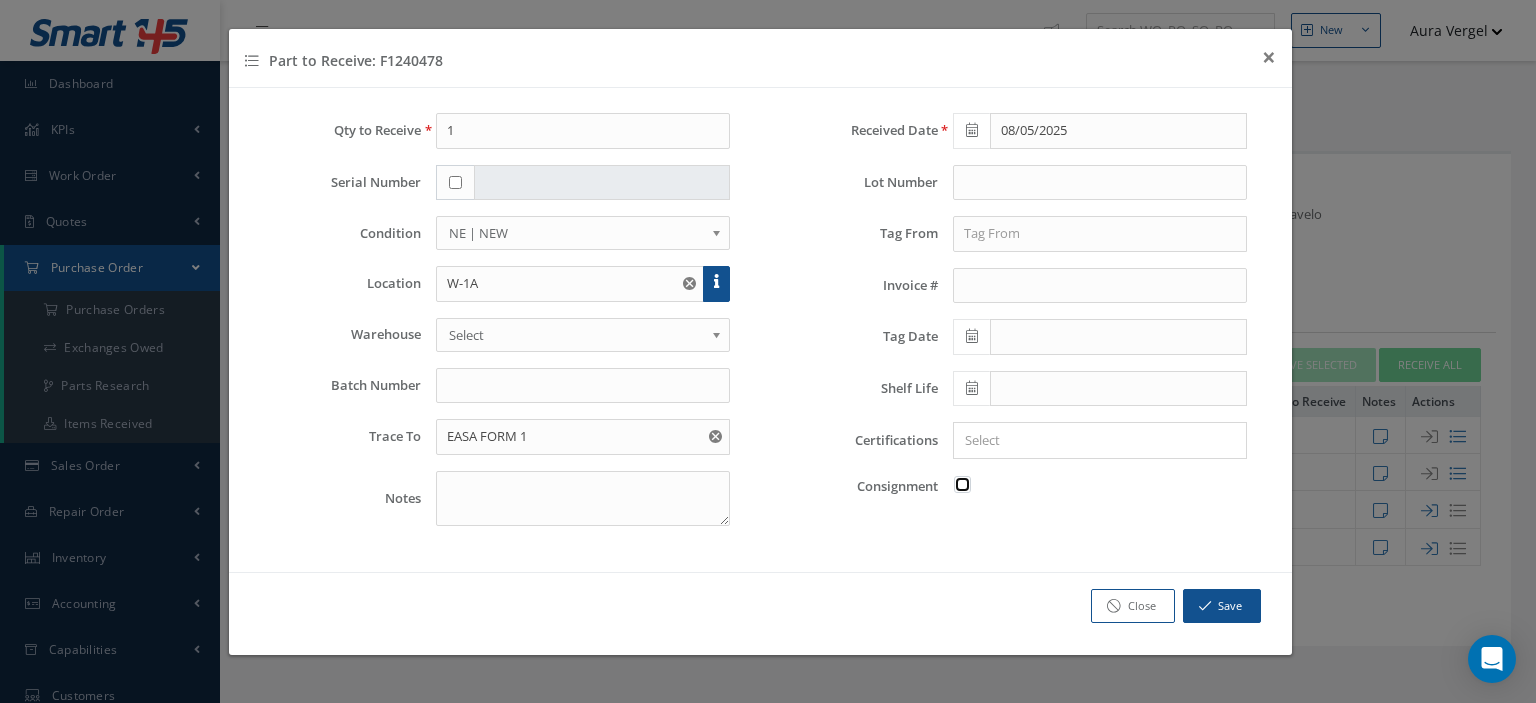 click at bounding box center [963, 482] 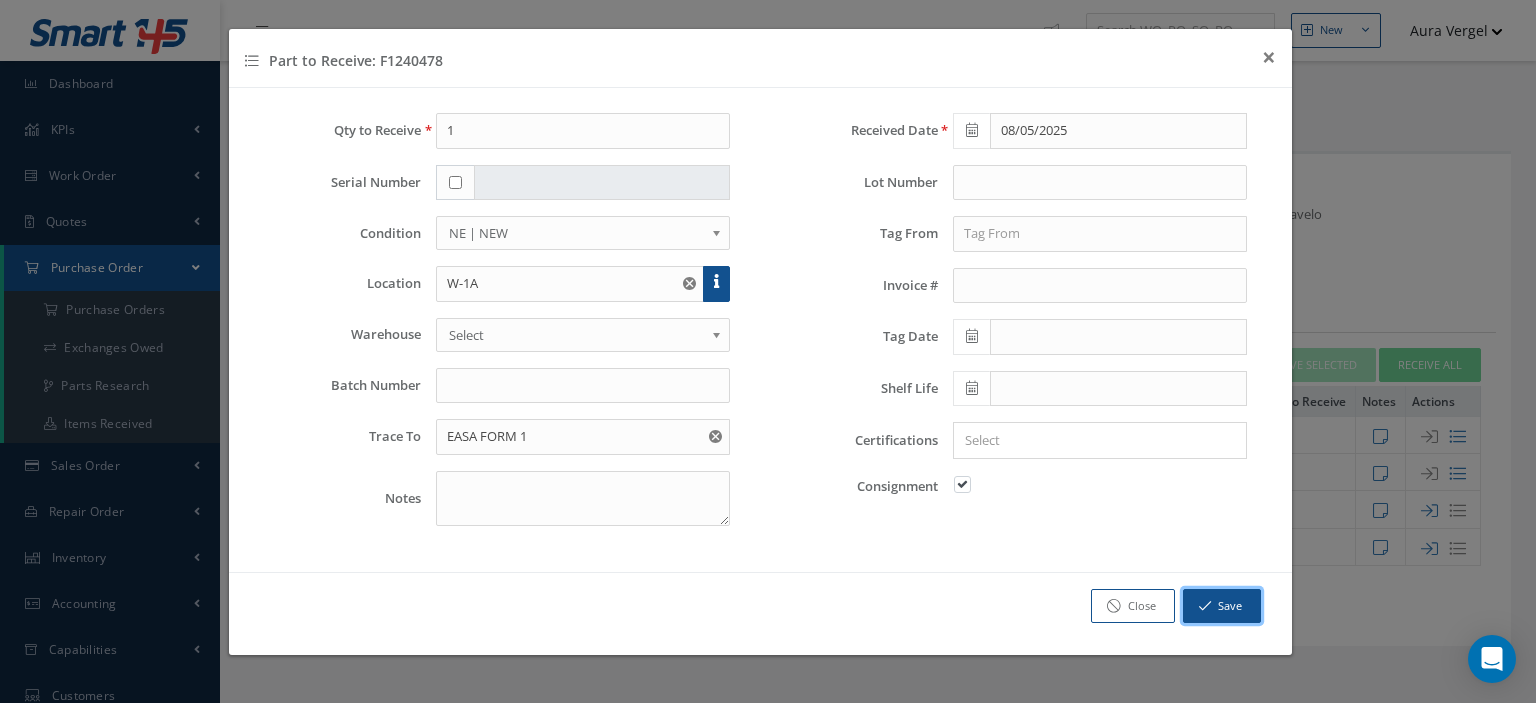 click on "Save" at bounding box center [1222, 606] 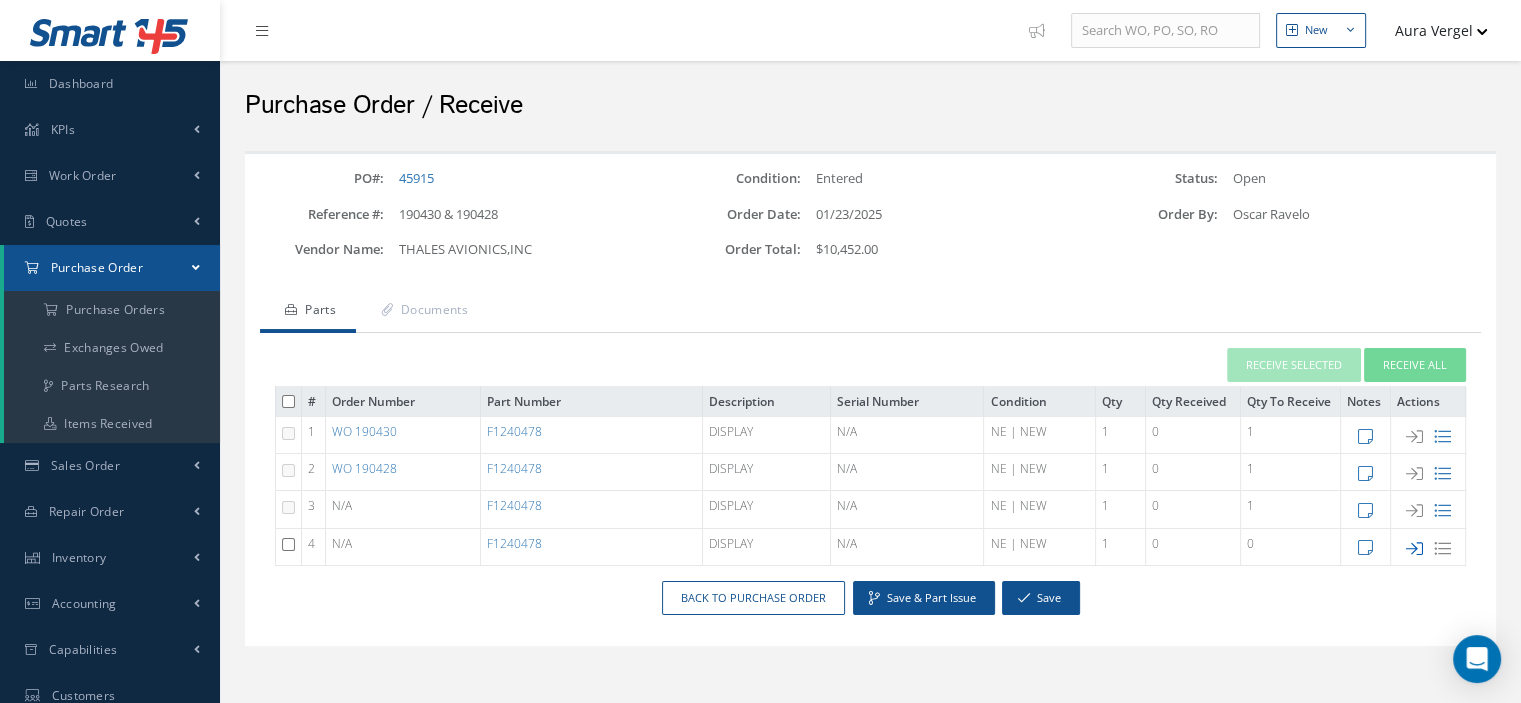 click at bounding box center [1414, 548] 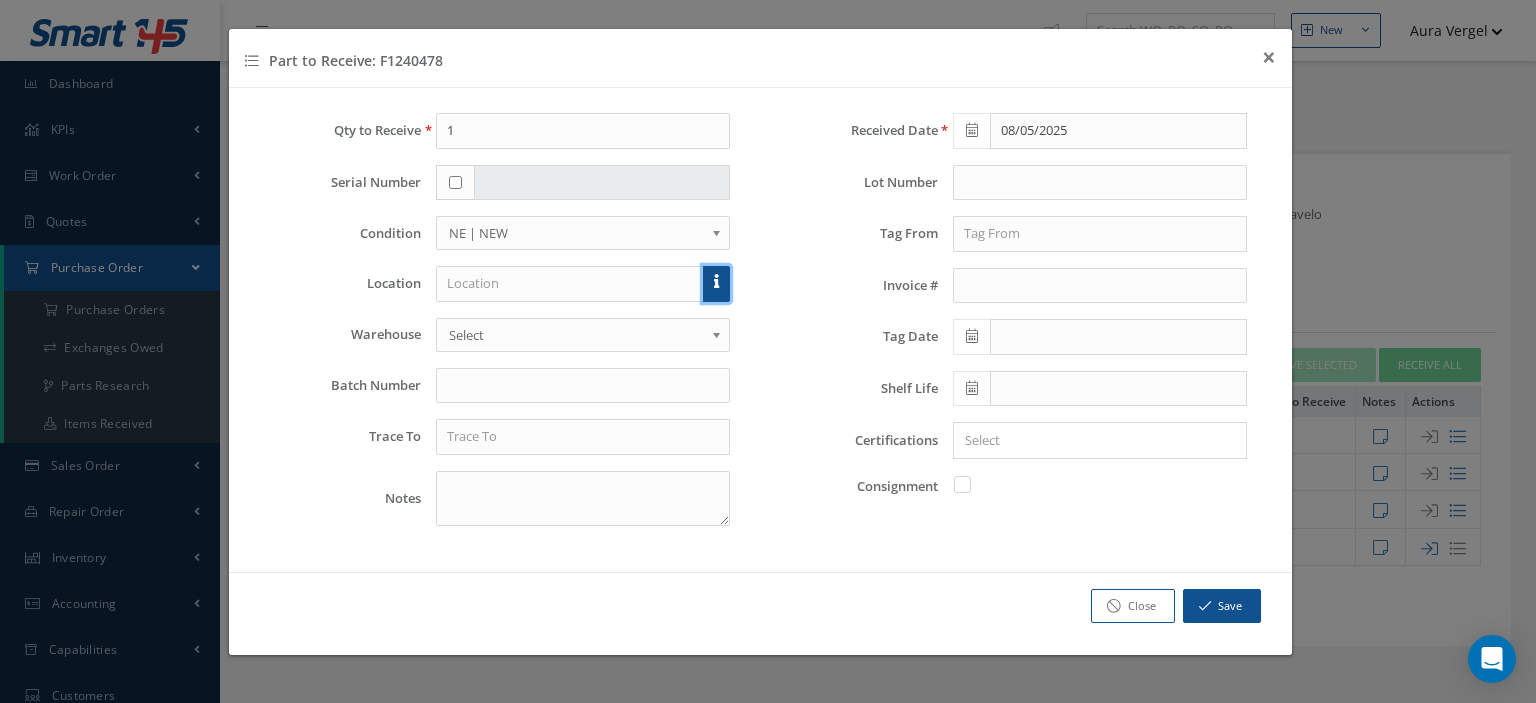 click at bounding box center (716, 281) 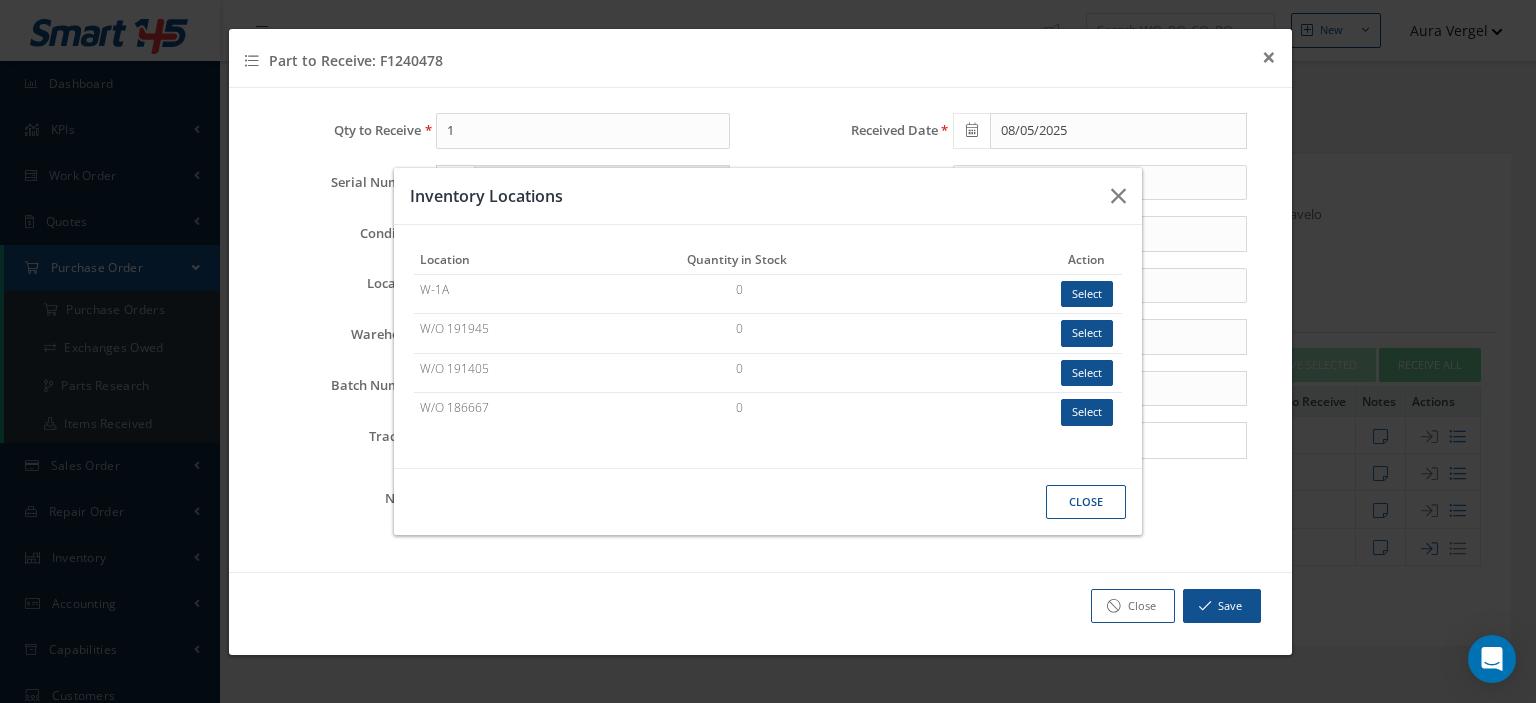 click on "Select" at bounding box center (1087, 294) 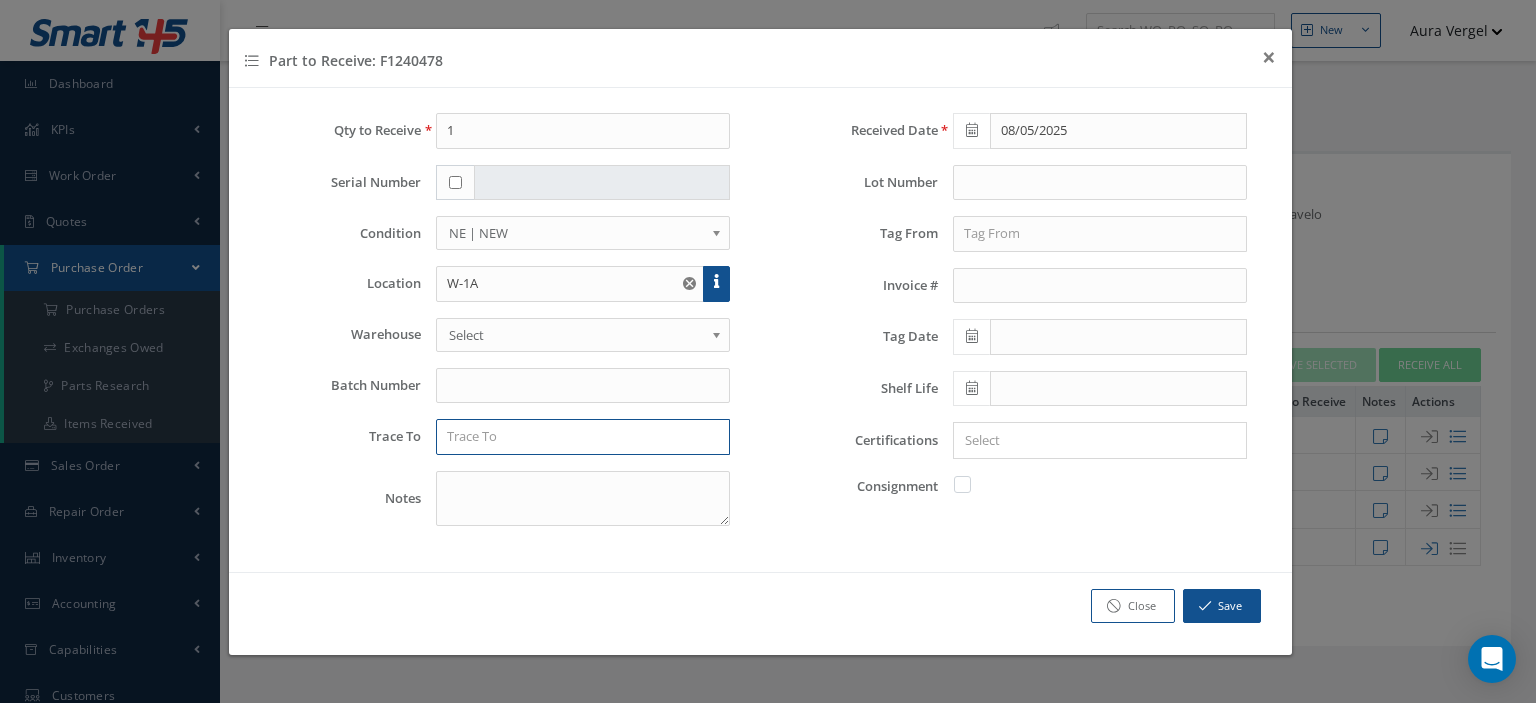click at bounding box center (583, 437) 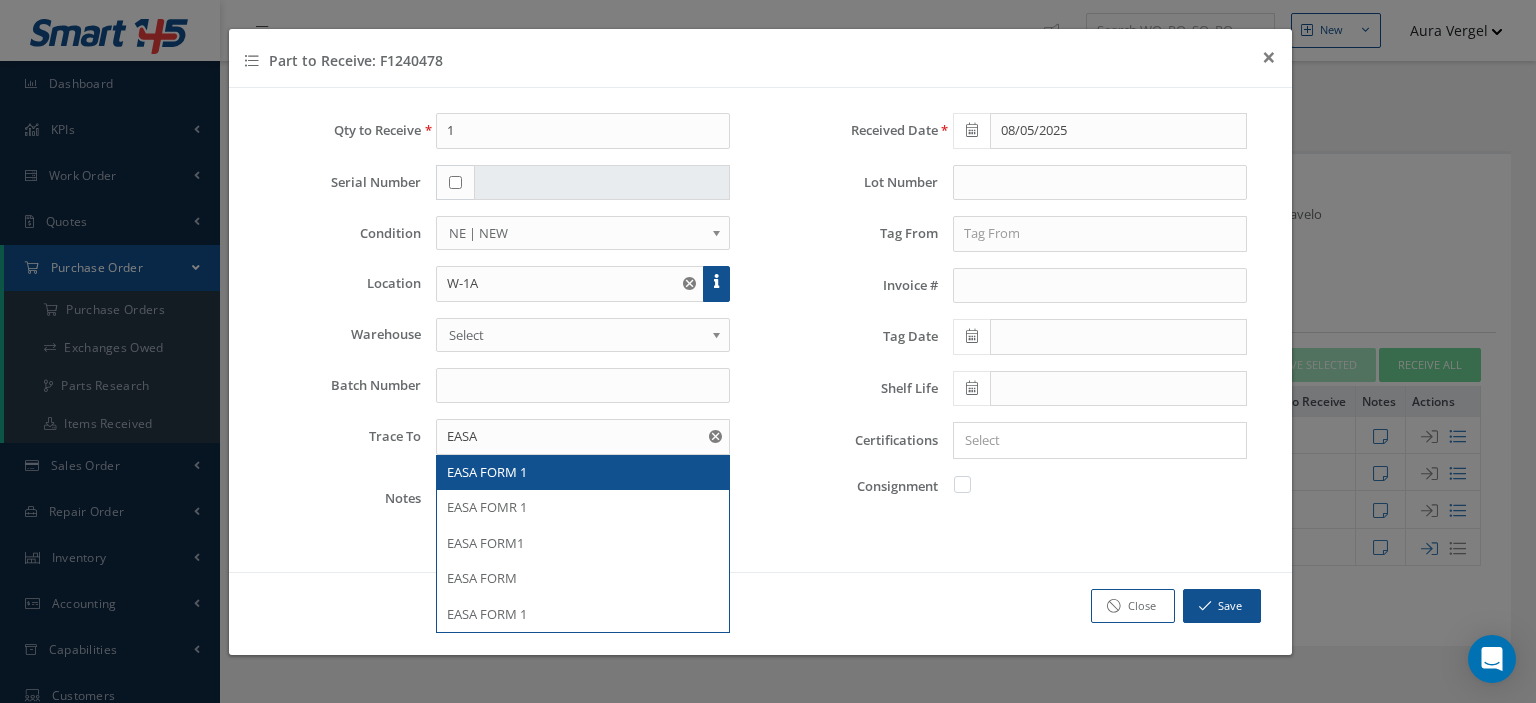 click on "EASA FORM 1" at bounding box center [583, 473] 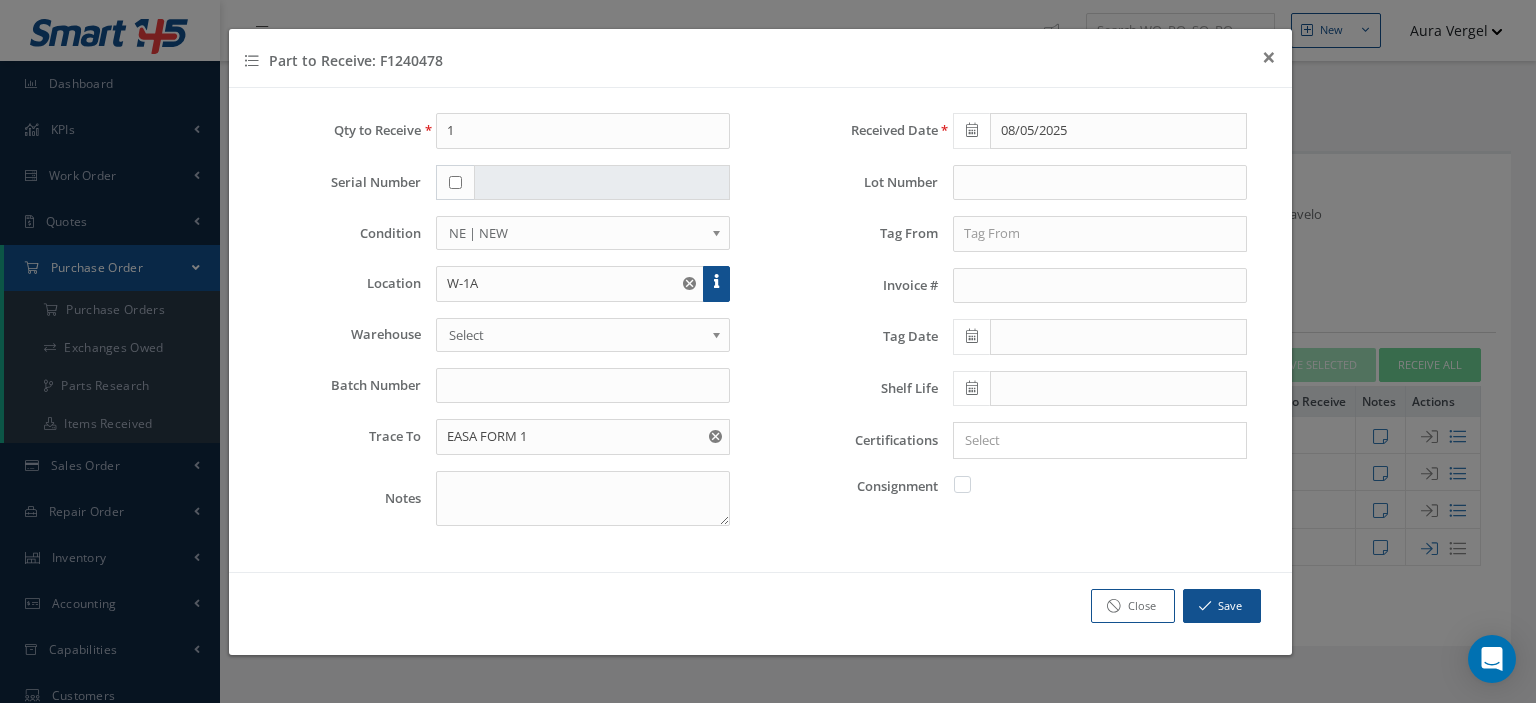 click at bounding box center (972, 484) 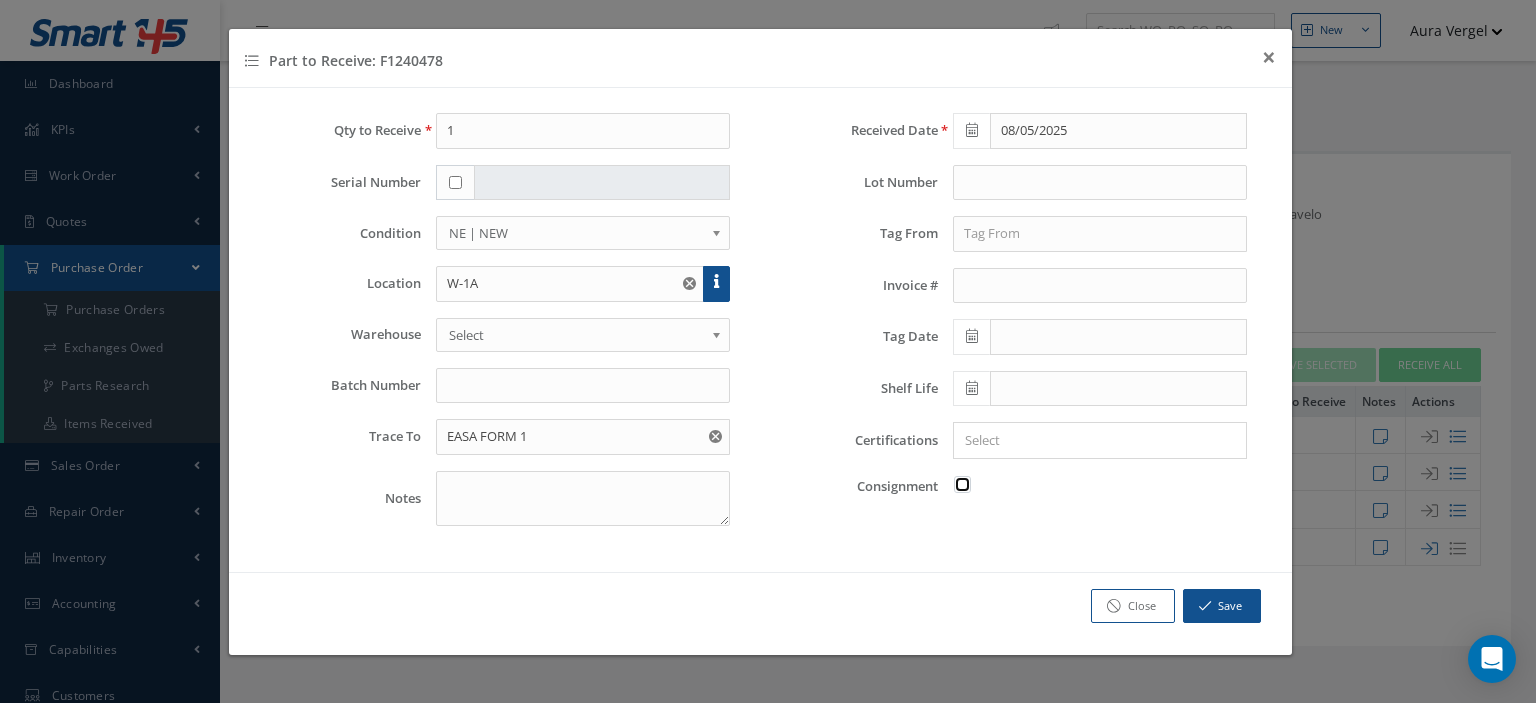 click at bounding box center [963, 482] 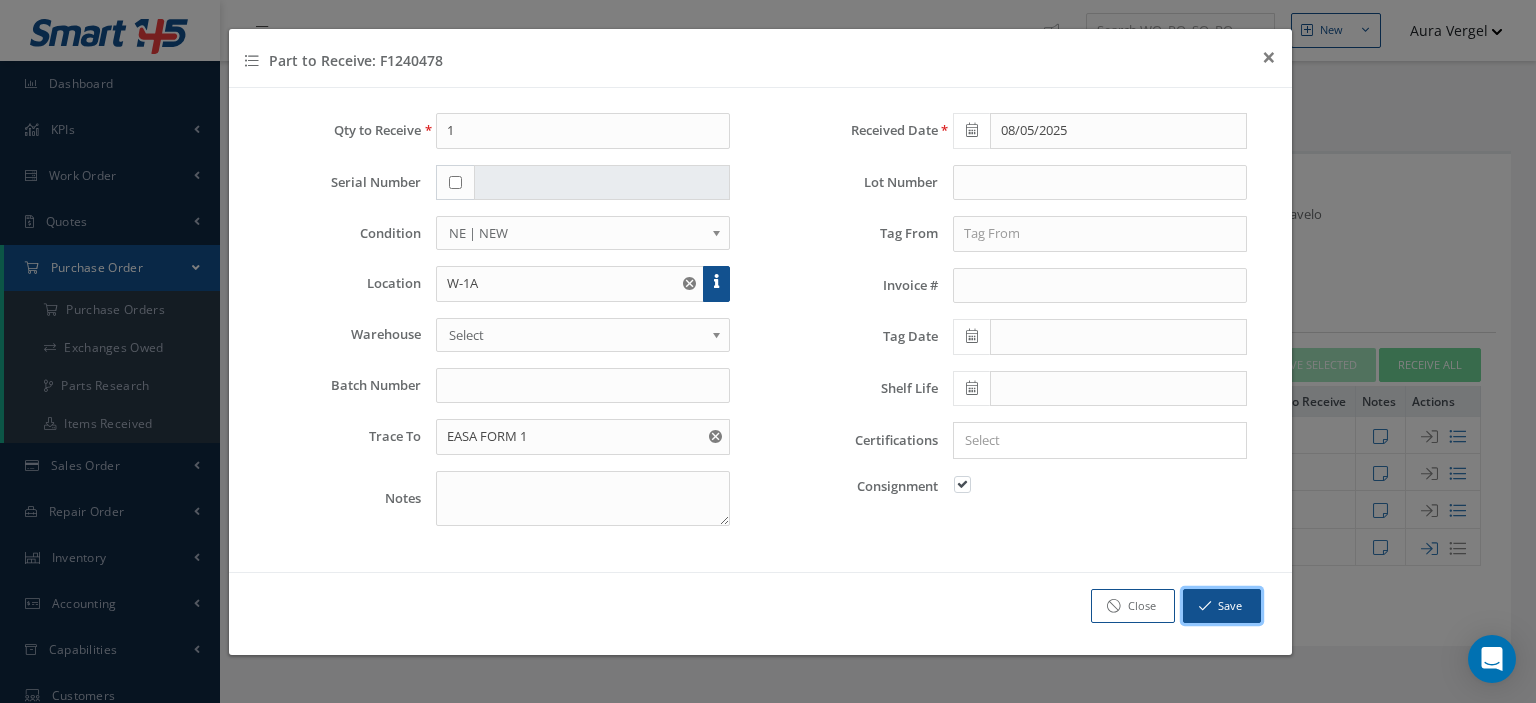 click at bounding box center (1205, 606) 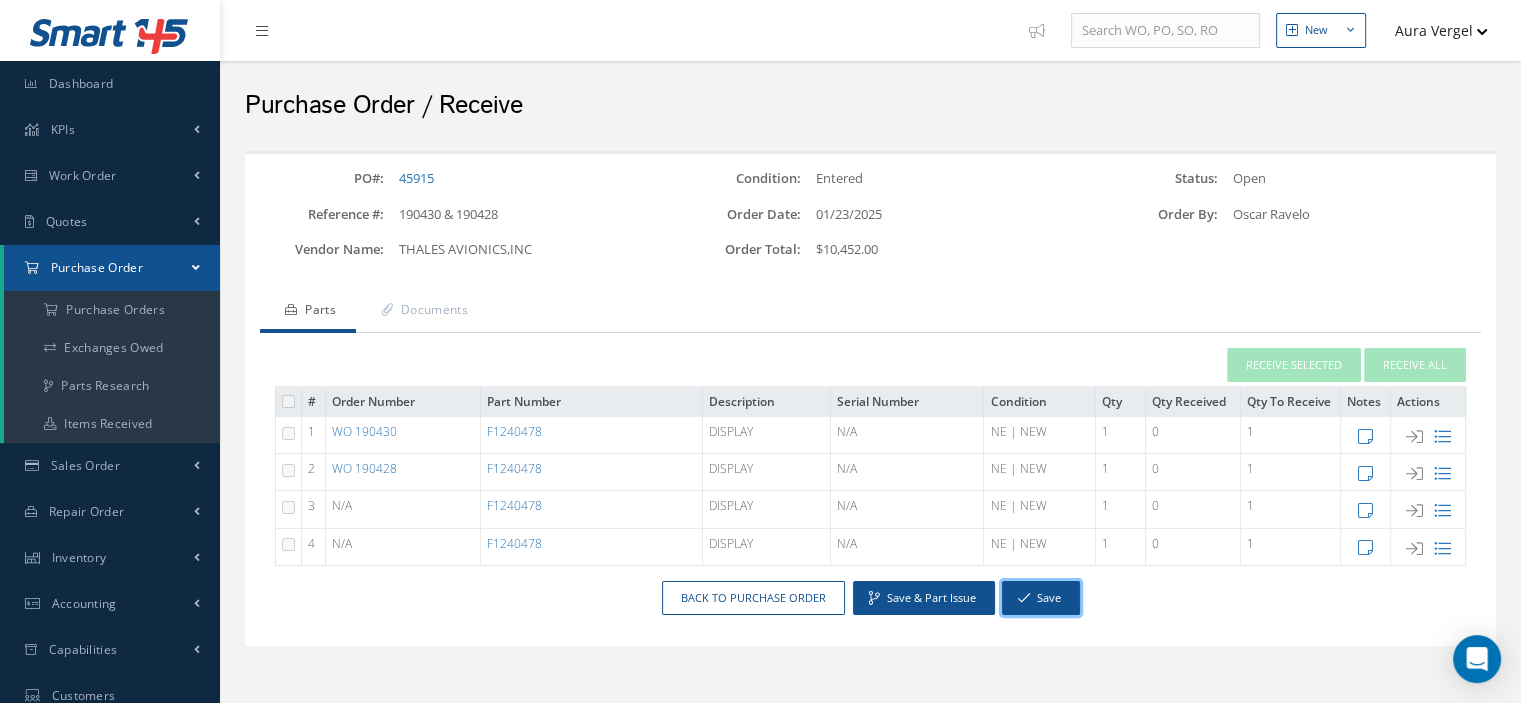 click on "Save" at bounding box center (1041, 598) 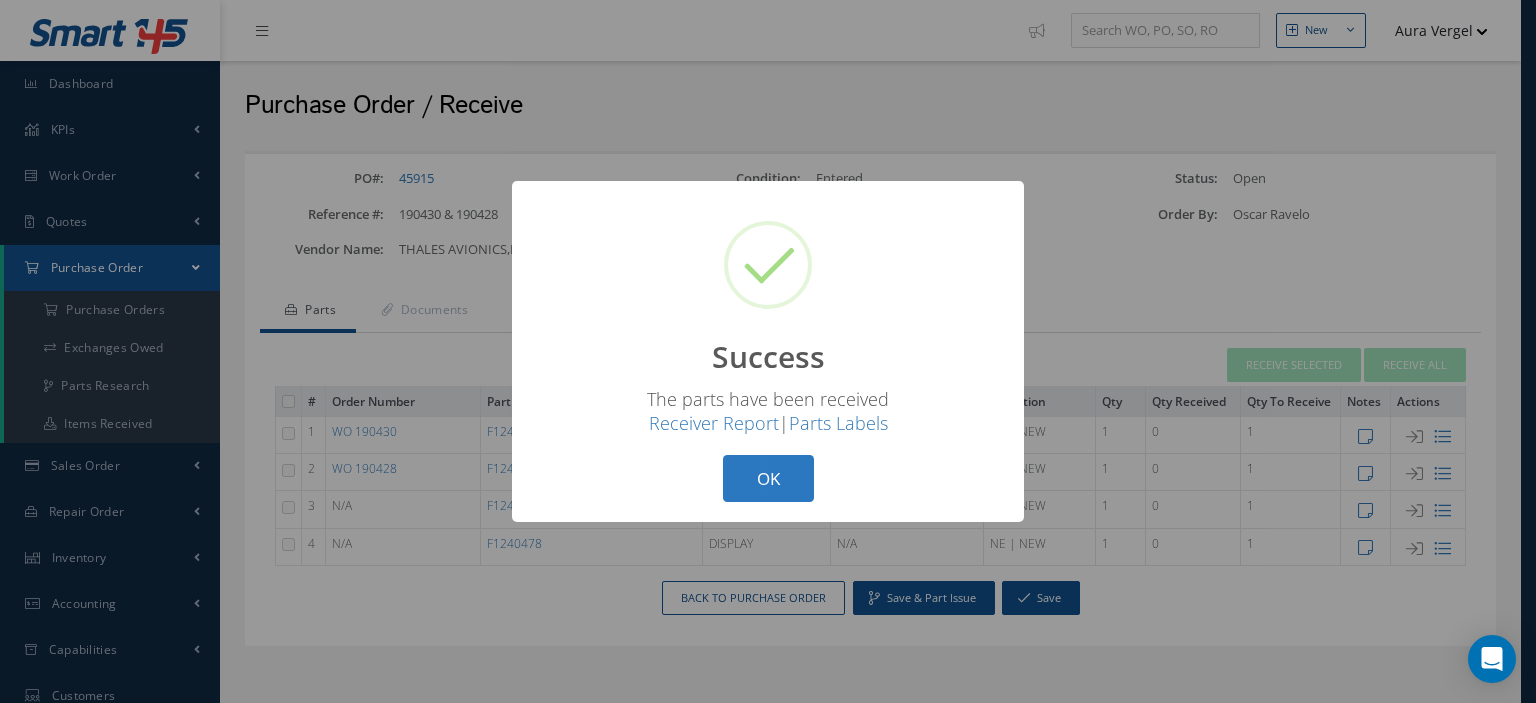 click on "OK" at bounding box center (768, 478) 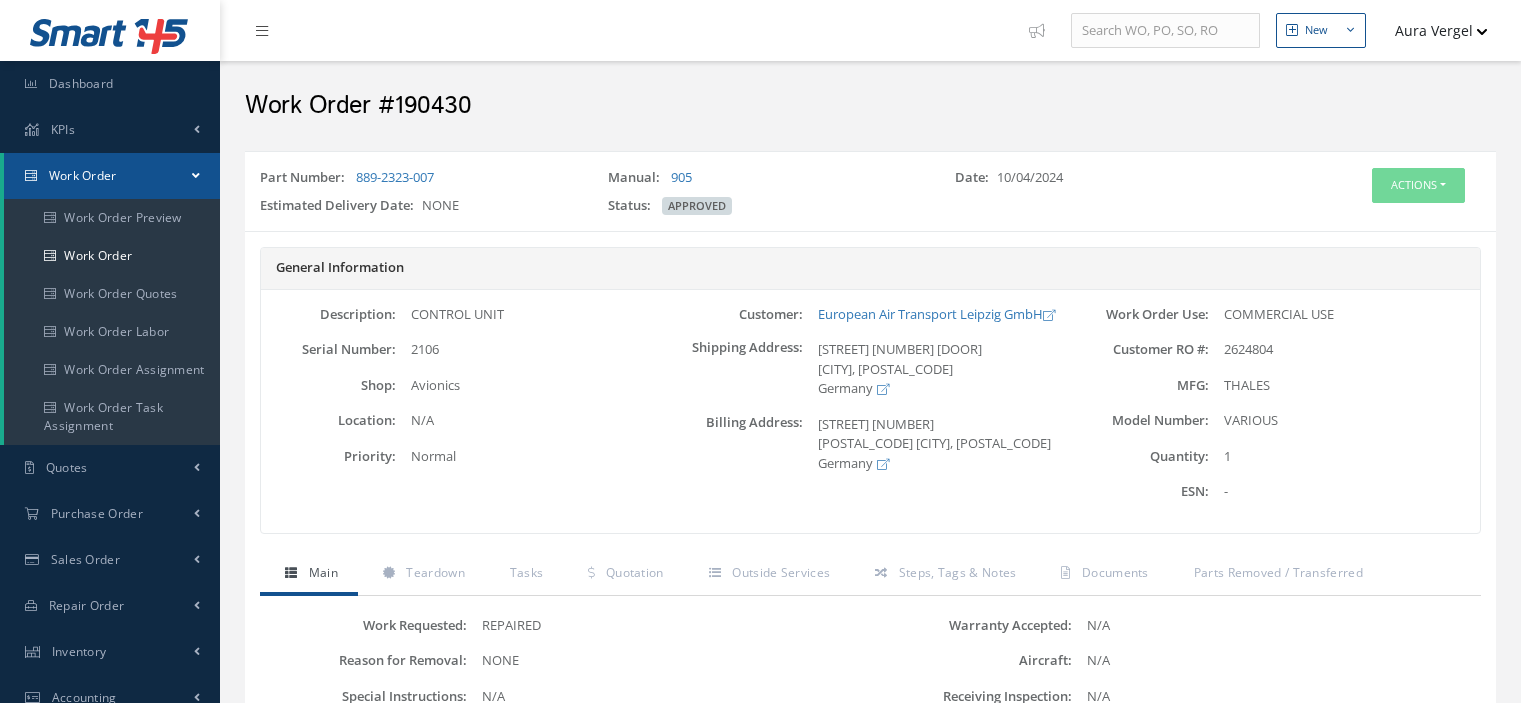 scroll, scrollTop: 0, scrollLeft: 0, axis: both 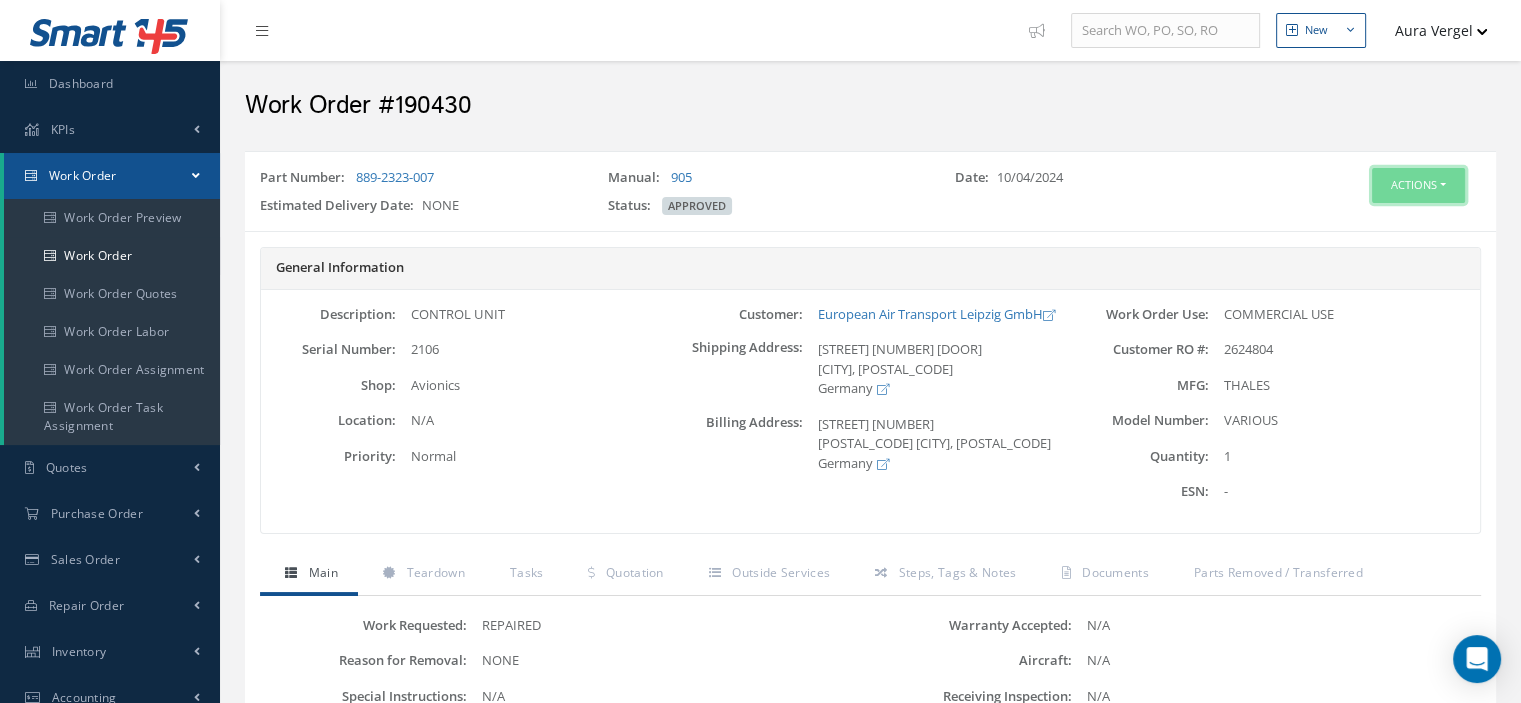 click on "Actions" at bounding box center (1418, 185) 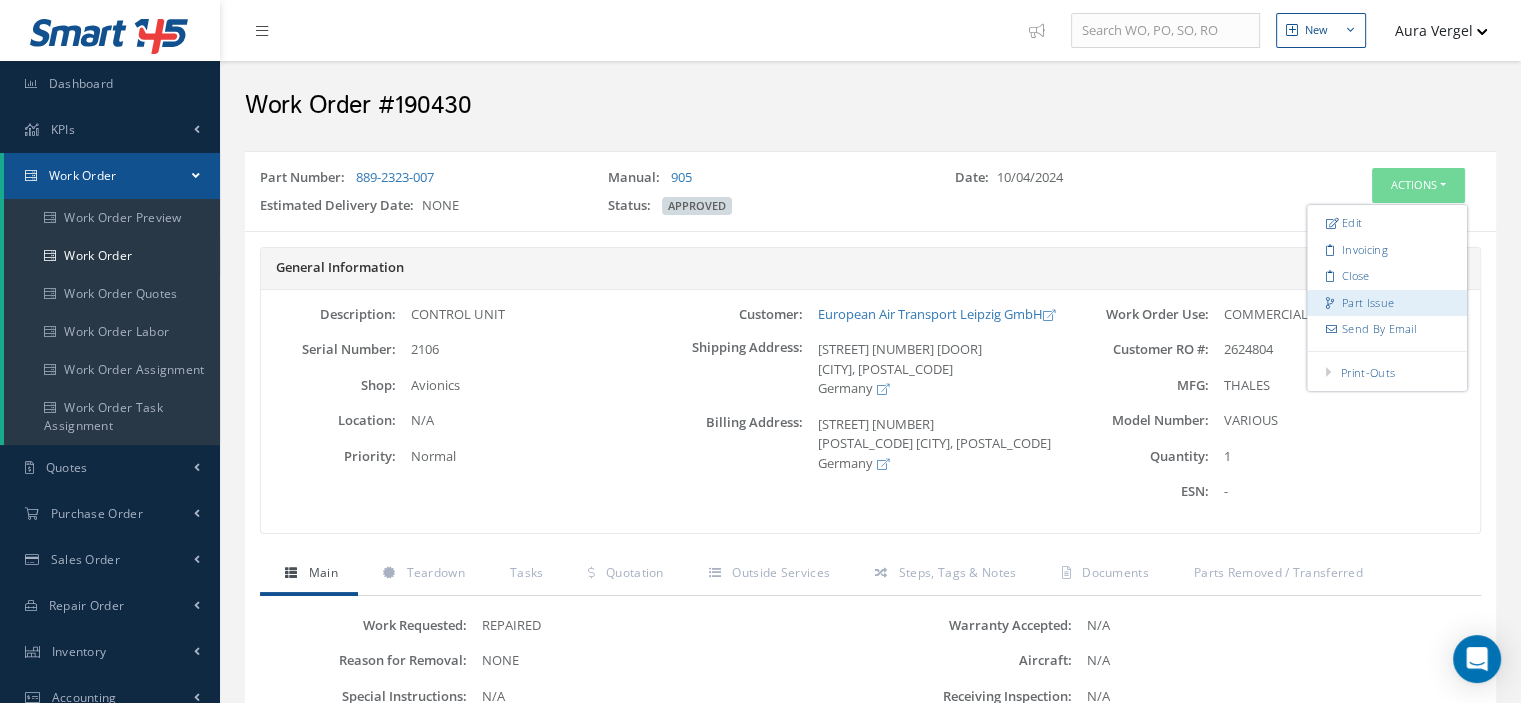 click on "Part Issue" at bounding box center (1387, 303) 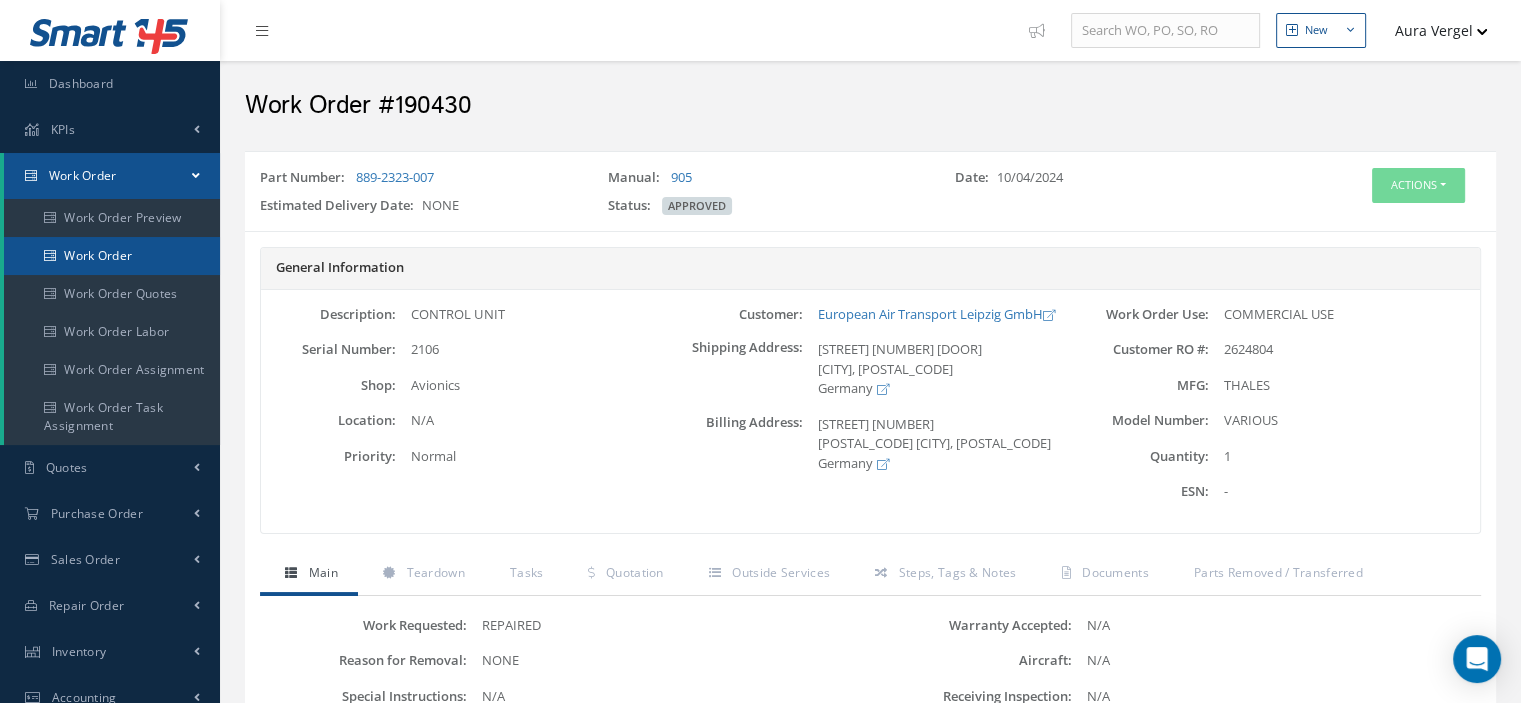 click on "Work Order" at bounding box center [112, 256] 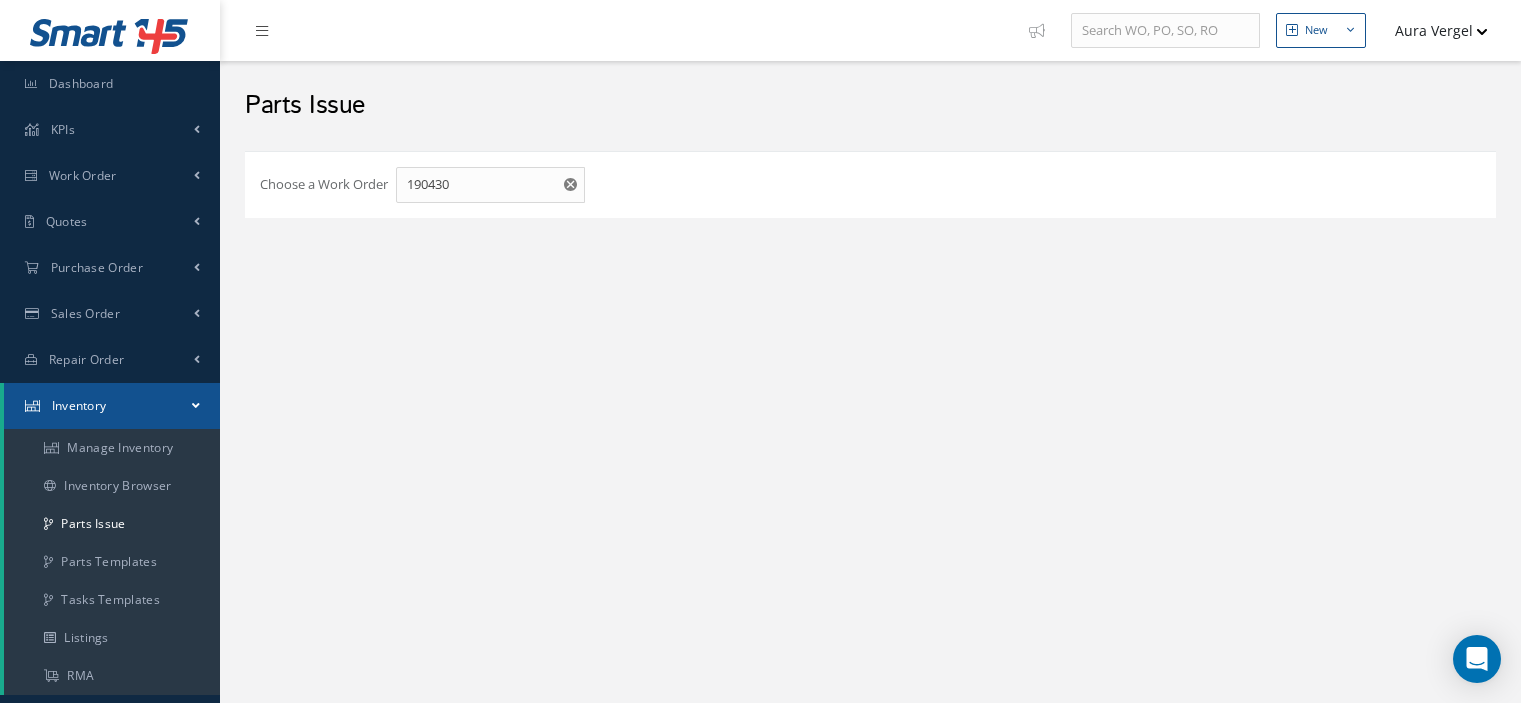 scroll, scrollTop: 0, scrollLeft: 0, axis: both 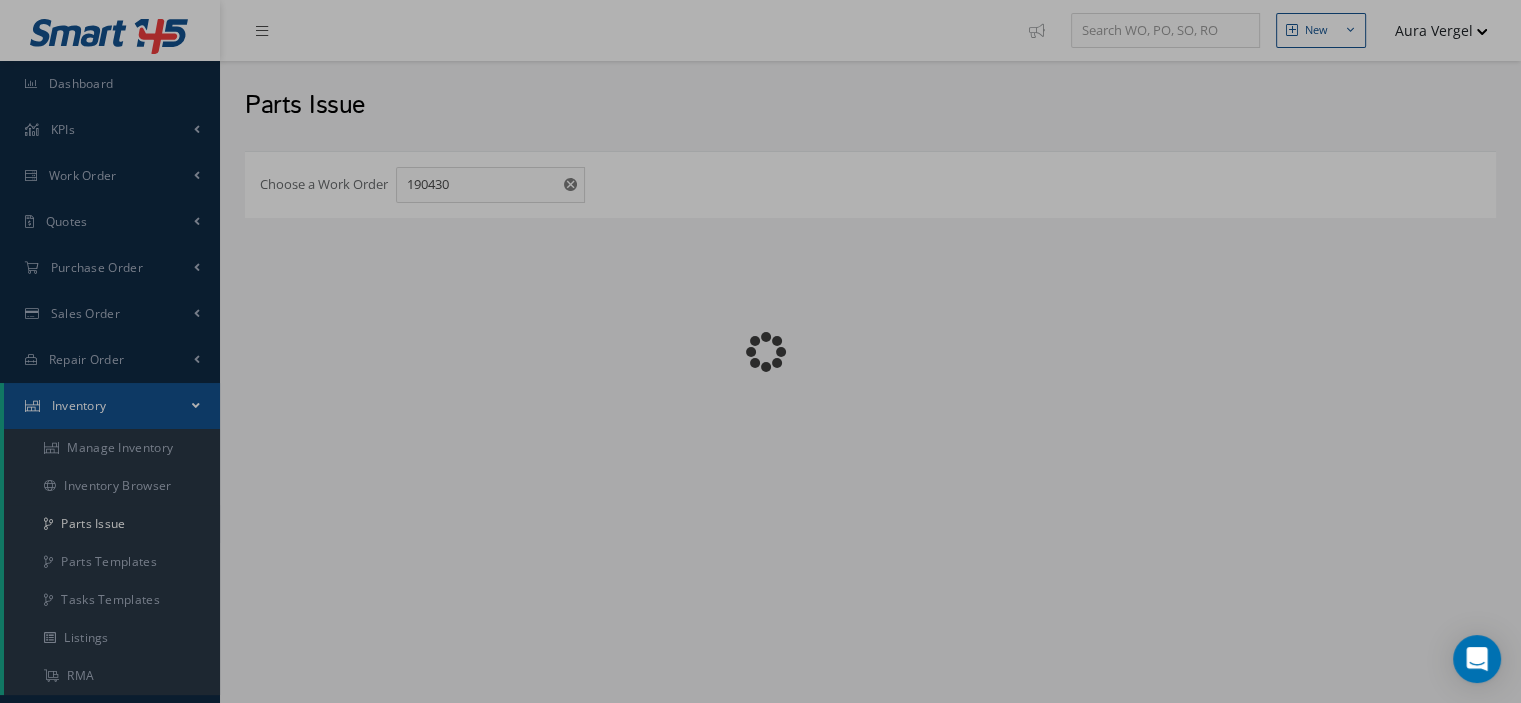checkbox on "false" 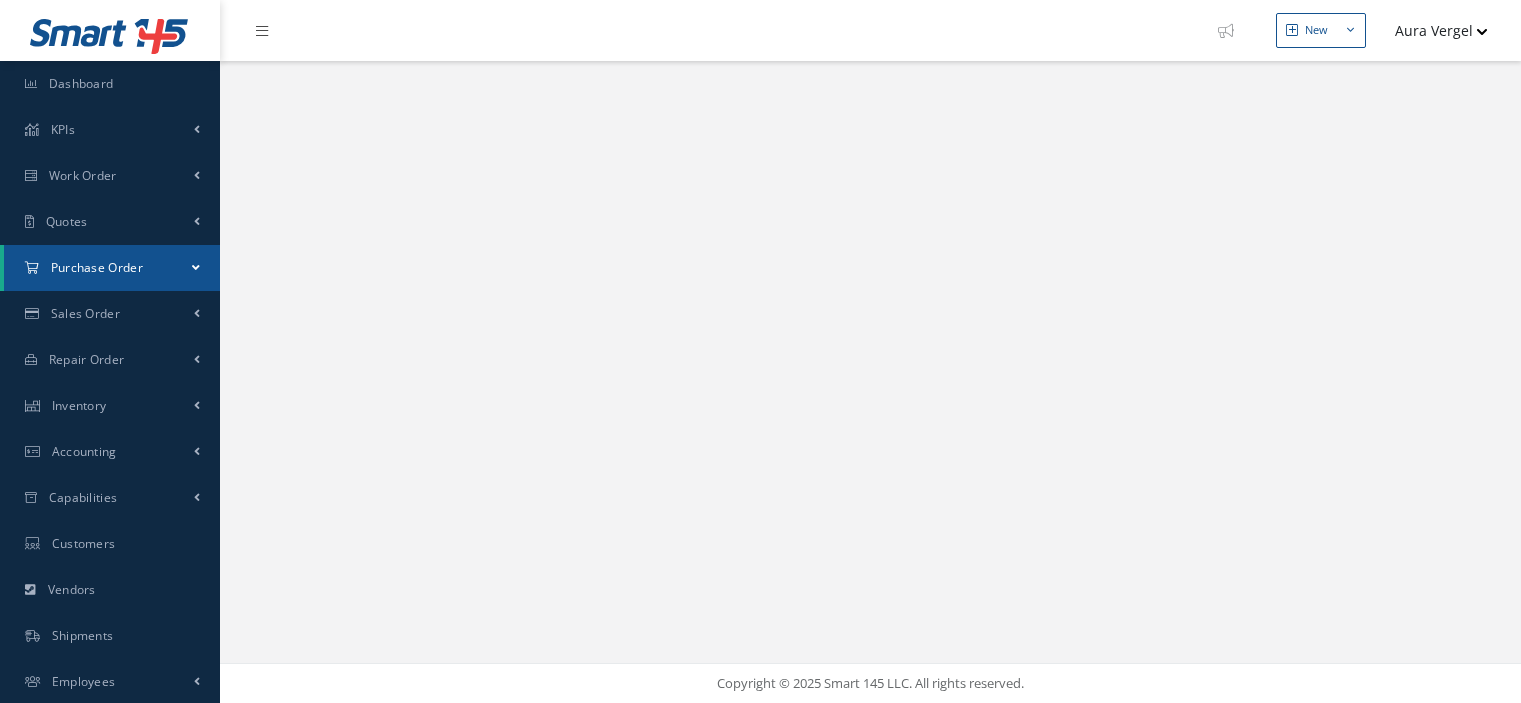 scroll, scrollTop: 0, scrollLeft: 0, axis: both 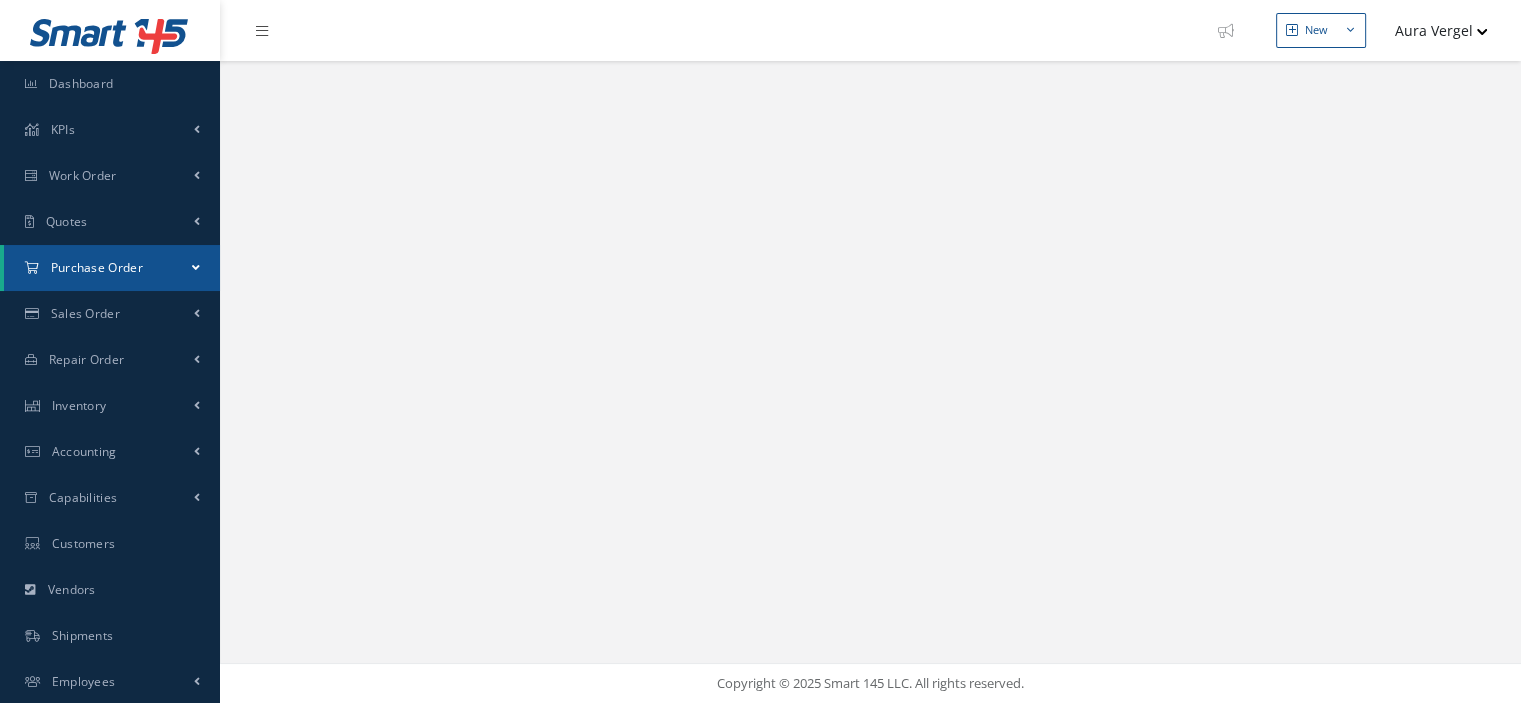 select on "25" 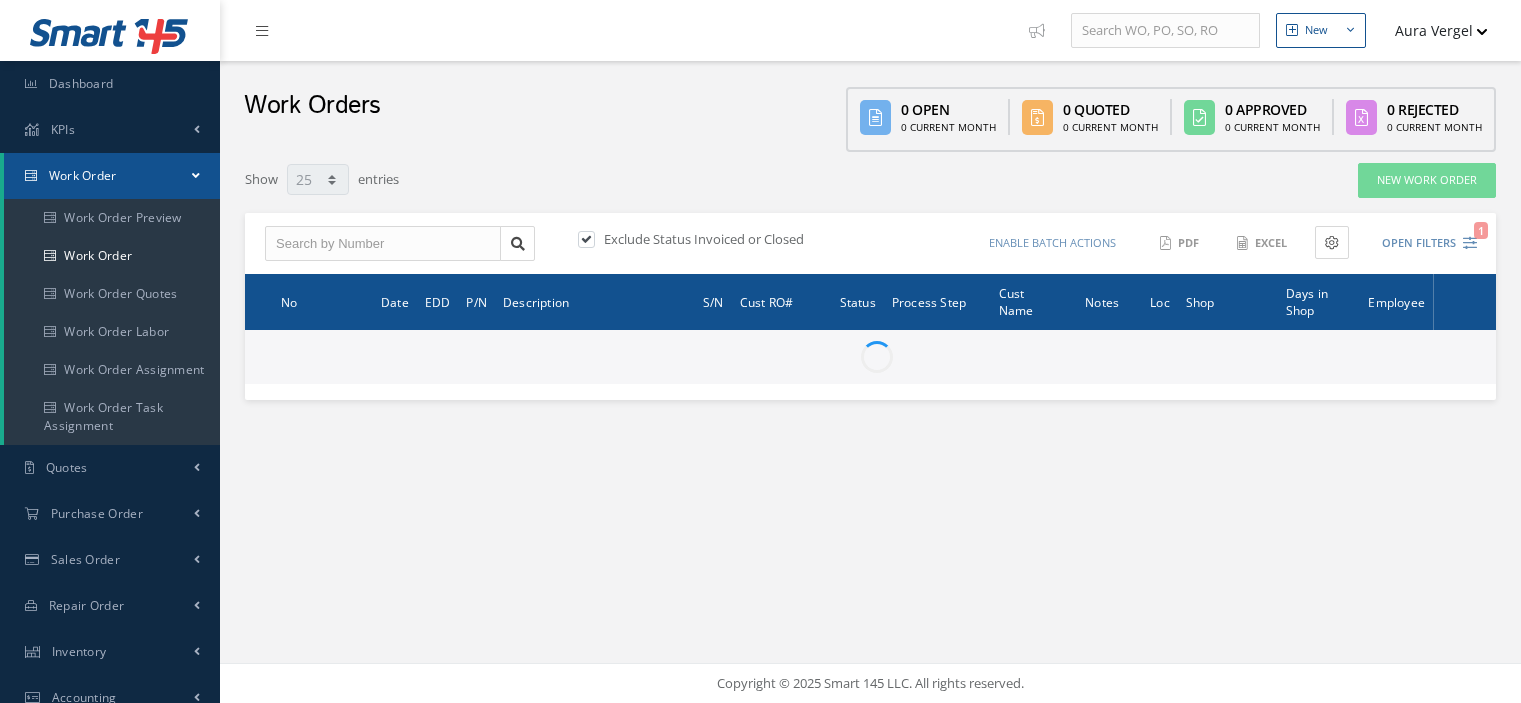 select on "25" 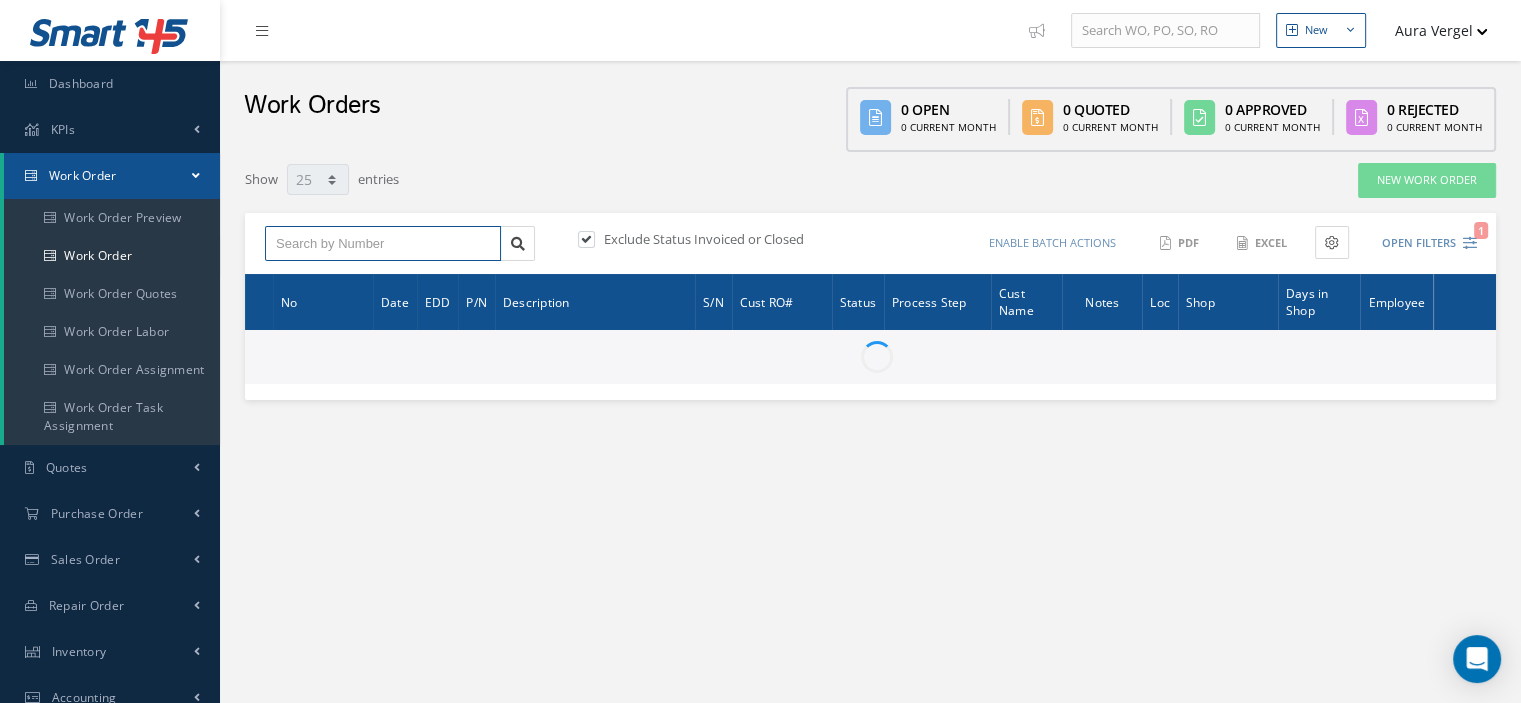 click at bounding box center (383, 244) 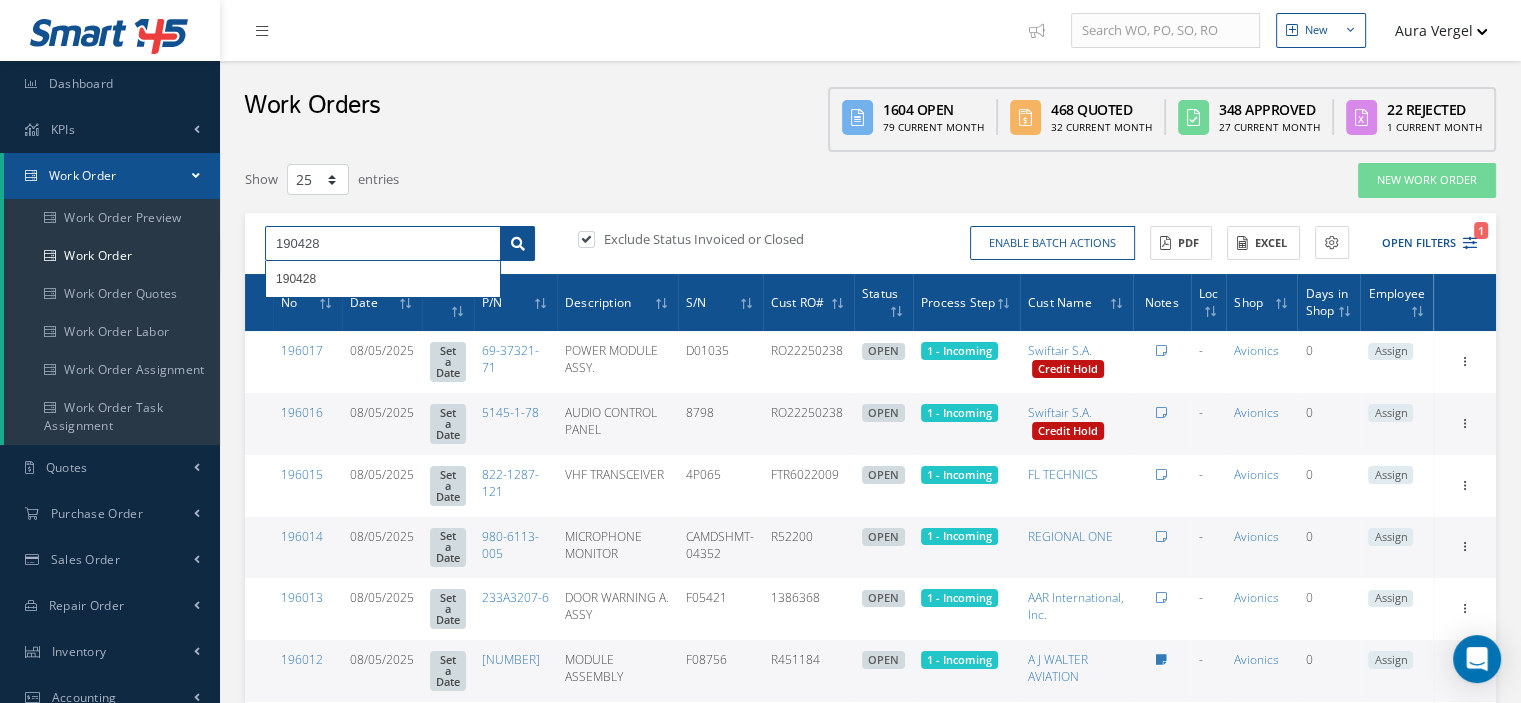 type on "190428" 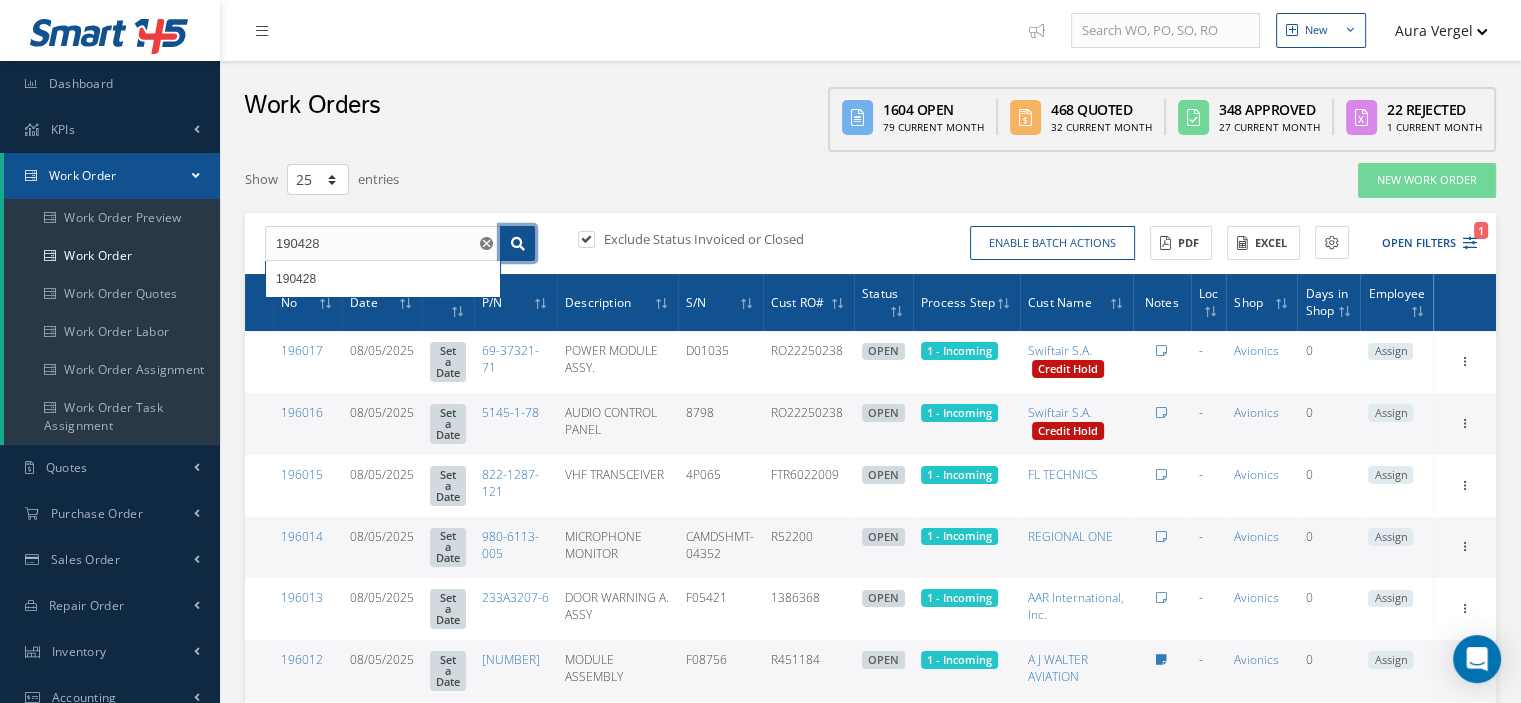 click at bounding box center (517, 244) 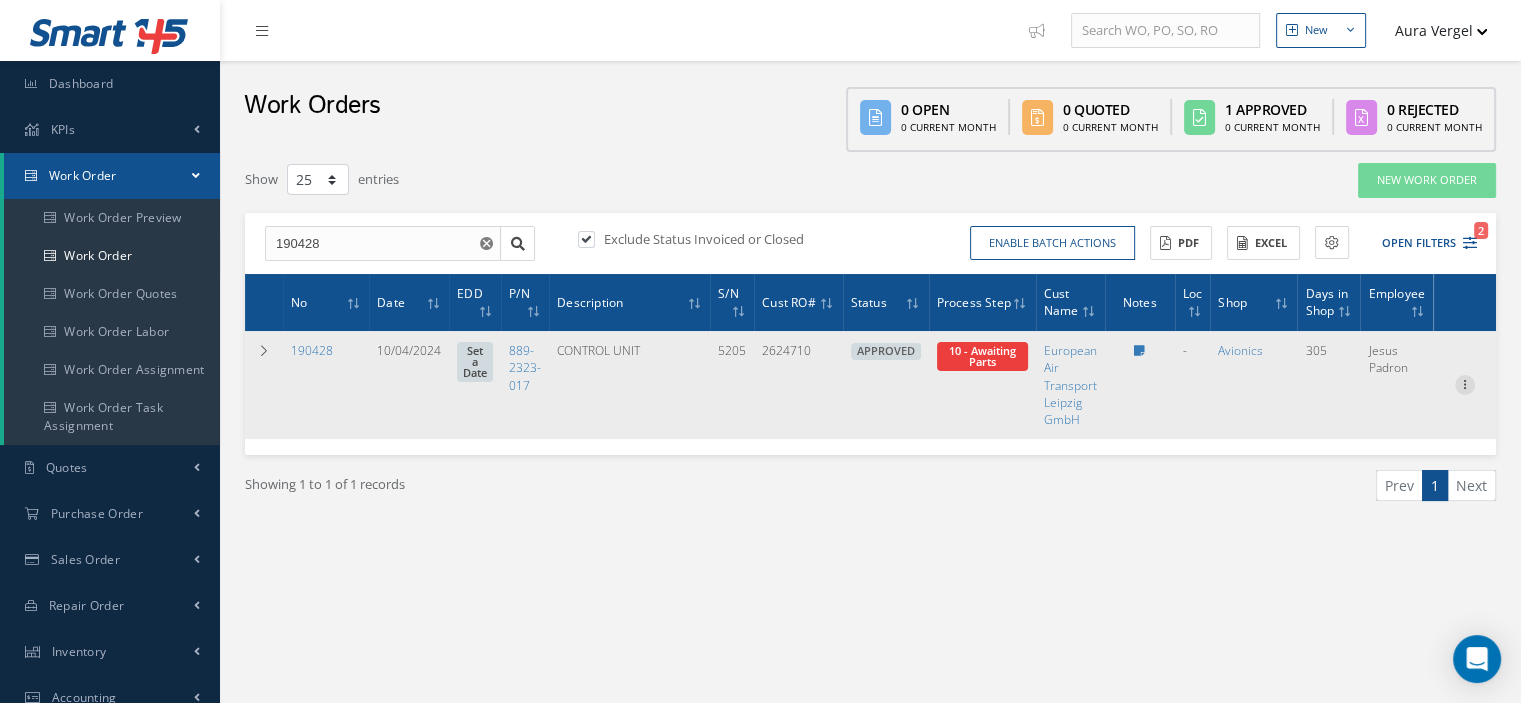 click at bounding box center [1465, 383] 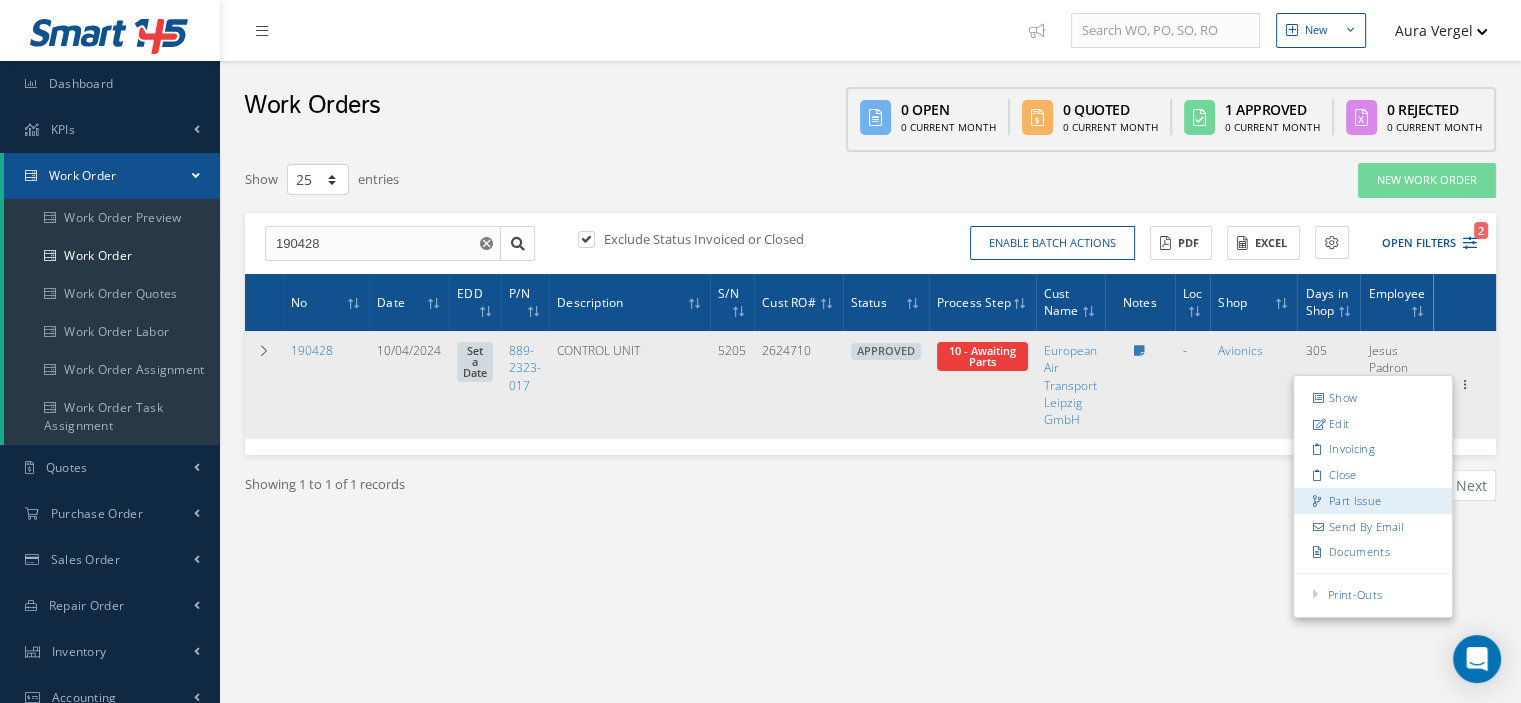 click on "Part Issue" at bounding box center [1373, 501] 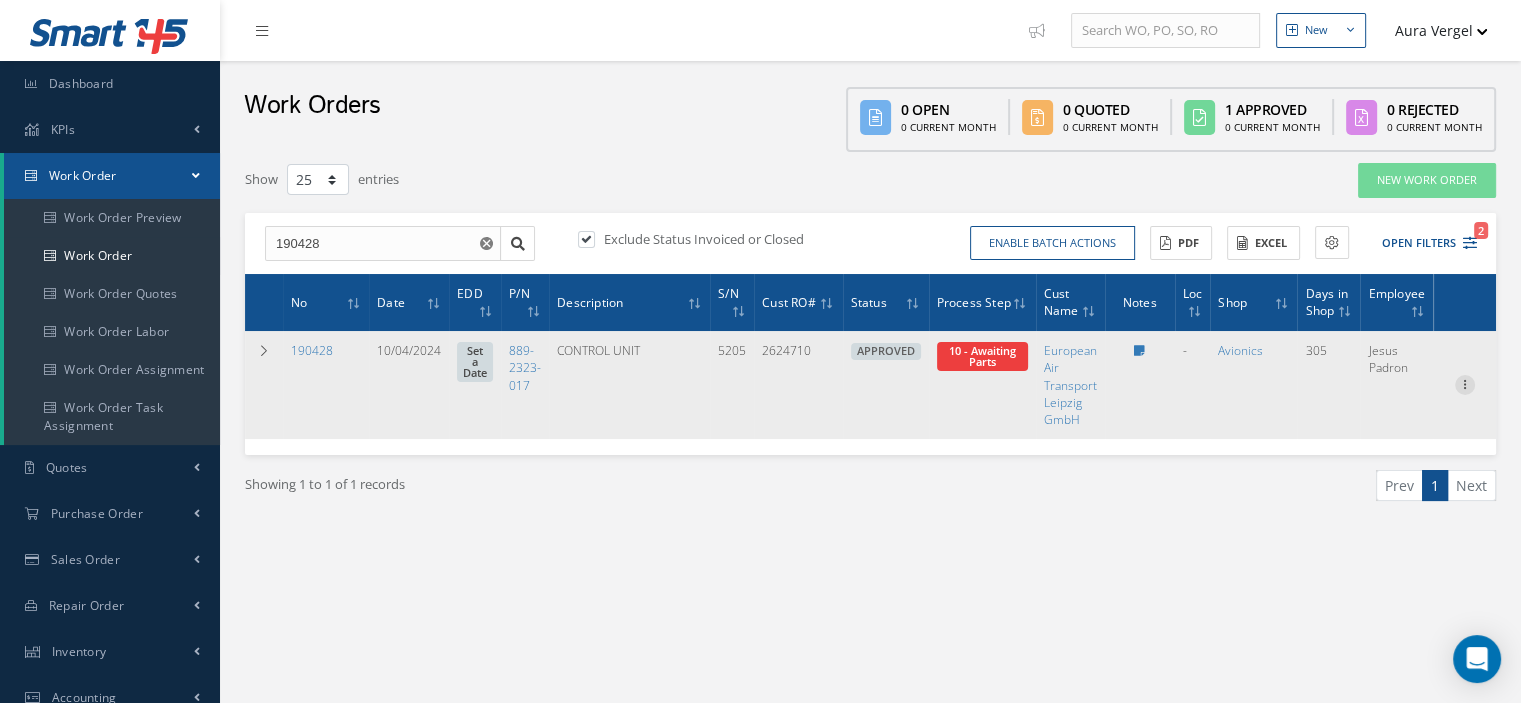 click at bounding box center [1465, 383] 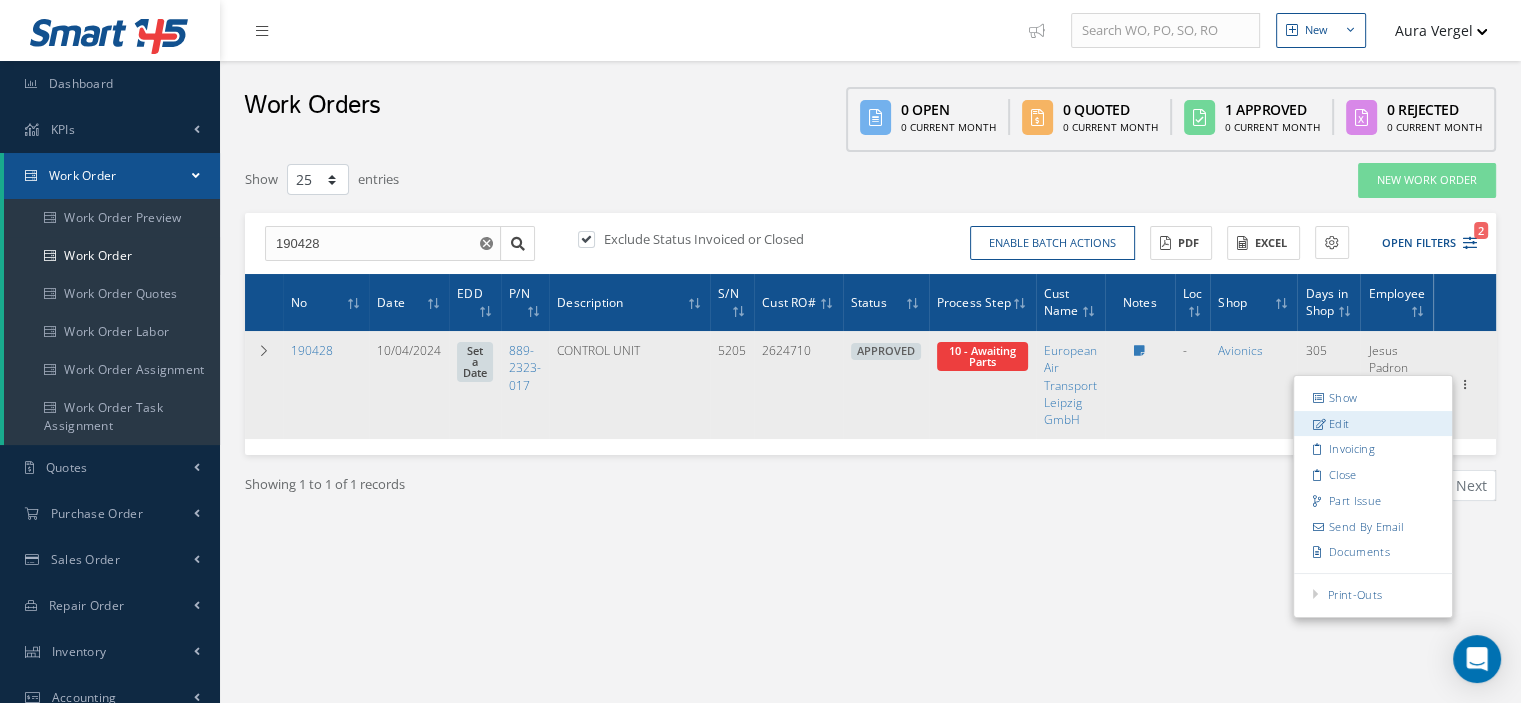 click on "Edit" at bounding box center (1373, 424) 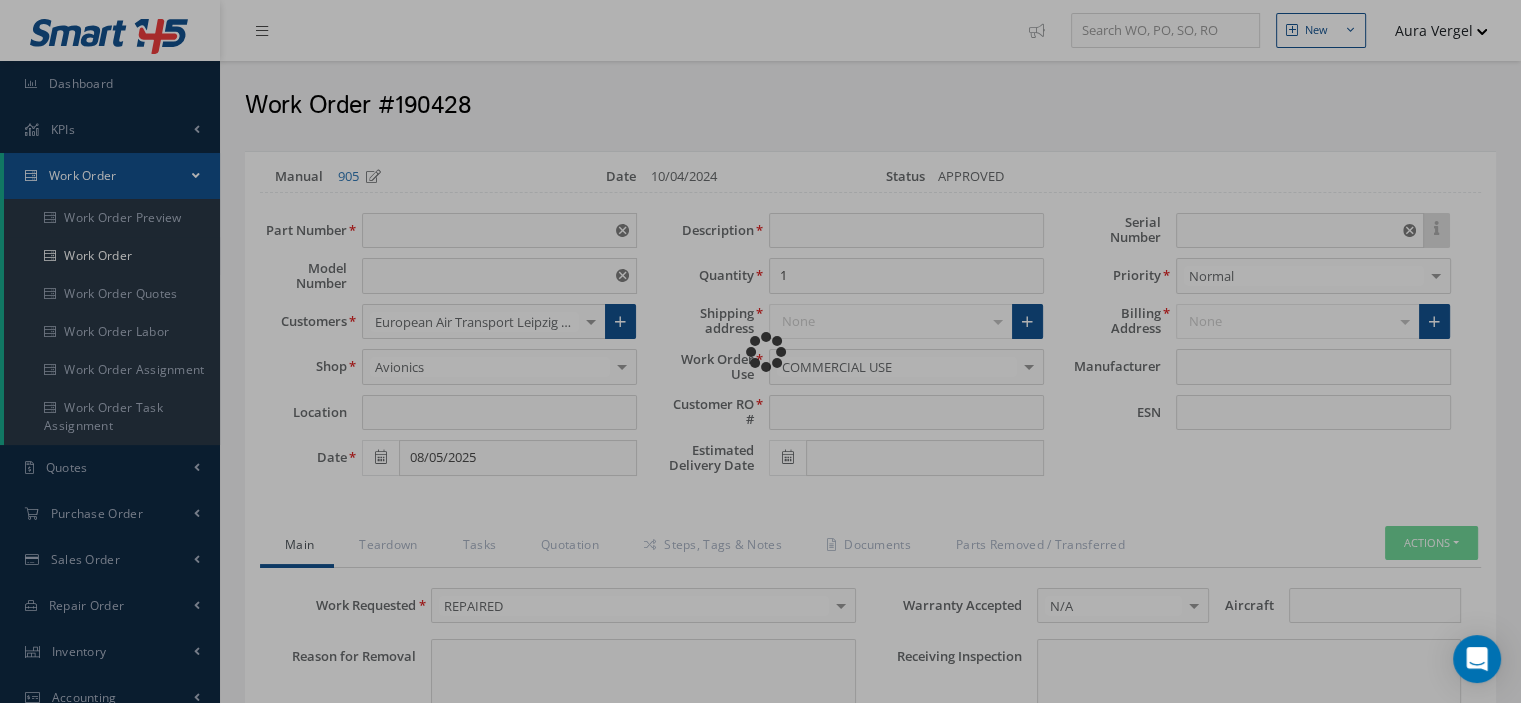type on "889-2323-017" 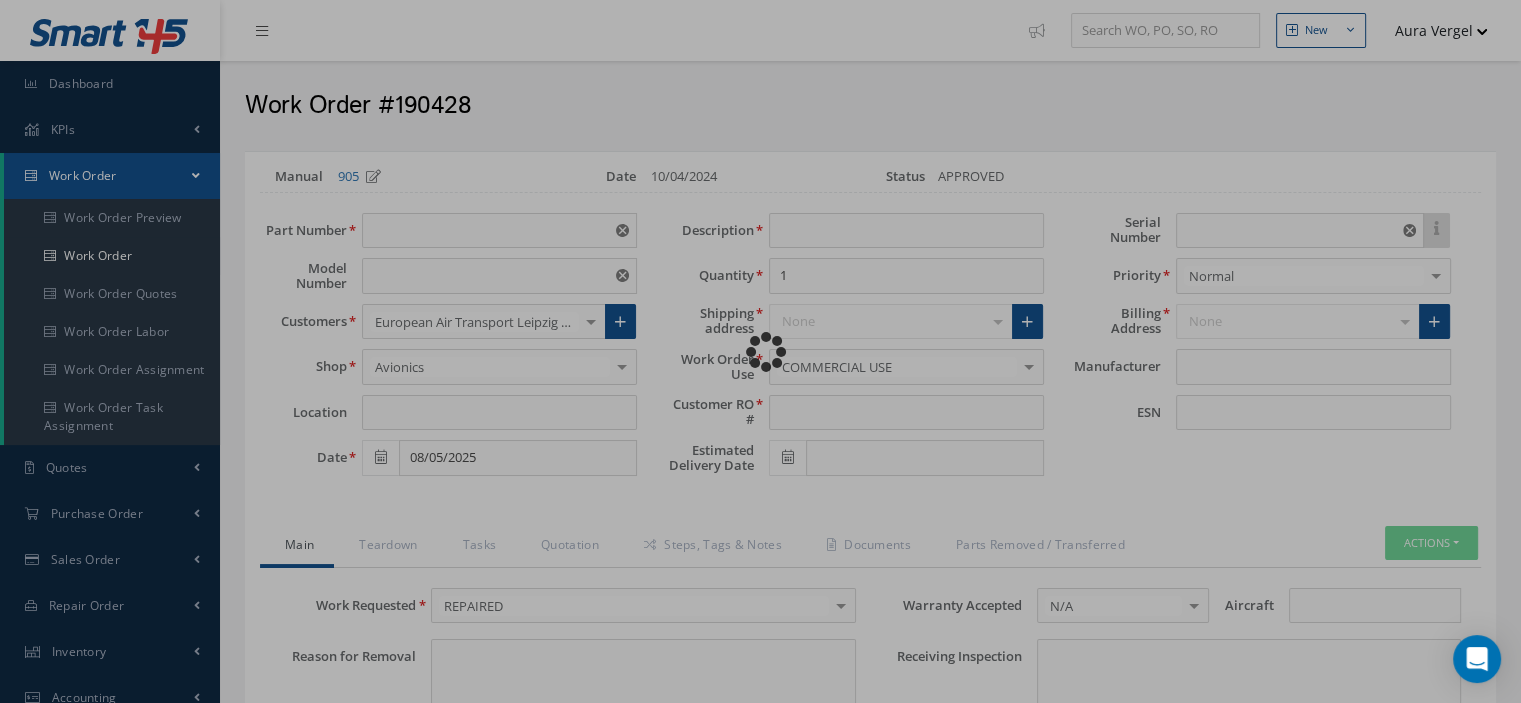type on "NONE" 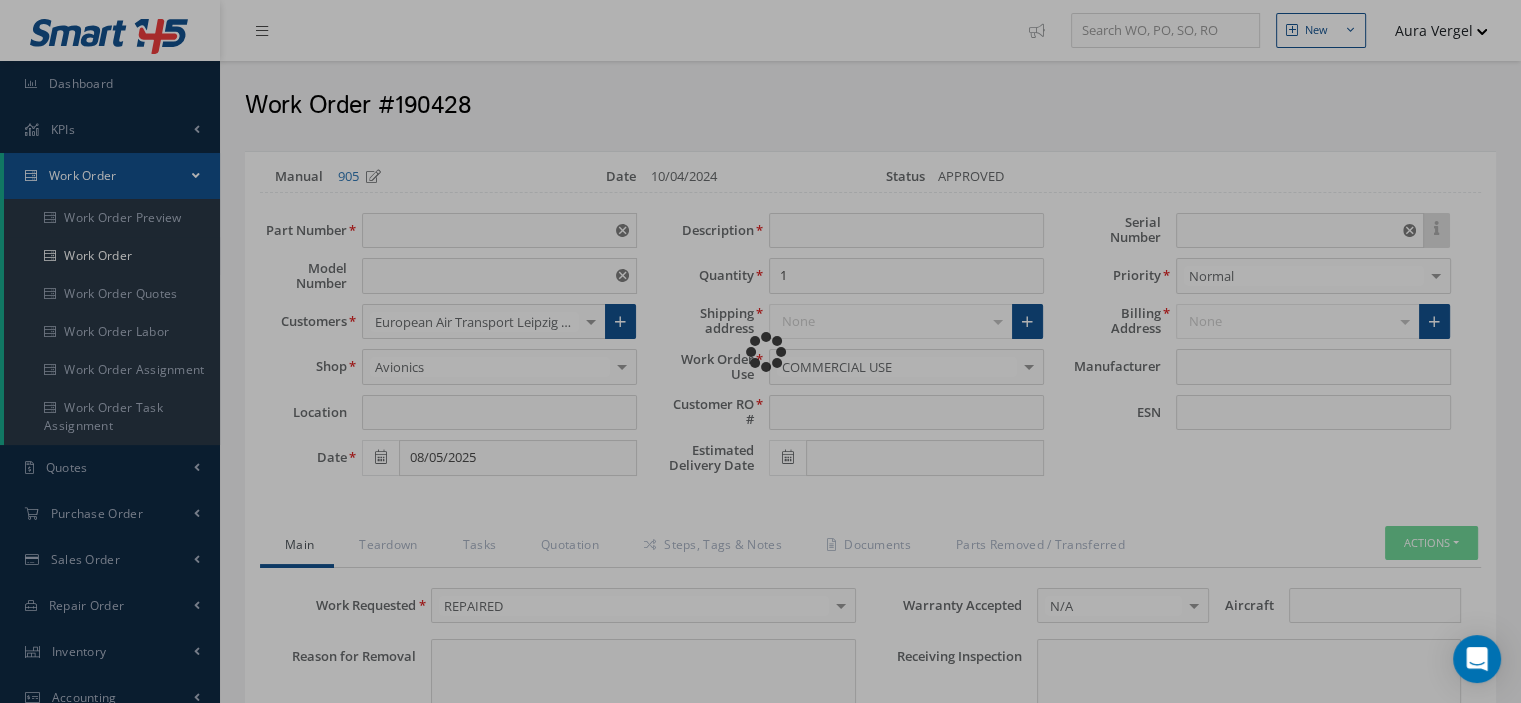 type on "NONE" 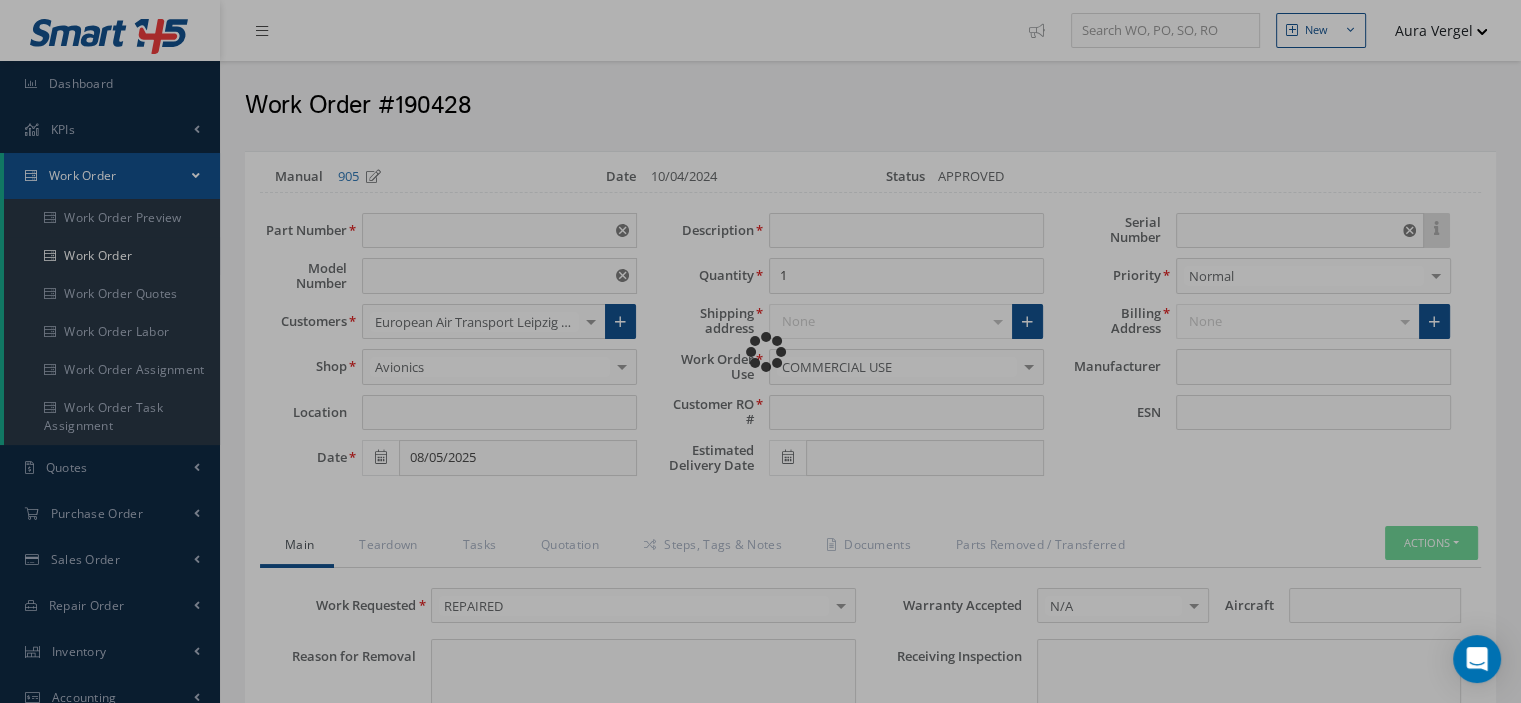 type on "L-T" 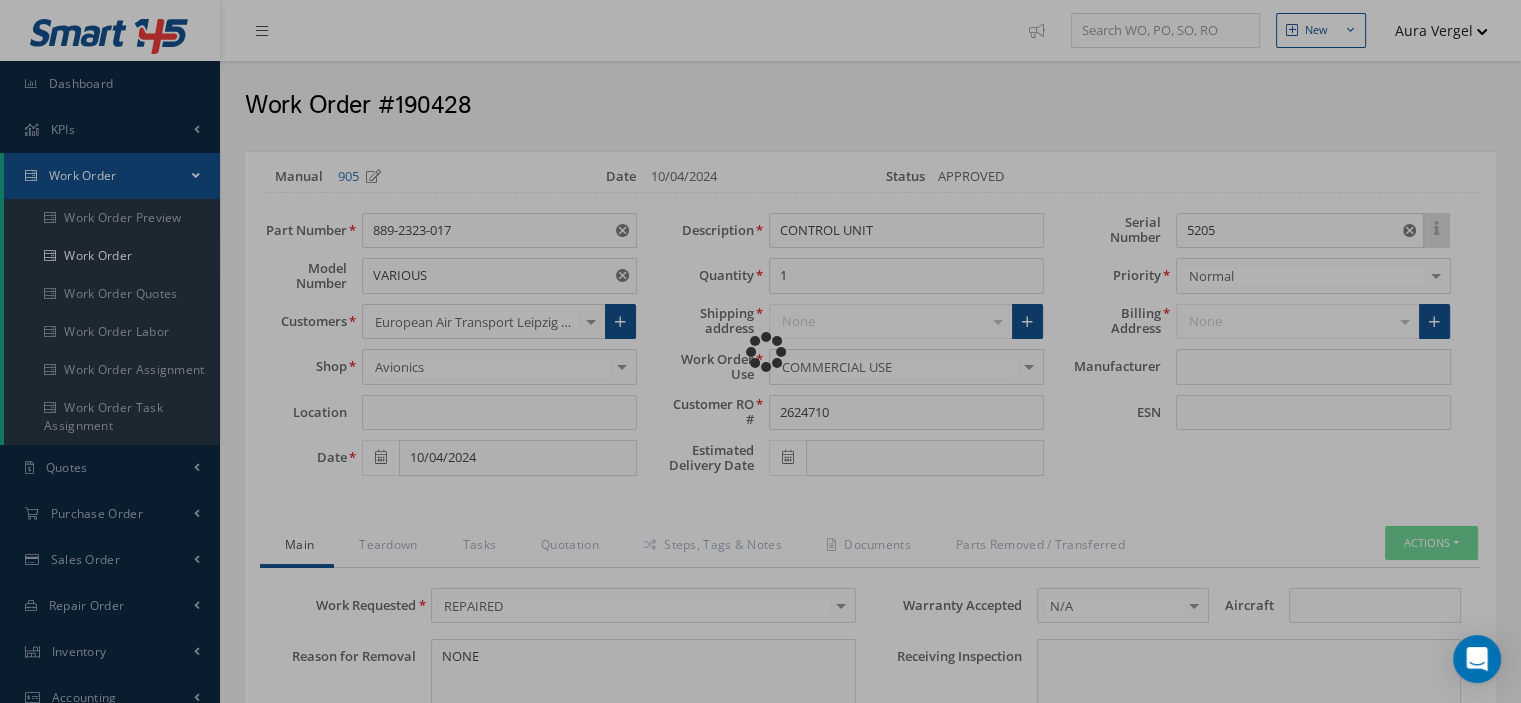 type on "THALES" 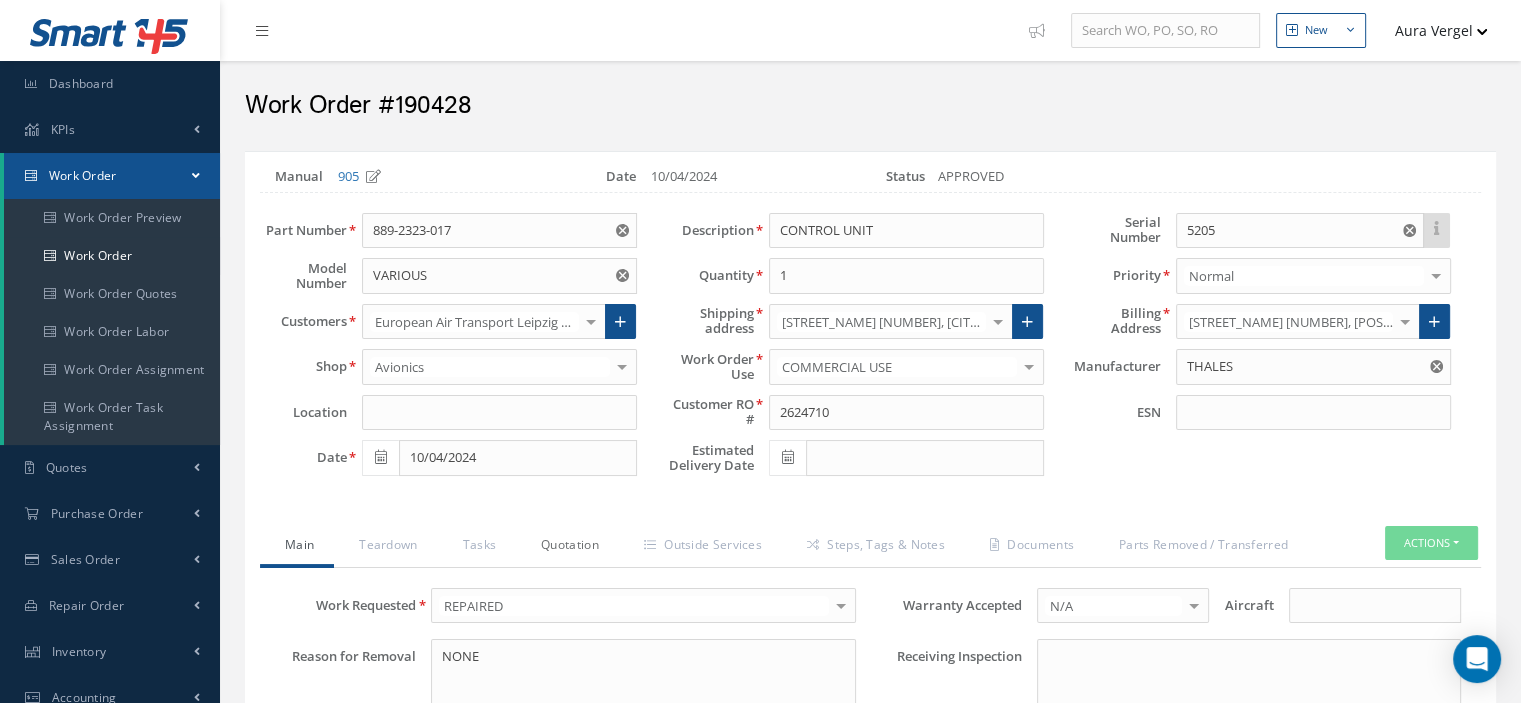 click on "Quotation" at bounding box center (567, 547) 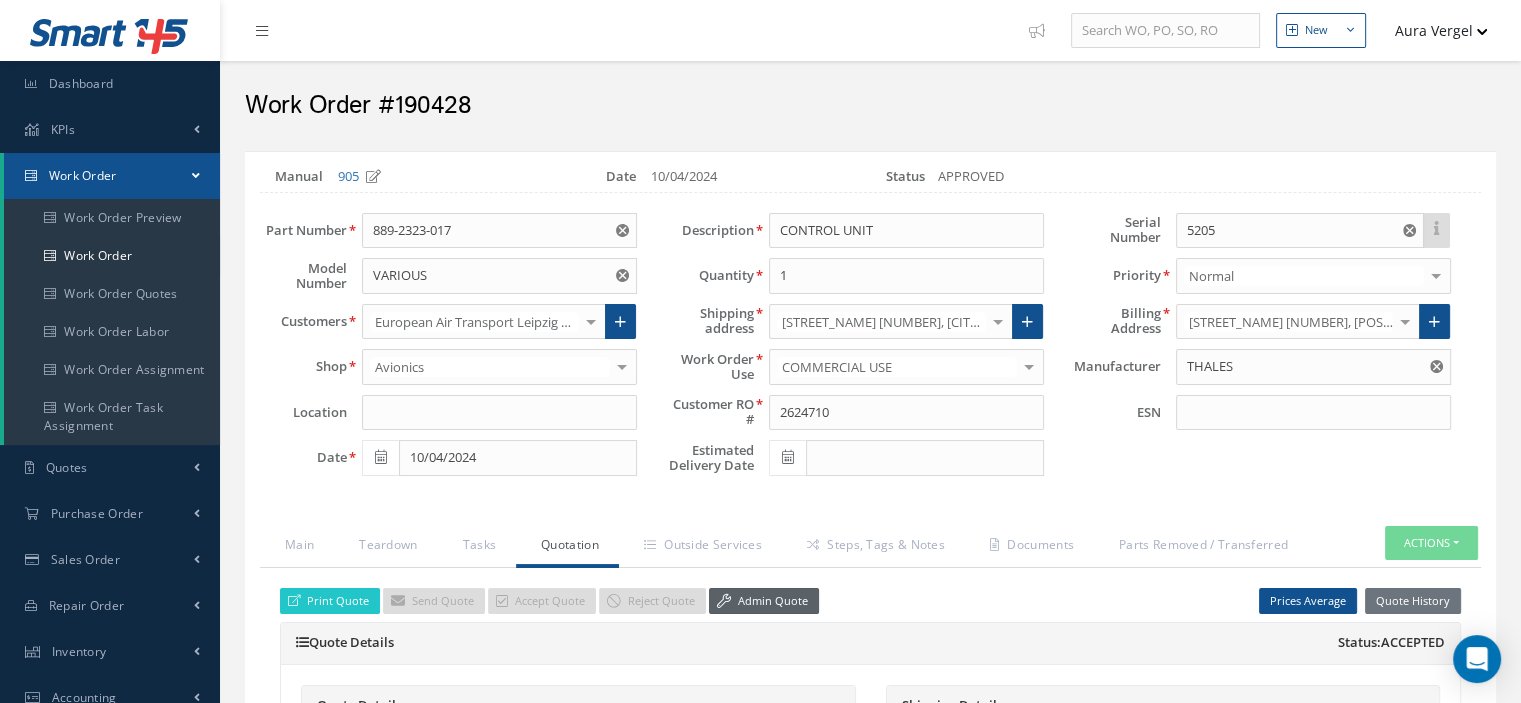 click at bounding box center [724, 601] 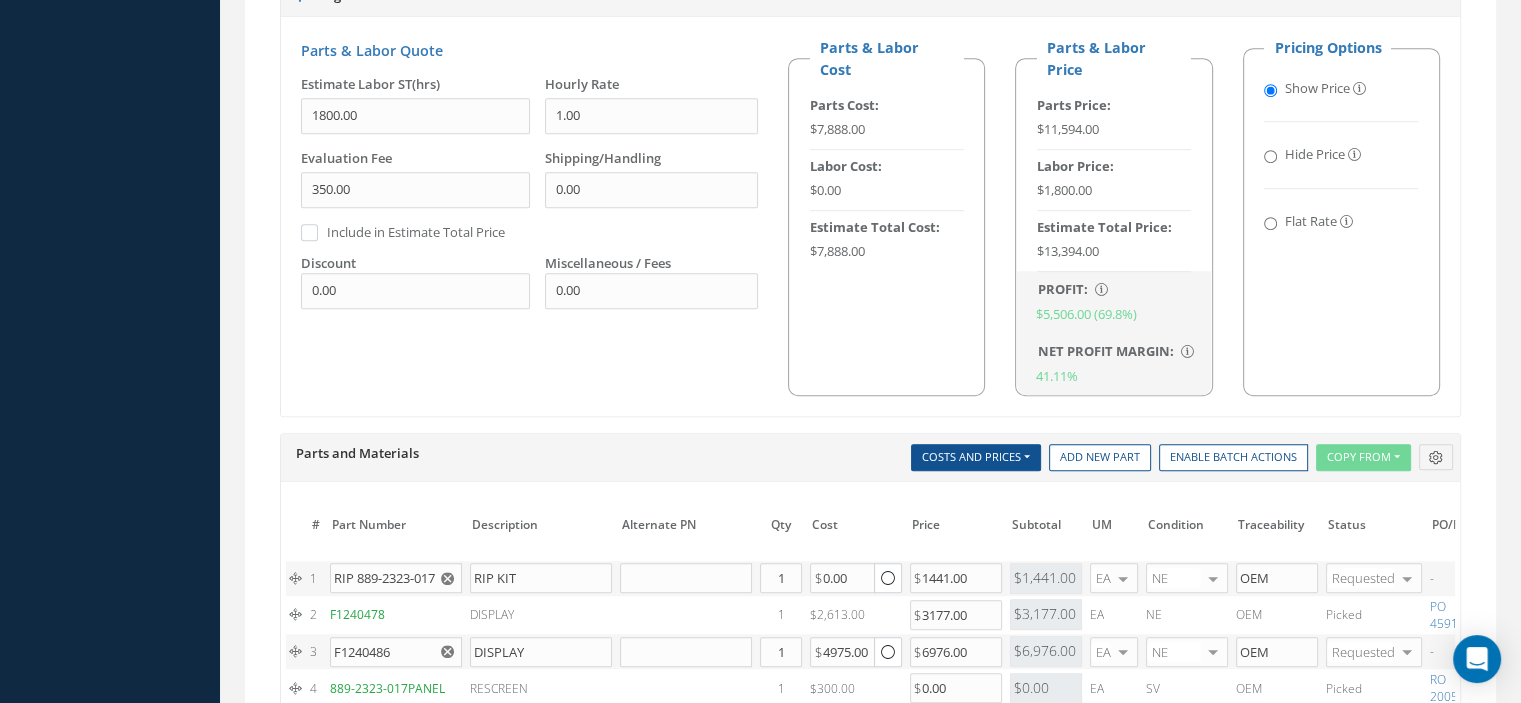 scroll, scrollTop: 1300, scrollLeft: 0, axis: vertical 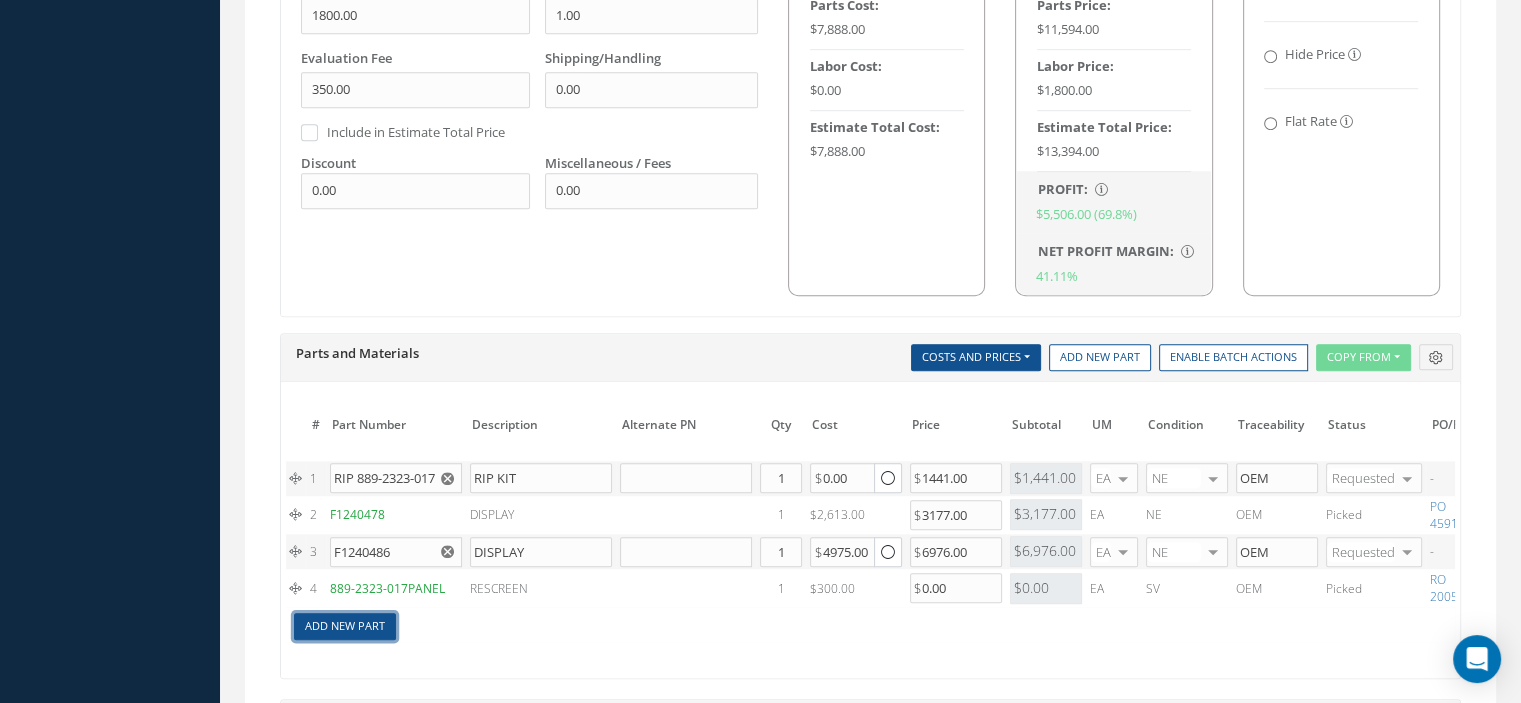 click on "Add New Part" at bounding box center (345, 626) 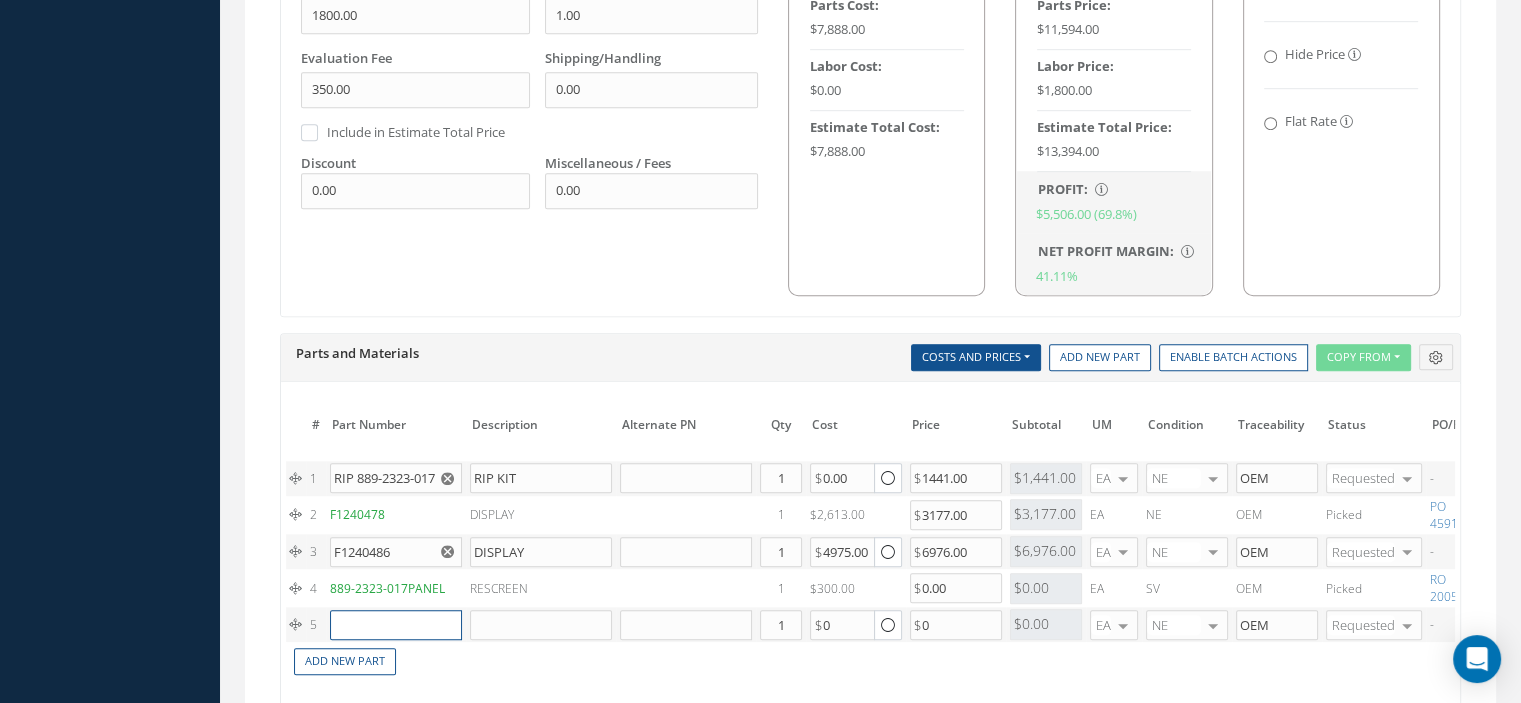 click at bounding box center (396, 625) 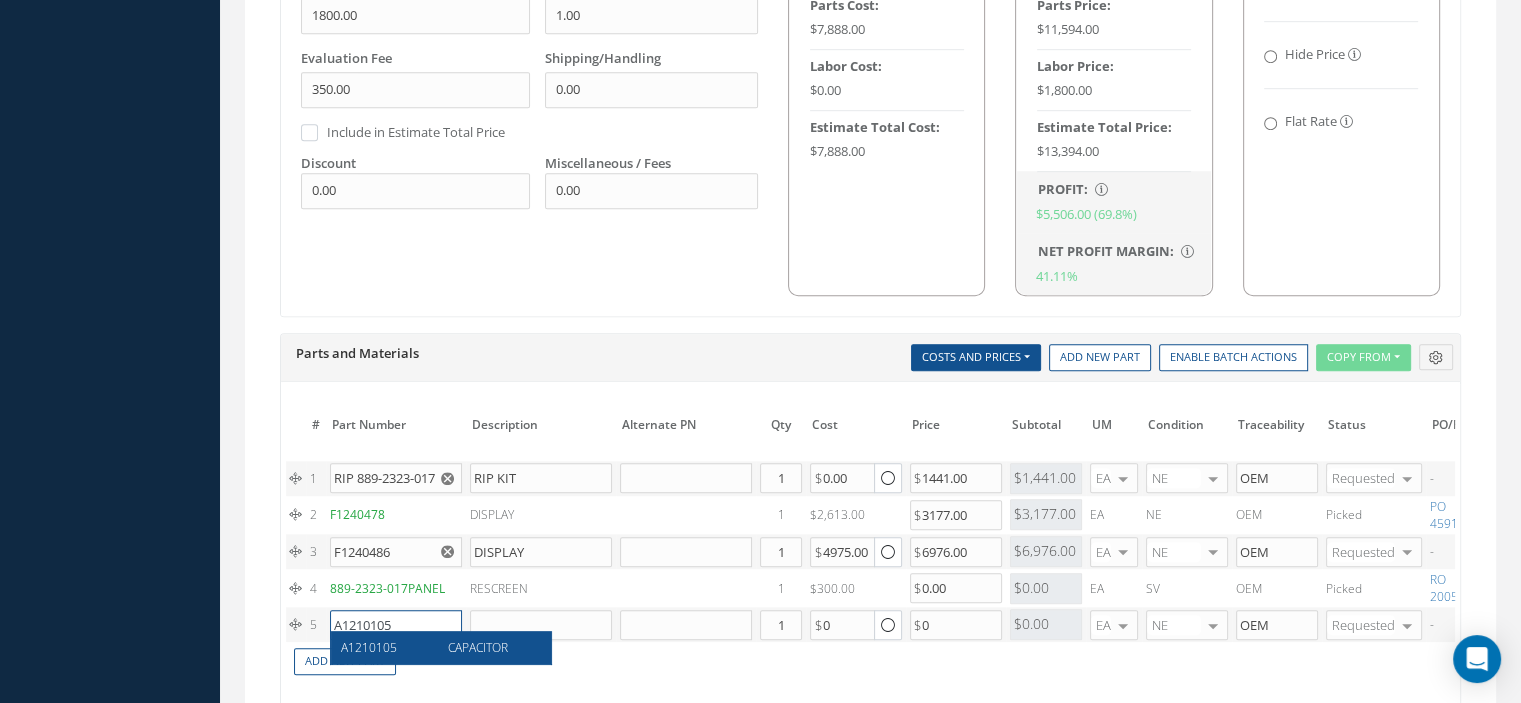 type on "A1210105" 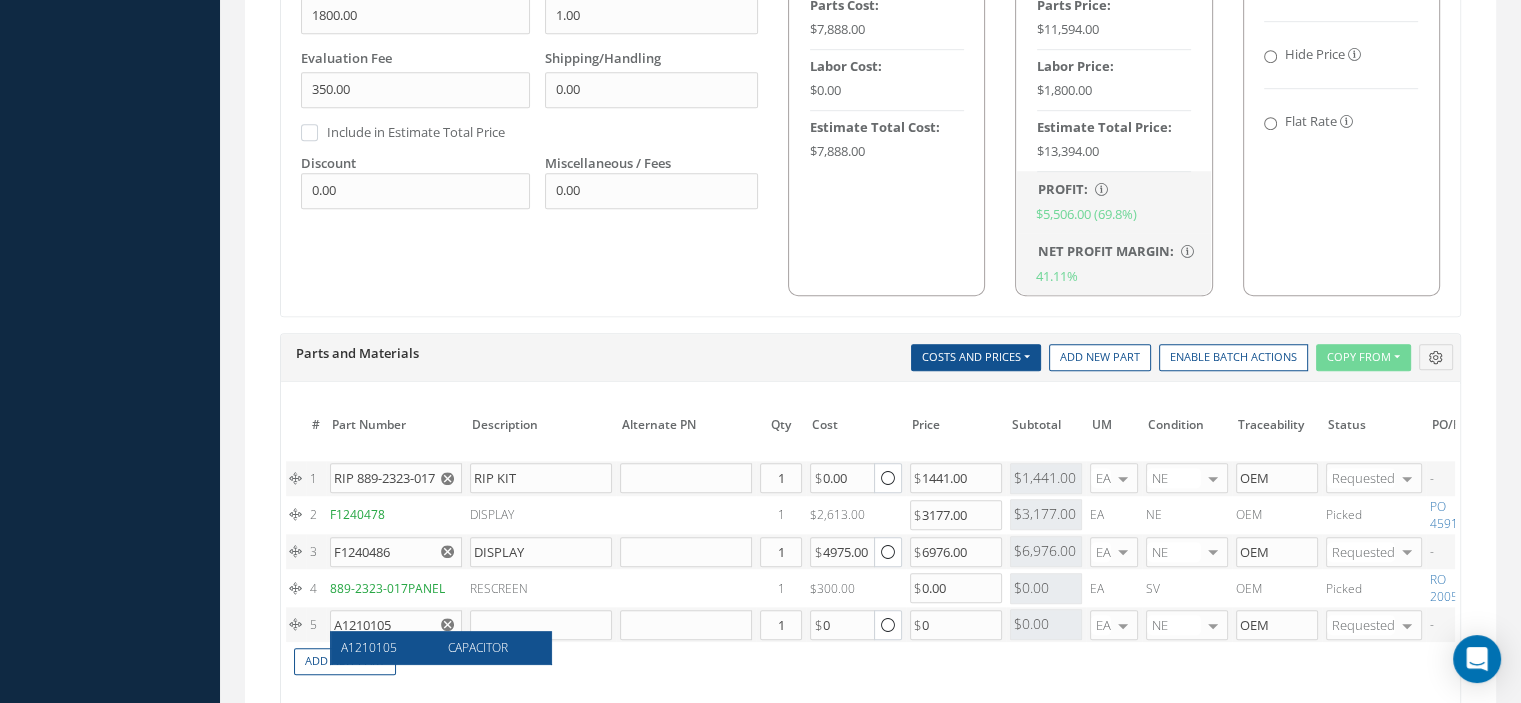 click on "A1210105" at bounding box center [387, 647] 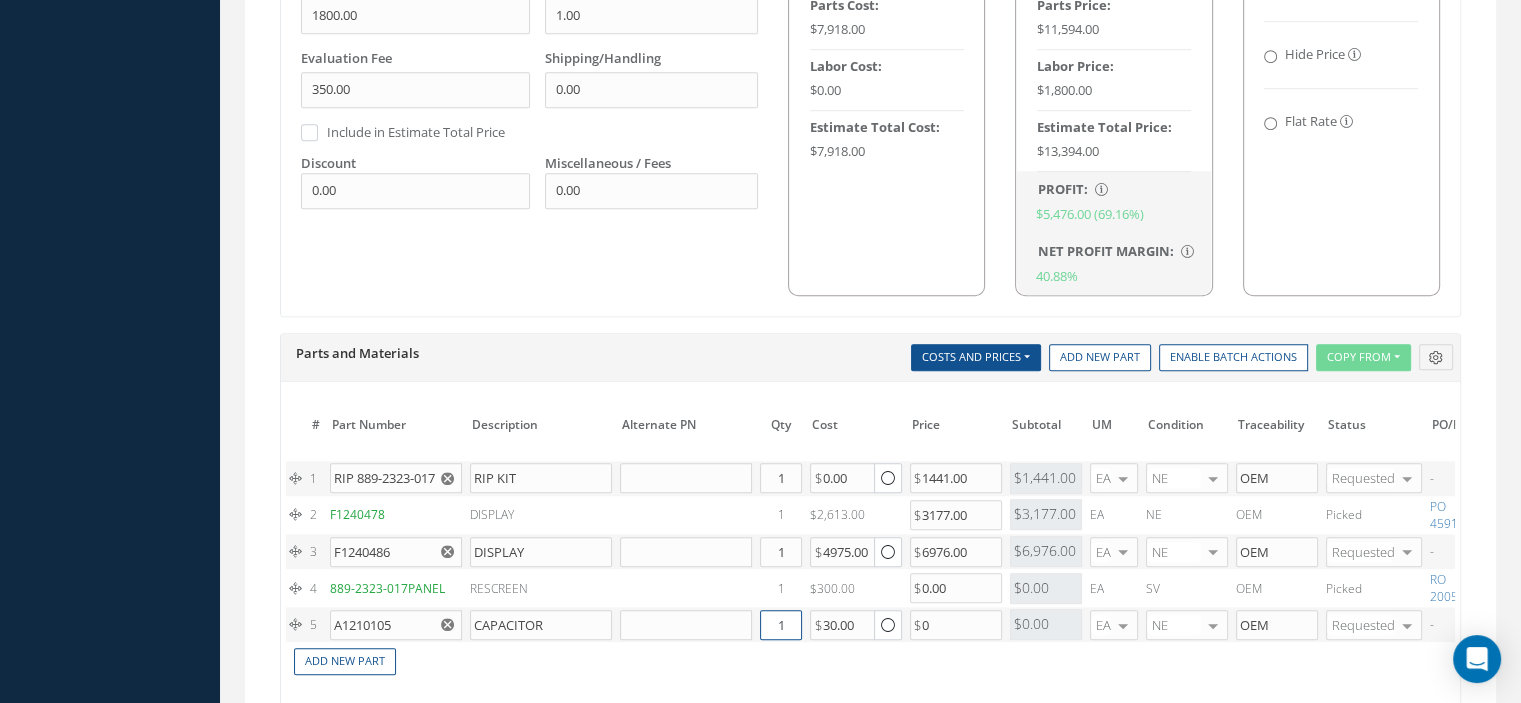 drag, startPoint x: 772, startPoint y: 617, endPoint x: 788, endPoint y: 617, distance: 16 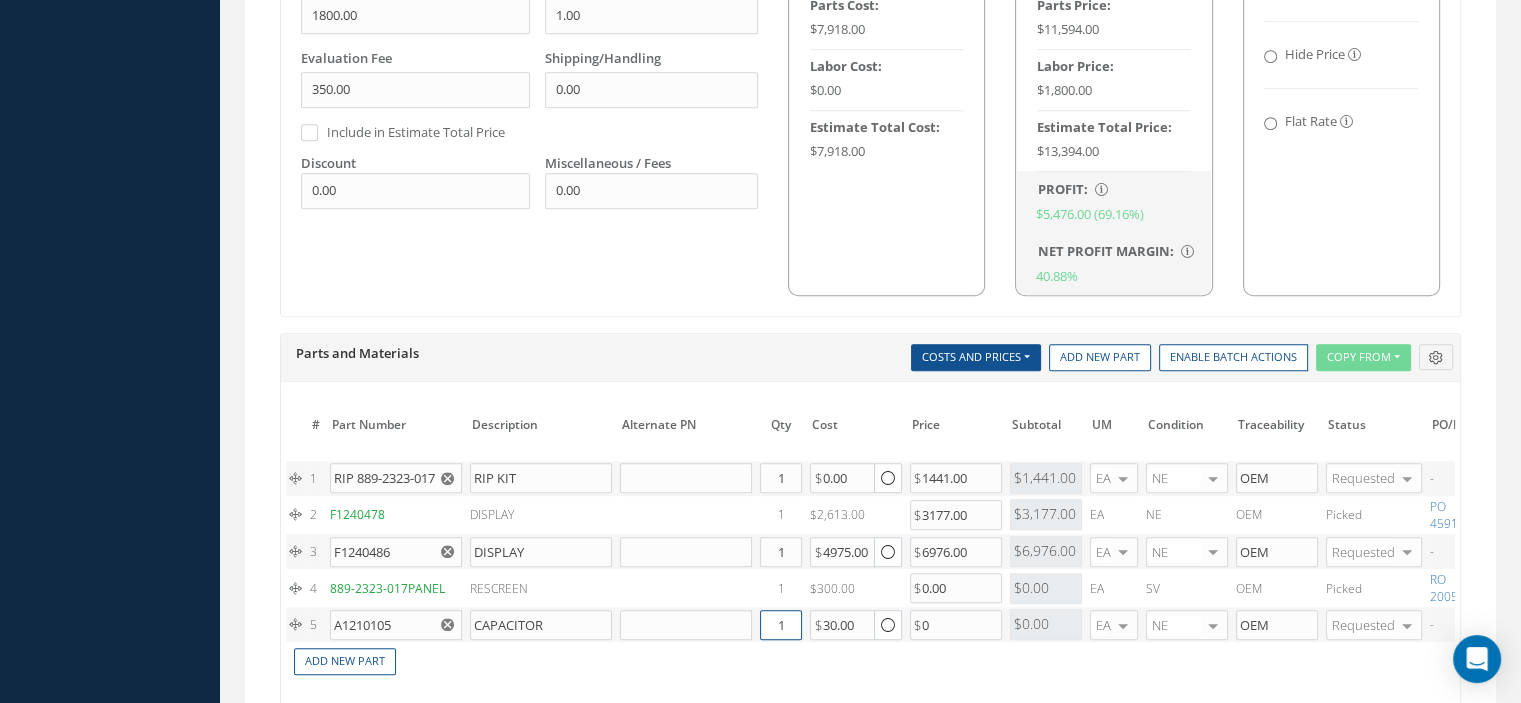 click on "1" at bounding box center [781, 625] 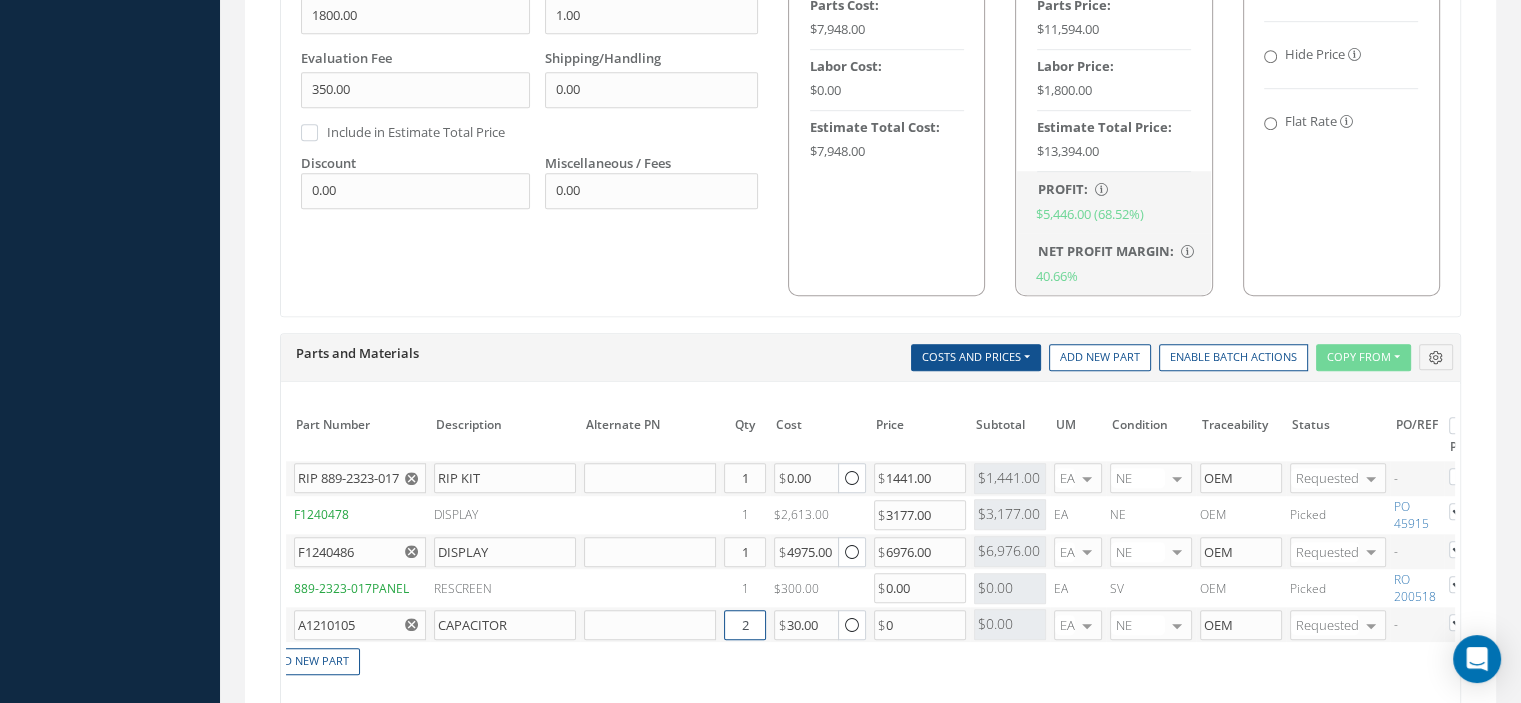 scroll, scrollTop: 0, scrollLeft: 8, axis: horizontal 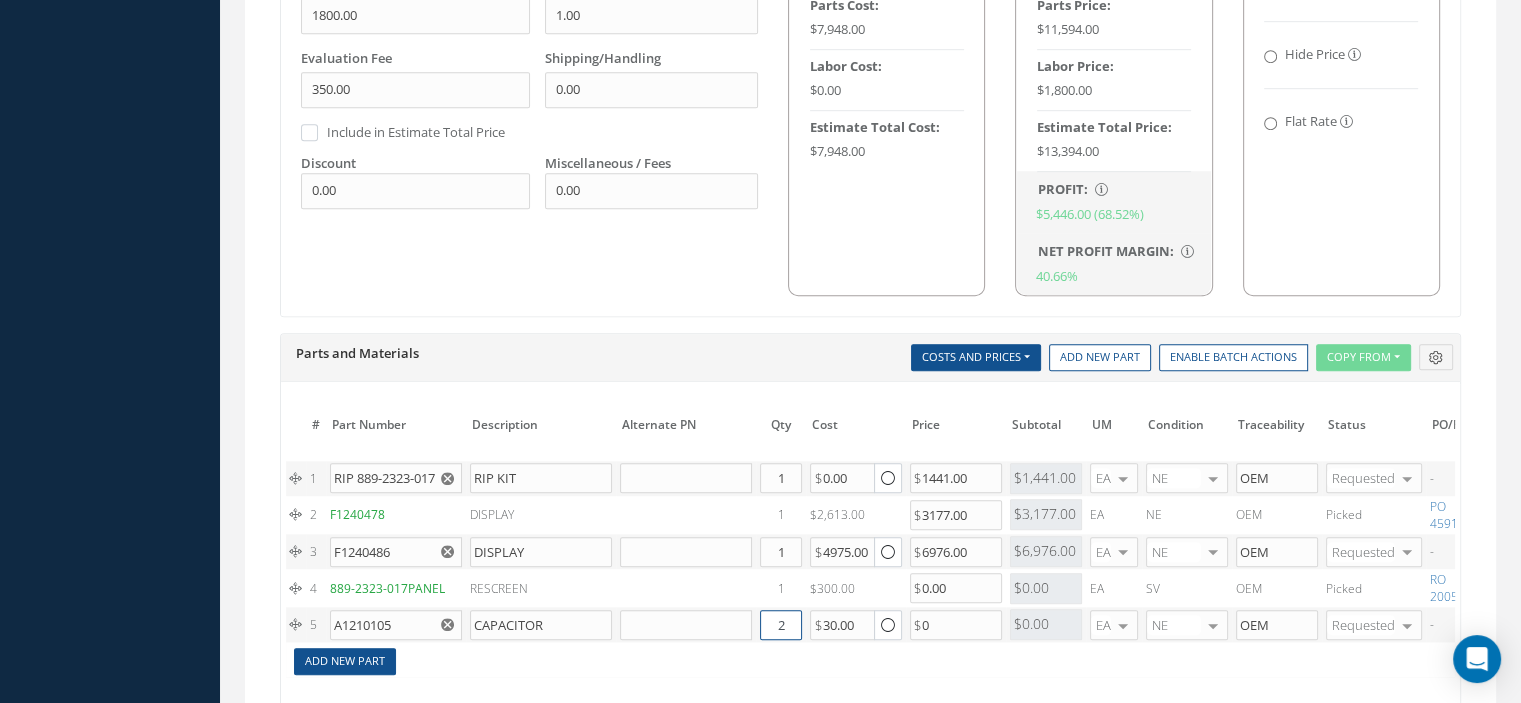 type on "2" 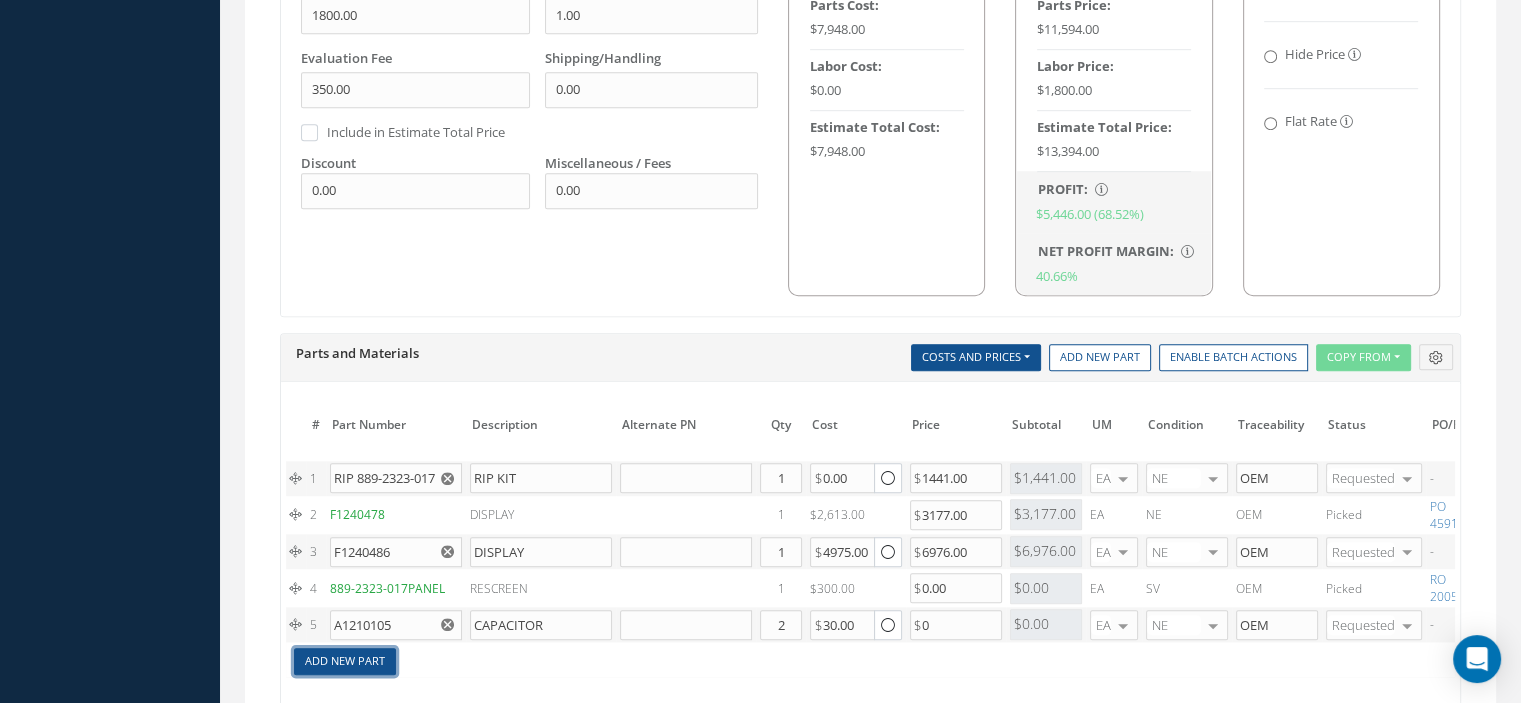 click on "Add New Part" at bounding box center (345, 661) 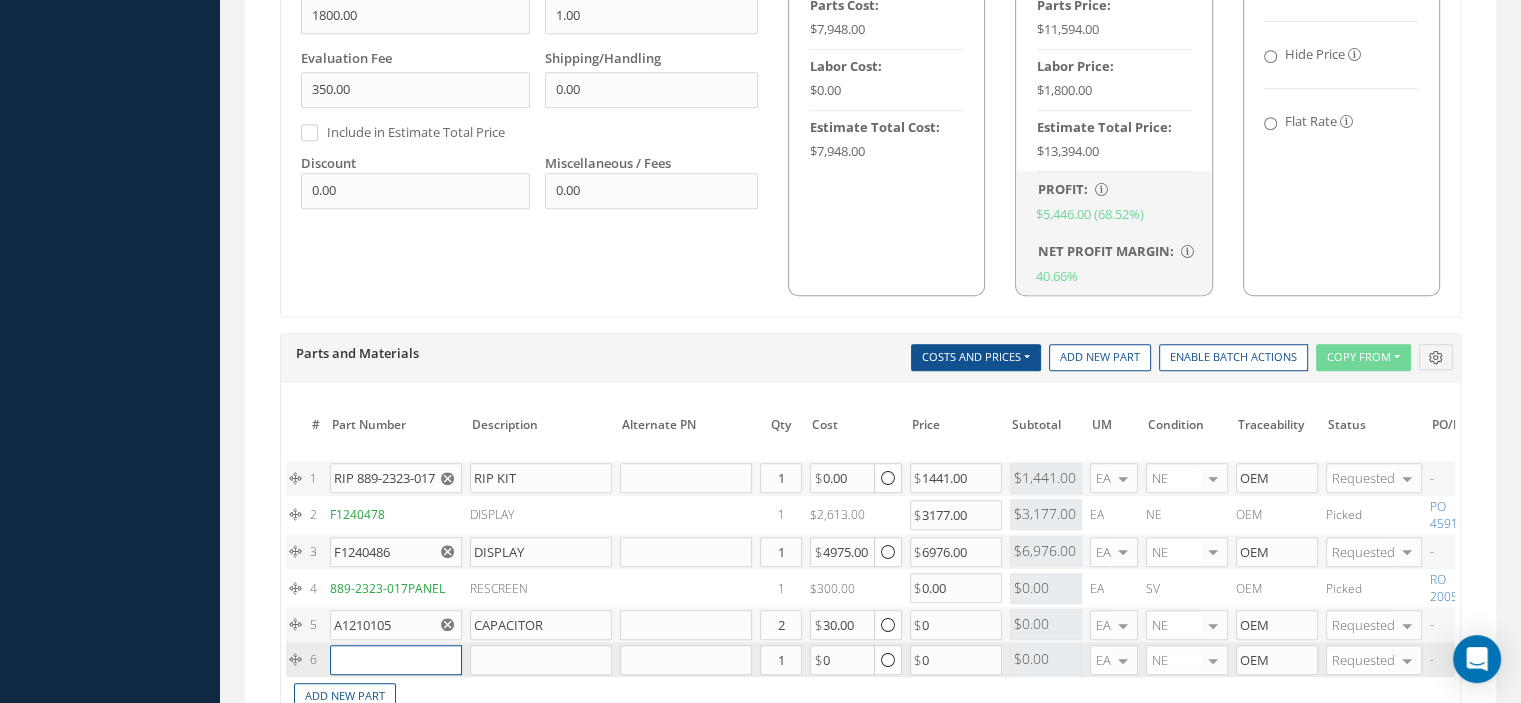 click at bounding box center (396, 660) 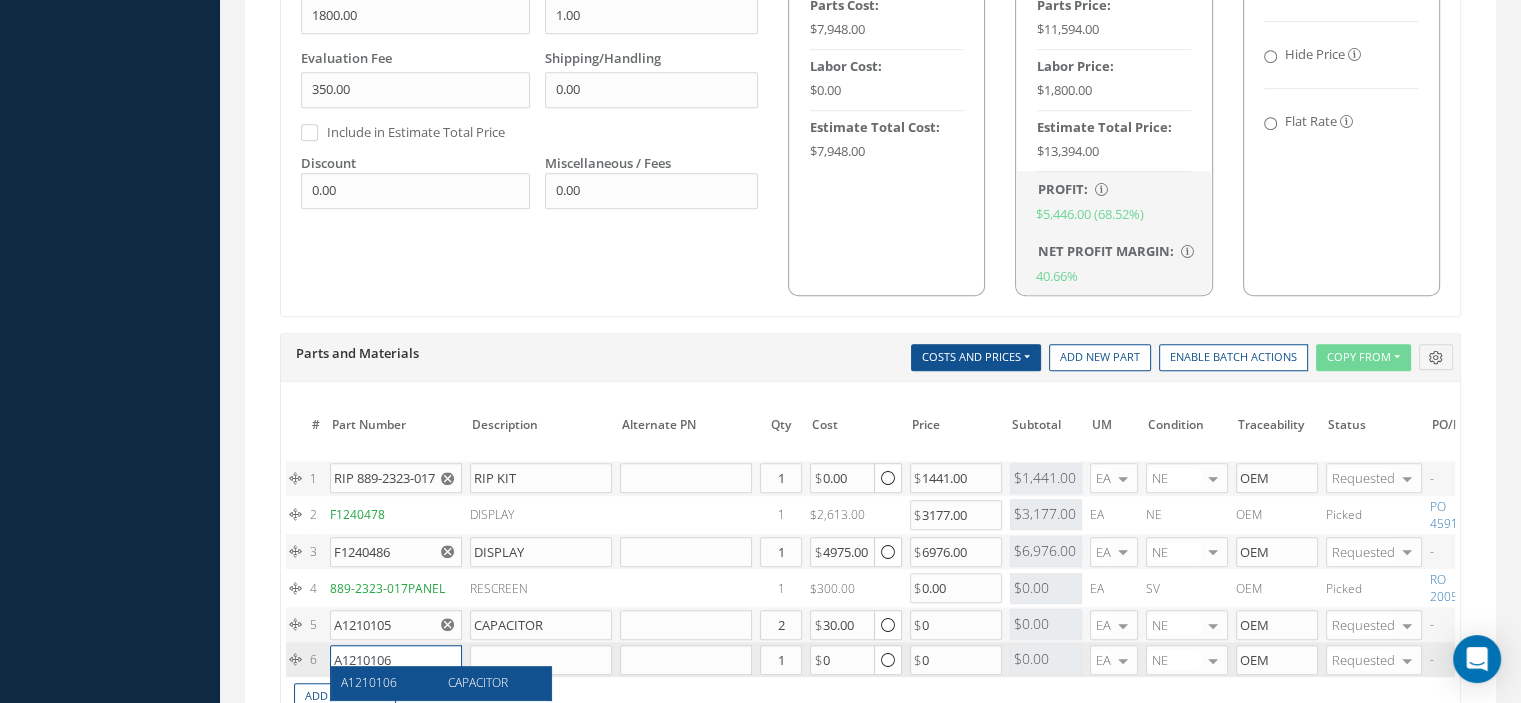 type on "A1210106" 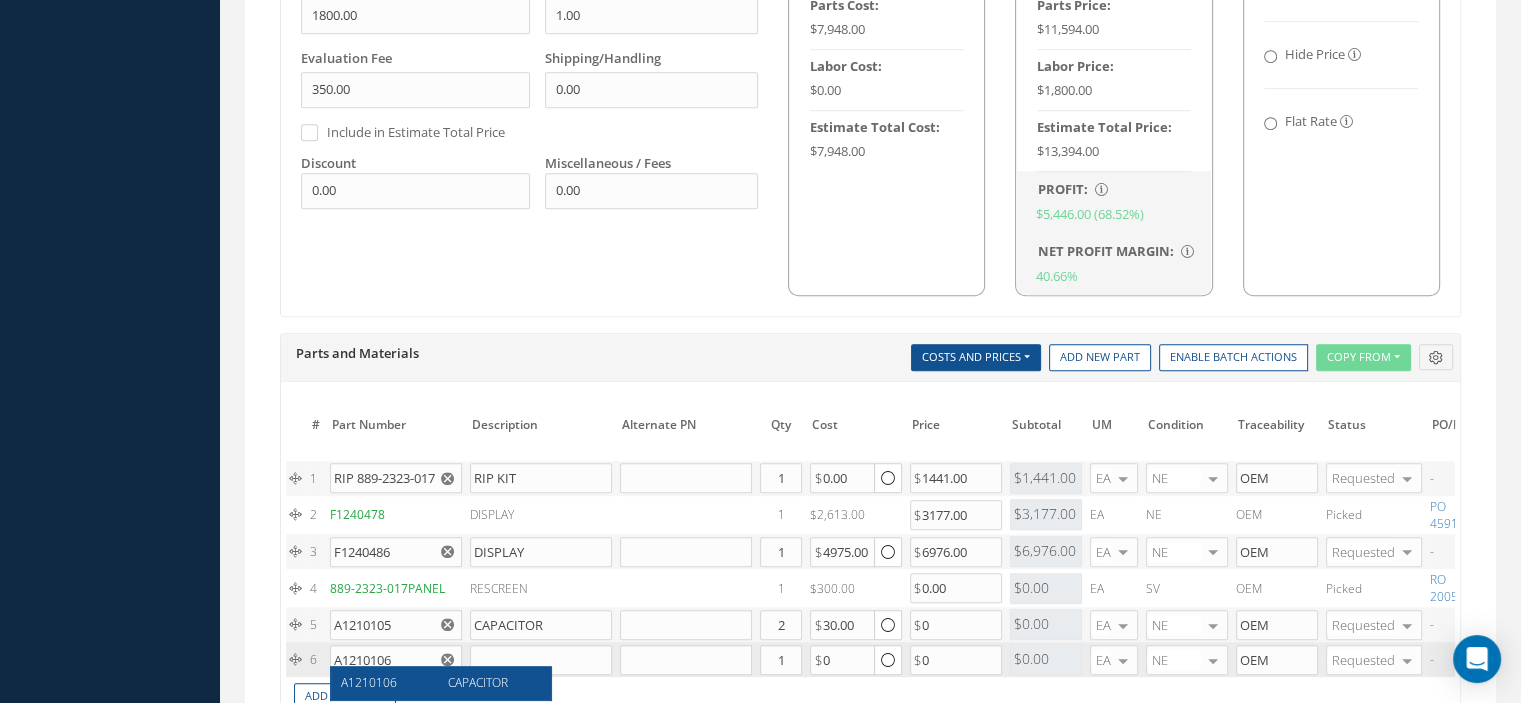 click on "A1210106" at bounding box center [369, 682] 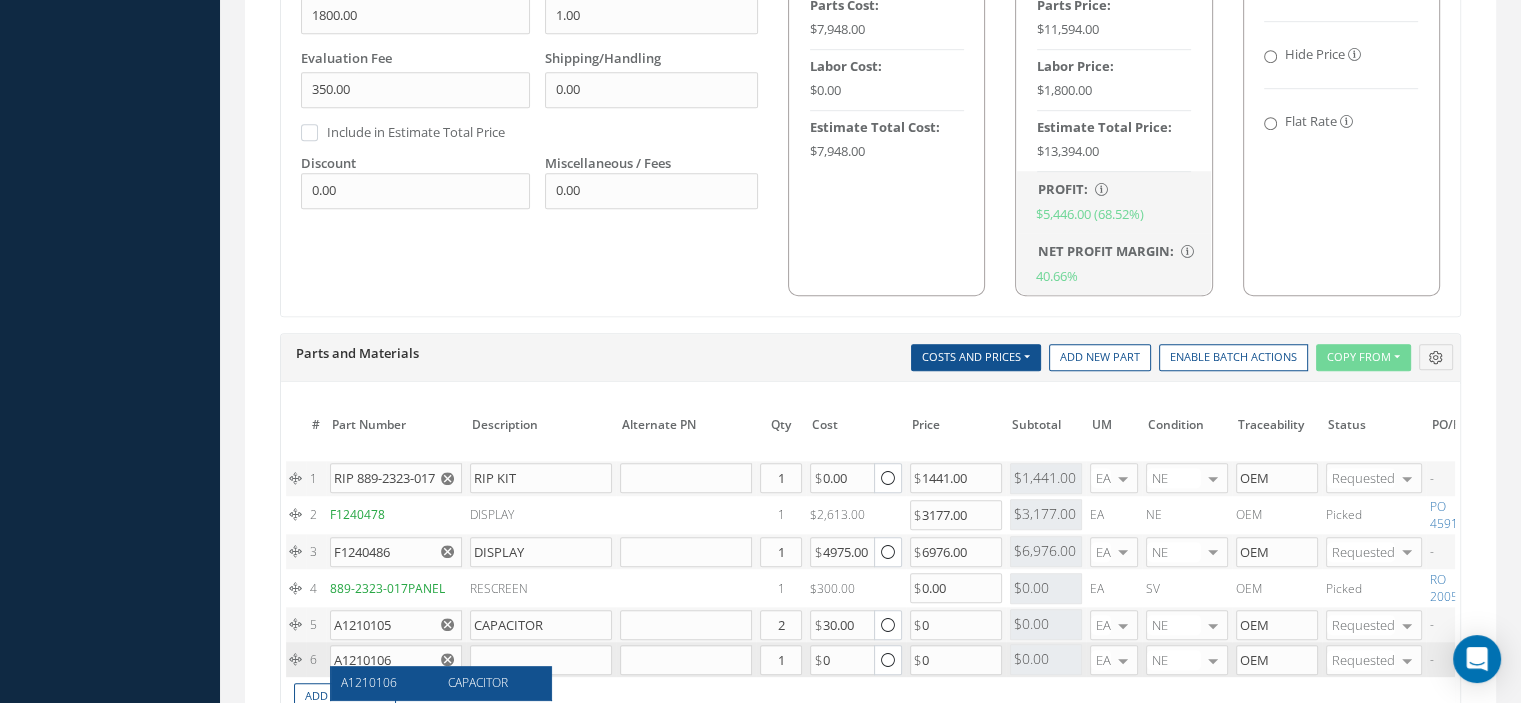 type on "CAPACITOR" 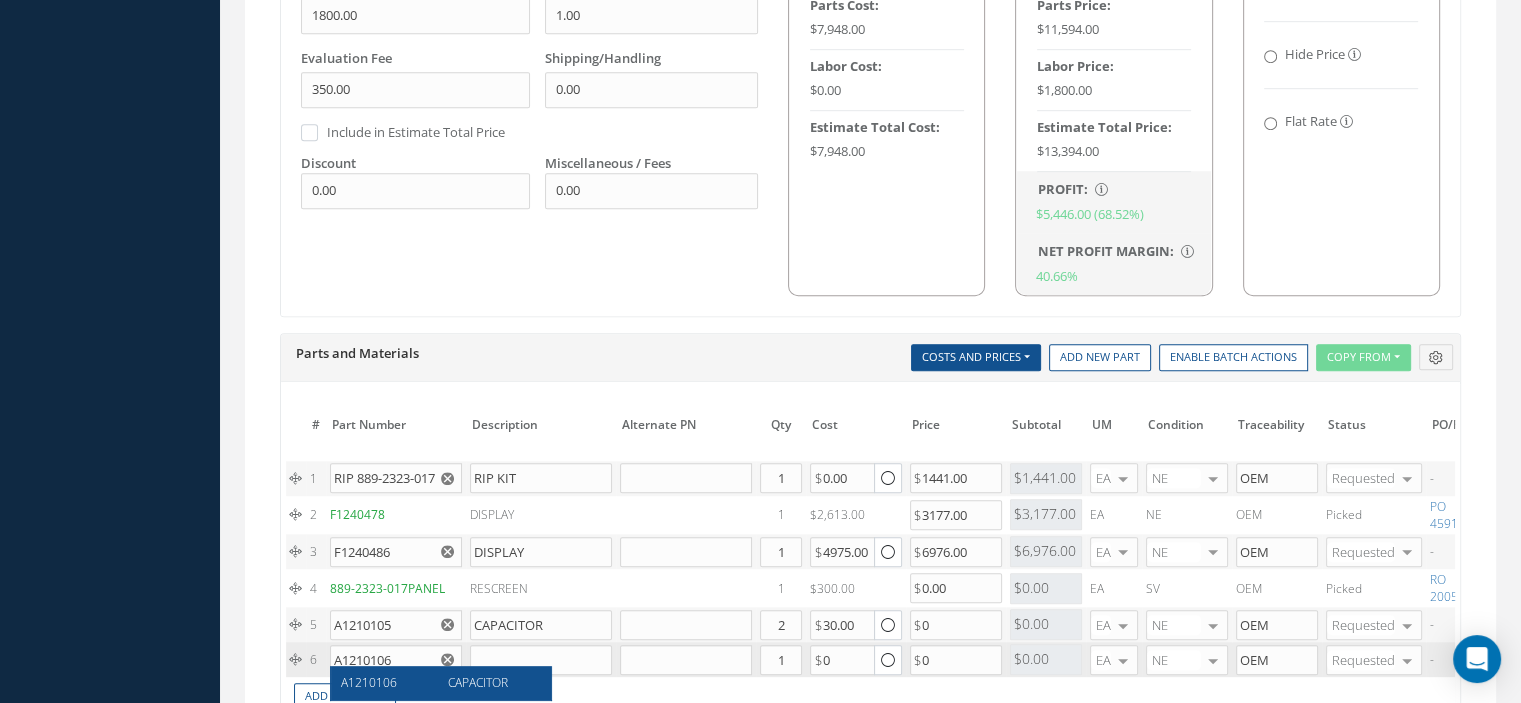 type on "20.00" 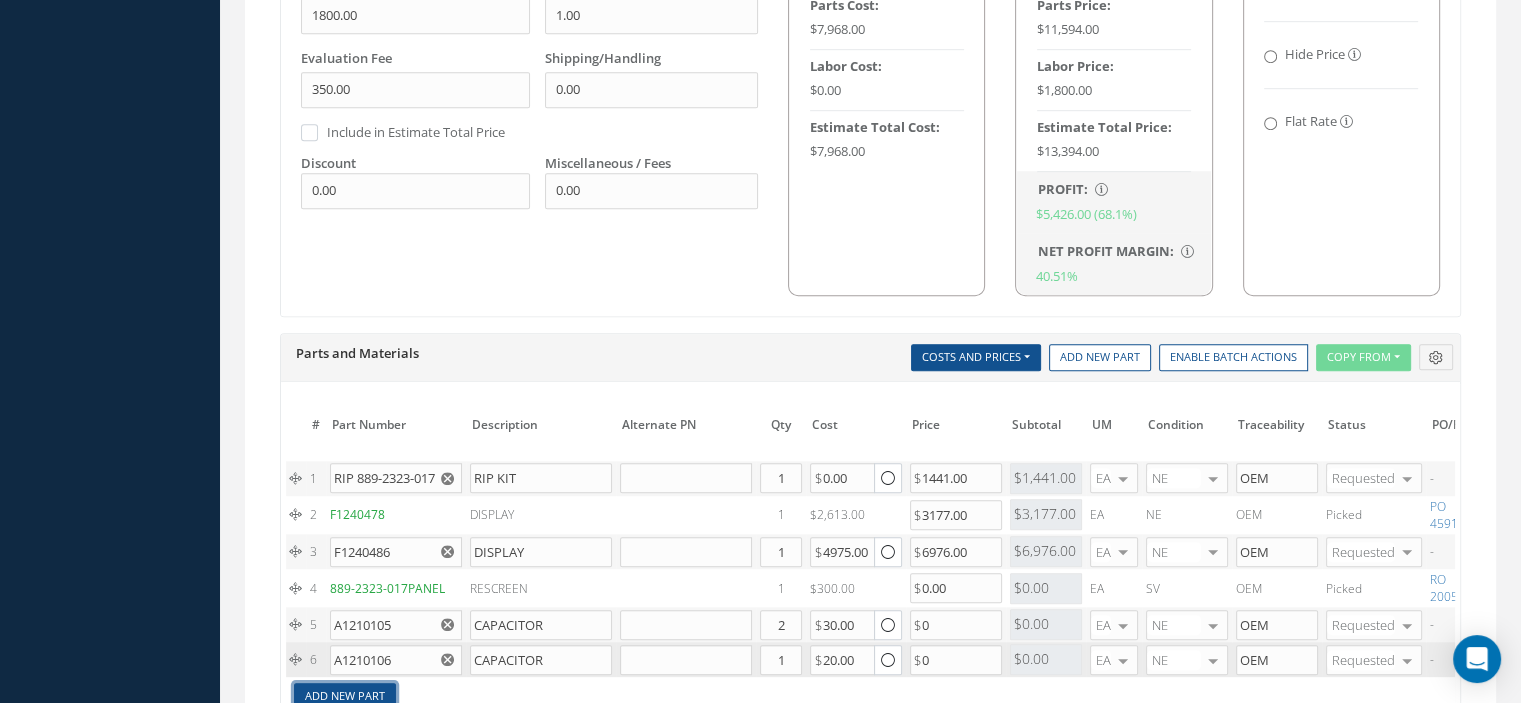 click on "Add New Part" at bounding box center [345, 696] 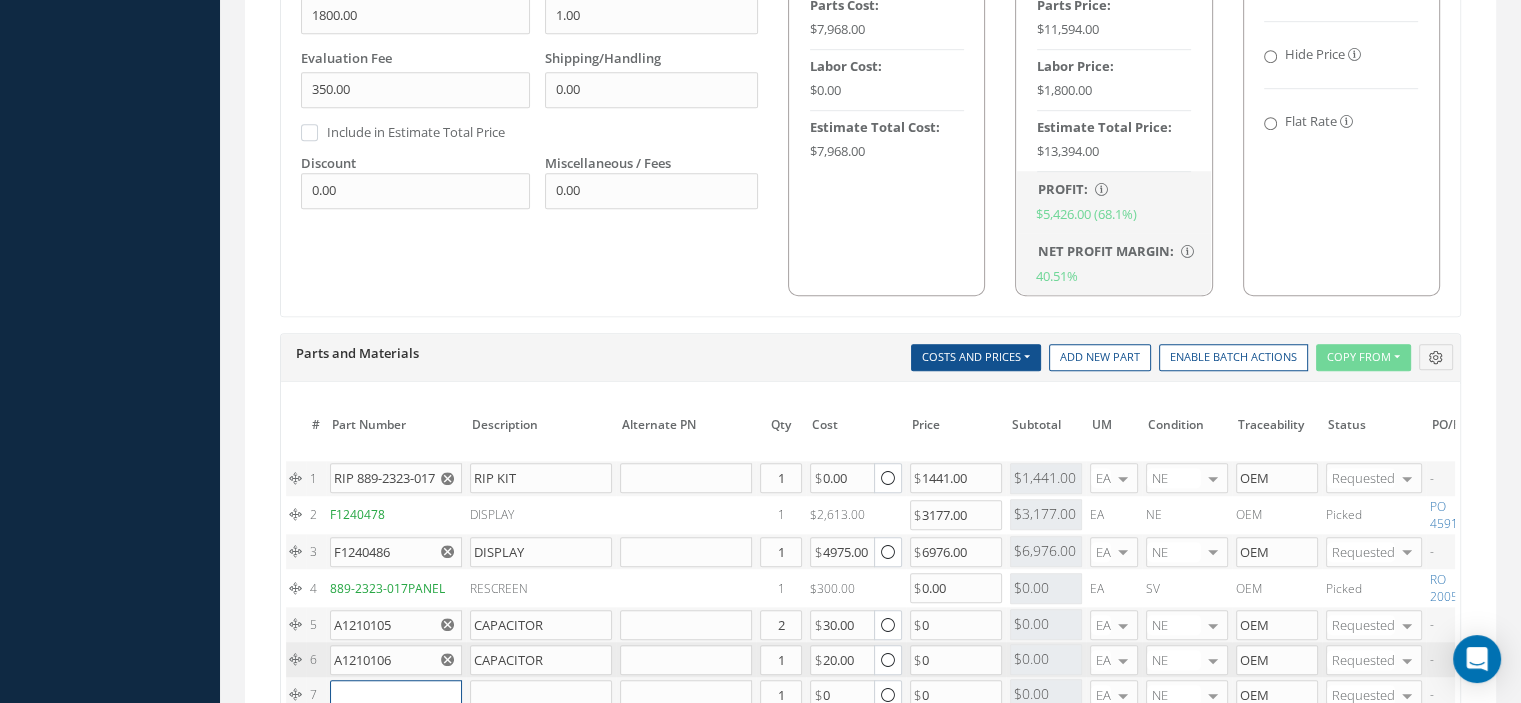 click at bounding box center (396, 695) 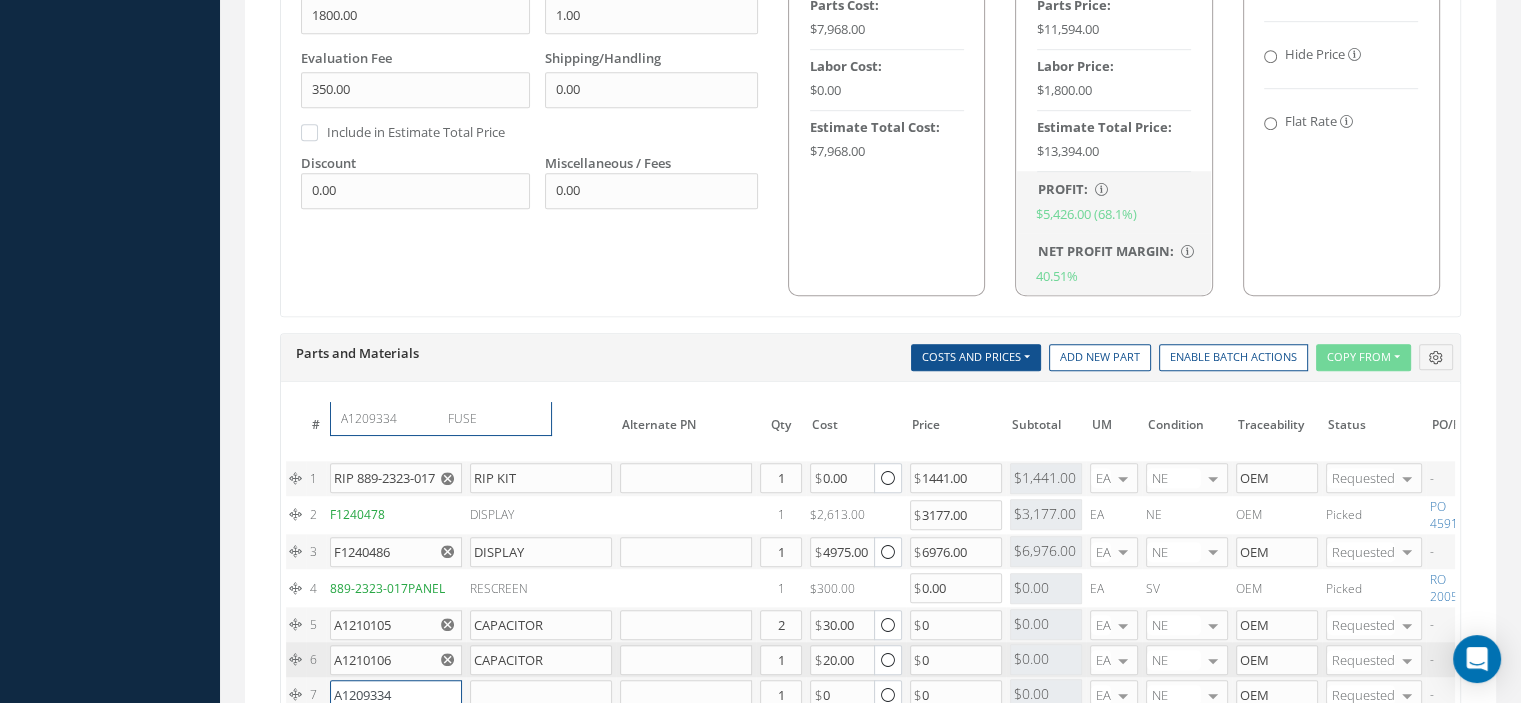 scroll, scrollTop: 1600, scrollLeft: 0, axis: vertical 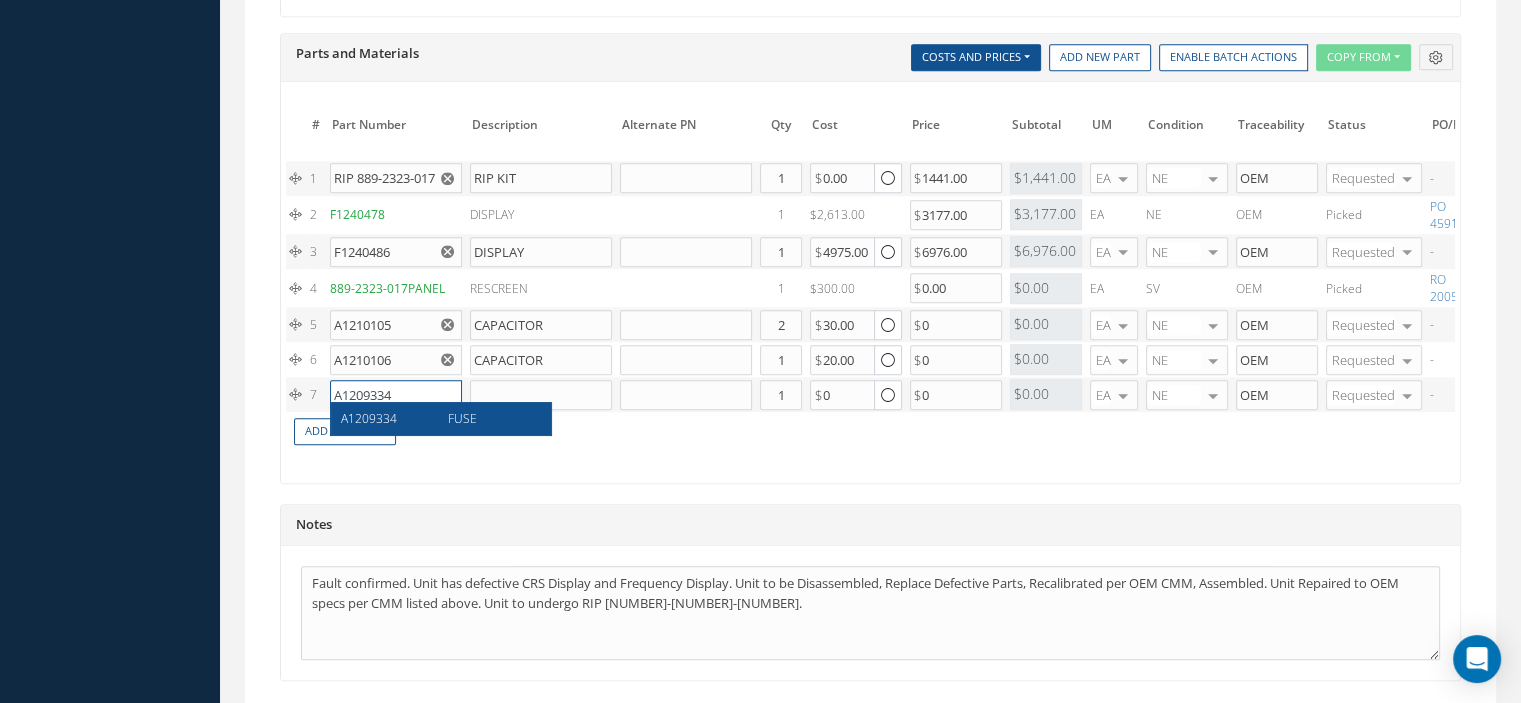 type on "A1209334" 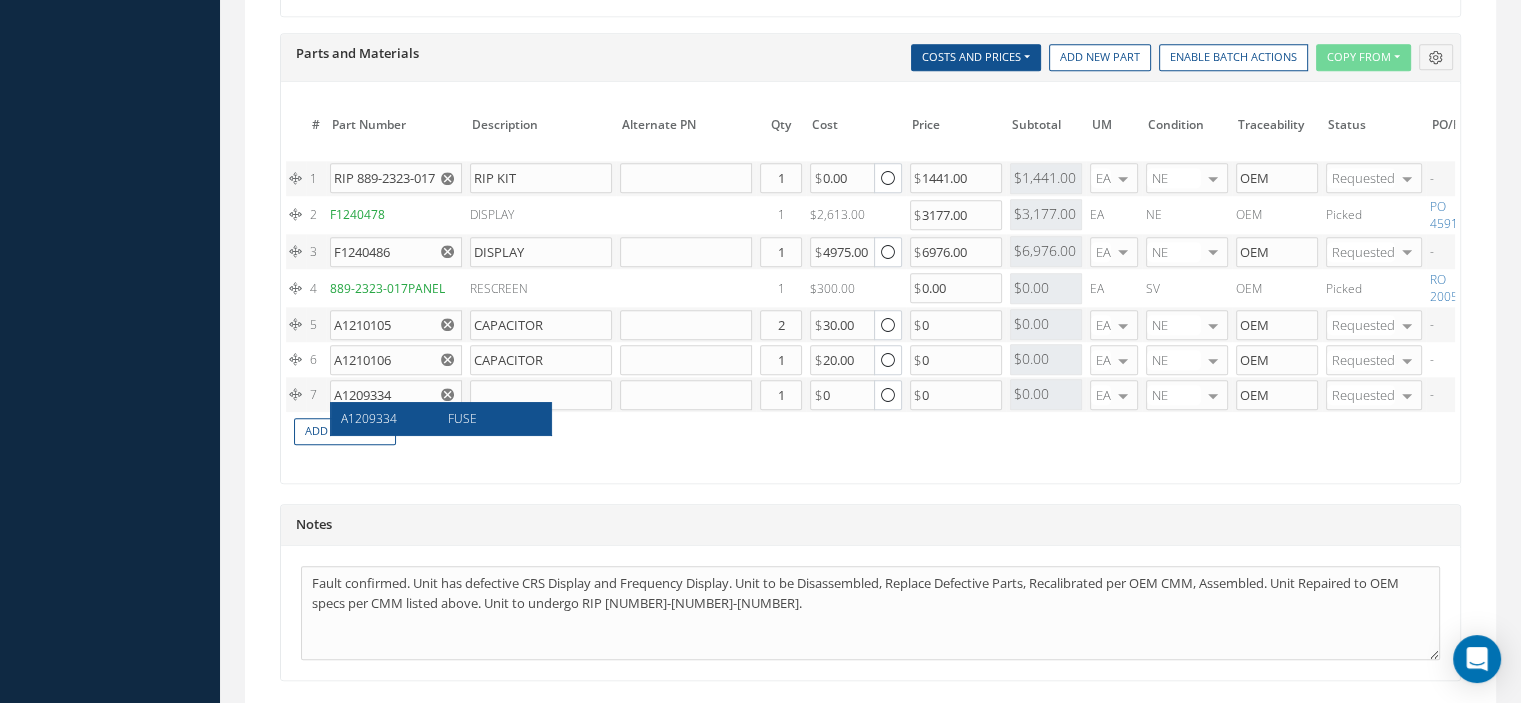 click on "A1209334" at bounding box center [387, 418] 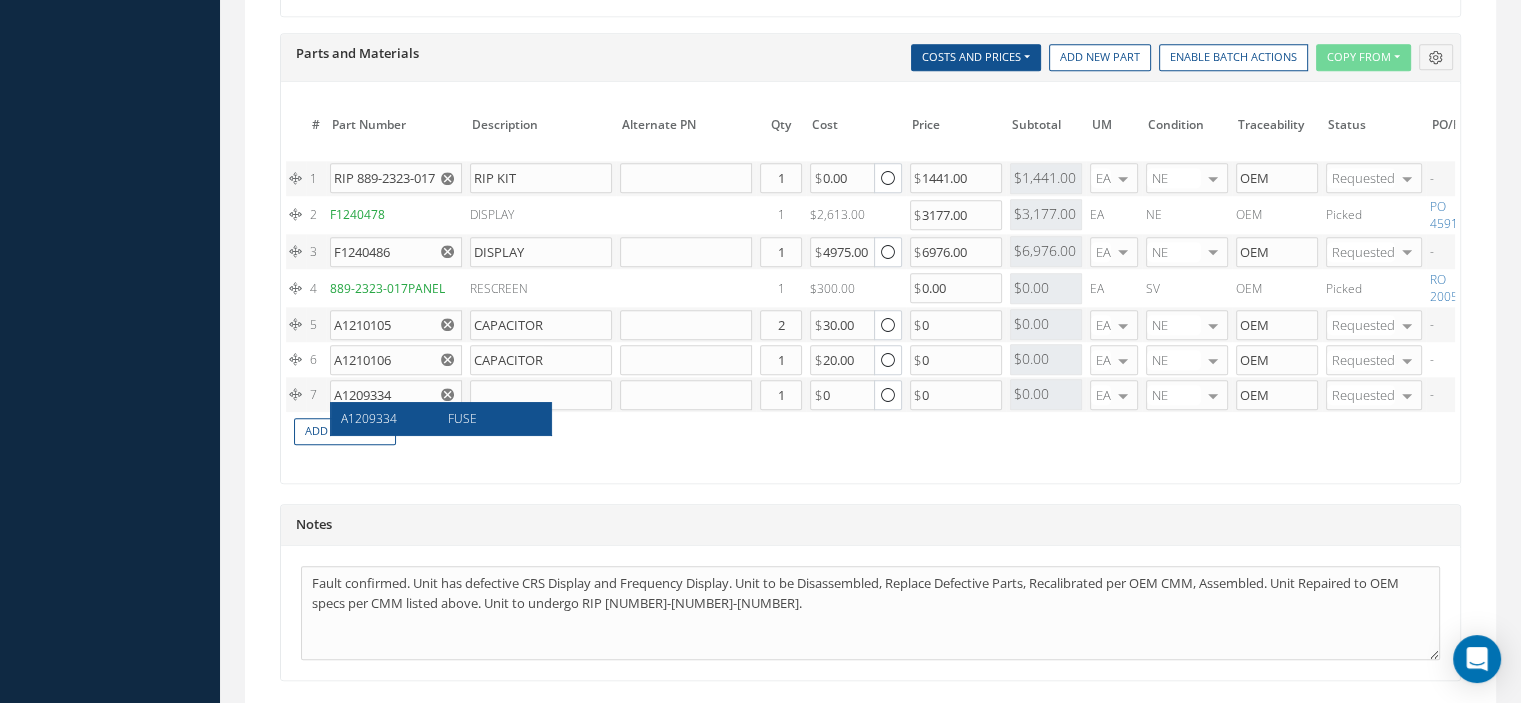 type on "FUSE" 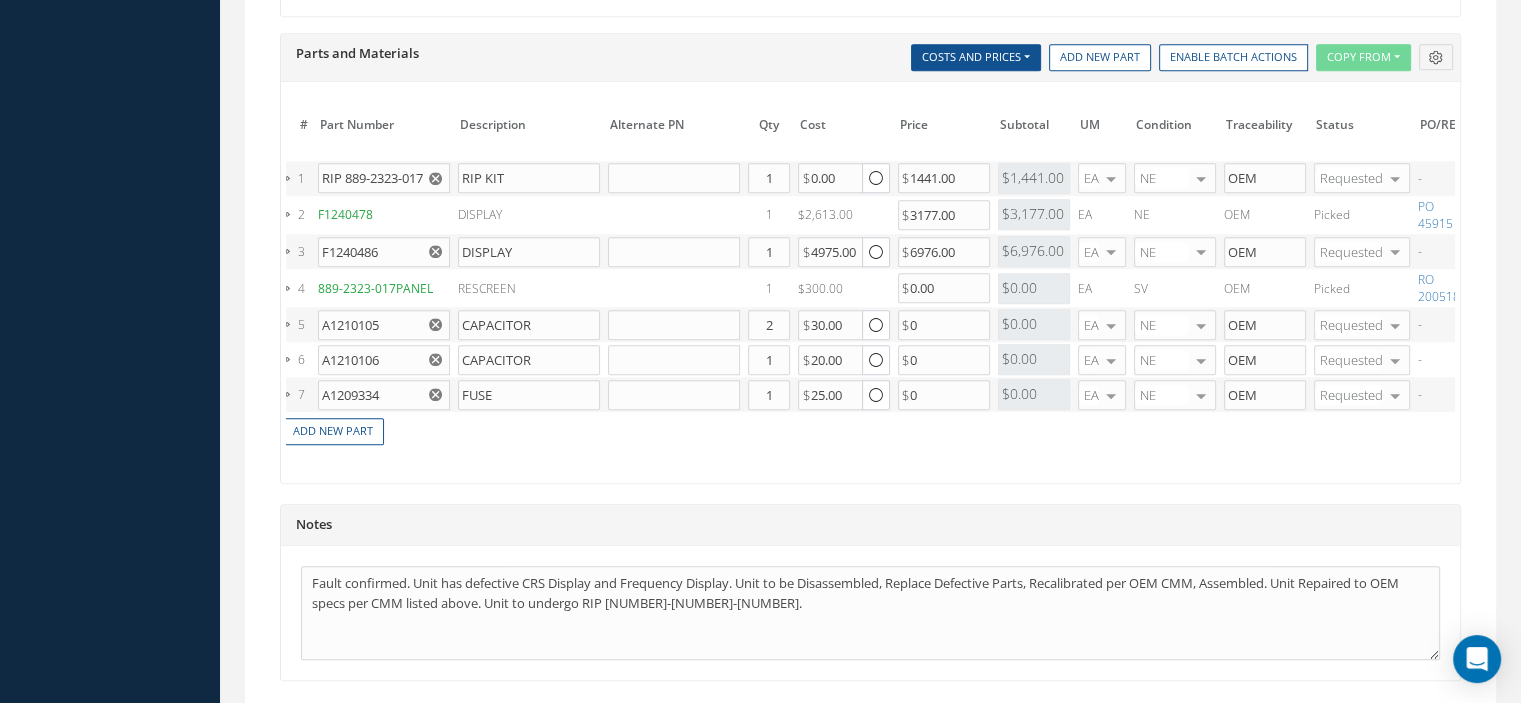 scroll, scrollTop: 0, scrollLeft: 0, axis: both 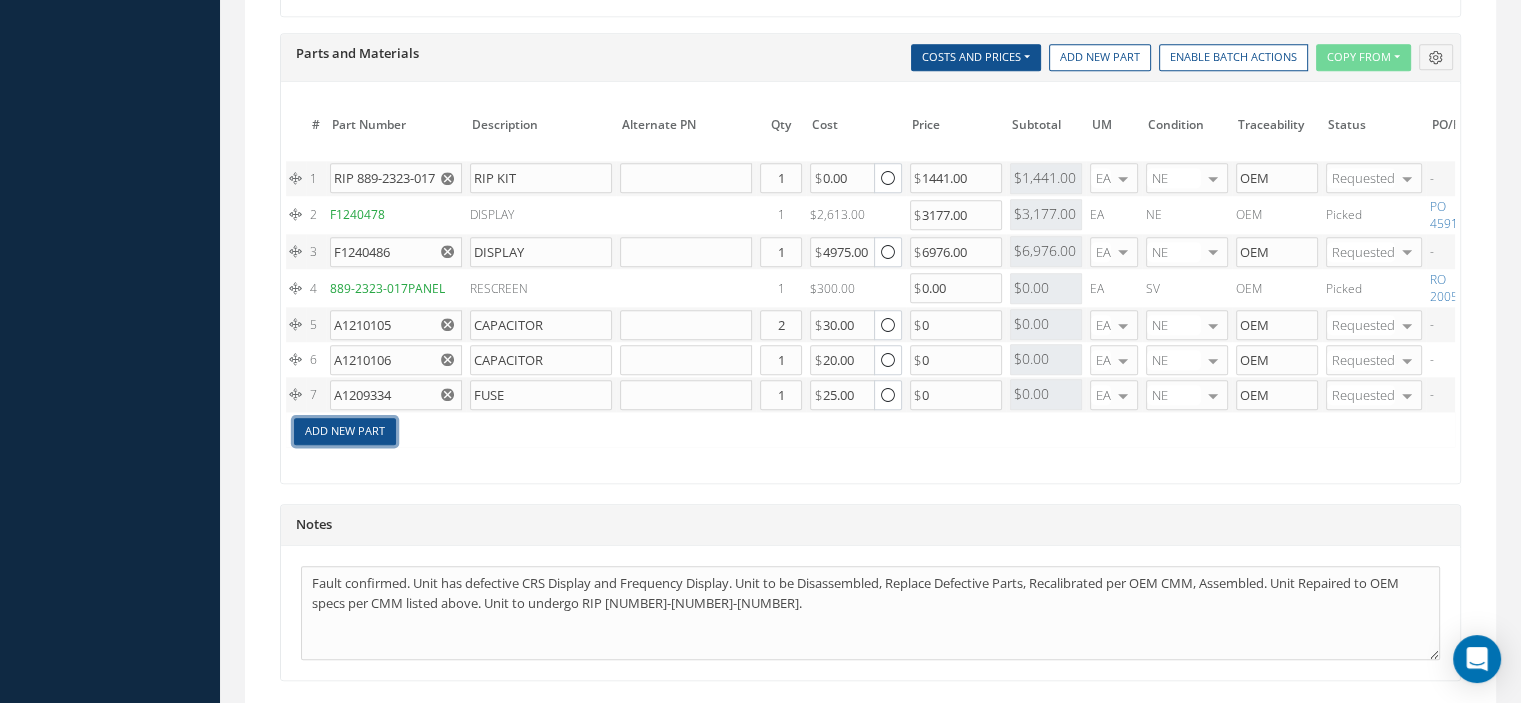 click on "Add New Part" at bounding box center (345, 431) 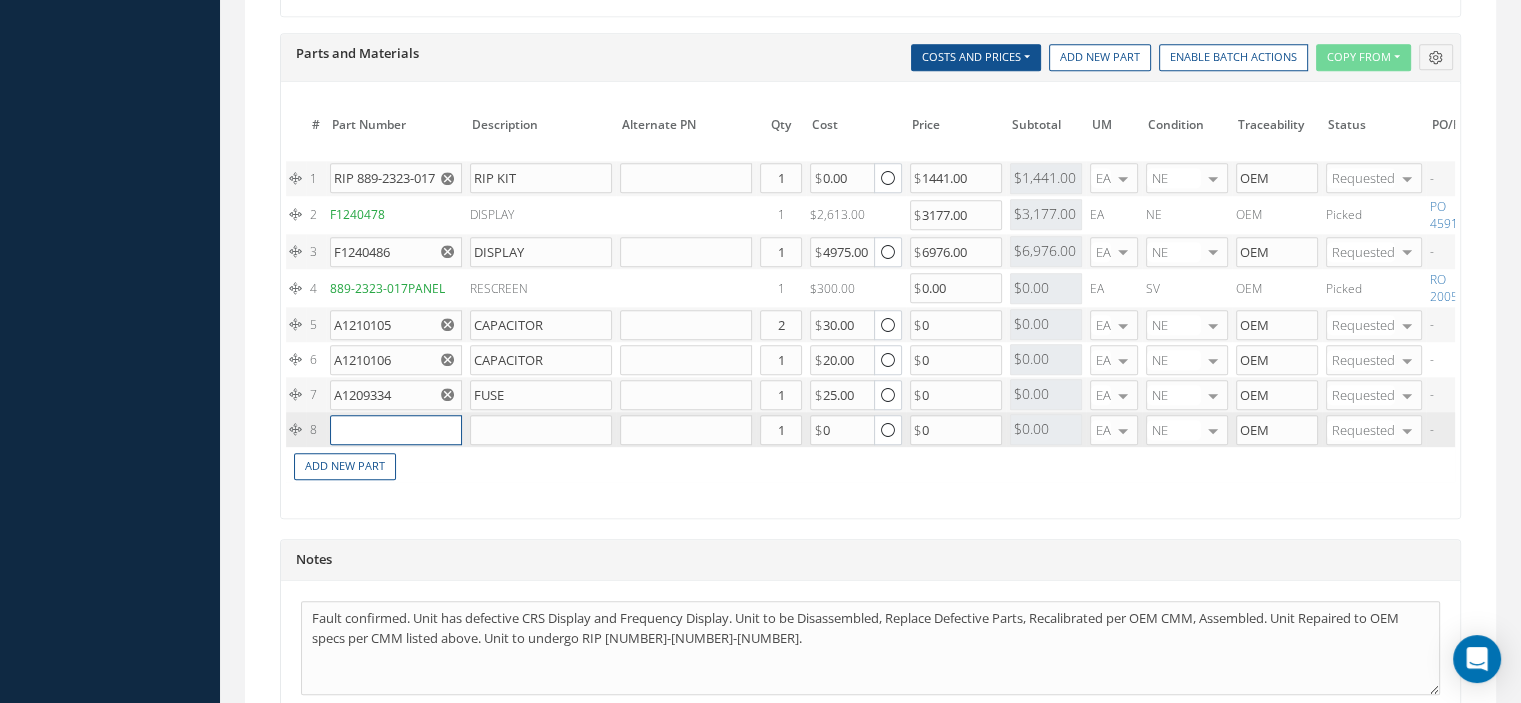 click at bounding box center (396, 430) 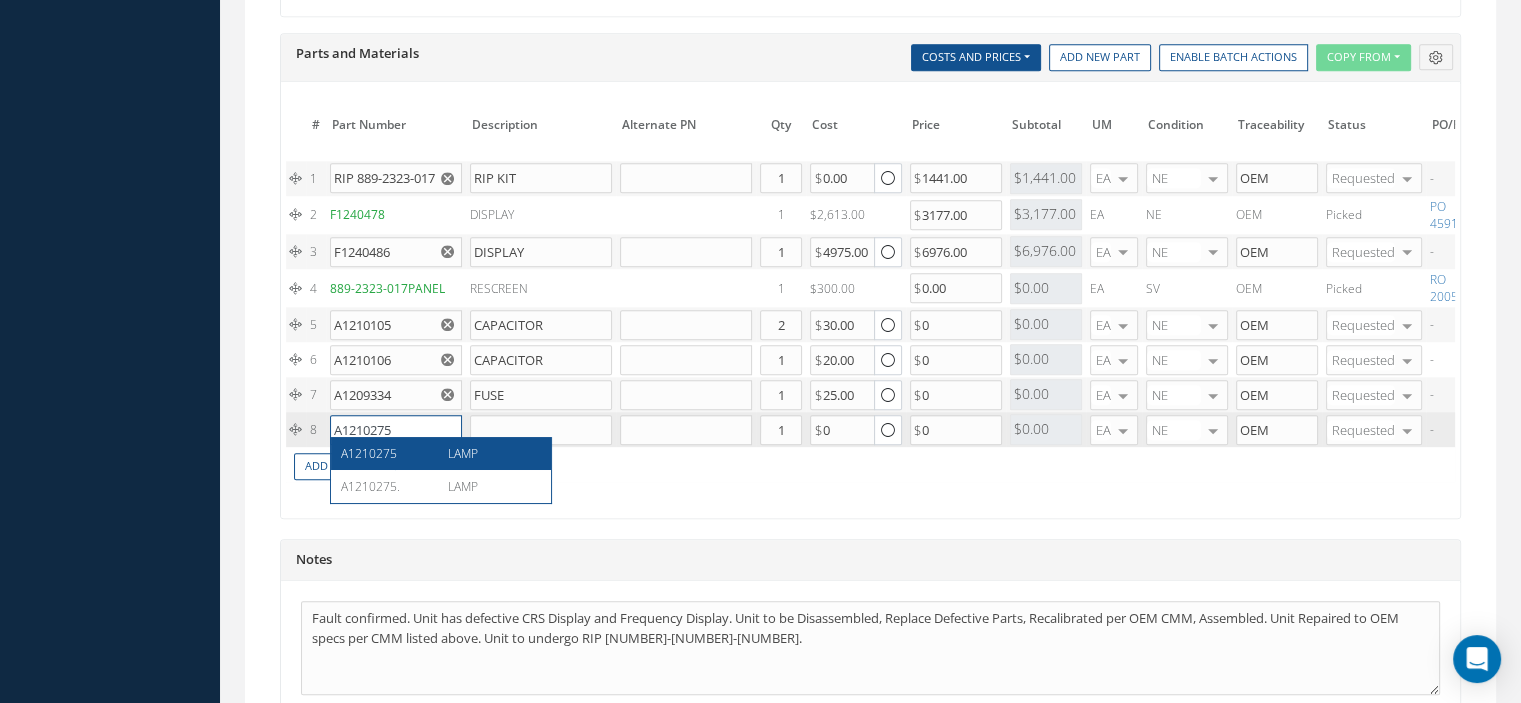 type on "A1210275" 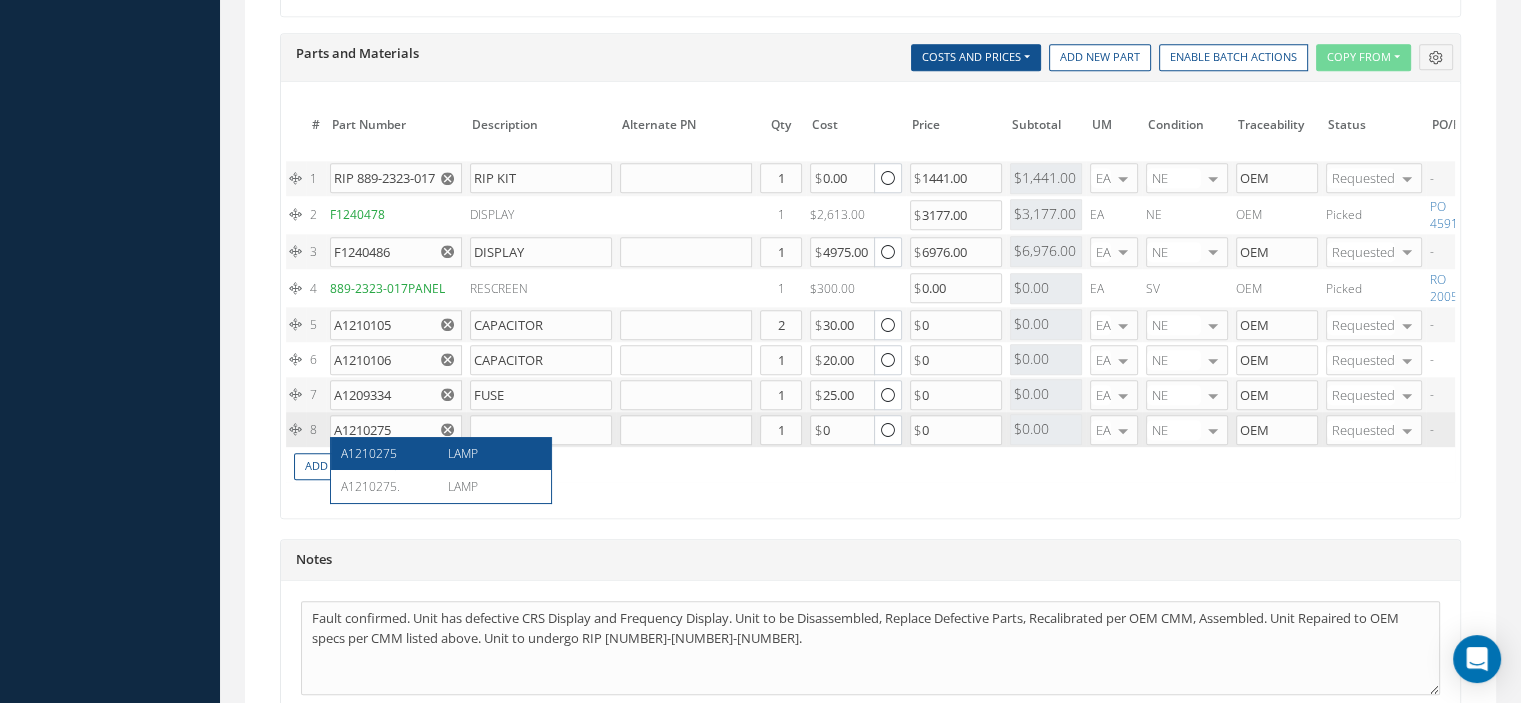 click on "A1210275
LAMP" at bounding box center [441, 453] 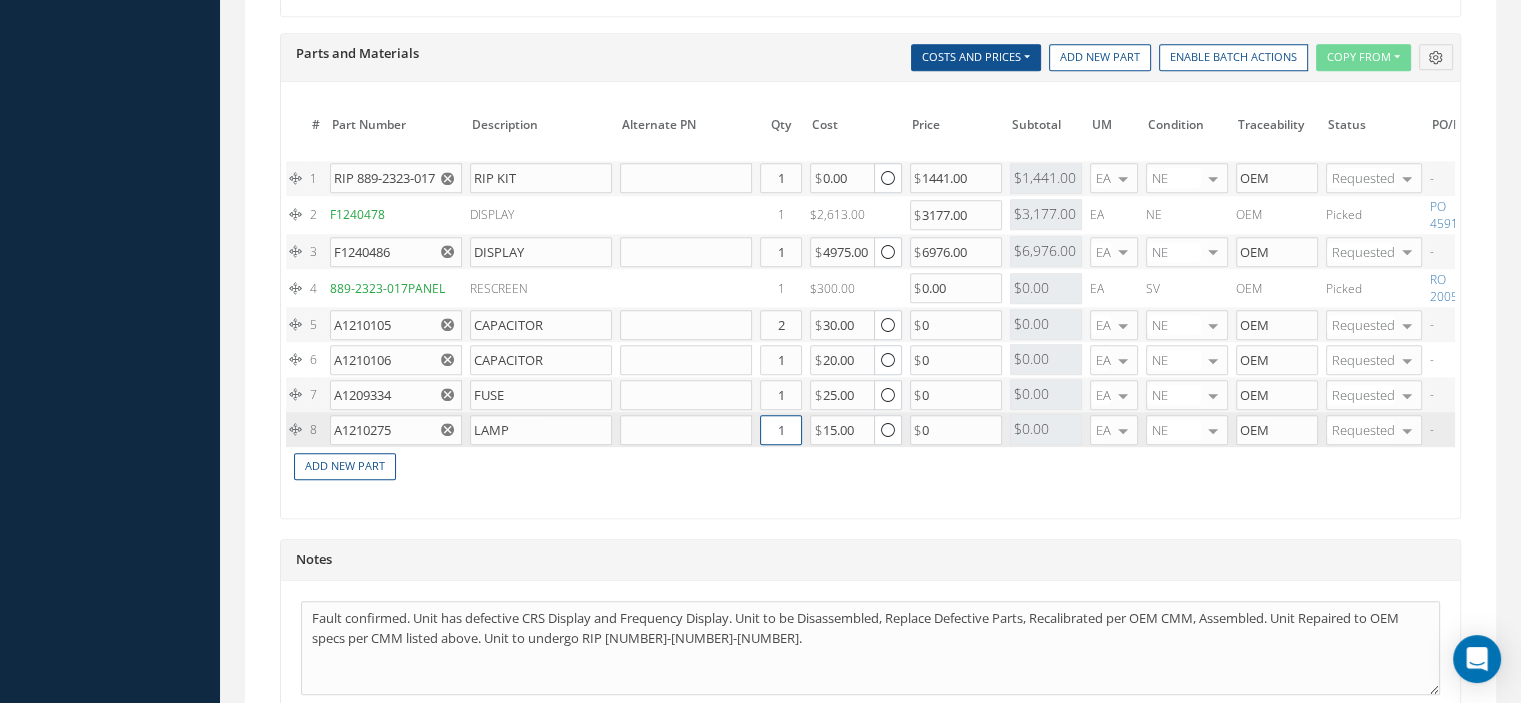 click on "1" at bounding box center (781, 430) 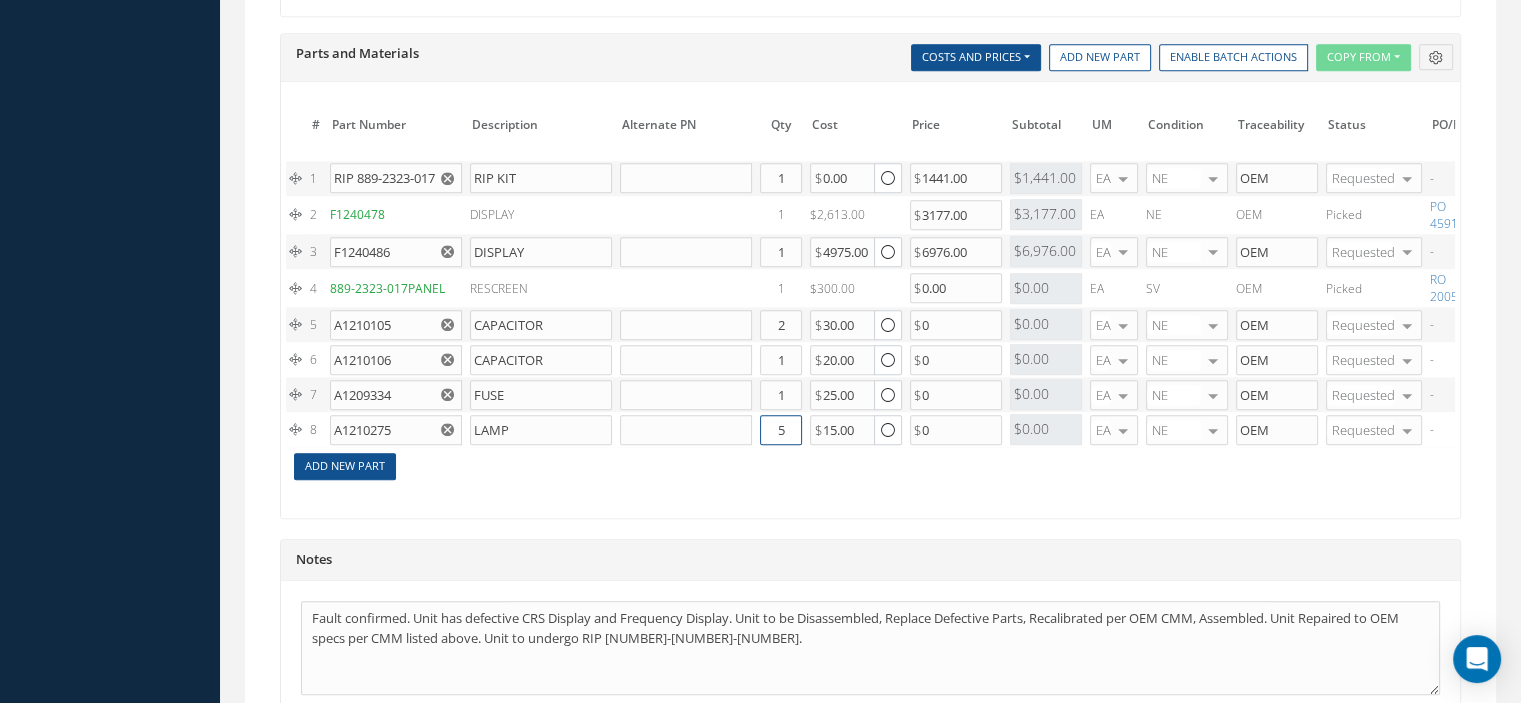 type on "5" 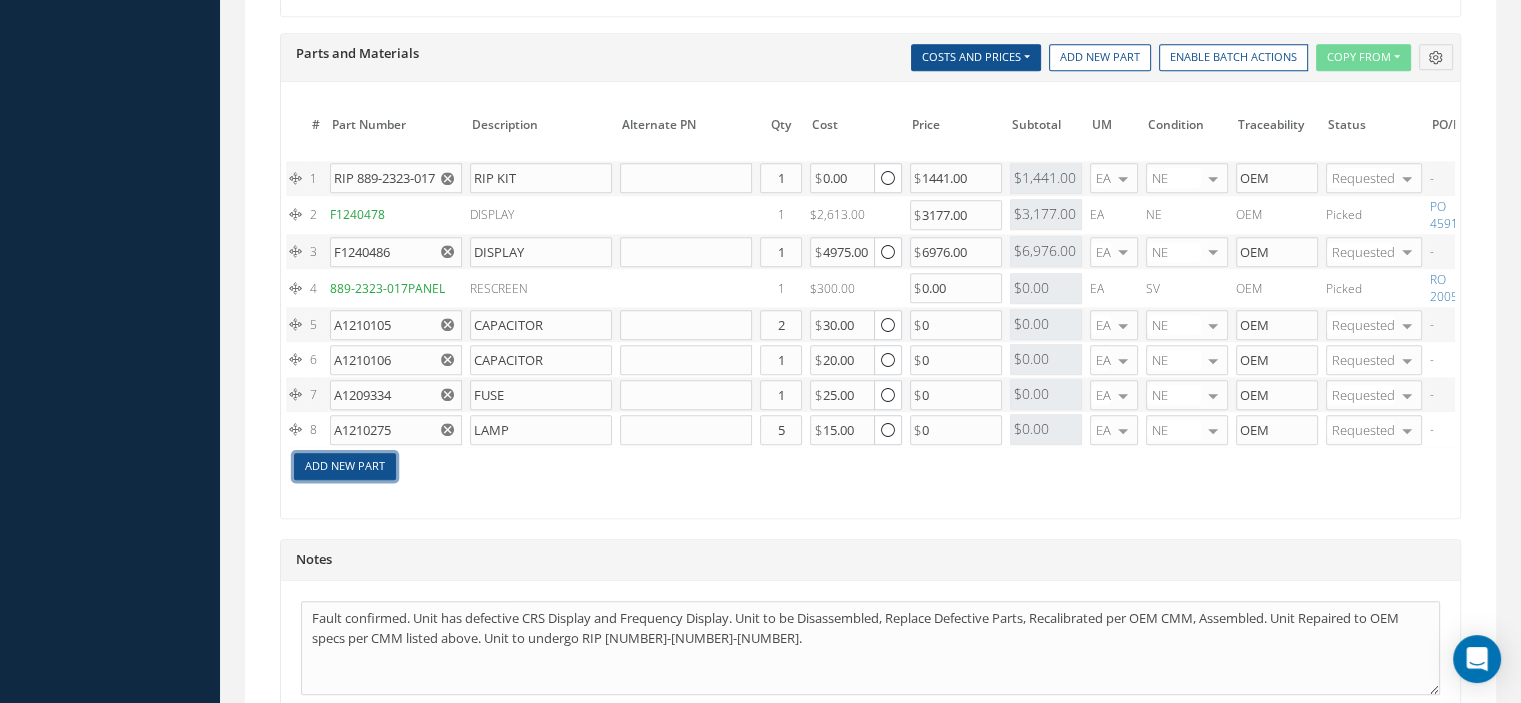 click on "Add New Part" at bounding box center (345, 466) 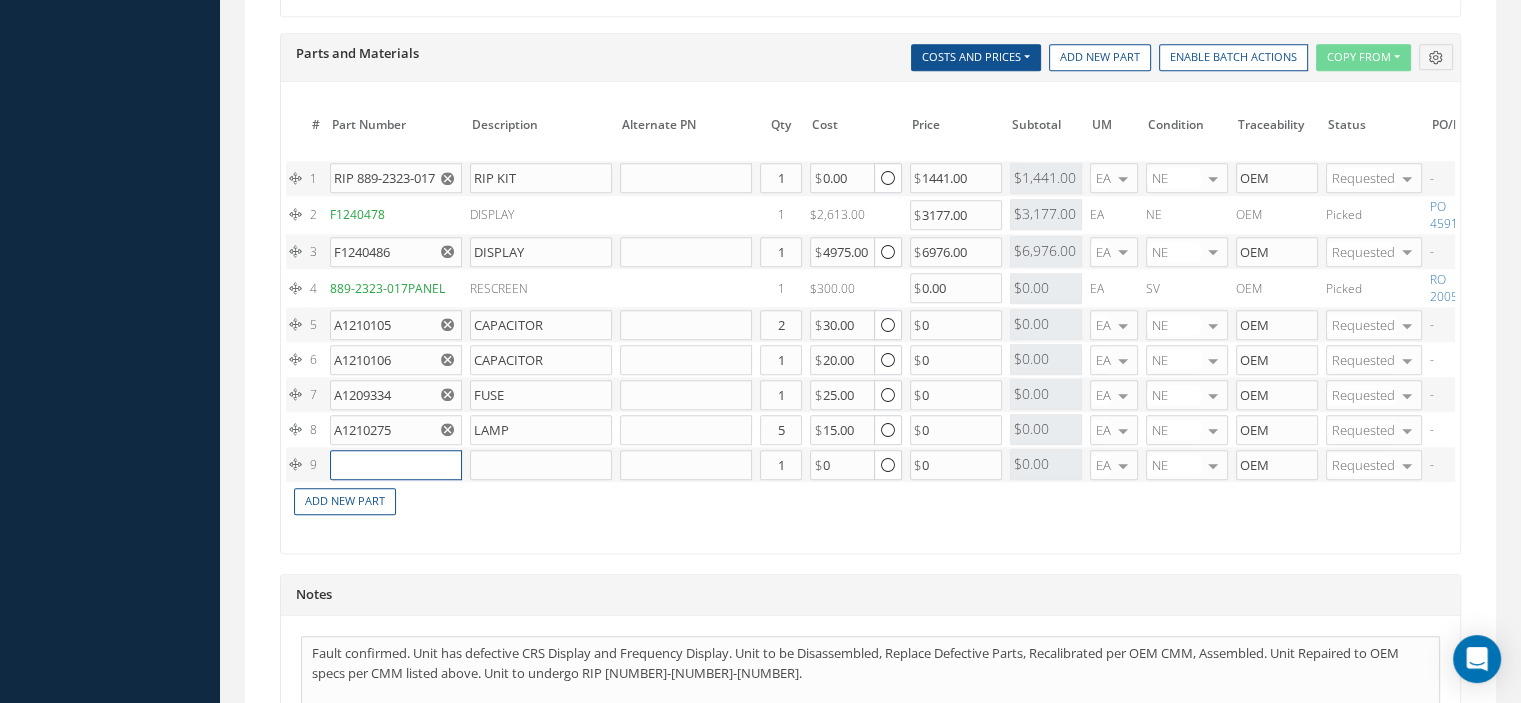 click at bounding box center (396, 465) 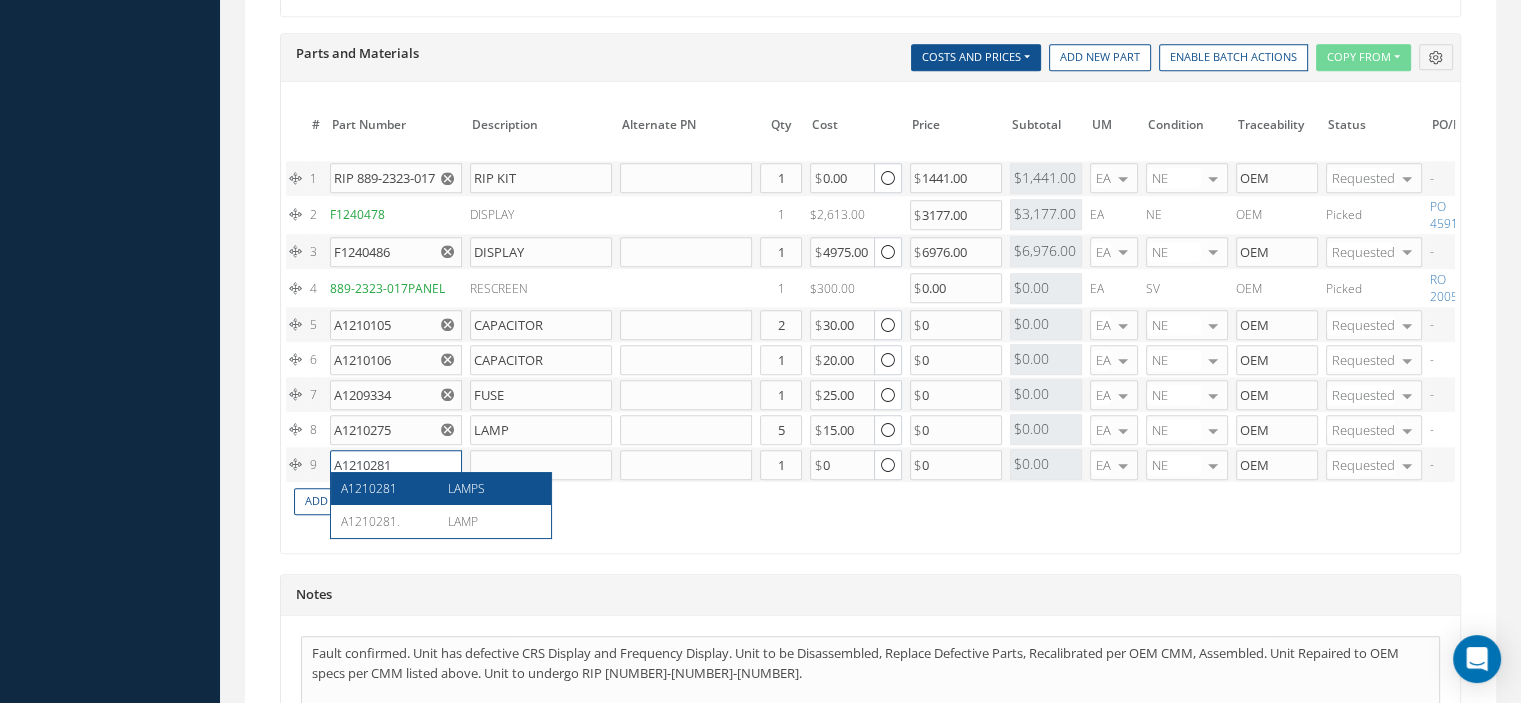 type on "A1210281" 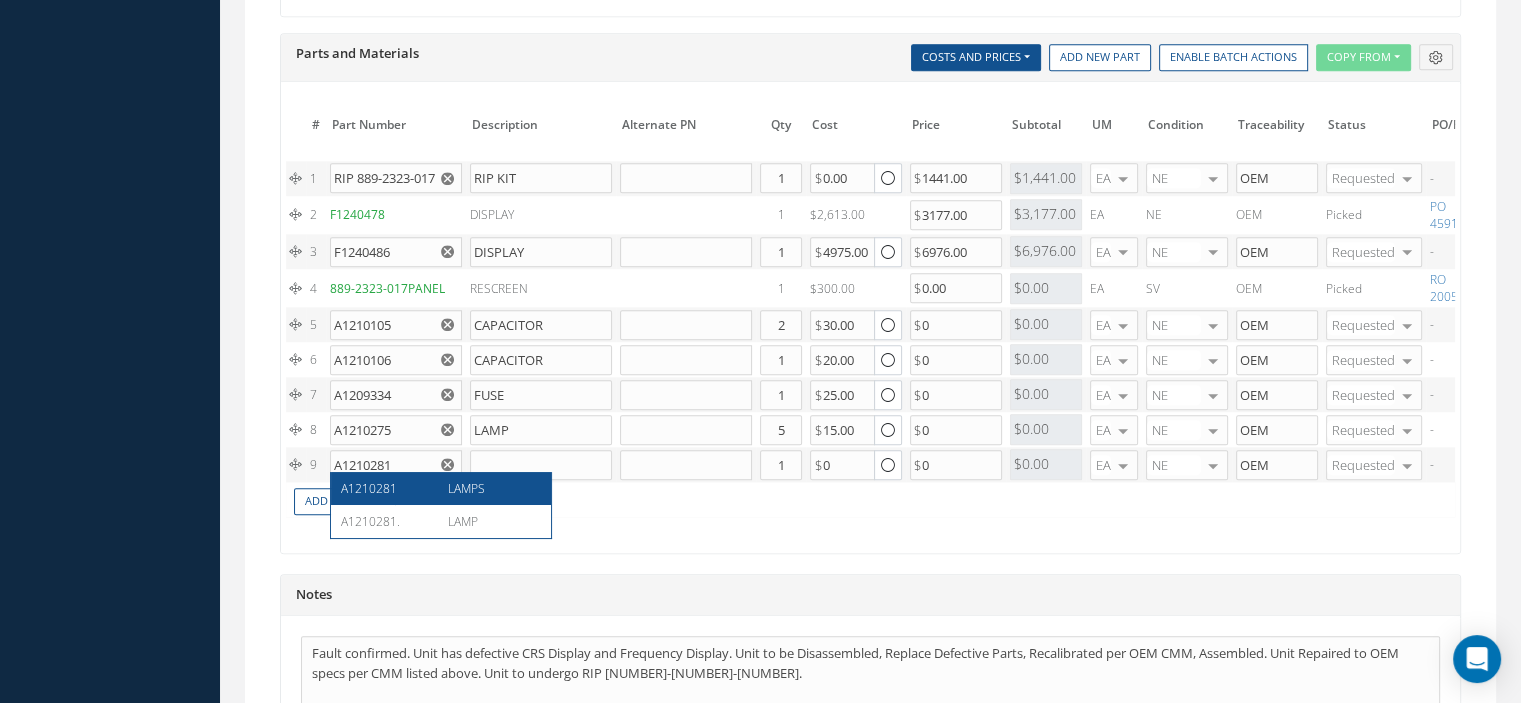 click on "A1210281
LAMPS" at bounding box center [441, 488] 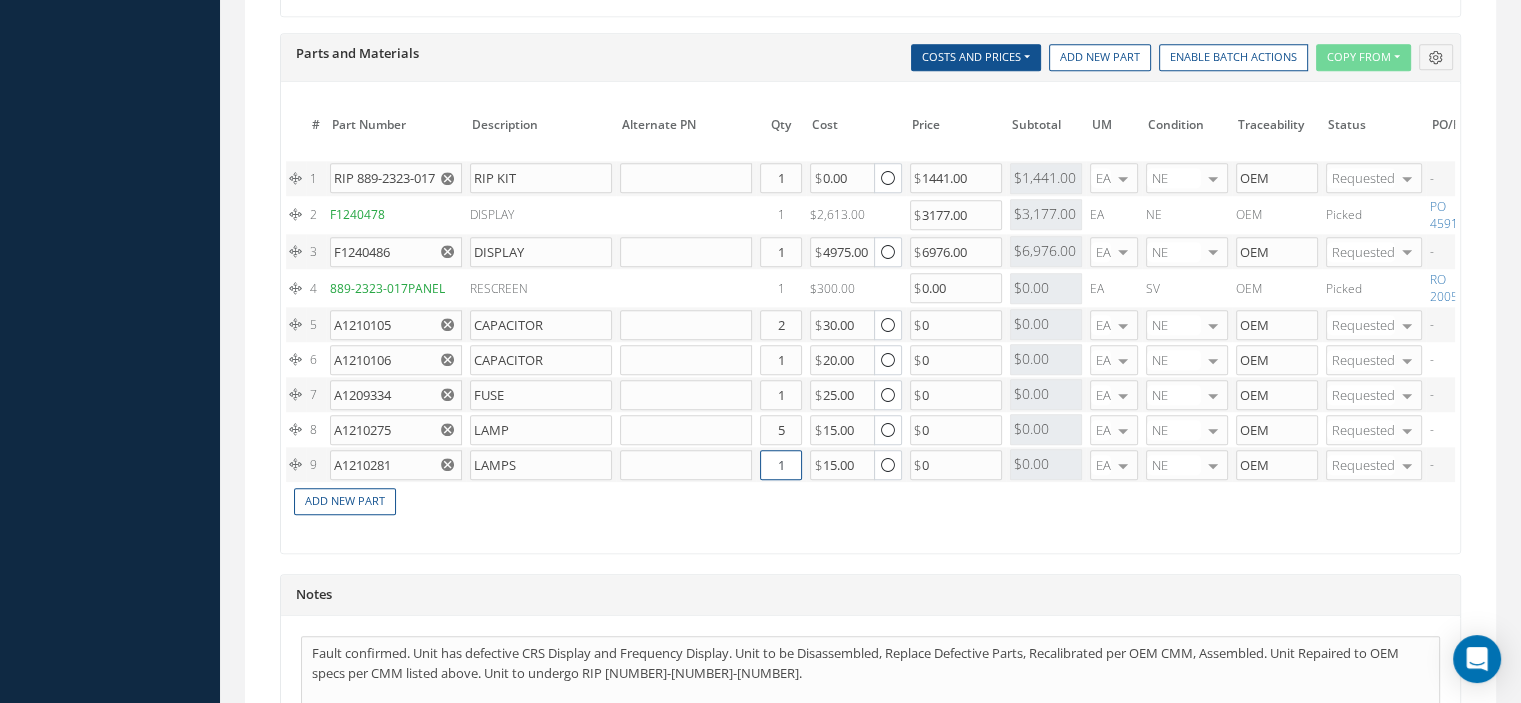 drag, startPoint x: 768, startPoint y: 460, endPoint x: 784, endPoint y: 460, distance: 16 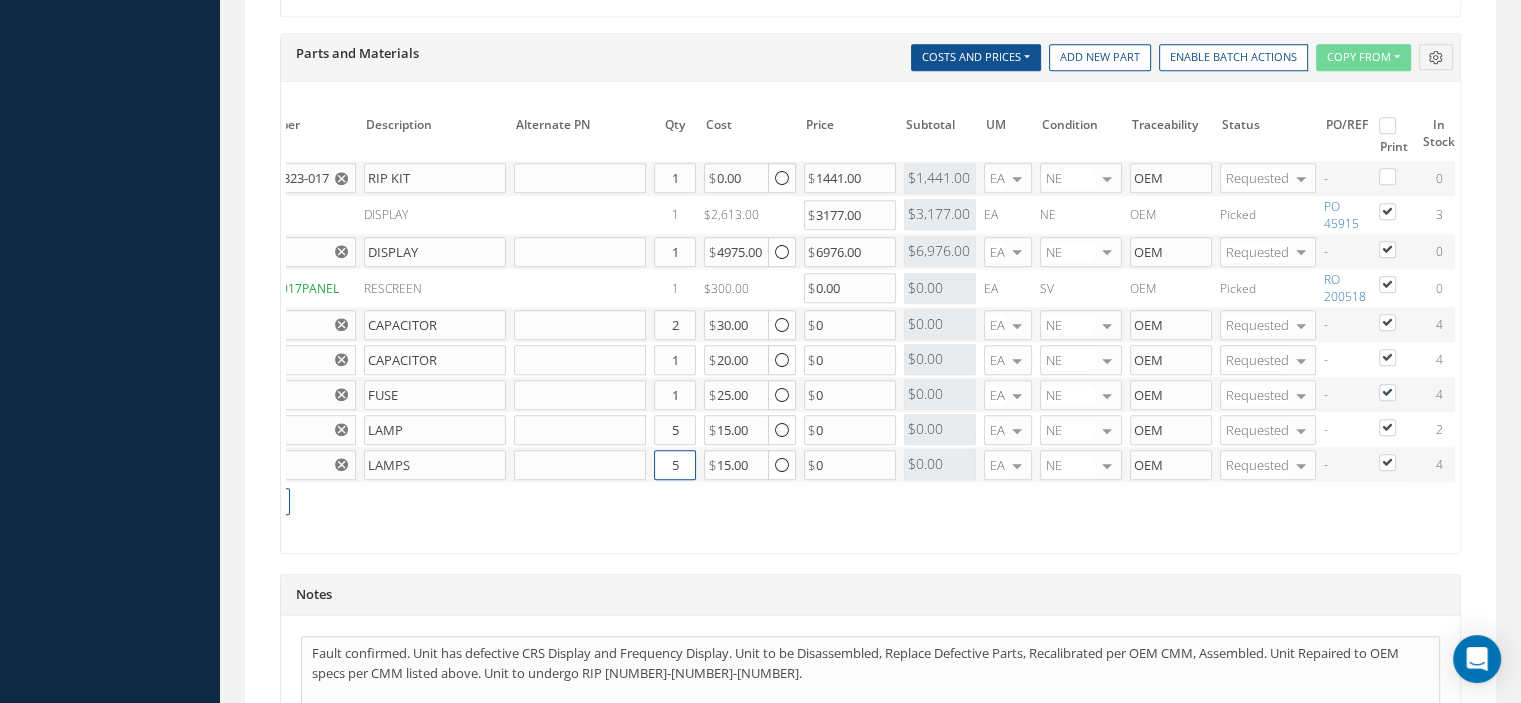 scroll, scrollTop: 0, scrollLeft: 92, axis: horizontal 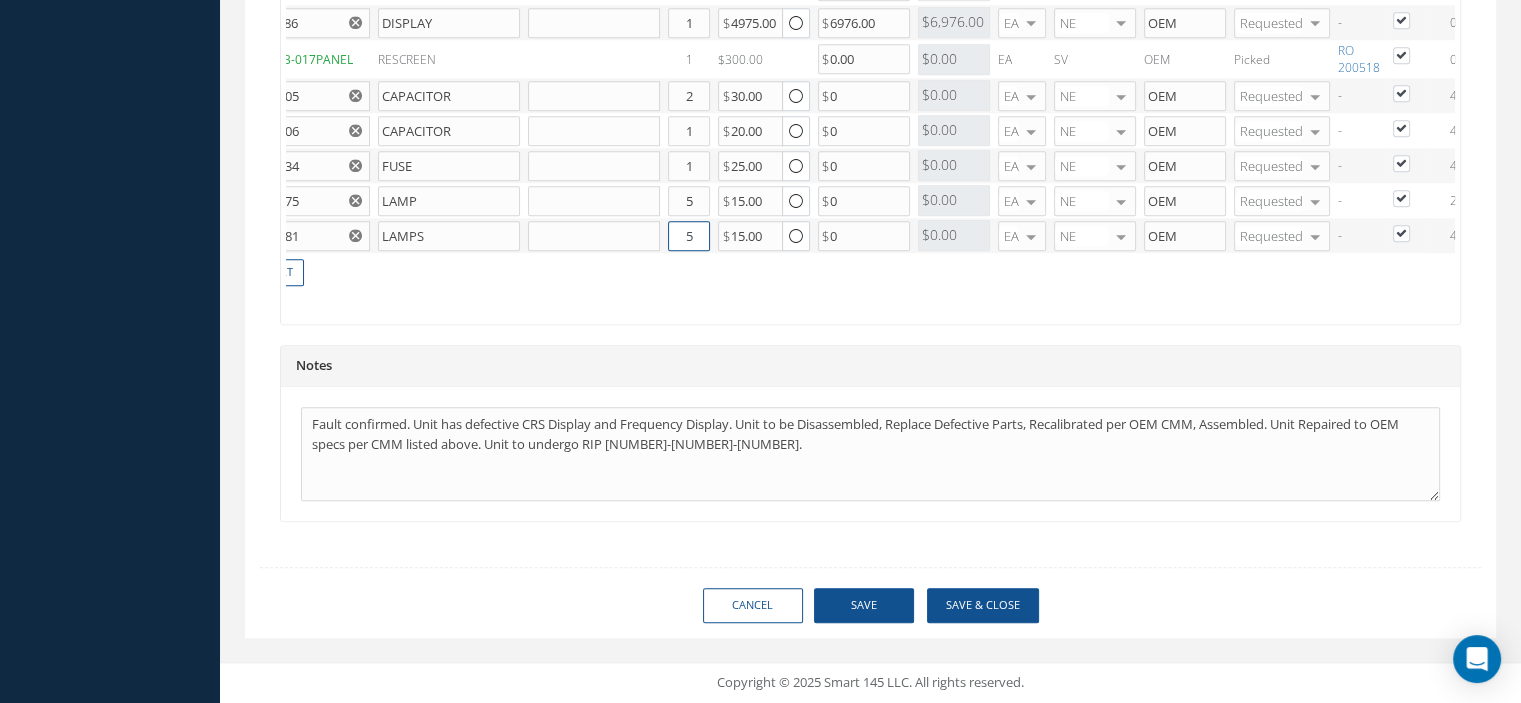 type on "5" 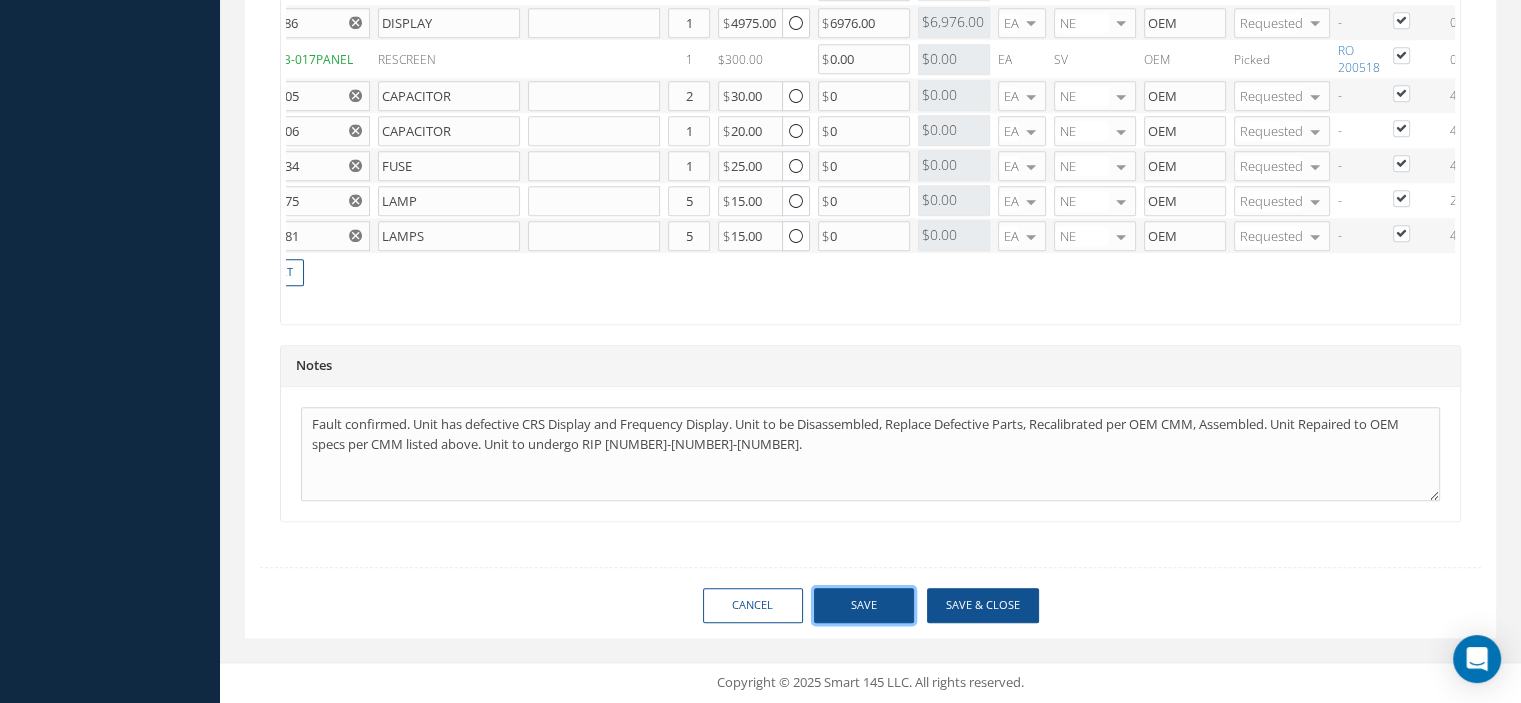 click on "Save" at bounding box center (864, 605) 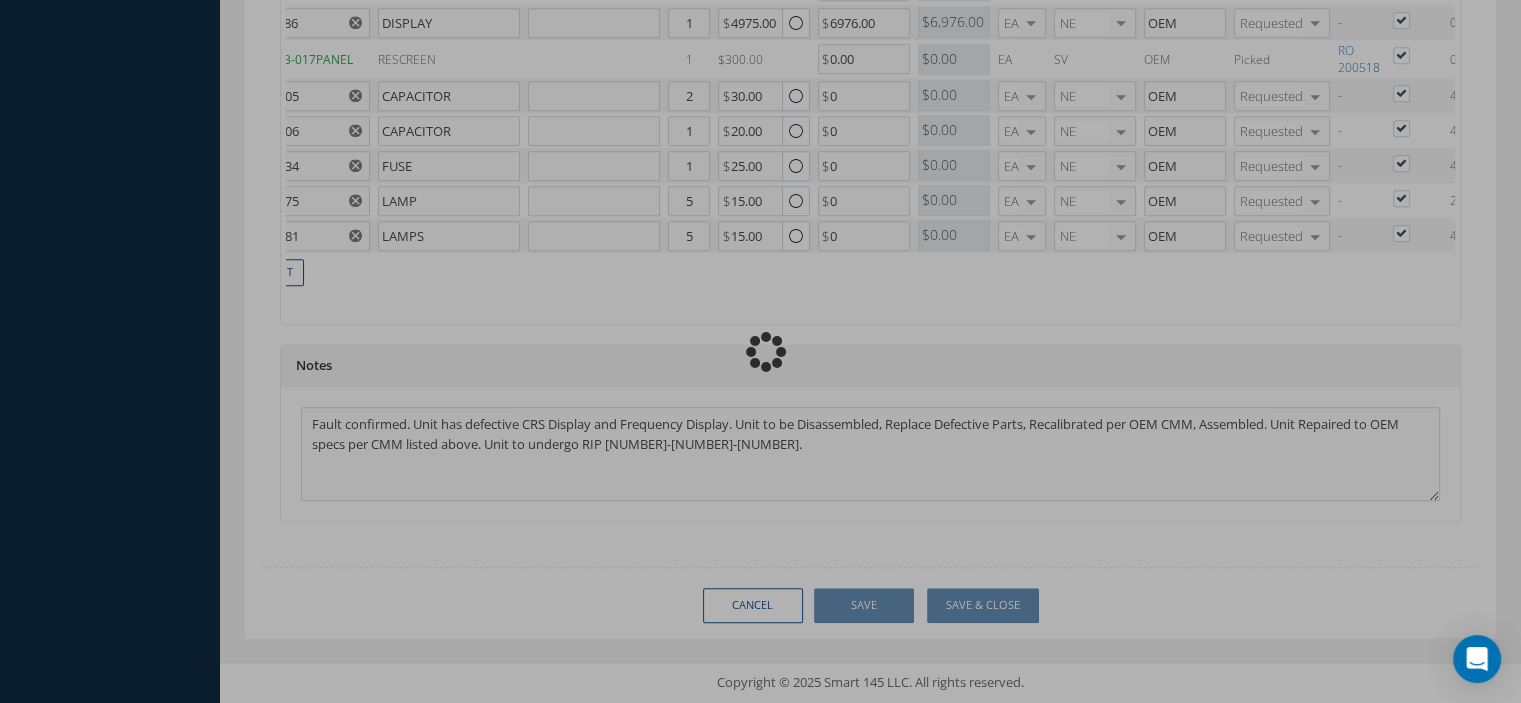 type 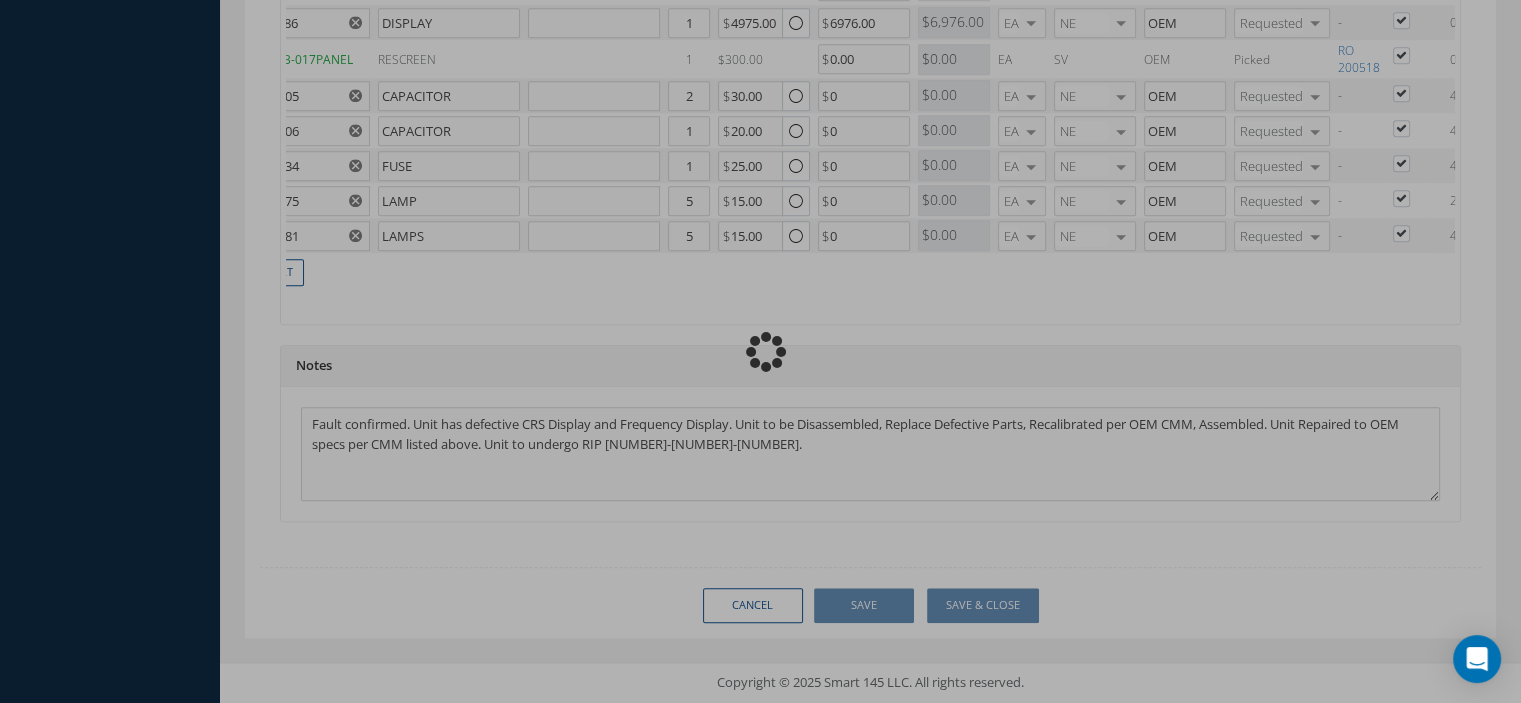 checkbox on "true" 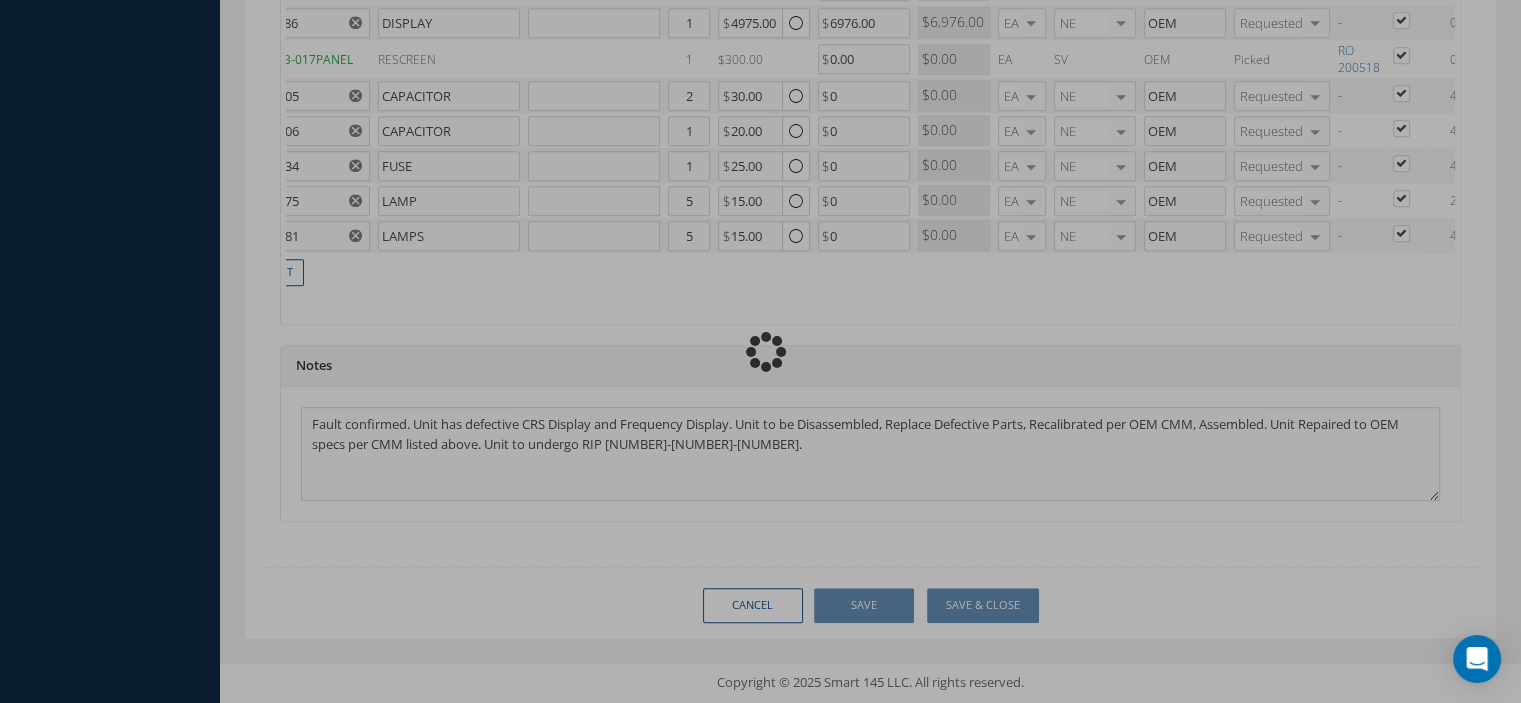 checkbox on "true" 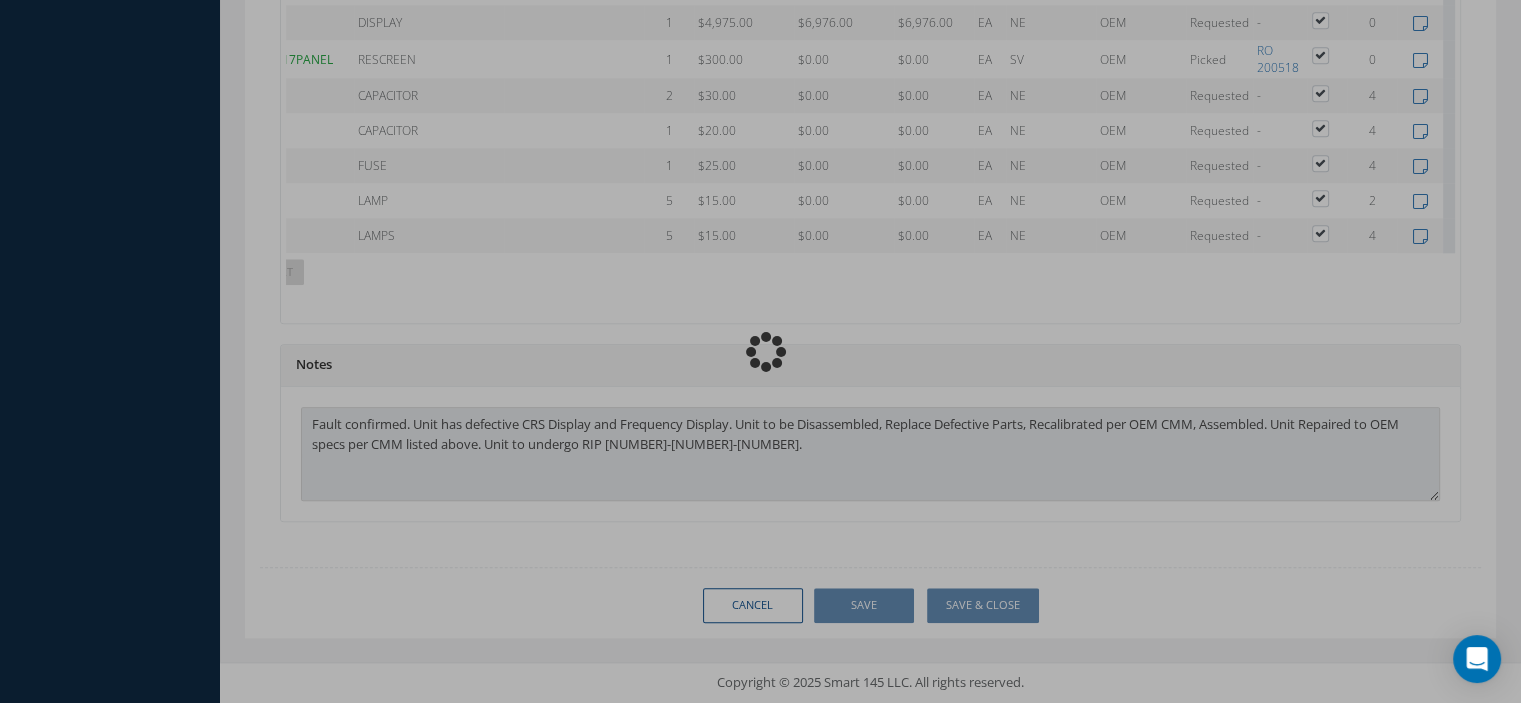 type on "THALES" 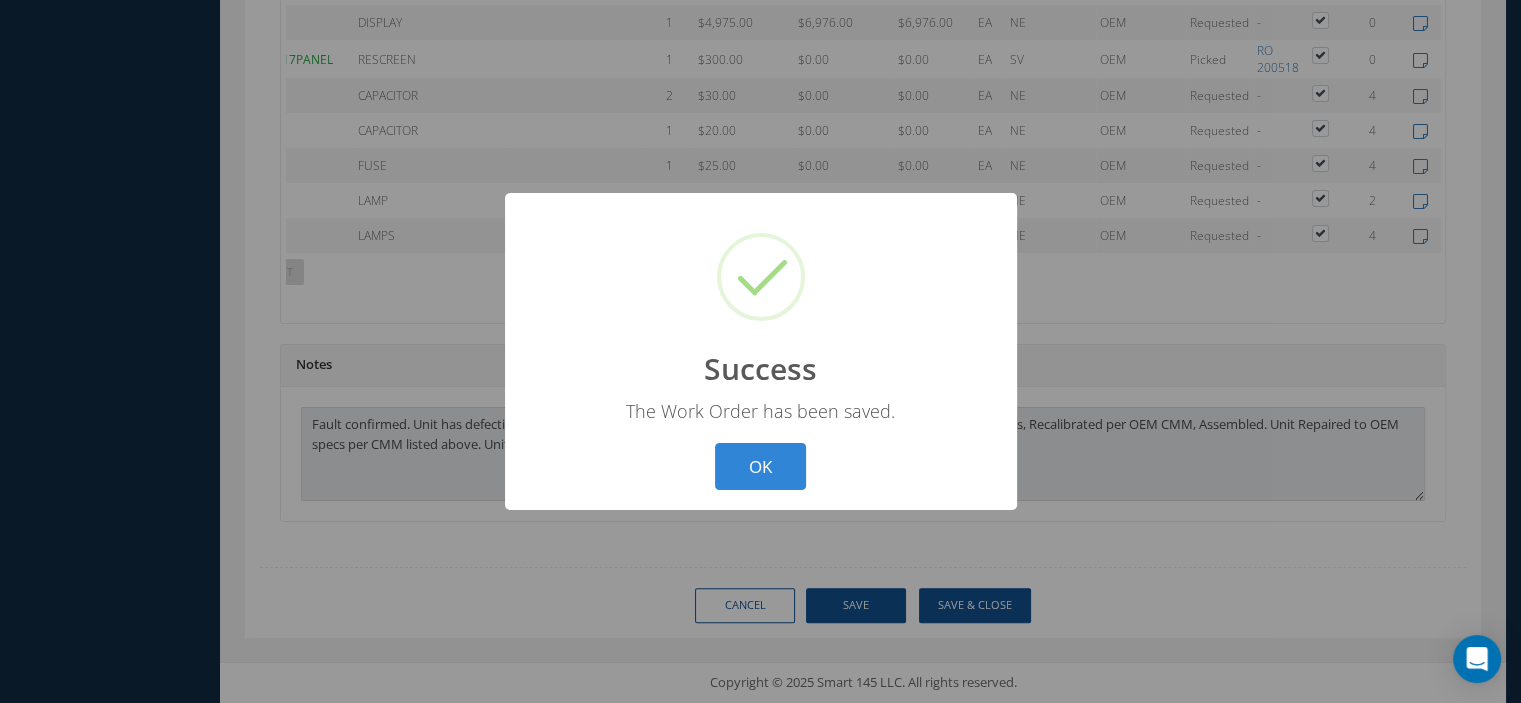 scroll, scrollTop: 1812, scrollLeft: 0, axis: vertical 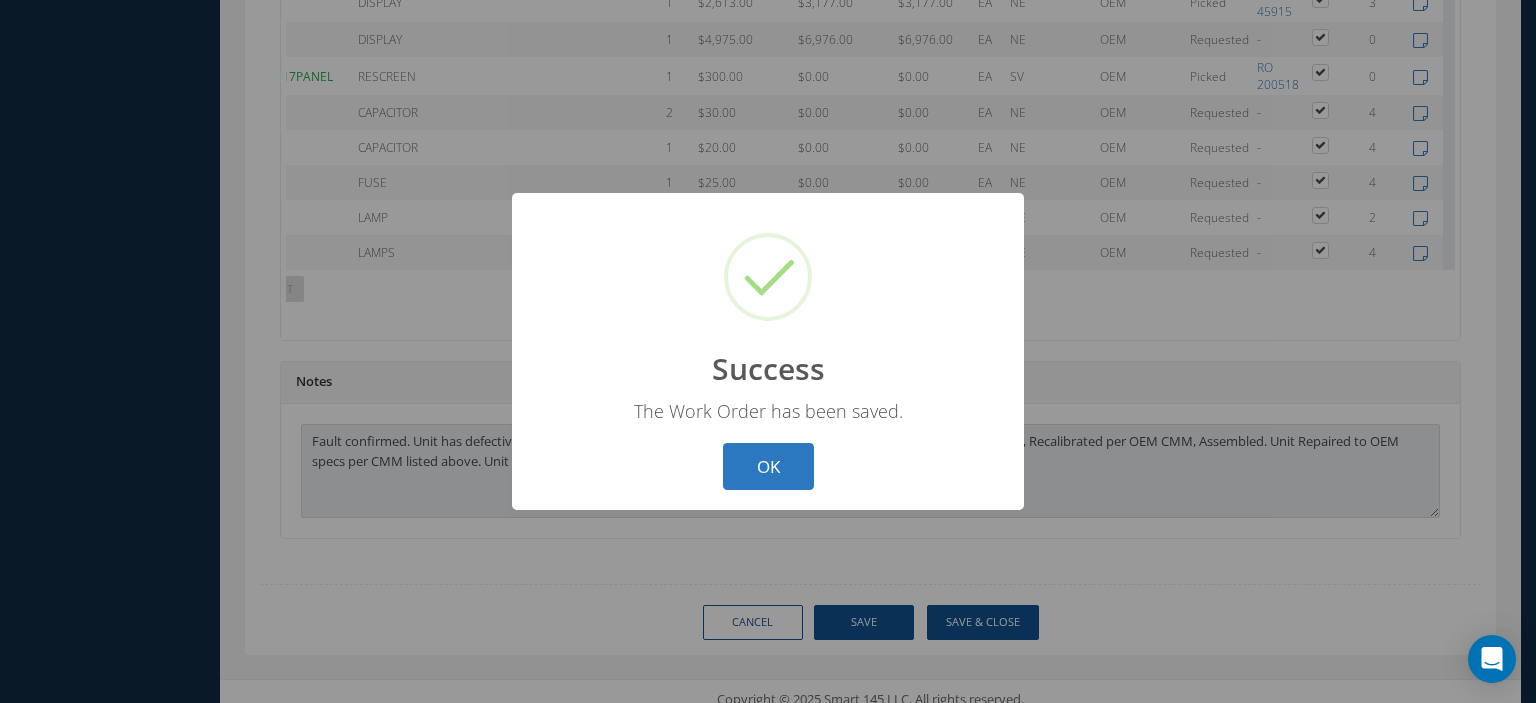click on "OK" at bounding box center [768, 466] 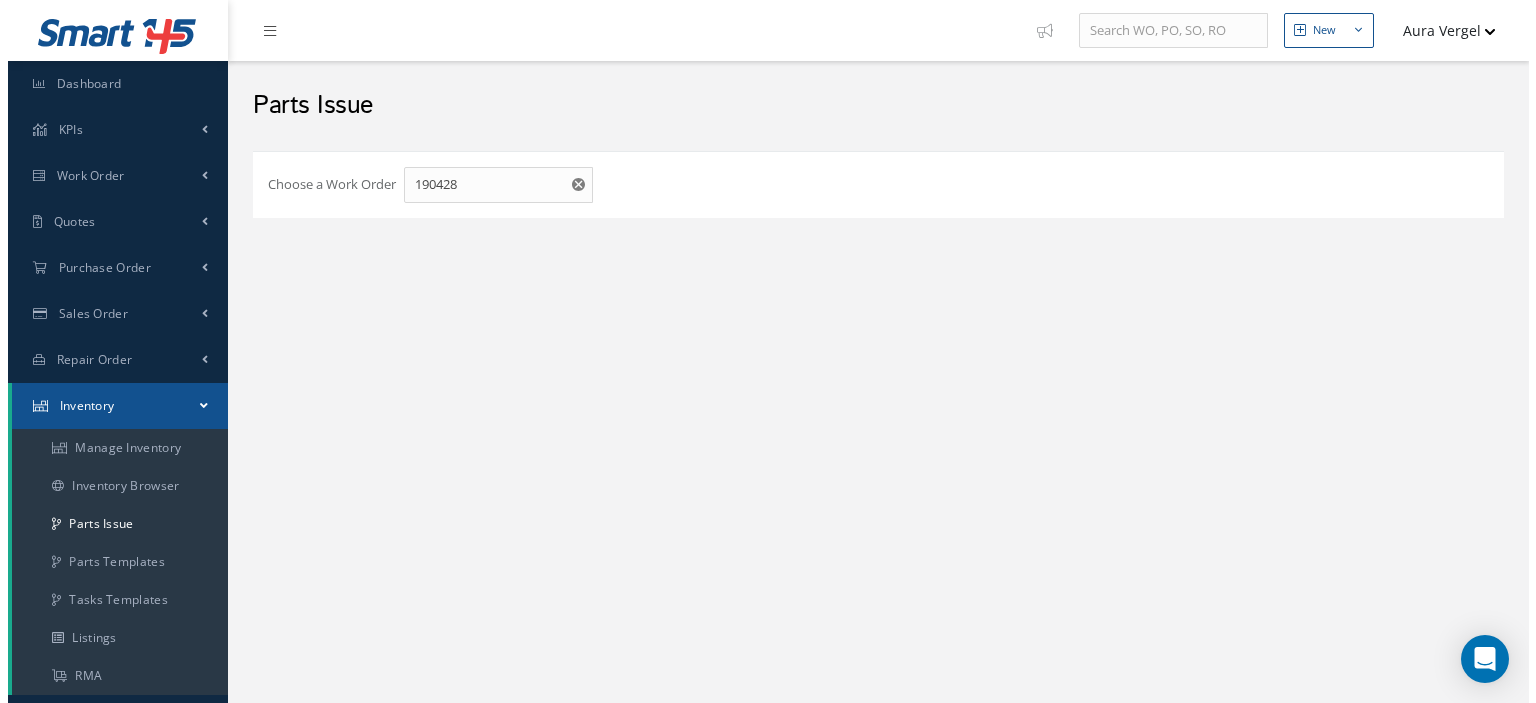 scroll, scrollTop: 0, scrollLeft: 0, axis: both 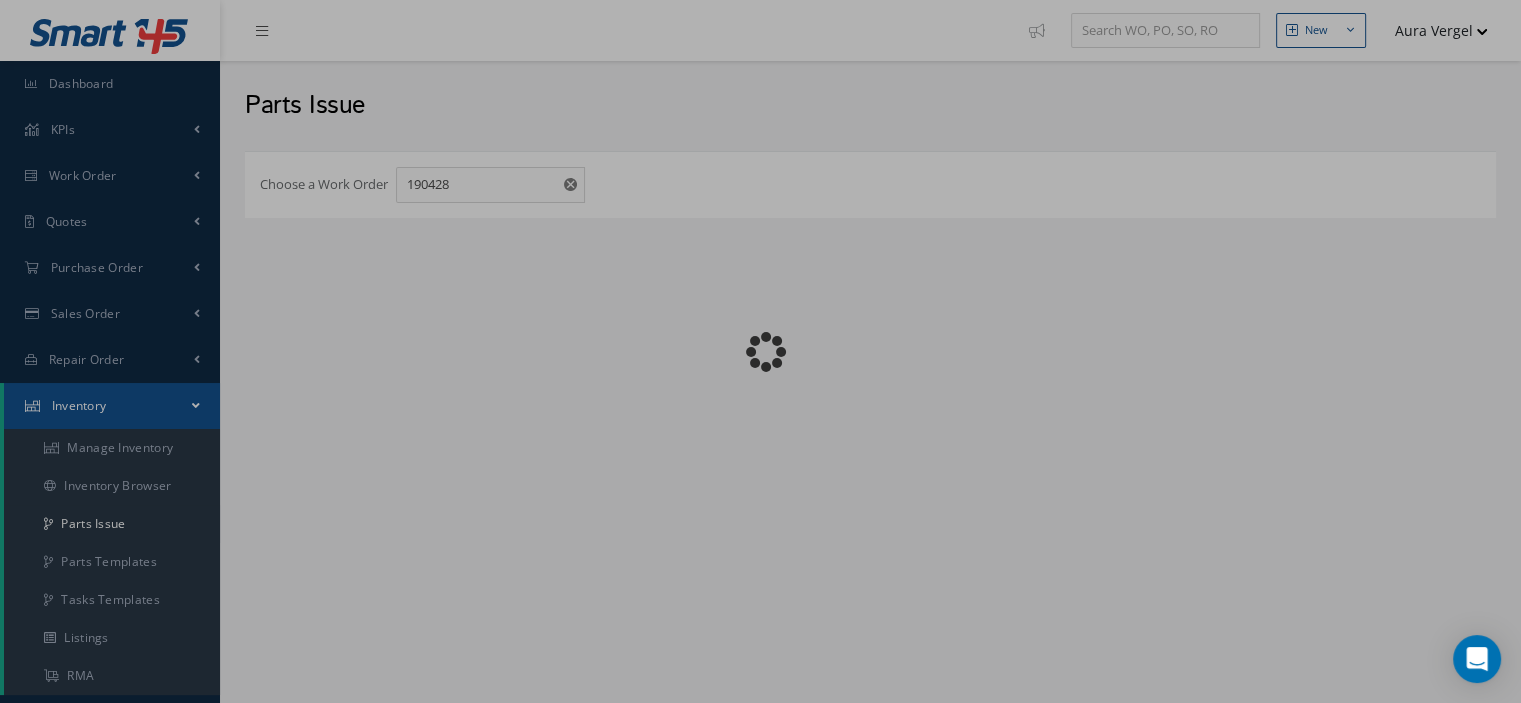 checkbox on "false" 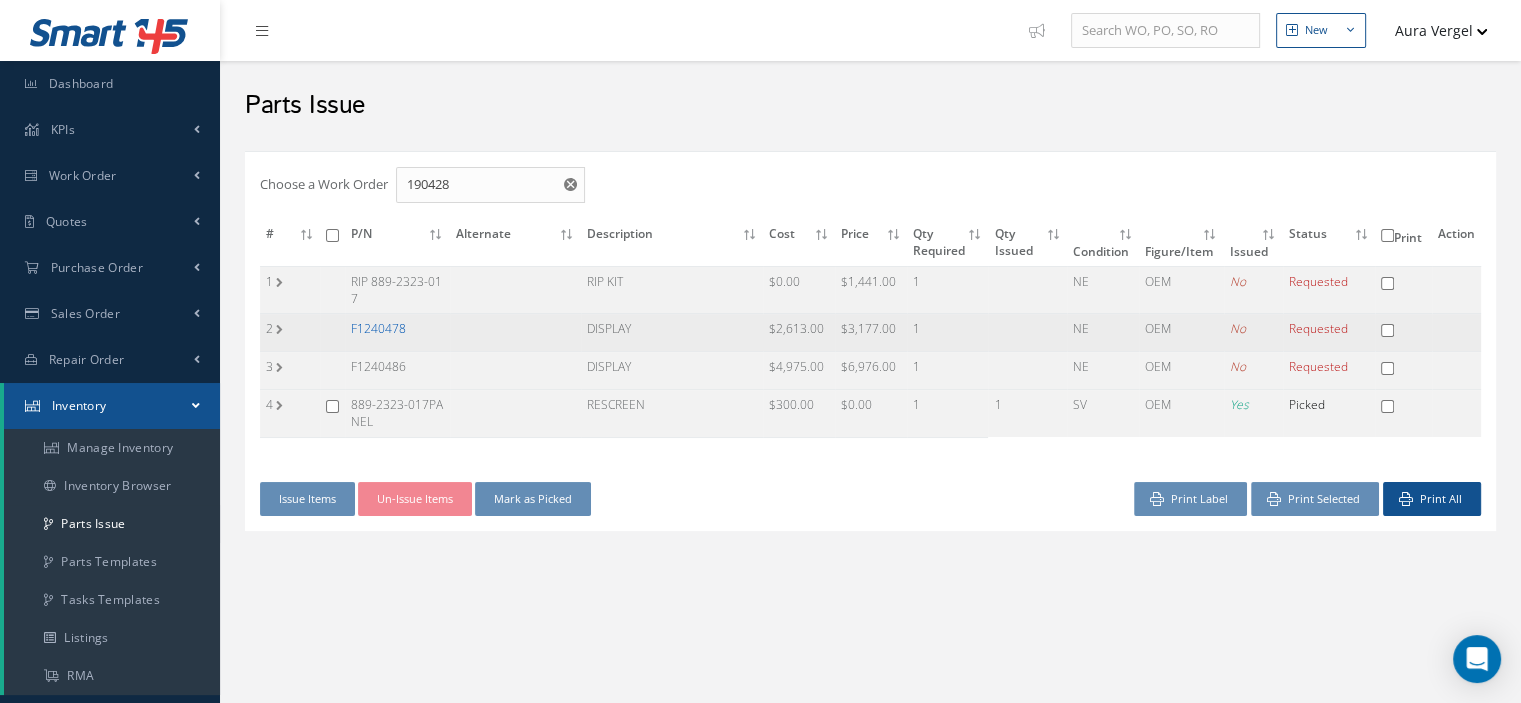 click on "F1240478" at bounding box center (378, 328) 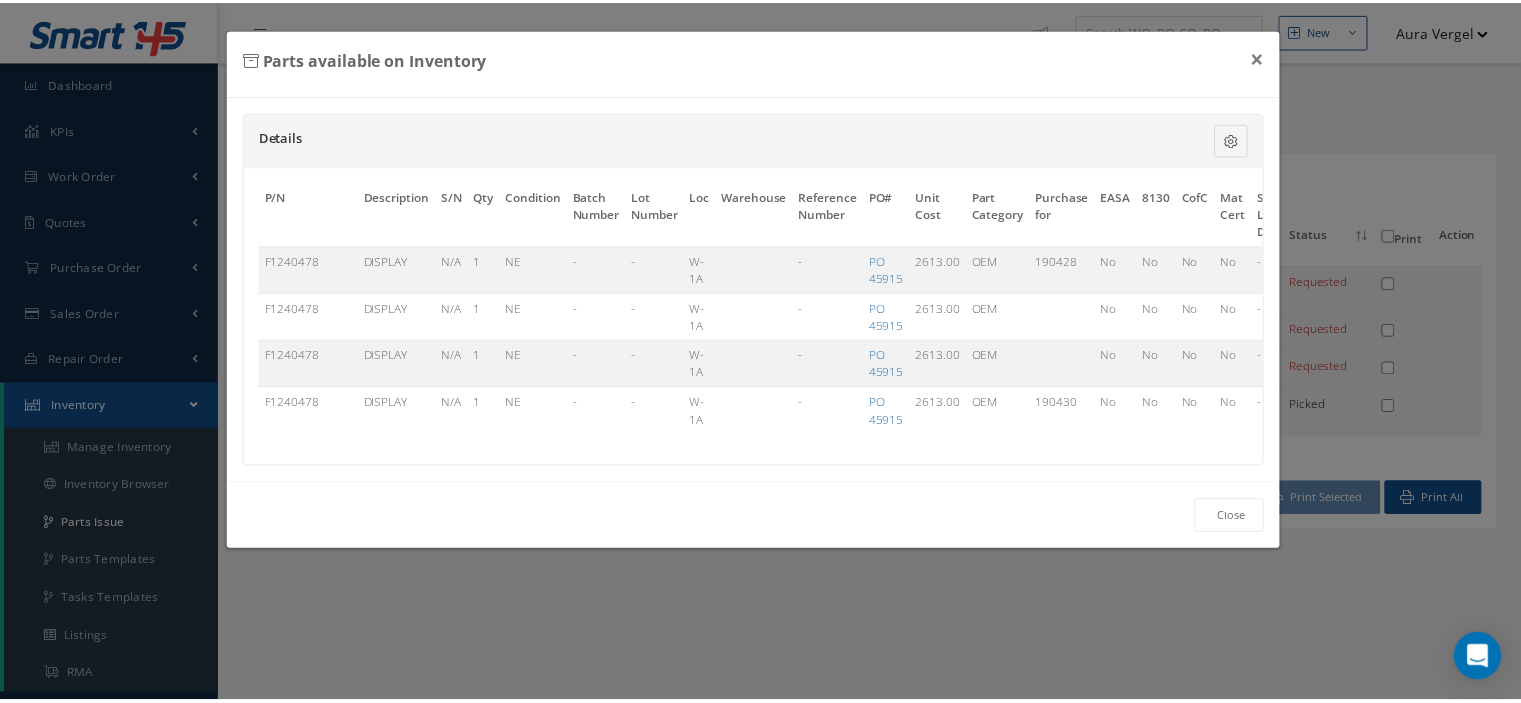 scroll, scrollTop: 0, scrollLeft: 136, axis: horizontal 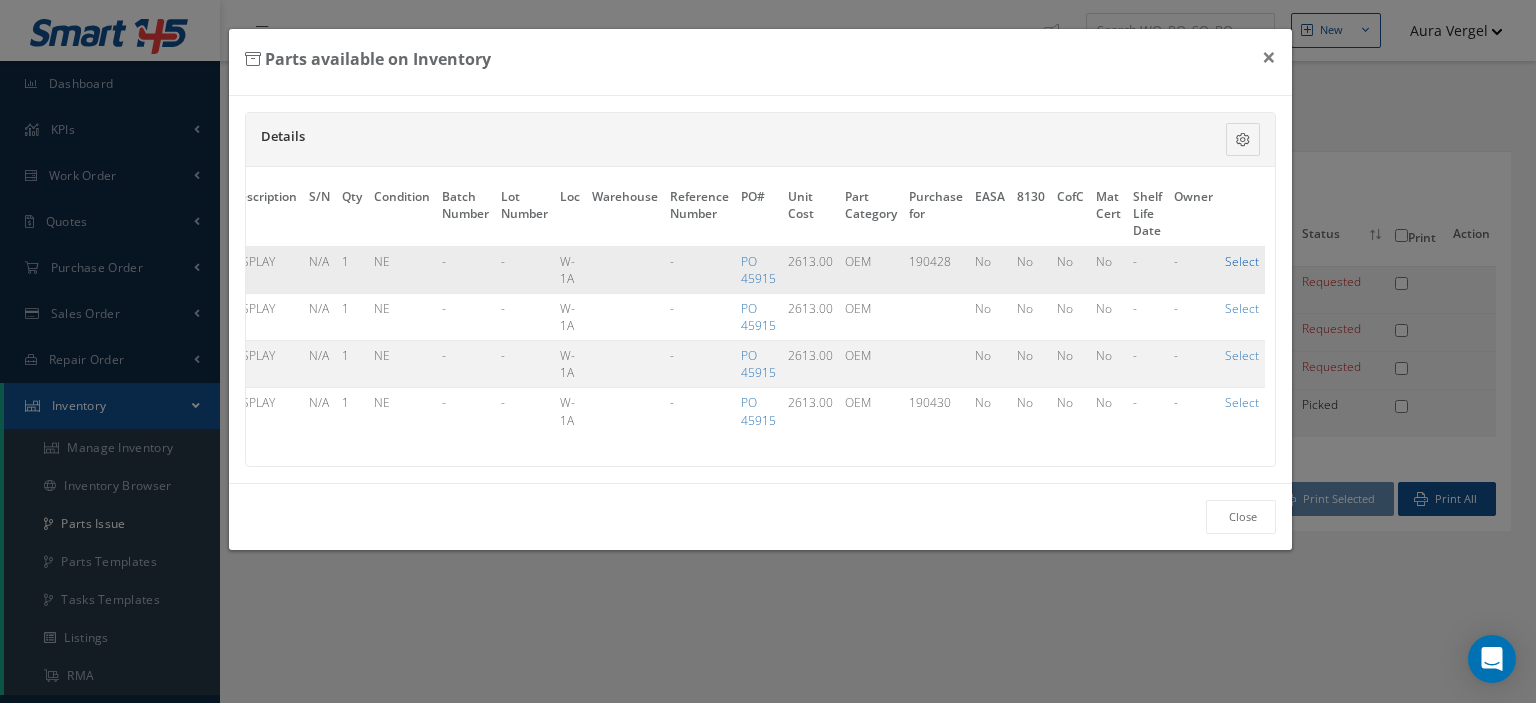 click on "Select" at bounding box center (1242, 261) 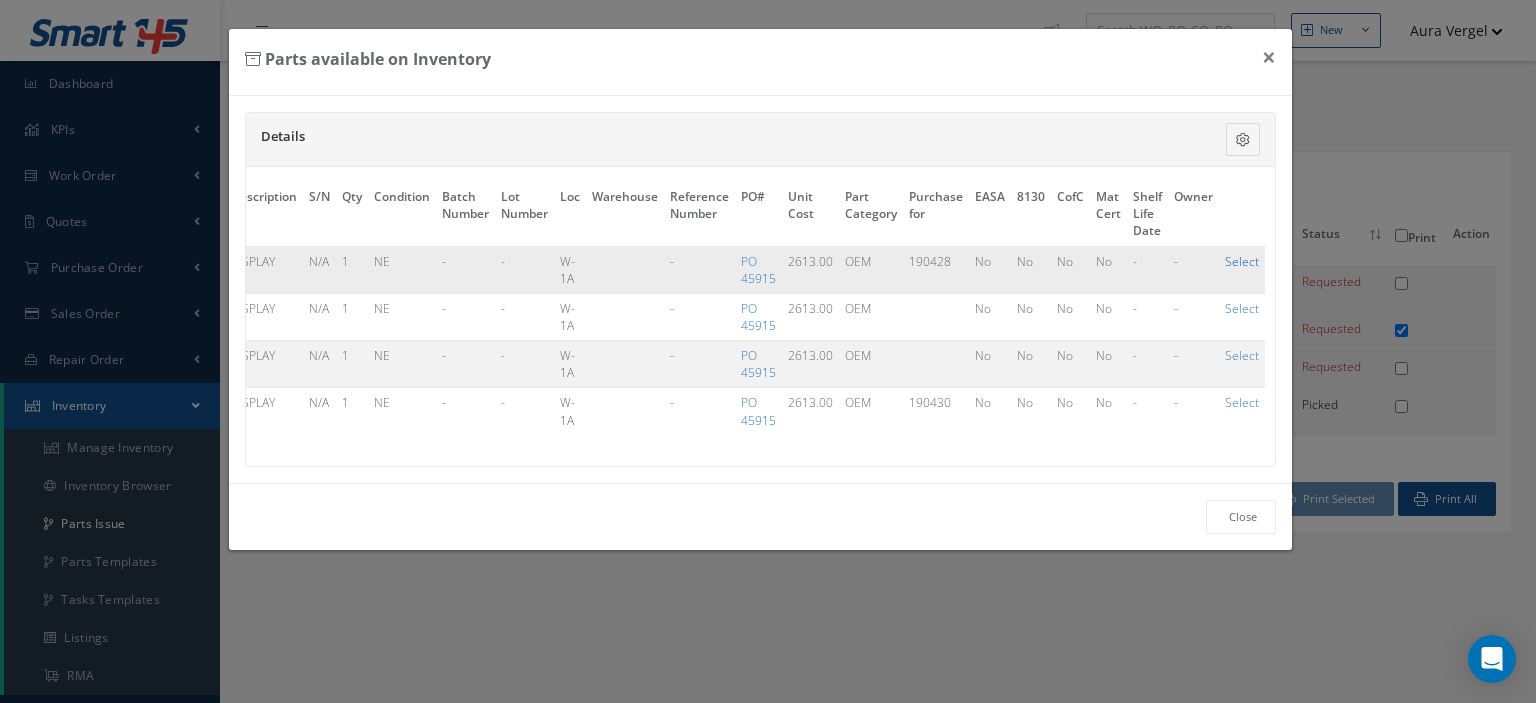 checkbox on "true" 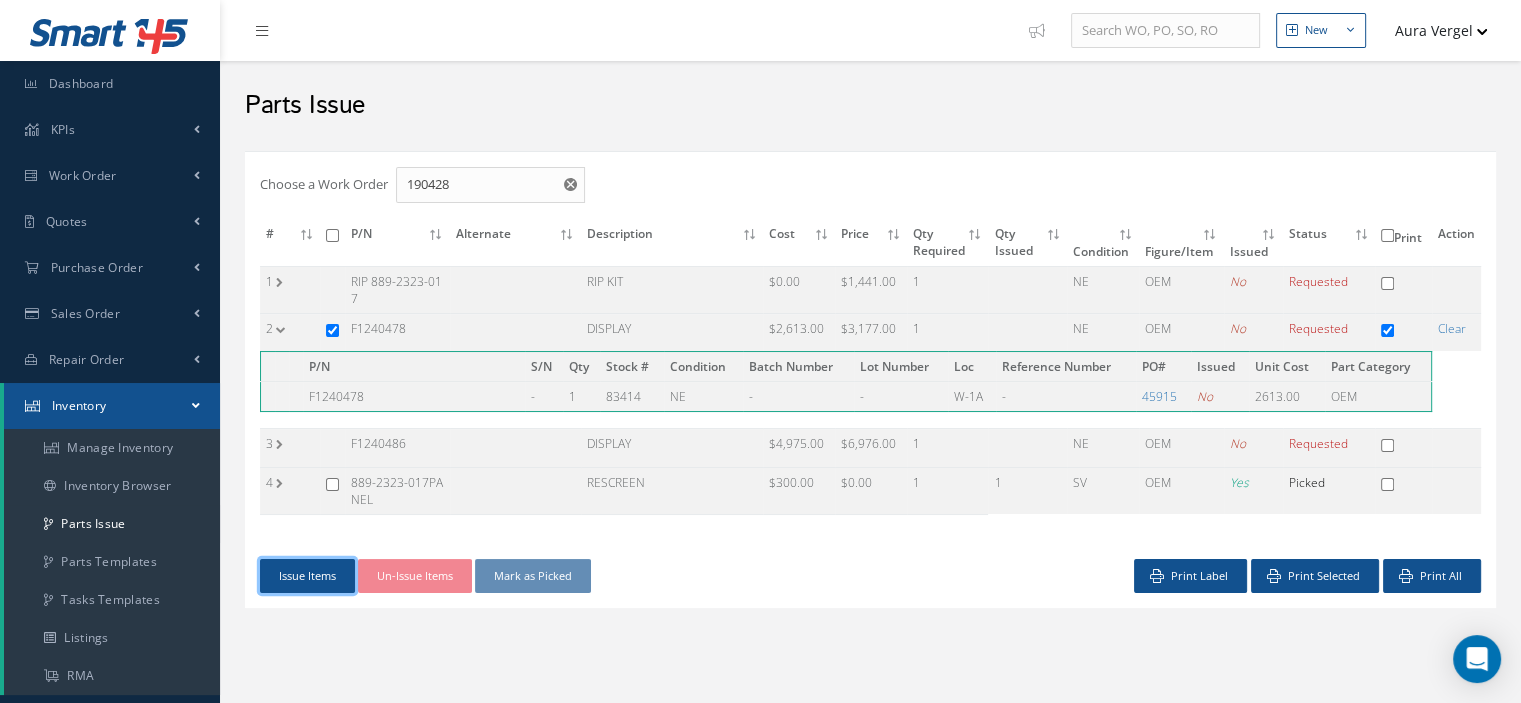 click on "Issue Items" at bounding box center [307, 576] 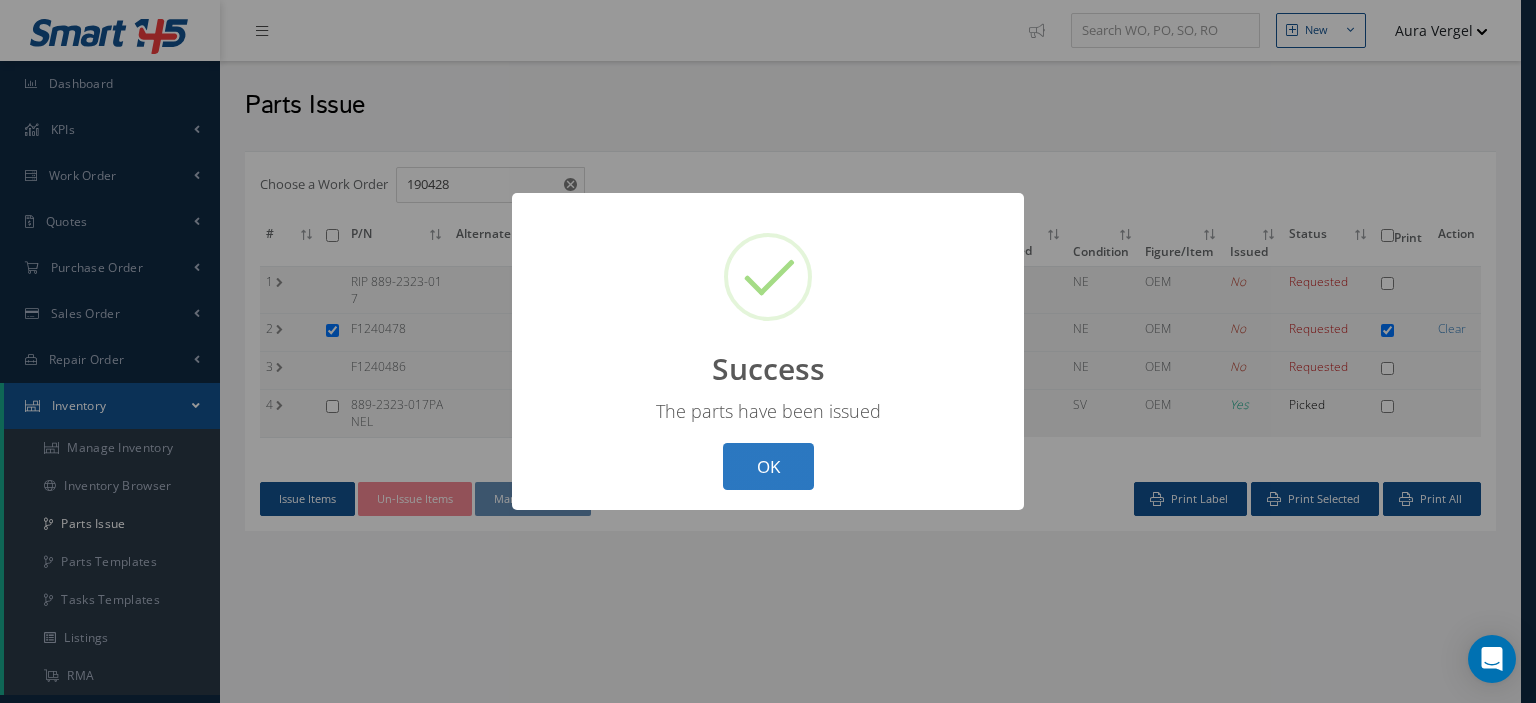 click on "OK" at bounding box center [768, 466] 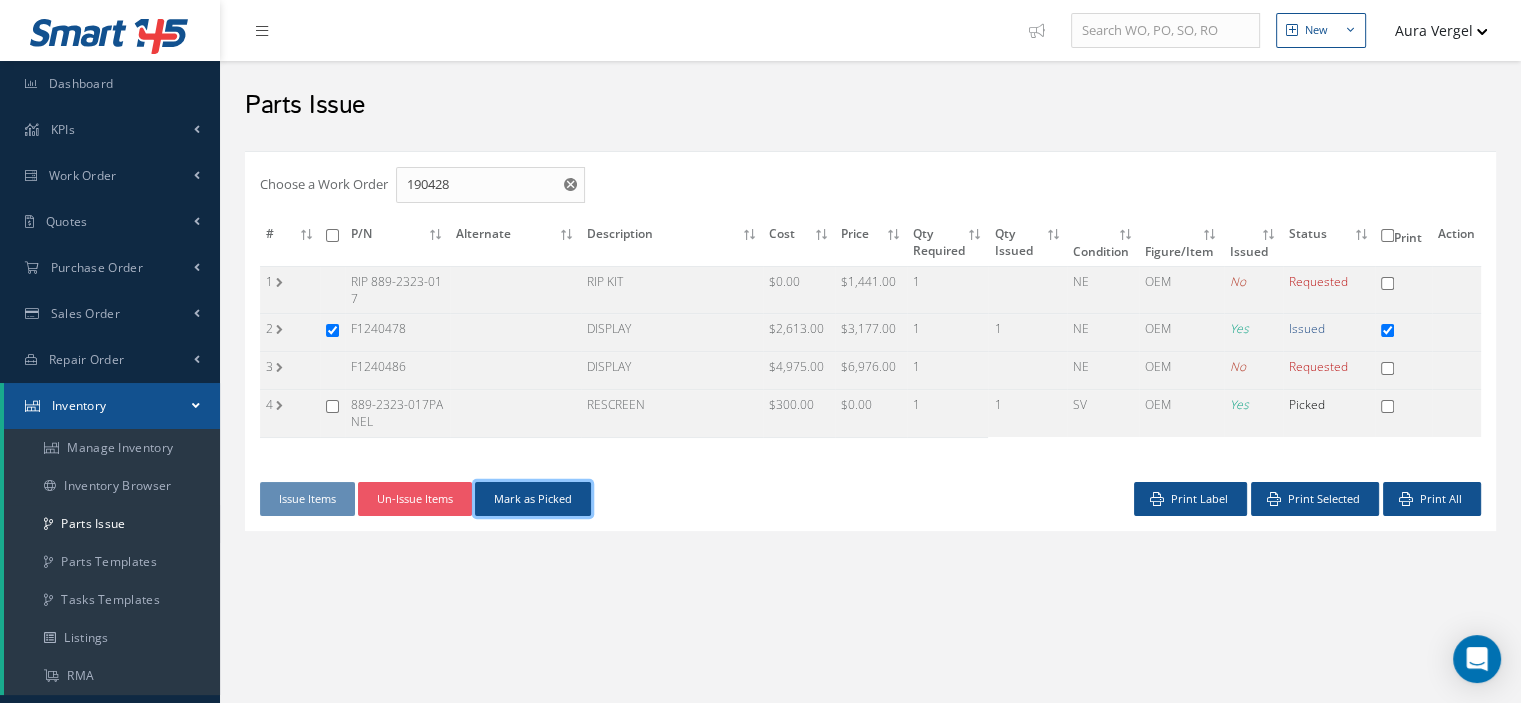 click on "Mark as Picked" at bounding box center [533, 499] 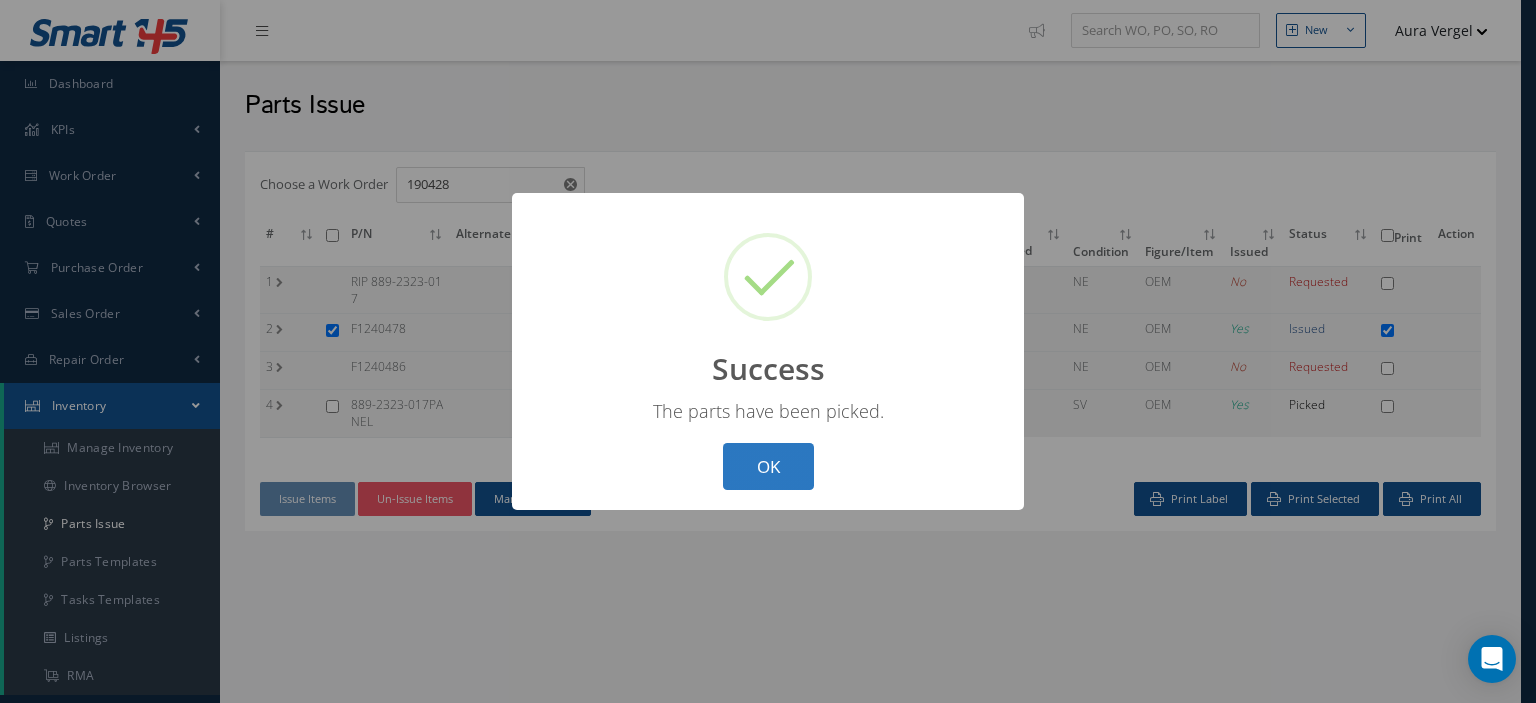 click on "OK" at bounding box center [768, 466] 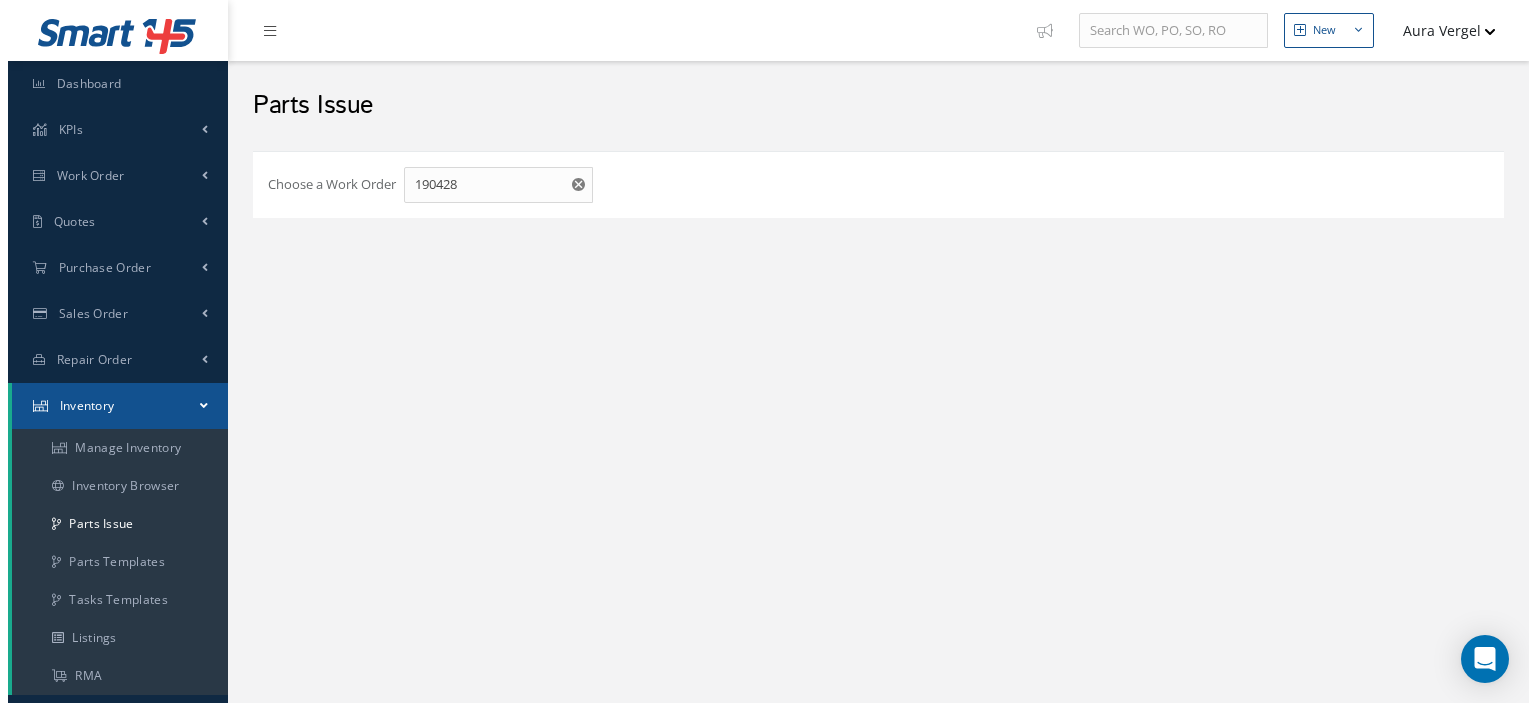 scroll, scrollTop: 0, scrollLeft: 0, axis: both 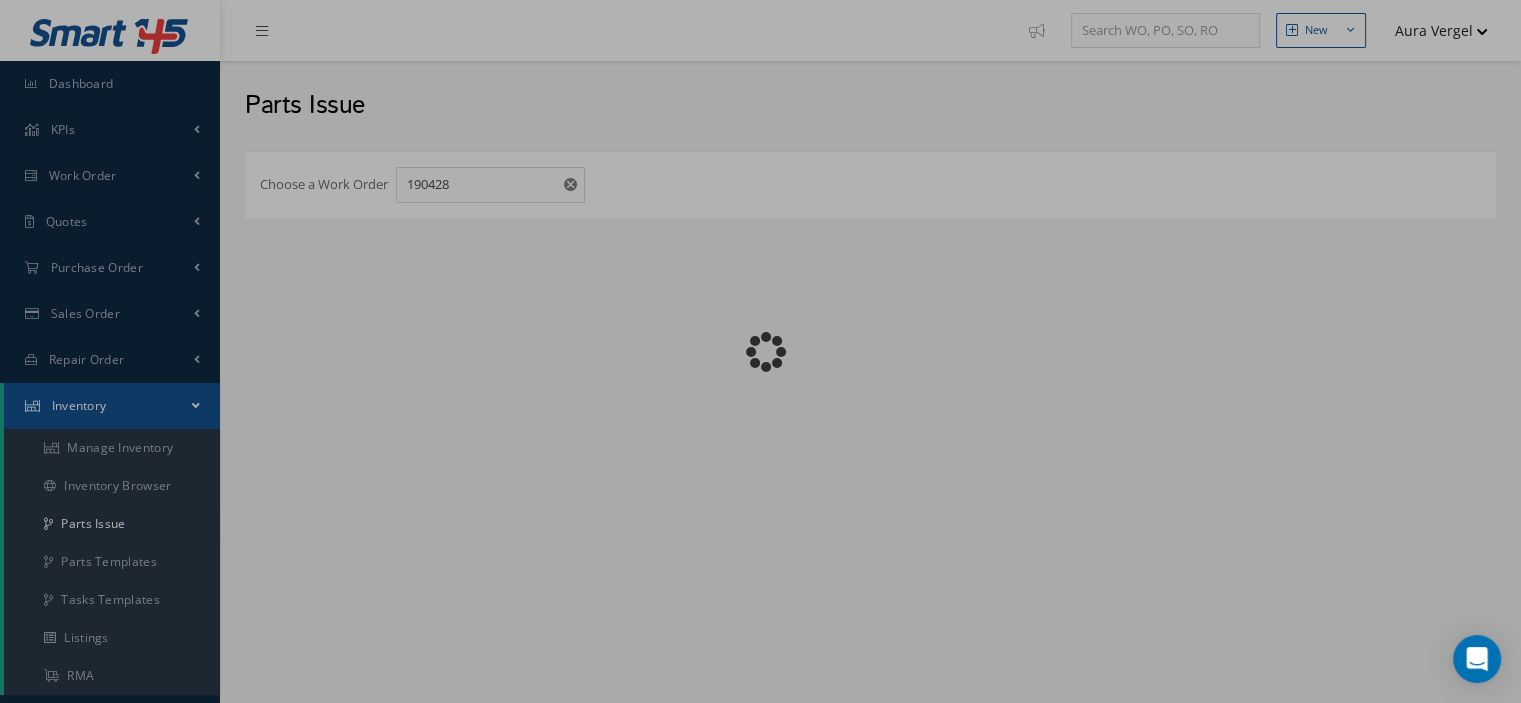 checkbox on "false" 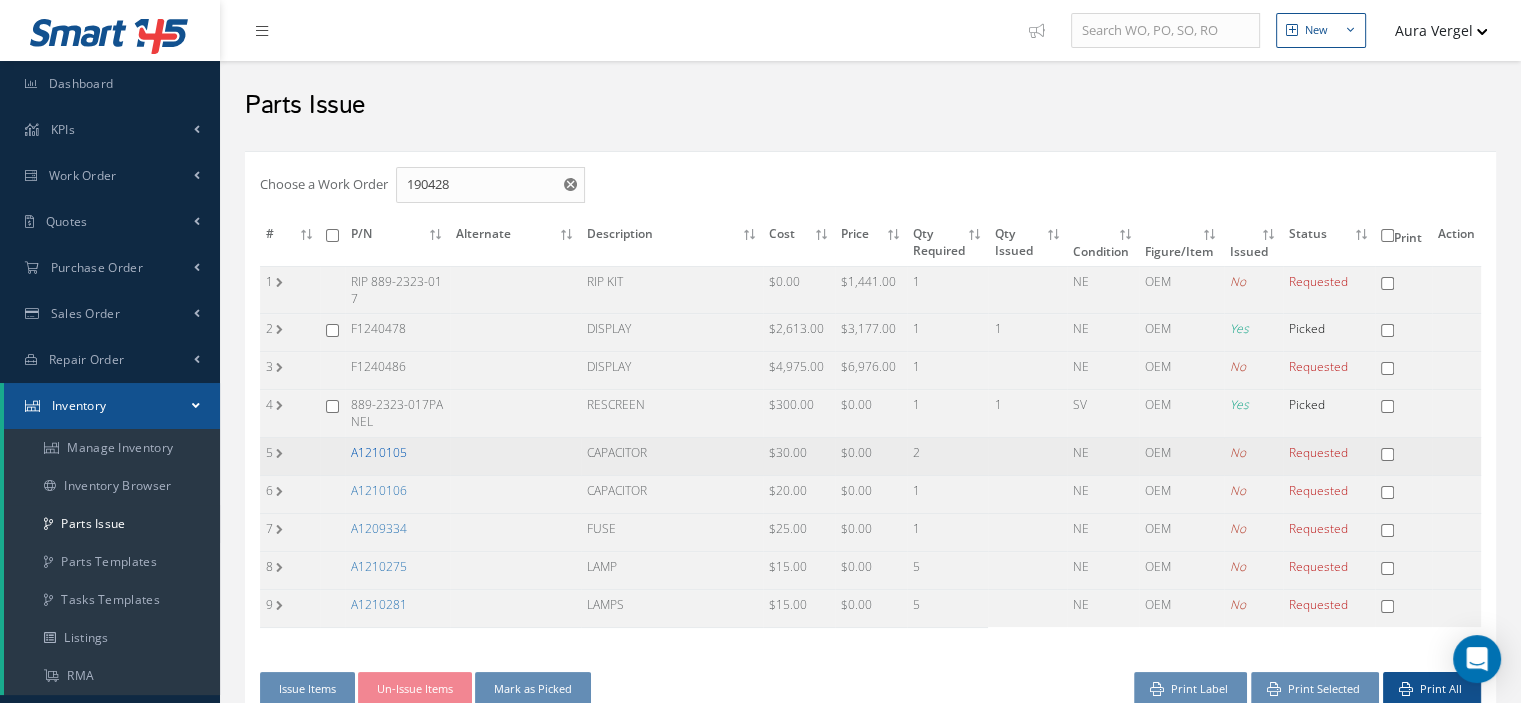 drag, startPoint x: 416, startPoint y: 451, endPoint x: 351, endPoint y: 452, distance: 65.00769 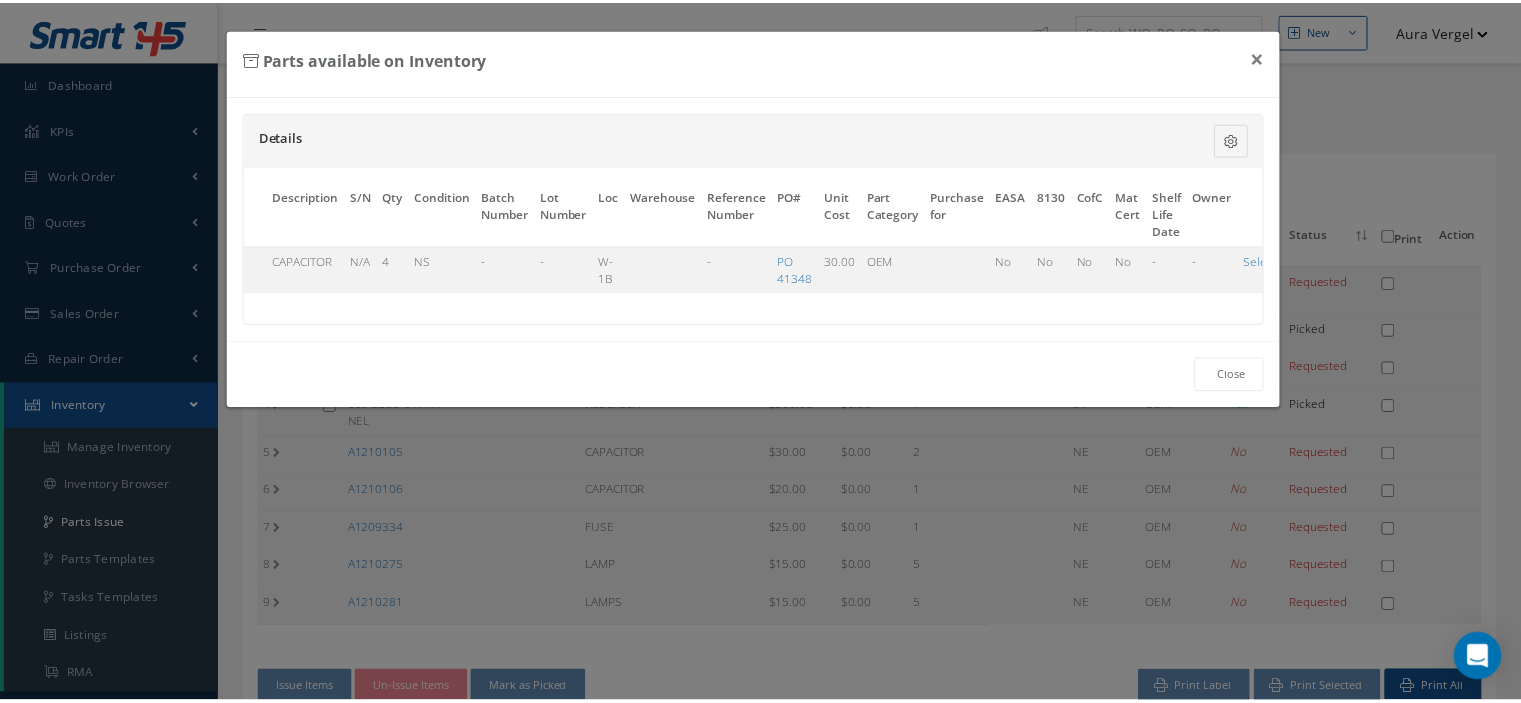 scroll, scrollTop: 0, scrollLeft: 114, axis: horizontal 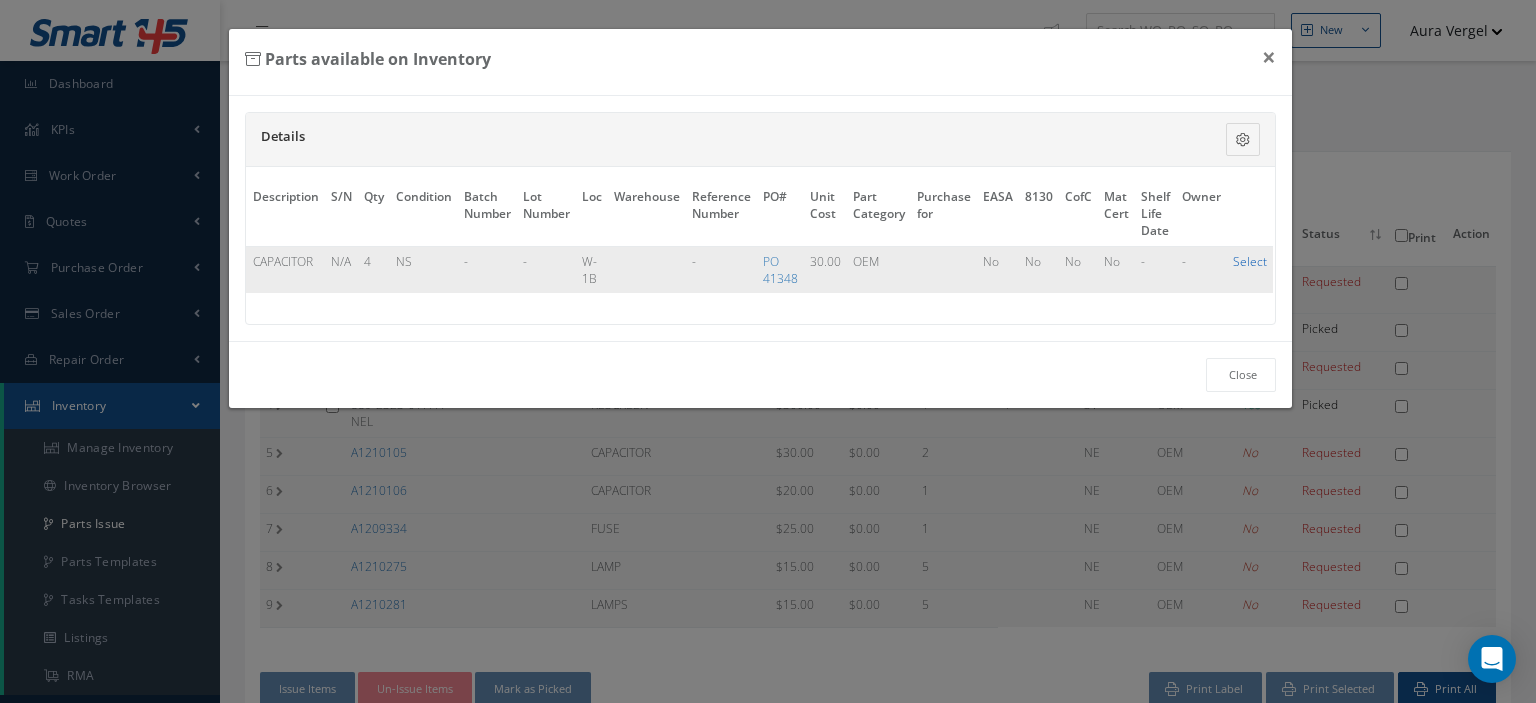 click on "Select" at bounding box center (1250, 261) 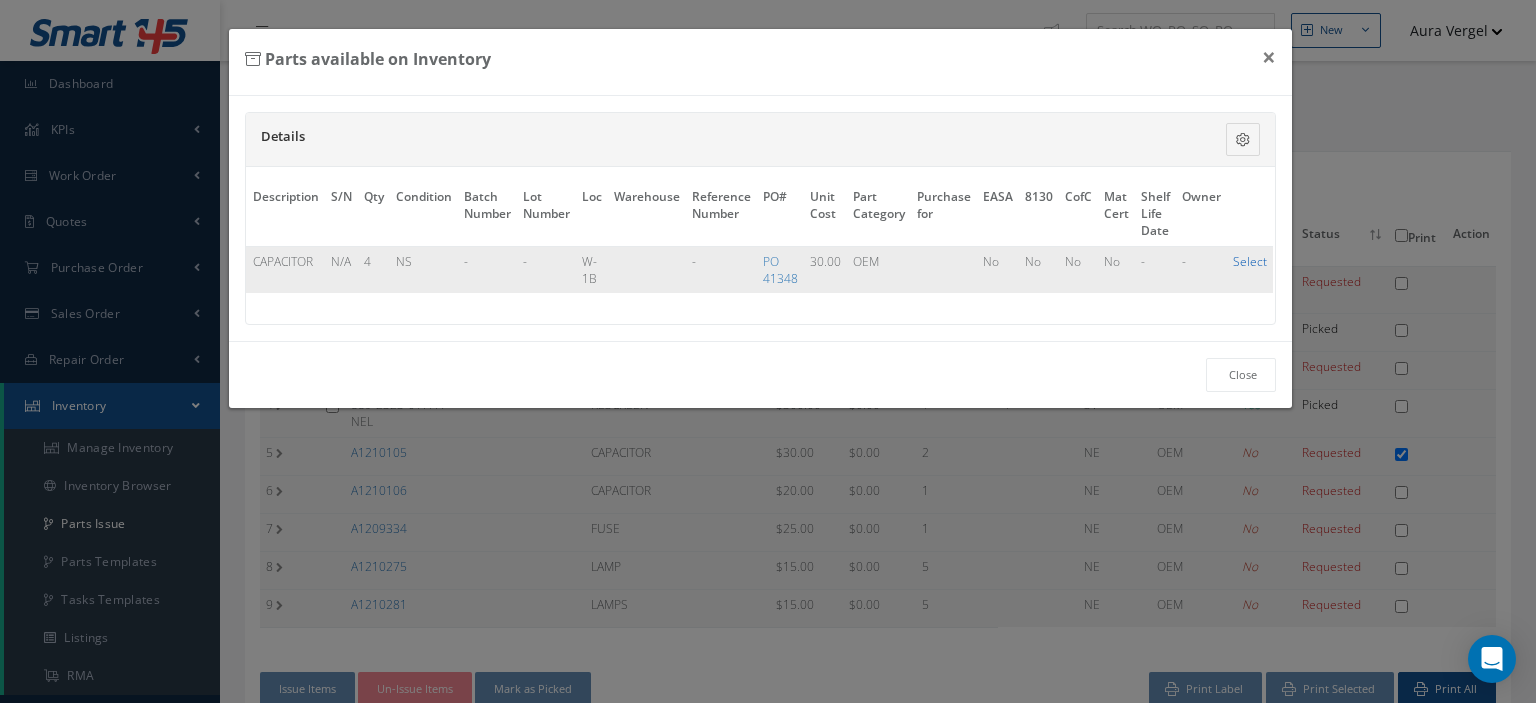 checkbox on "true" 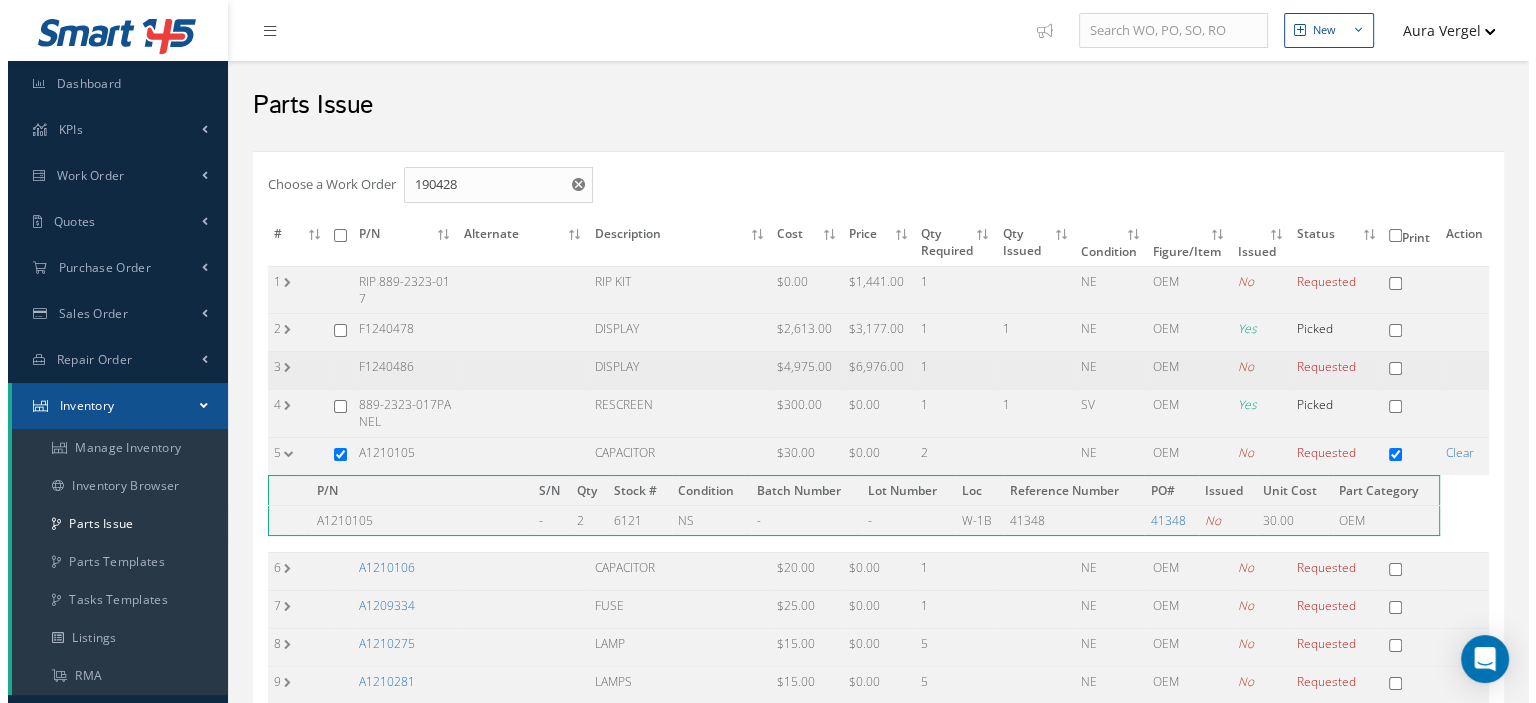 scroll, scrollTop: 300, scrollLeft: 0, axis: vertical 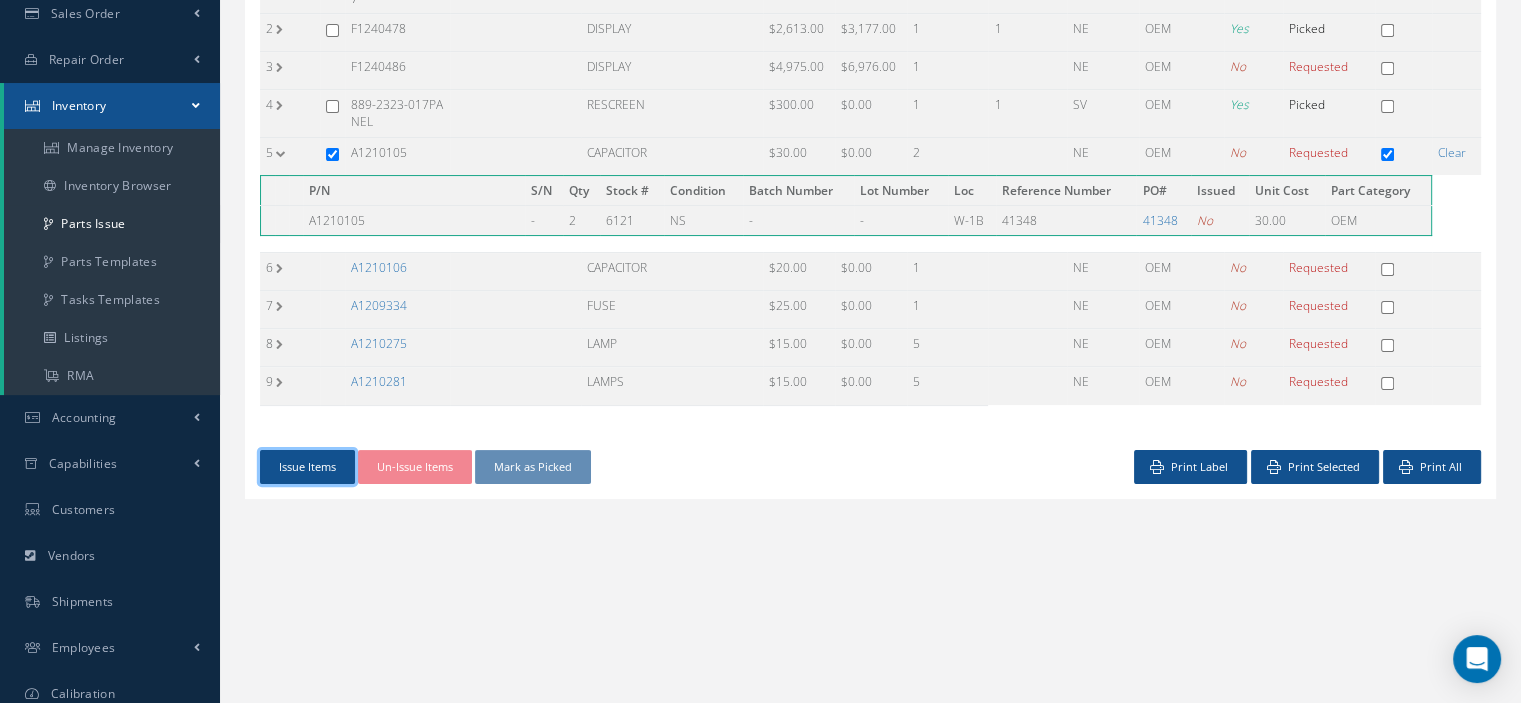 click on "Issue Items" at bounding box center [307, 467] 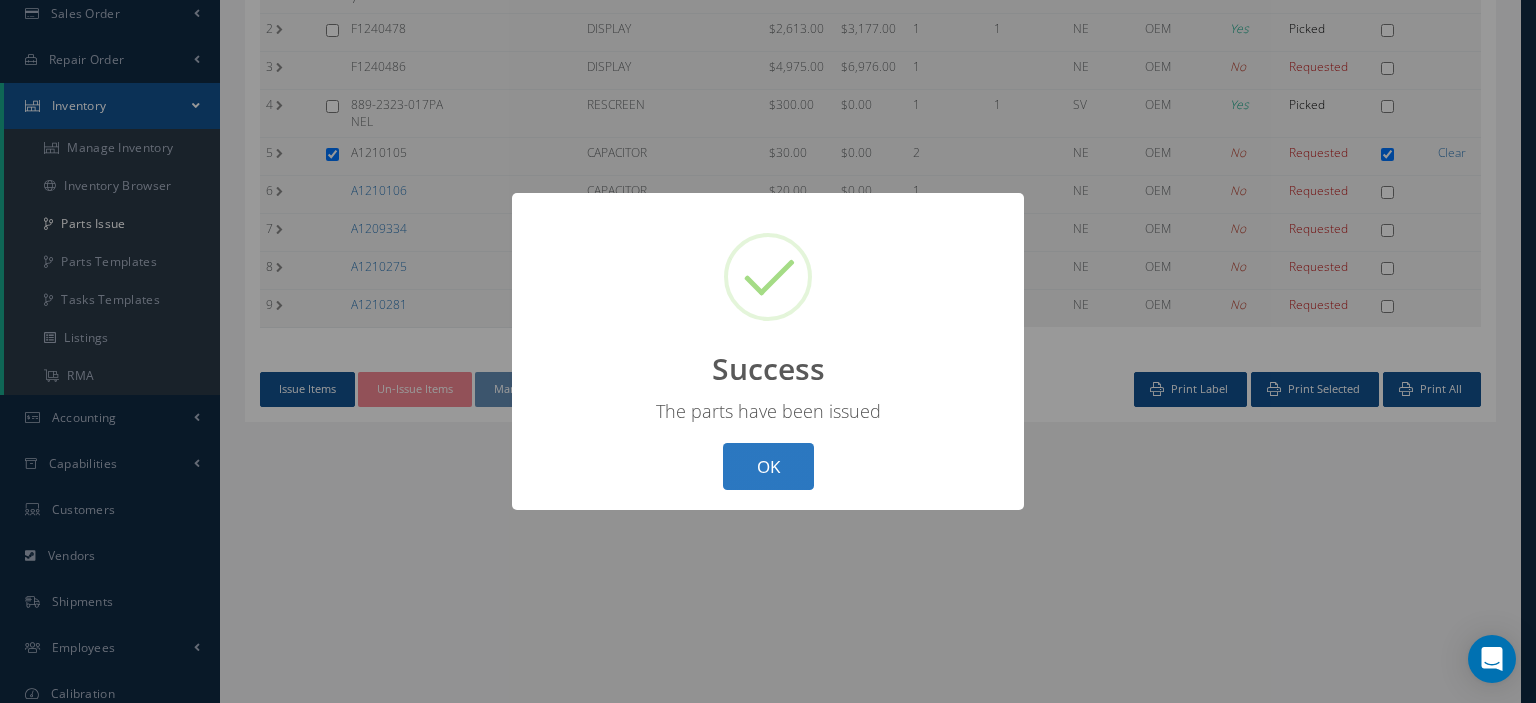 click on "OK" at bounding box center (768, 466) 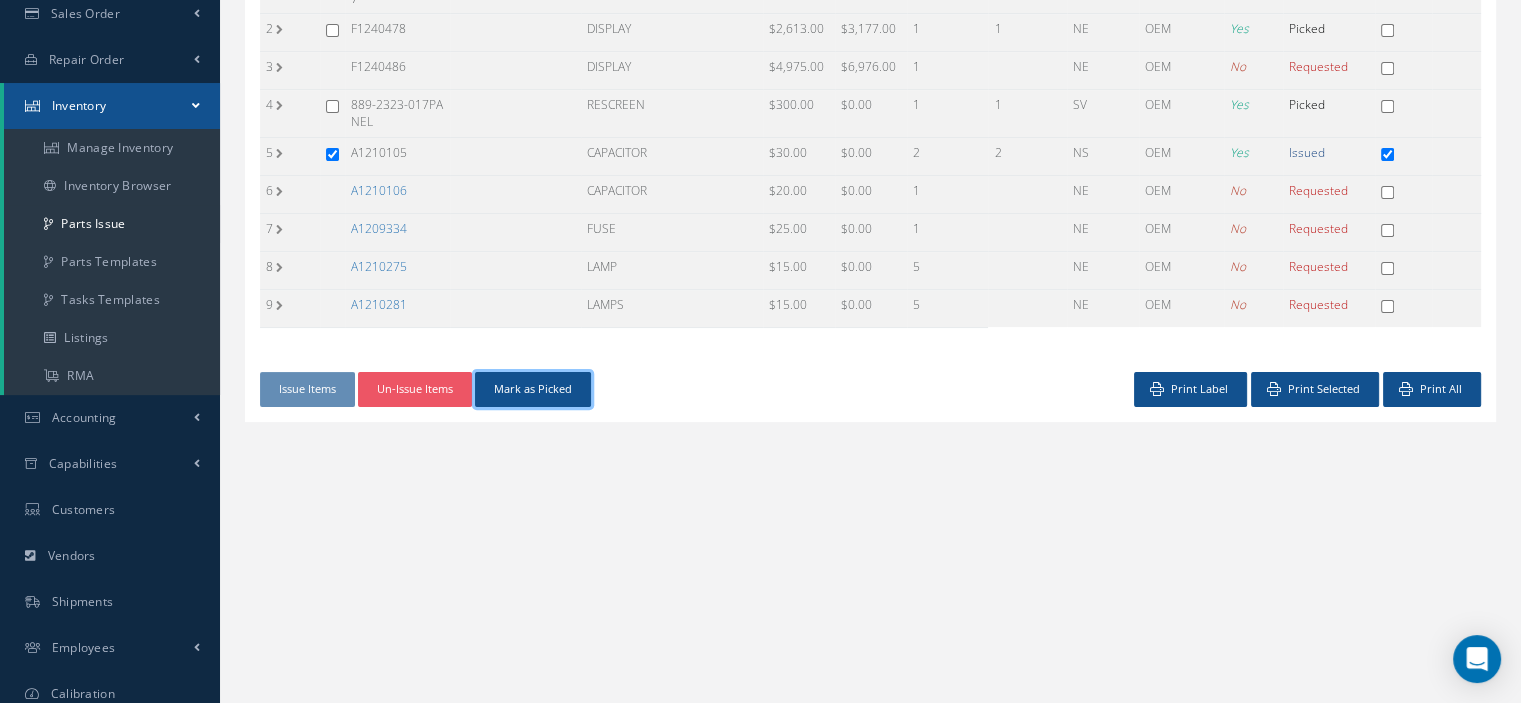 click on "Mark as Picked" at bounding box center (533, 389) 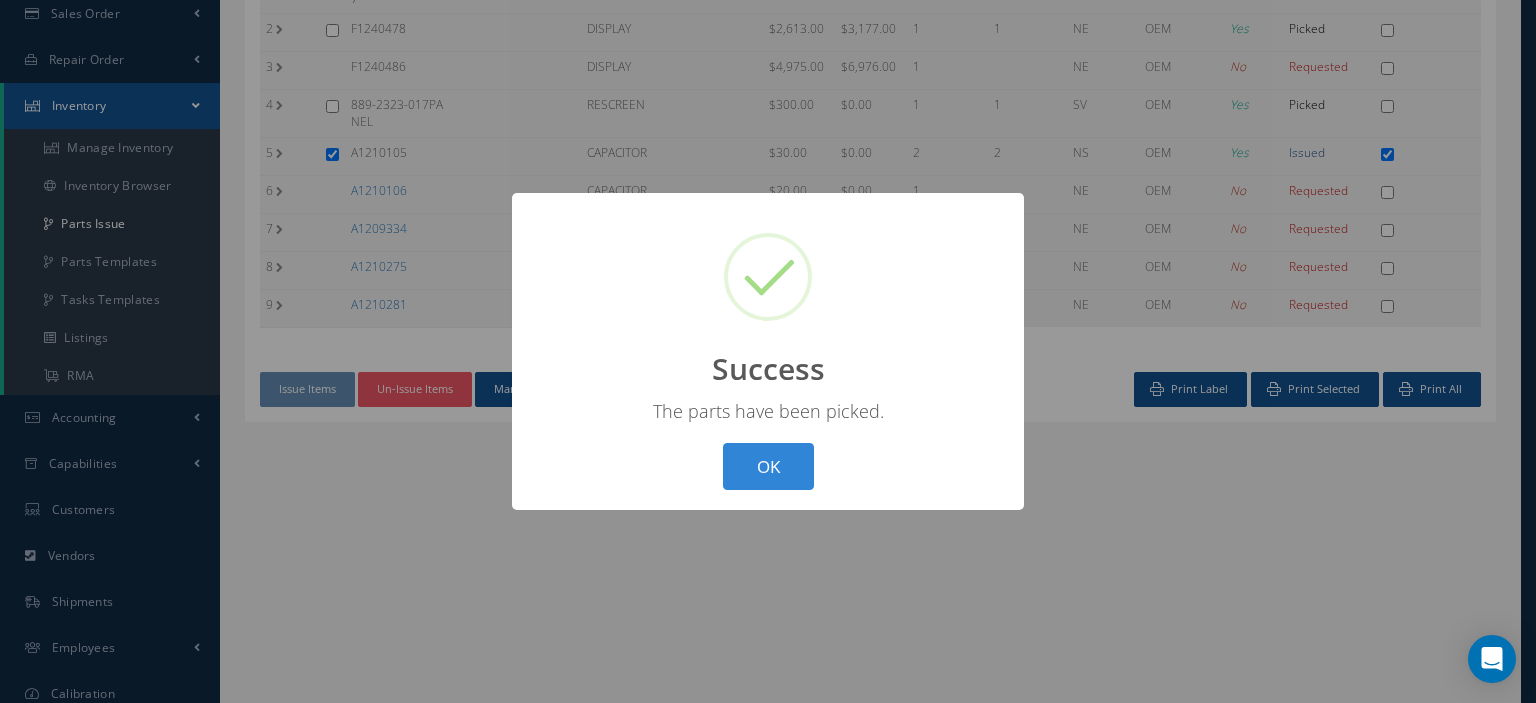 click on "OK" at bounding box center (768, 466) 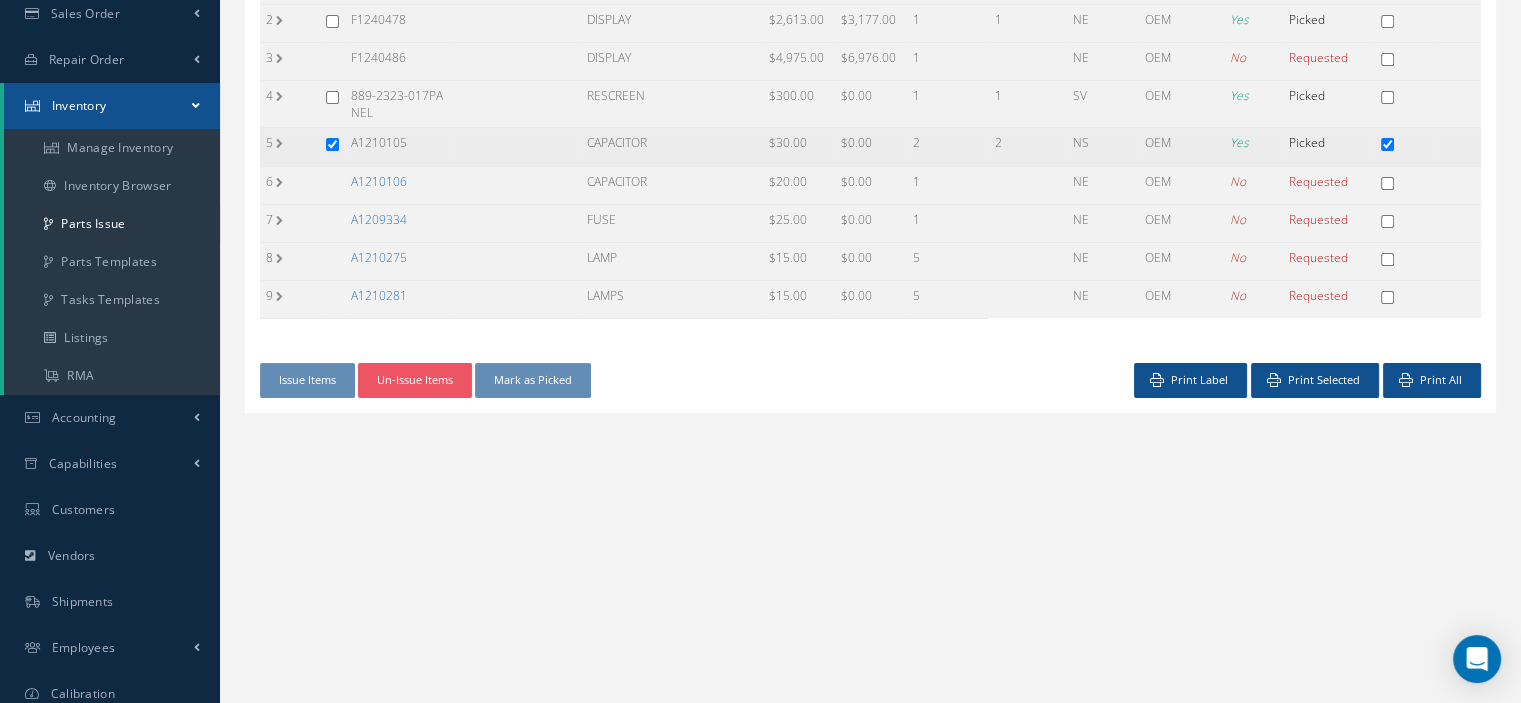 click 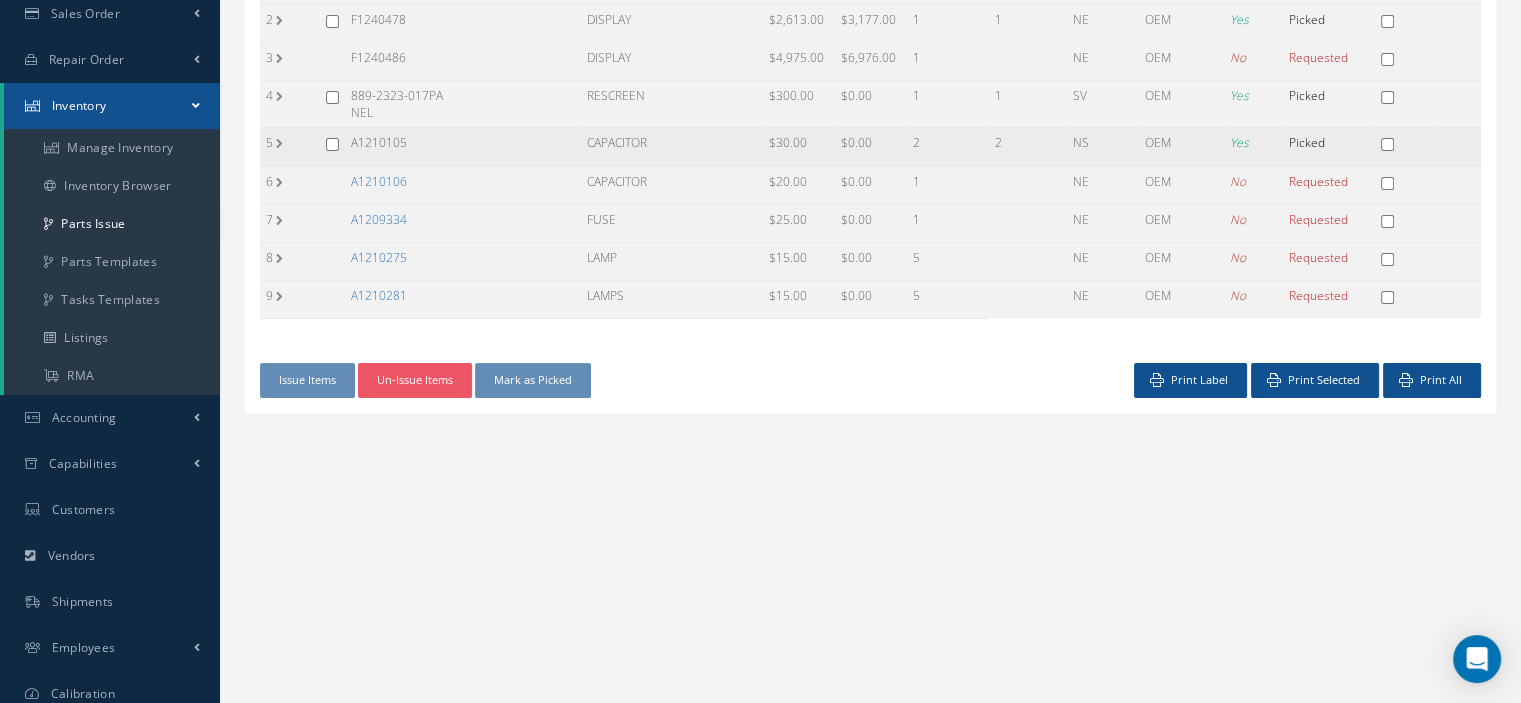 checkbox on "false" 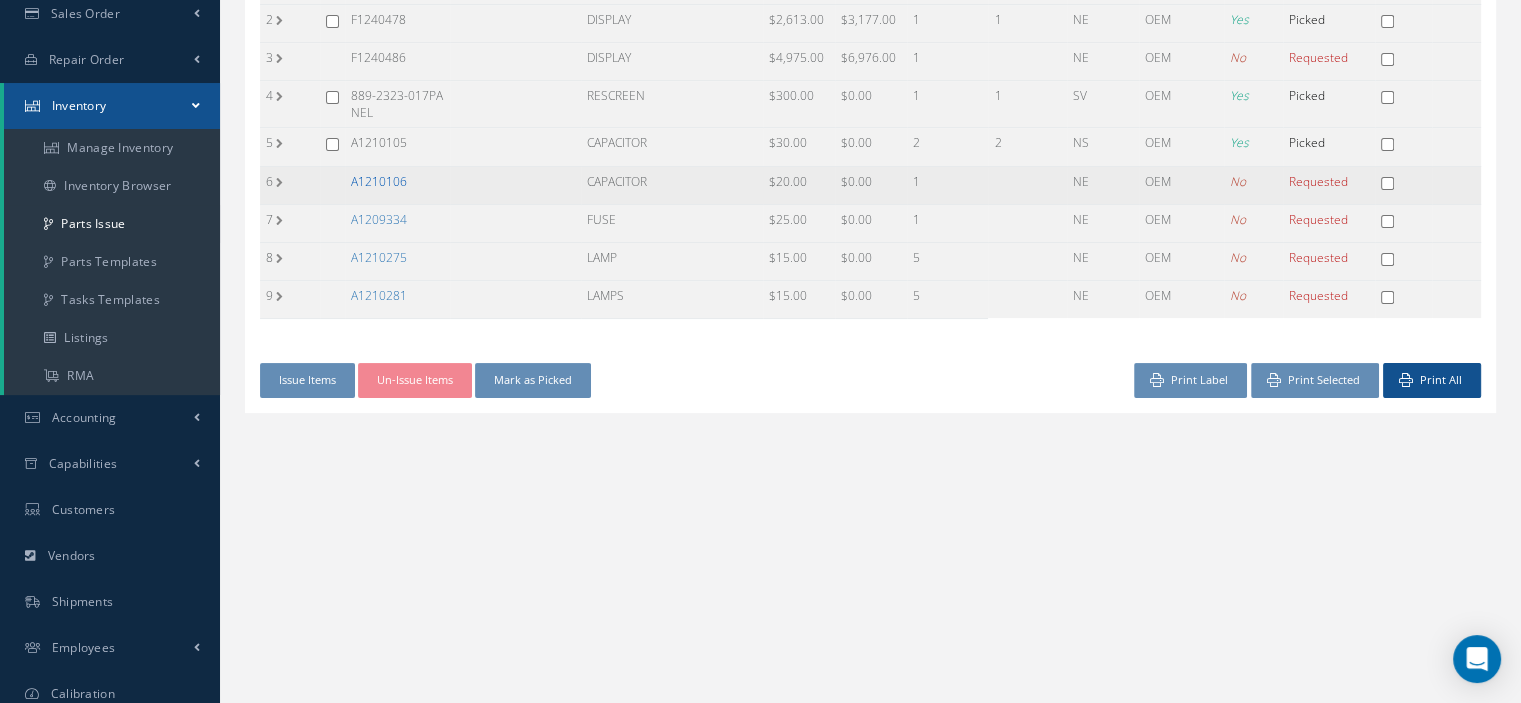 drag, startPoint x: 415, startPoint y: 193, endPoint x: 352, endPoint y: 193, distance: 63 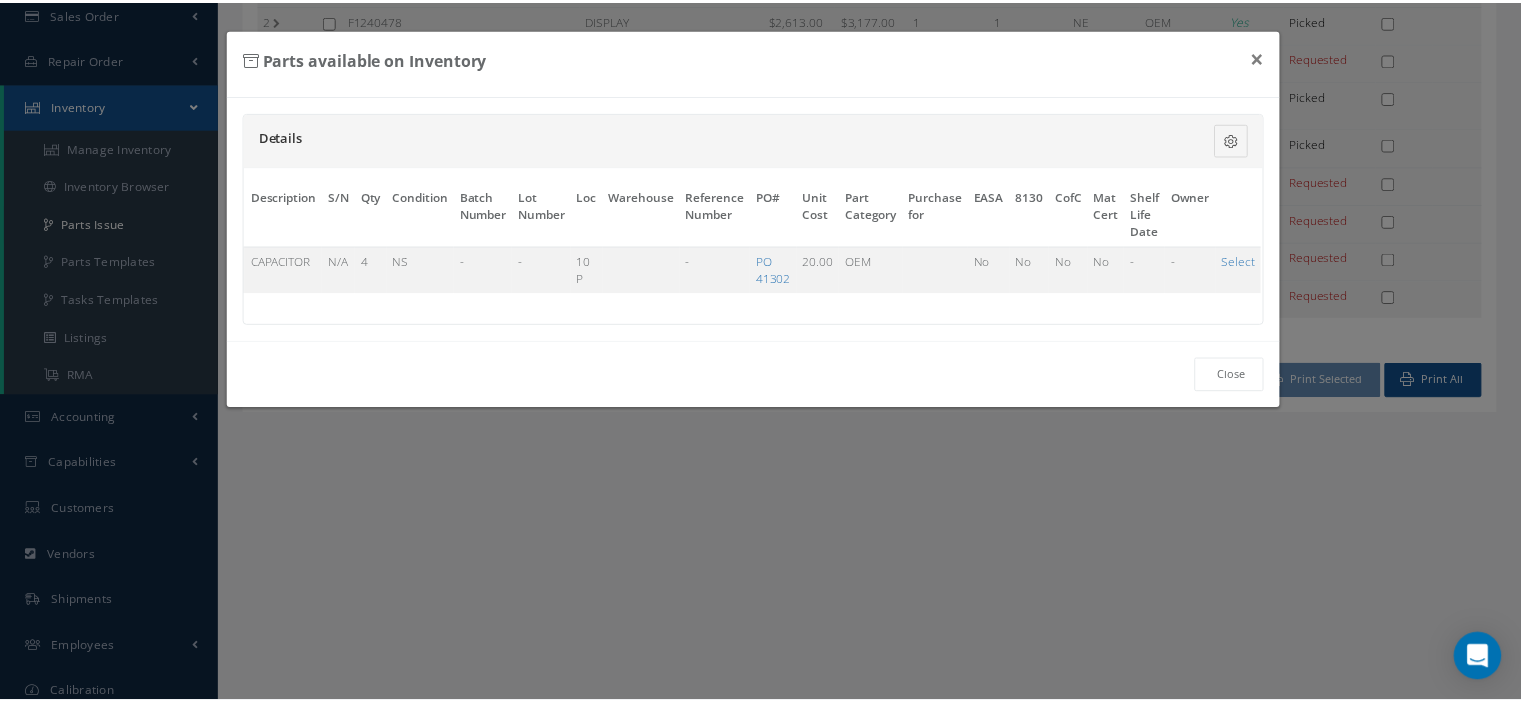 scroll, scrollTop: 0, scrollLeft: 122, axis: horizontal 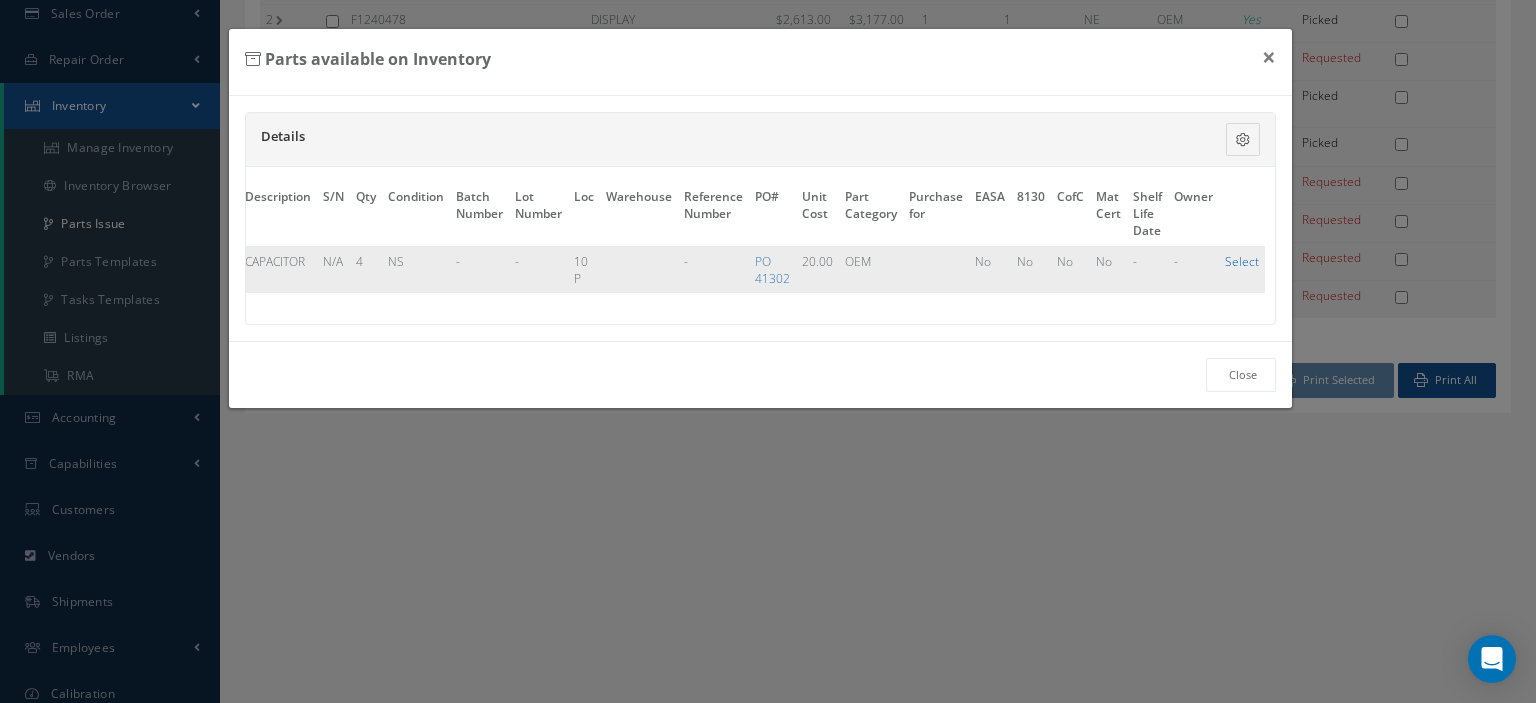 click on "Select" 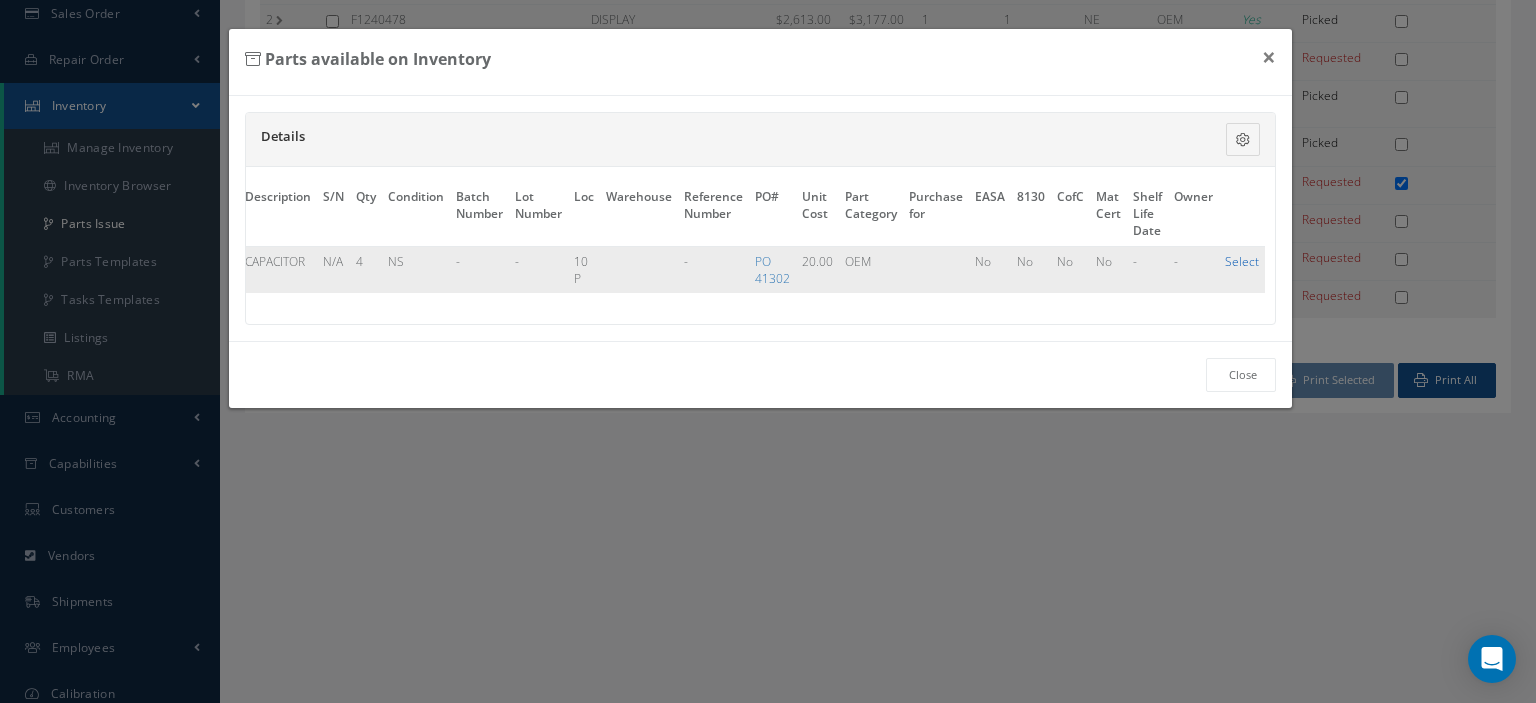 checkbox on "true" 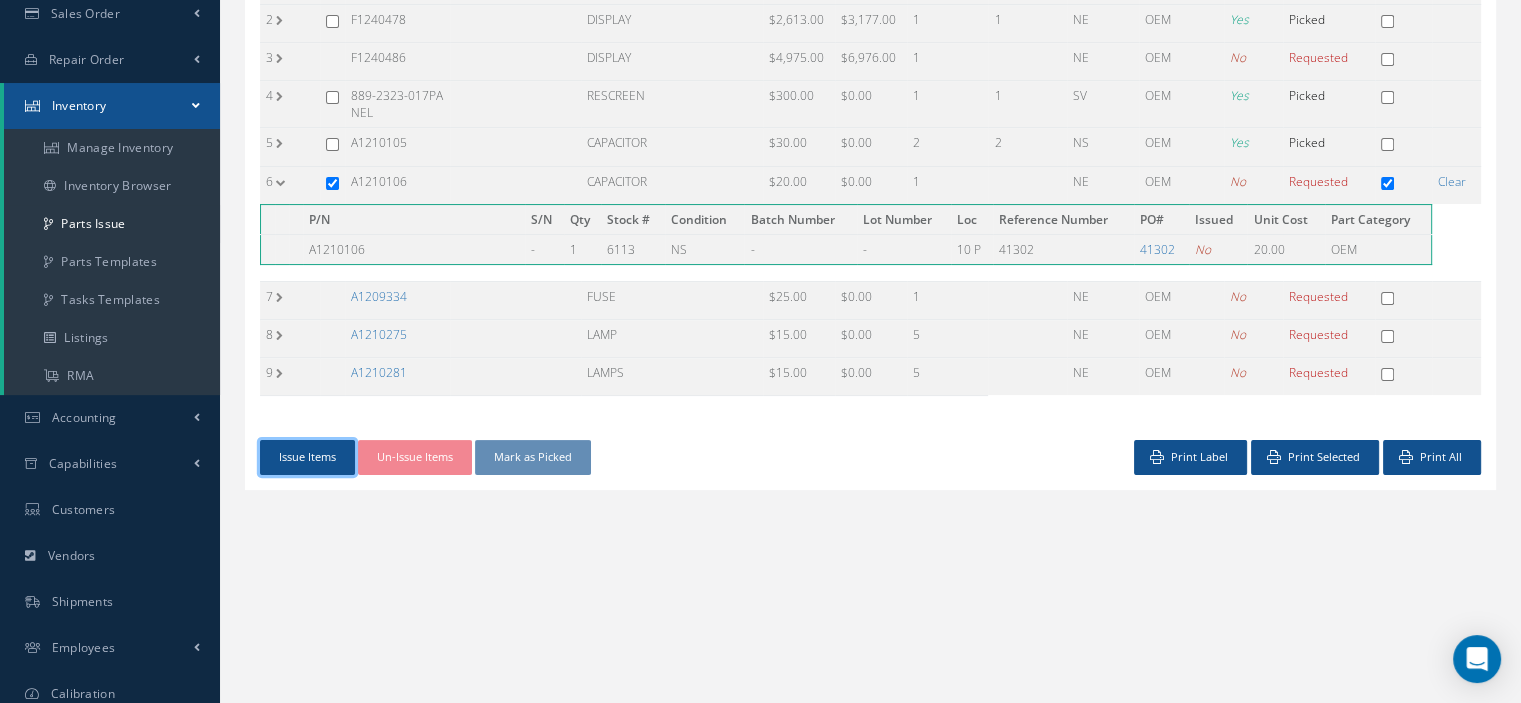 click on "Issue Items" 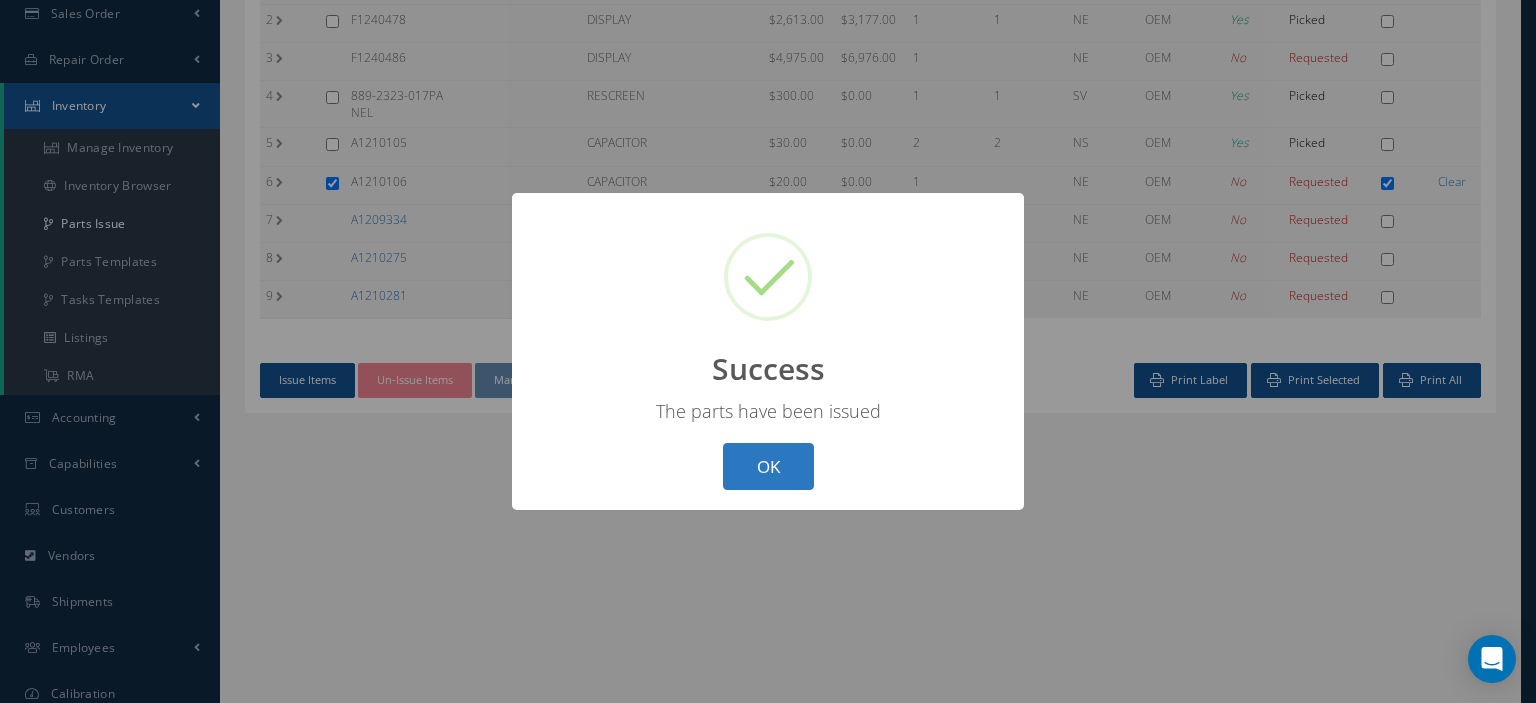 click on "OK" 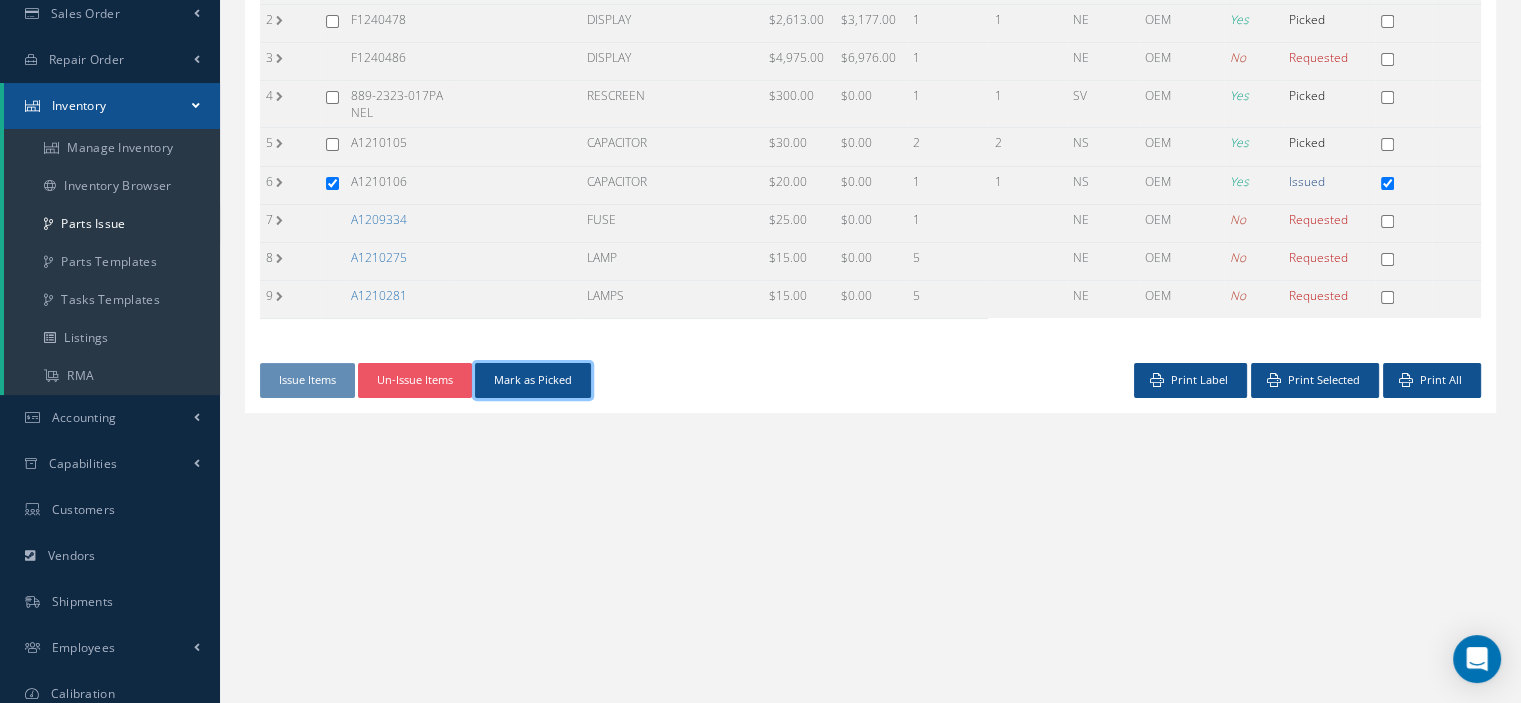 click on "Mark as Picked" 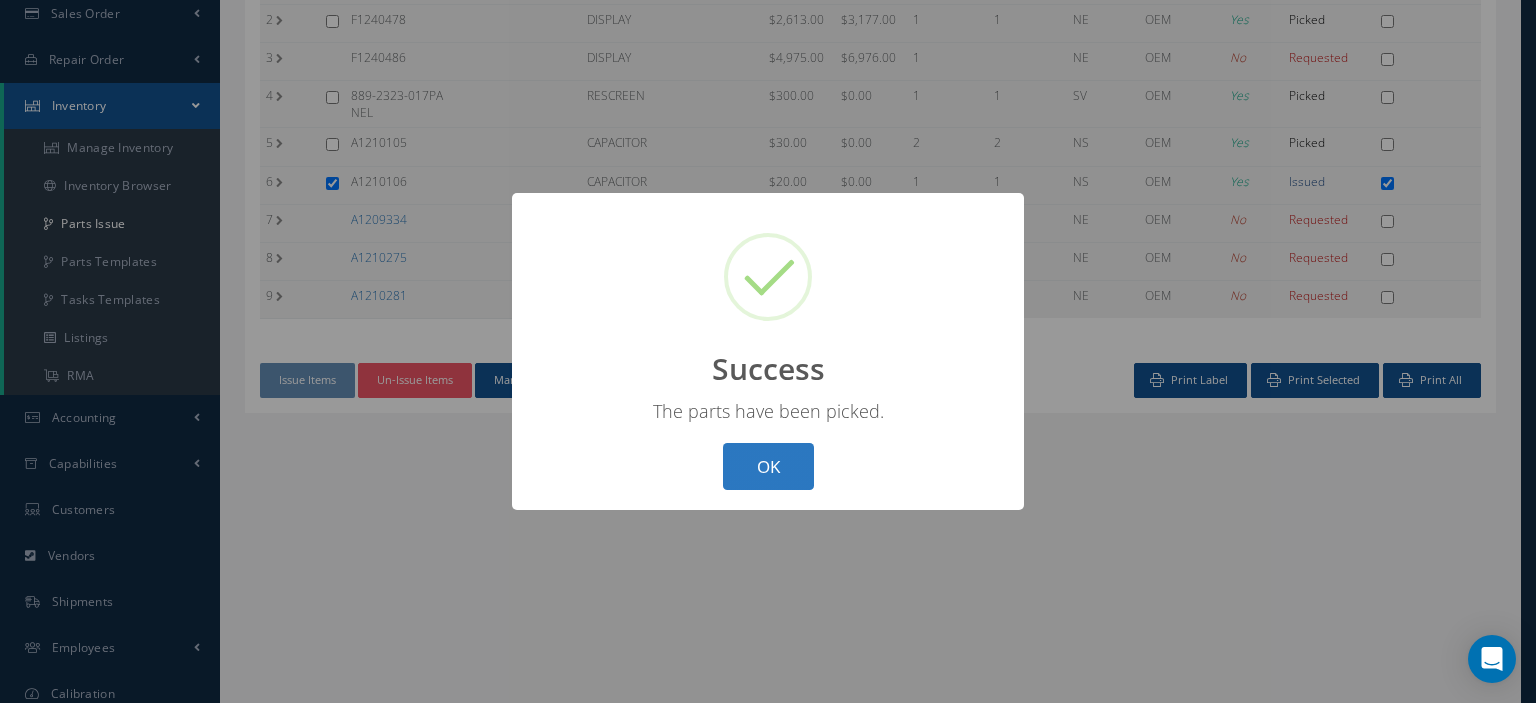 click on "OK" 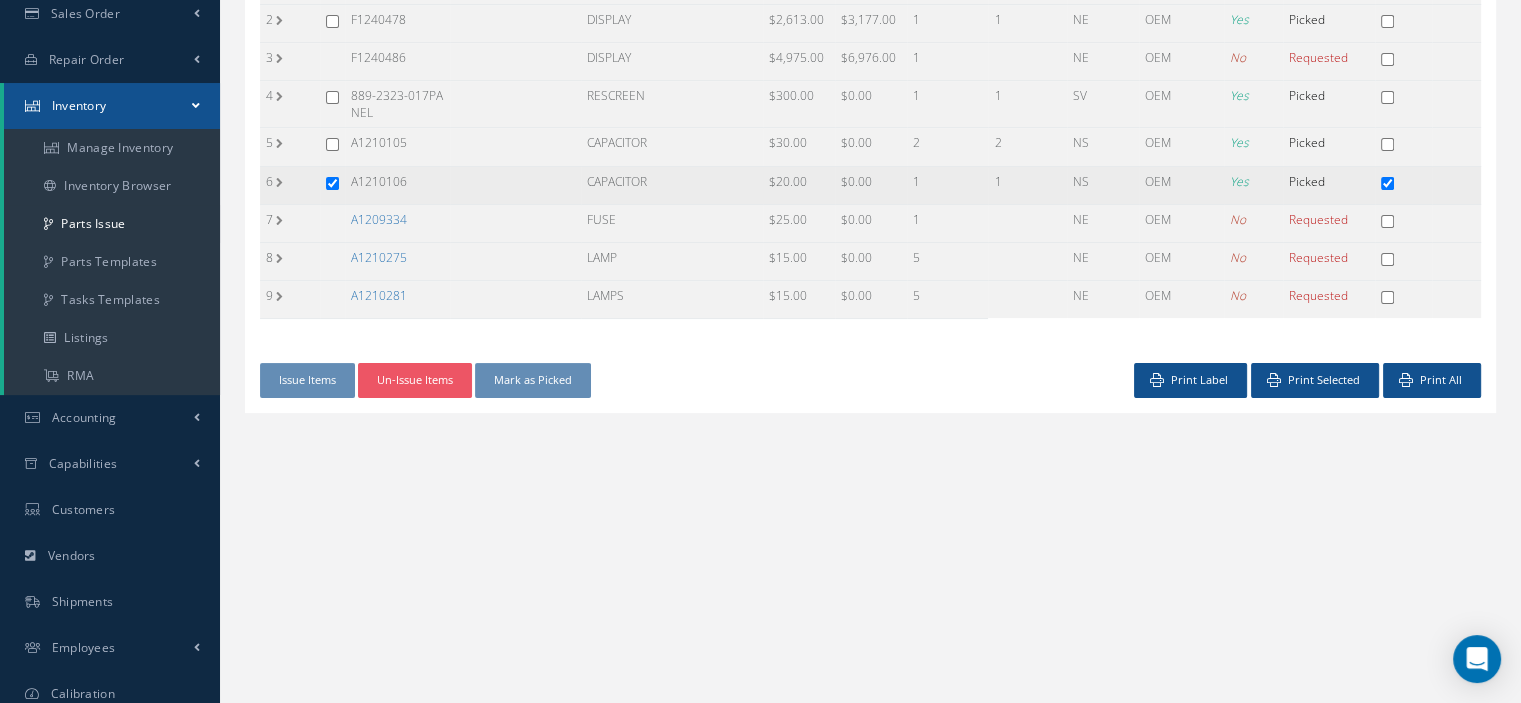 click 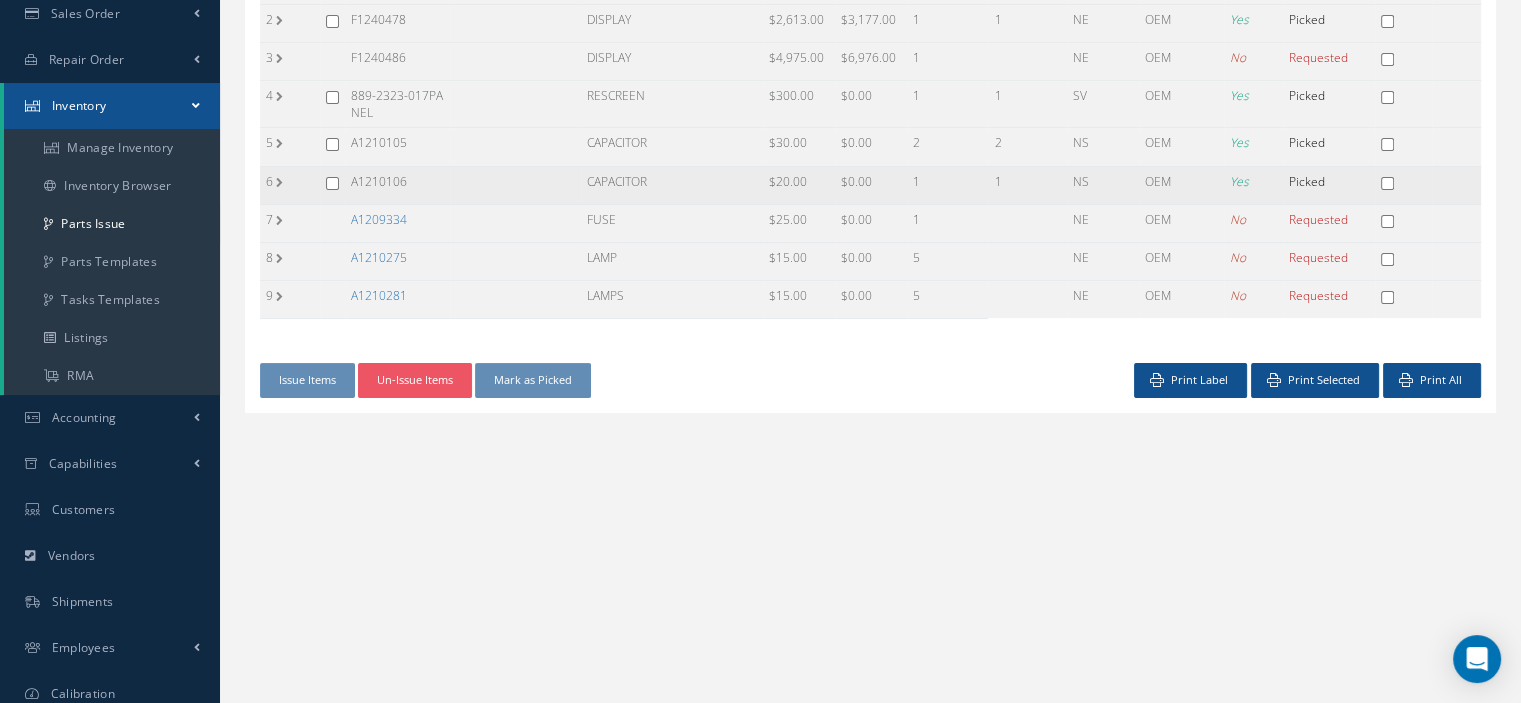 checkbox on "false" 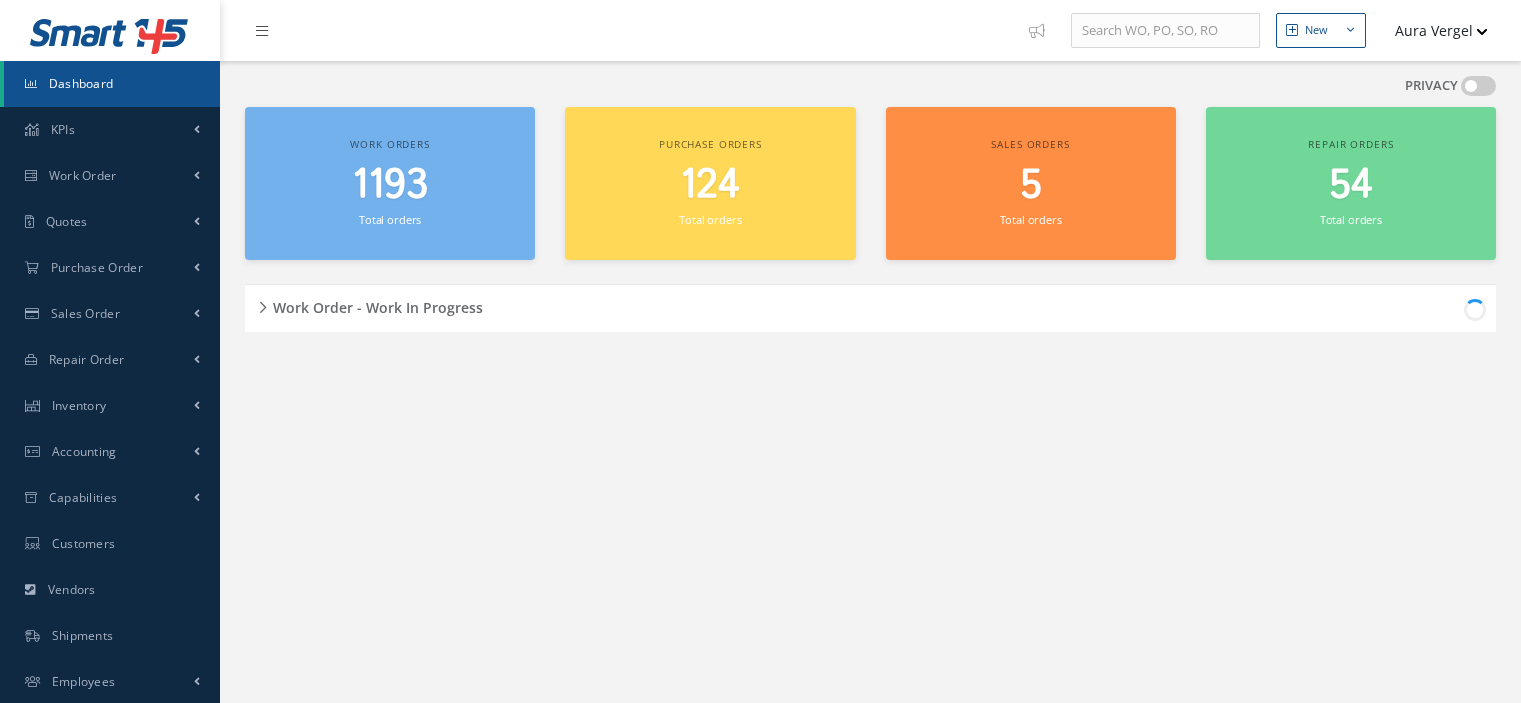 scroll, scrollTop: 0, scrollLeft: 0, axis: both 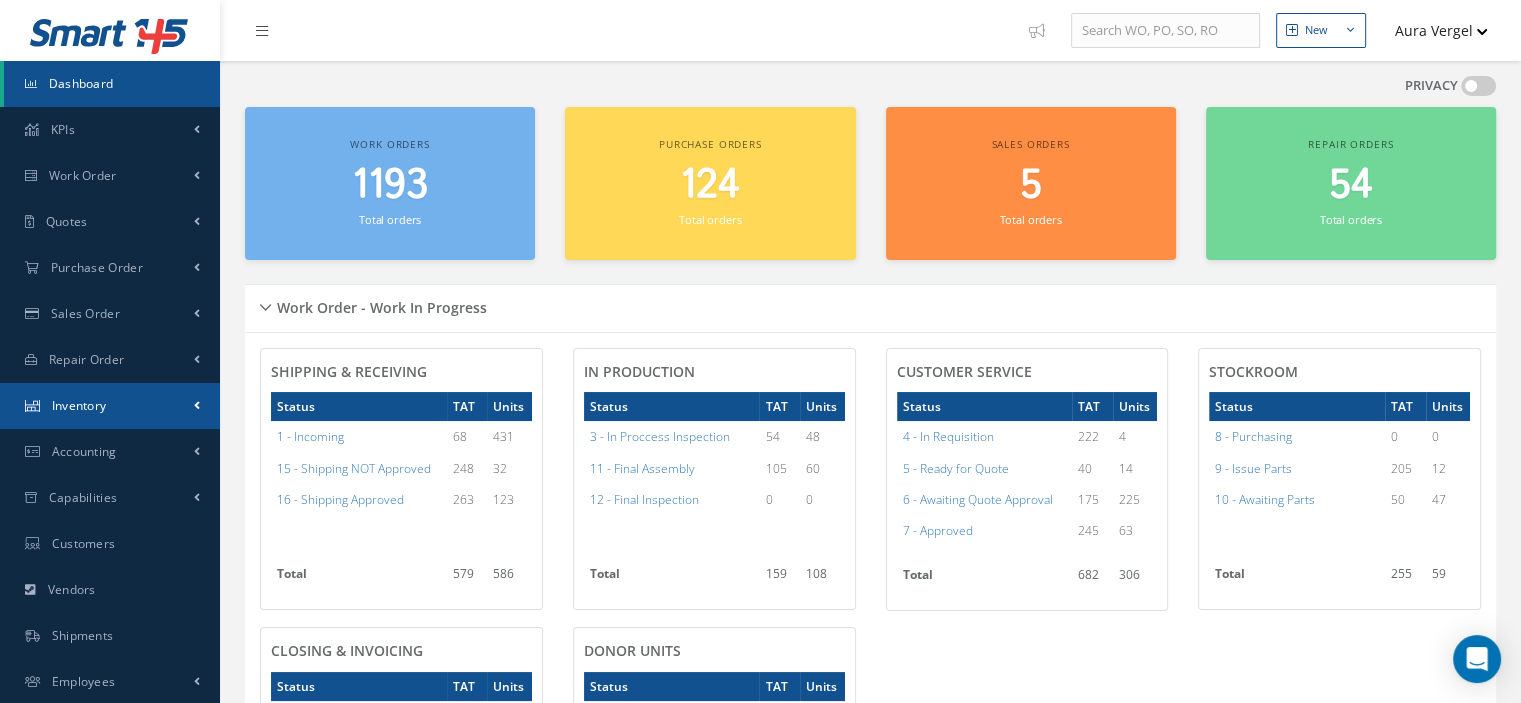 click on "Inventory" at bounding box center (79, 405) 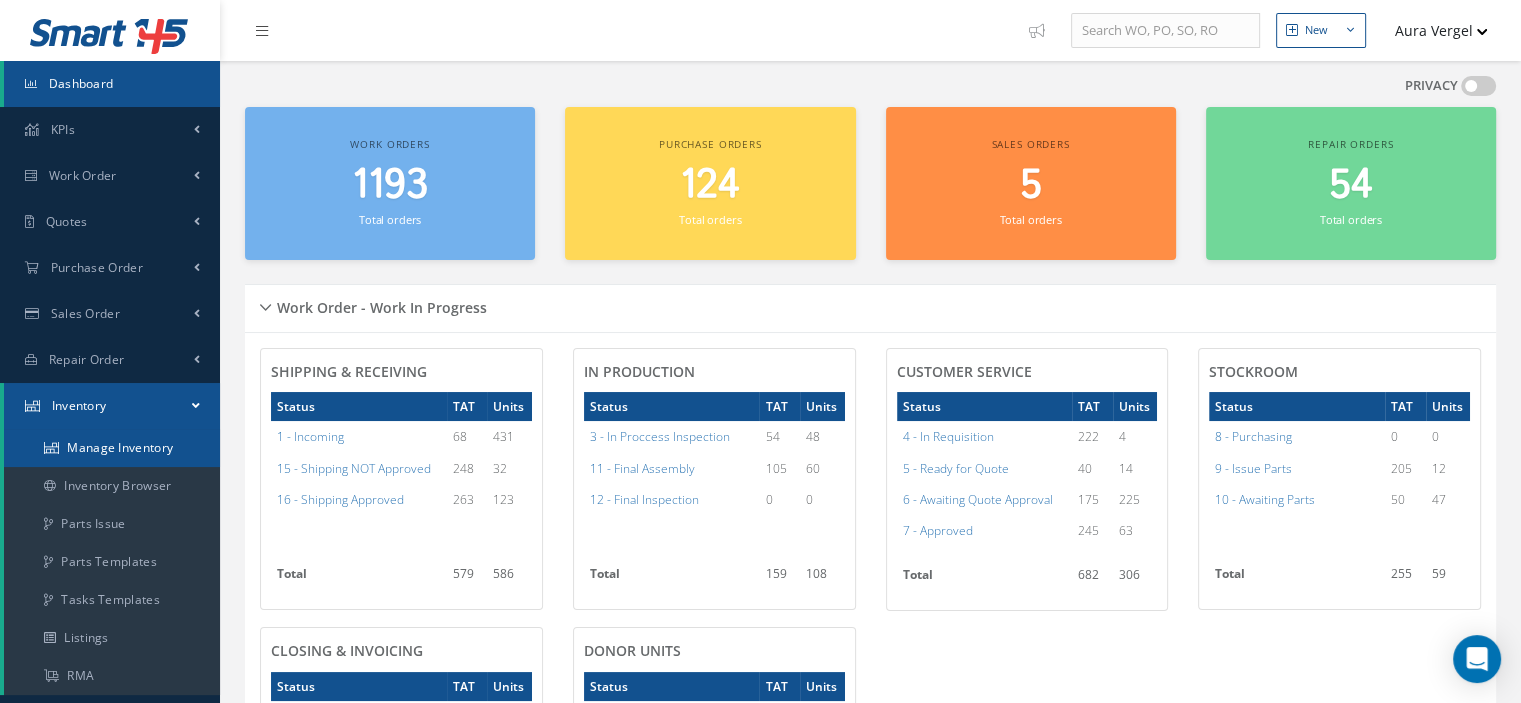 click on "Manage Inventory" at bounding box center [112, 448] 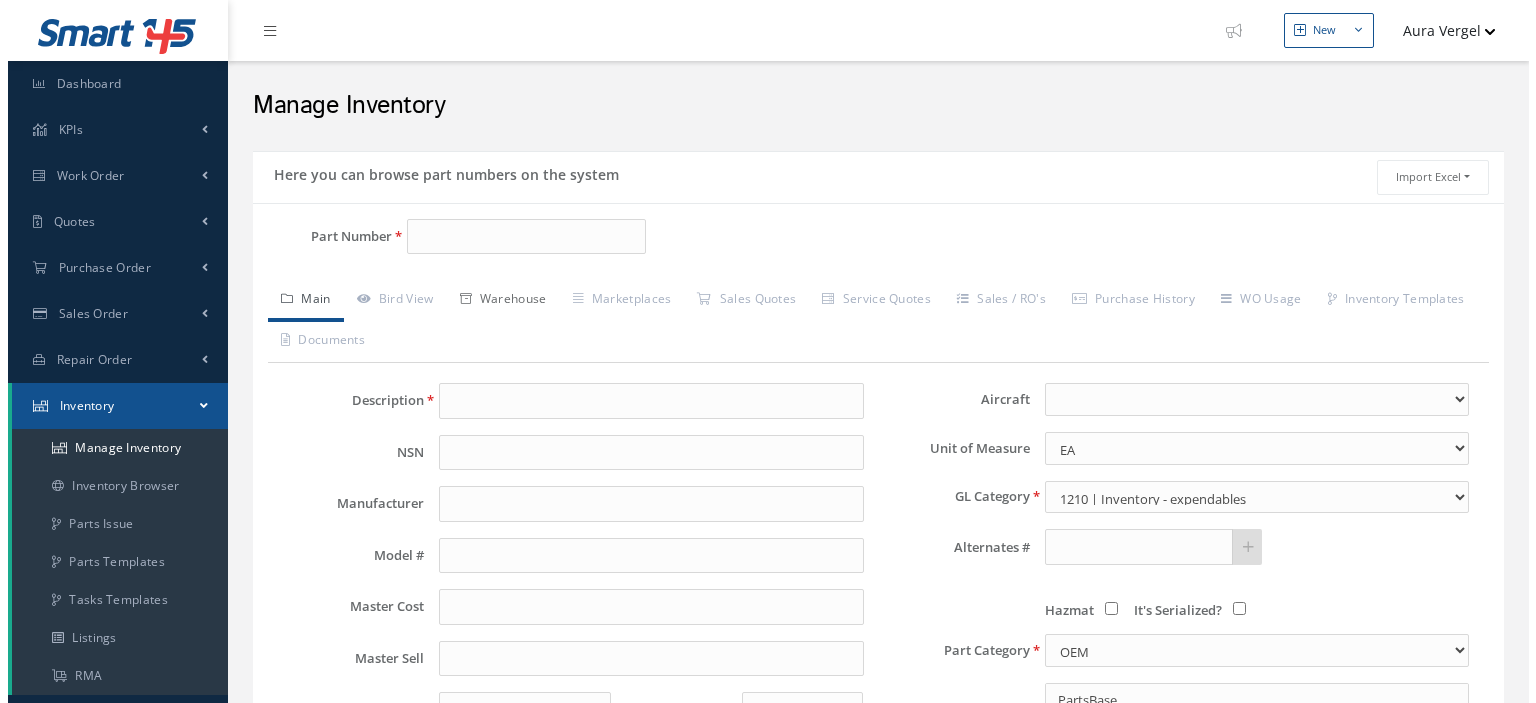 scroll, scrollTop: 0, scrollLeft: 0, axis: both 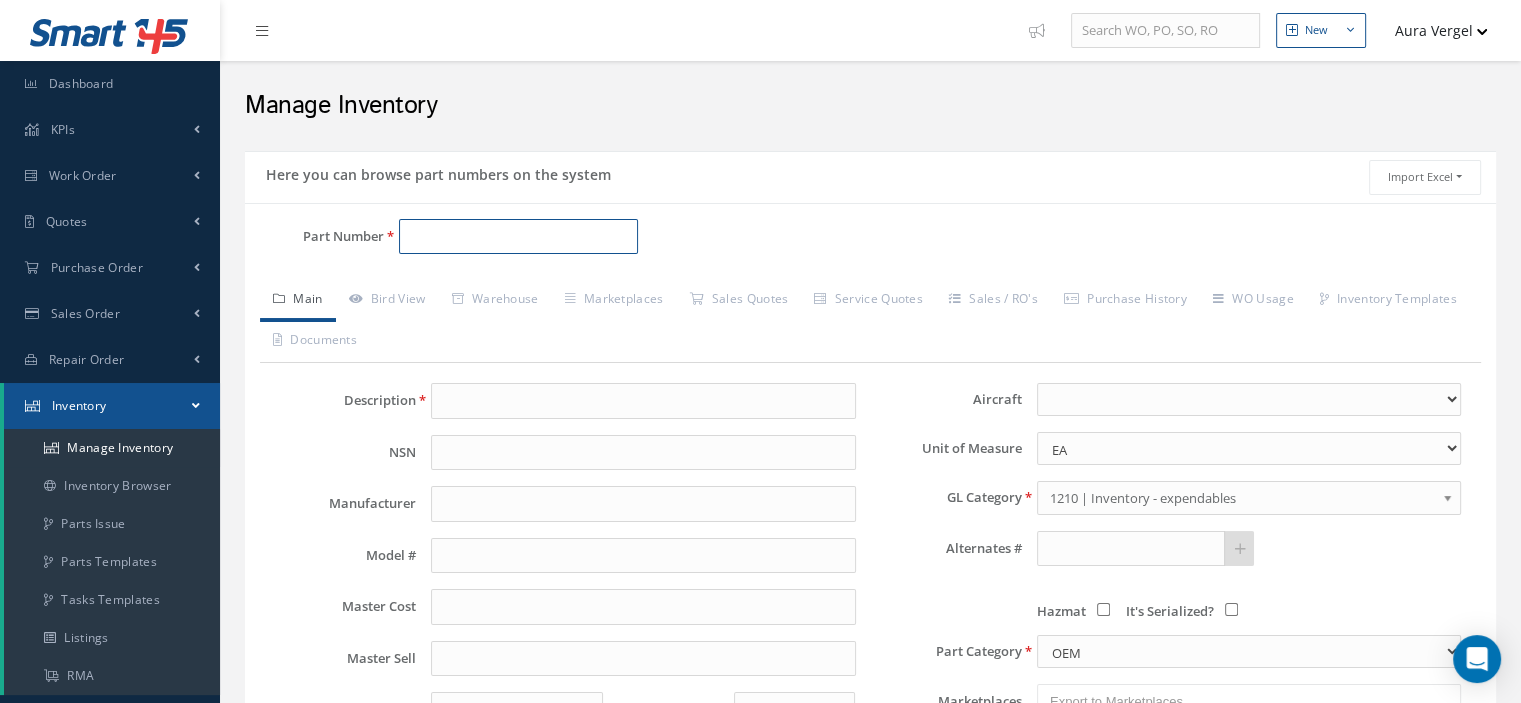 click on "Part Number" at bounding box center [518, 237] 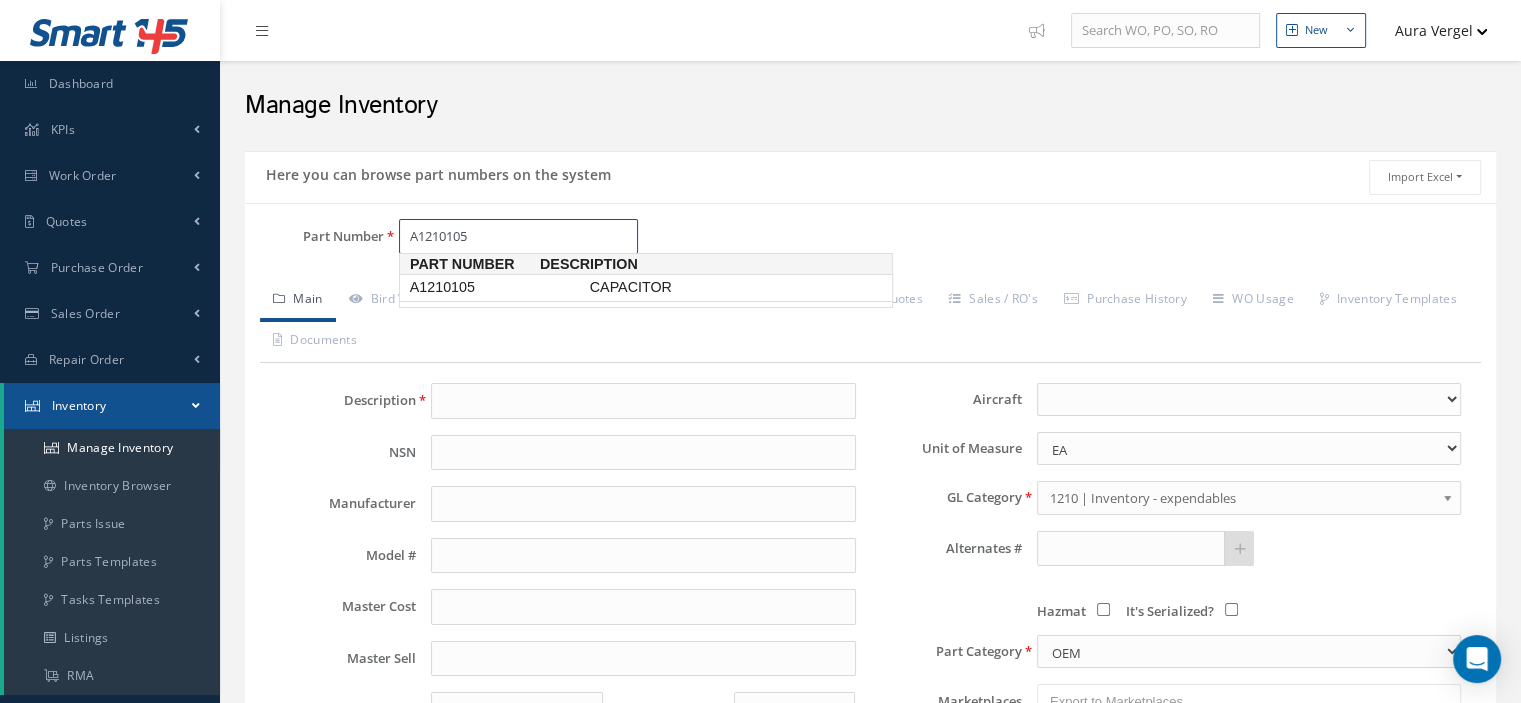 click on "A1210105" at bounding box center [496, 287] 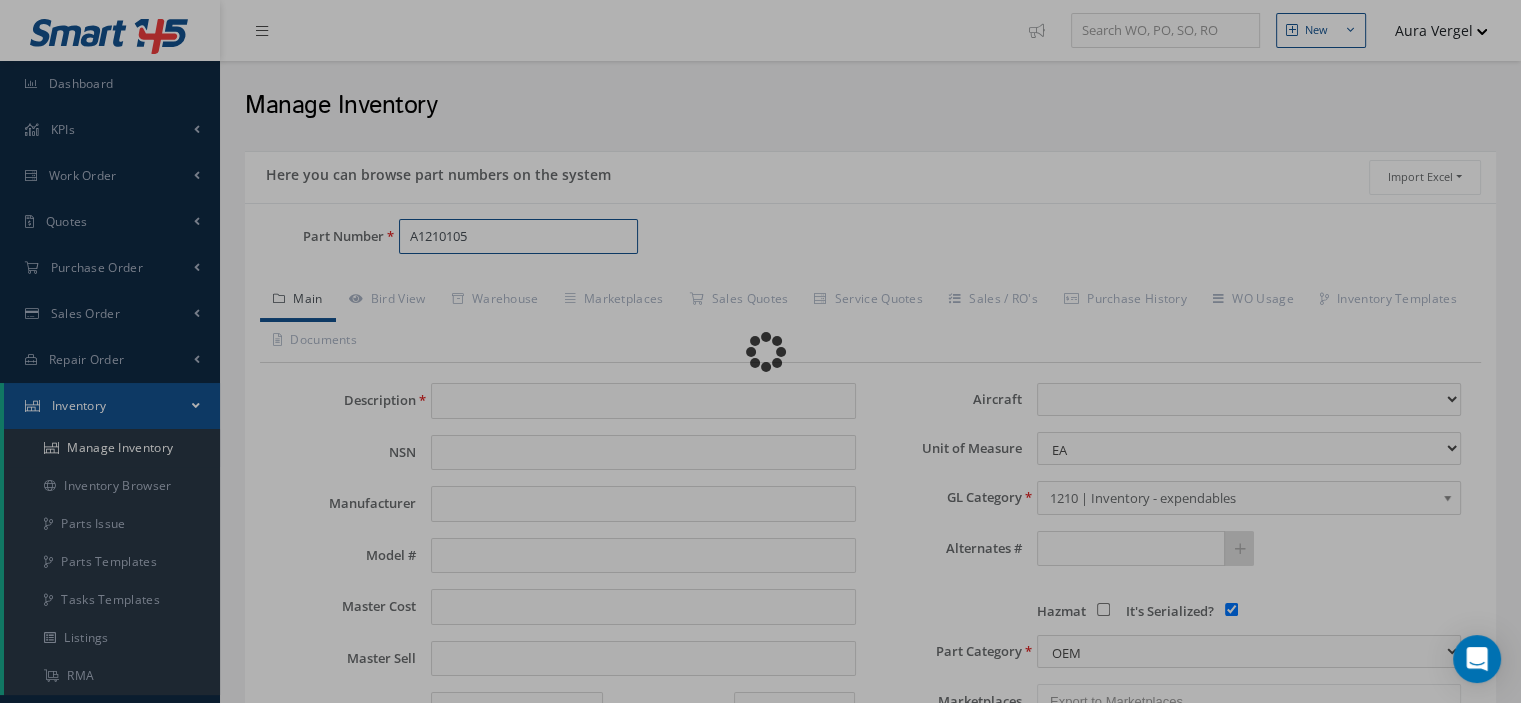 type on "CAPACITOR" 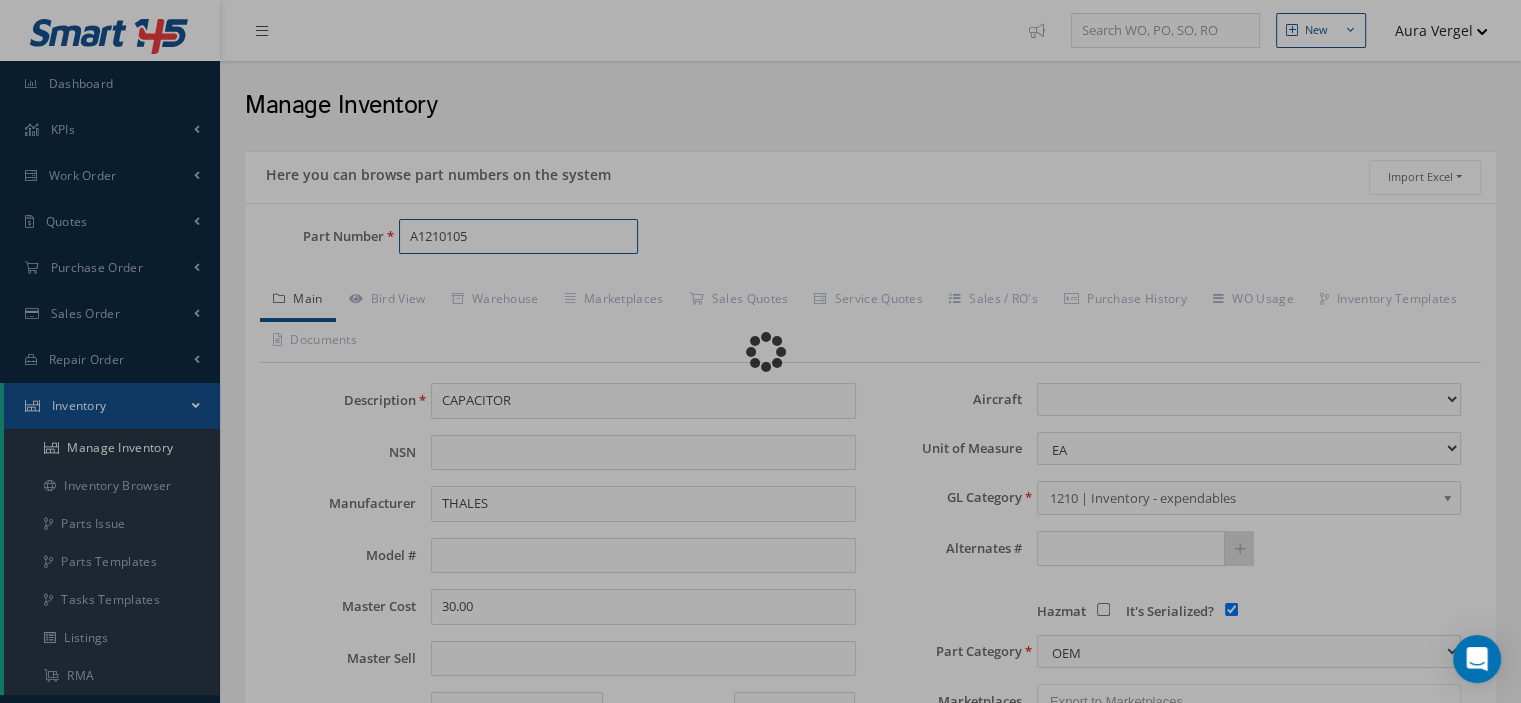 select 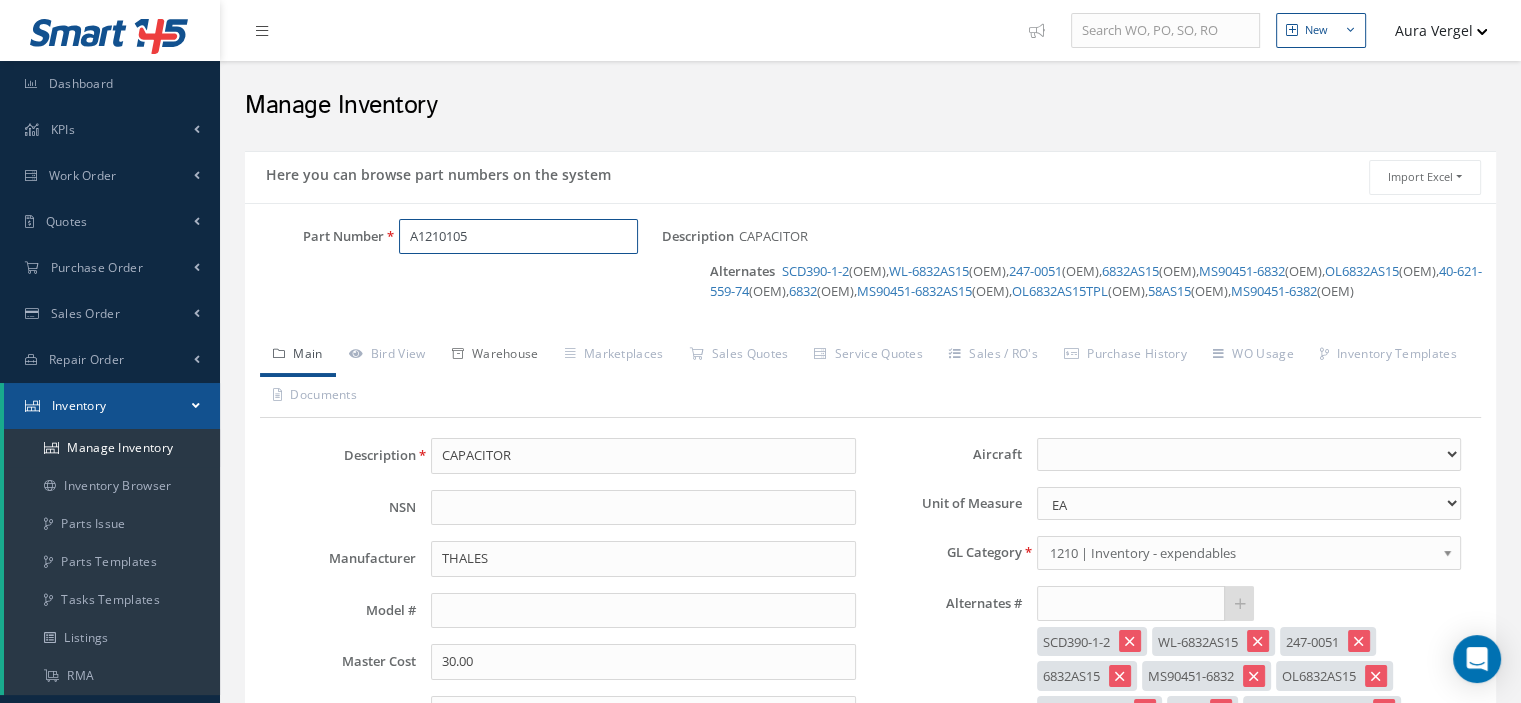 type on "A1210105" 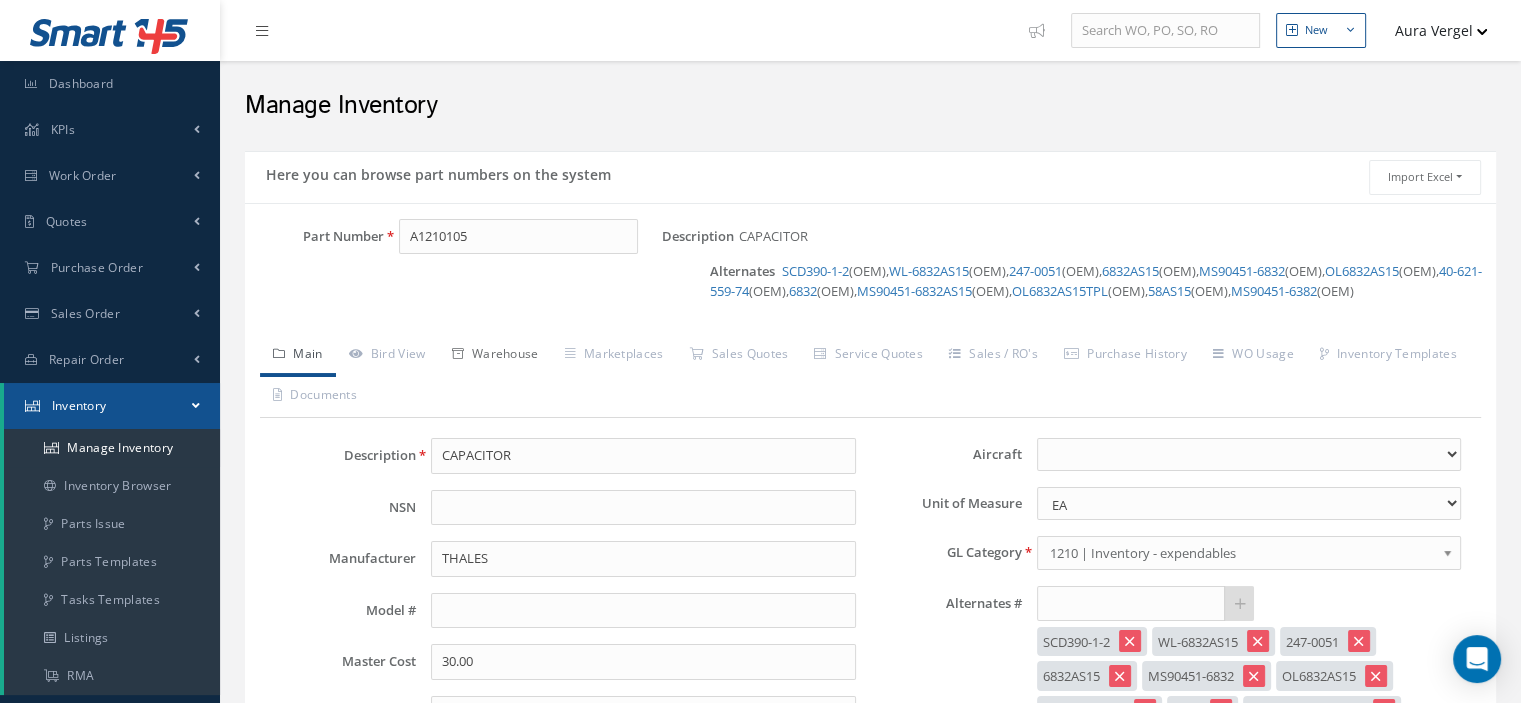 click on "Warehouse" at bounding box center [495, 356] 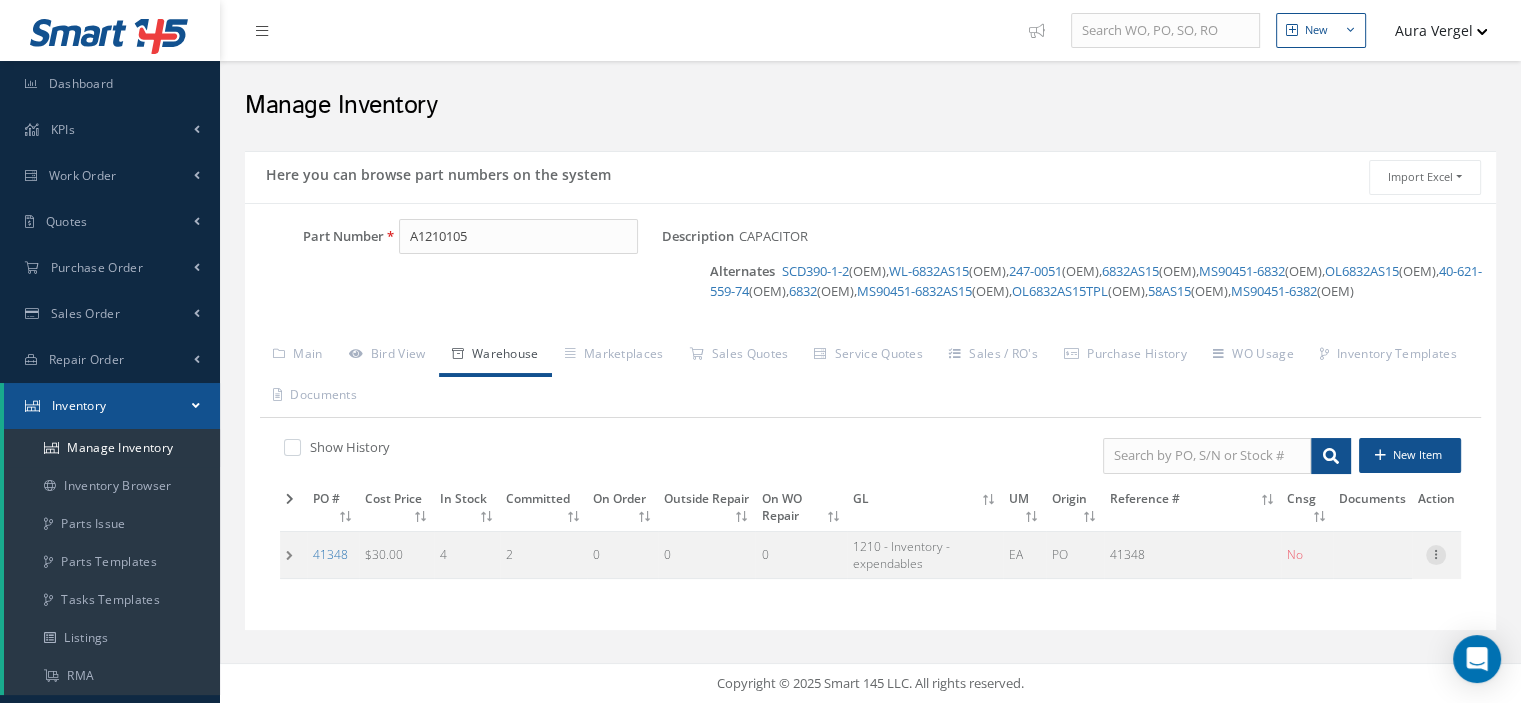 click at bounding box center (1436, 553) 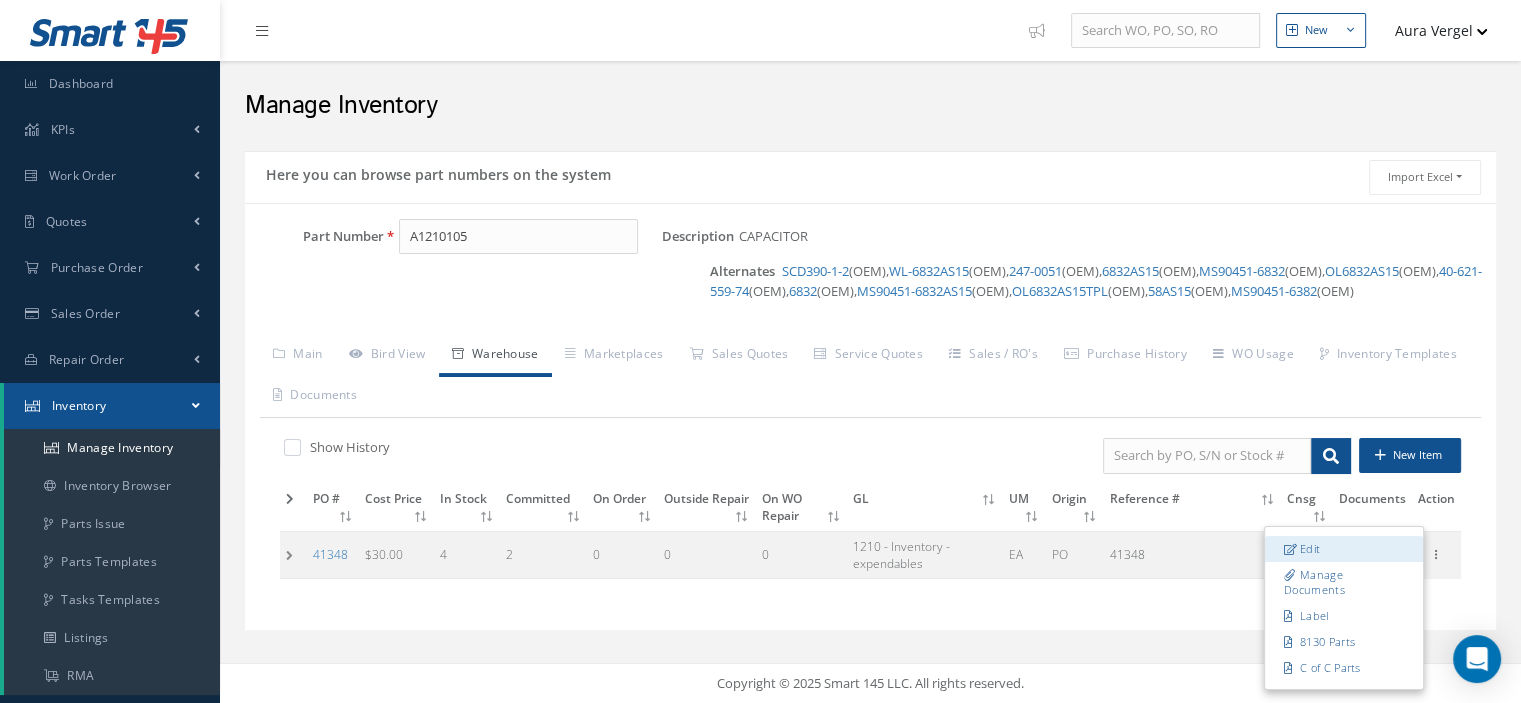 click on "Edit" at bounding box center (1344, 549) 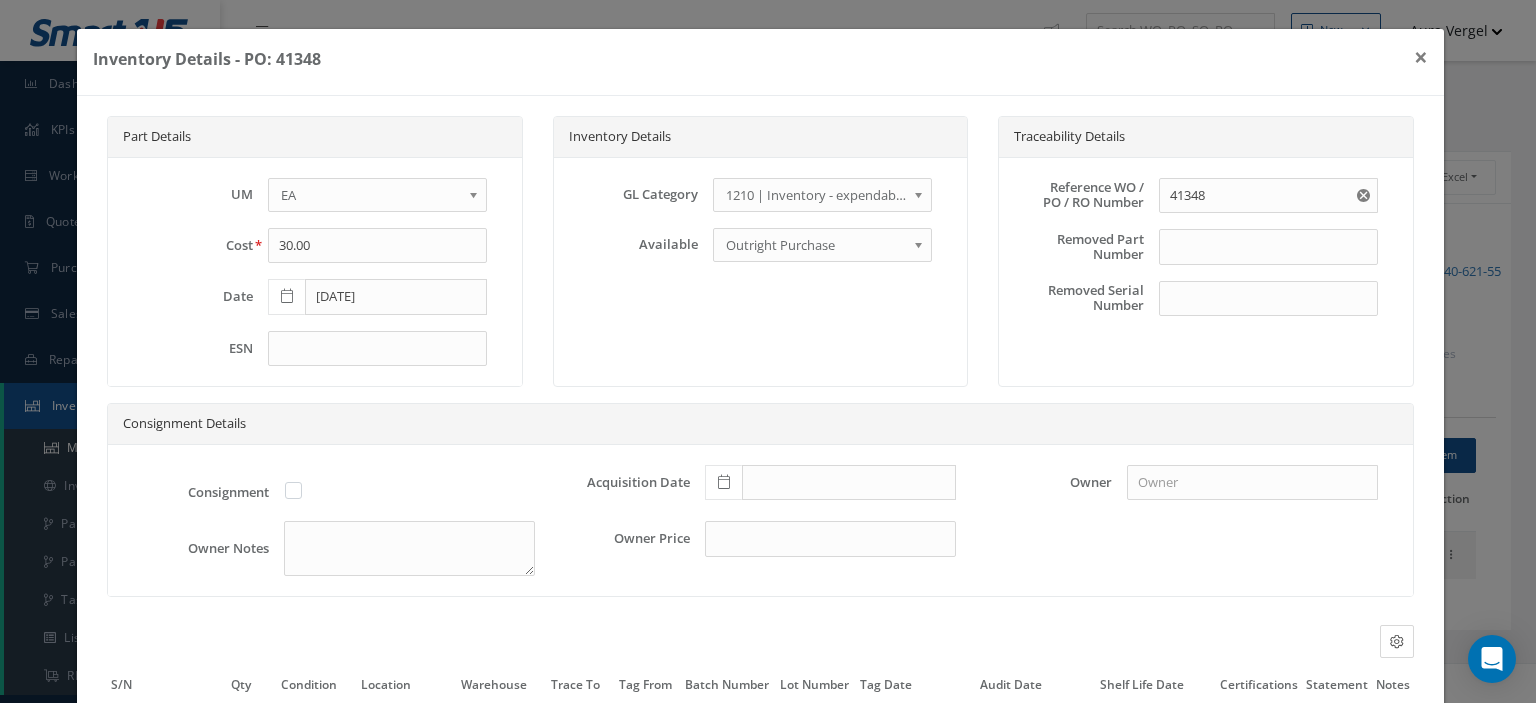 scroll, scrollTop: 188, scrollLeft: 0, axis: vertical 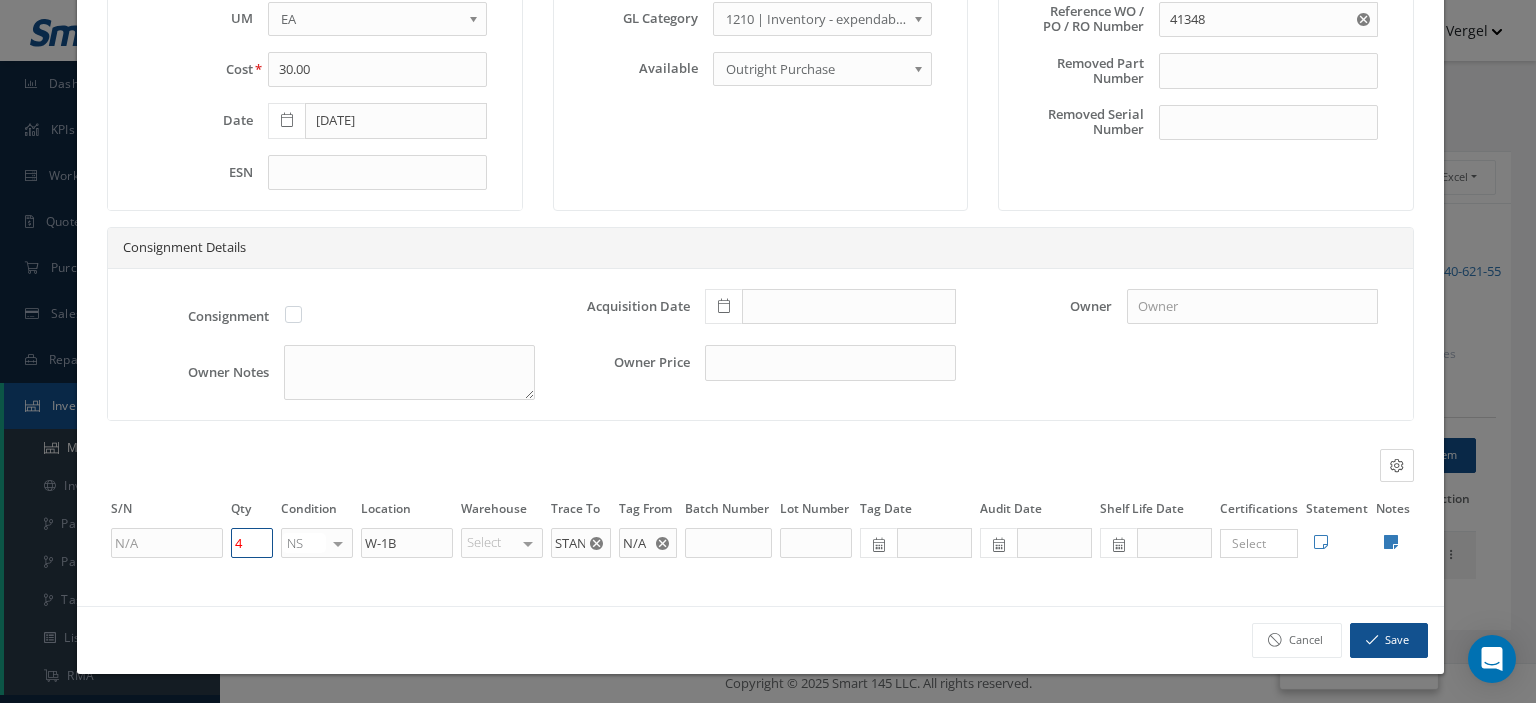 drag, startPoint x: 250, startPoint y: 550, endPoint x: 232, endPoint y: 547, distance: 18.248287 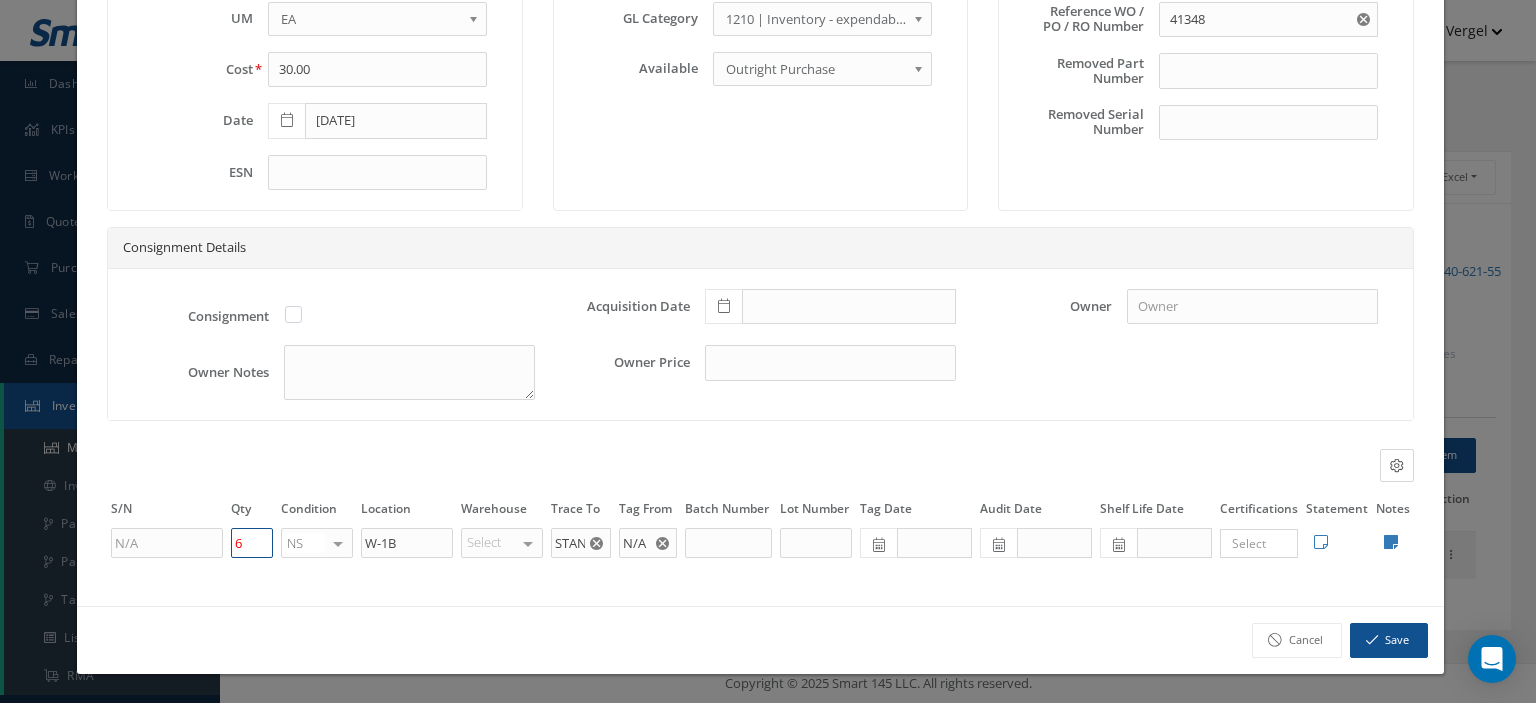 type on "6" 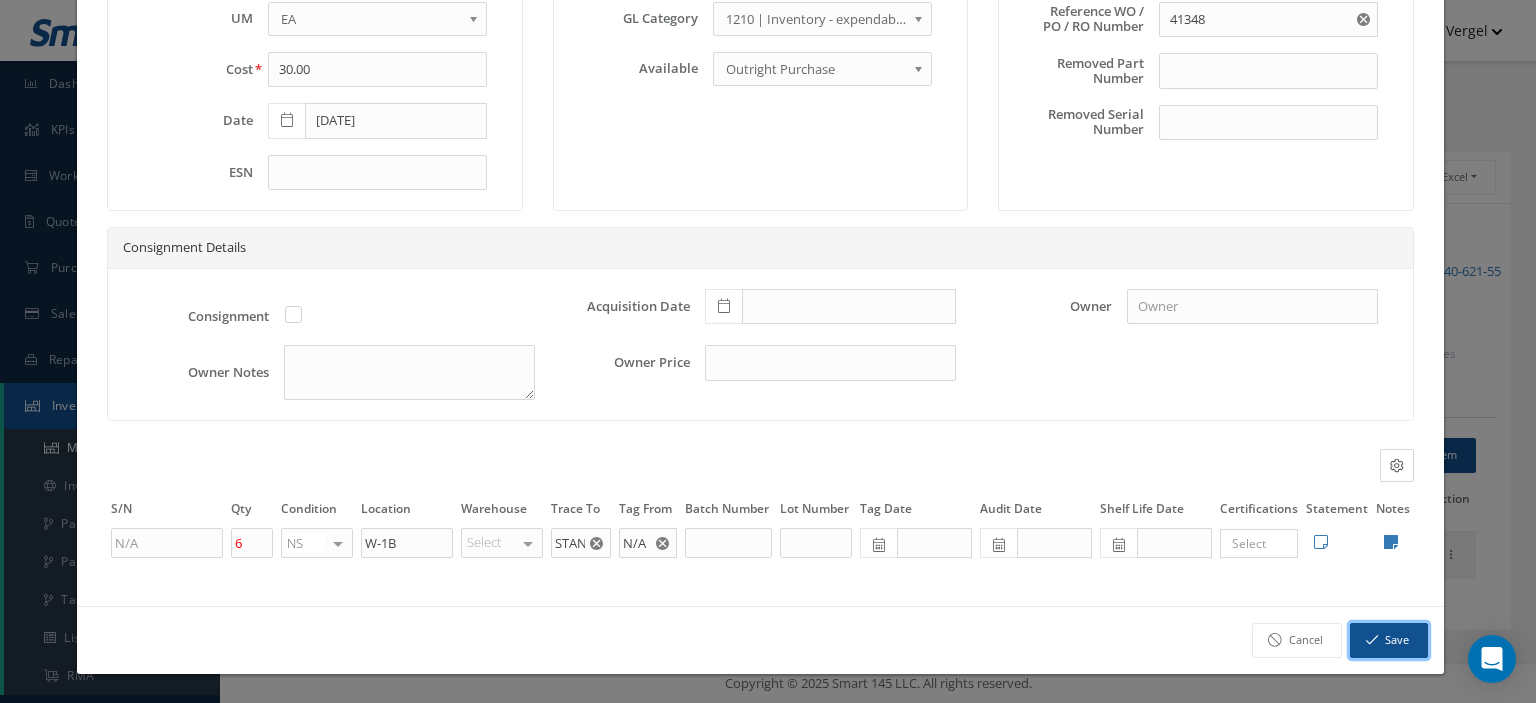 click on "Save" at bounding box center [1389, 640] 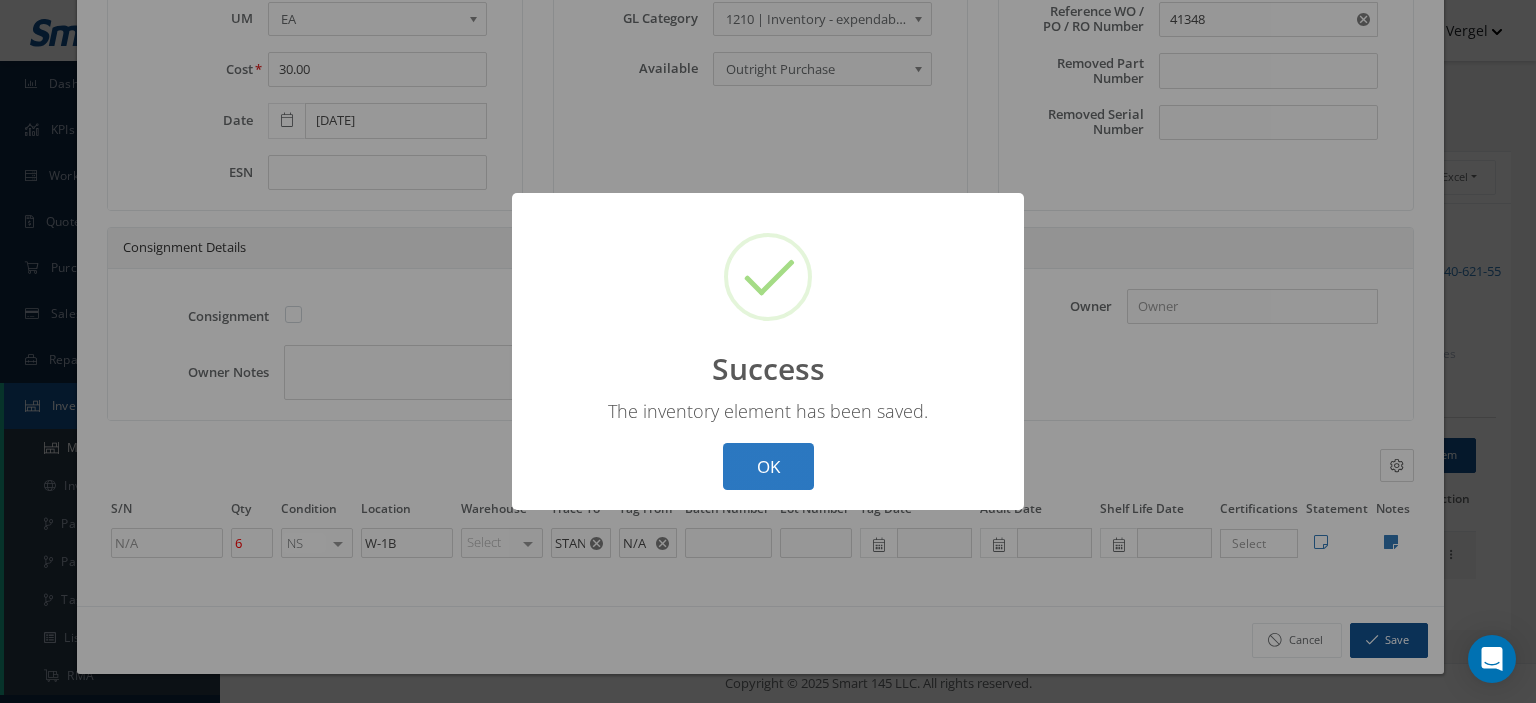 click on "OK" at bounding box center [768, 466] 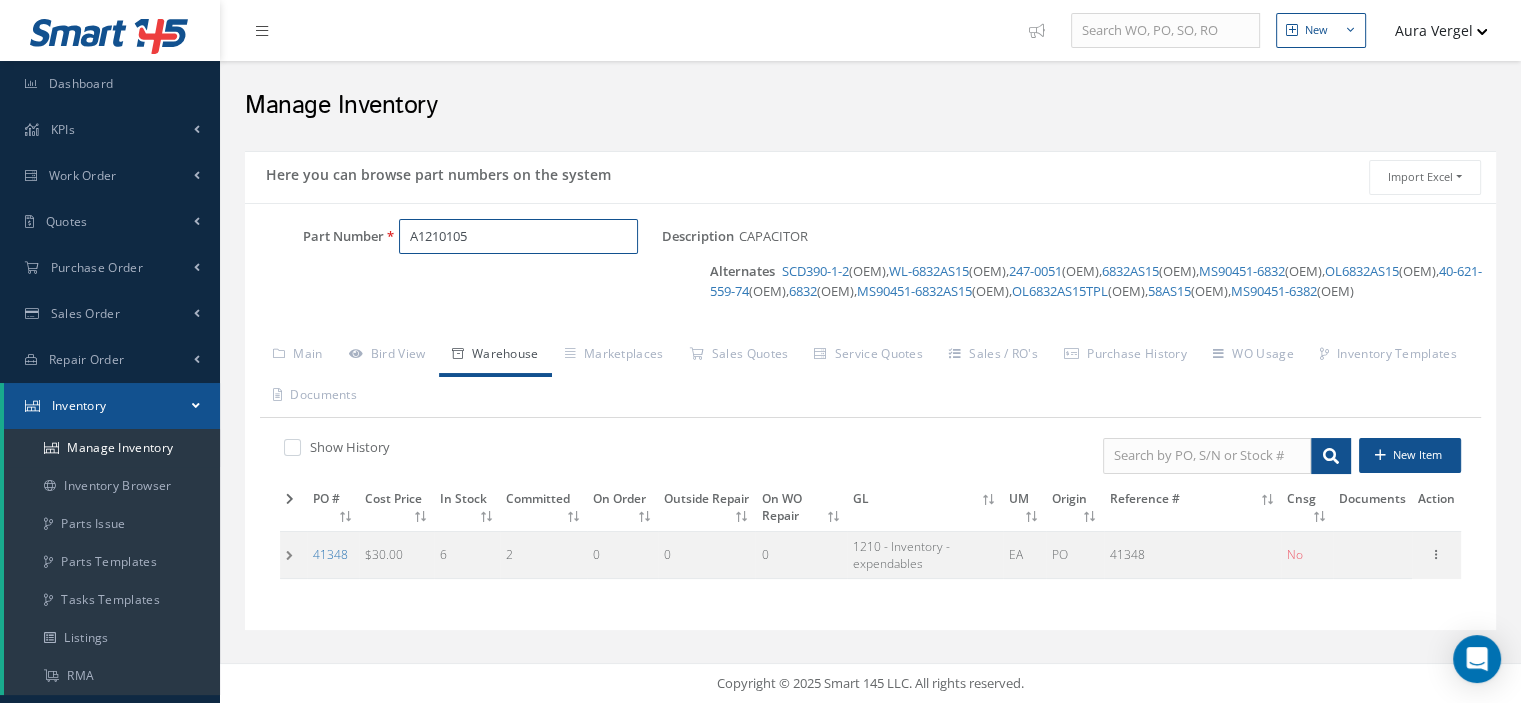 drag, startPoint x: 480, startPoint y: 233, endPoint x: 372, endPoint y: 249, distance: 109.17875 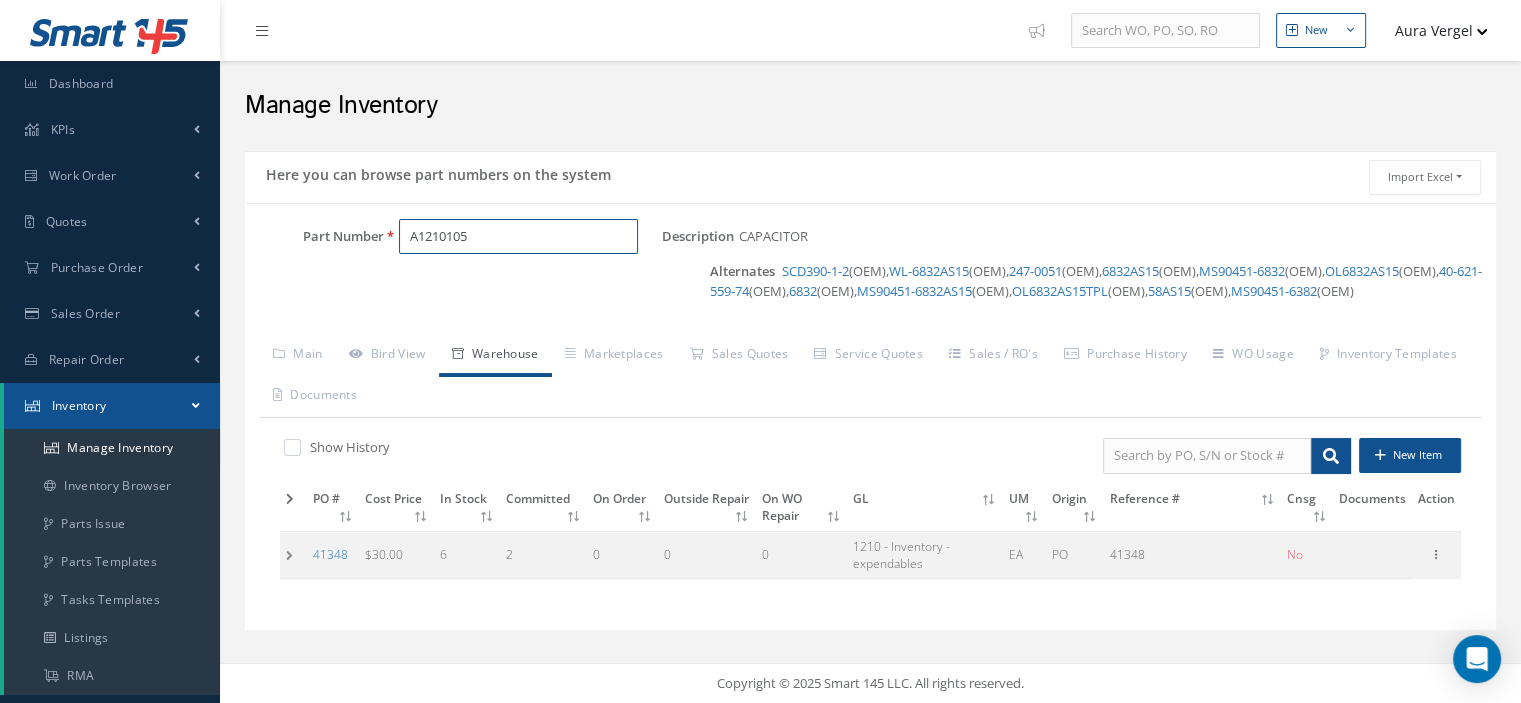 paste on "A1210106" 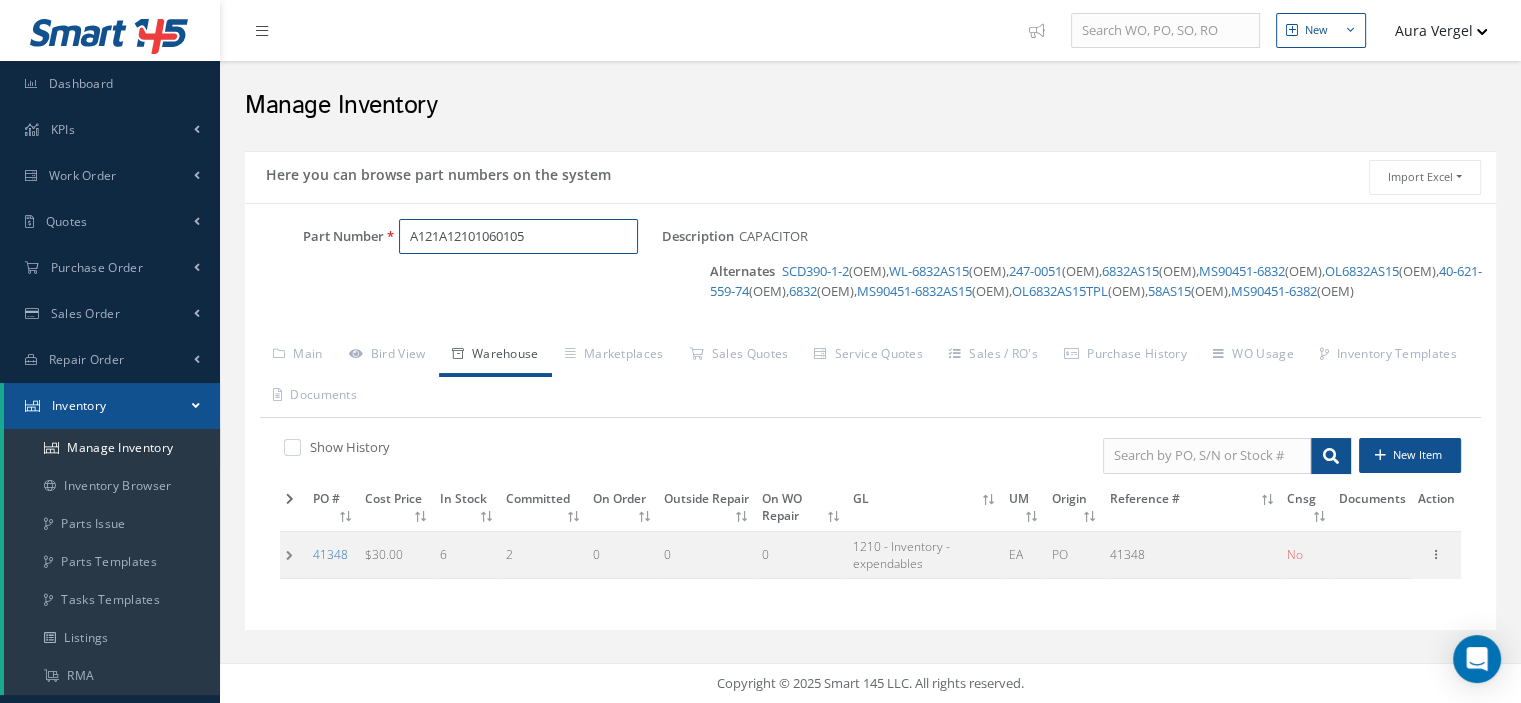 drag, startPoint x: 540, startPoint y: 237, endPoint x: 267, endPoint y: 249, distance: 273.2636 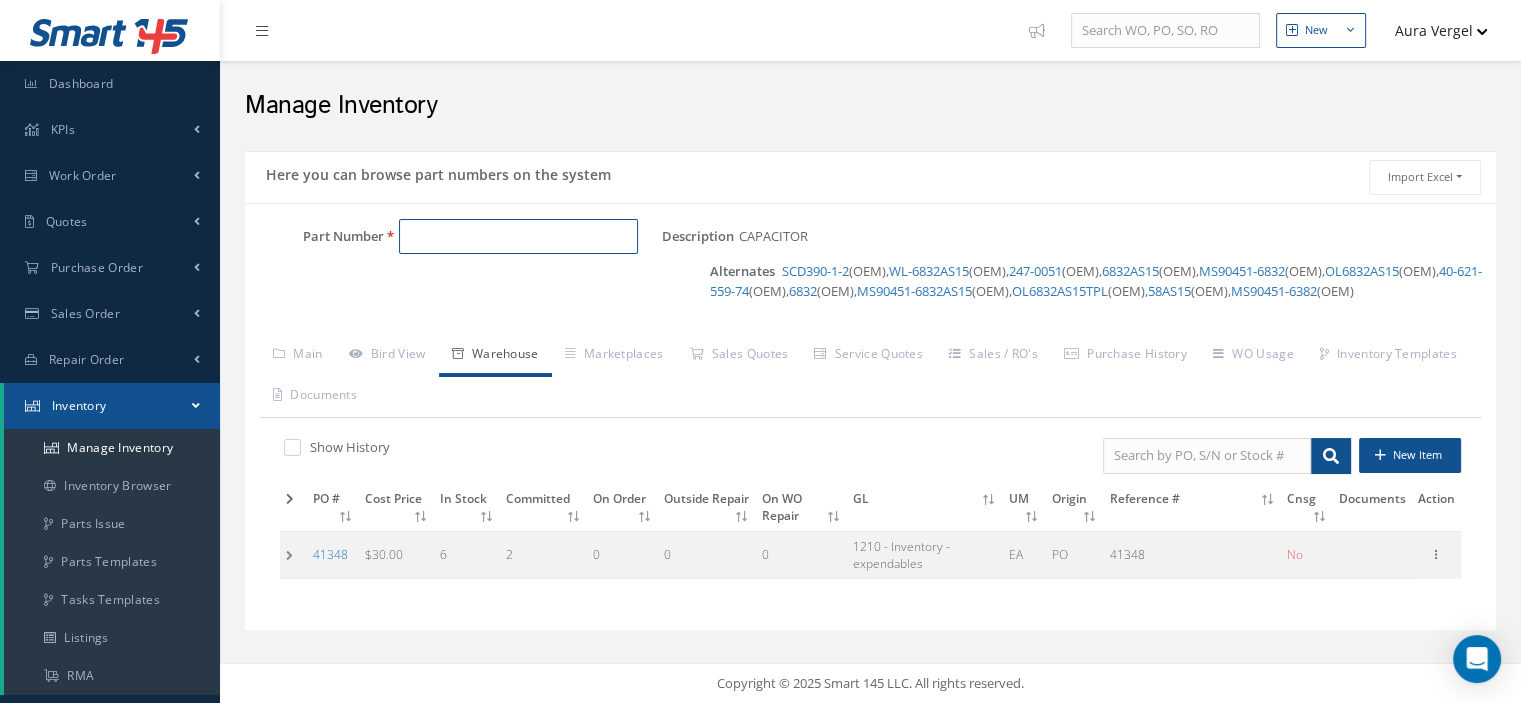 click on "Part Number" at bounding box center (518, 237) 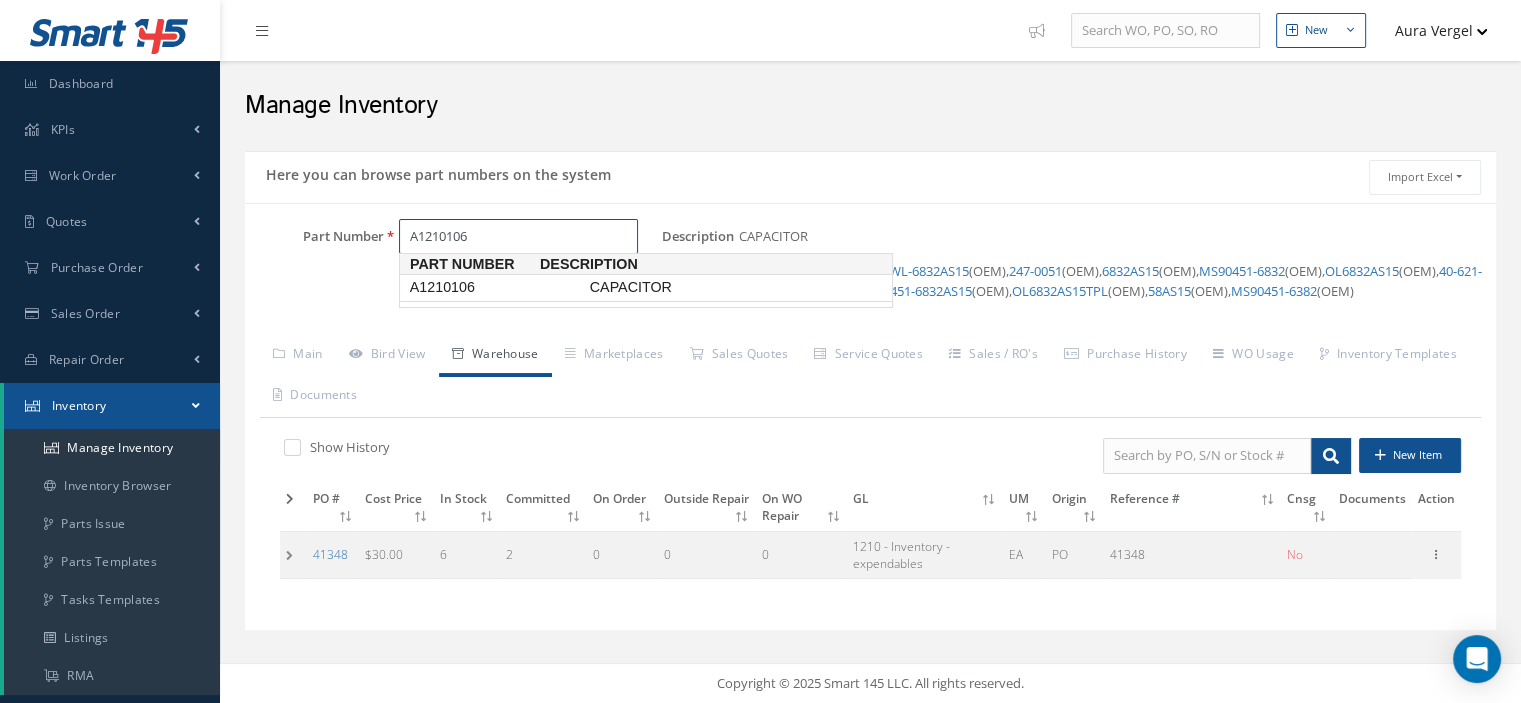 click on "A1210106" at bounding box center (496, 287) 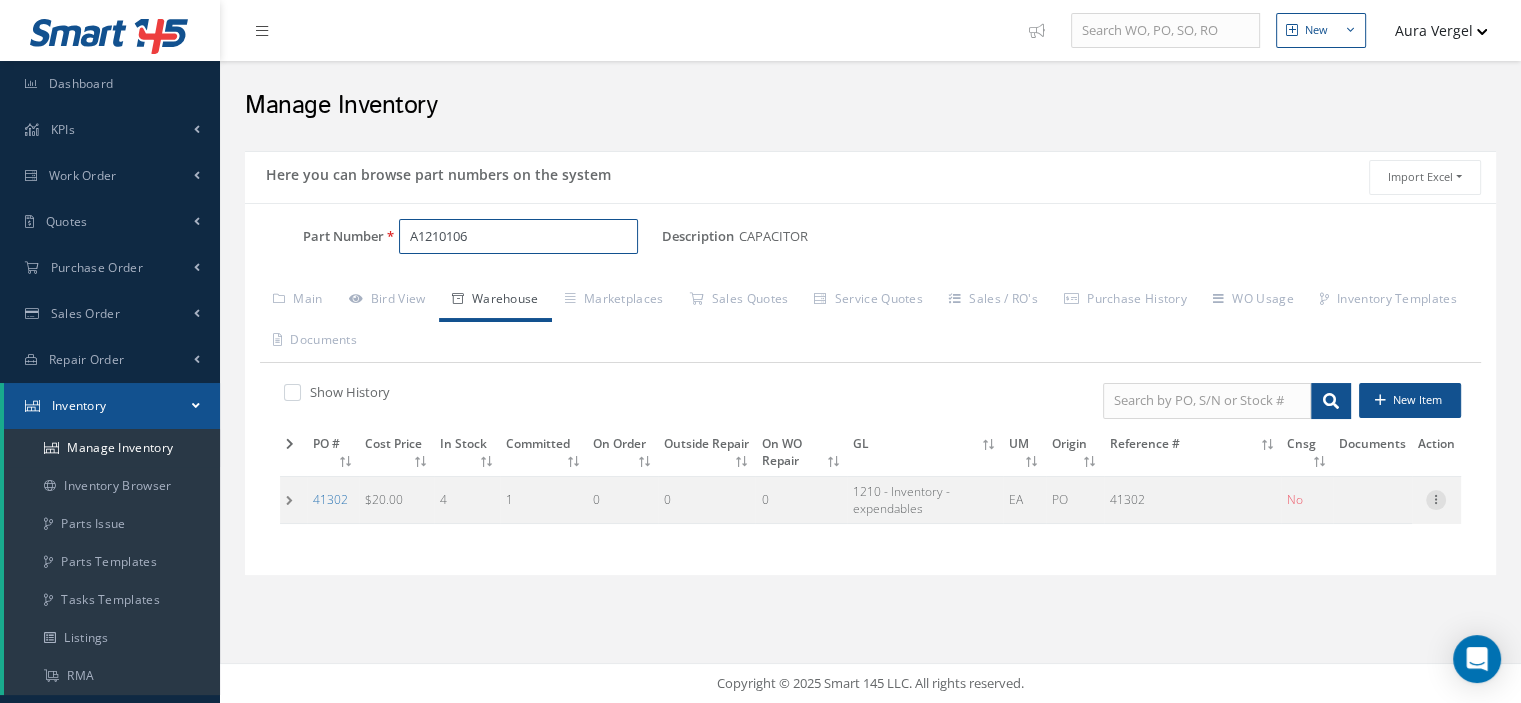 type on "A1210106" 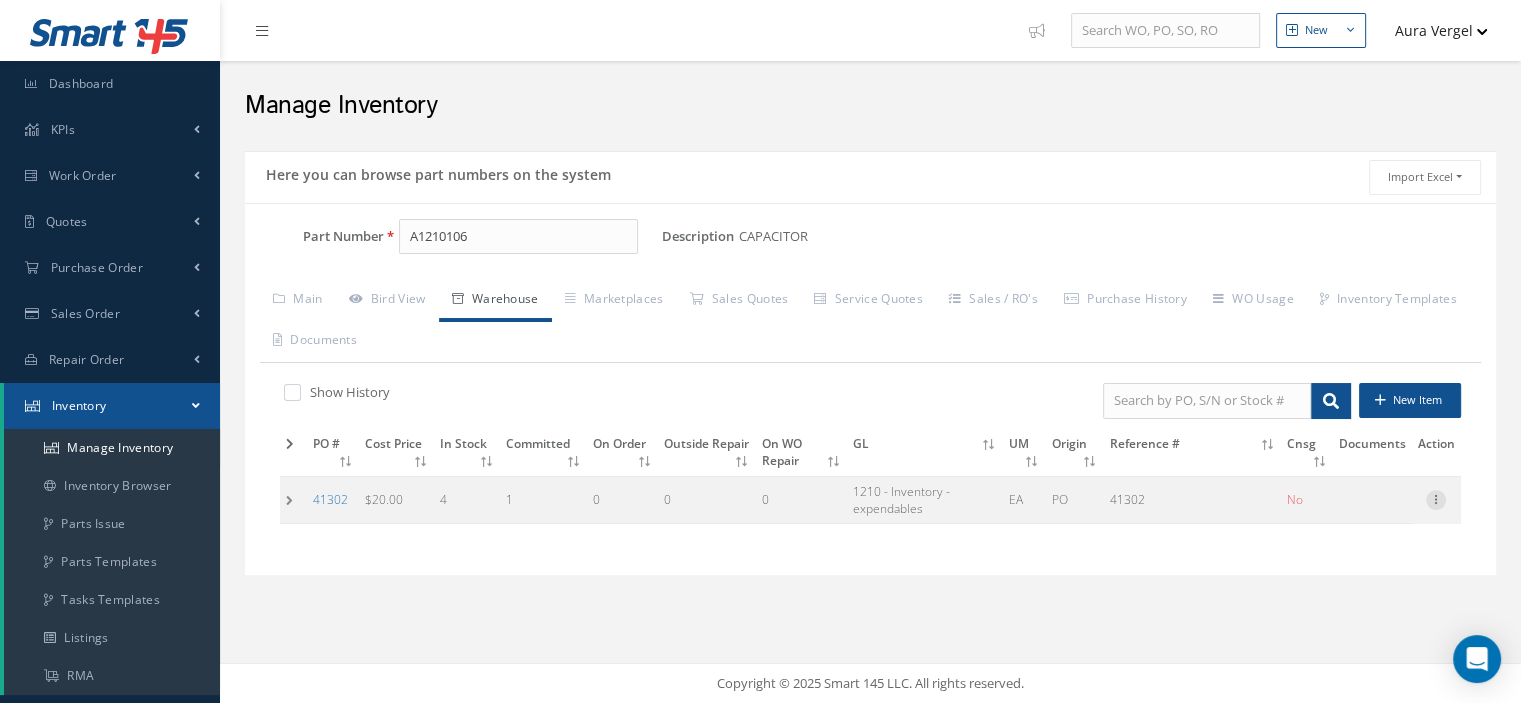 click at bounding box center (1436, 498) 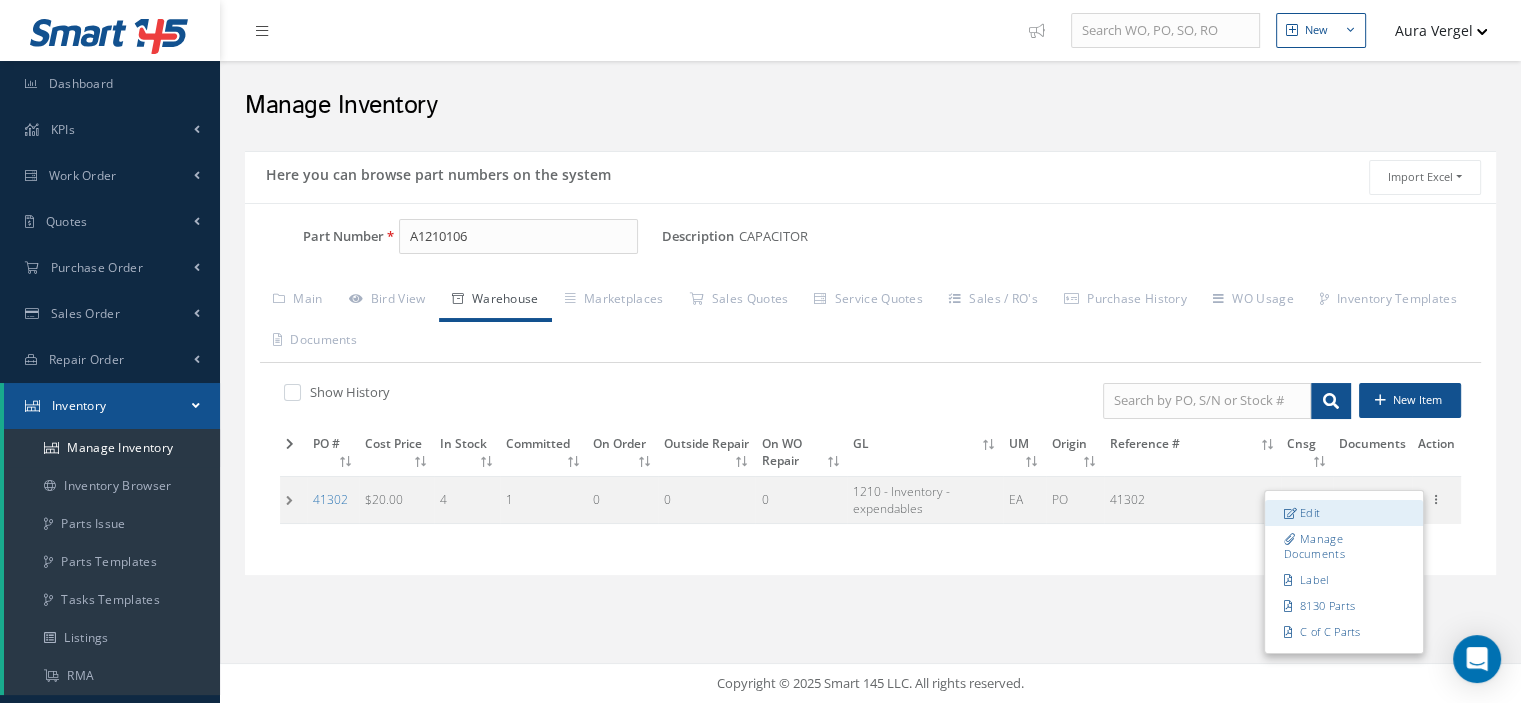click on "Edit" at bounding box center [1344, 513] 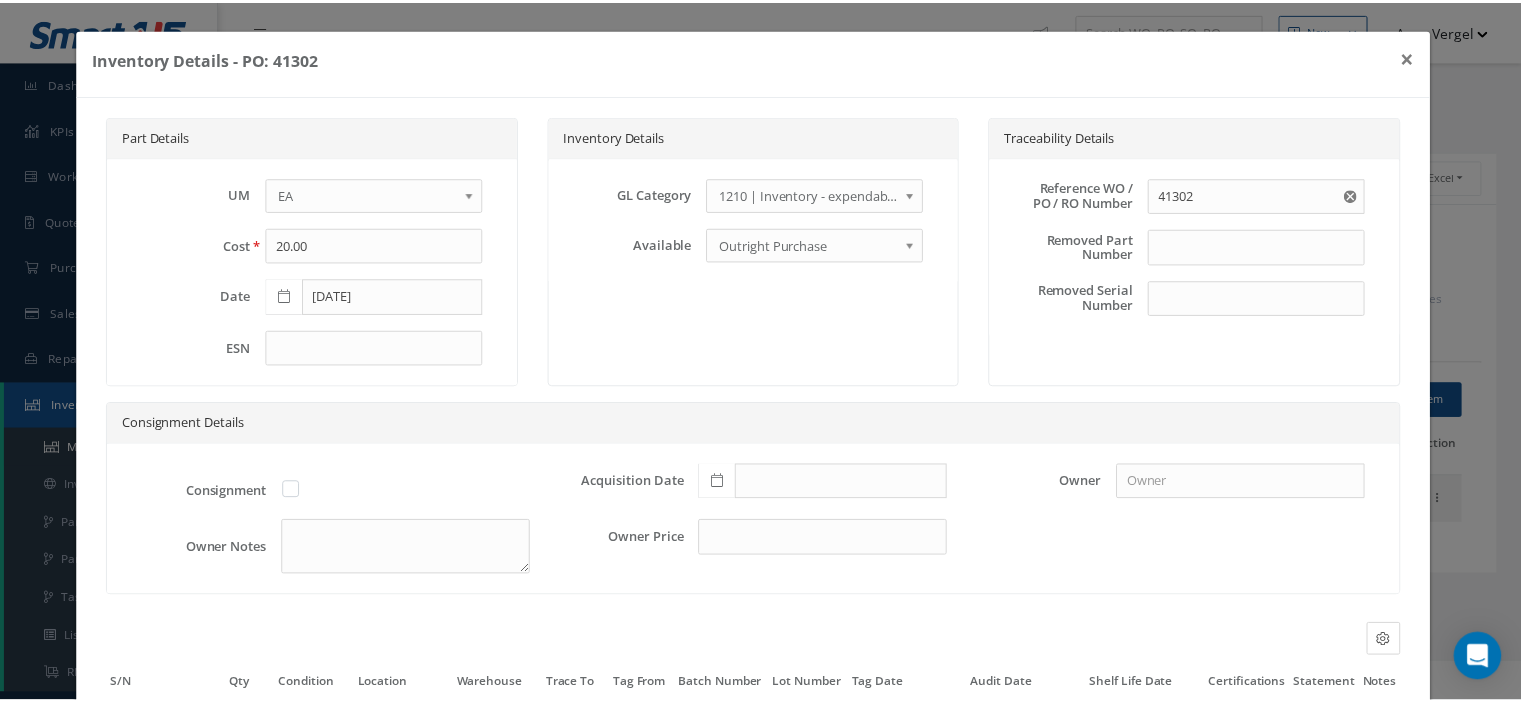 scroll, scrollTop: 188, scrollLeft: 0, axis: vertical 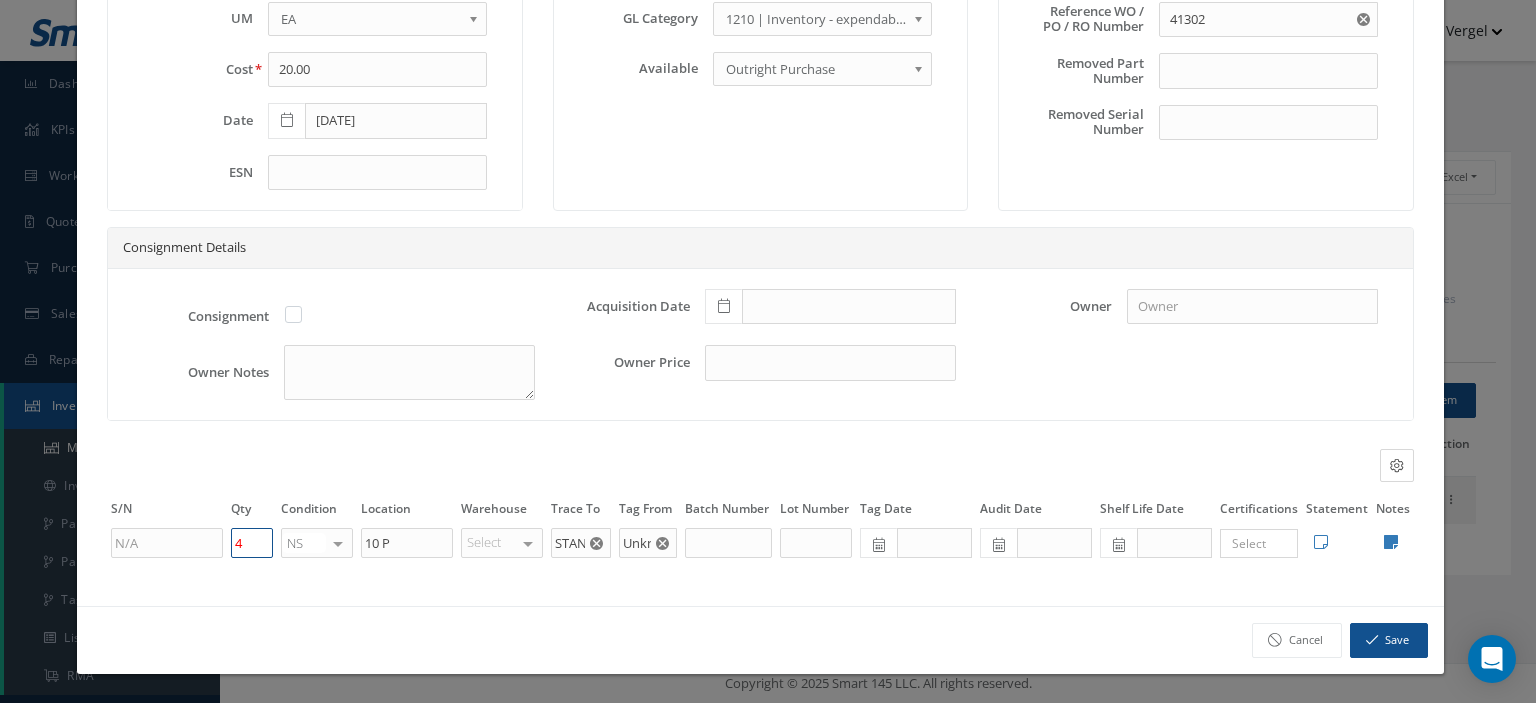 drag, startPoint x: 247, startPoint y: 550, endPoint x: 215, endPoint y: 549, distance: 32.01562 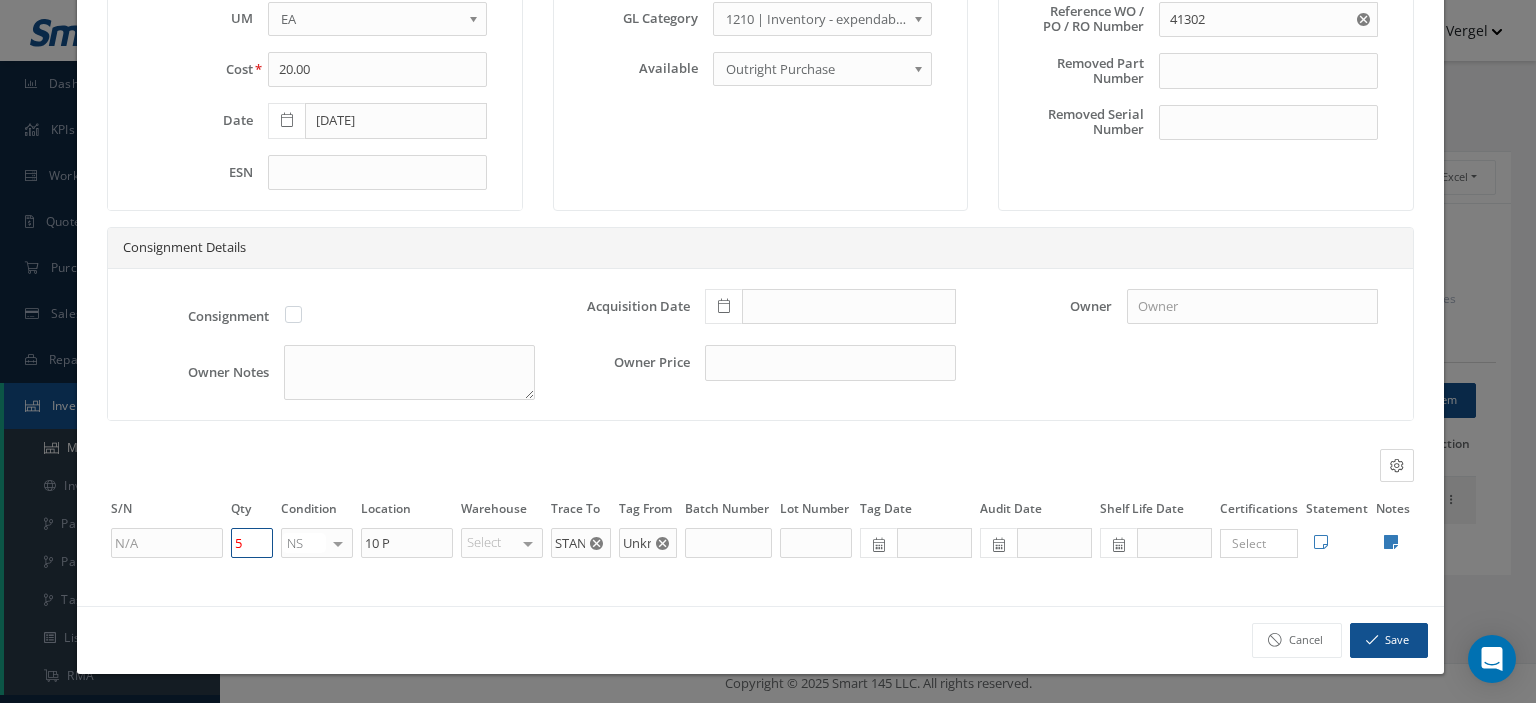 type on "5" 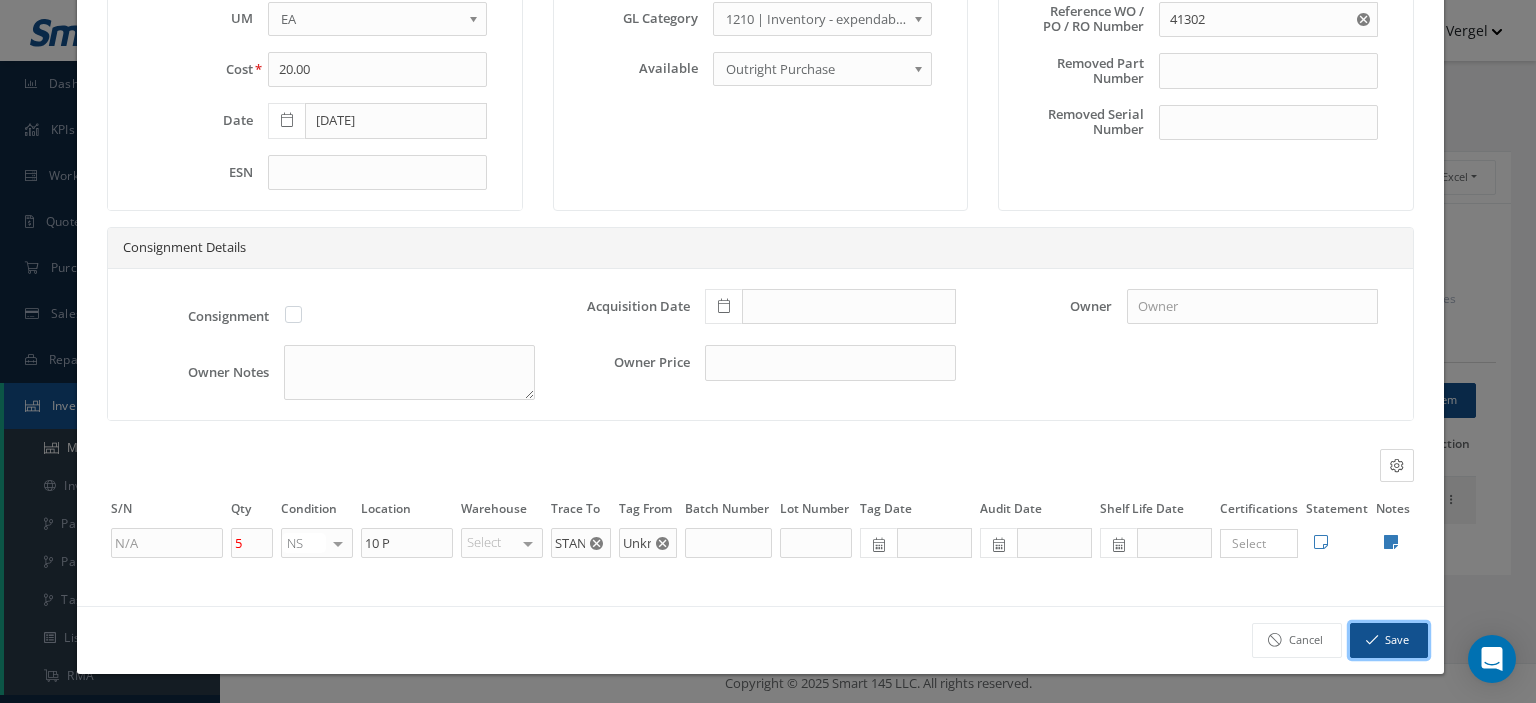 click on "Save" at bounding box center [1389, 640] 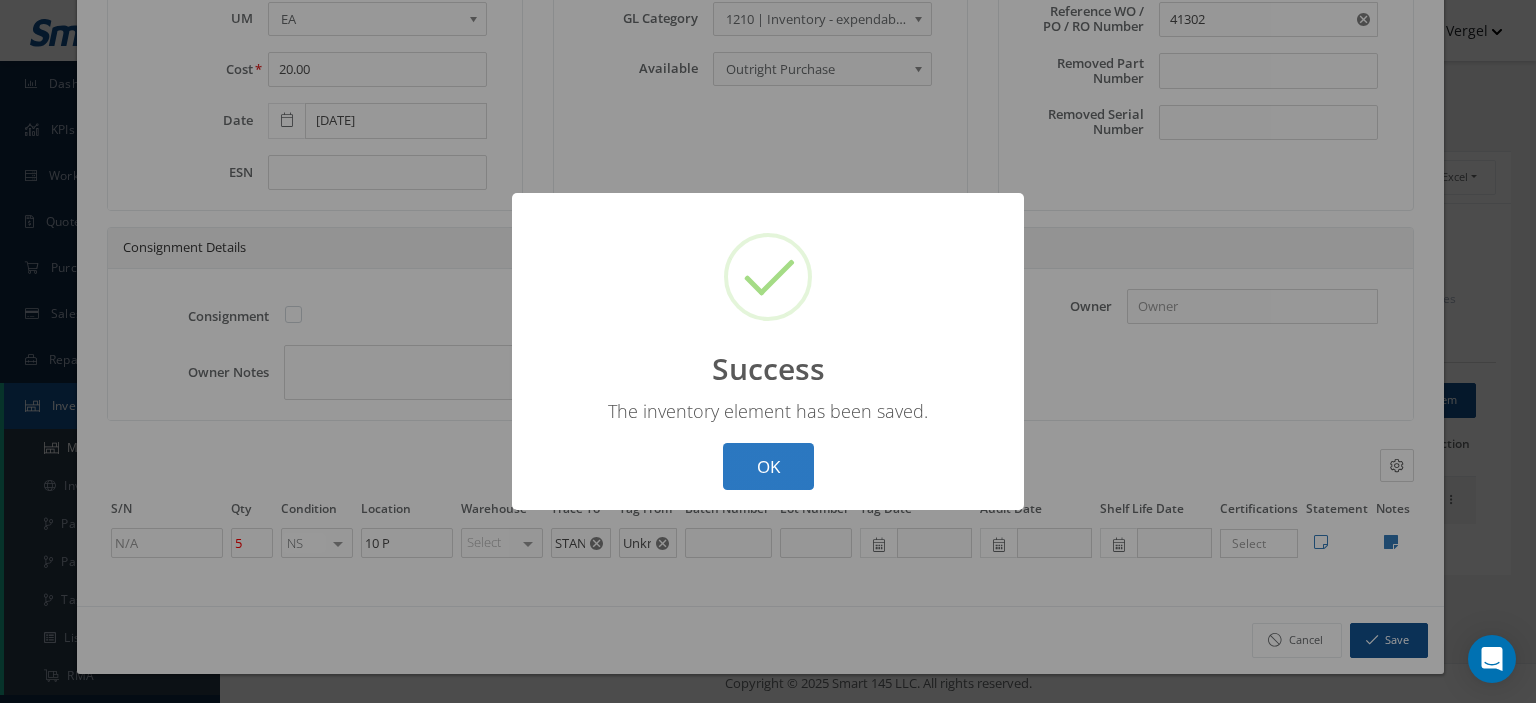 click on "OK" at bounding box center [768, 466] 